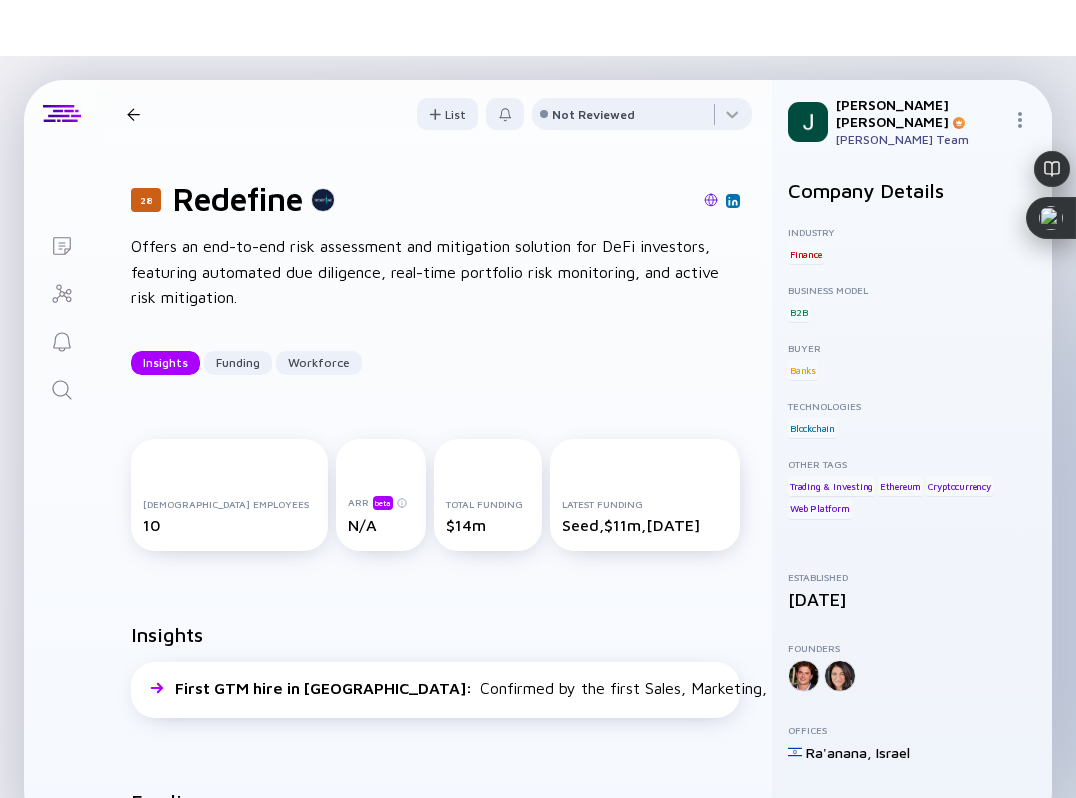 scroll, scrollTop: 0, scrollLeft: 0, axis: both 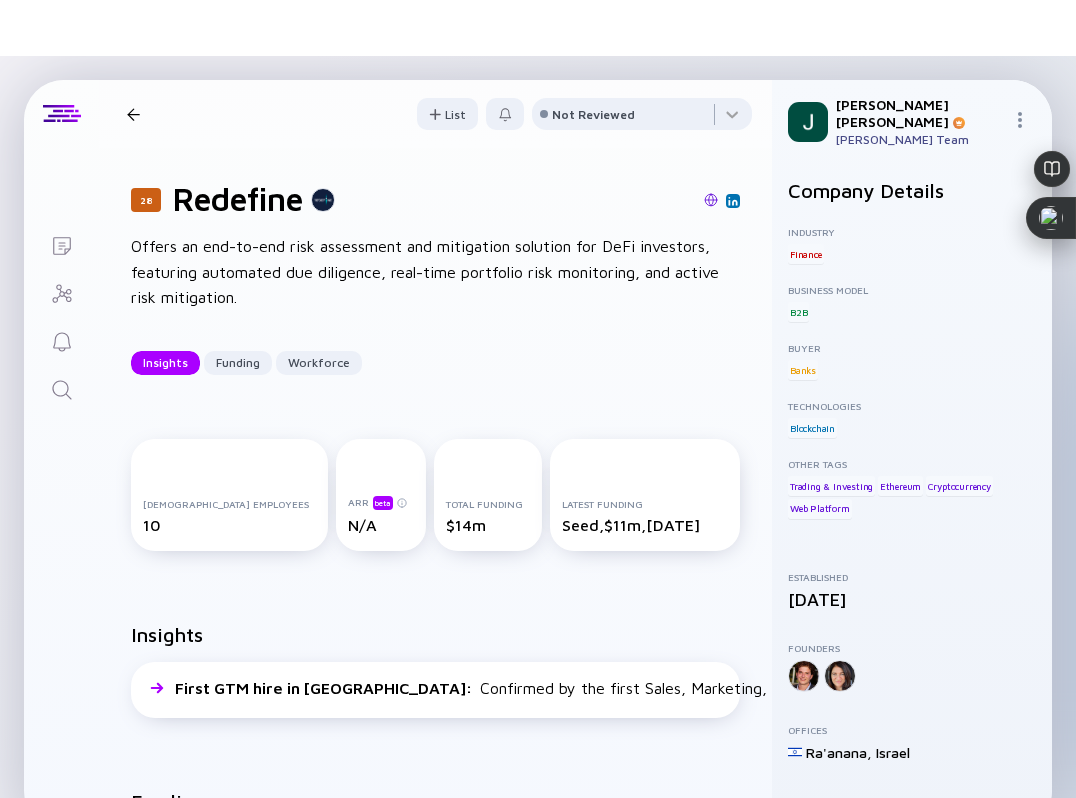 click on "28 Redefine Offers an end-to-end risk assessment and mitigation solution for DeFi investors, featuring automated due diligence, real-time portfolio risk monitoring, and active risk mitigation. Insights Funding Workforce" at bounding box center [435, 277] 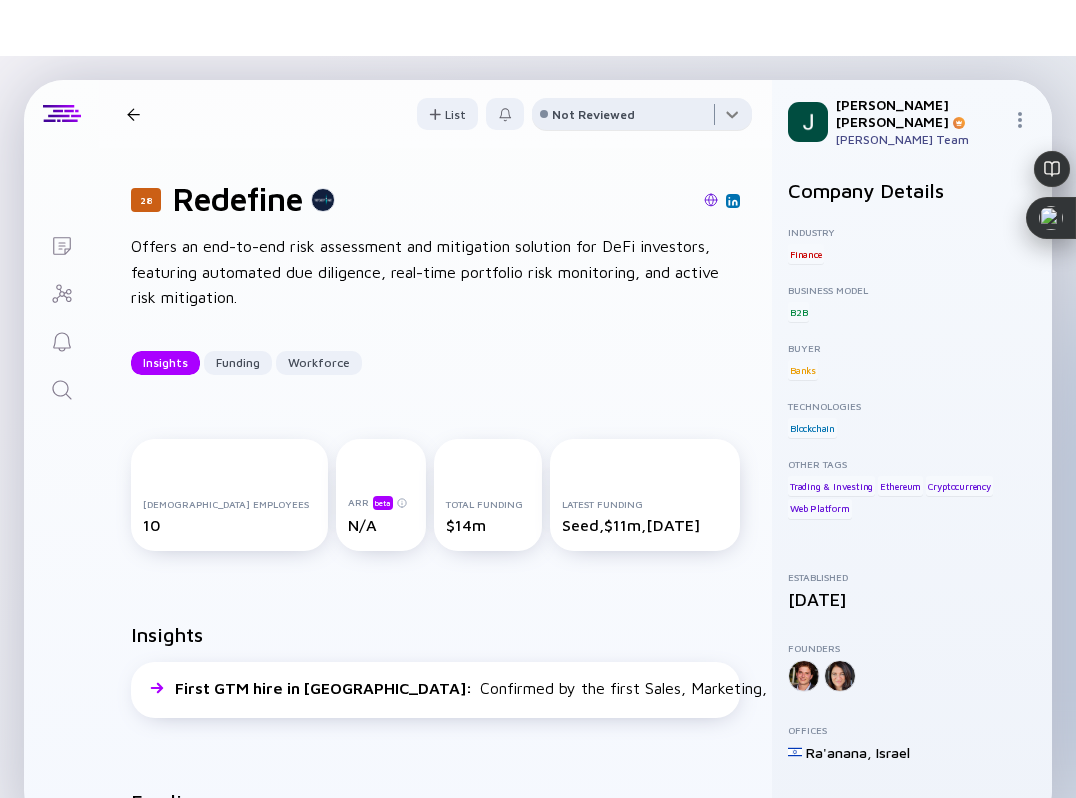 click at bounding box center [642, 118] 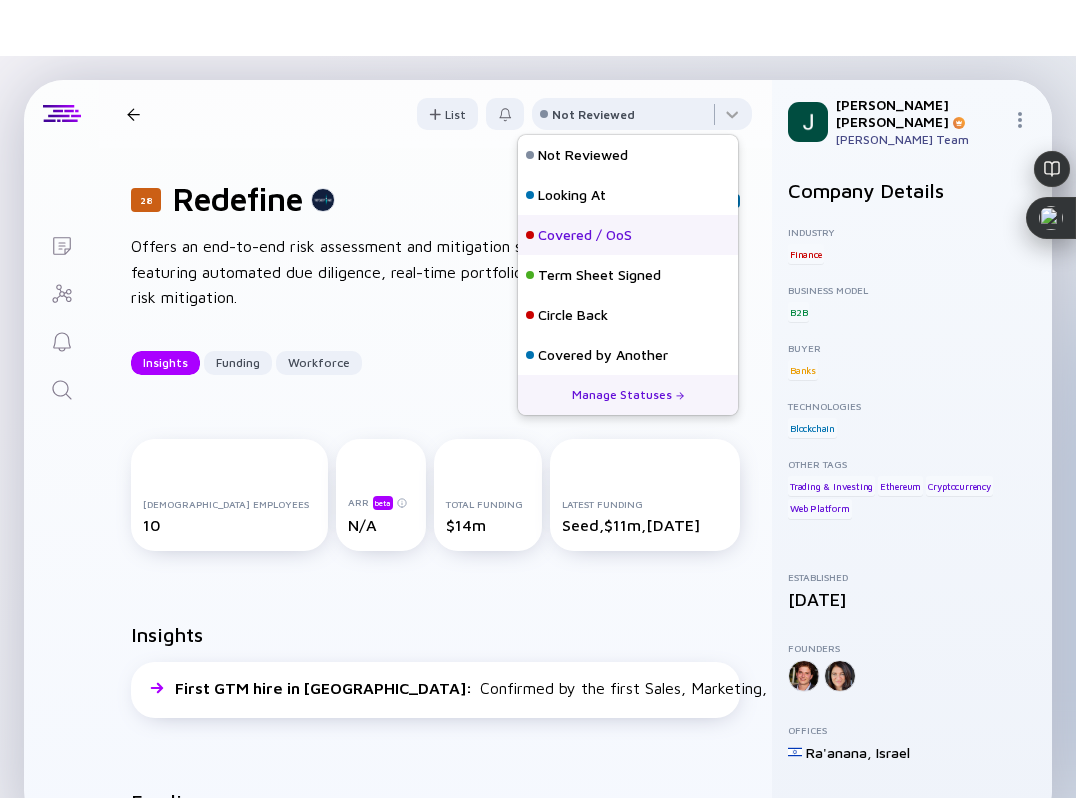 scroll, scrollTop: 8, scrollLeft: 0, axis: vertical 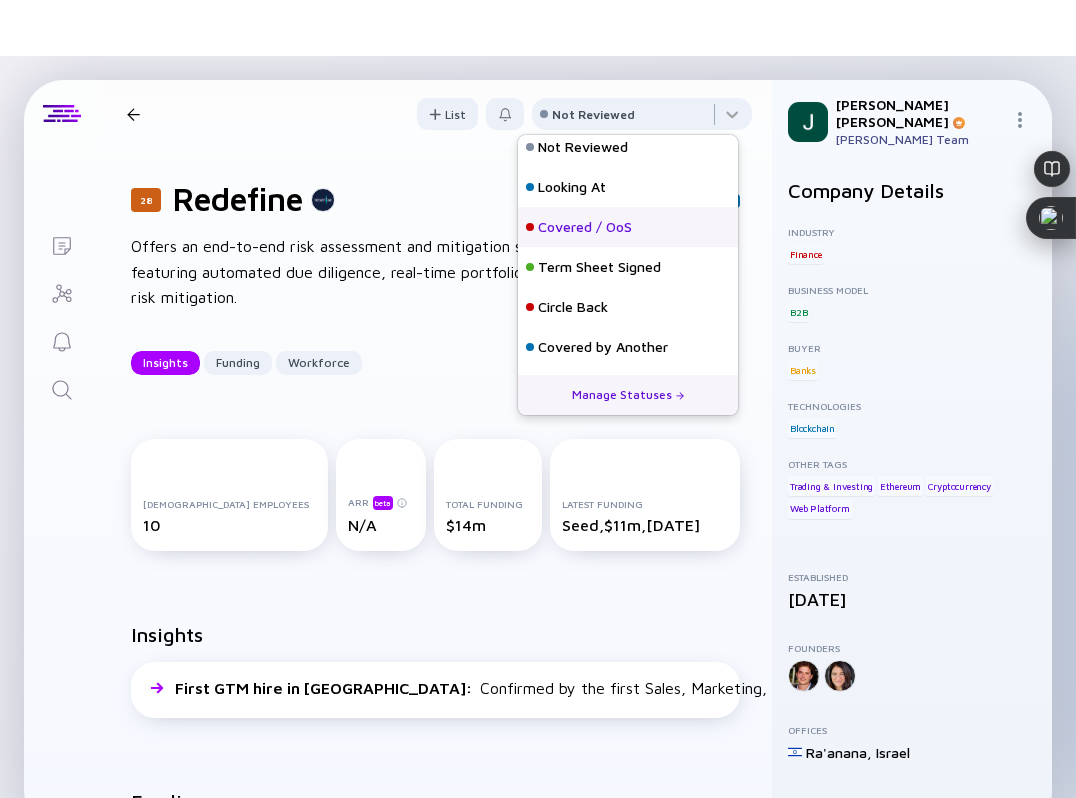 click on "Covered / OoS" at bounding box center (628, 227) 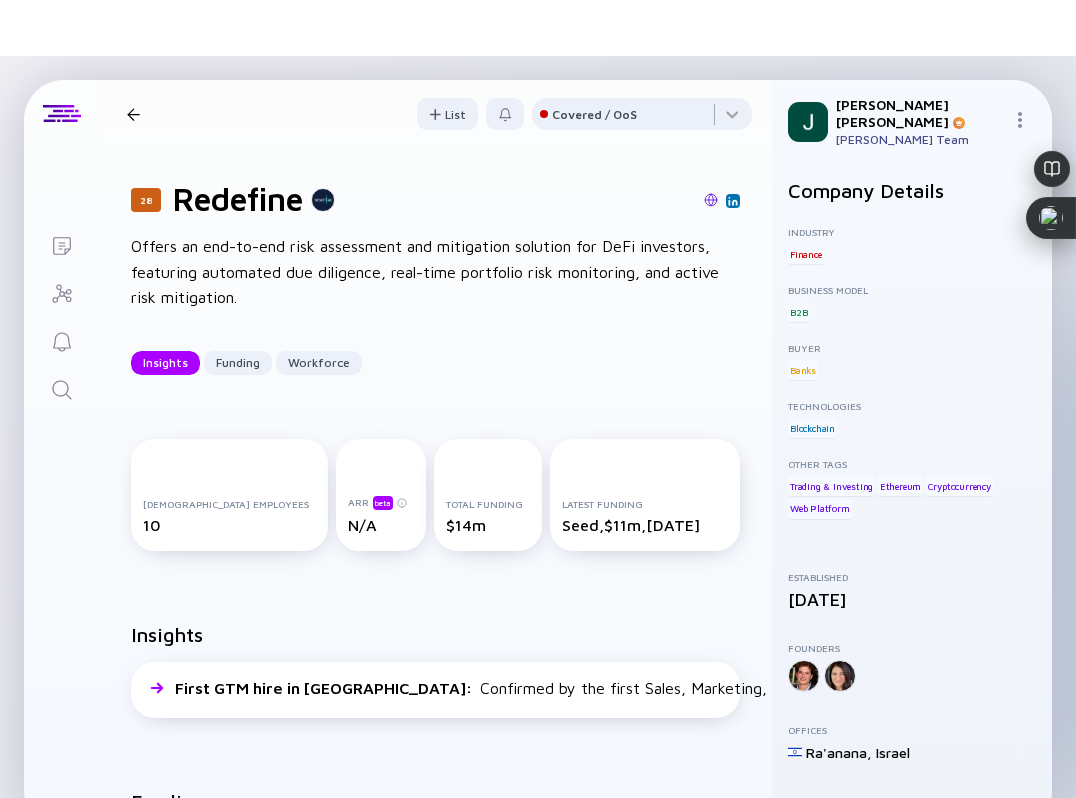 click at bounding box center [133, 114] 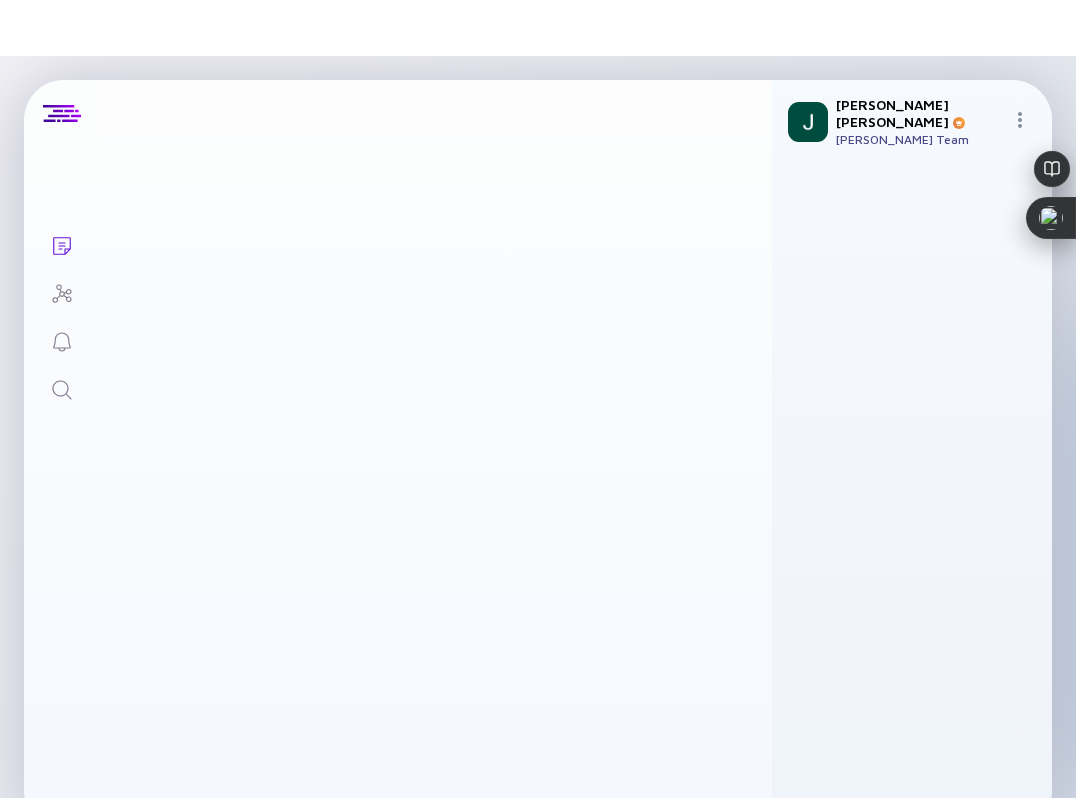 scroll, scrollTop: 19428, scrollLeft: 0, axis: vertical 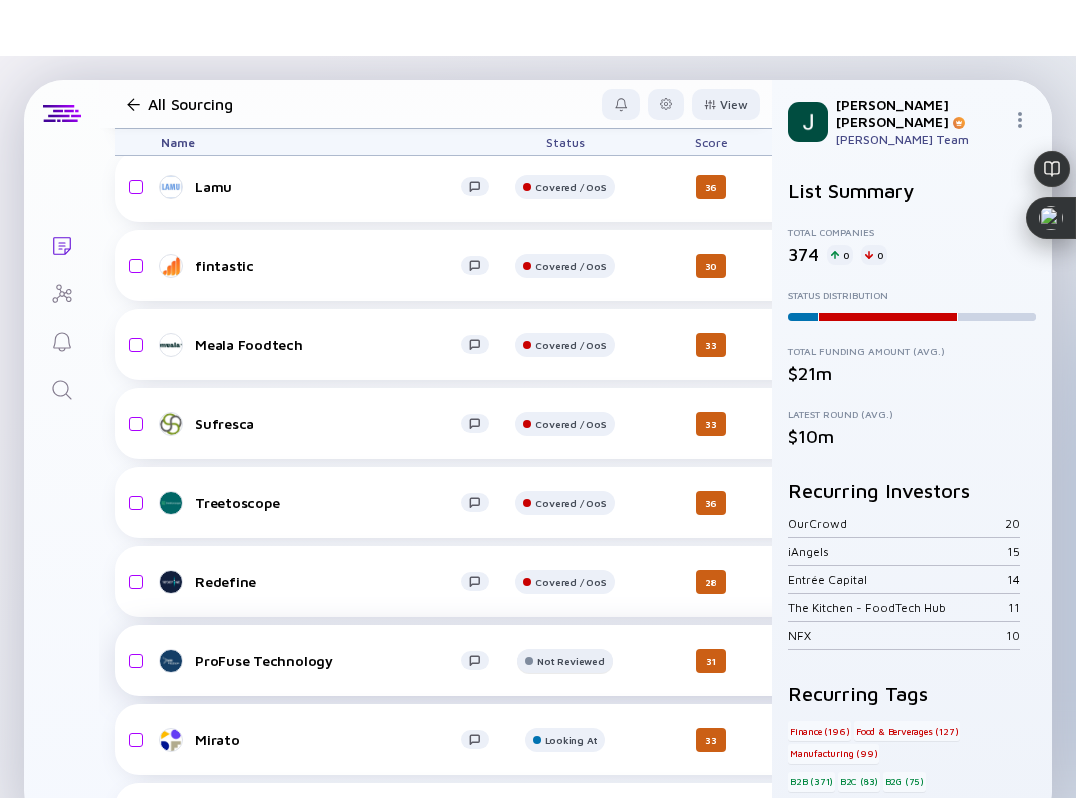 click on "Not Reviewed" at bounding box center (570, 108) 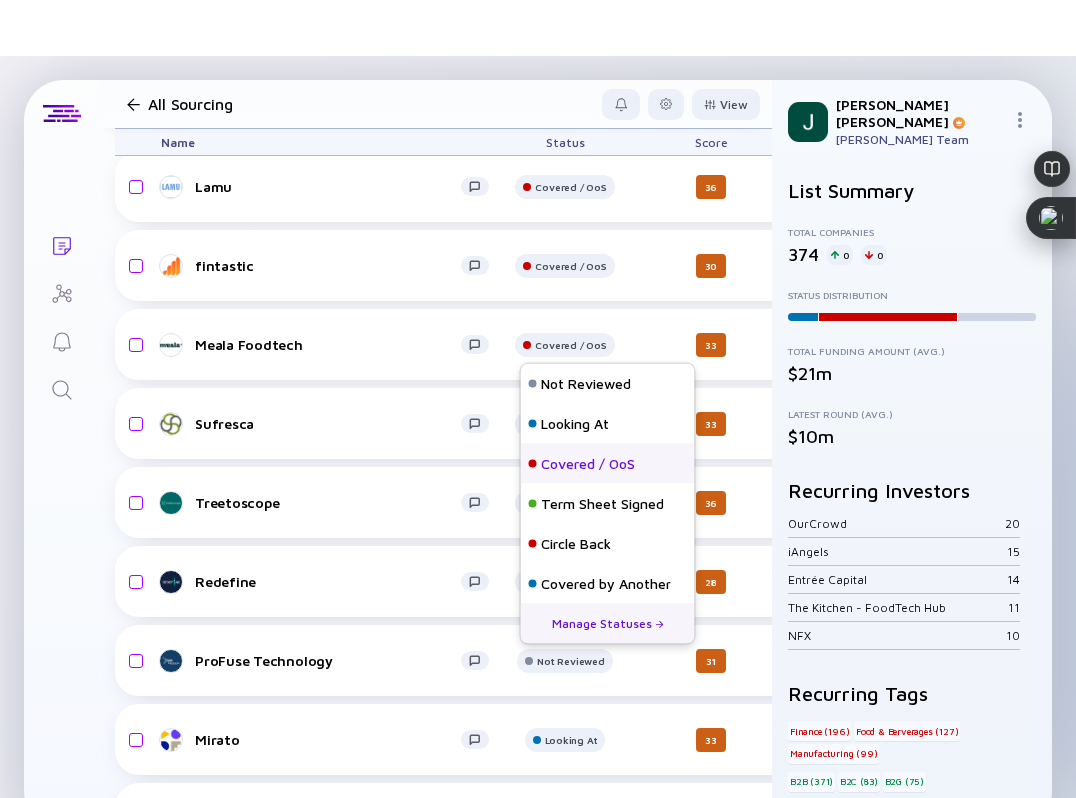 click on "Covered / OoS" at bounding box center (588, 464) 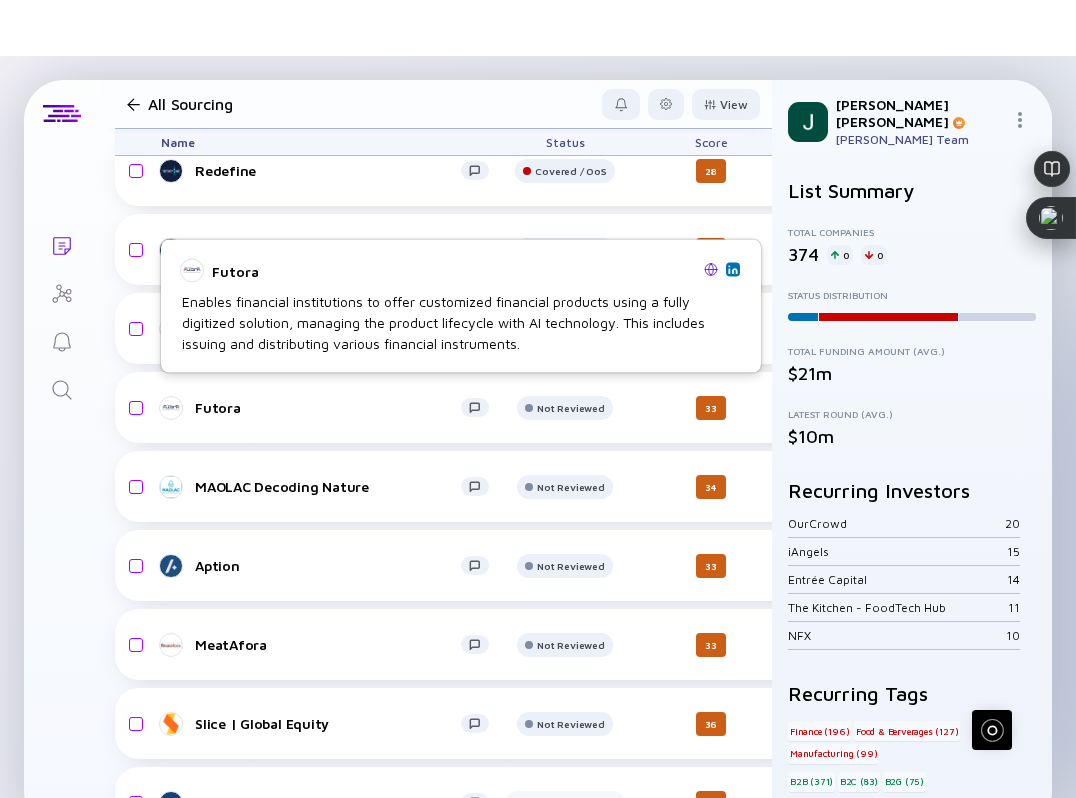 scroll, scrollTop: 19852, scrollLeft: 0, axis: vertical 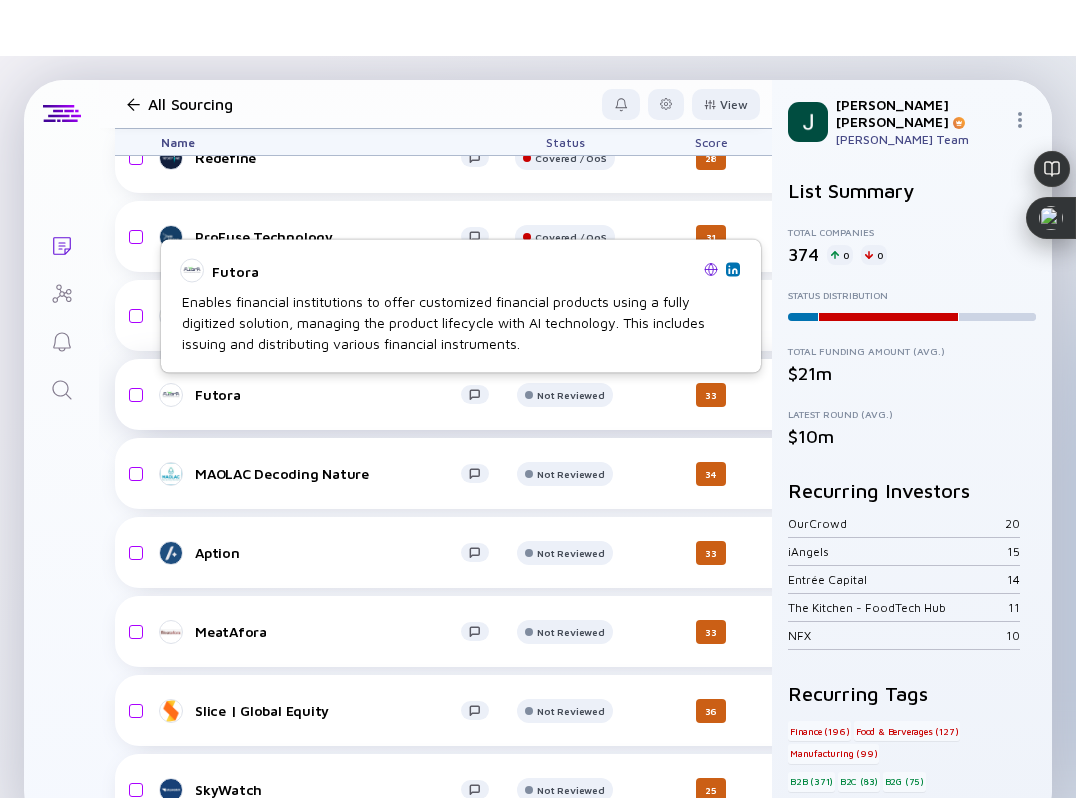 click on "Futora" at bounding box center [328, 394] 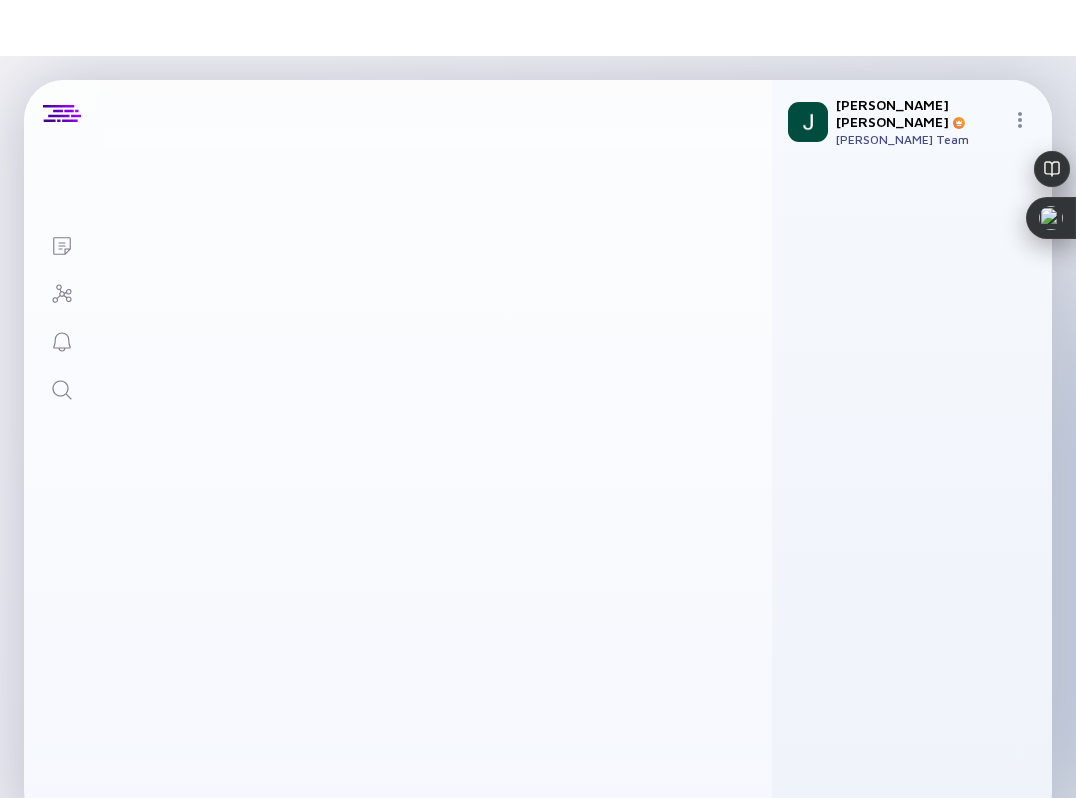 scroll, scrollTop: 0, scrollLeft: 0, axis: both 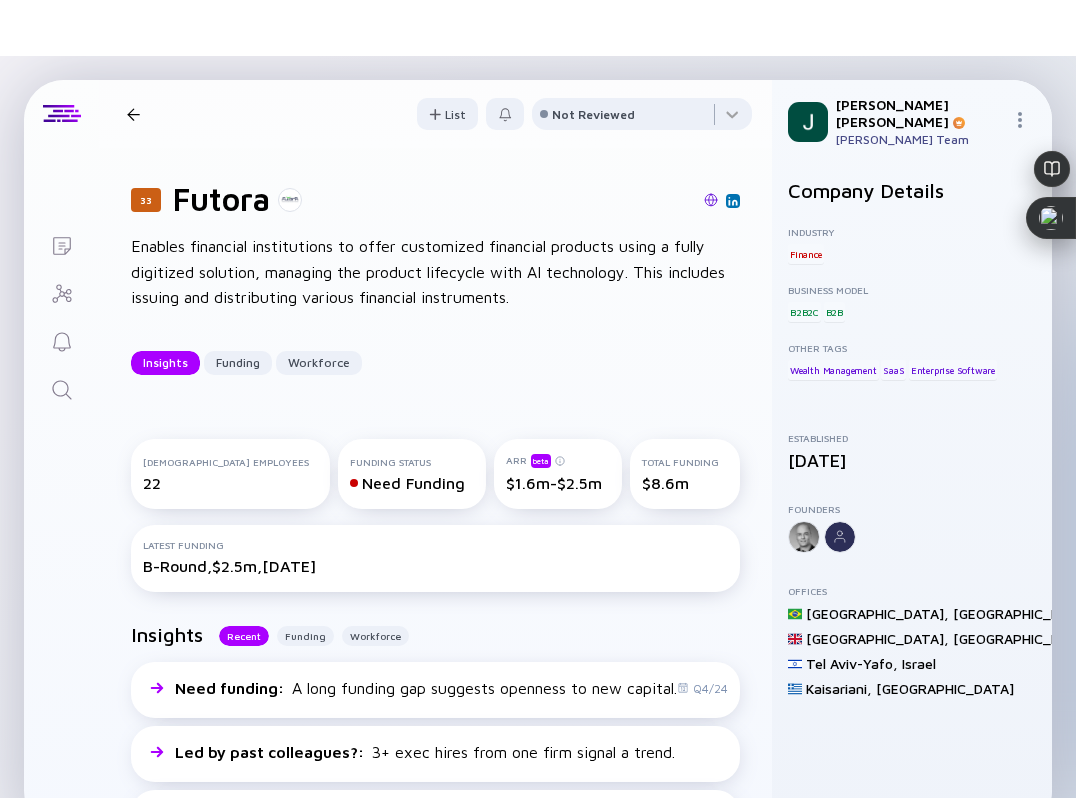 click at bounding box center [711, 200] 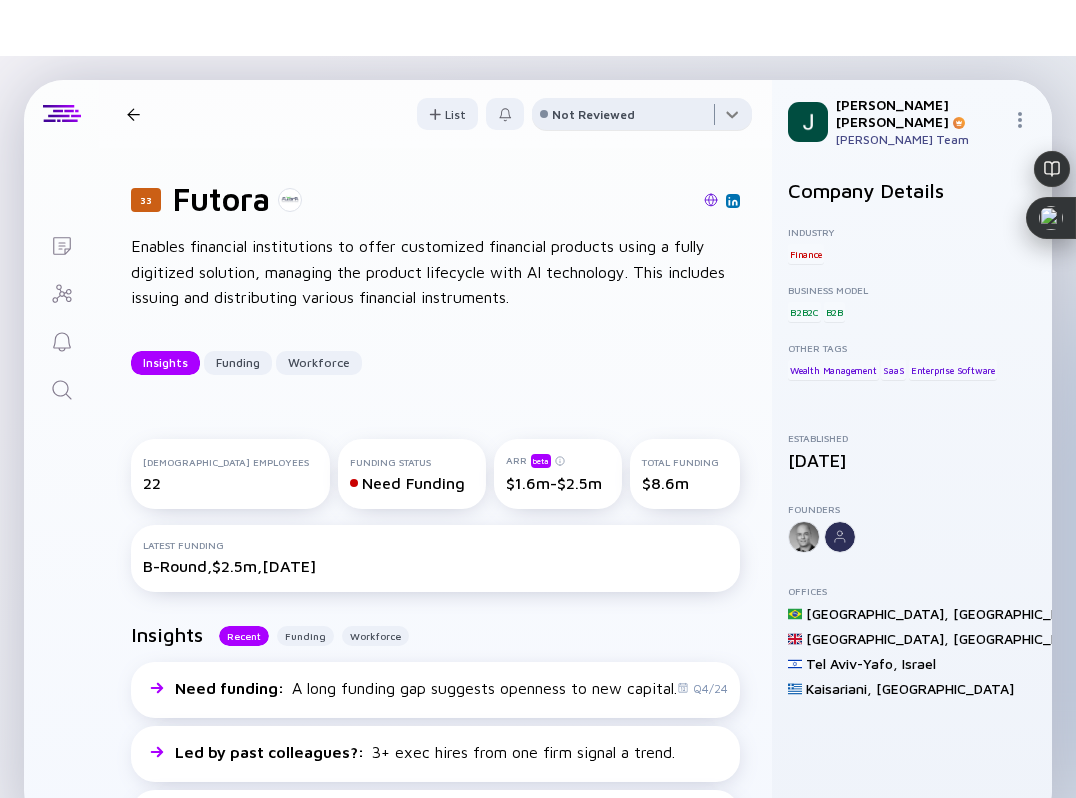 click at bounding box center (642, 118) 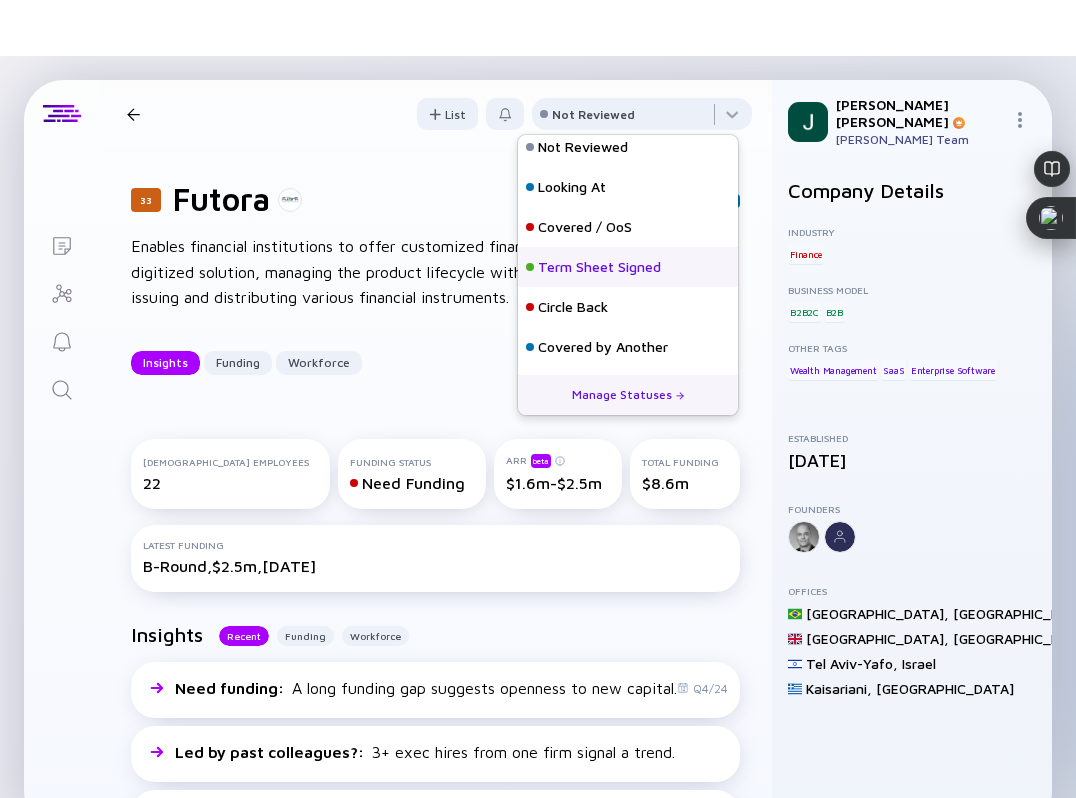 scroll, scrollTop: 7, scrollLeft: 0, axis: vertical 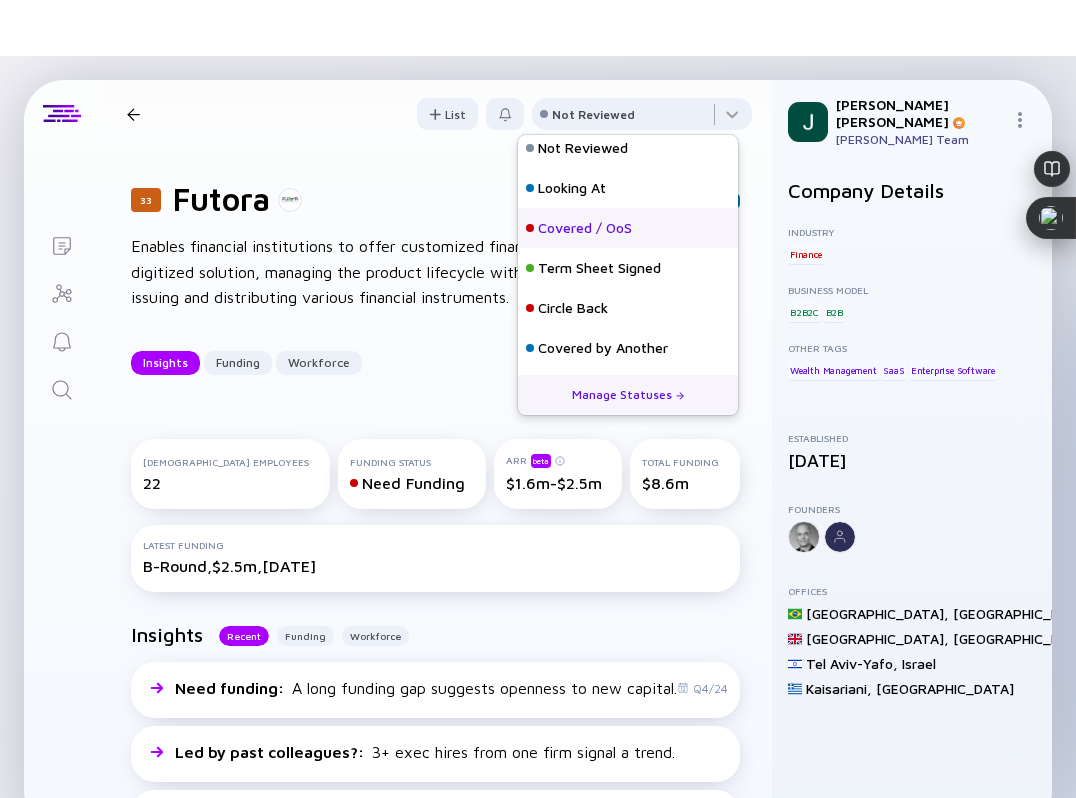click on "Covered / OoS" at bounding box center (585, 228) 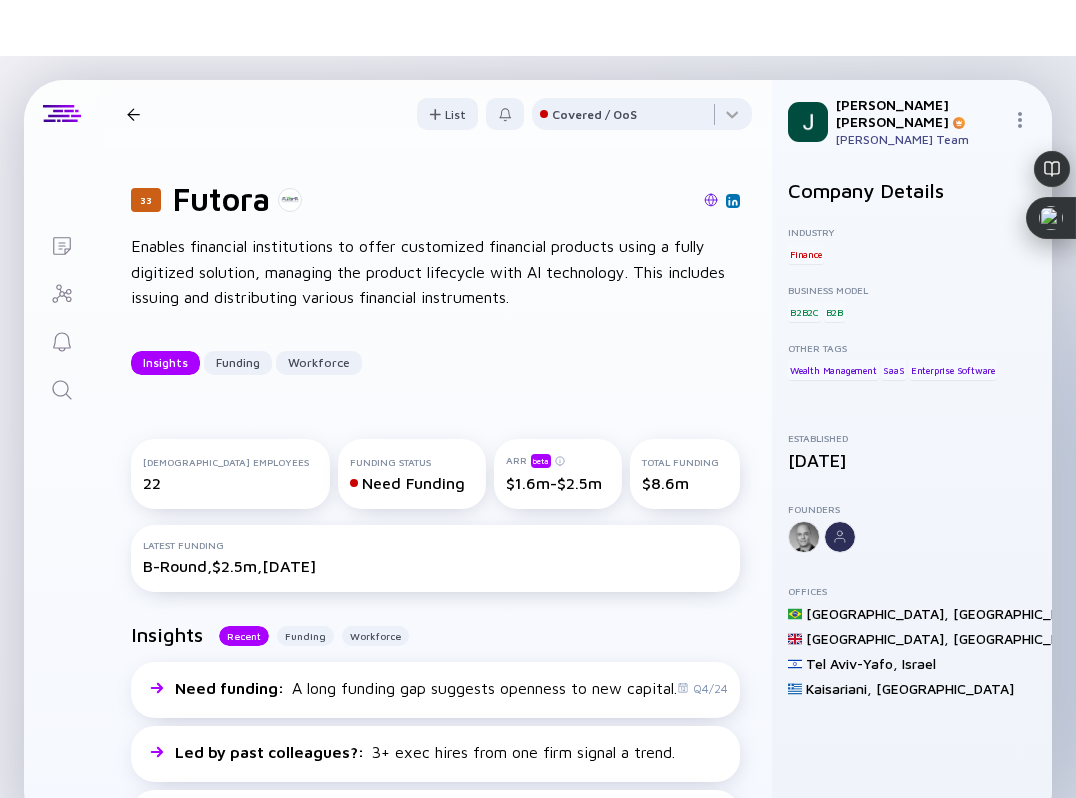click at bounding box center (133, 114) 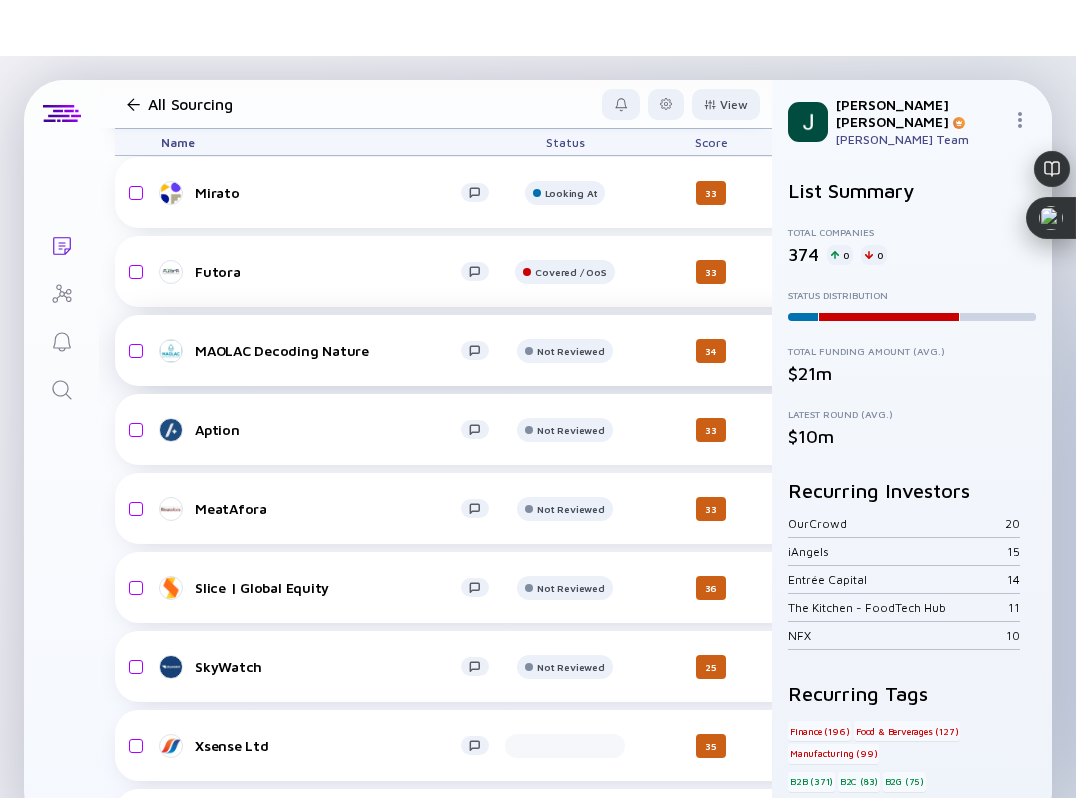 scroll, scrollTop: 19978, scrollLeft: 0, axis: vertical 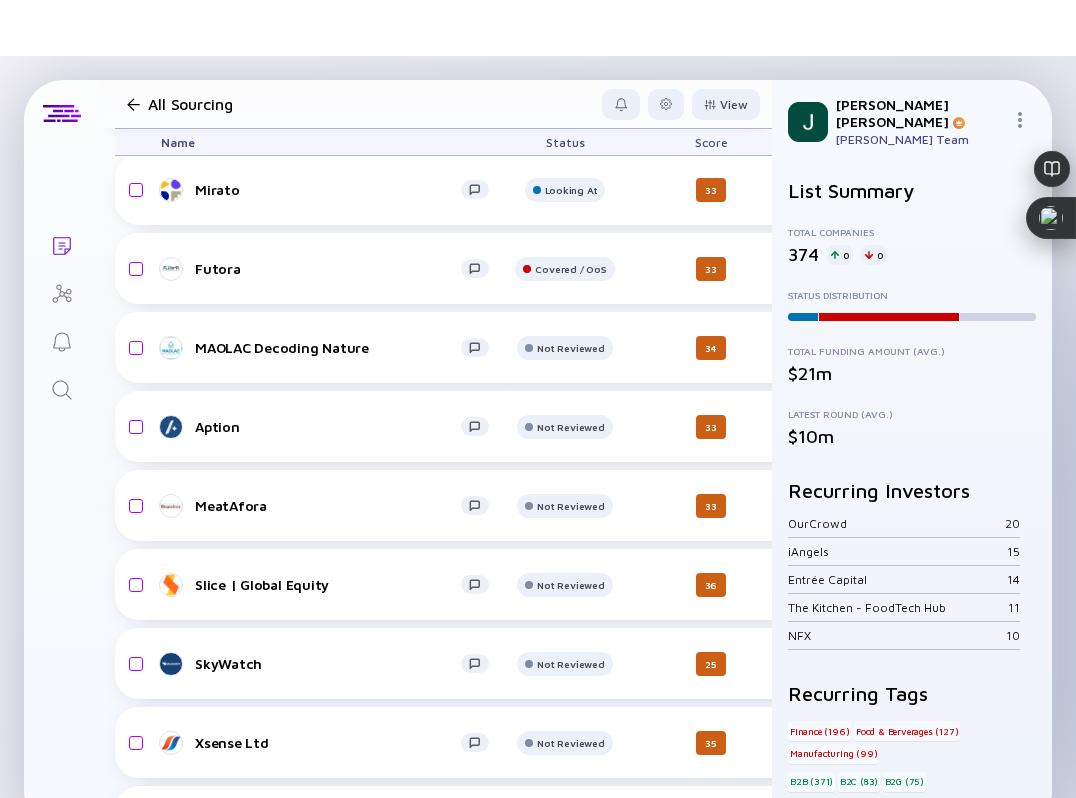 click on "All Sourcing" at bounding box center [190, 104] 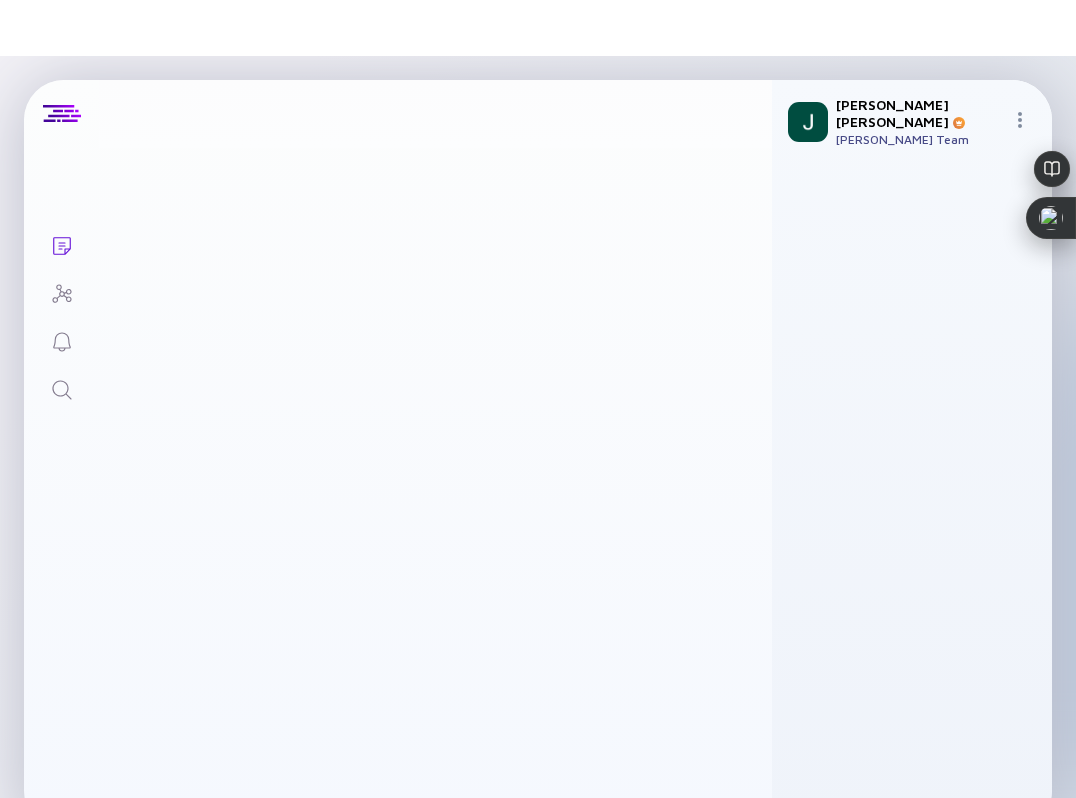 scroll, scrollTop: 0, scrollLeft: 0, axis: both 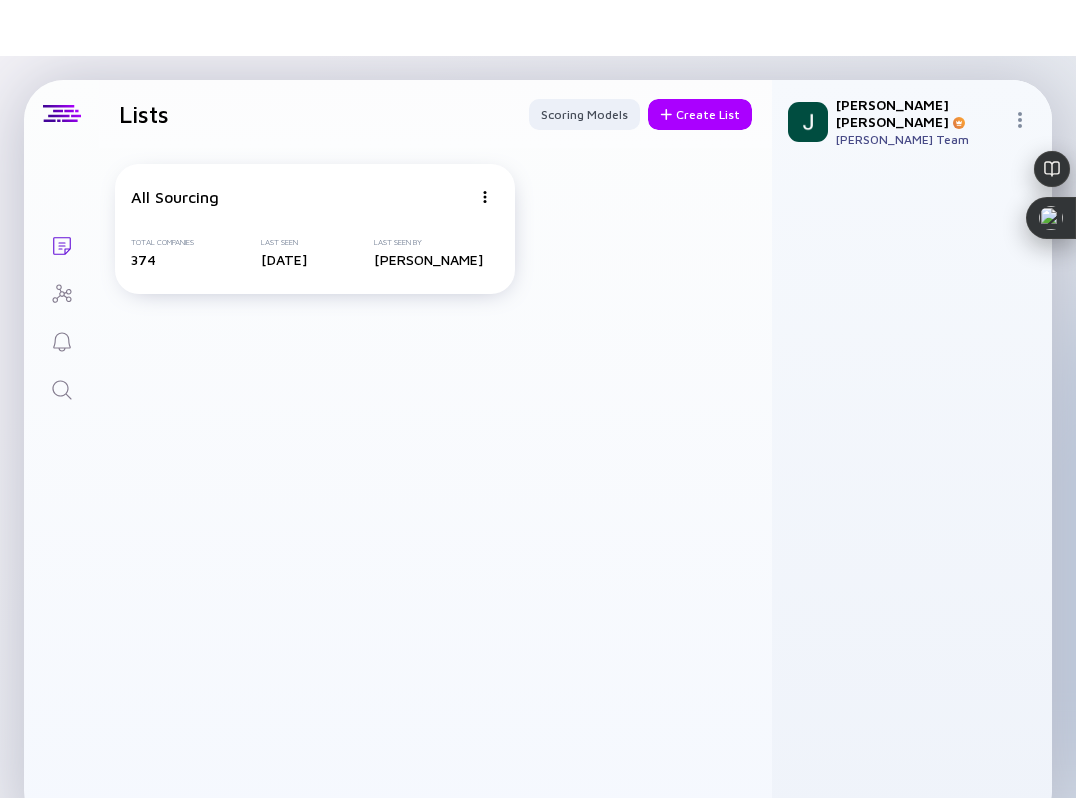click on "All Sourcing Total Companies 374 Last Seen 3 days ago Last Seen By Jared Lederman" at bounding box center [435, 229] 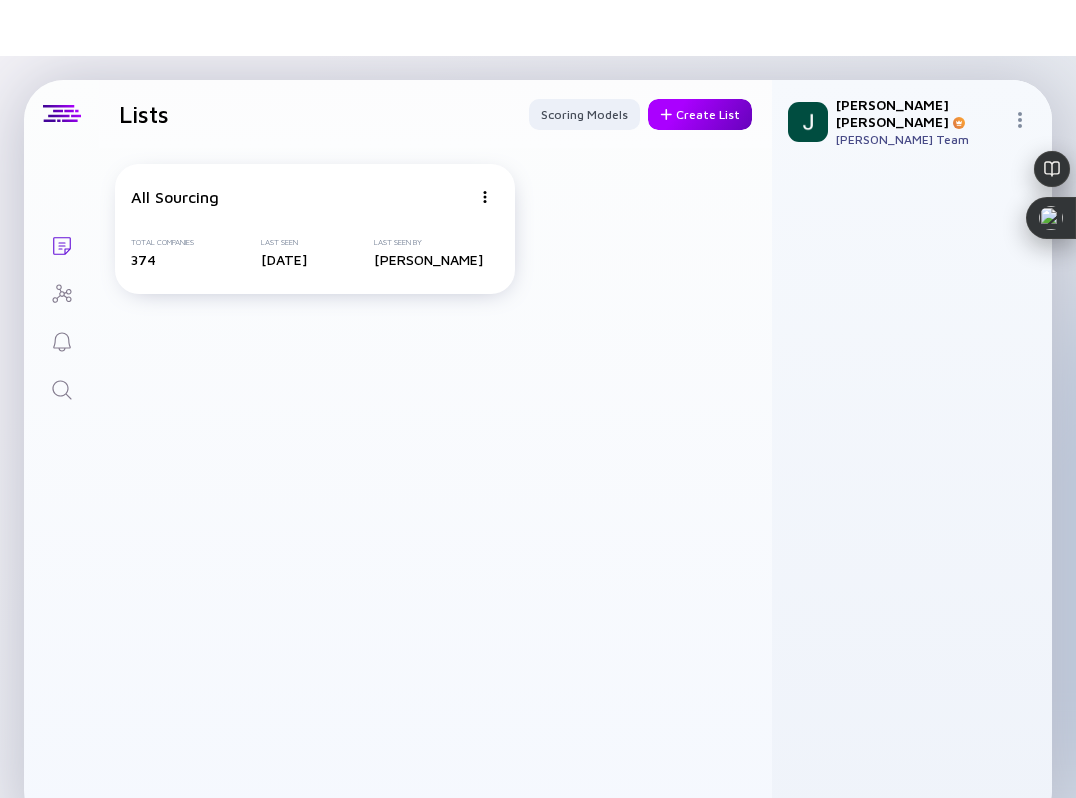 click on "Create List" at bounding box center [700, 114] 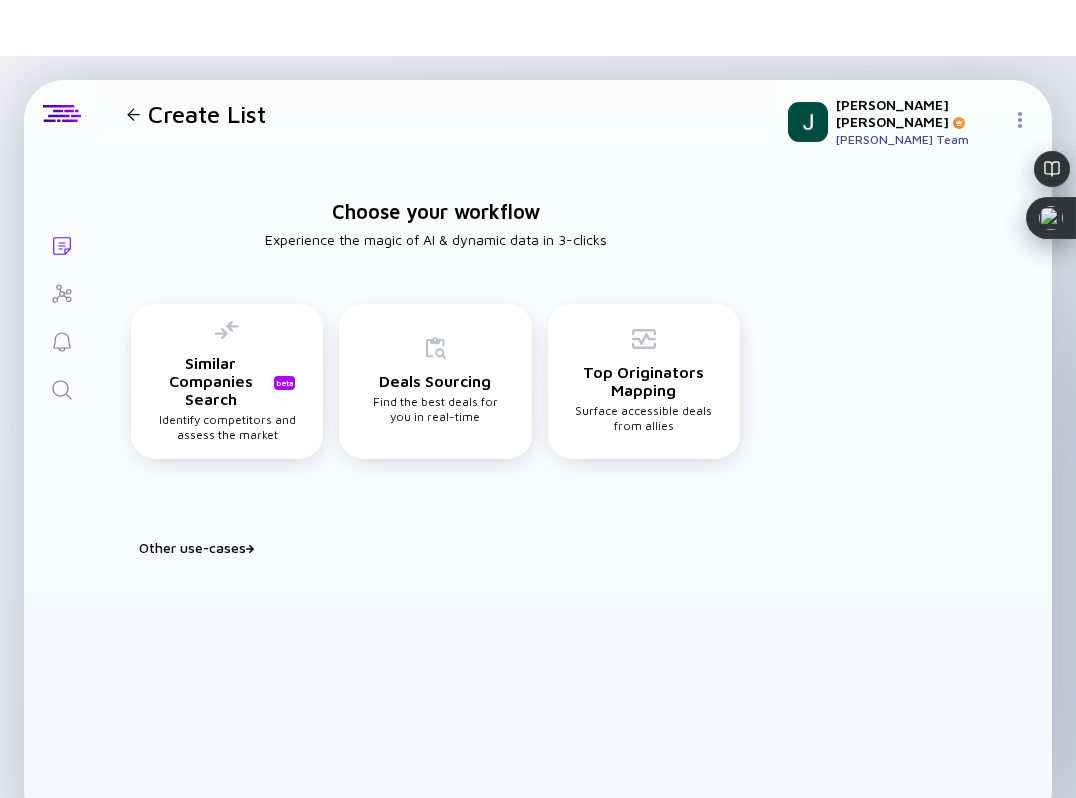 click on "Choose your workflow Experience the magic of AI & dynamic data in 3-clicks Similar Companies Search beta Identify competitors and assess the market Deals Sourcing Find the best deals for you in real-time Top Originators Mapping Surface accessible deals from allies Other use-cases  Build Watchlist Score & prioritize deals to identify your next best play Portfolio Check Prepare for your next board and enrich LP reports Custom List Build your tailored use-case" at bounding box center [435, 369] 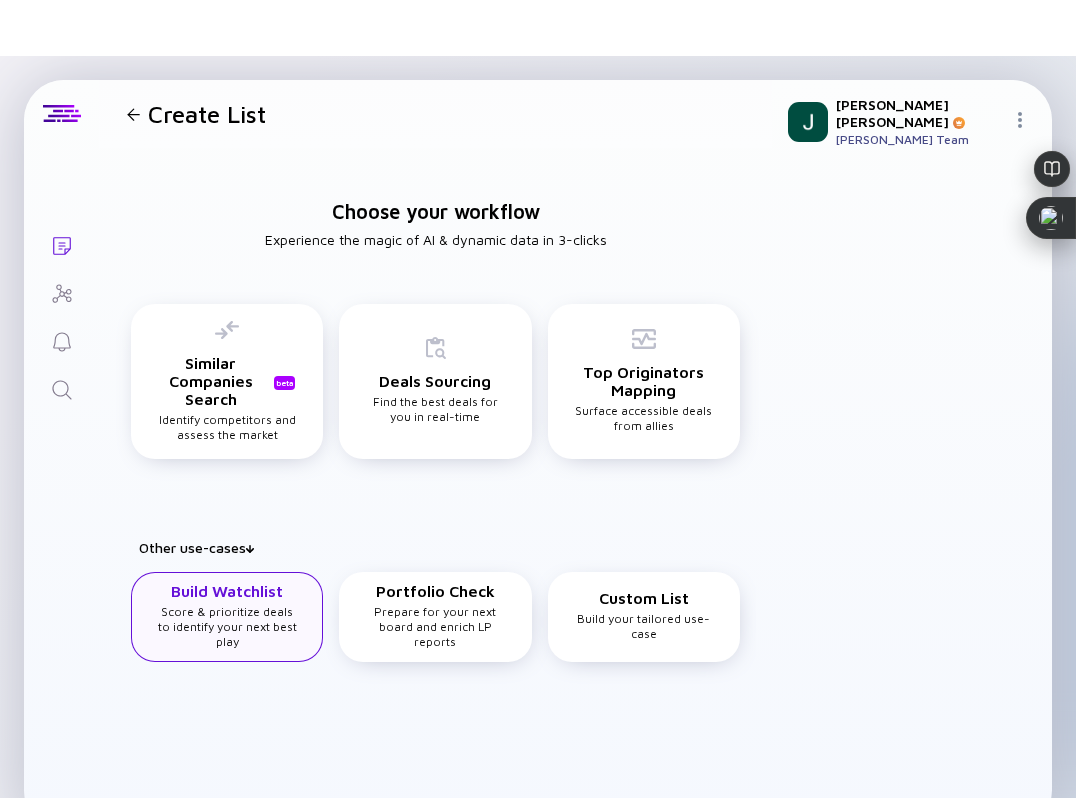 click on "Build Watchlist Score & prioritize deals to identify your next best play" at bounding box center [227, 615] 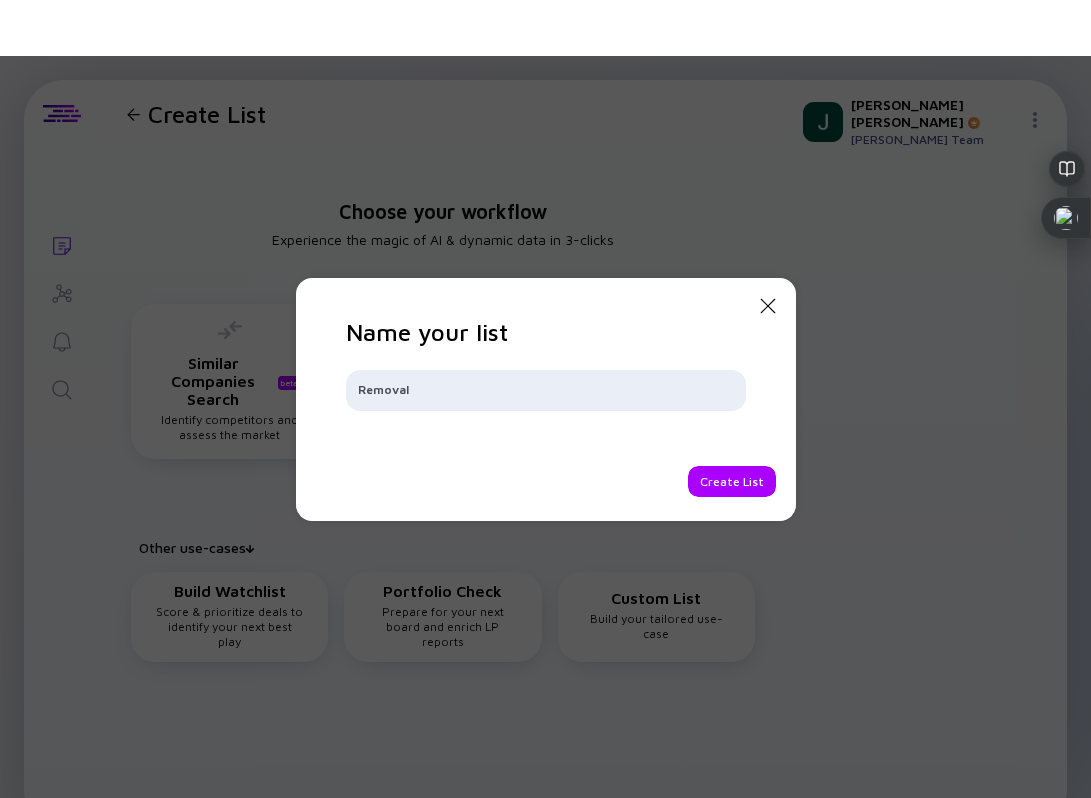 type on "Removal" 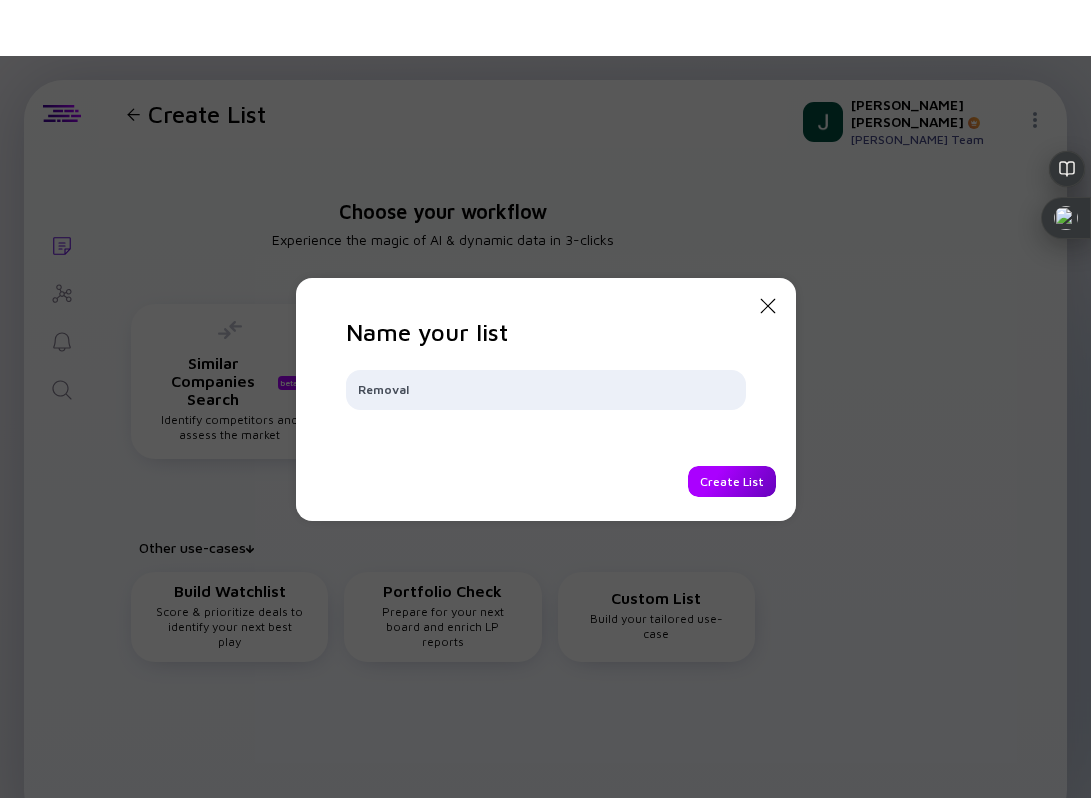 click on "Create List" at bounding box center (732, 481) 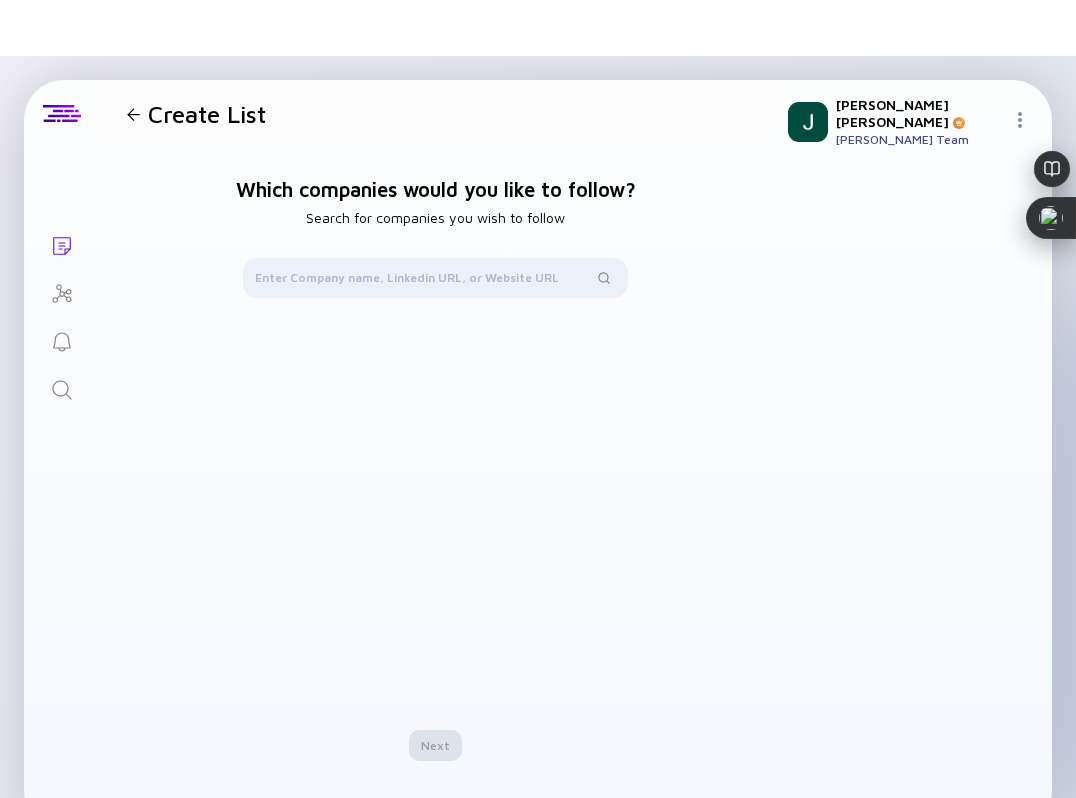 click at bounding box center [133, 114] 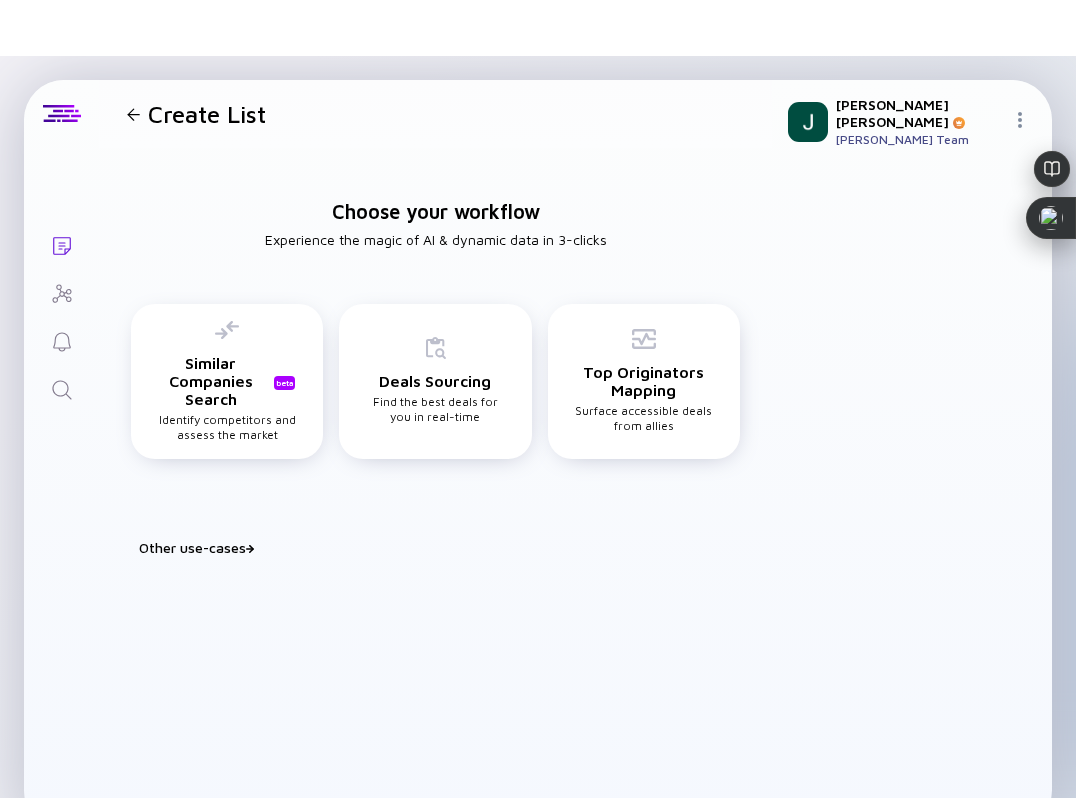 click on "Other use-cases" at bounding box center (447, 547) 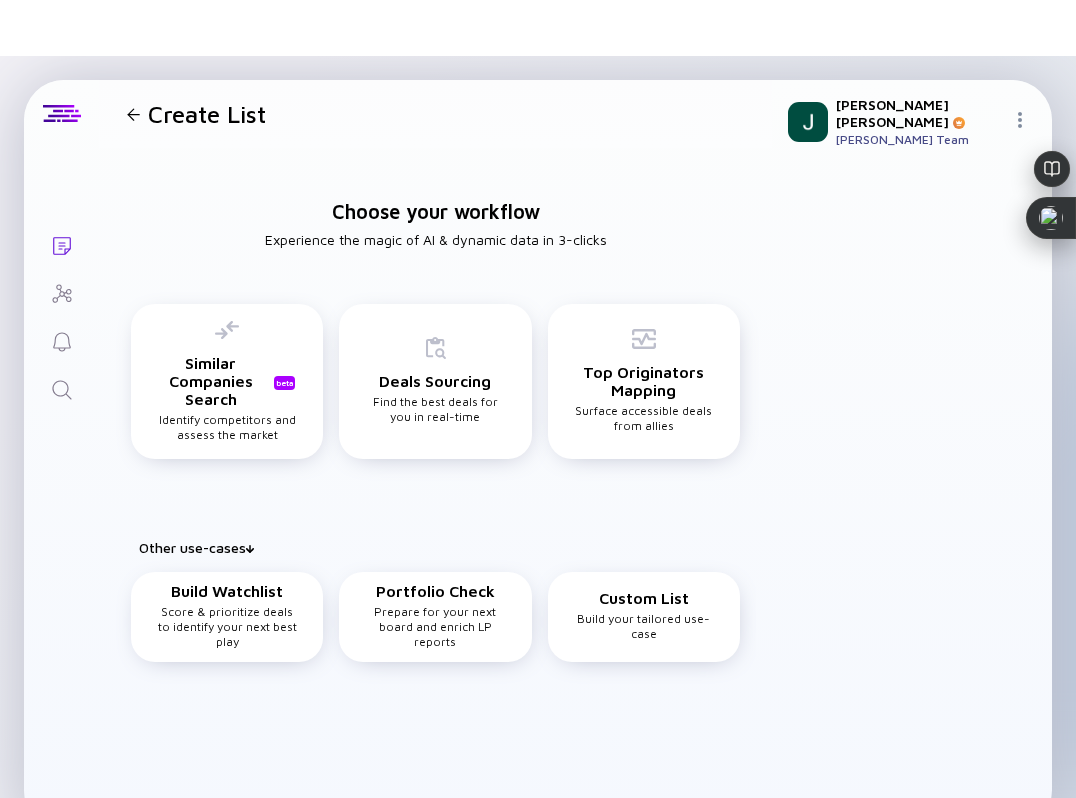 click on "Build Watchlist Score & prioritize deals to identify your next best play Portfolio Check Prepare for your next board and enrich LP reports Custom List Build your tailored use-case" at bounding box center [435, 620] 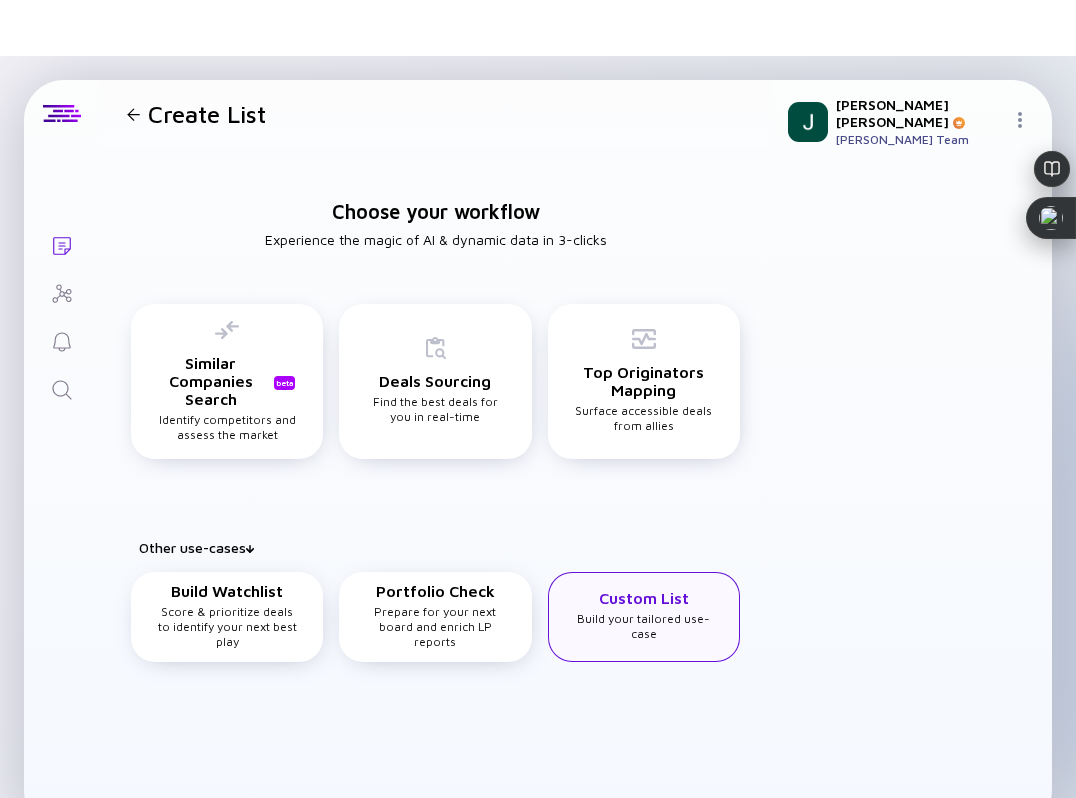click on "Custom List Build your tailored use-case" at bounding box center (644, 617) 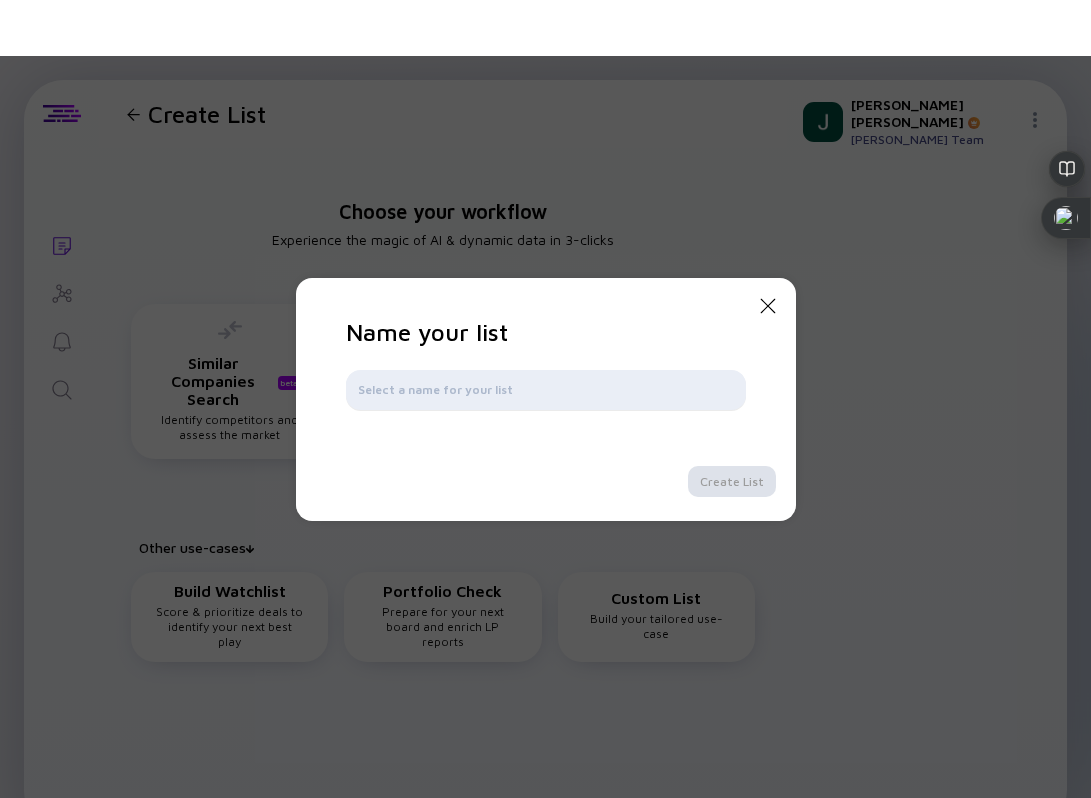 click at bounding box center [546, 390] 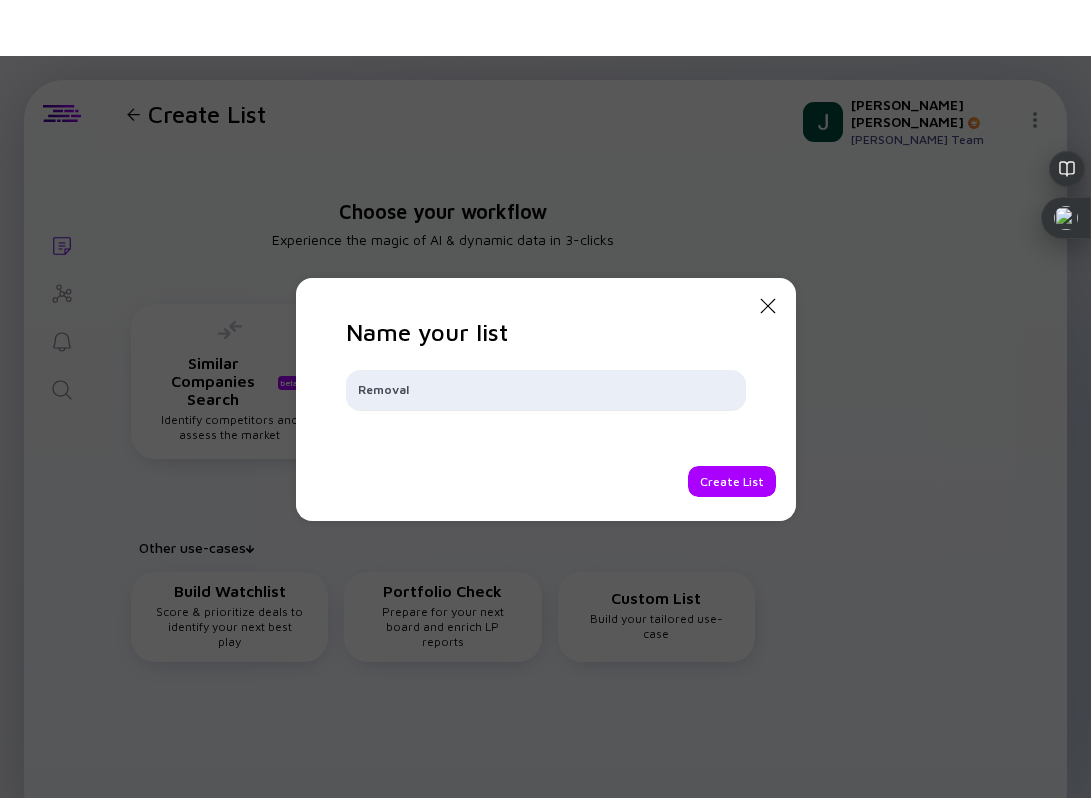 type on "Removal" 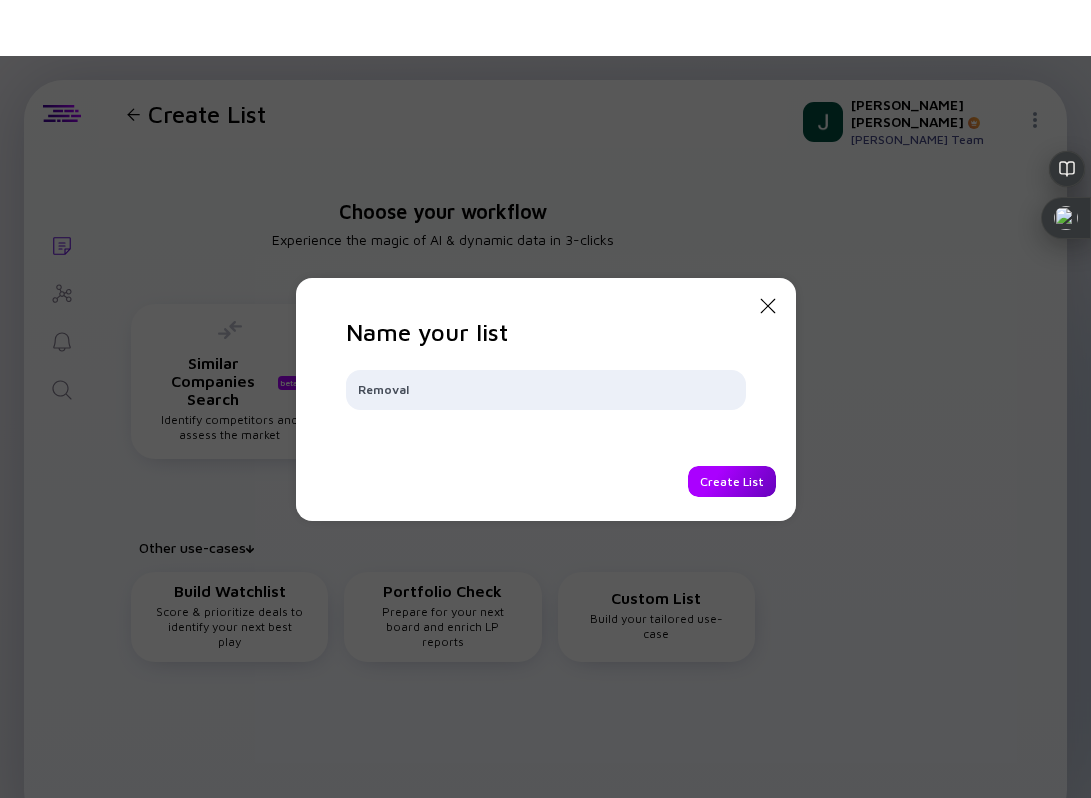 click on "Create List" at bounding box center (732, 481) 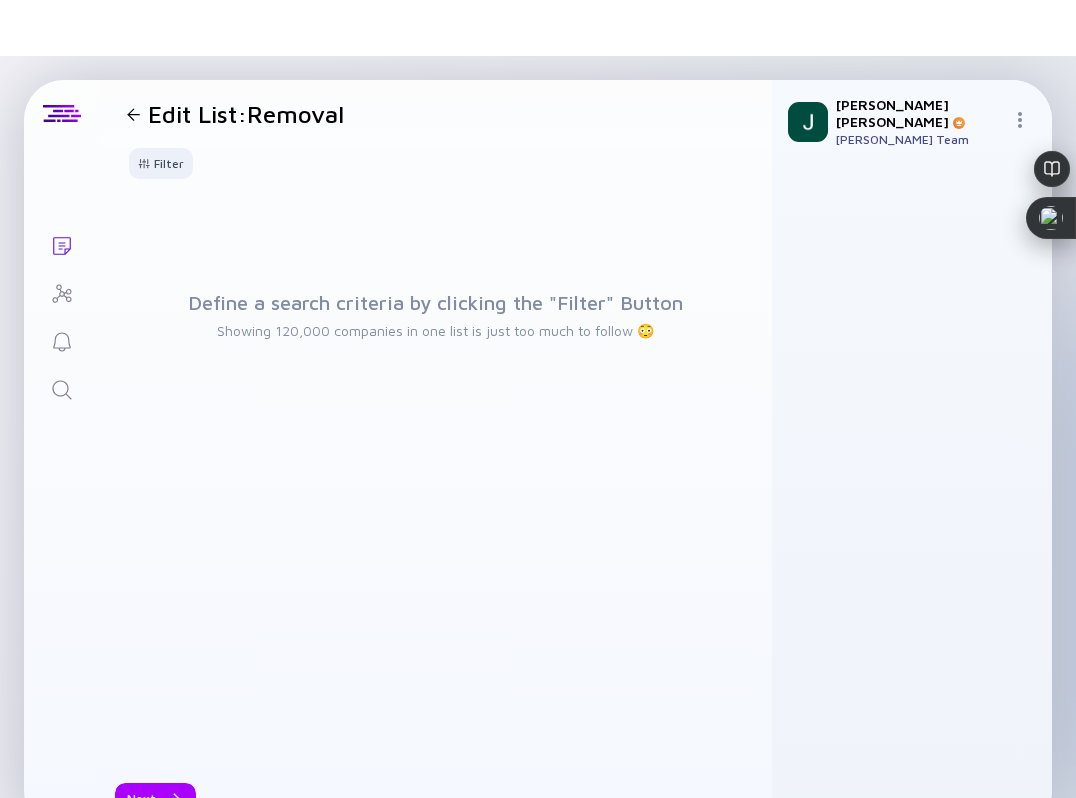 click on "Define a search criteria by clicking the "Filter" Button Showing 120,000 companies in one list is just too much to follow 😳" at bounding box center (435, 315) 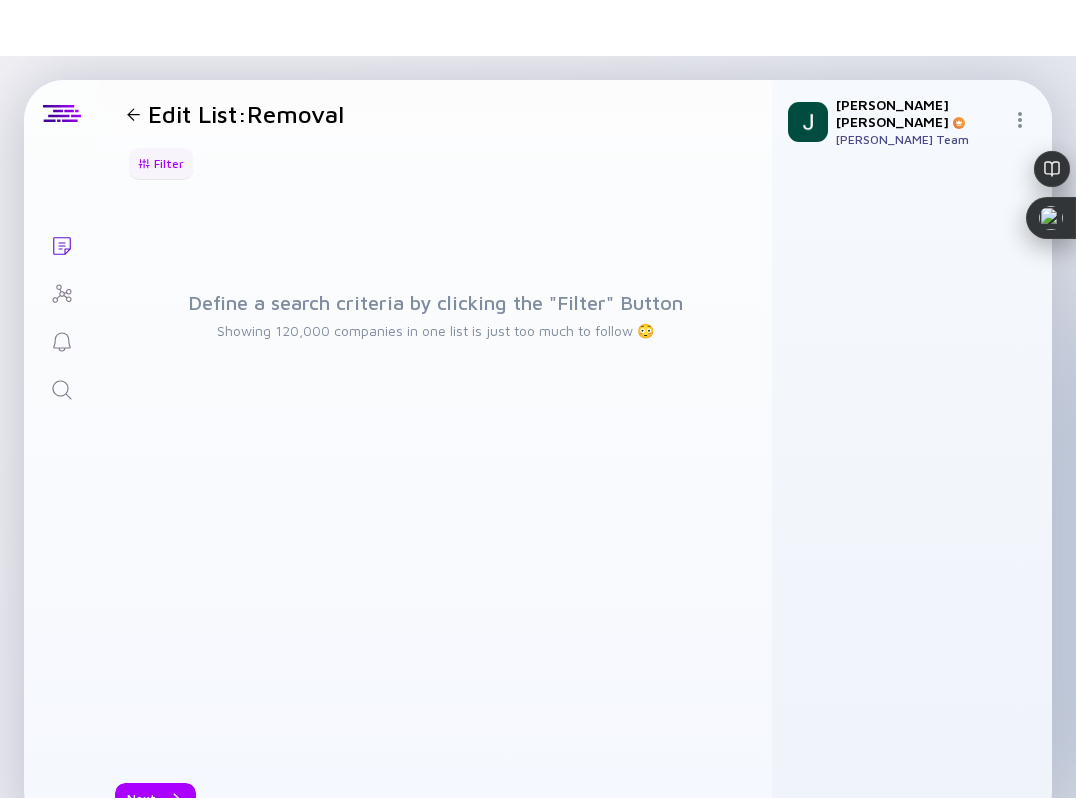 click on "Filter" at bounding box center (161, 163) 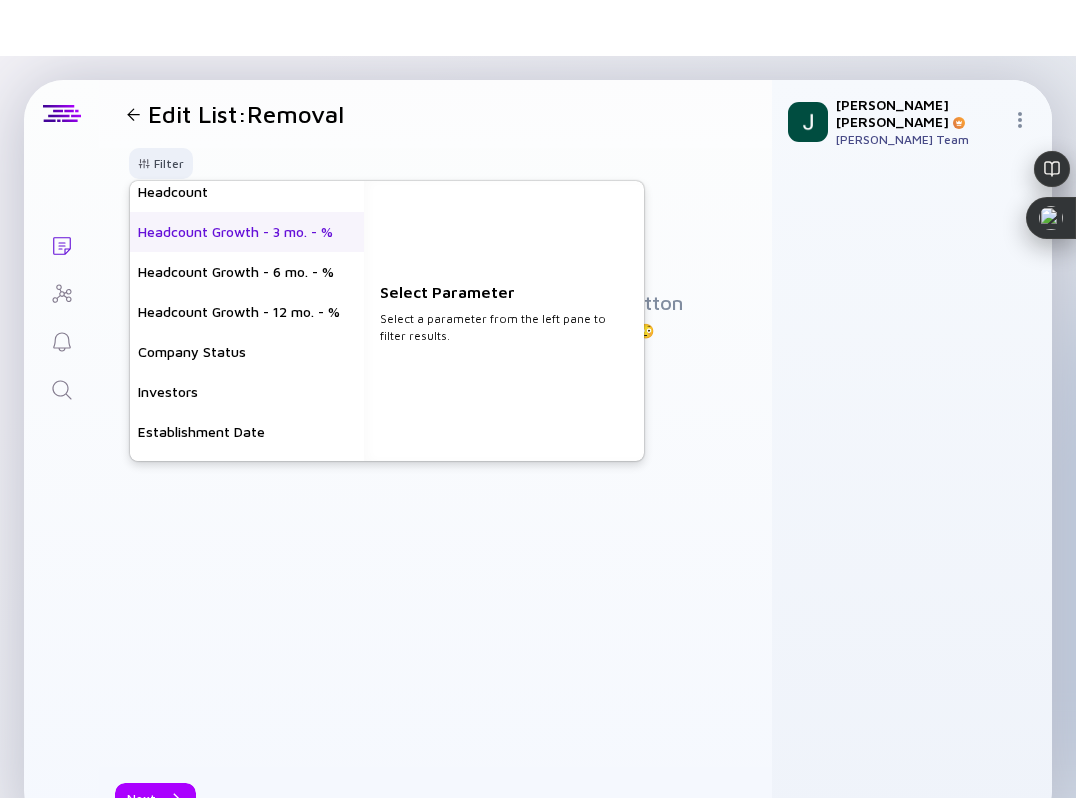 scroll, scrollTop: 15, scrollLeft: 0, axis: vertical 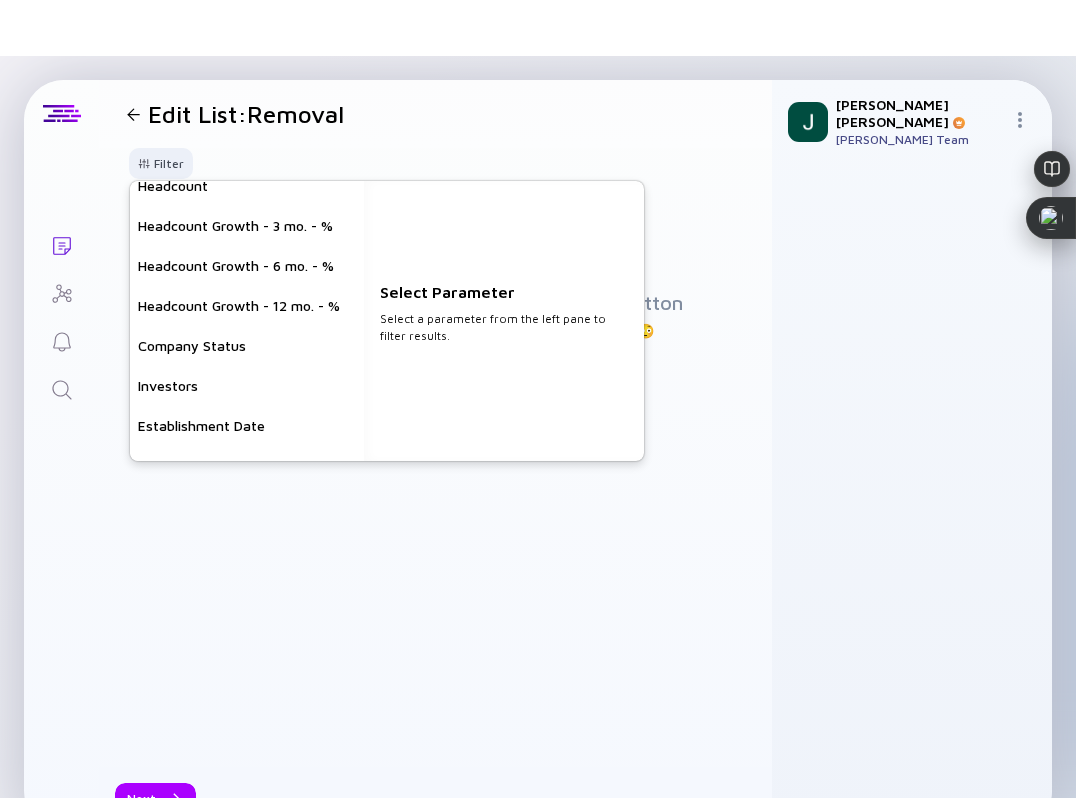 click on "Edit List:  Removal" at bounding box center (246, 114) 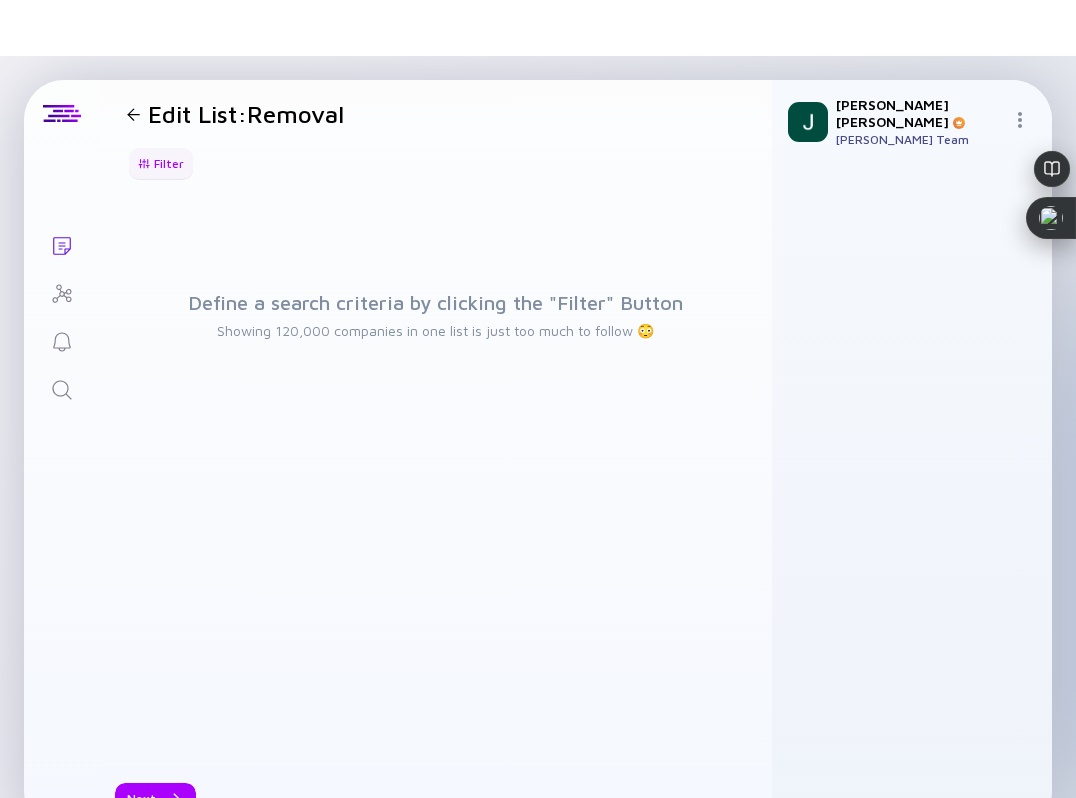 click on "Filter" at bounding box center (161, 163) 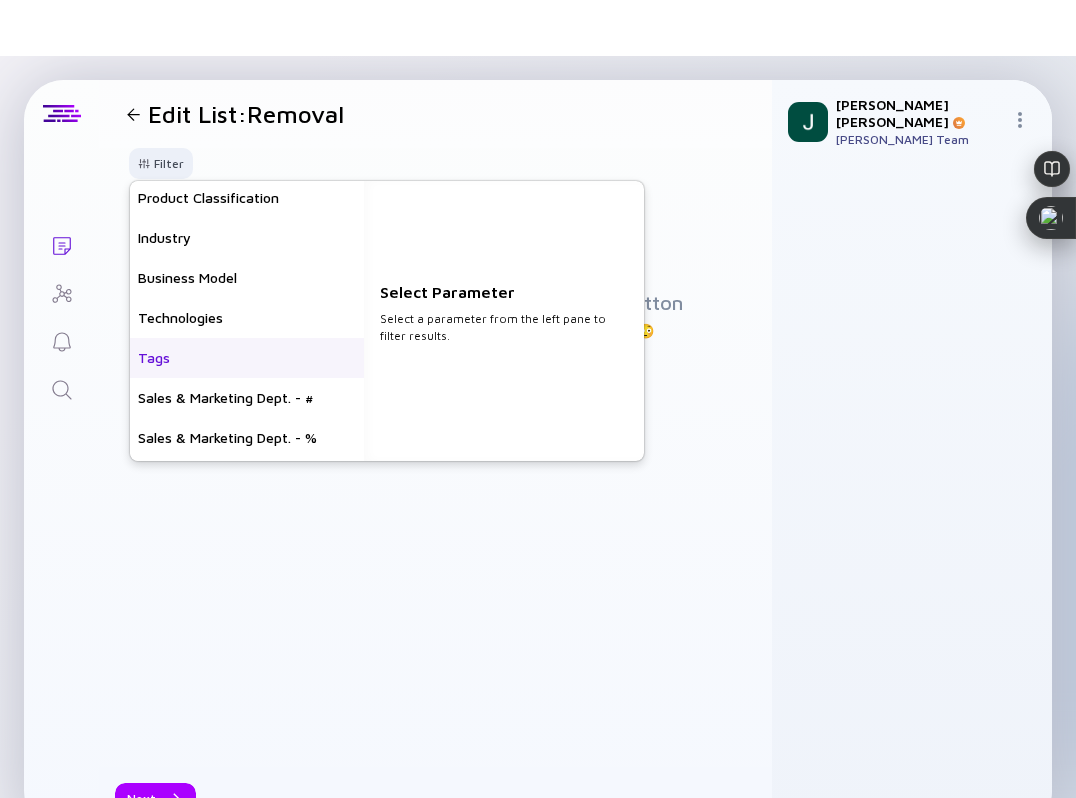 scroll, scrollTop: 525, scrollLeft: 0, axis: vertical 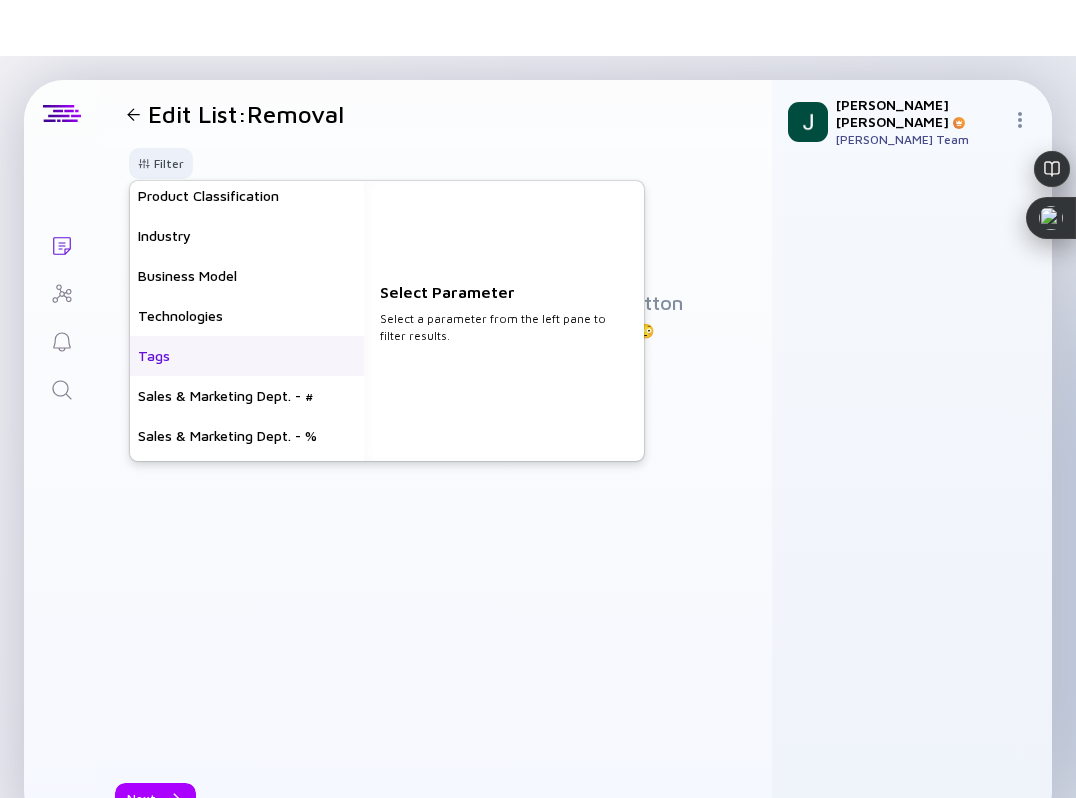 click on "Tags" at bounding box center (247, 356) 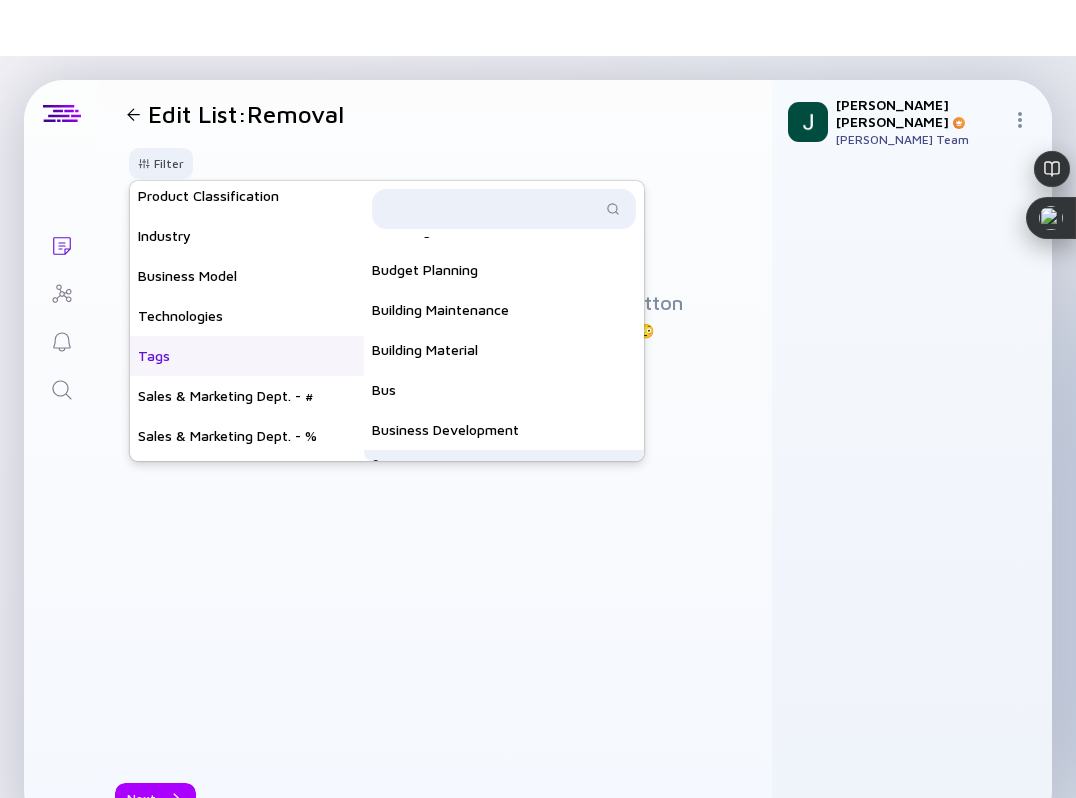scroll, scrollTop: 5563, scrollLeft: 0, axis: vertical 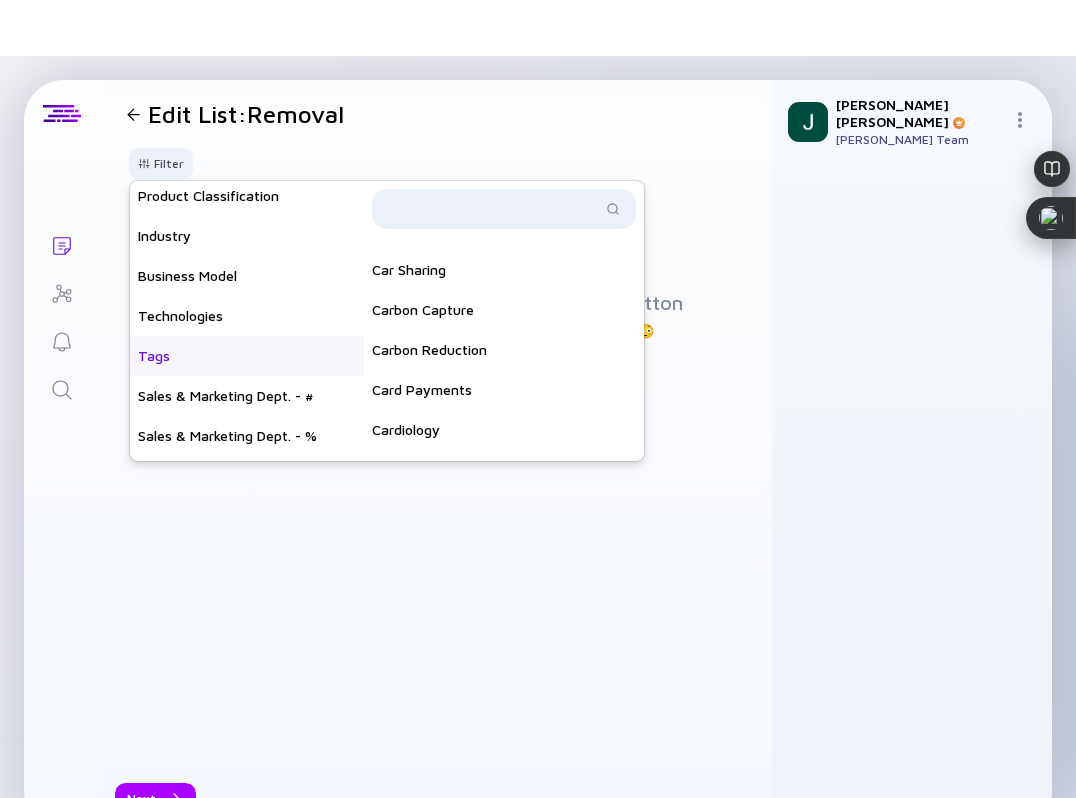 click on "Tags" at bounding box center (247, 356) 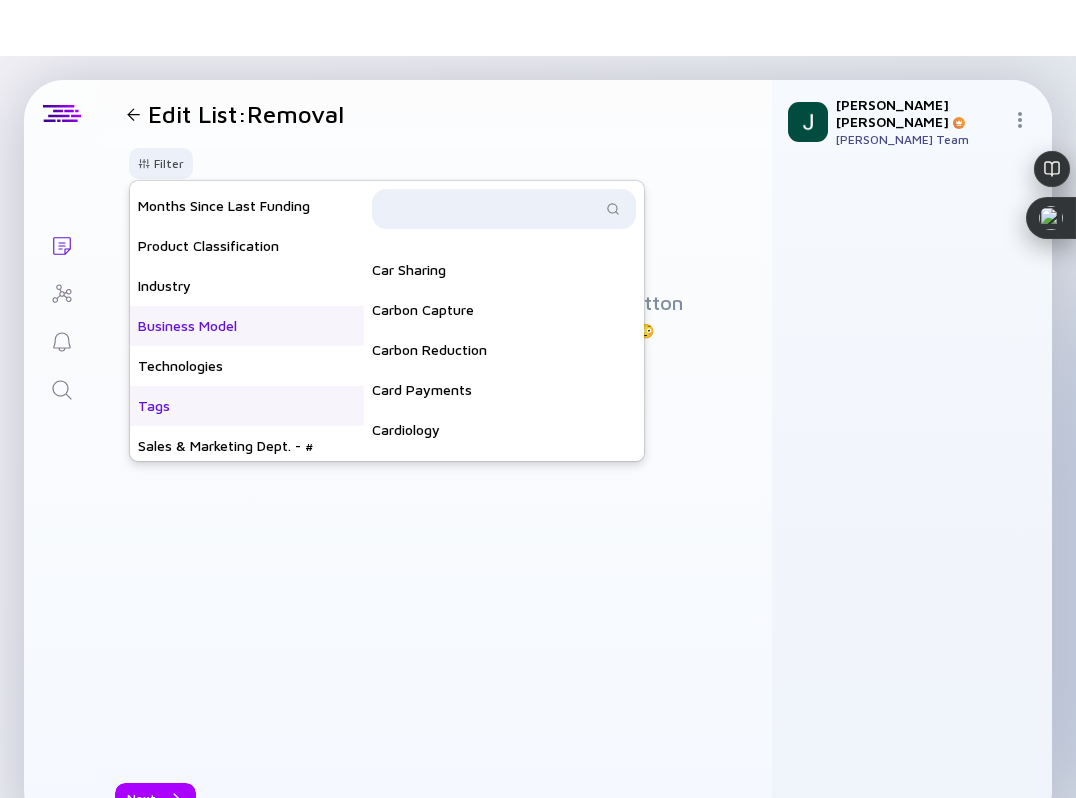 scroll, scrollTop: 529, scrollLeft: 0, axis: vertical 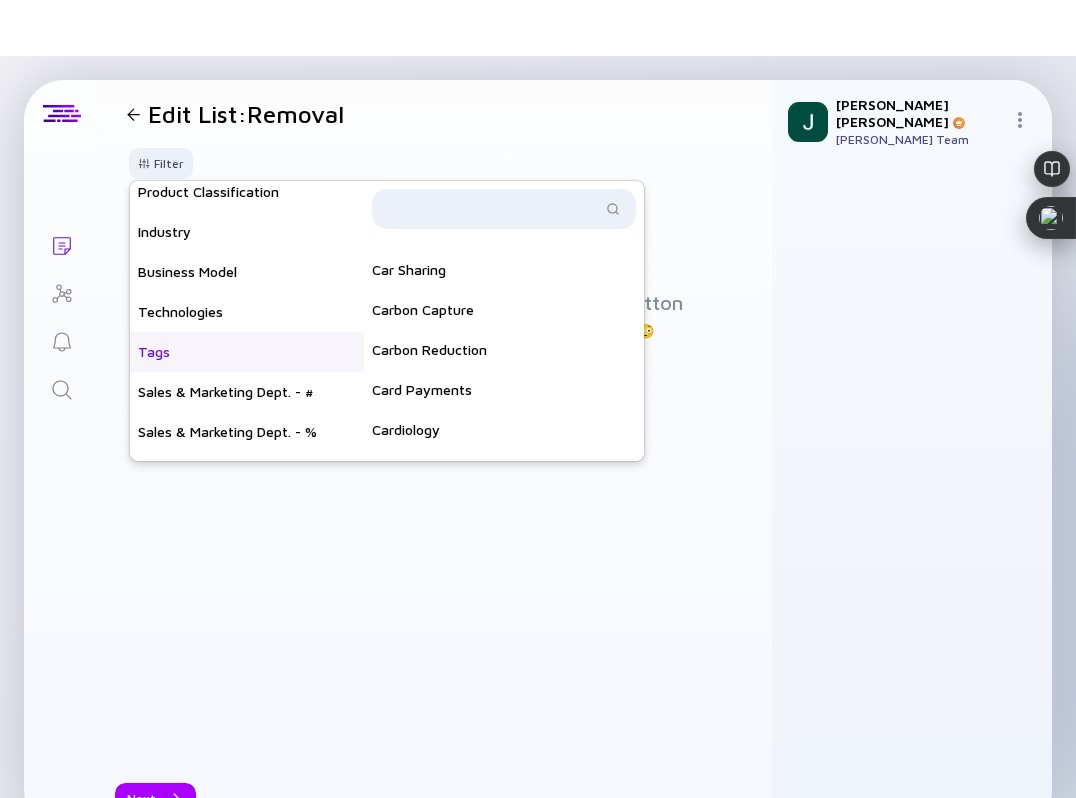 click on "Tags" at bounding box center [247, 352] 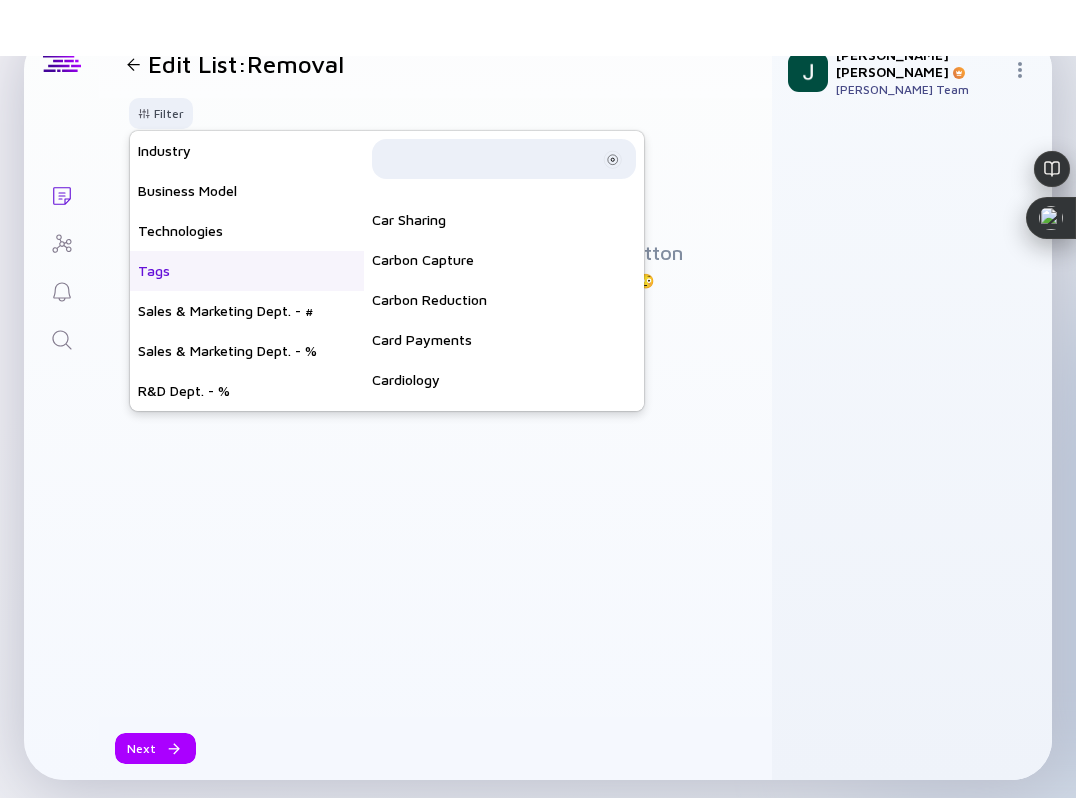 scroll, scrollTop: 56, scrollLeft: 0, axis: vertical 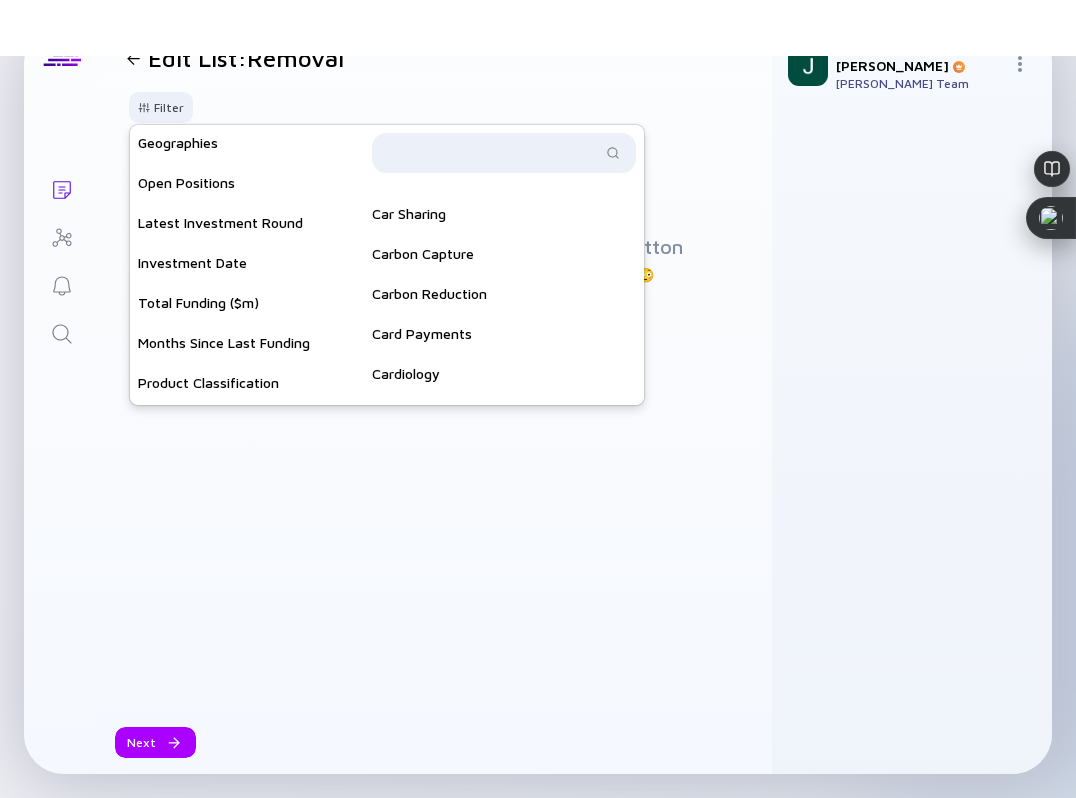 click on "Define a search criteria by clicking the "Filter" Button Showing 120,000 companies in one list is just too much to follow 😳" at bounding box center (435, 425) 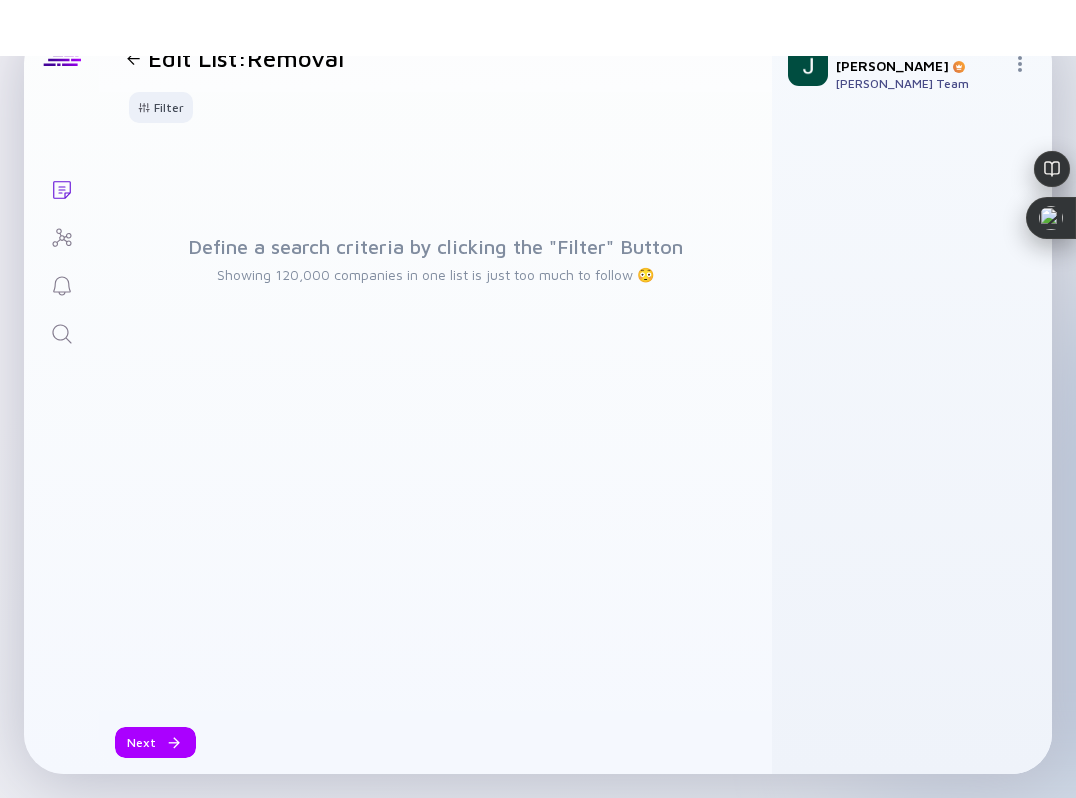 click 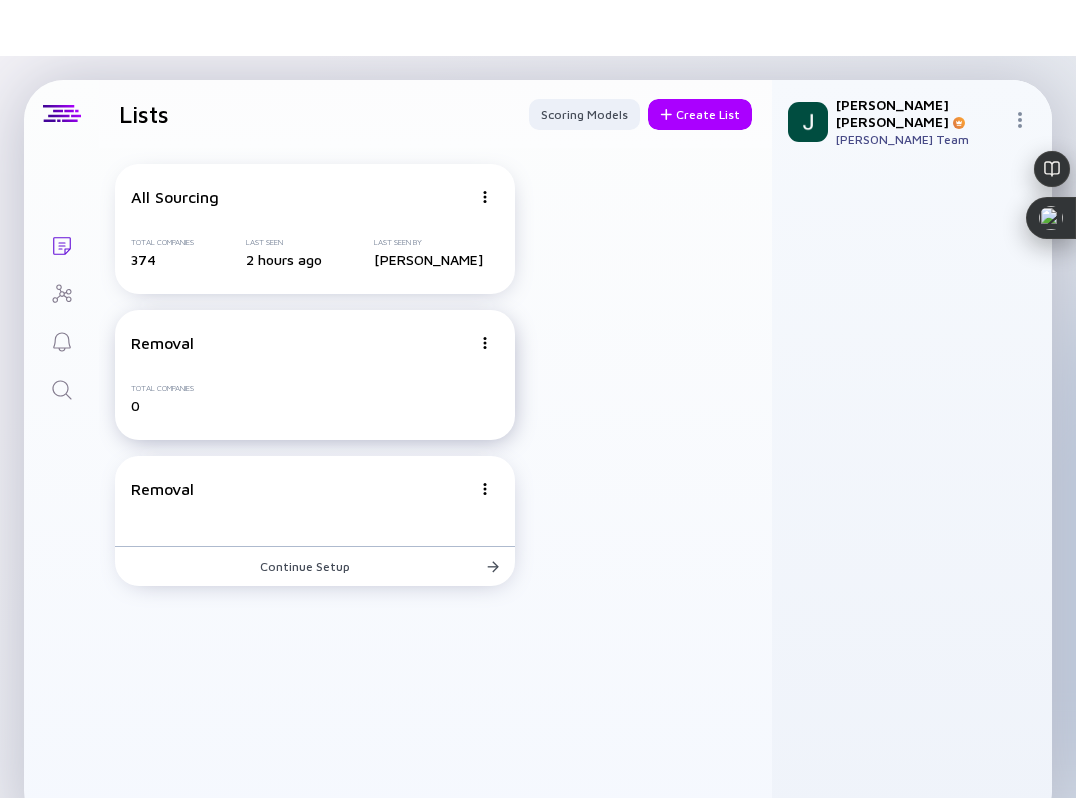 click at bounding box center [485, 197] 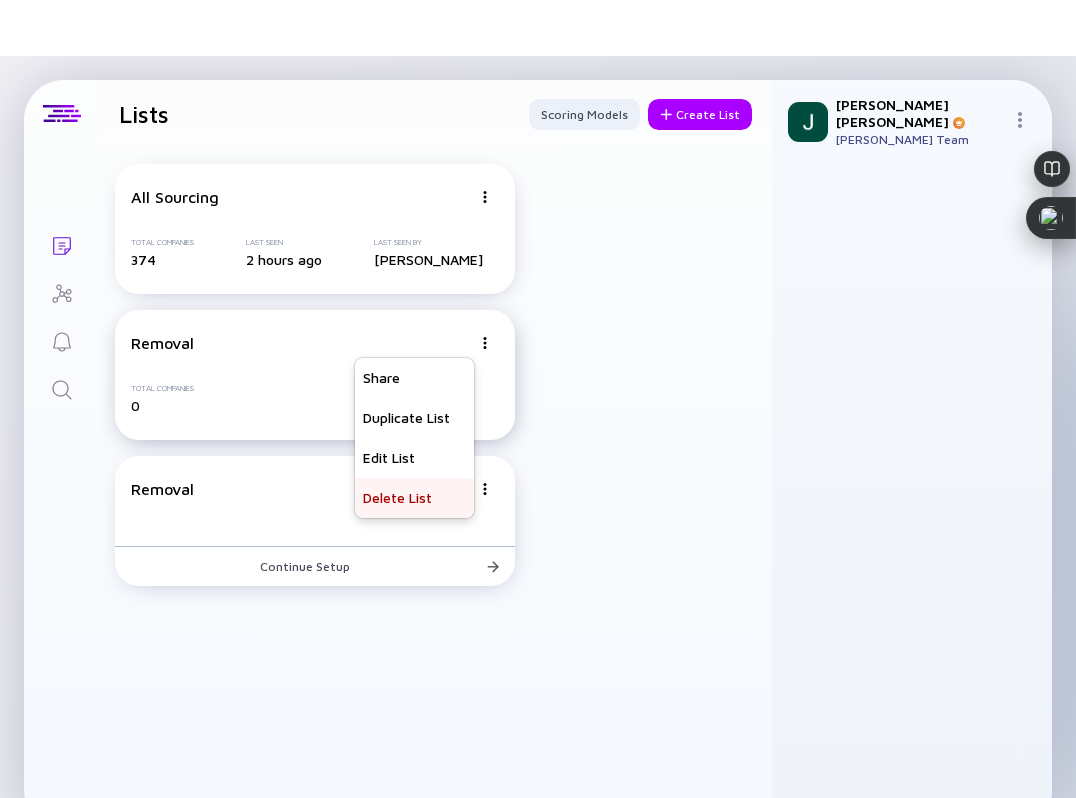 click on "Delete List" at bounding box center [414, 498] 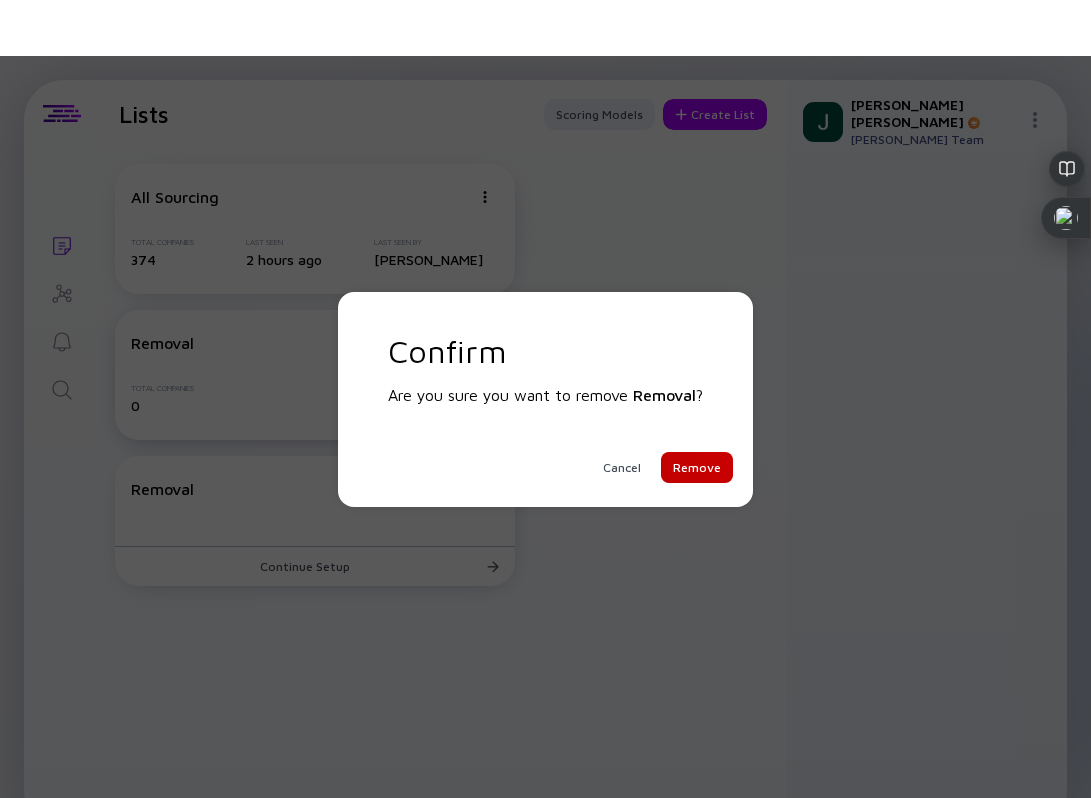 click on "Remove" at bounding box center [697, 467] 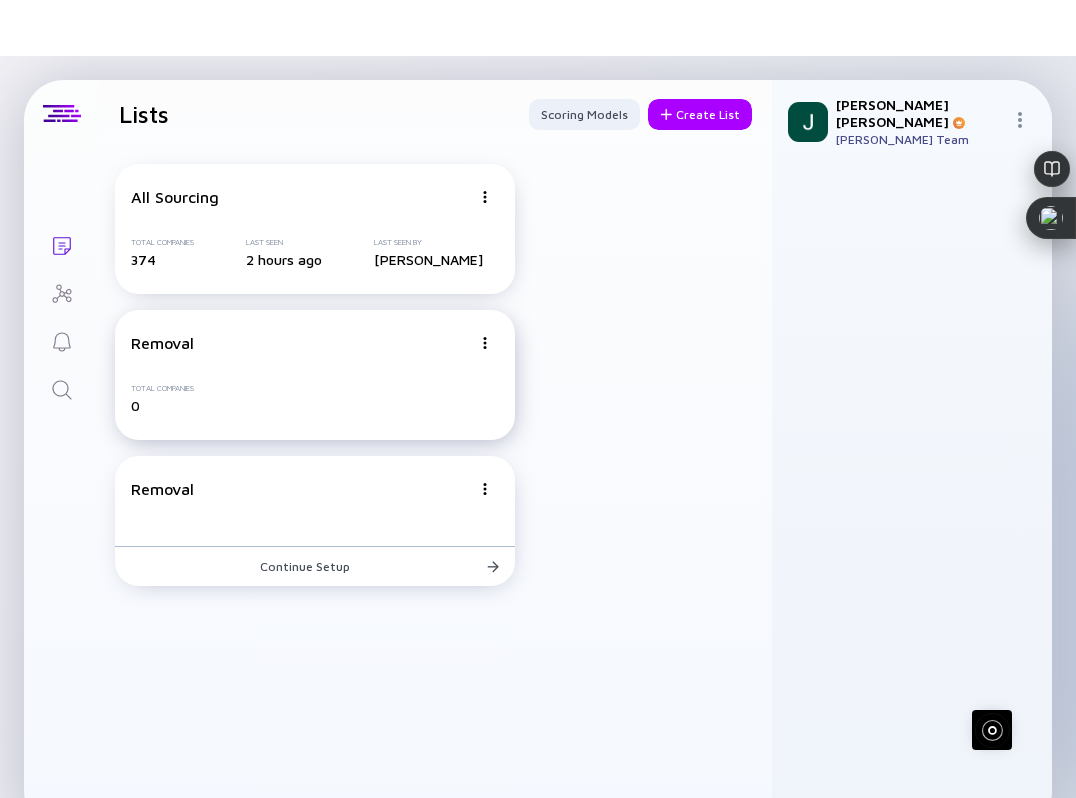 click at bounding box center [485, 197] 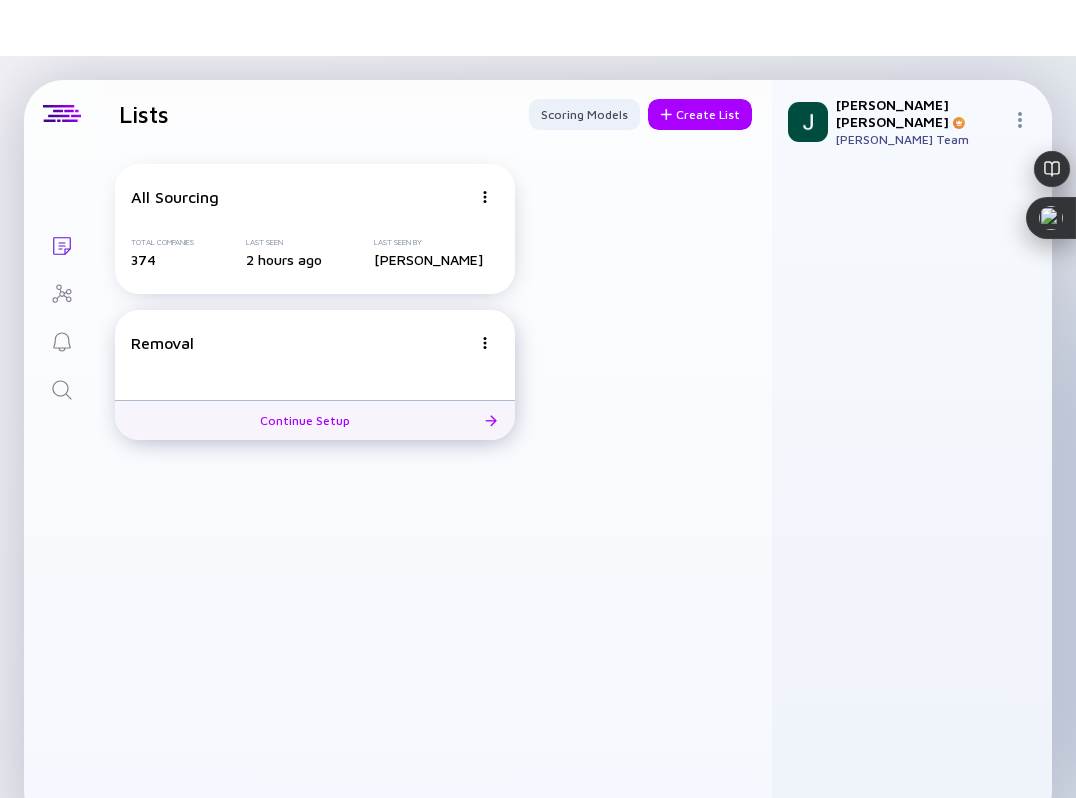 click at bounding box center (485, 197) 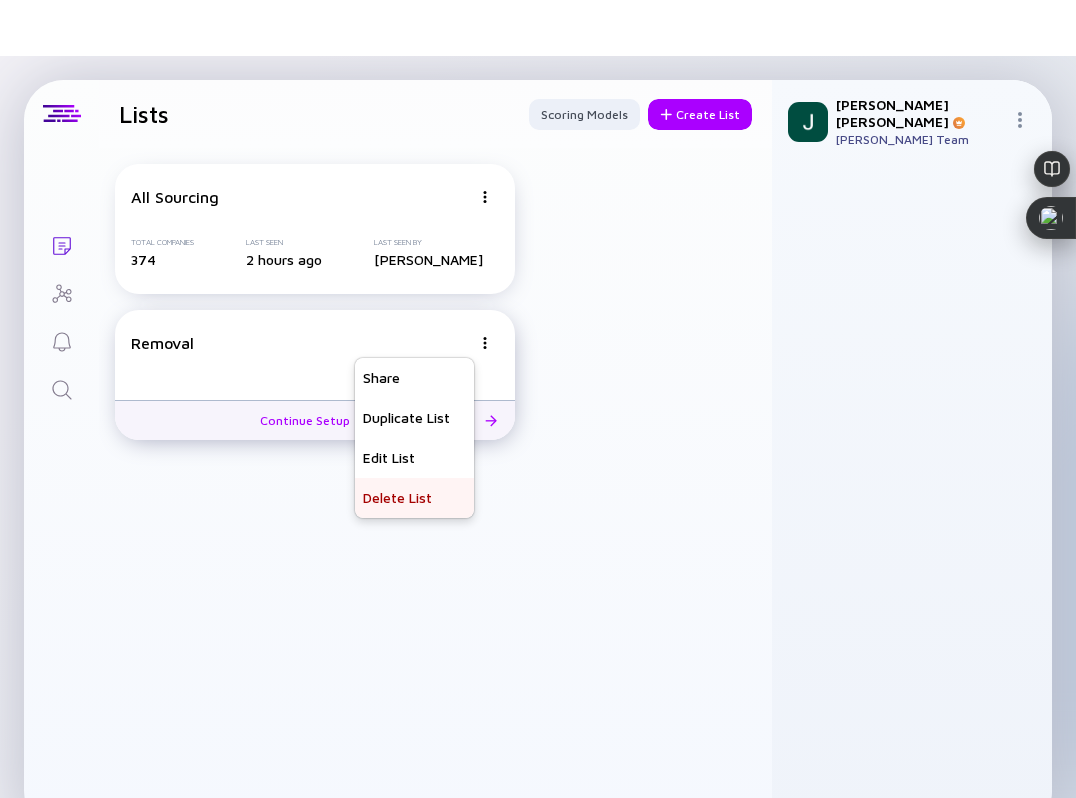 click on "Delete List" at bounding box center (414, 498) 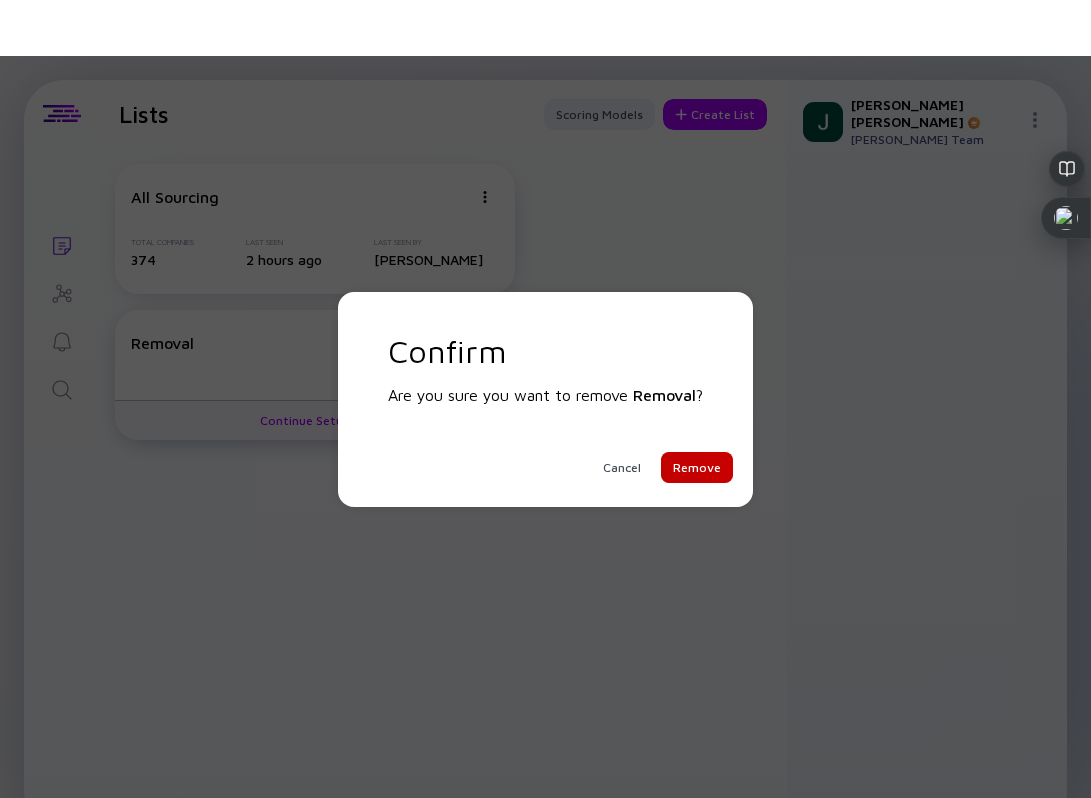 click on "Remove" at bounding box center [697, 467] 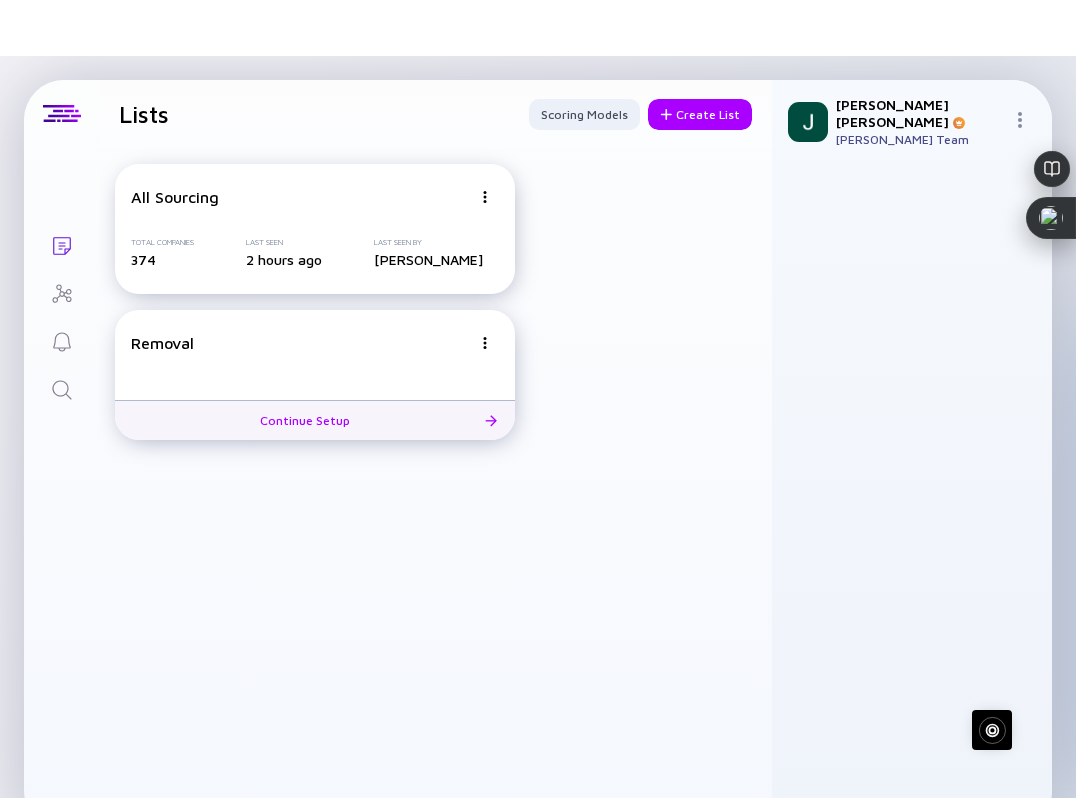 click on "All Sourcing" at bounding box center [301, 197] 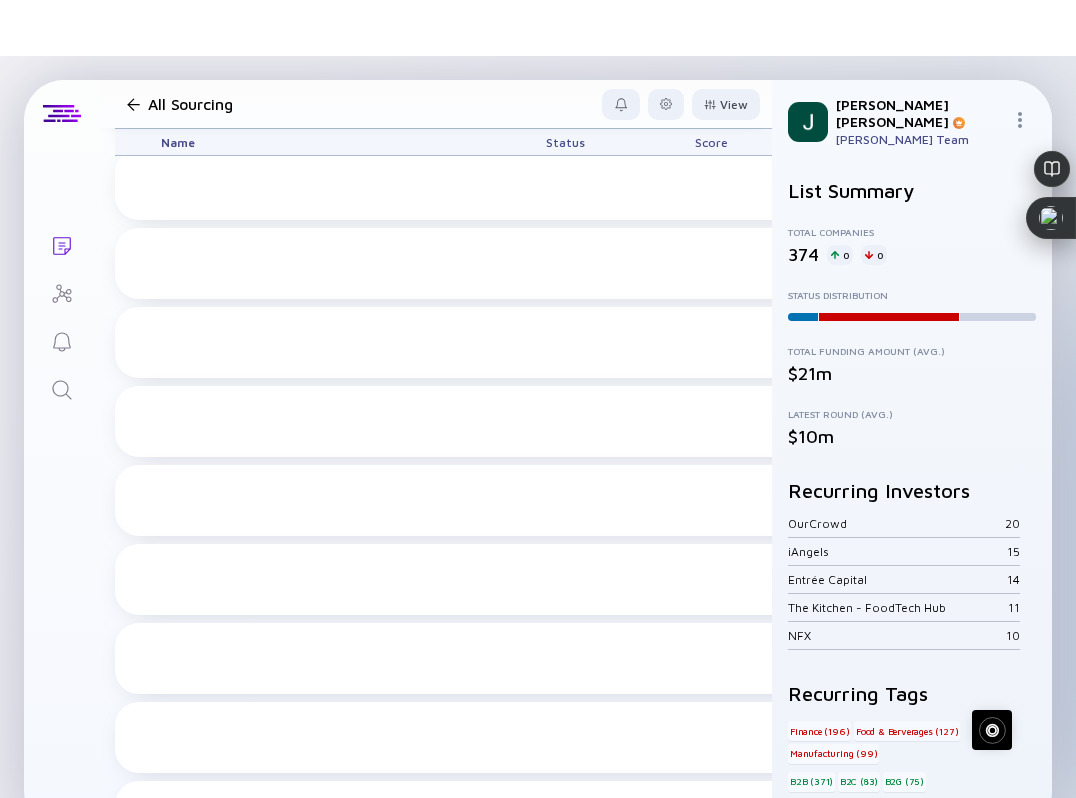 scroll, scrollTop: 26317, scrollLeft: 0, axis: vertical 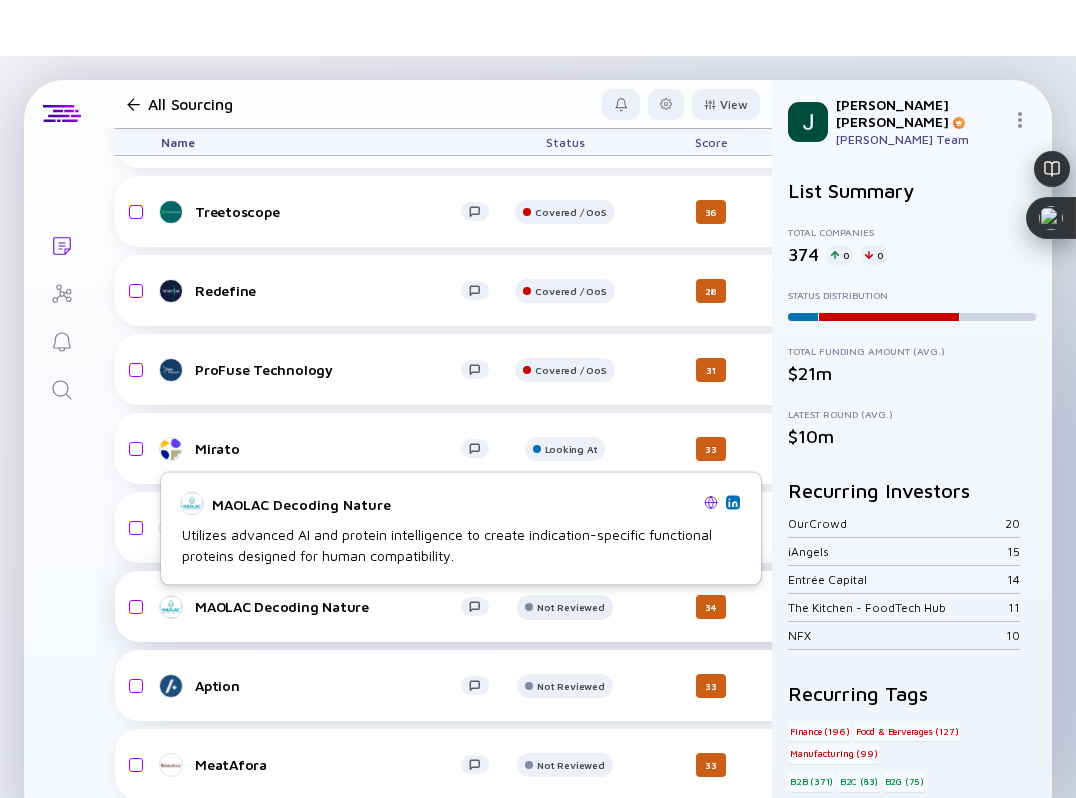 click on "Not Reviewed" at bounding box center (570, 54) 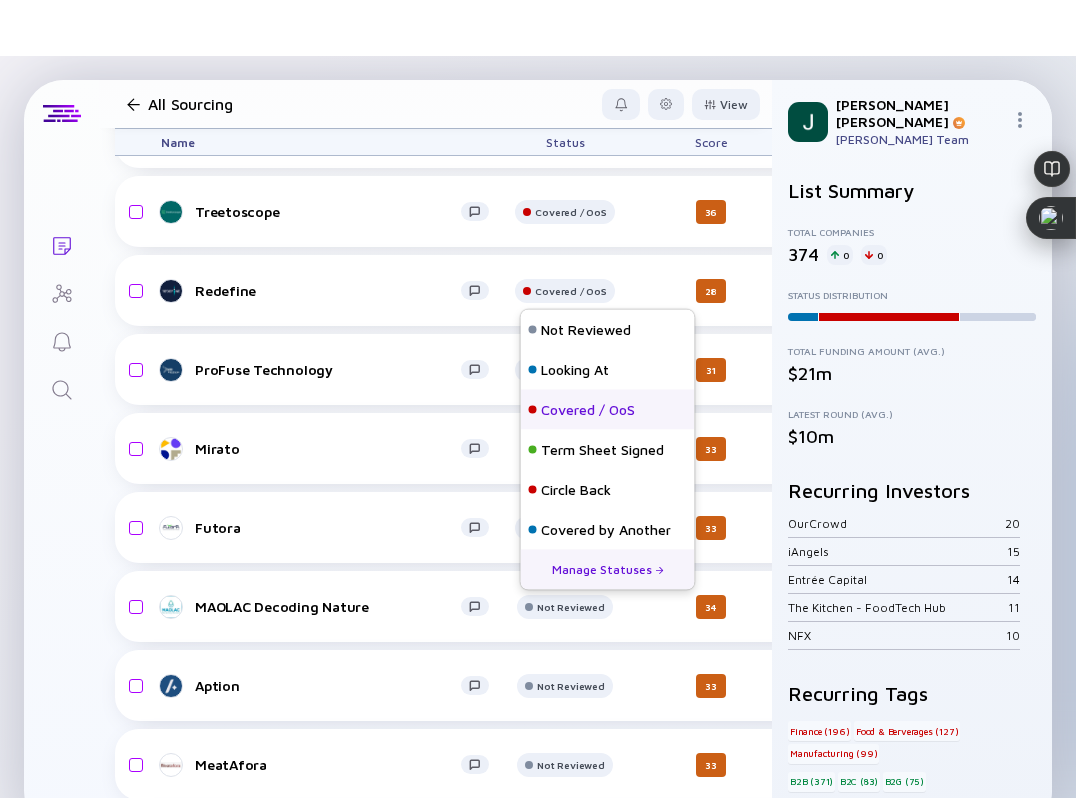 click on "Covered / OoS" at bounding box center (588, 410) 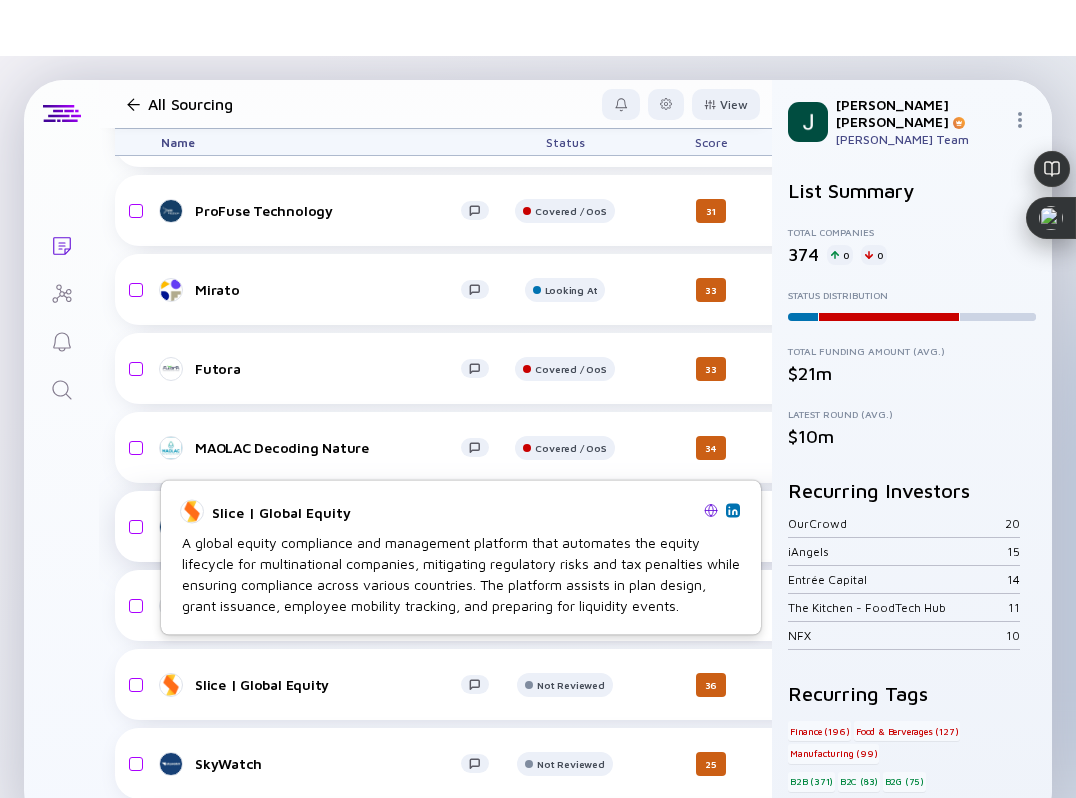 scroll, scrollTop: 19914, scrollLeft: 0, axis: vertical 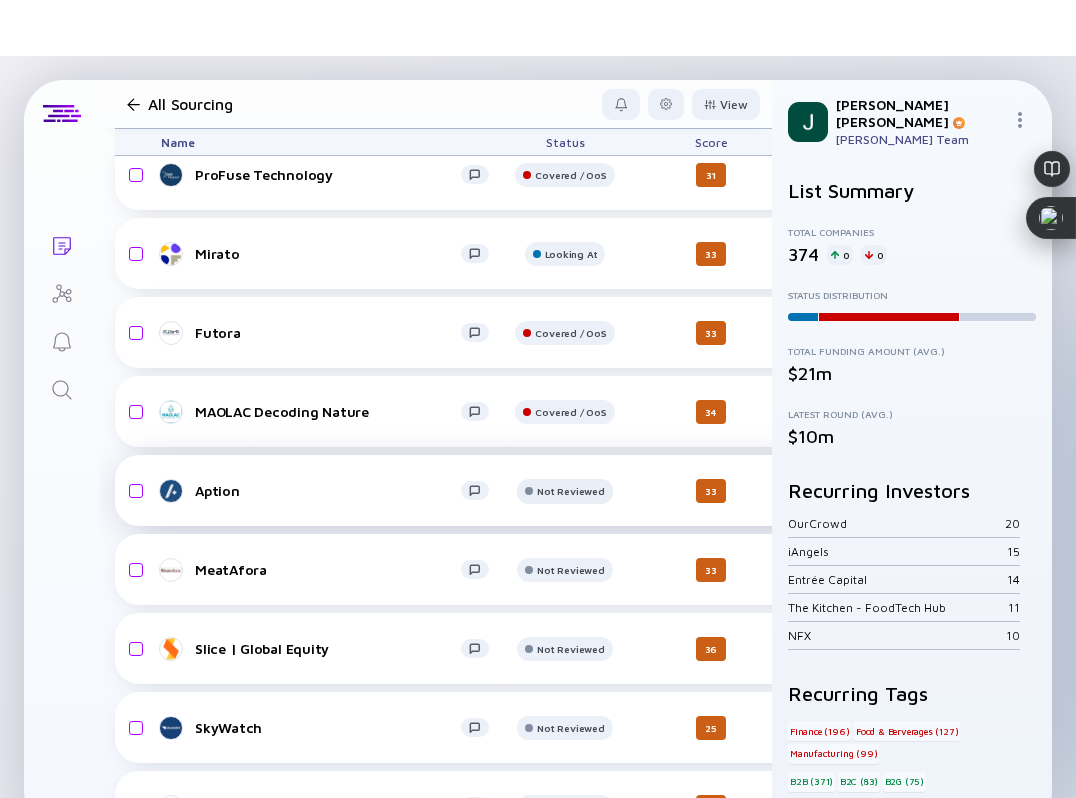 click on "Not Reviewed" at bounding box center [570, 96] 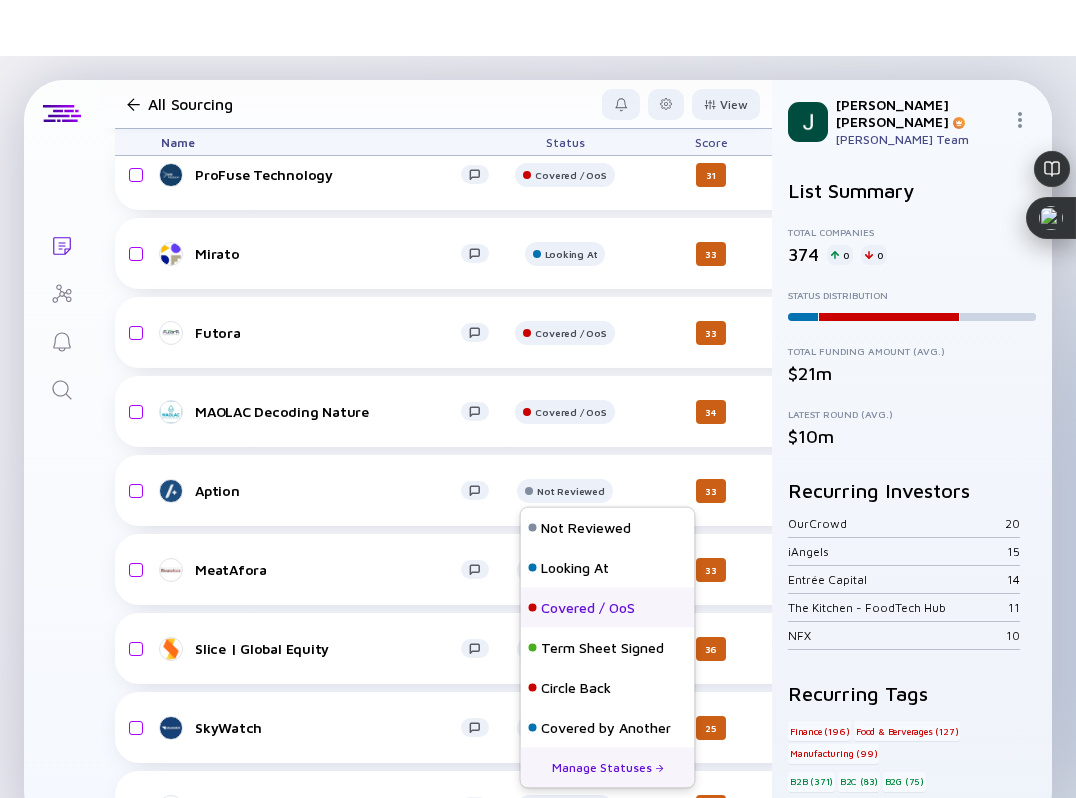 click on "Covered / OoS" at bounding box center [588, 608] 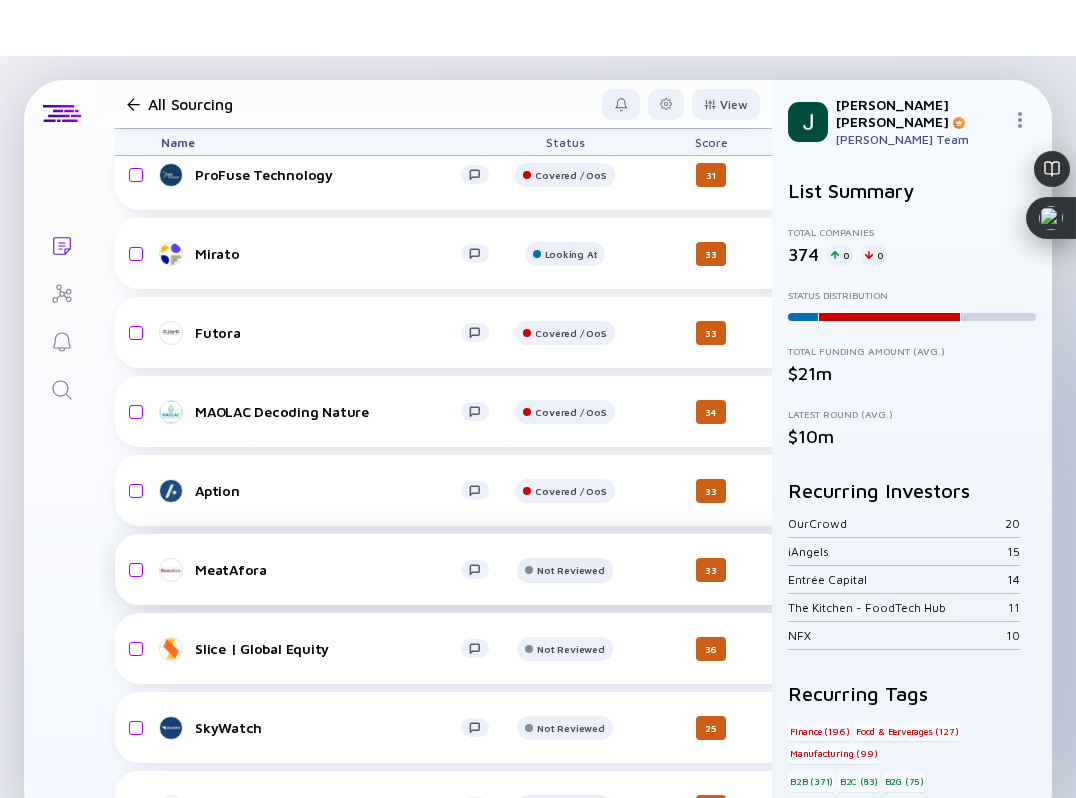 click on "Not Reviewed" at bounding box center [570, 96] 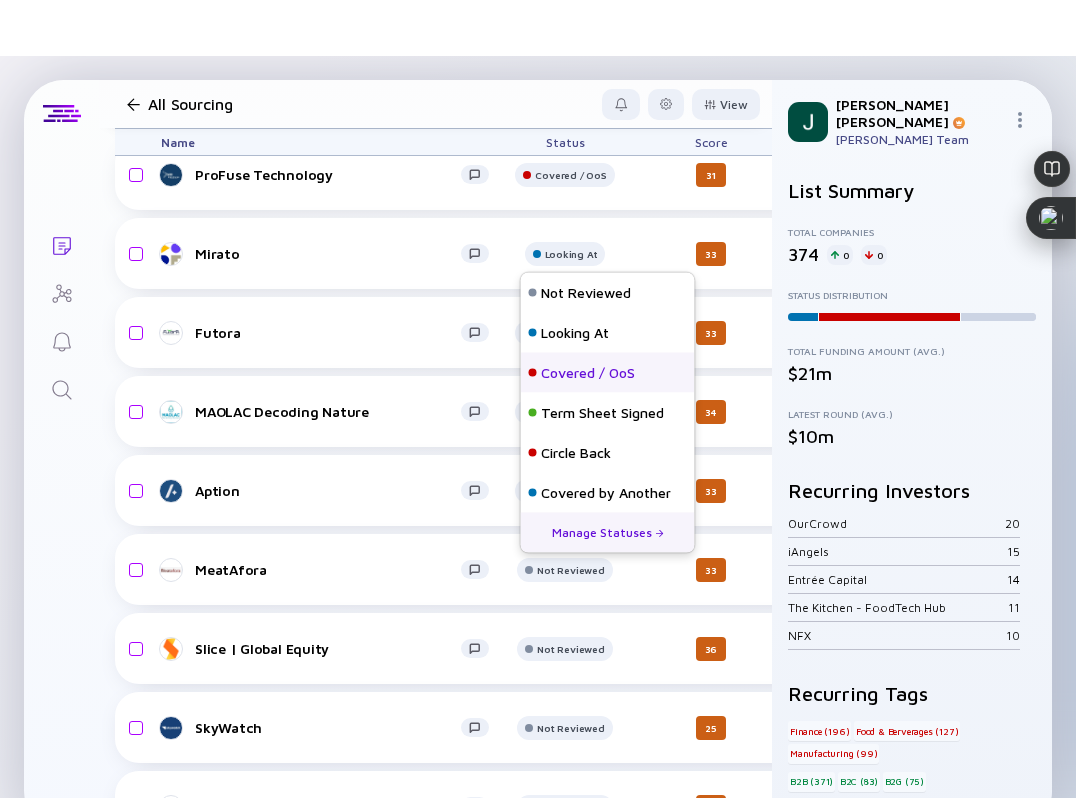 click on "Covered / OoS" at bounding box center [588, 373] 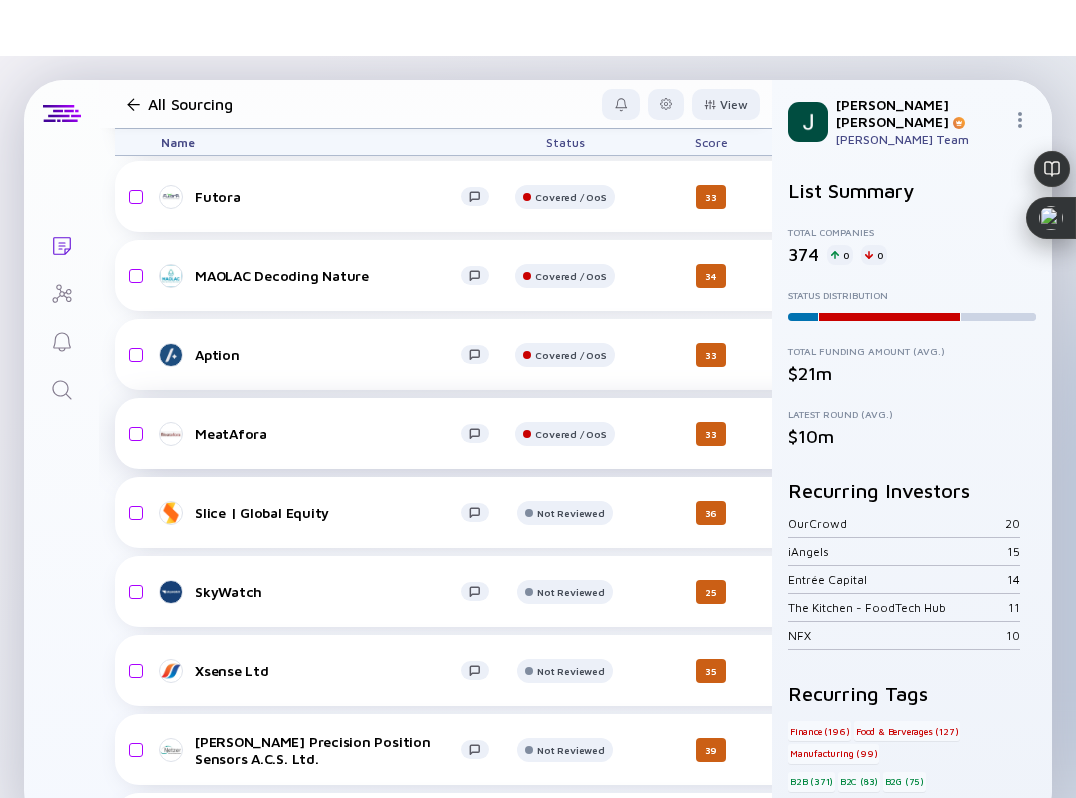 scroll, scrollTop: 20051, scrollLeft: 0, axis: vertical 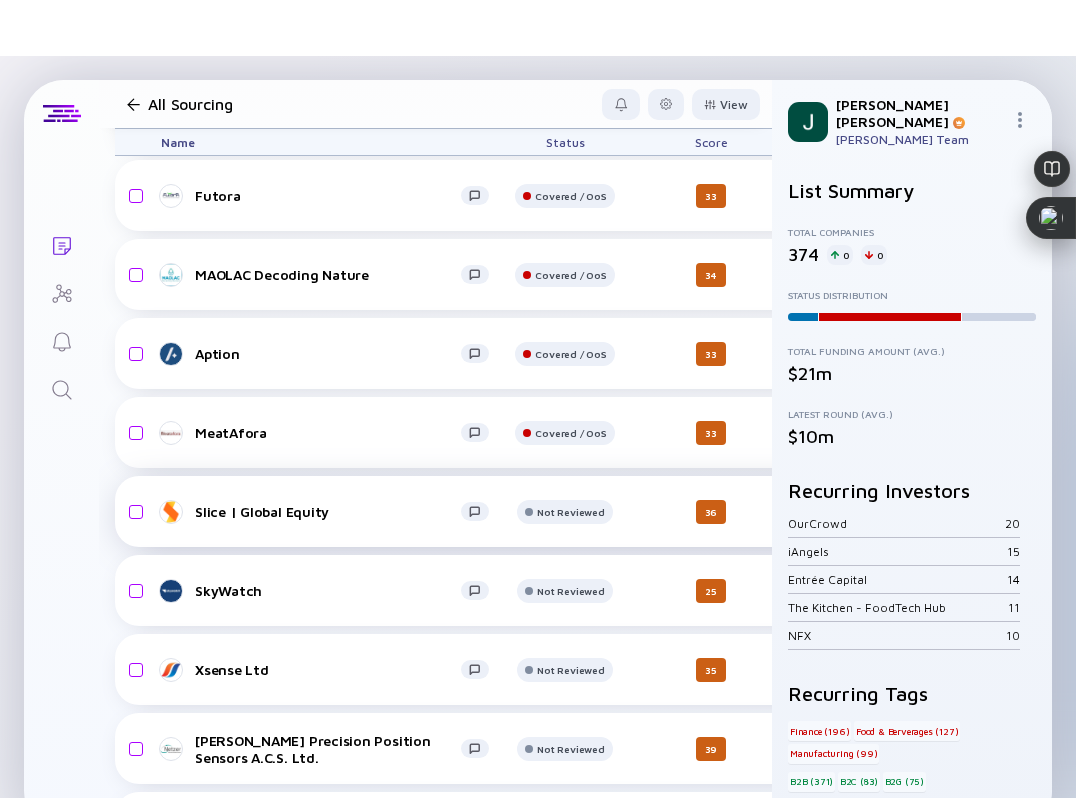 click on "Slice | Global Equity" at bounding box center (328, 511) 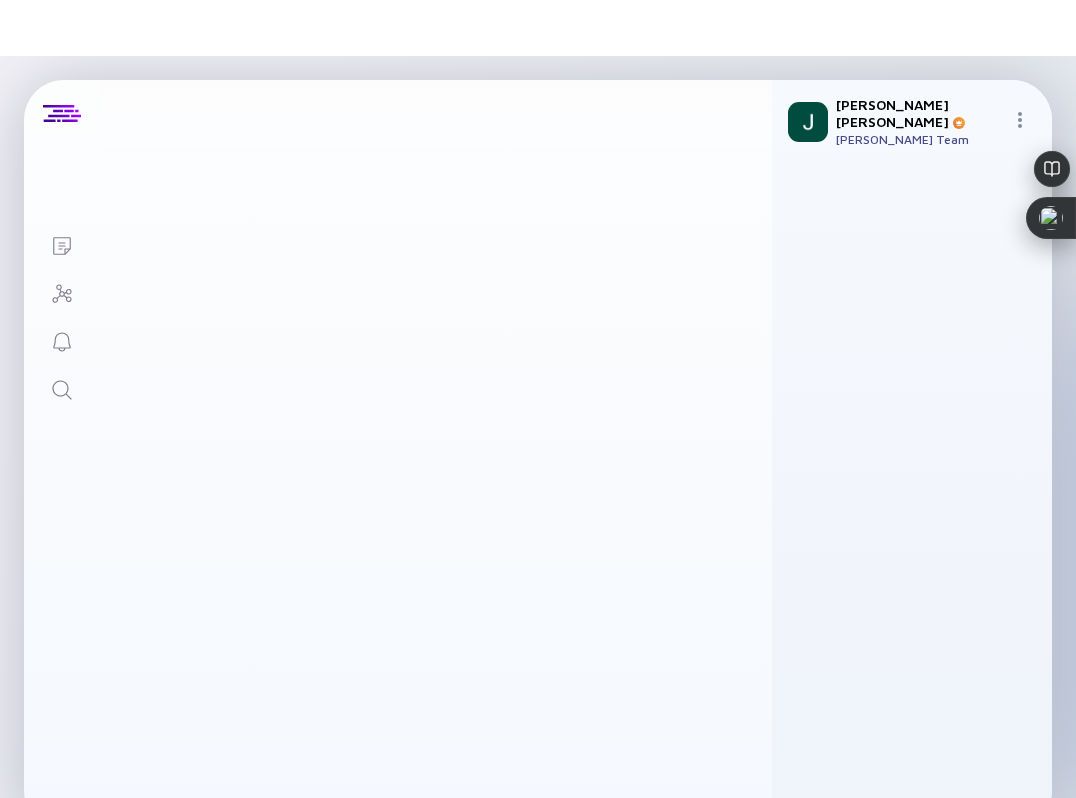 scroll, scrollTop: 0, scrollLeft: 0, axis: both 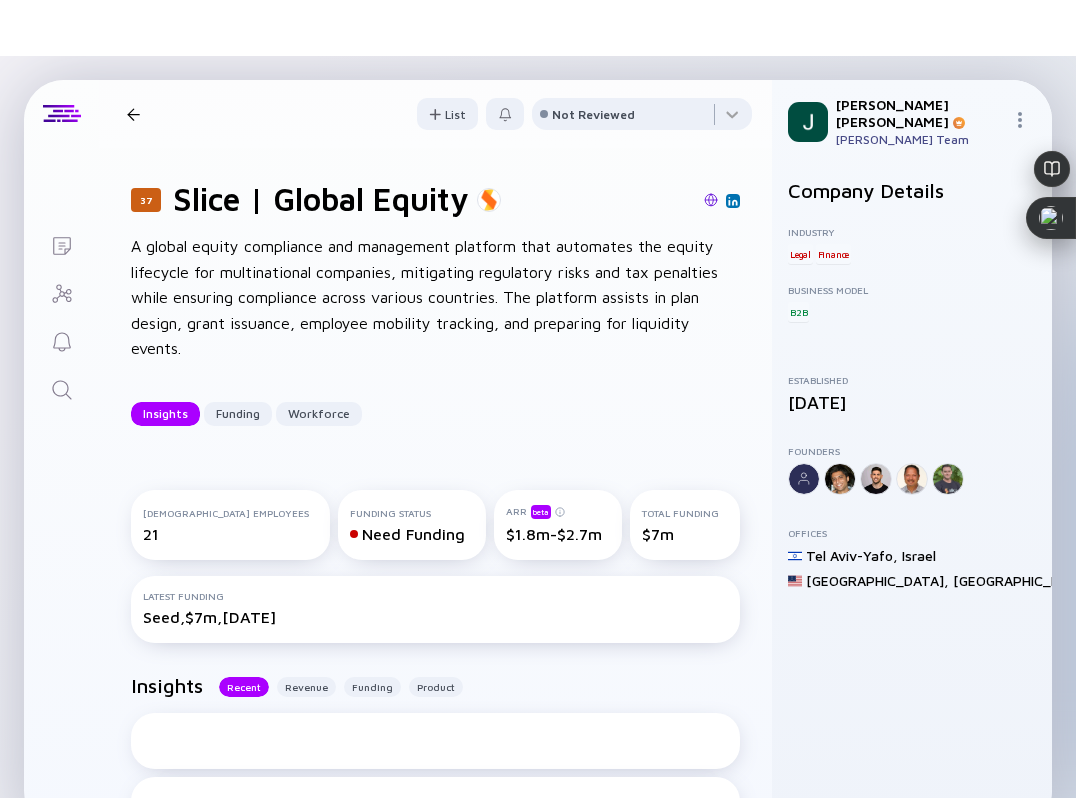 click at bounding box center (711, 200) 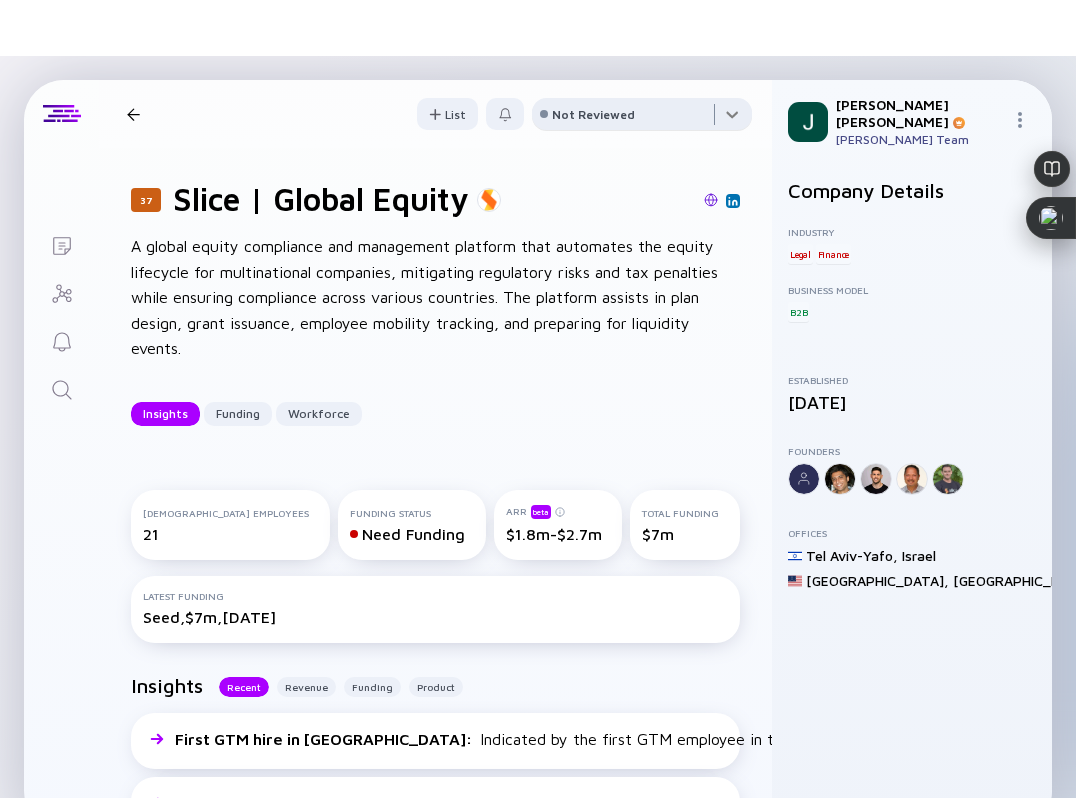 click at bounding box center (642, 118) 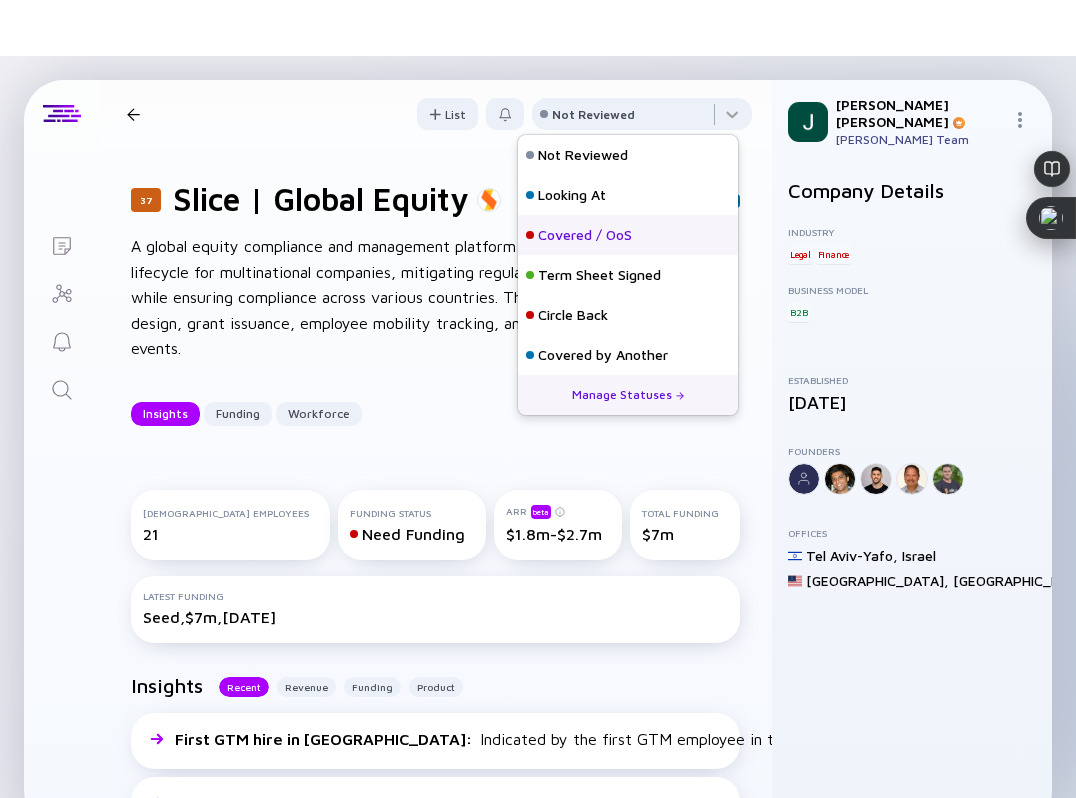 click on "Covered / OoS" at bounding box center (585, 235) 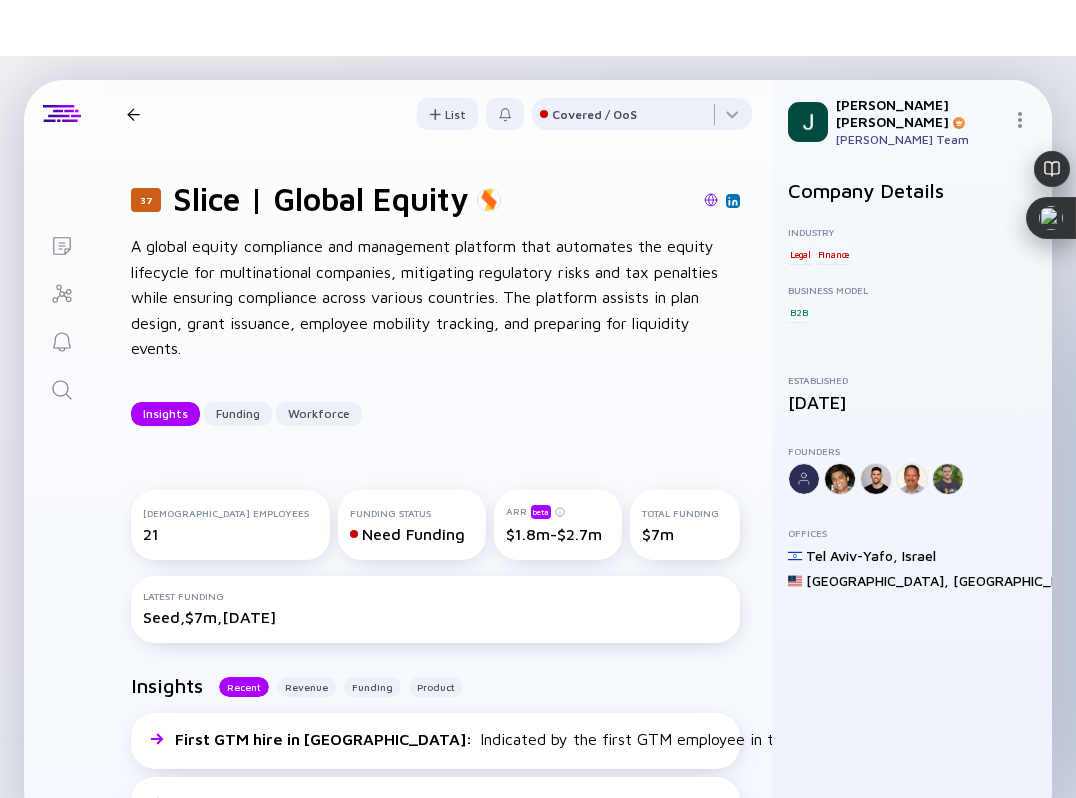 click on "37 Slice | Global Equity Insights Funding Workforce" at bounding box center [340, 114] 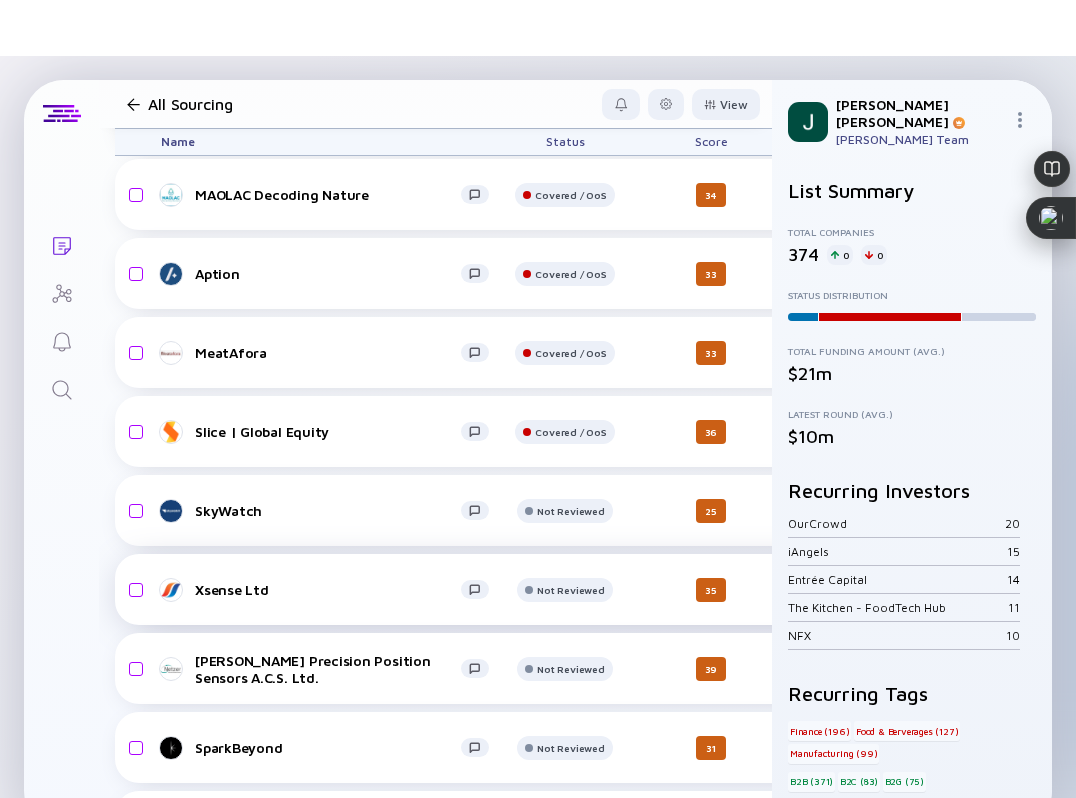 scroll, scrollTop: 20133, scrollLeft: 0, axis: vertical 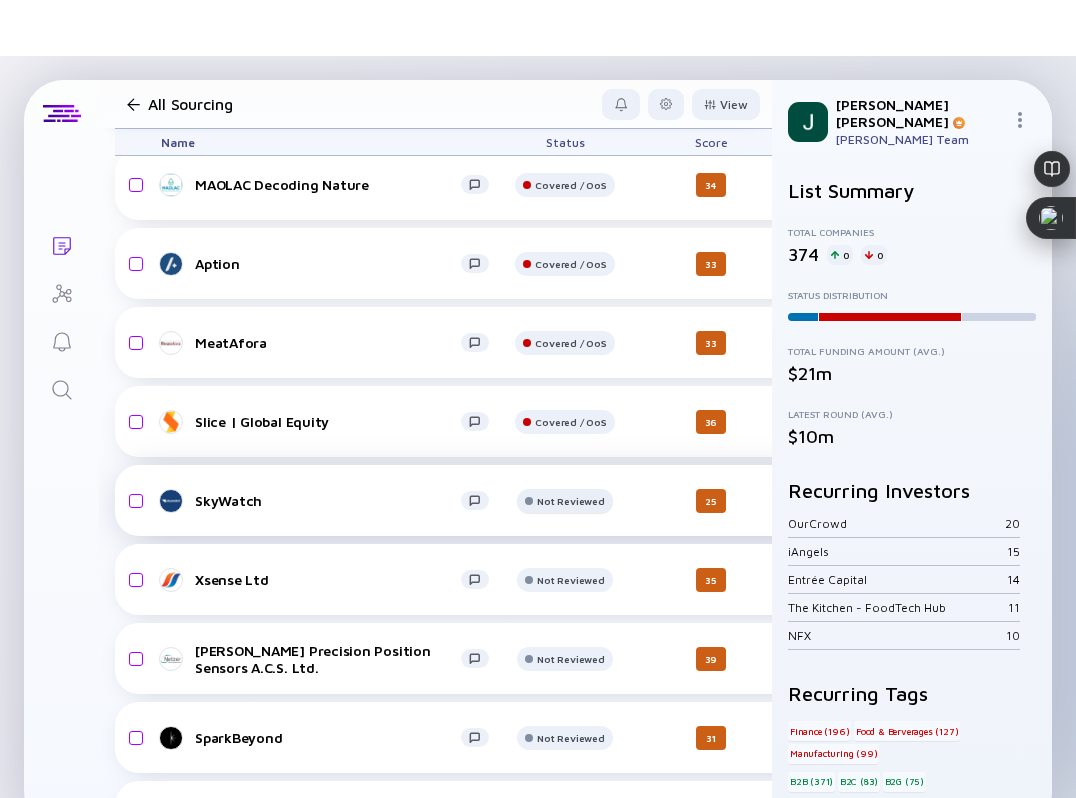 click on "Not Reviewed" at bounding box center [570, 106] 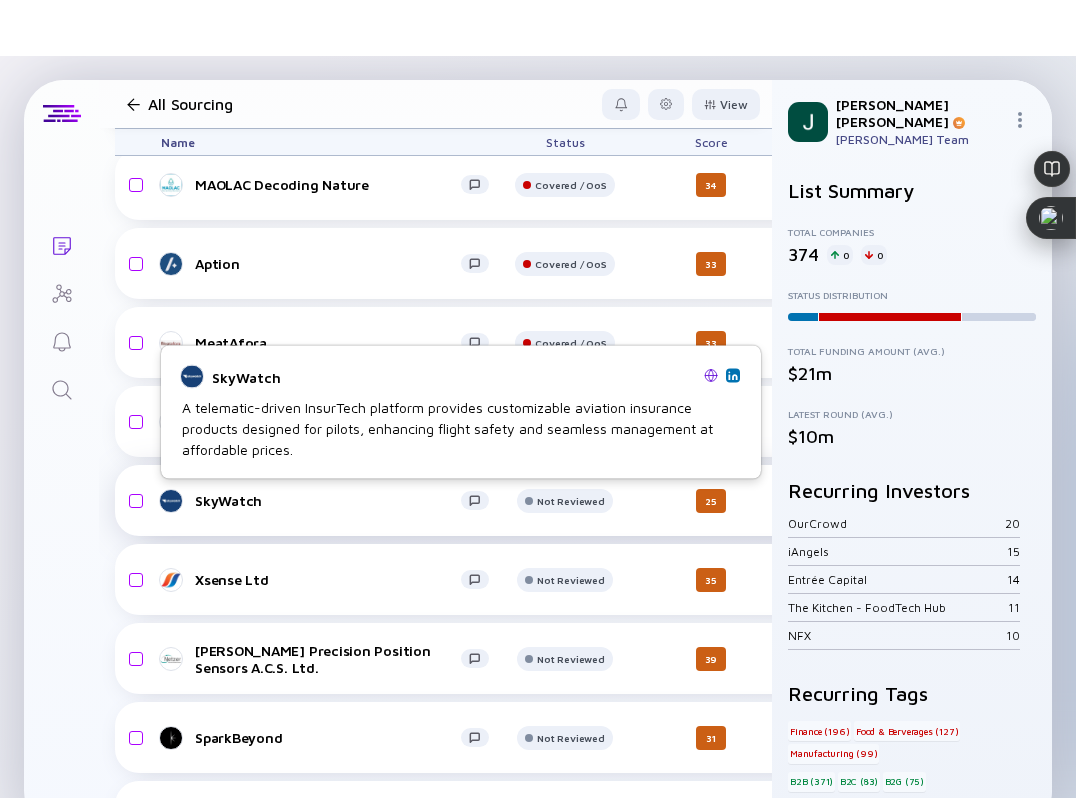 click on "SkyWatch" at bounding box center [328, 500] 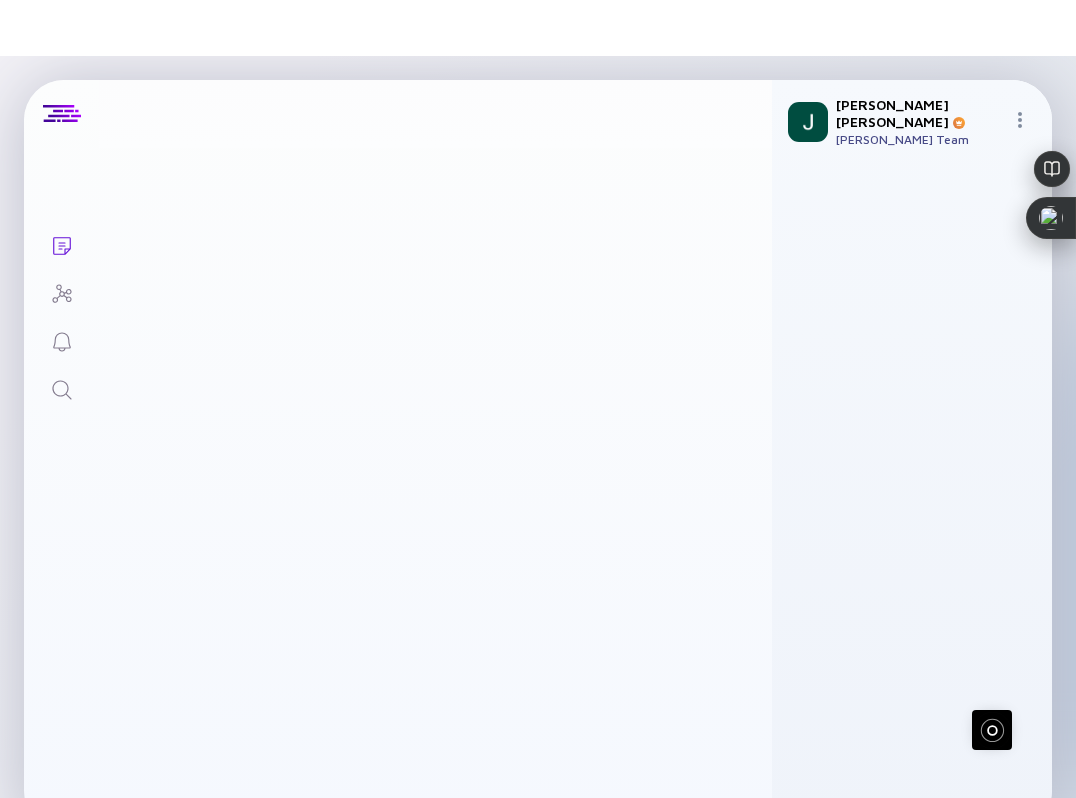 scroll, scrollTop: 0, scrollLeft: 0, axis: both 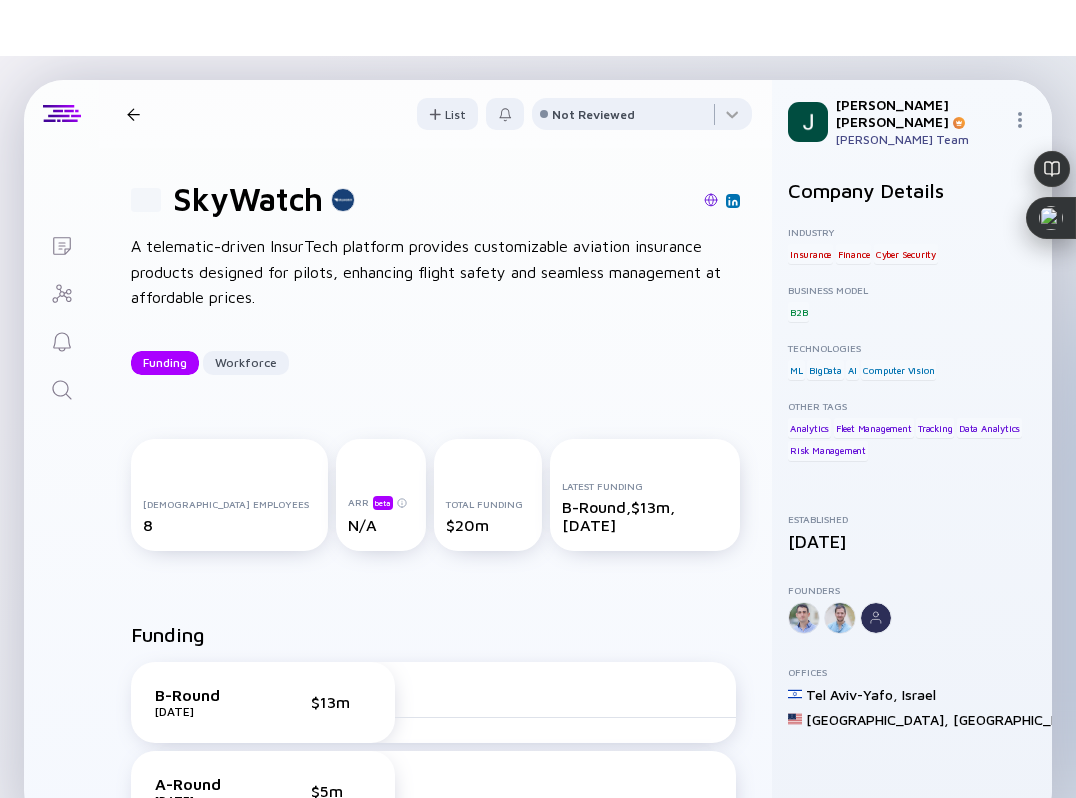 click at bounding box center [711, 200] 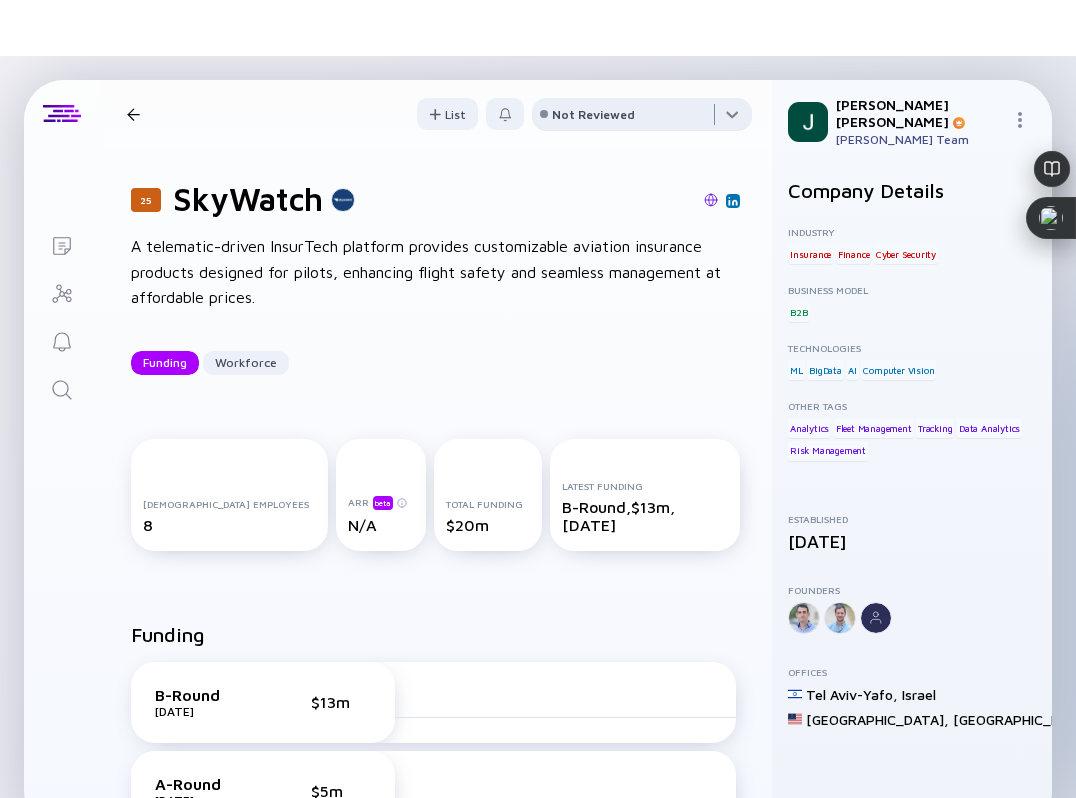 click at bounding box center [642, 118] 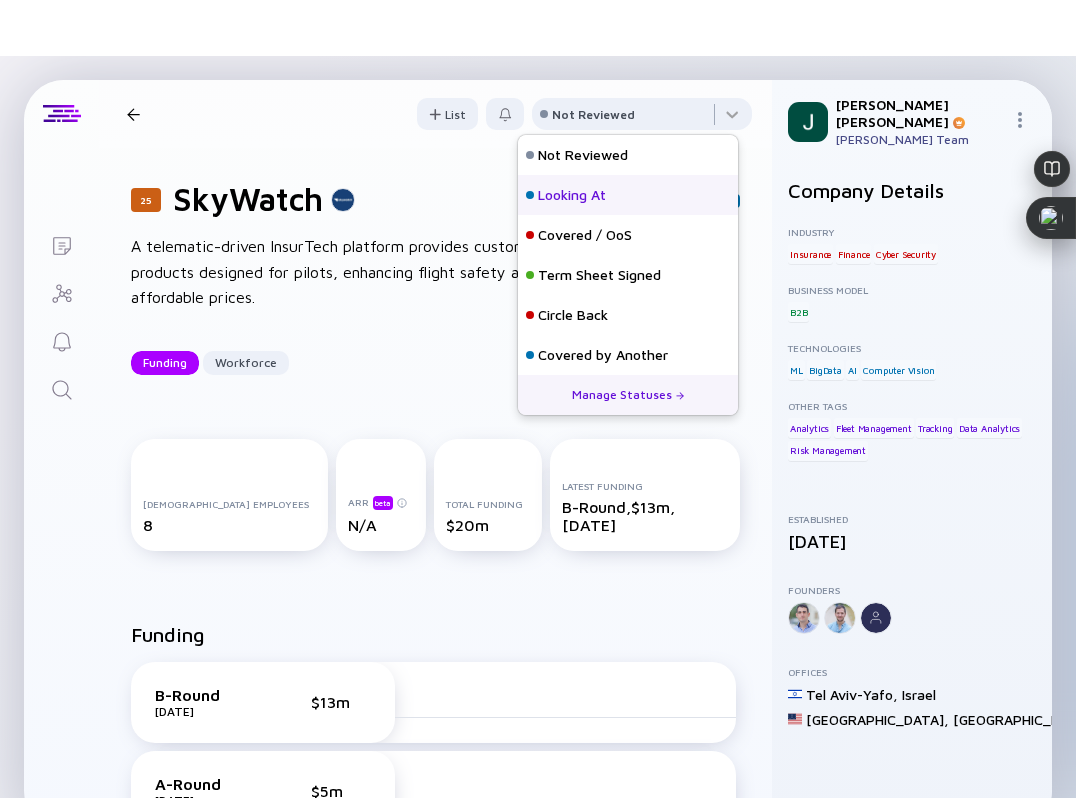 click on "Looking At" at bounding box center (572, 195) 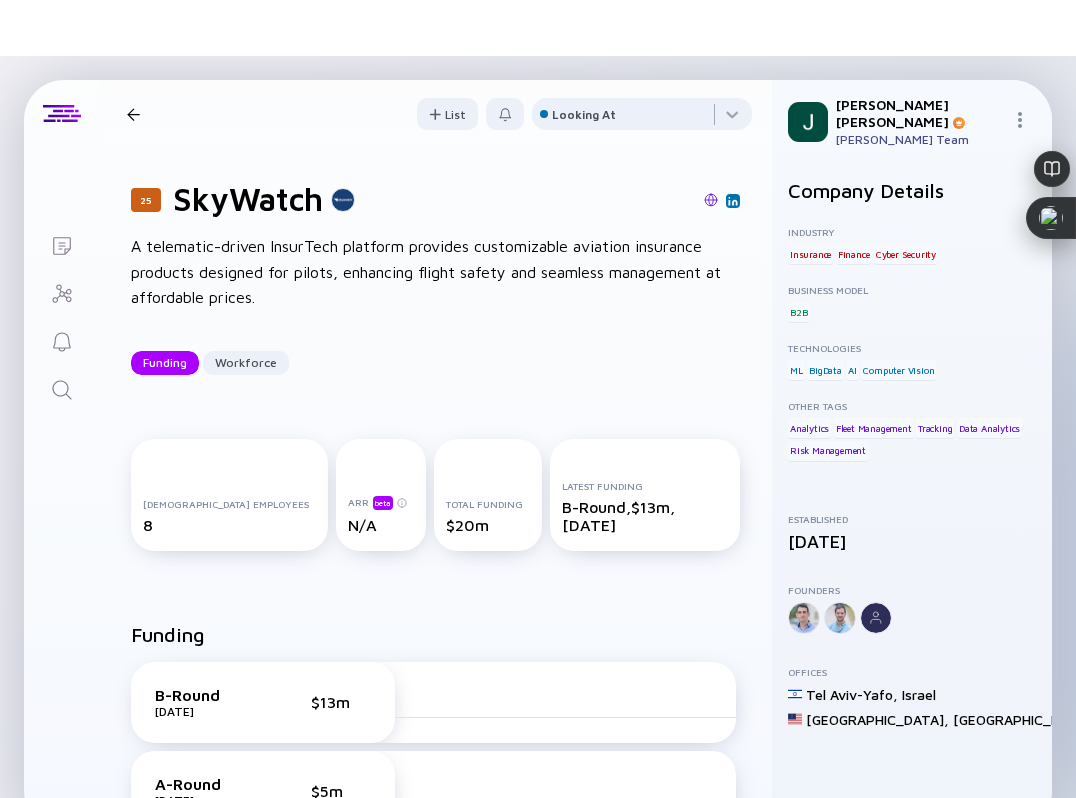 click at bounding box center (133, 114) 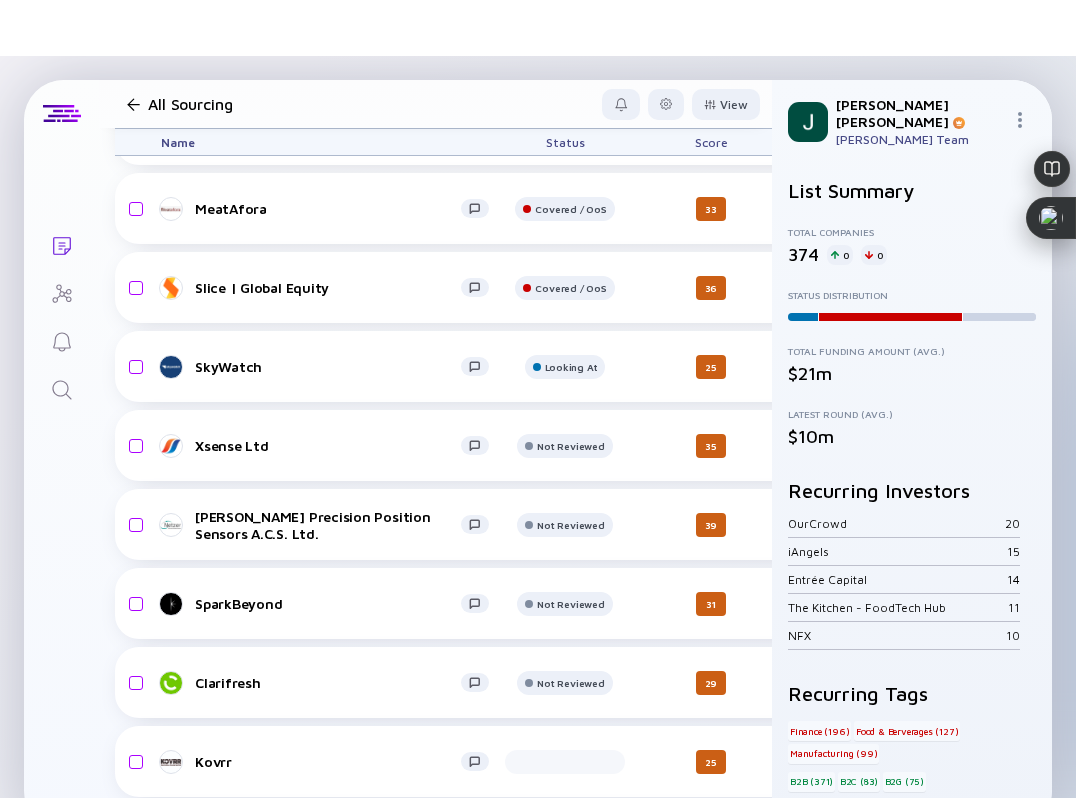 scroll, scrollTop: 20277, scrollLeft: 0, axis: vertical 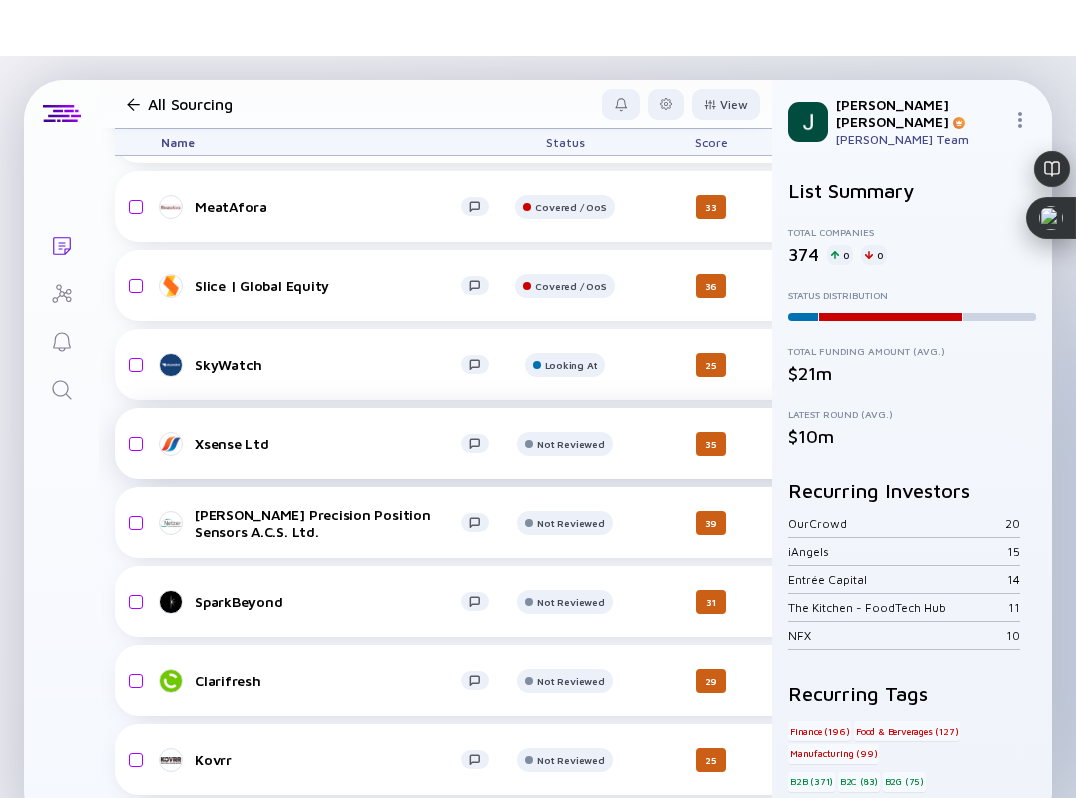 click on "Xsense Ltd" at bounding box center (328, 443) 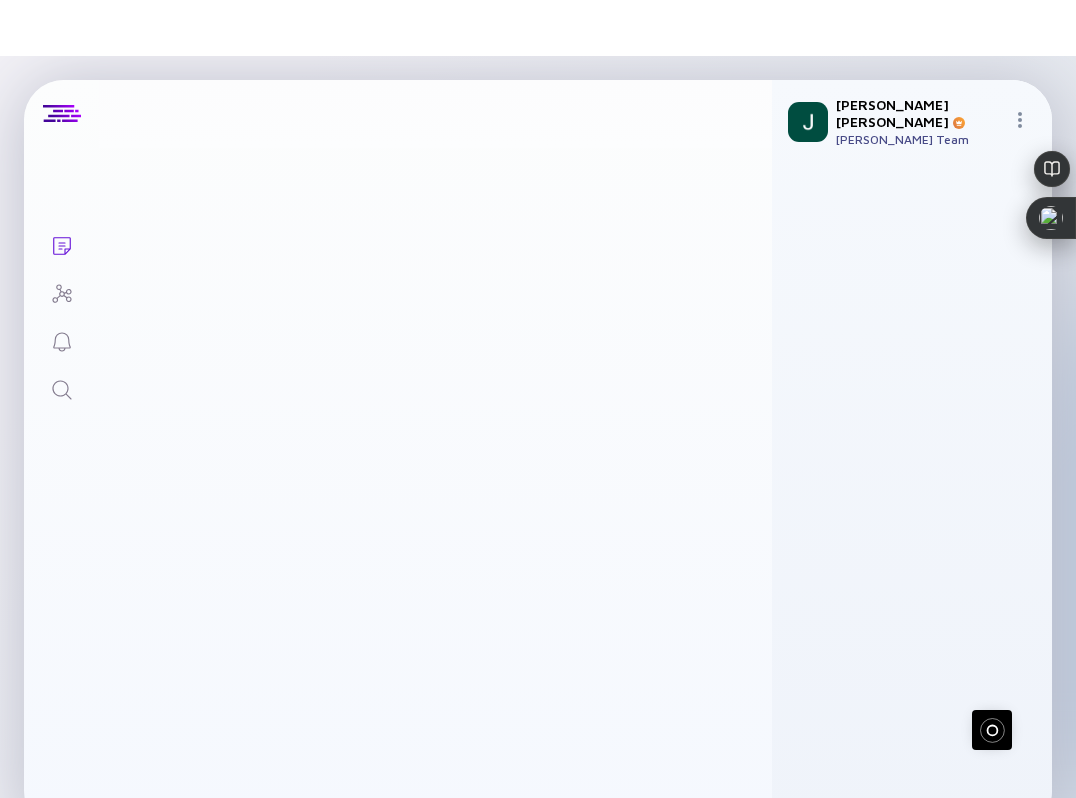 scroll, scrollTop: 0, scrollLeft: 0, axis: both 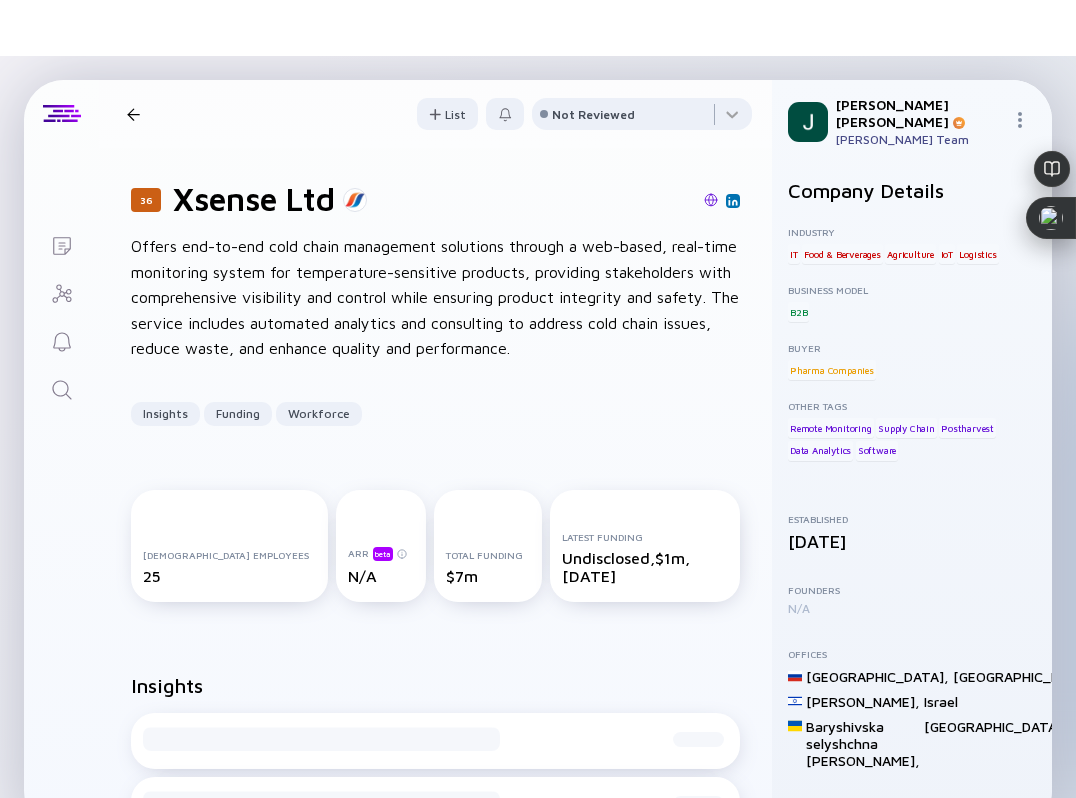 click at bounding box center [711, 200] 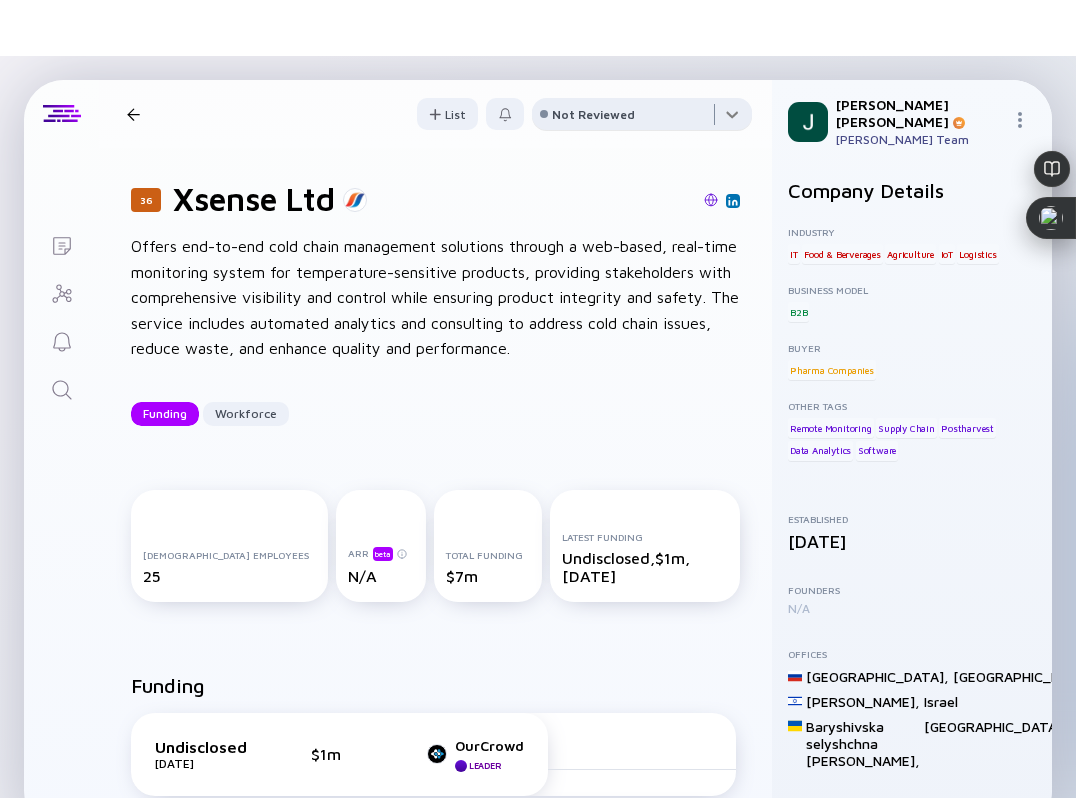 click at bounding box center [642, 118] 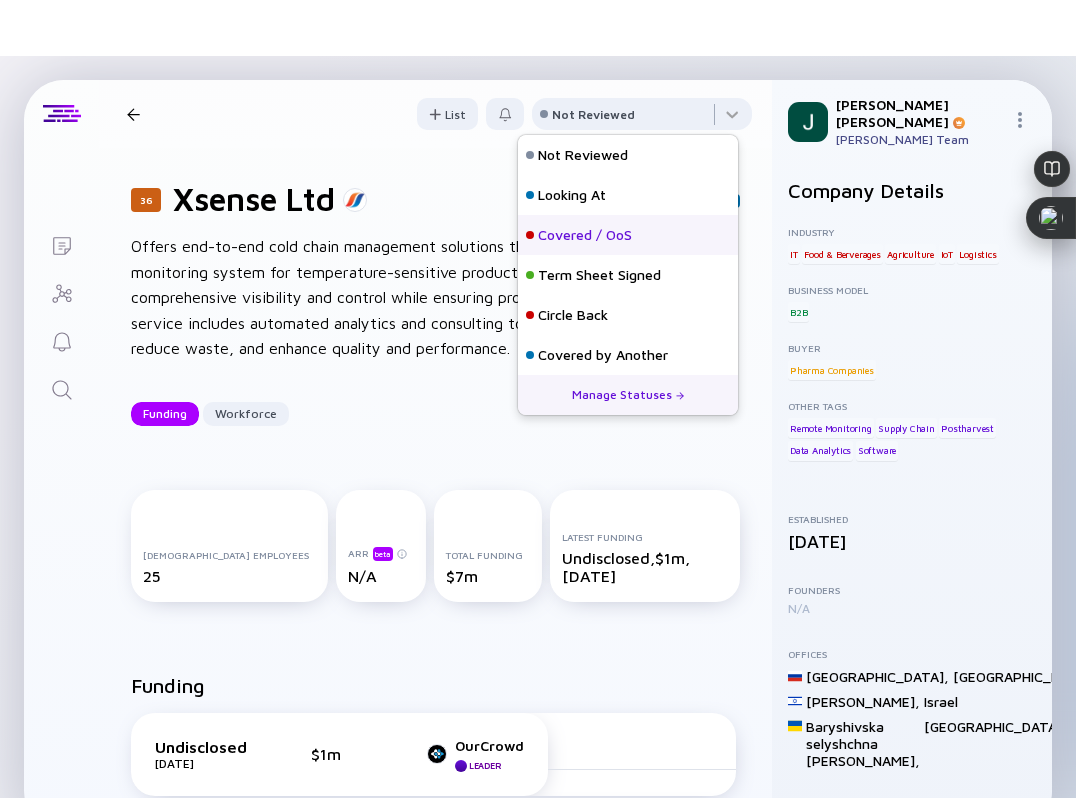 scroll, scrollTop: 8, scrollLeft: 0, axis: vertical 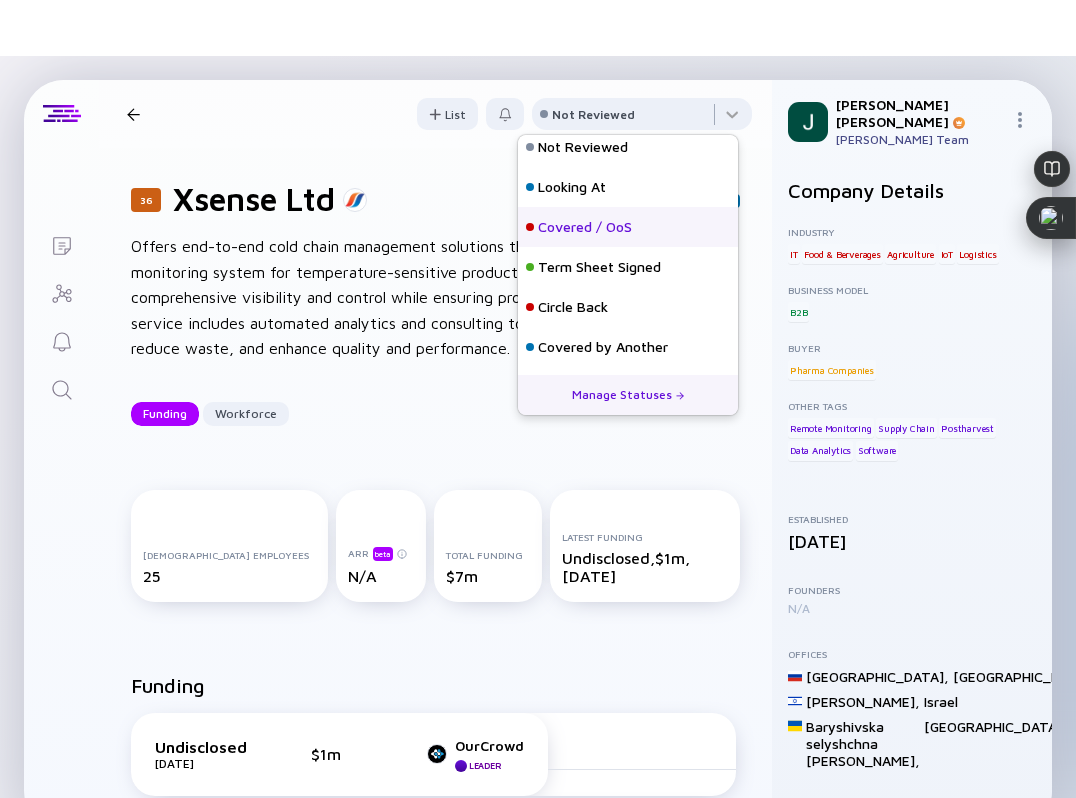 click on "Covered / OoS" at bounding box center [585, 227] 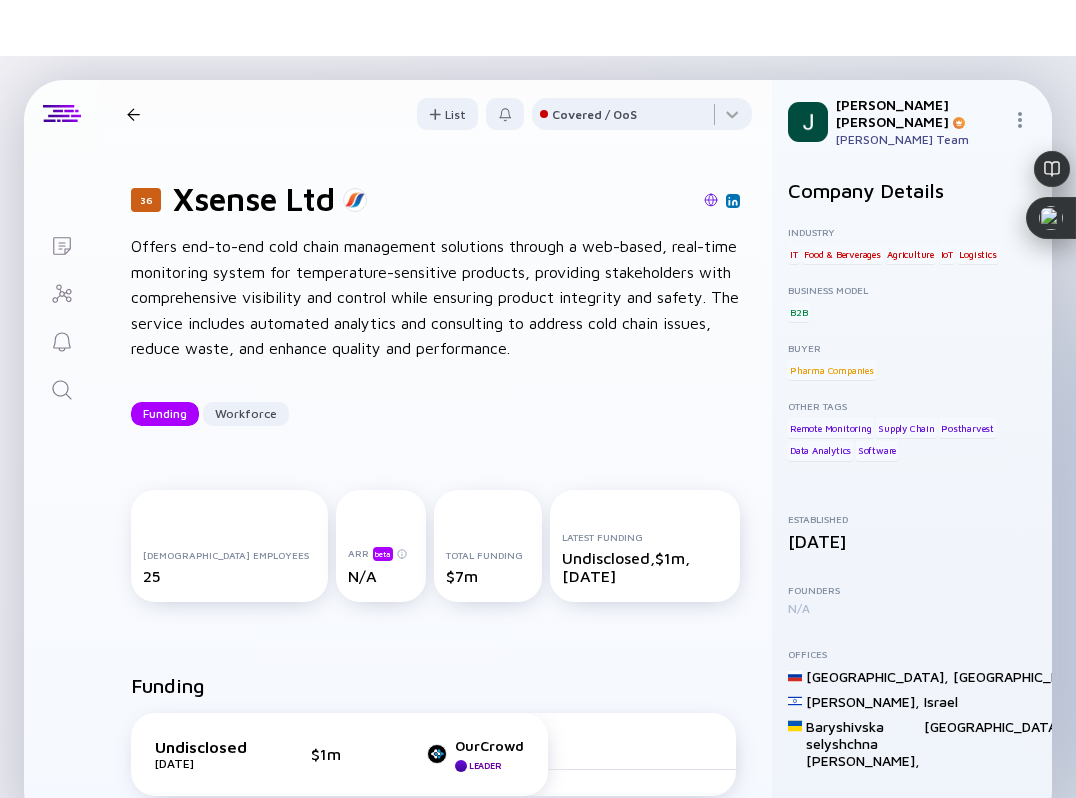 click at bounding box center (133, 114) 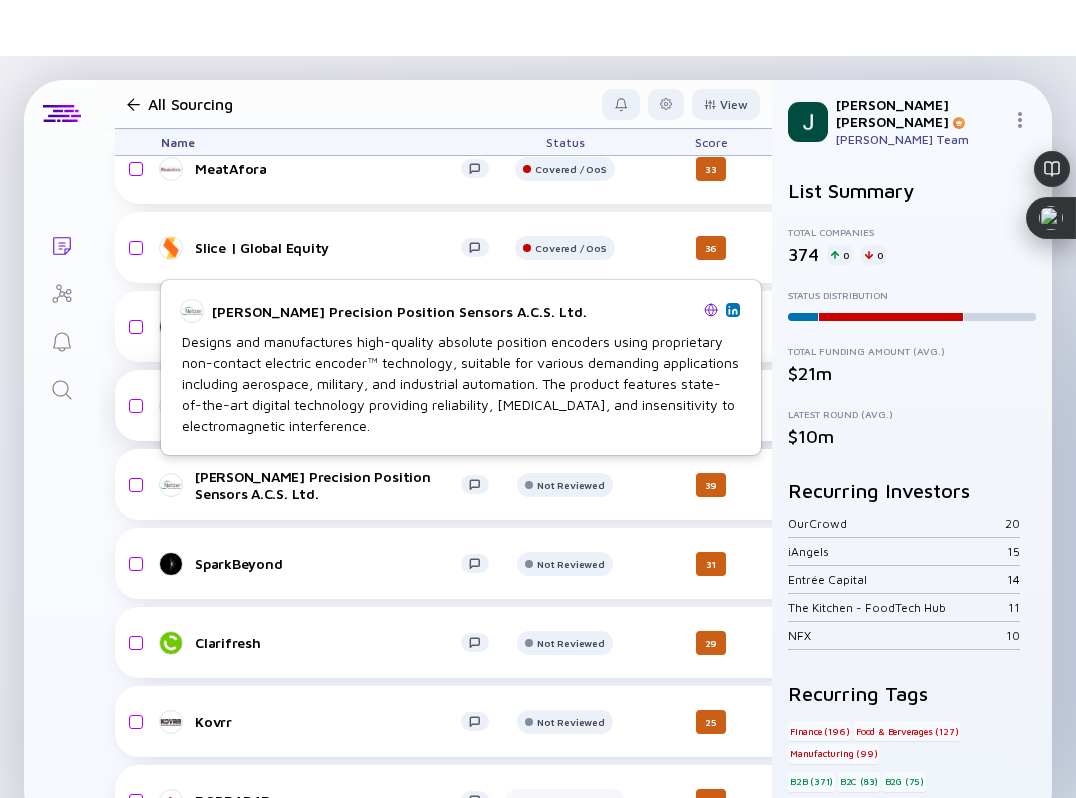 scroll, scrollTop: 20318, scrollLeft: 0, axis: vertical 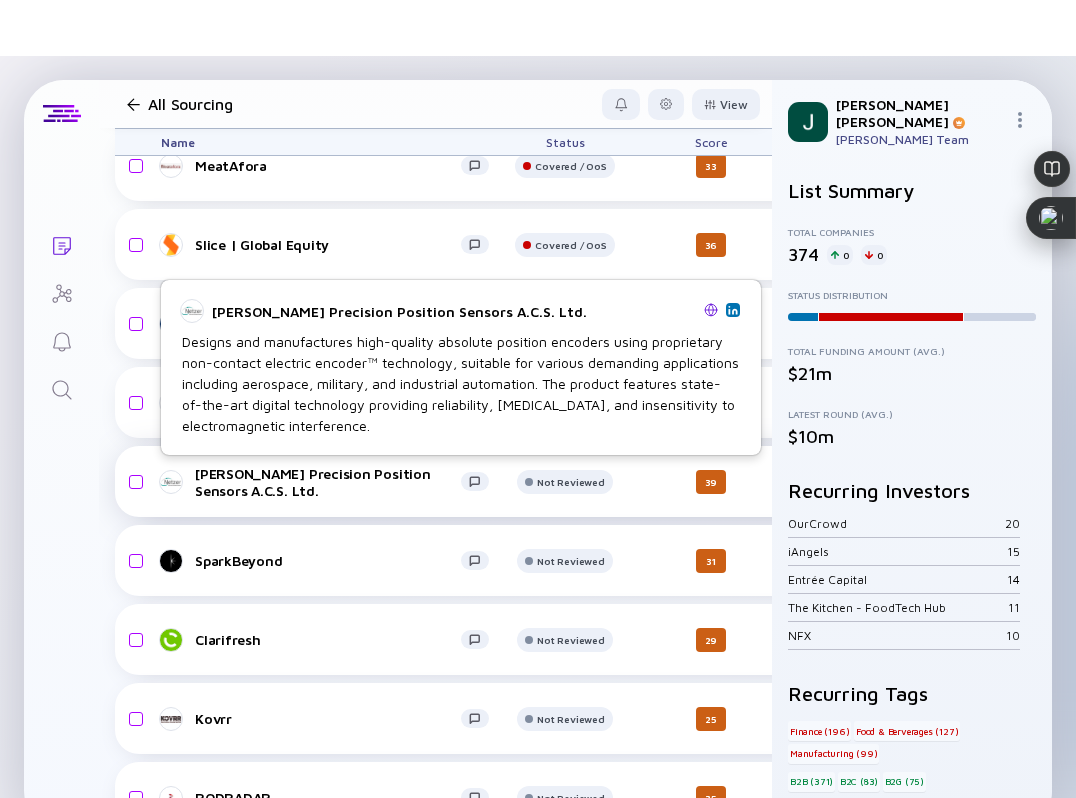click on "Netzer Precision Position Sensors A.C.S. Ltd." at bounding box center (328, 482) 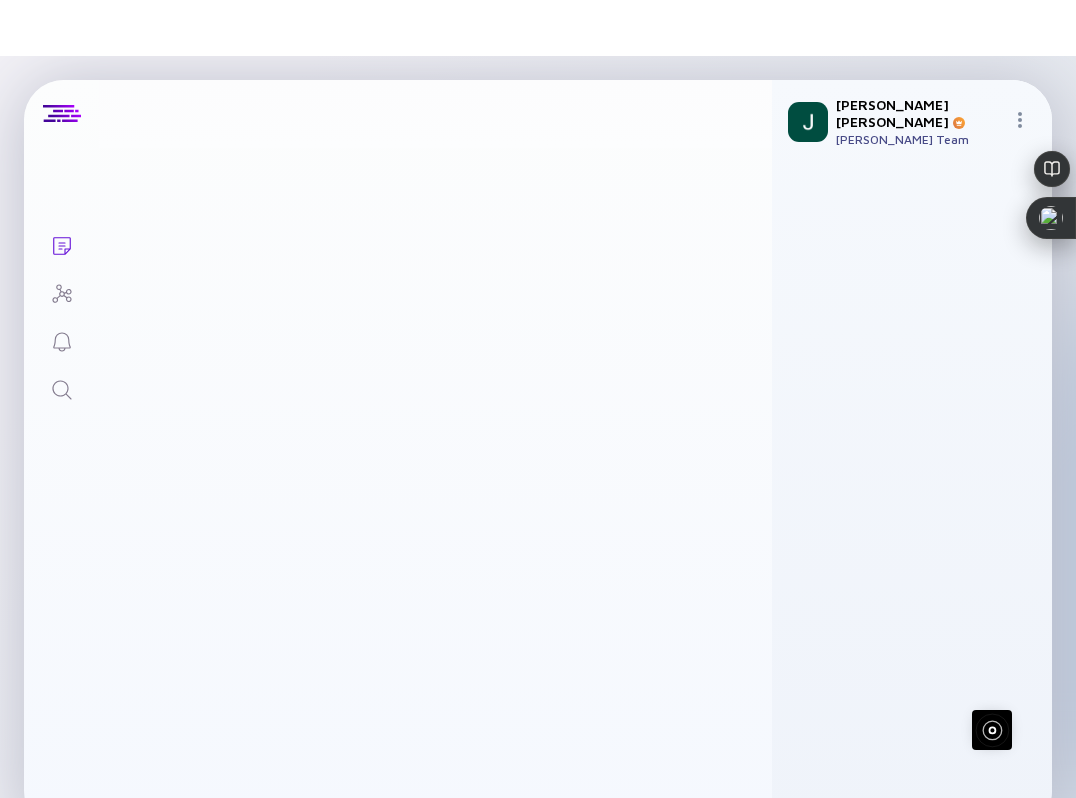 scroll, scrollTop: 0, scrollLeft: 0, axis: both 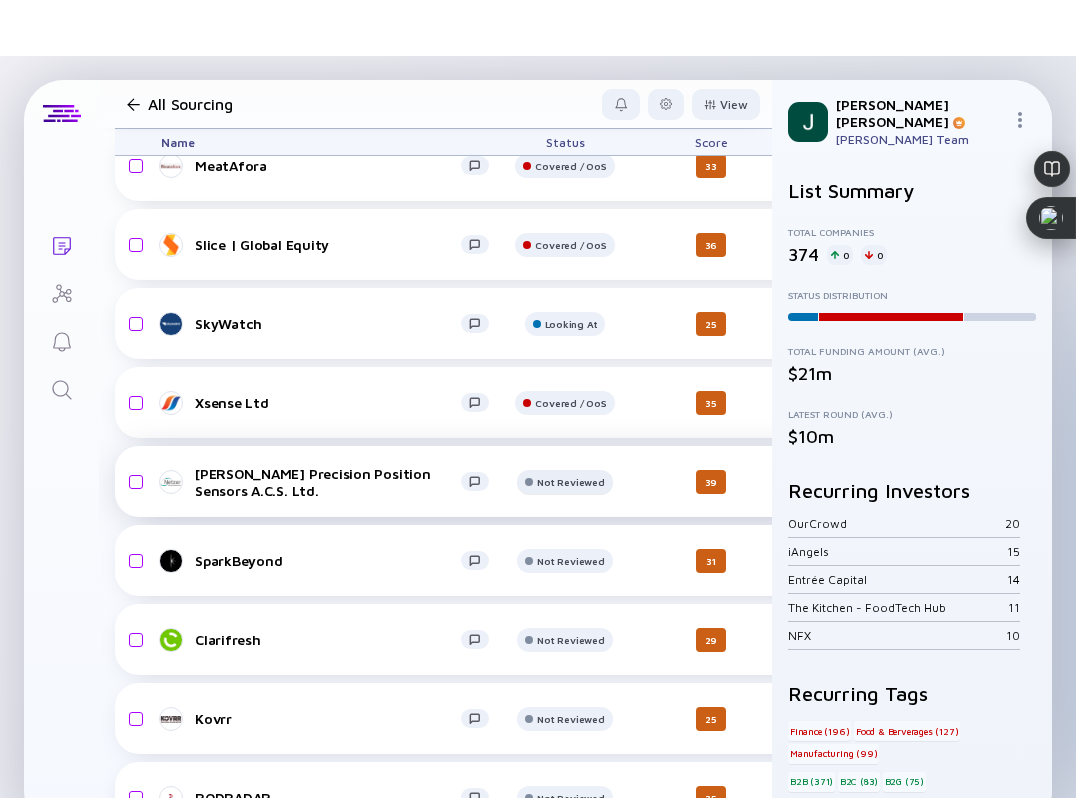 click on "Not Reviewed" at bounding box center [570, 87] 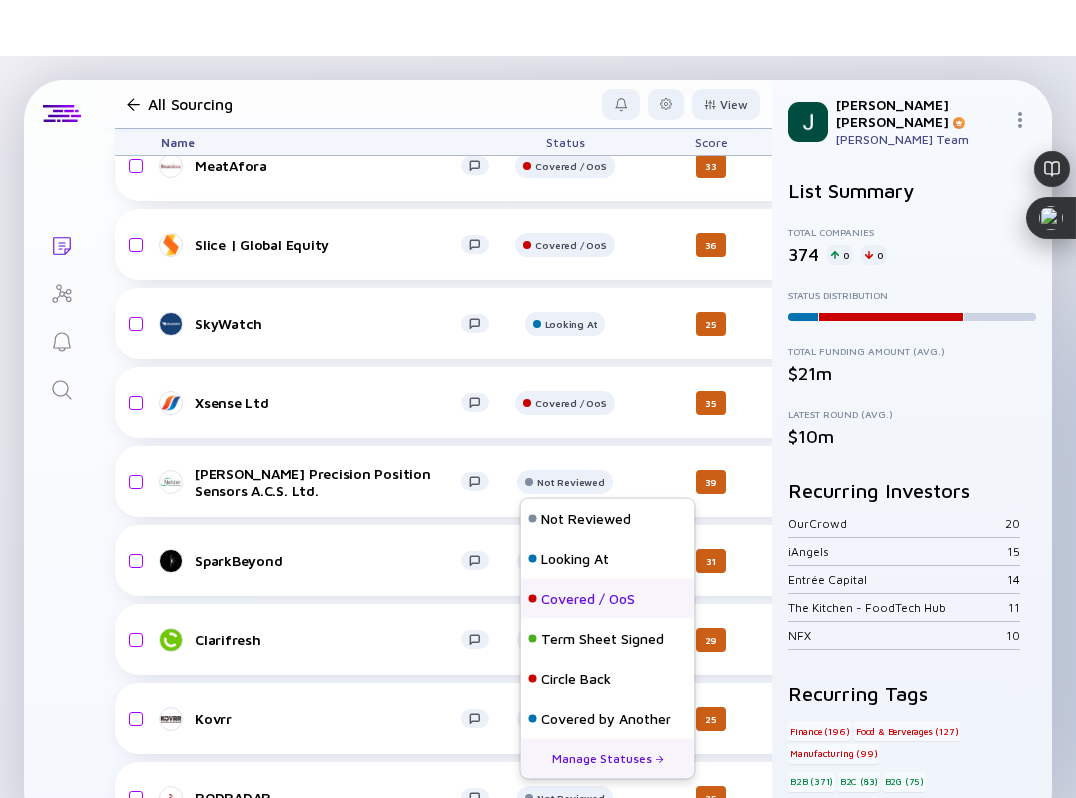 click on "Covered / OoS" at bounding box center (588, 599) 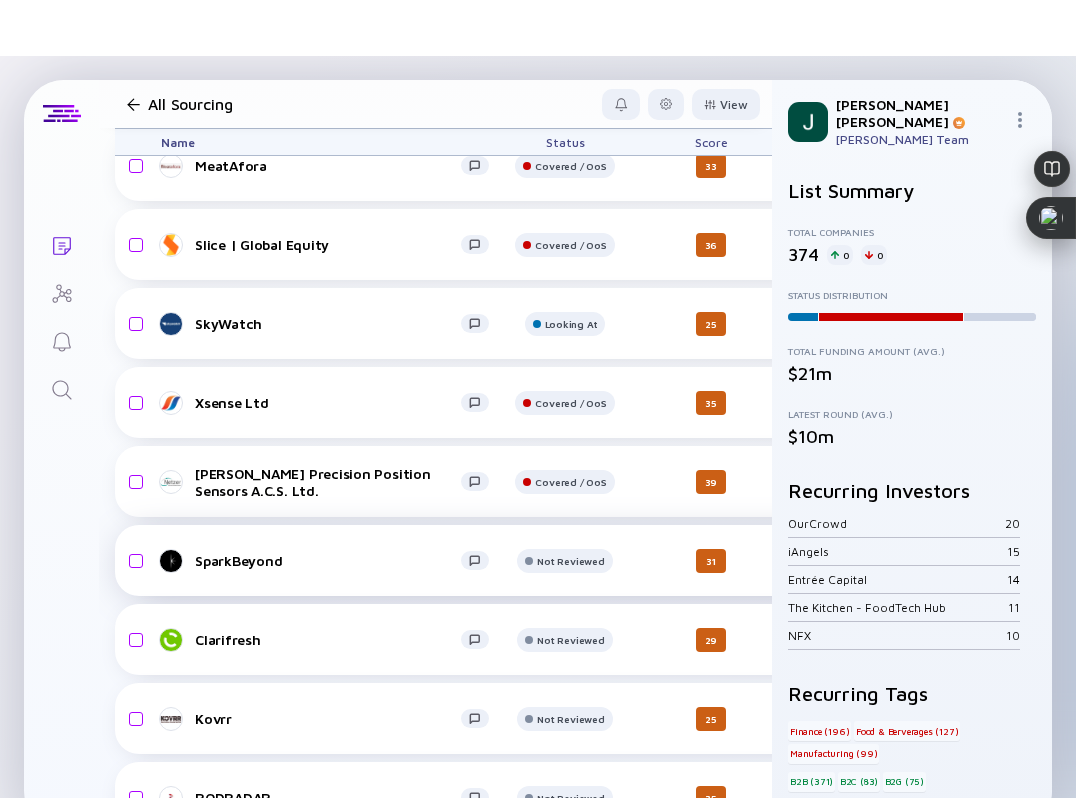 click on "SparkBeyond" at bounding box center (328, 560) 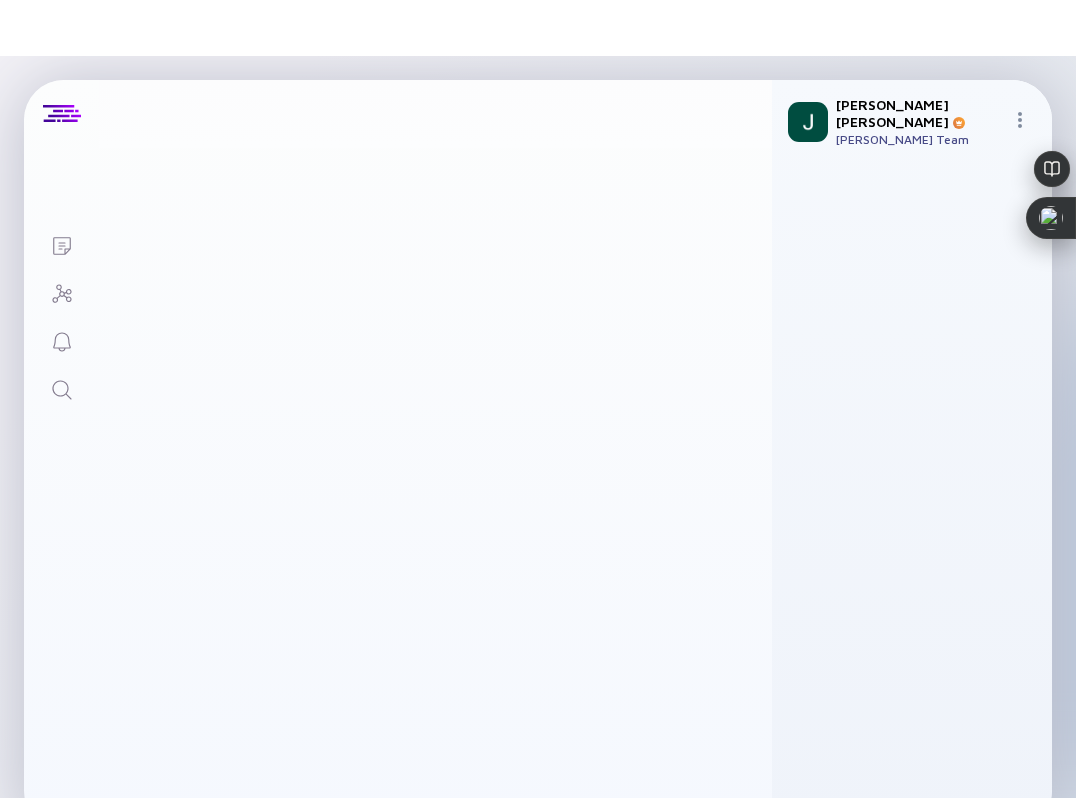 scroll, scrollTop: 0, scrollLeft: 0, axis: both 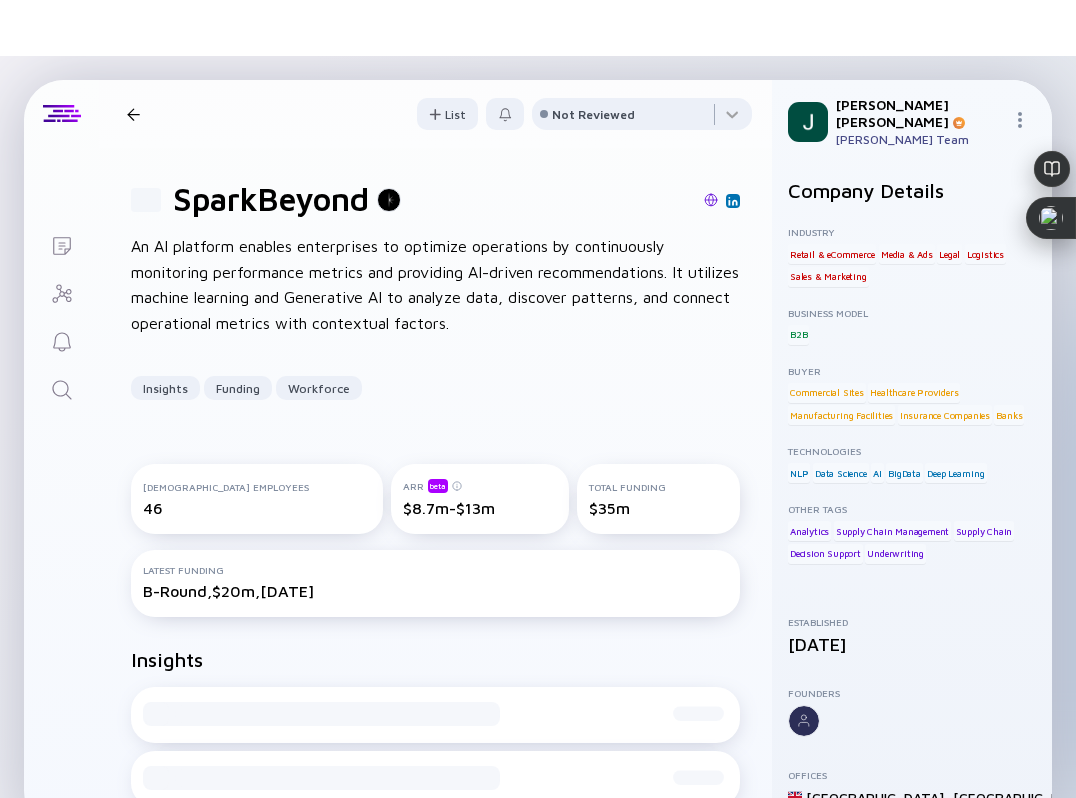click at bounding box center [711, 200] 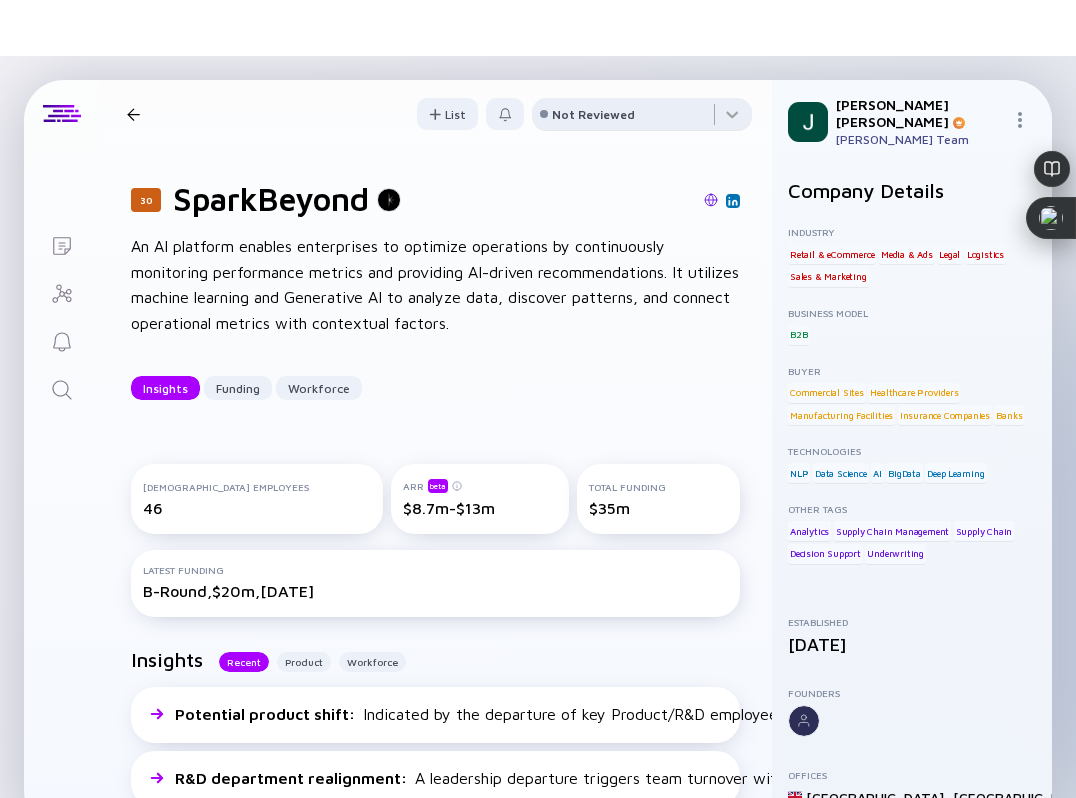 click on "Not Reviewed" at bounding box center (593, 114) 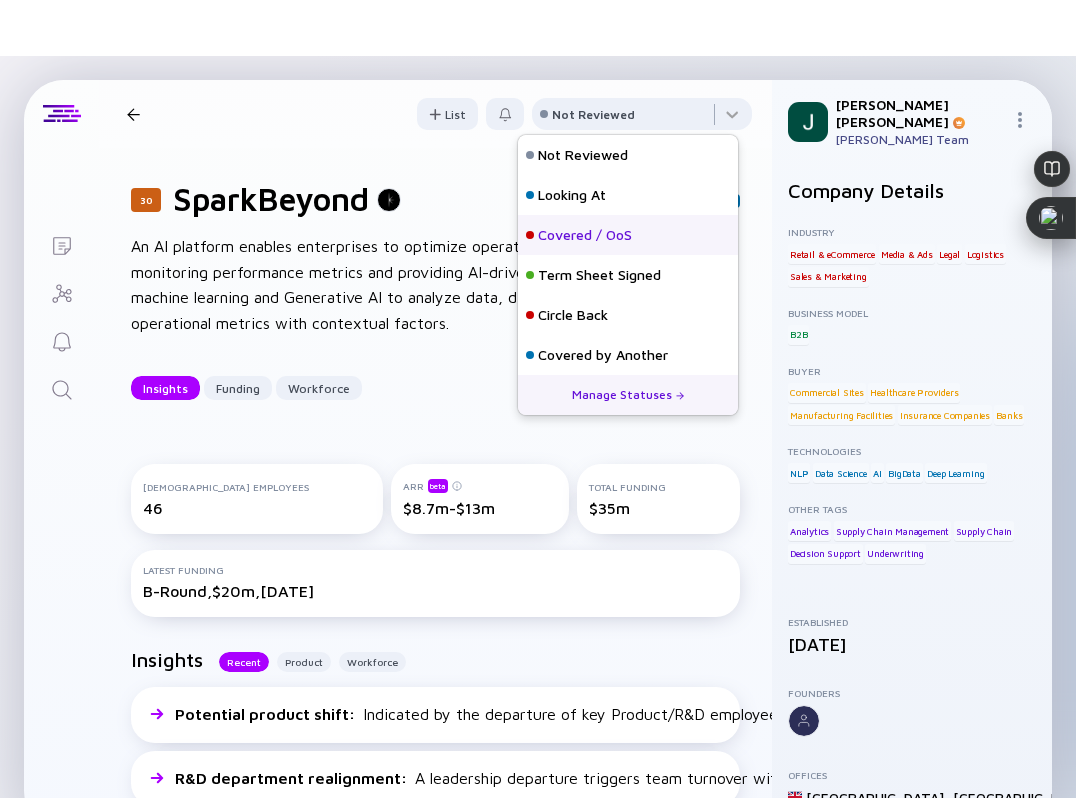 scroll, scrollTop: 8, scrollLeft: 0, axis: vertical 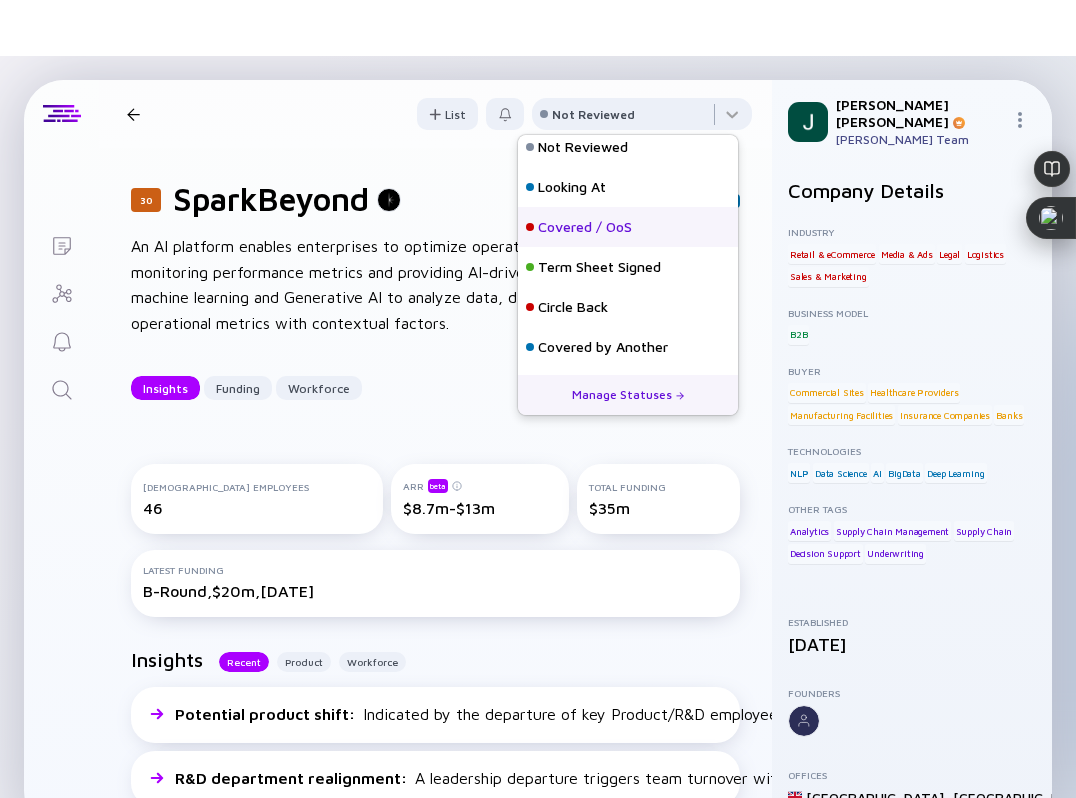 click on "Term Sheet Signed" at bounding box center (628, 267) 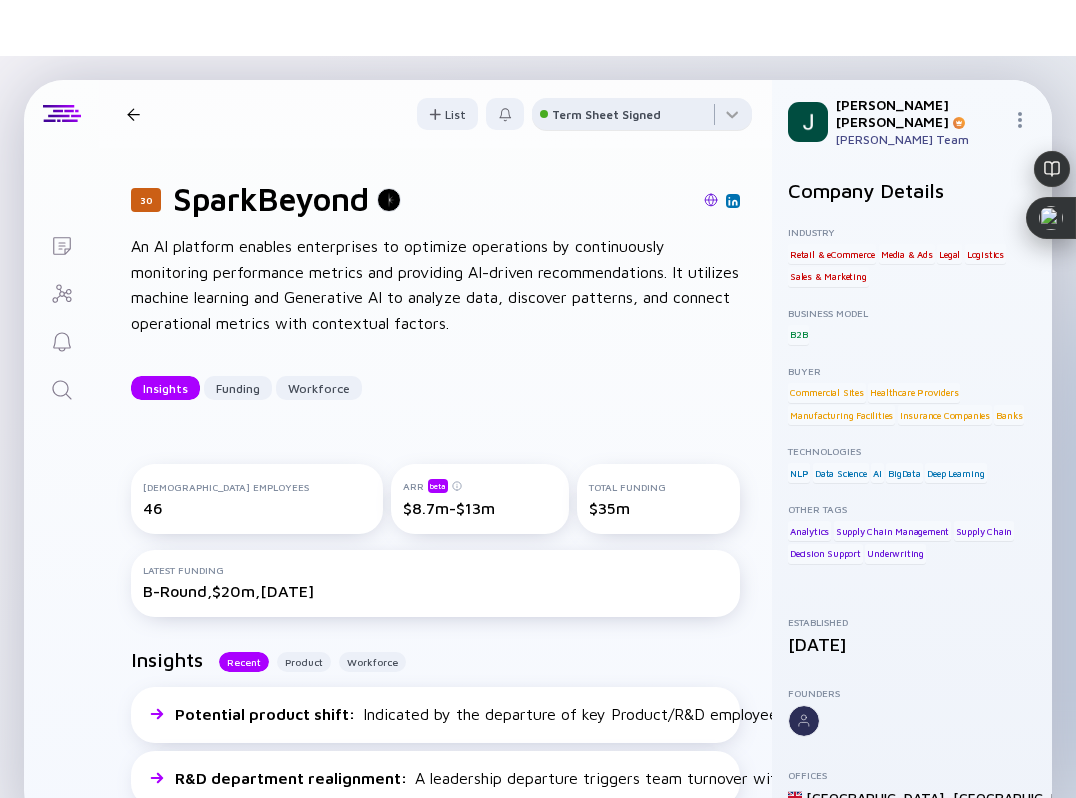 click on "Term Sheet Signed" at bounding box center [642, 114] 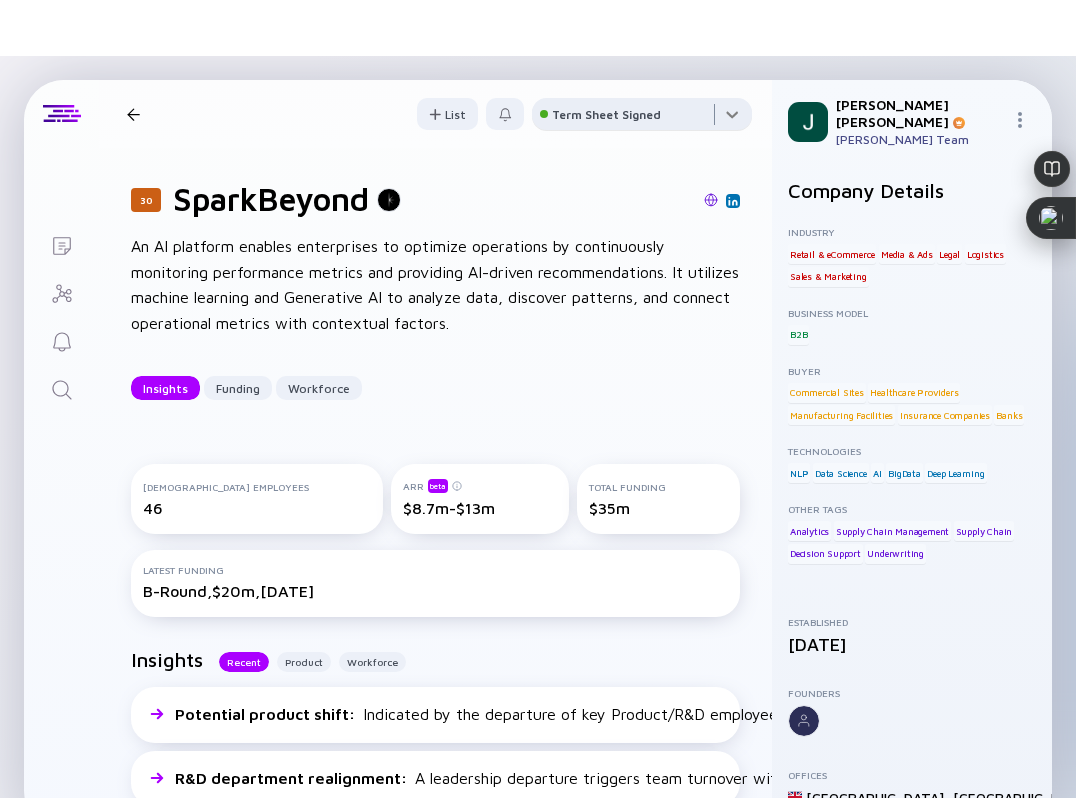click at bounding box center [642, 118] 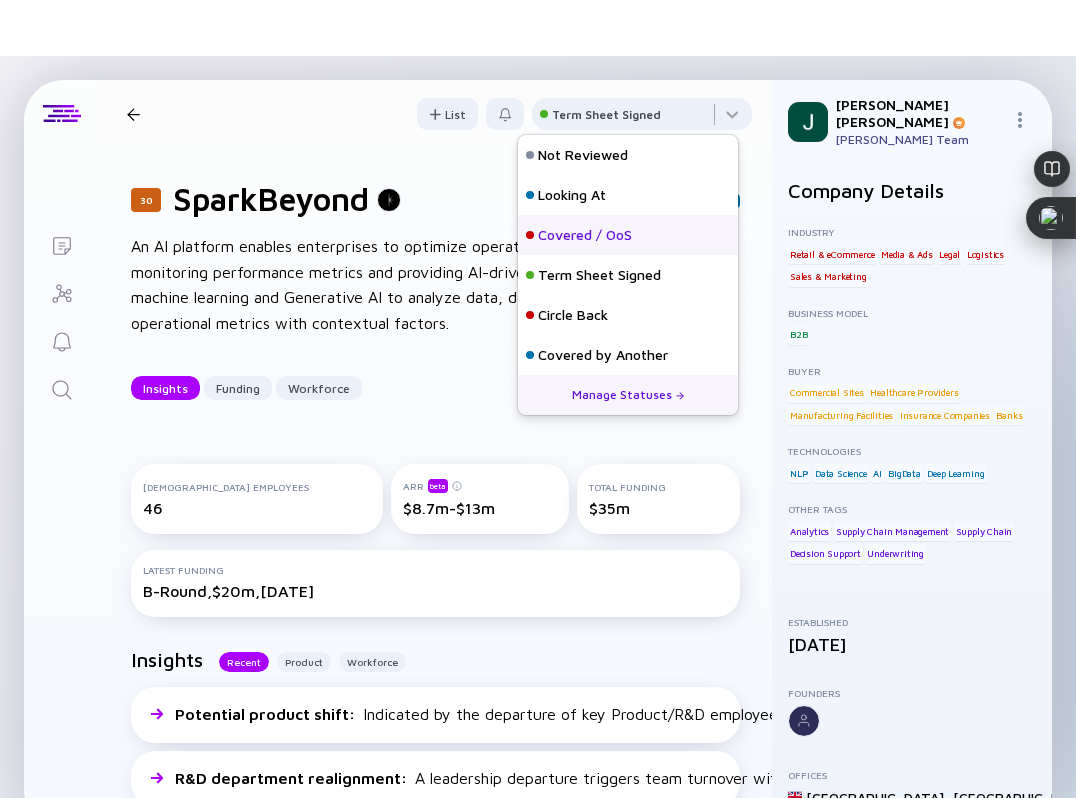 click on "Covered / OoS" at bounding box center [628, 235] 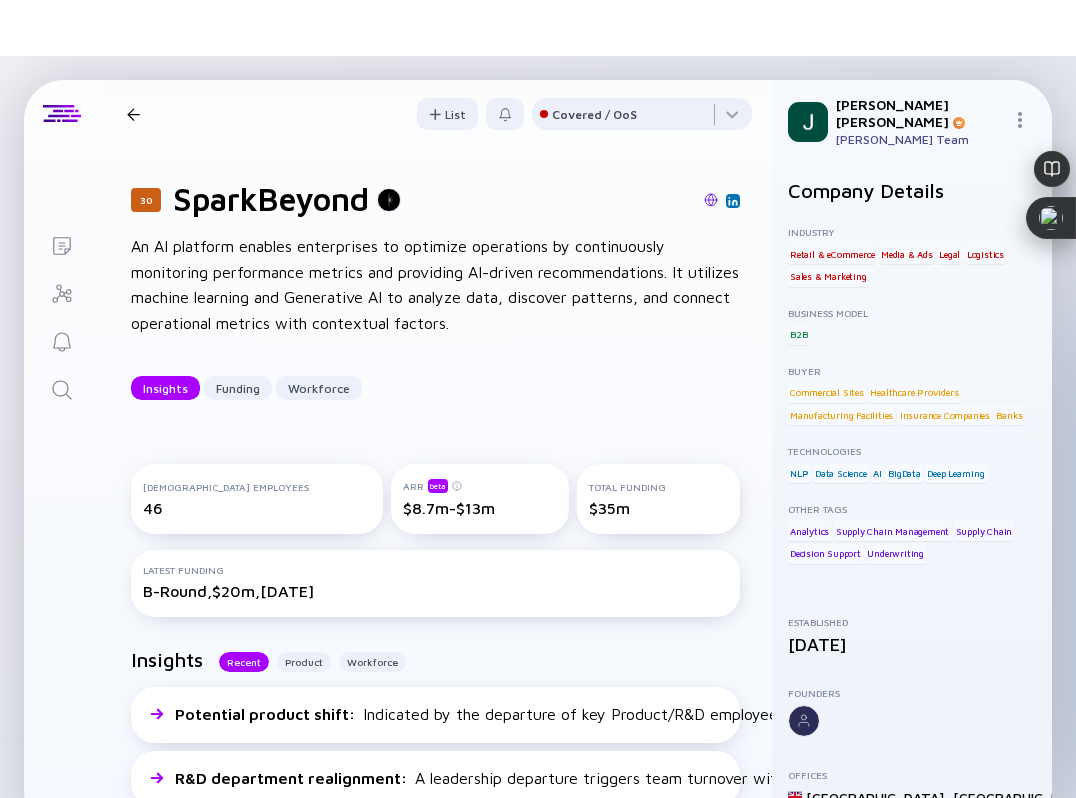 click at bounding box center (133, 114) 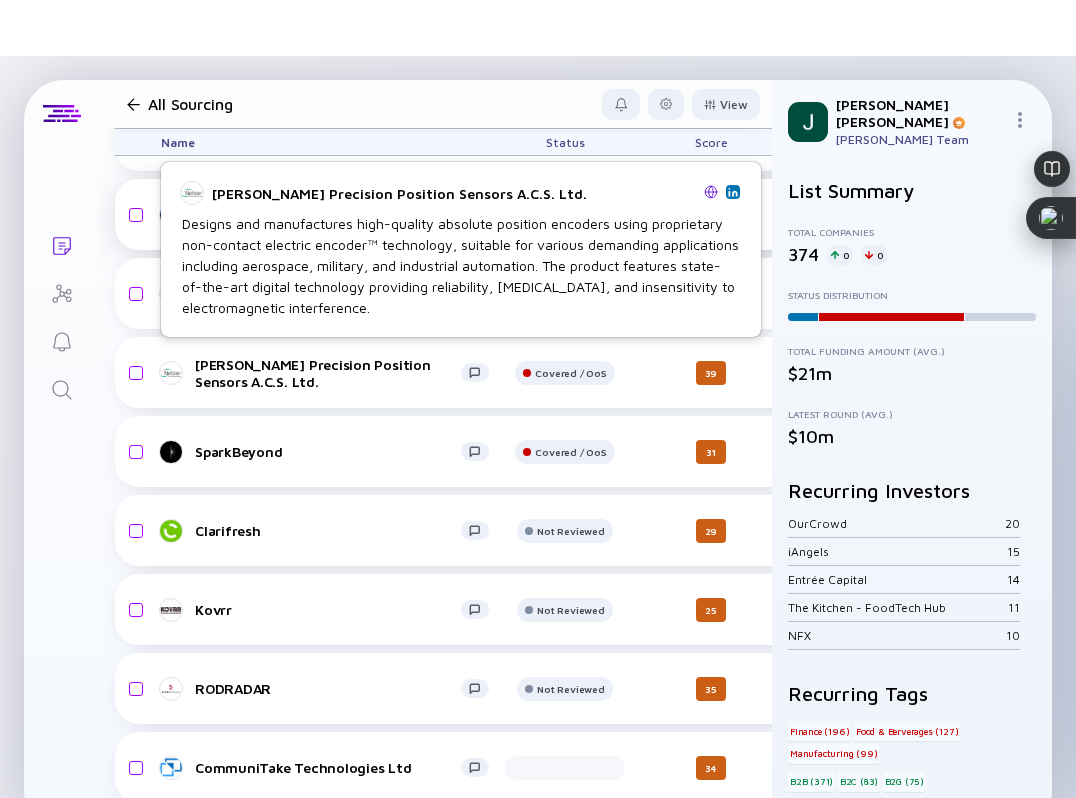scroll, scrollTop: 20436, scrollLeft: 0, axis: vertical 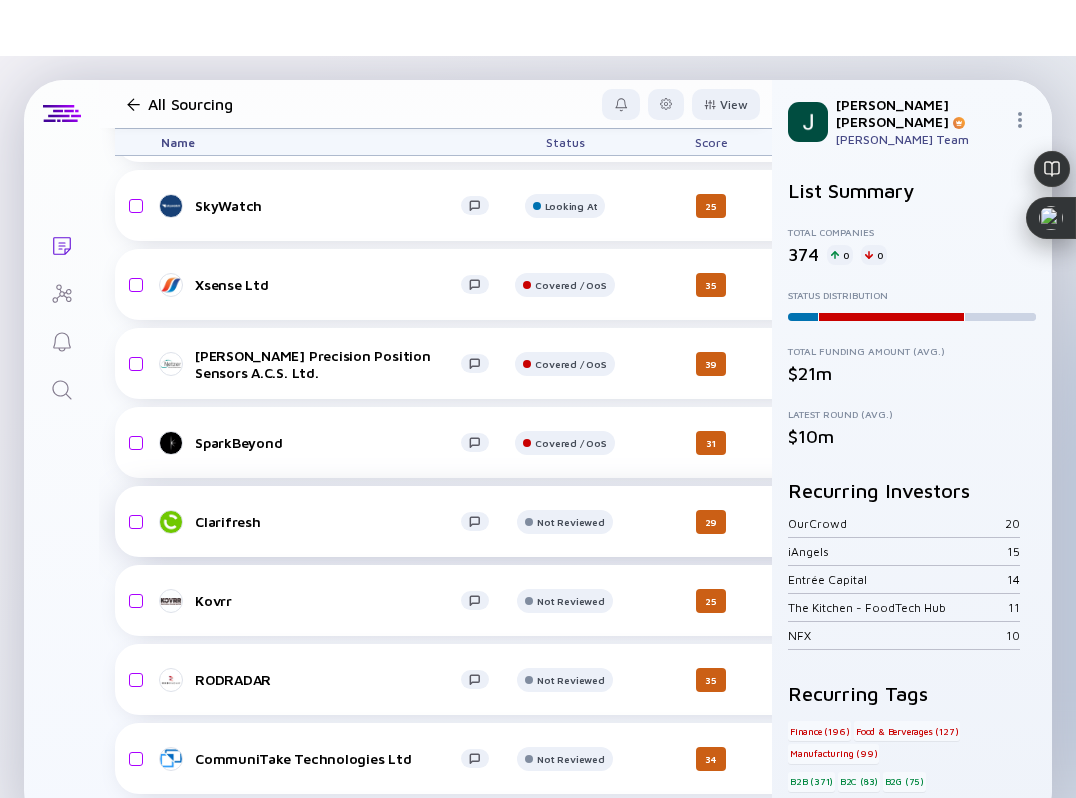 click on "Clarifresh" at bounding box center (328, 521) 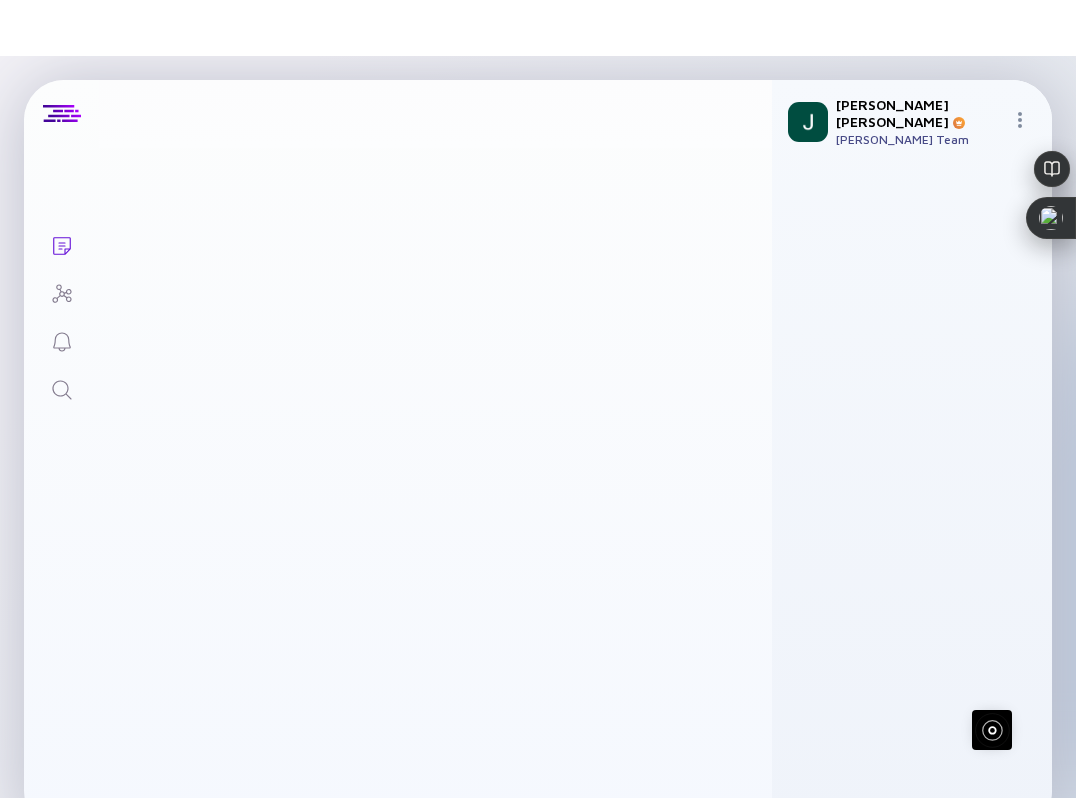 scroll, scrollTop: 0, scrollLeft: 0, axis: both 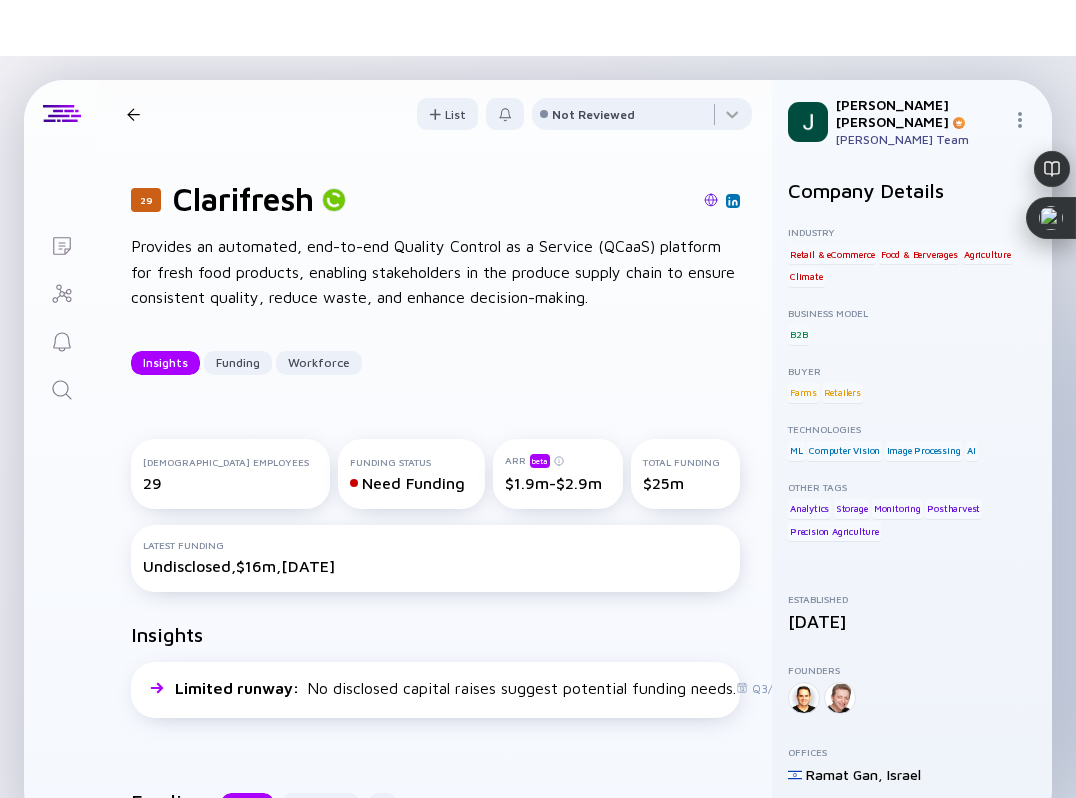 click at bounding box center (711, 200) 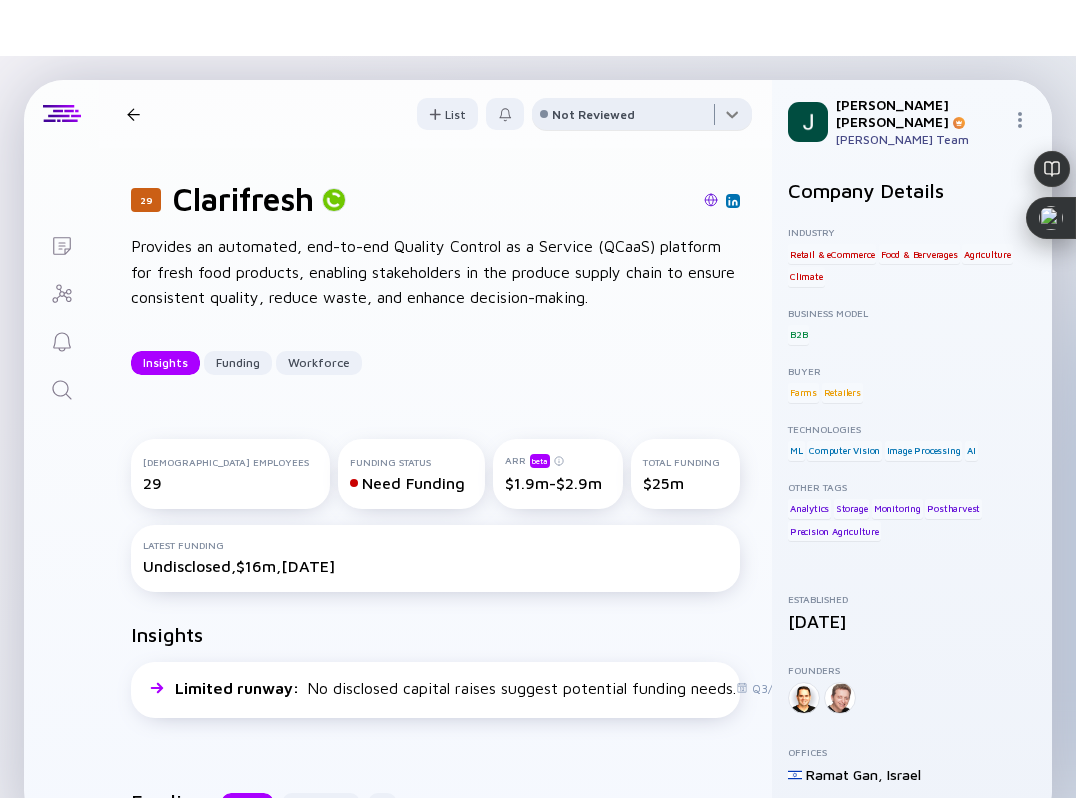 click at bounding box center (642, 118) 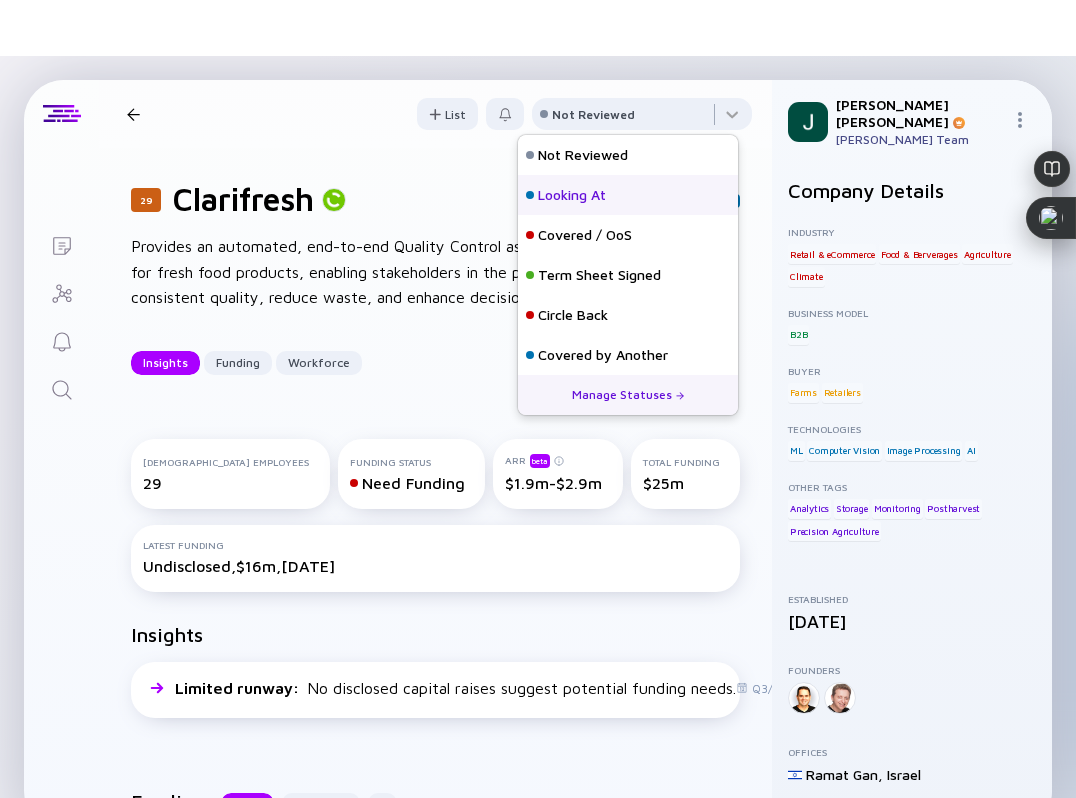 click on "Looking At" at bounding box center [628, 195] 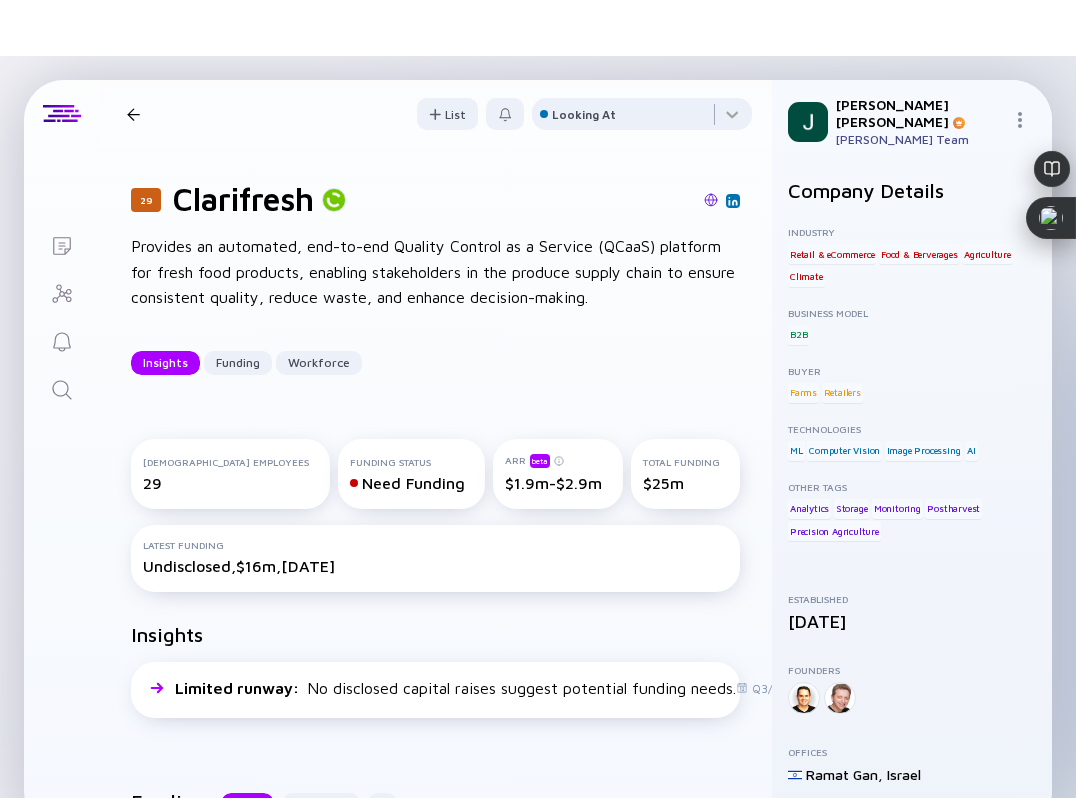 click at bounding box center [133, 114] 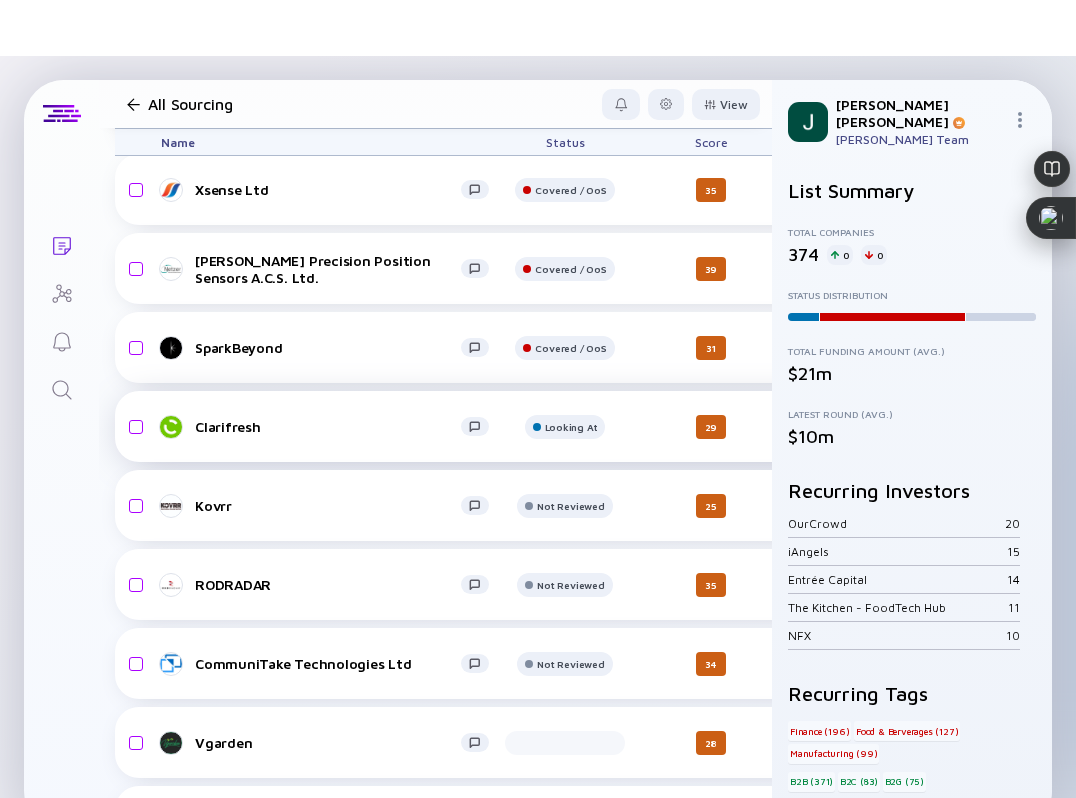 scroll, scrollTop: 20533, scrollLeft: 0, axis: vertical 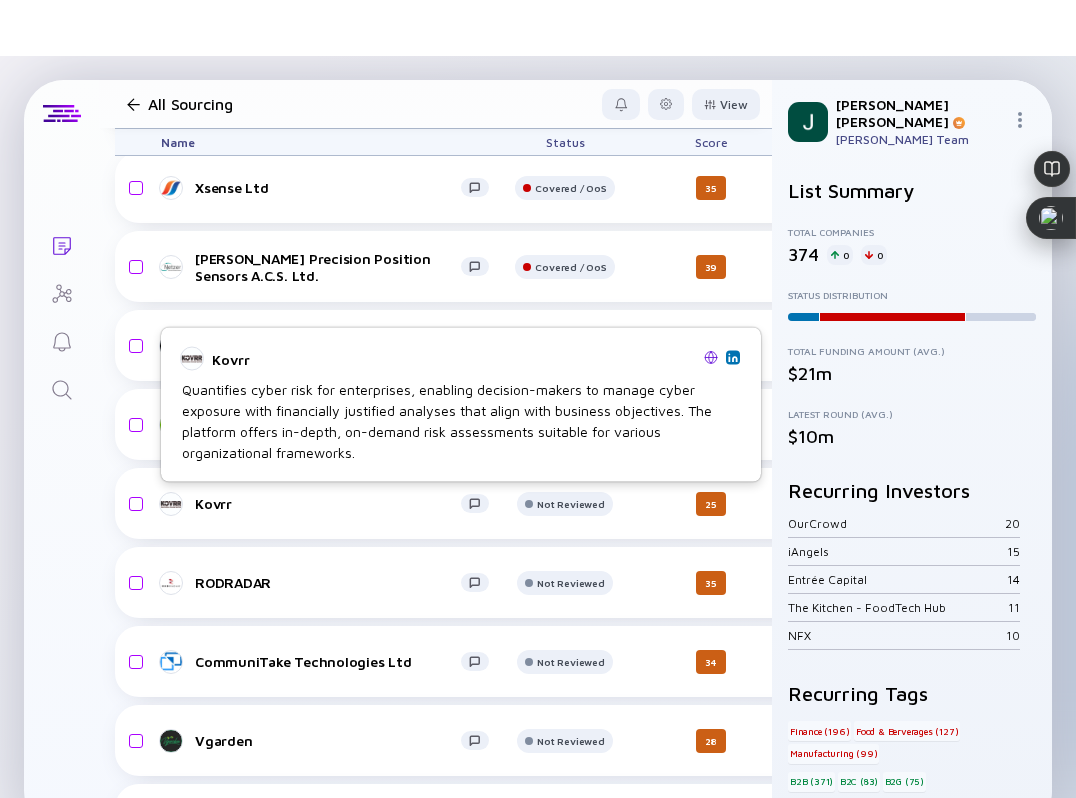 click on "Kovrr" at bounding box center (328, 503) 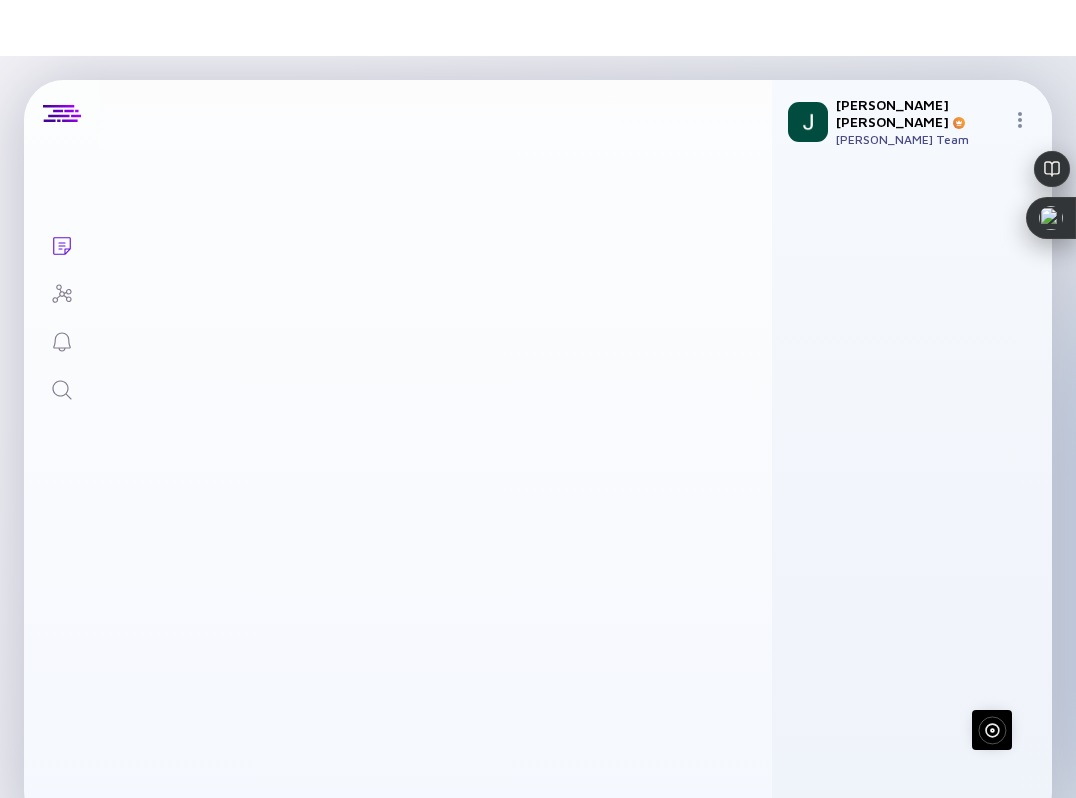 scroll, scrollTop: 0, scrollLeft: 0, axis: both 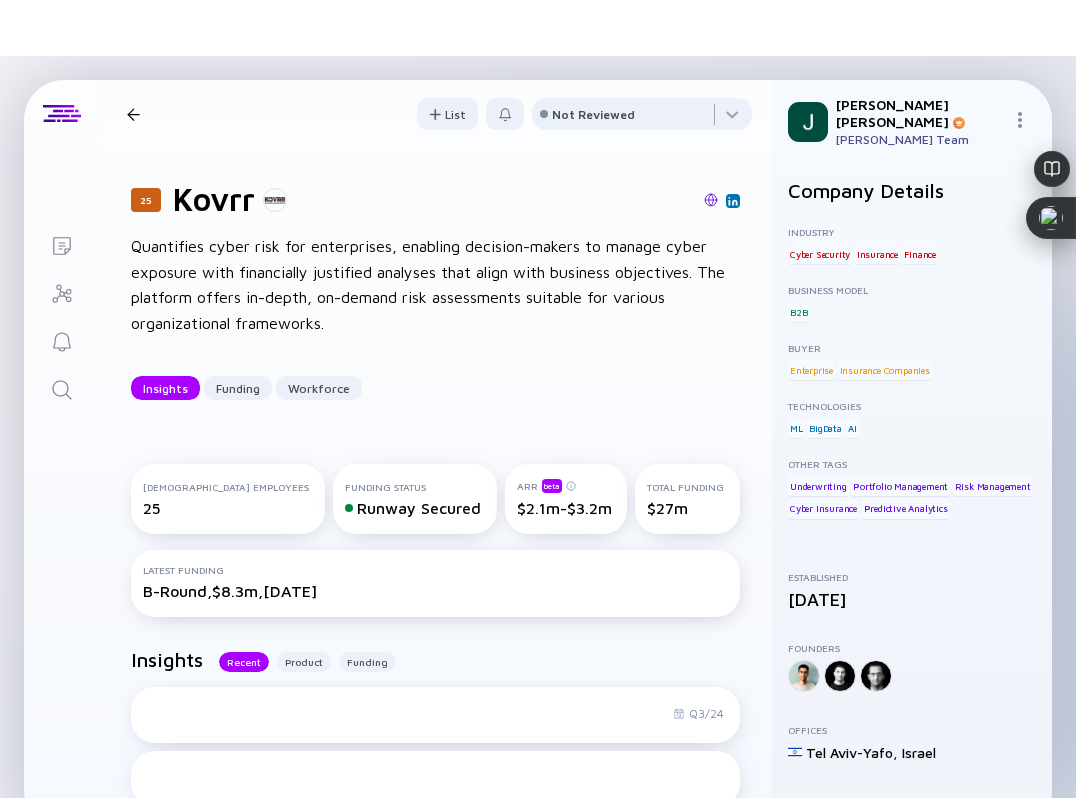 click at bounding box center (711, 200) 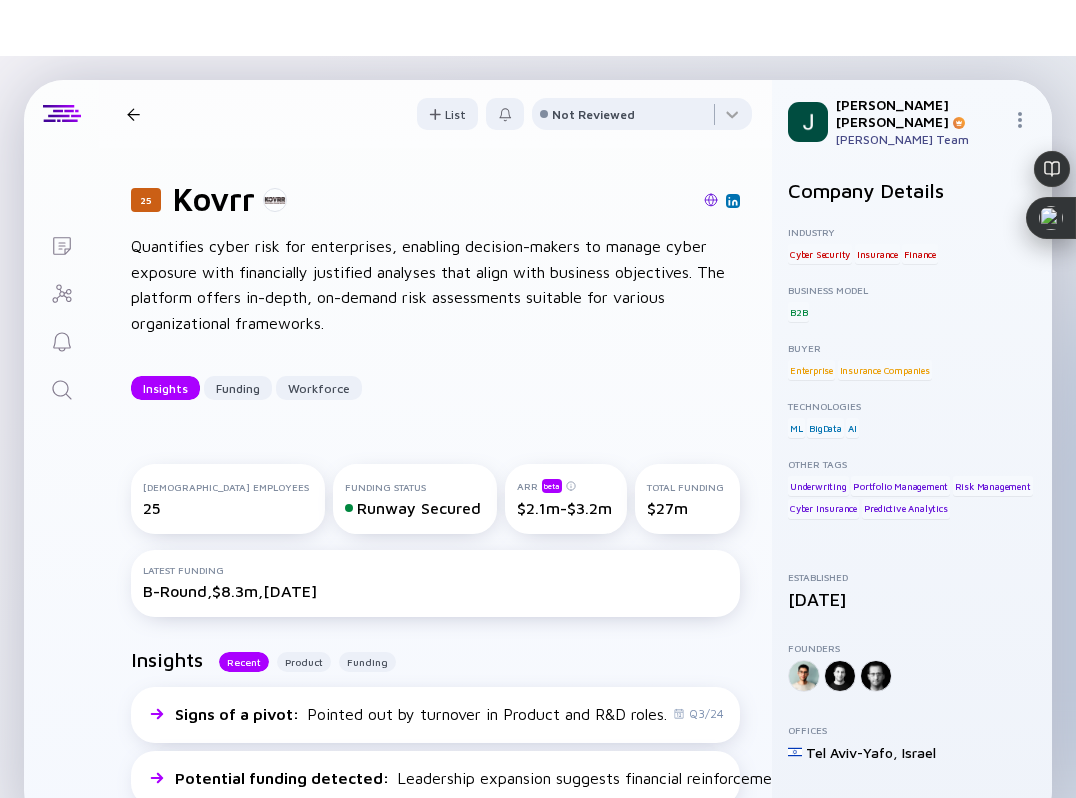 click on "25 Kovrr Insights Funding Workforce List Not Reviewed" at bounding box center (435, 114) 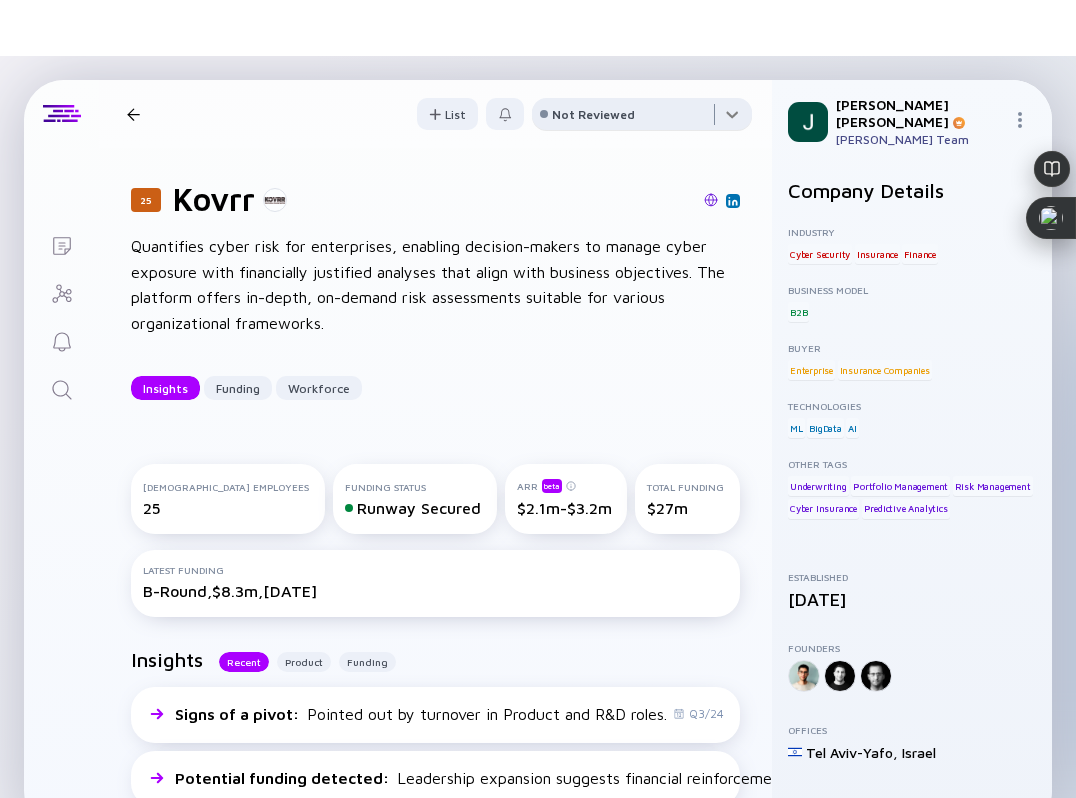 click at bounding box center (642, 118) 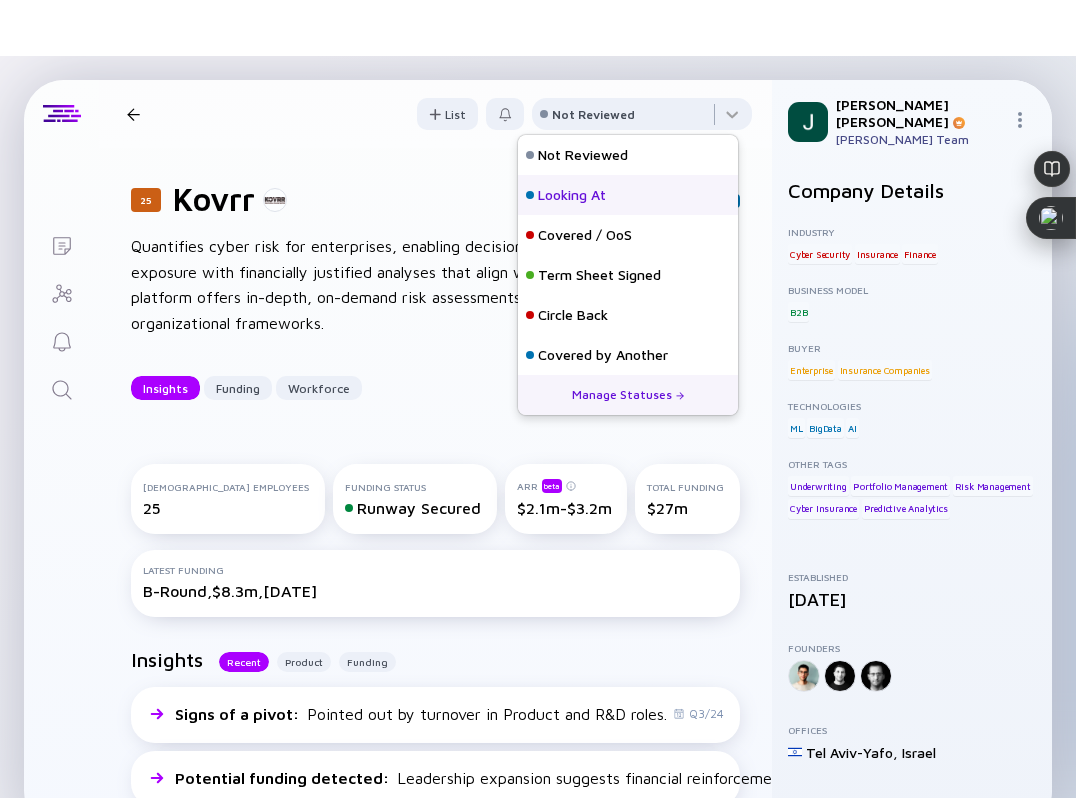 scroll, scrollTop: 8, scrollLeft: 0, axis: vertical 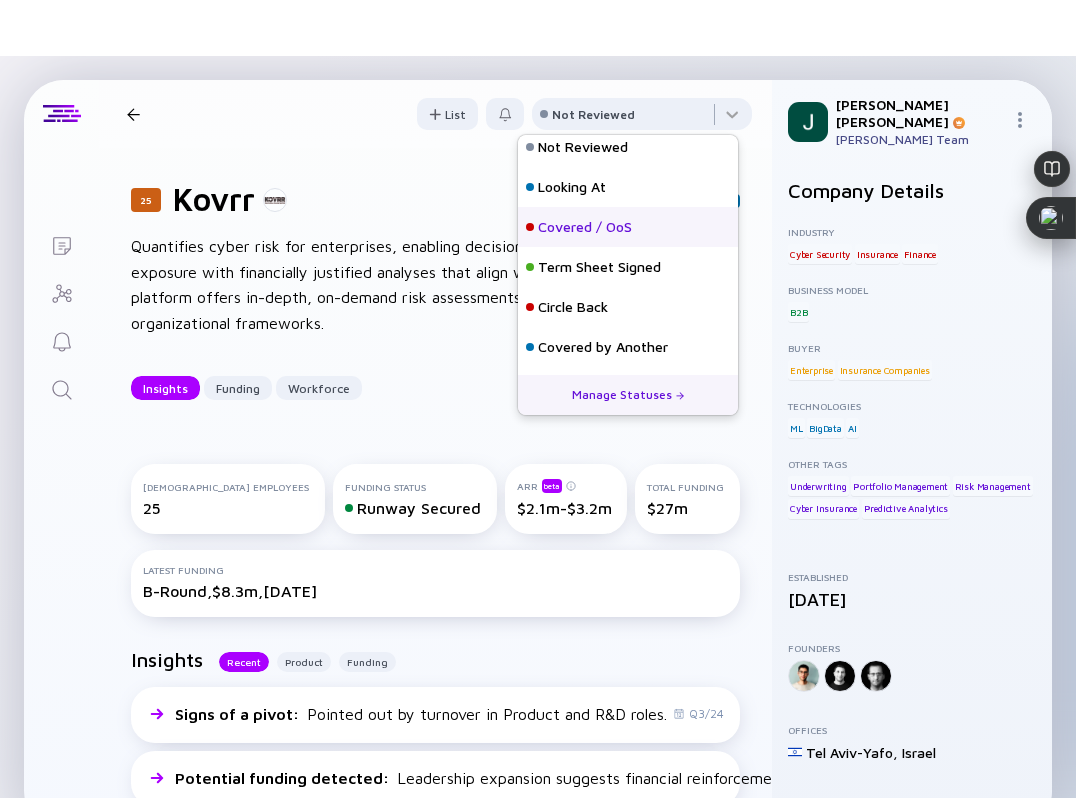 click on "Covered / OoS" at bounding box center (585, 227) 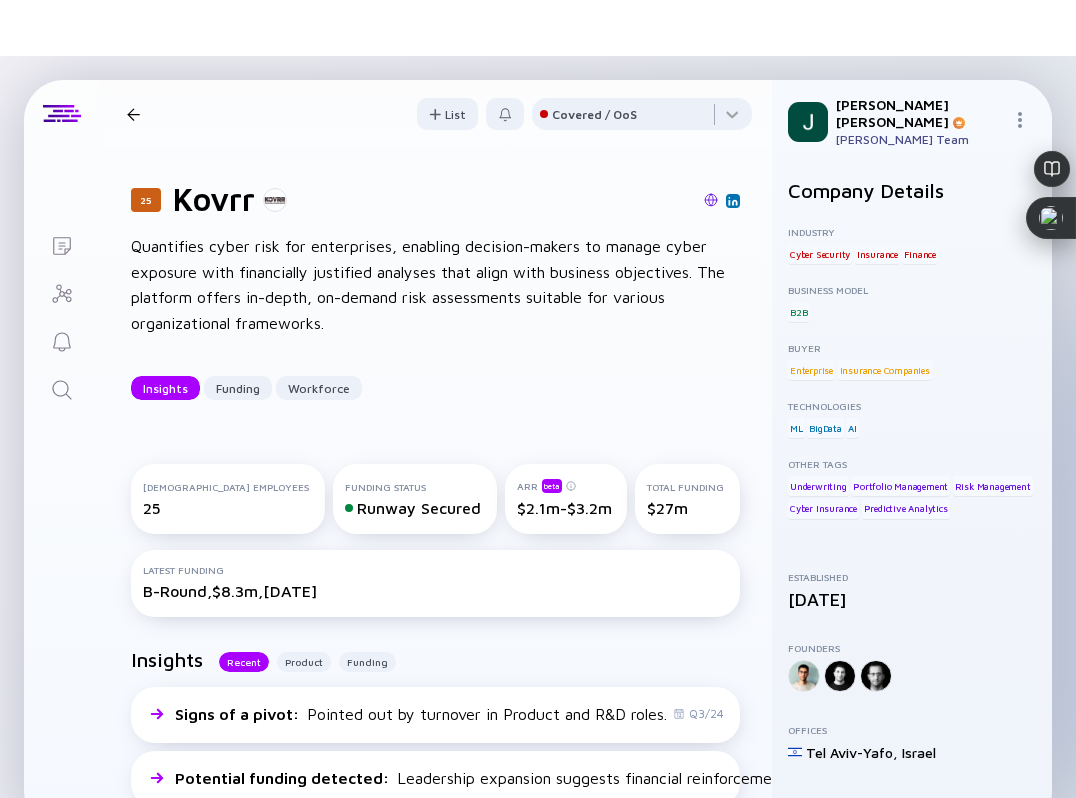 click at bounding box center (133, 114) 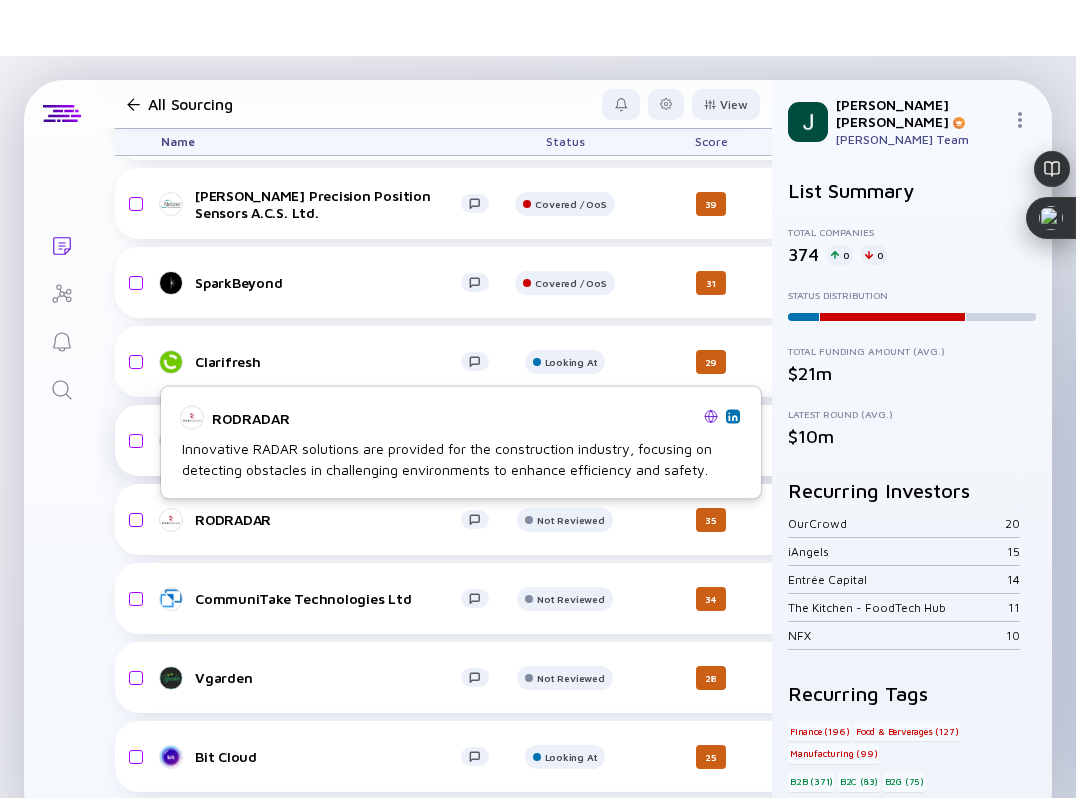 scroll, scrollTop: 20595, scrollLeft: 0, axis: vertical 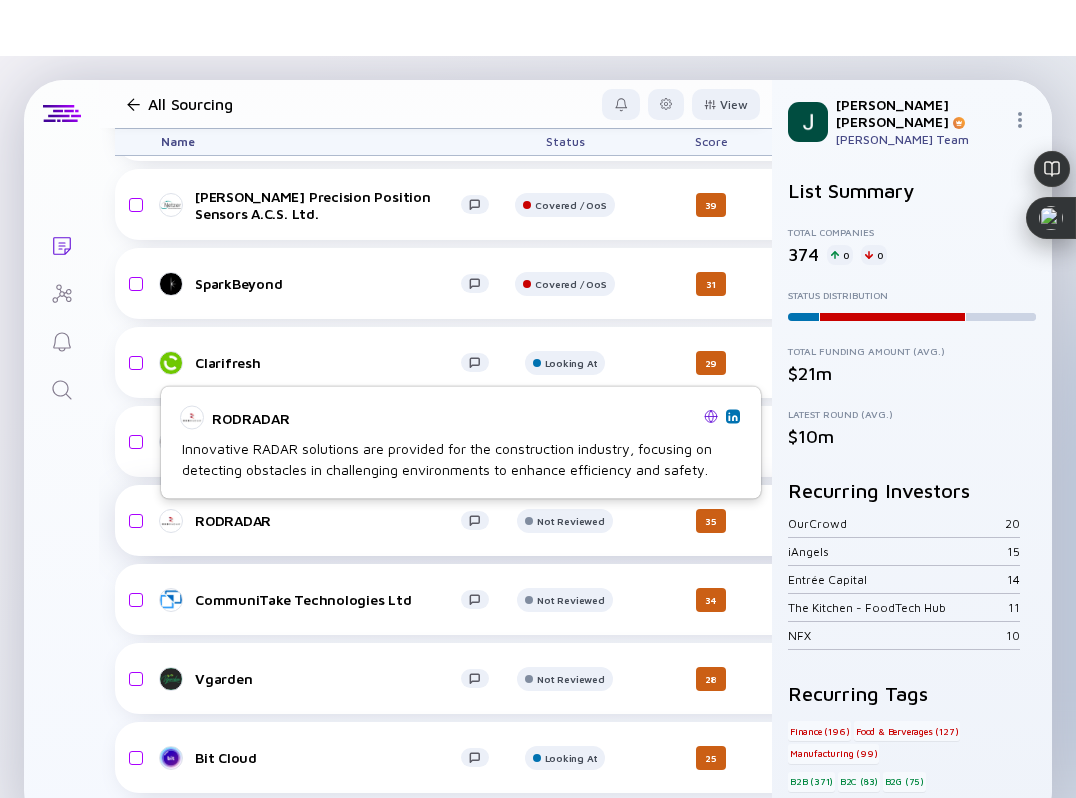 click on "RODRADAR" at bounding box center [333, 521] 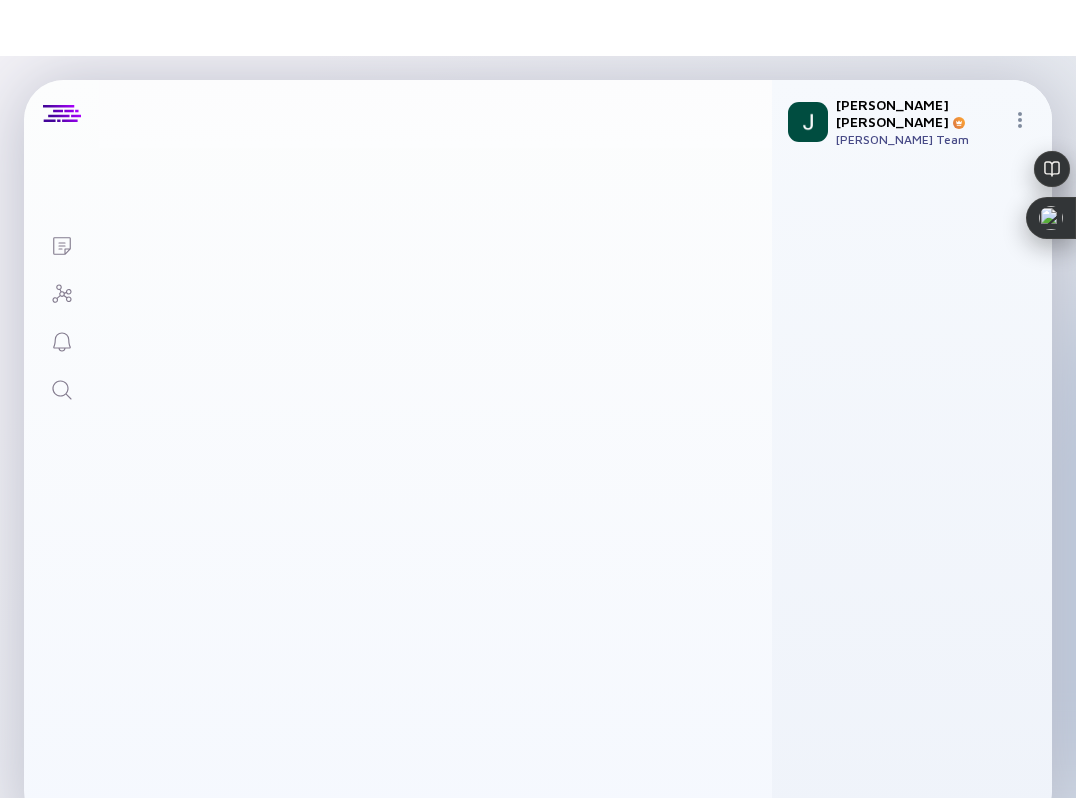 scroll, scrollTop: 0, scrollLeft: 0, axis: both 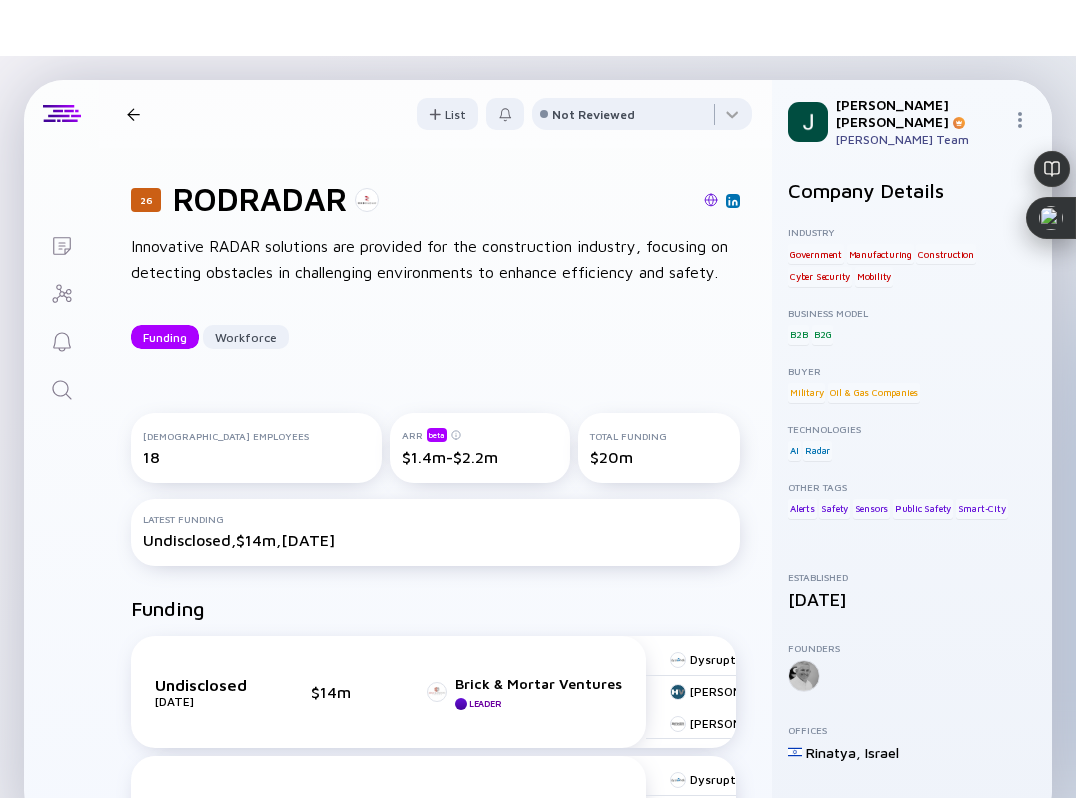 click at bounding box center [711, 200] 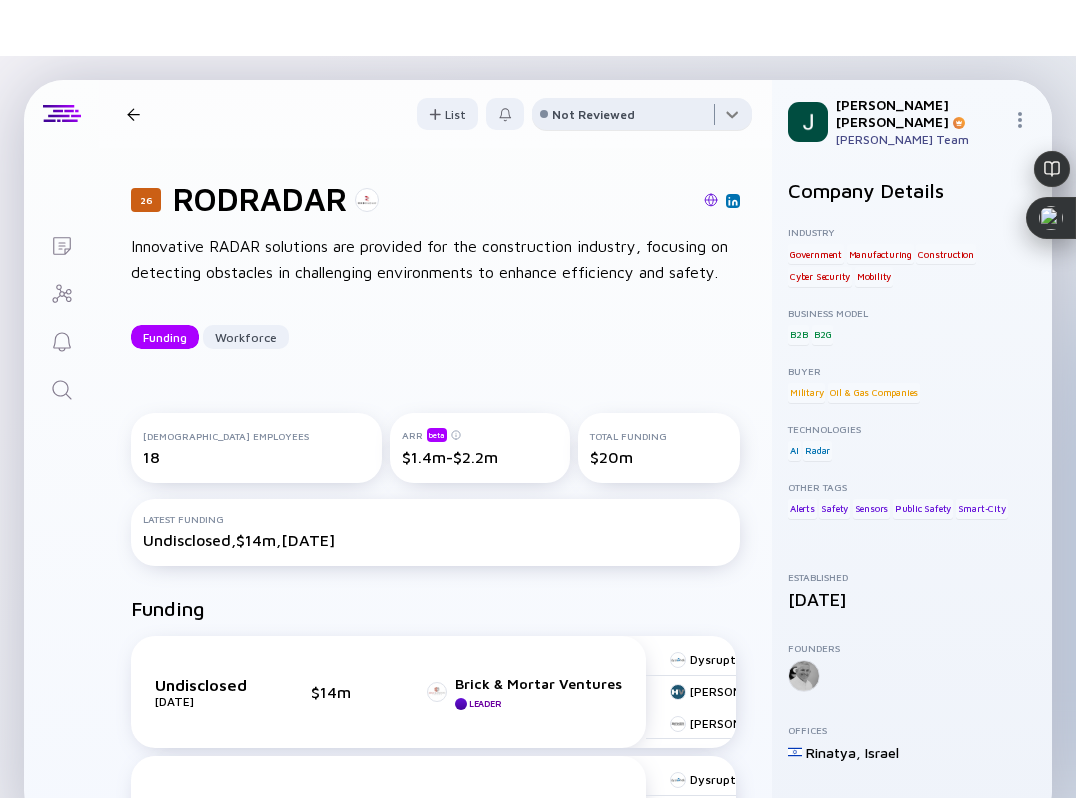 click at bounding box center (642, 118) 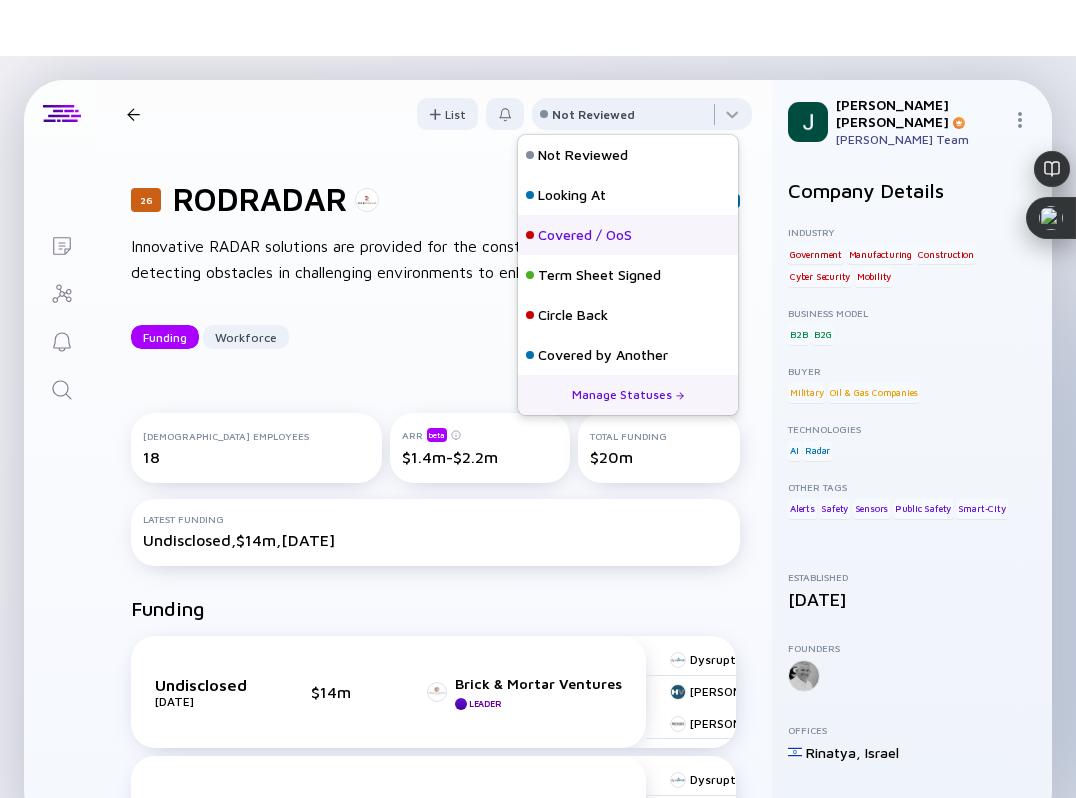 click on "Covered / OoS" at bounding box center (585, 235) 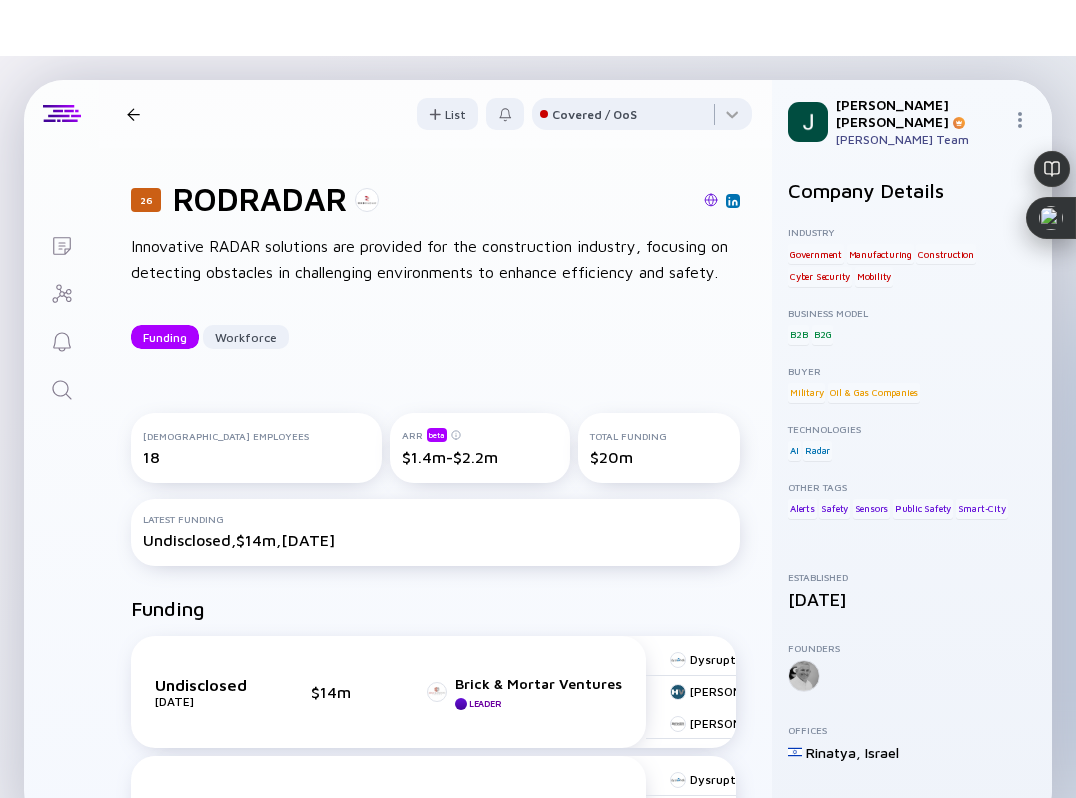 click on "26 RODRADAR Funding Workforce" at bounding box center [283, 114] 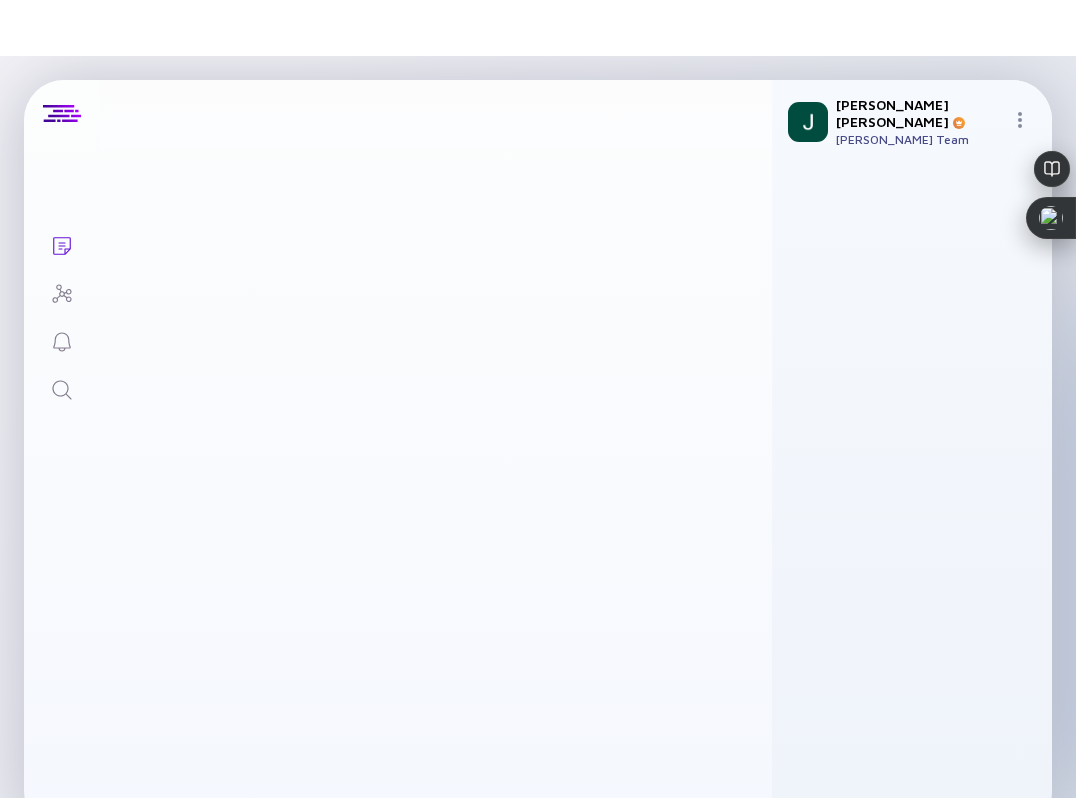 scroll, scrollTop: 20595, scrollLeft: 0, axis: vertical 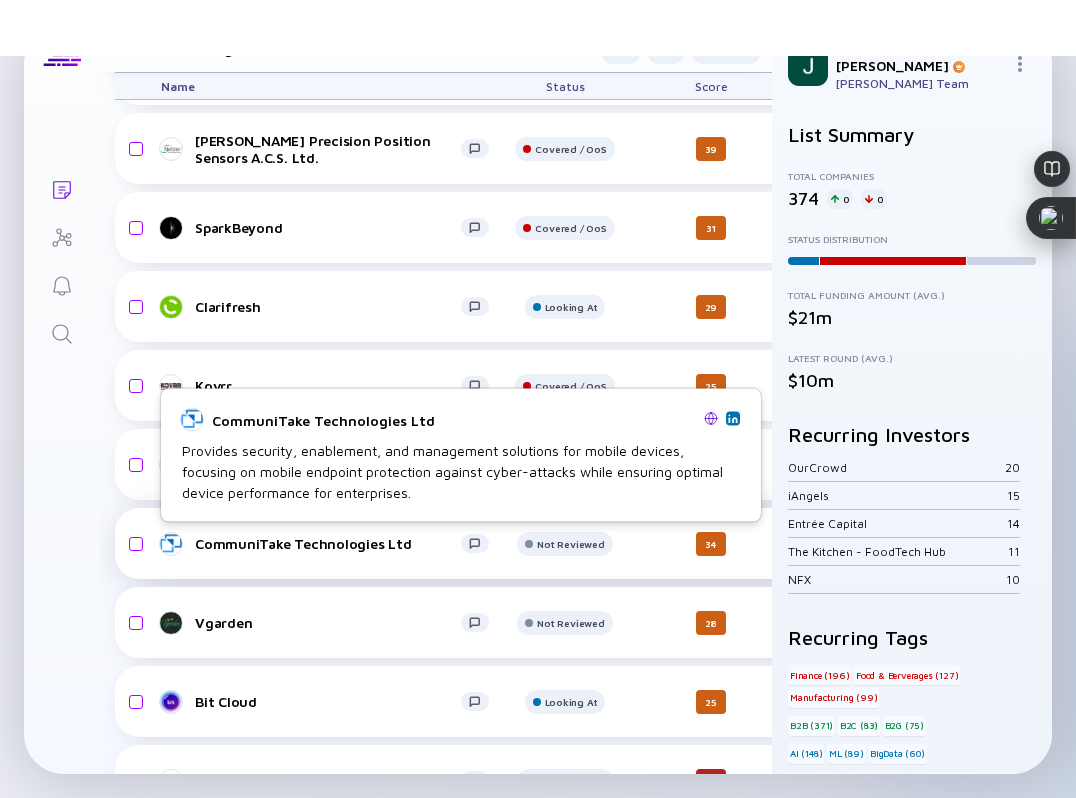 click on "CommuniTake Technologies Ltd" at bounding box center [328, 543] 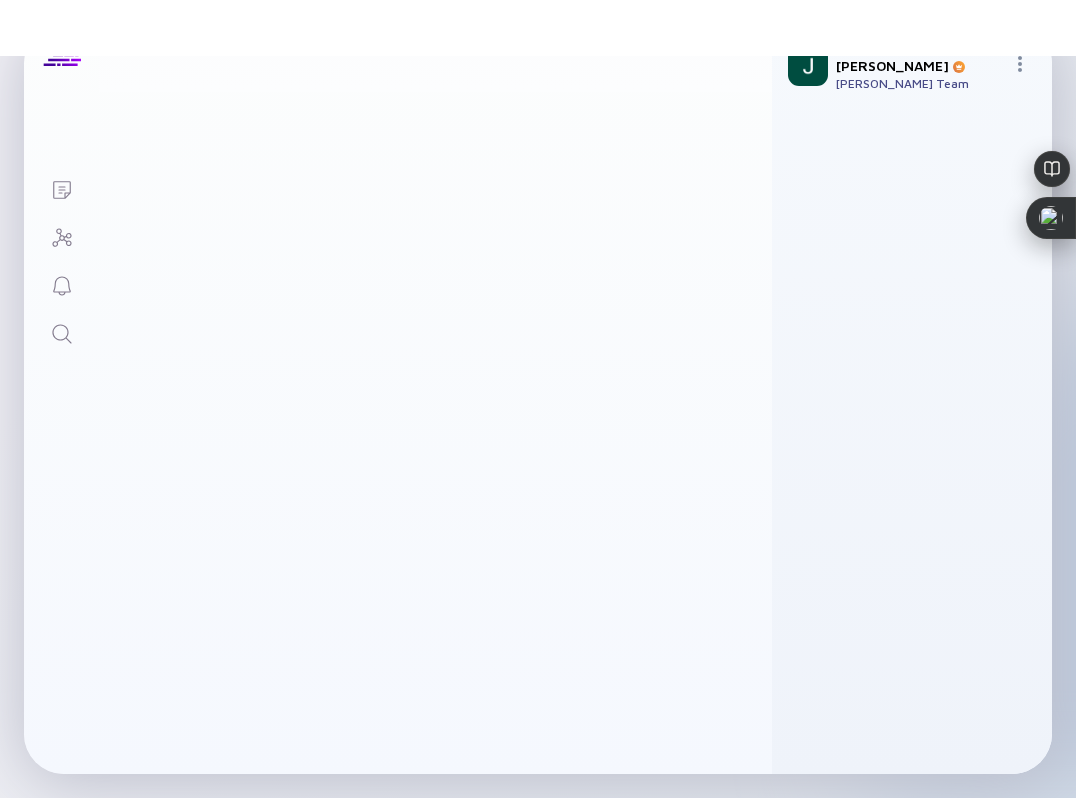 scroll, scrollTop: 0, scrollLeft: 0, axis: both 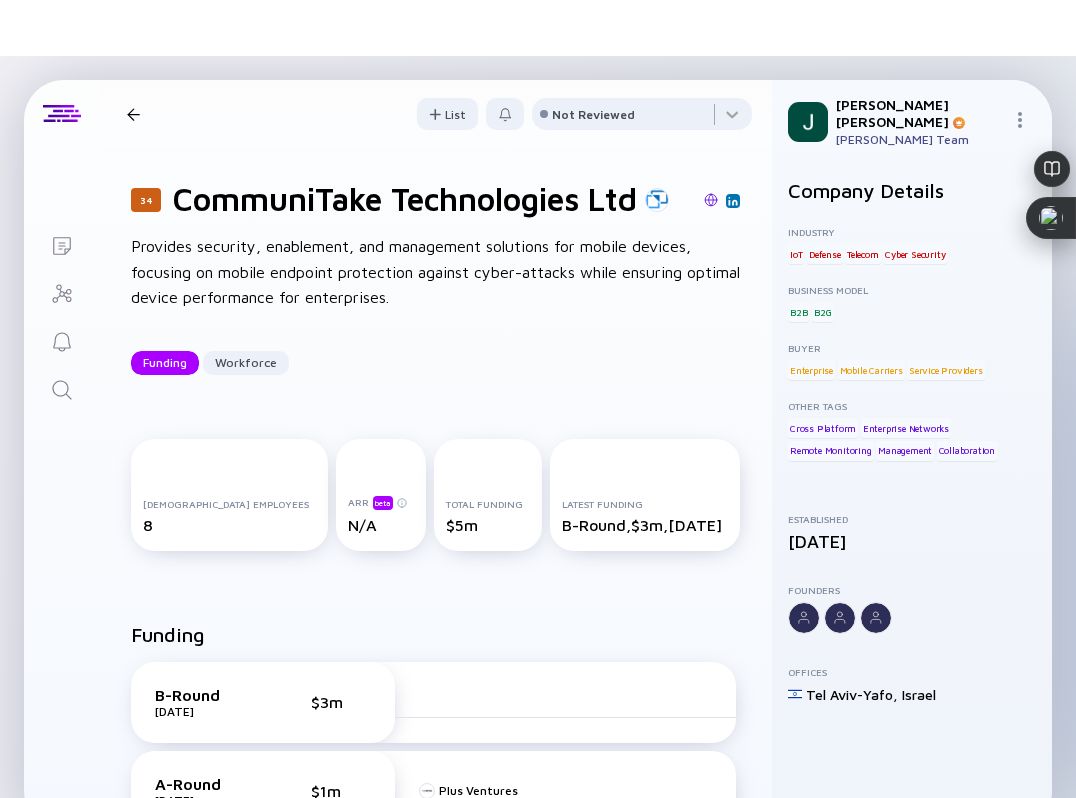 click at bounding box center [711, 200] 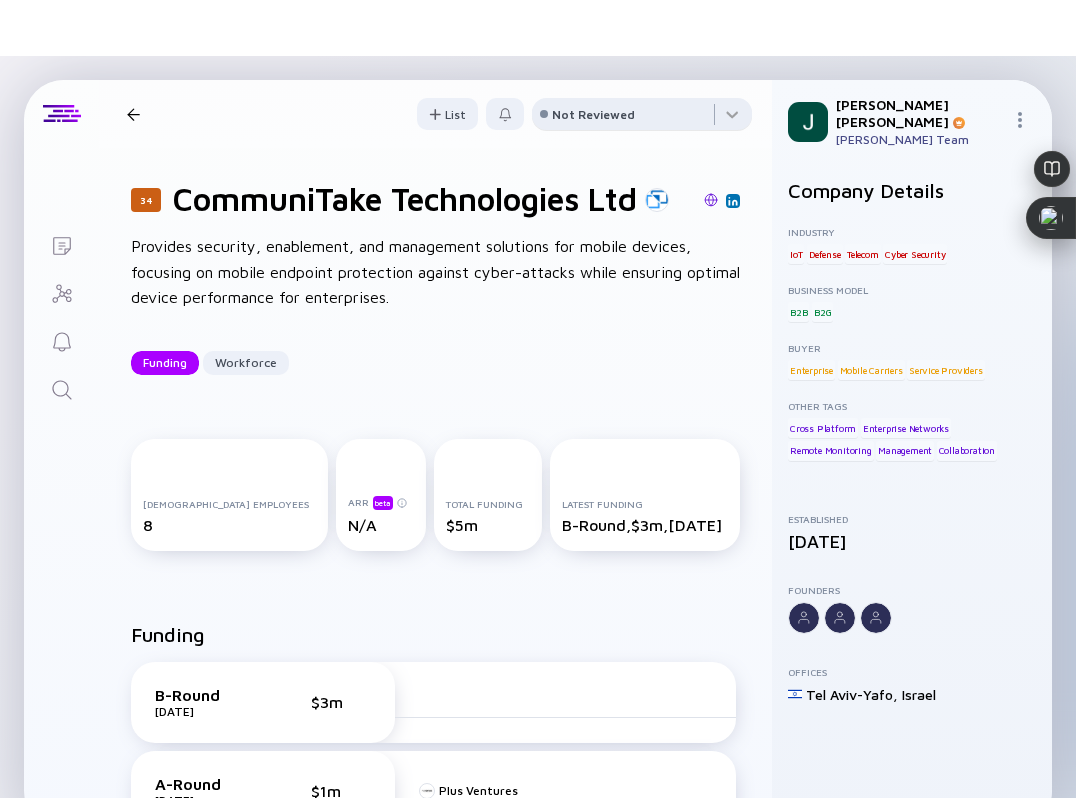 click on "Not Reviewed" at bounding box center (593, 114) 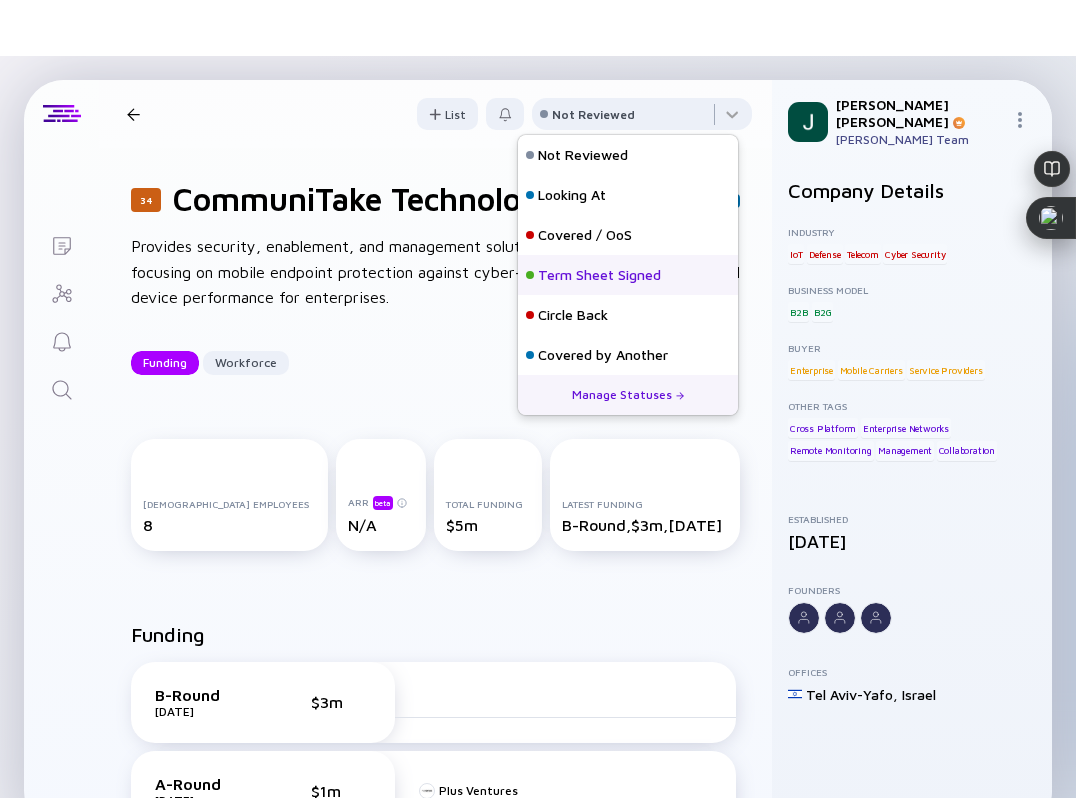scroll, scrollTop: 8, scrollLeft: 0, axis: vertical 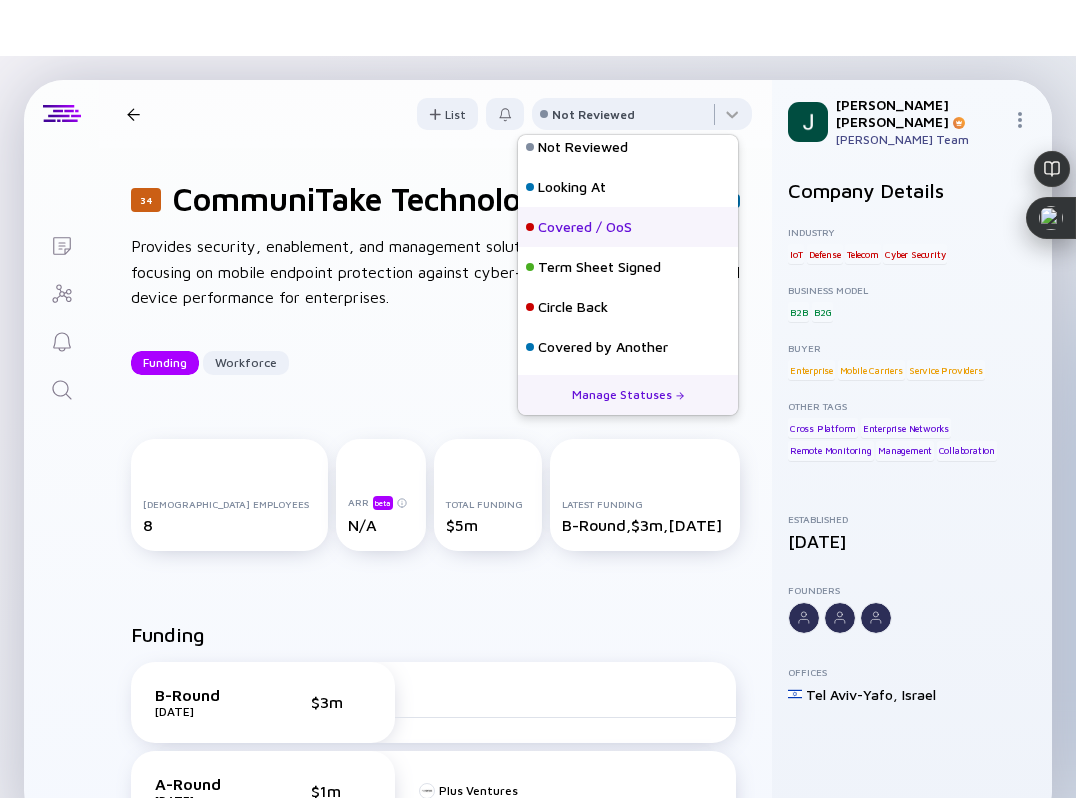 click on "Covered / OoS" at bounding box center (585, 227) 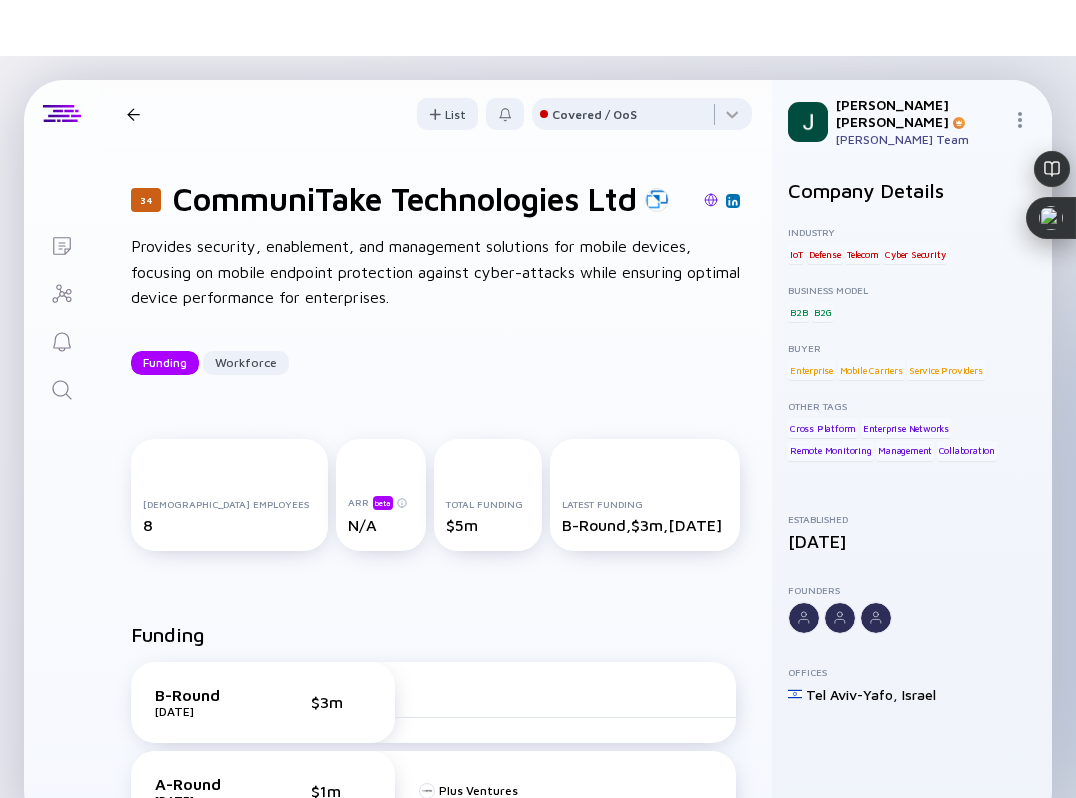 click at bounding box center (133, 114) 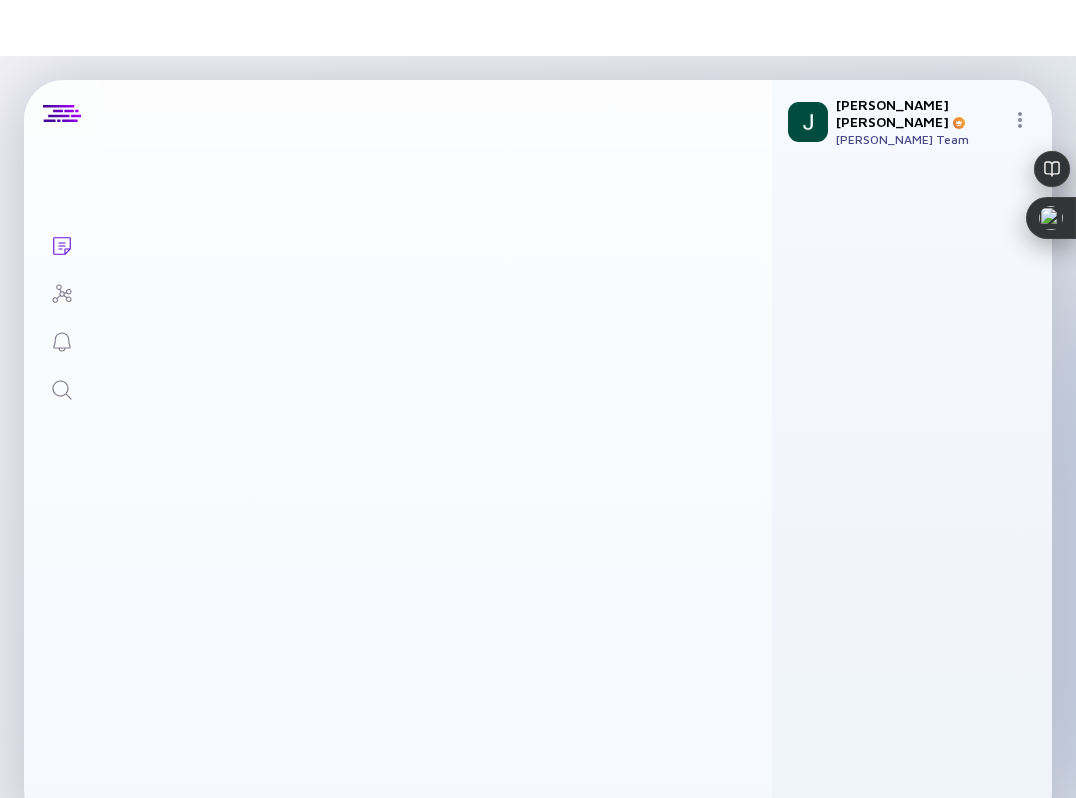 scroll, scrollTop: 3, scrollLeft: 0, axis: vertical 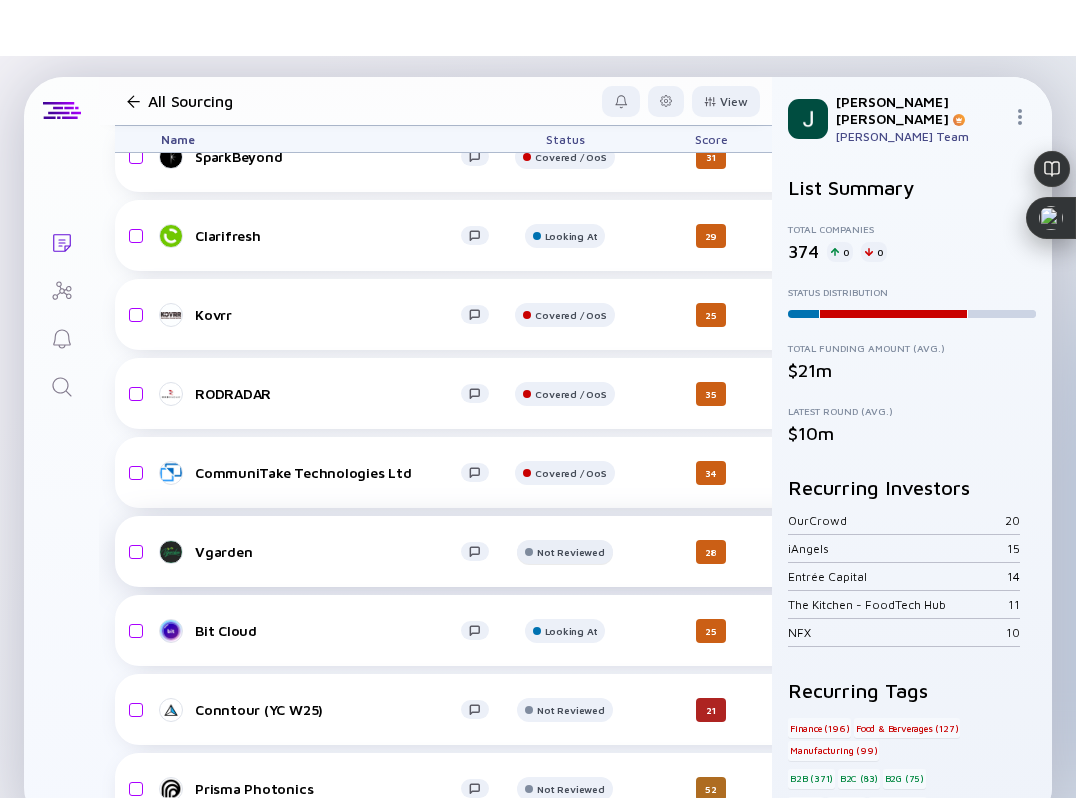 click at bounding box center (564, 86) 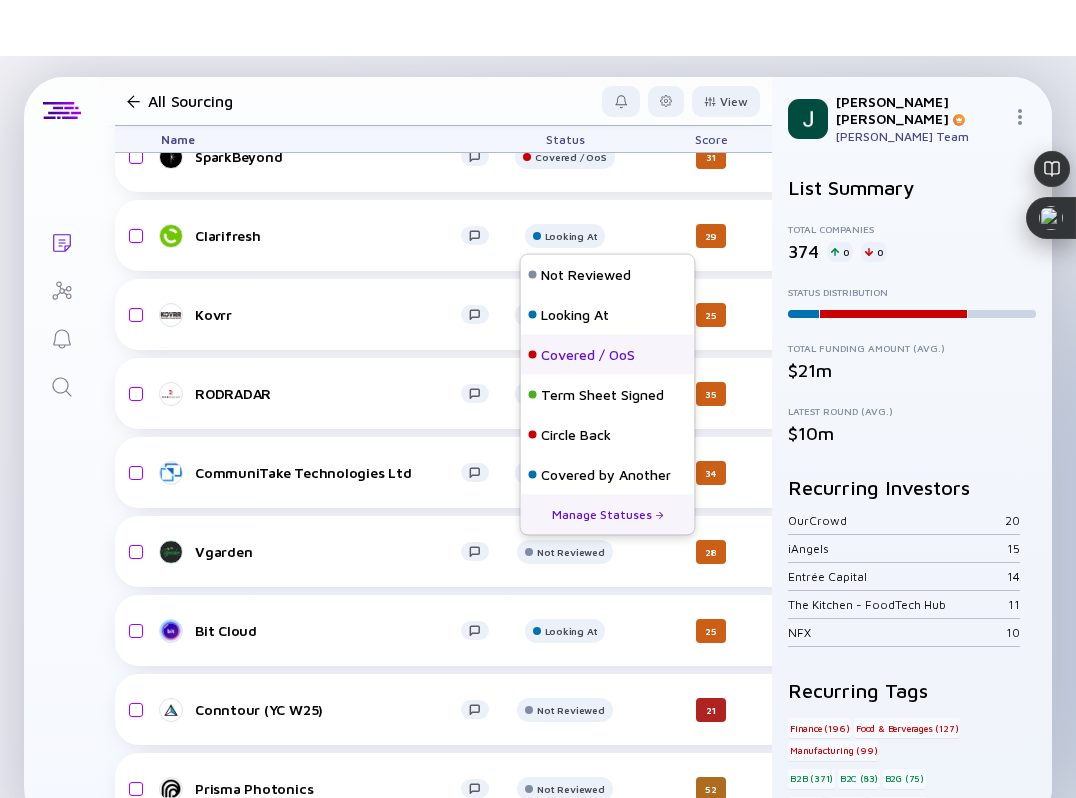 click on "Covered / OoS" at bounding box center (588, 355) 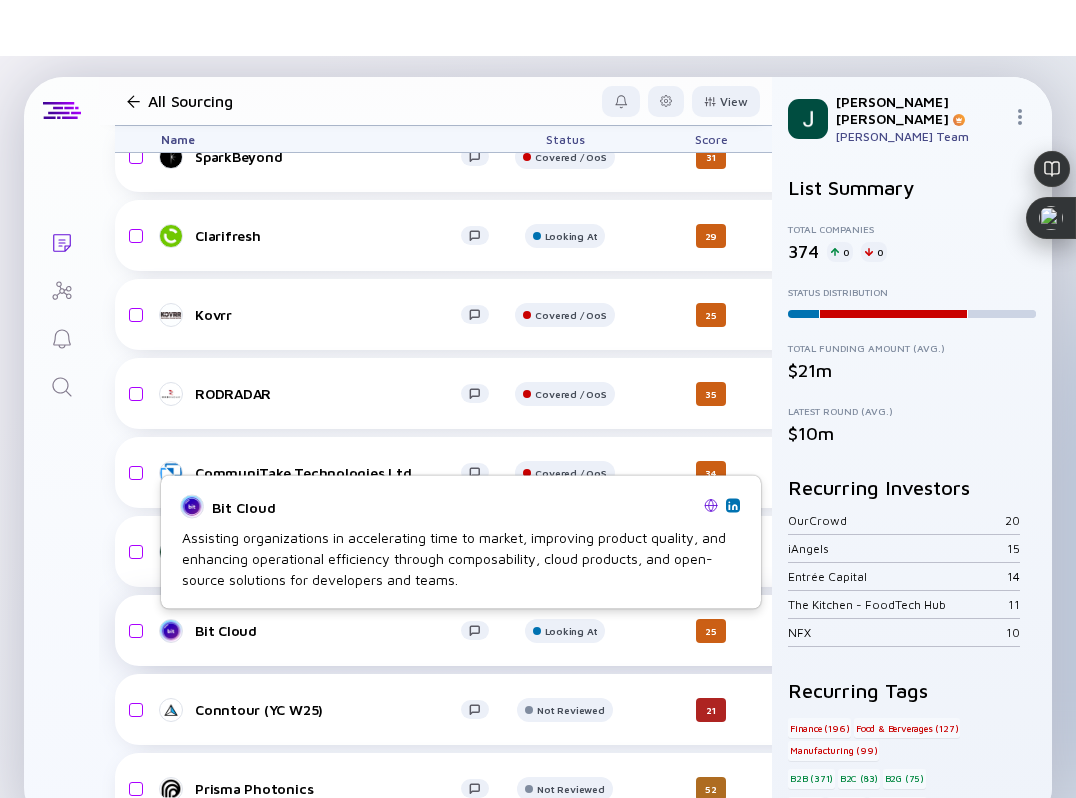click on "Bit Cloud" at bounding box center (328, 630) 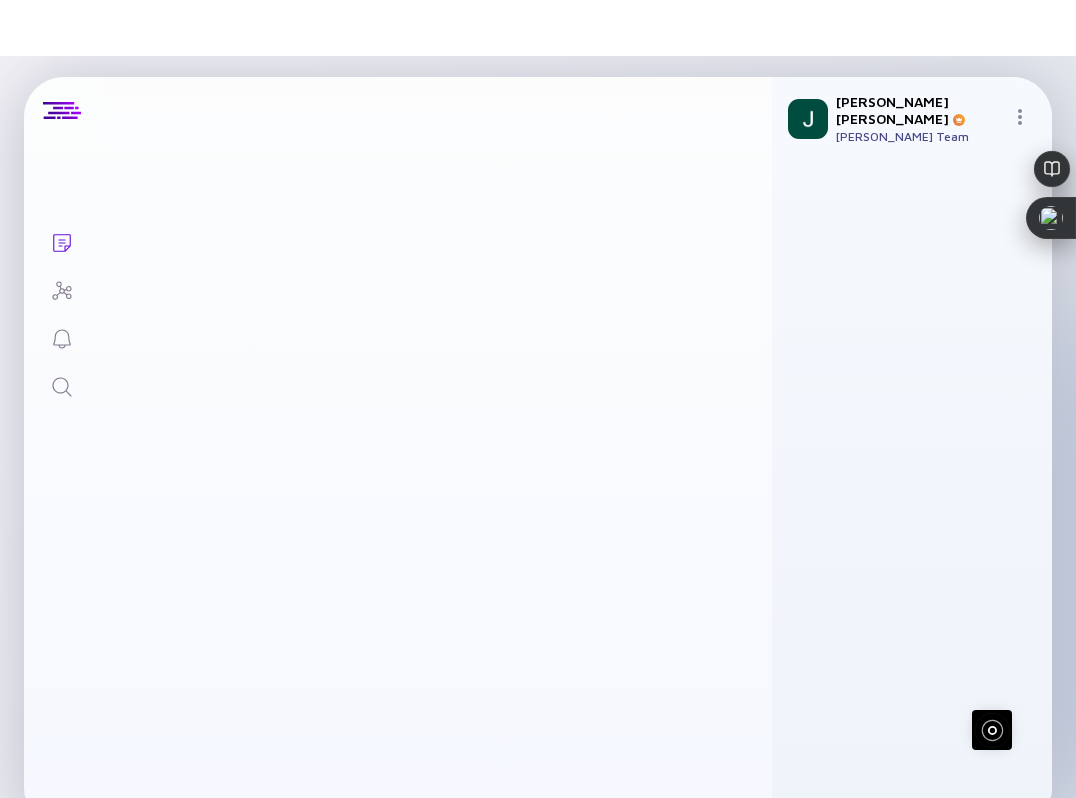 scroll, scrollTop: 0, scrollLeft: 0, axis: both 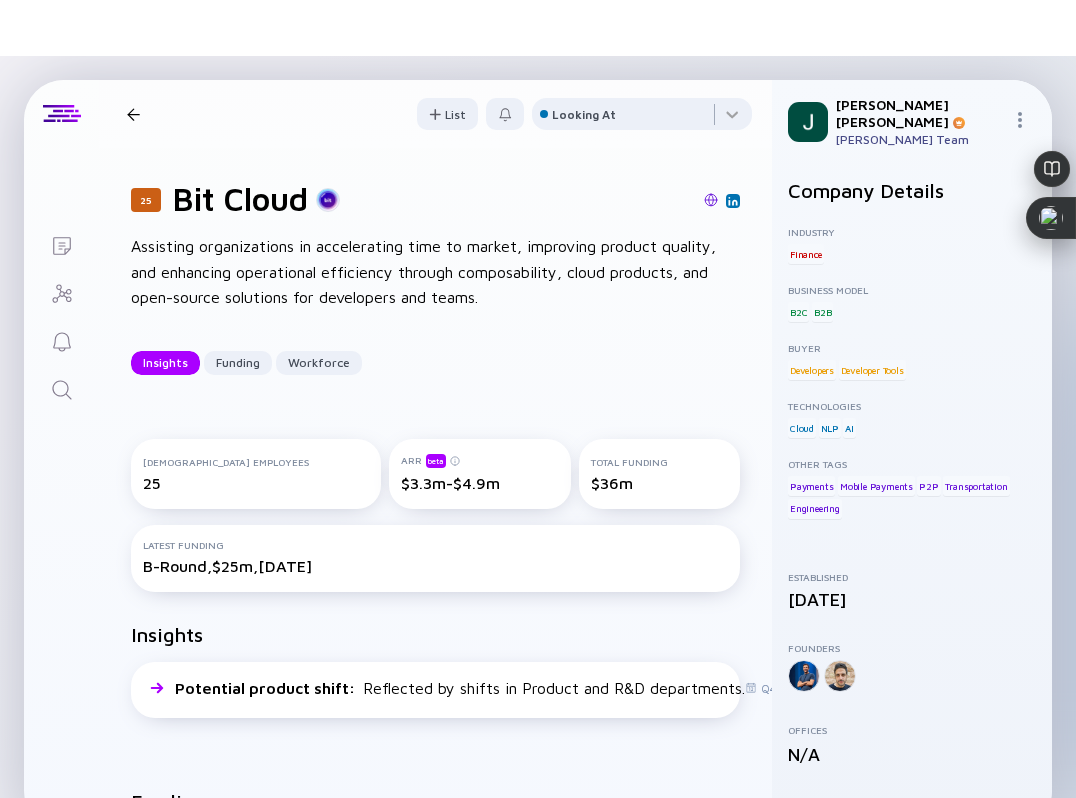 click at bounding box center [711, 200] 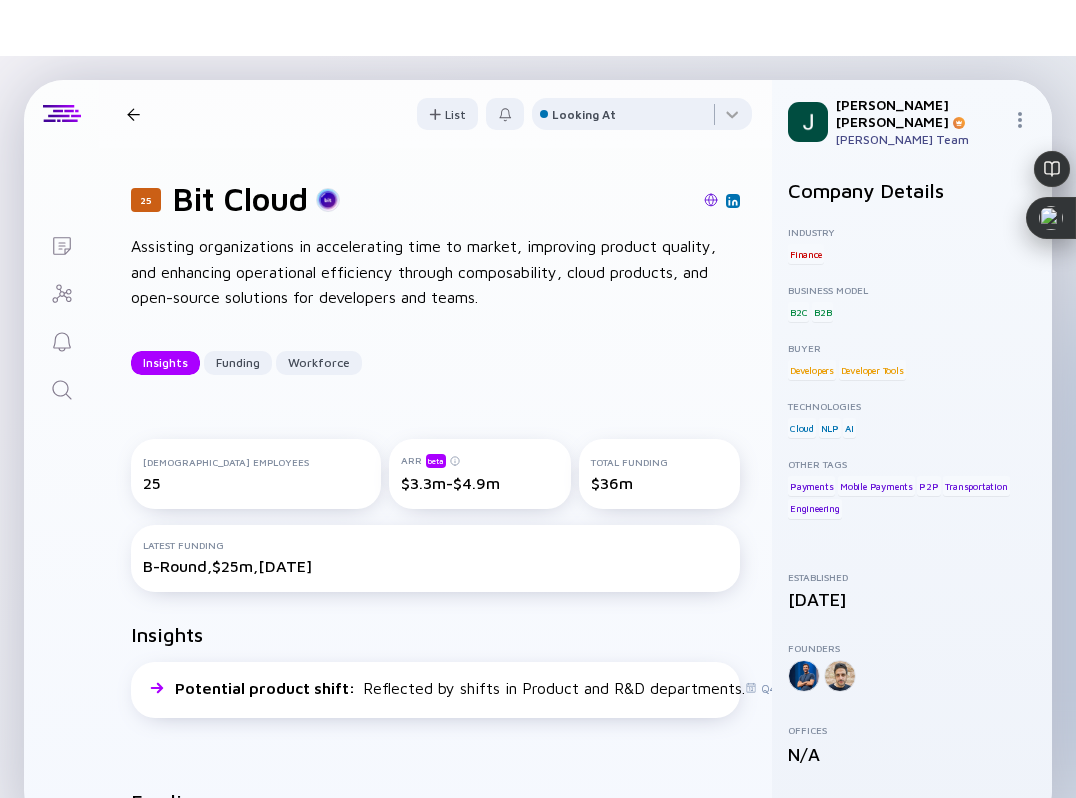 click on "25 Bit Cloud Insights Funding Workforce List Looking At" at bounding box center (435, 114) 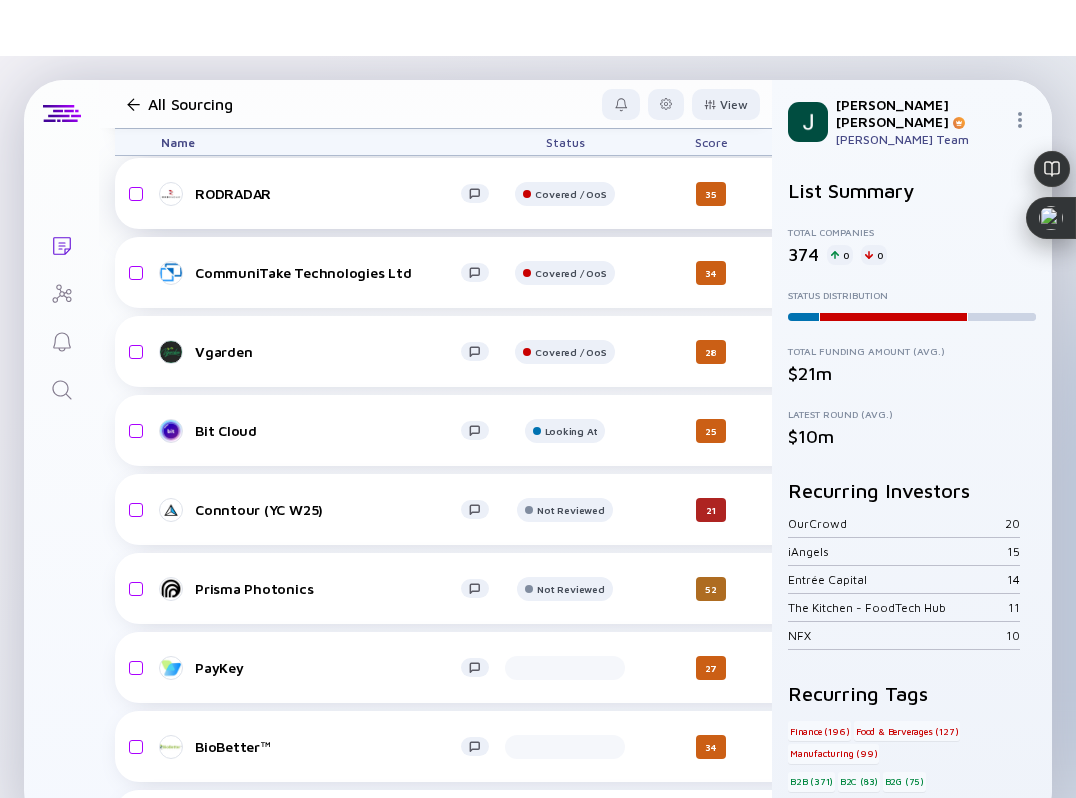 scroll, scrollTop: 20930, scrollLeft: 0, axis: vertical 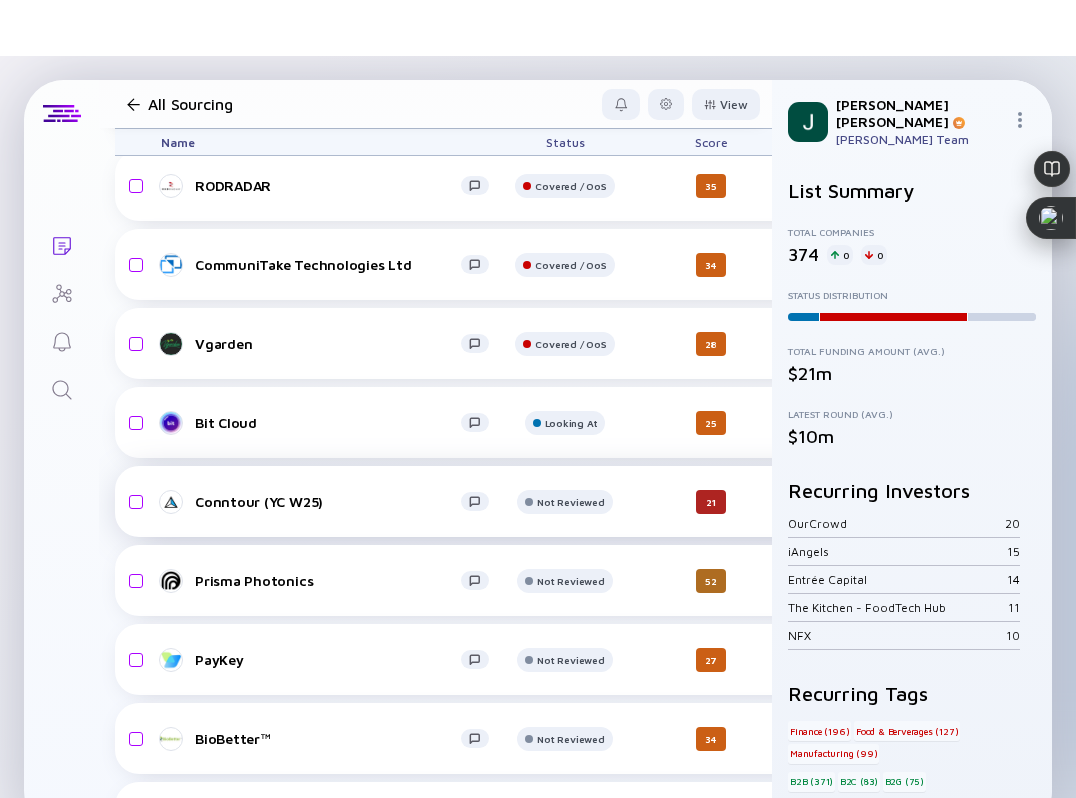 click on "Conntour (YC W25)" at bounding box center (328, 501) 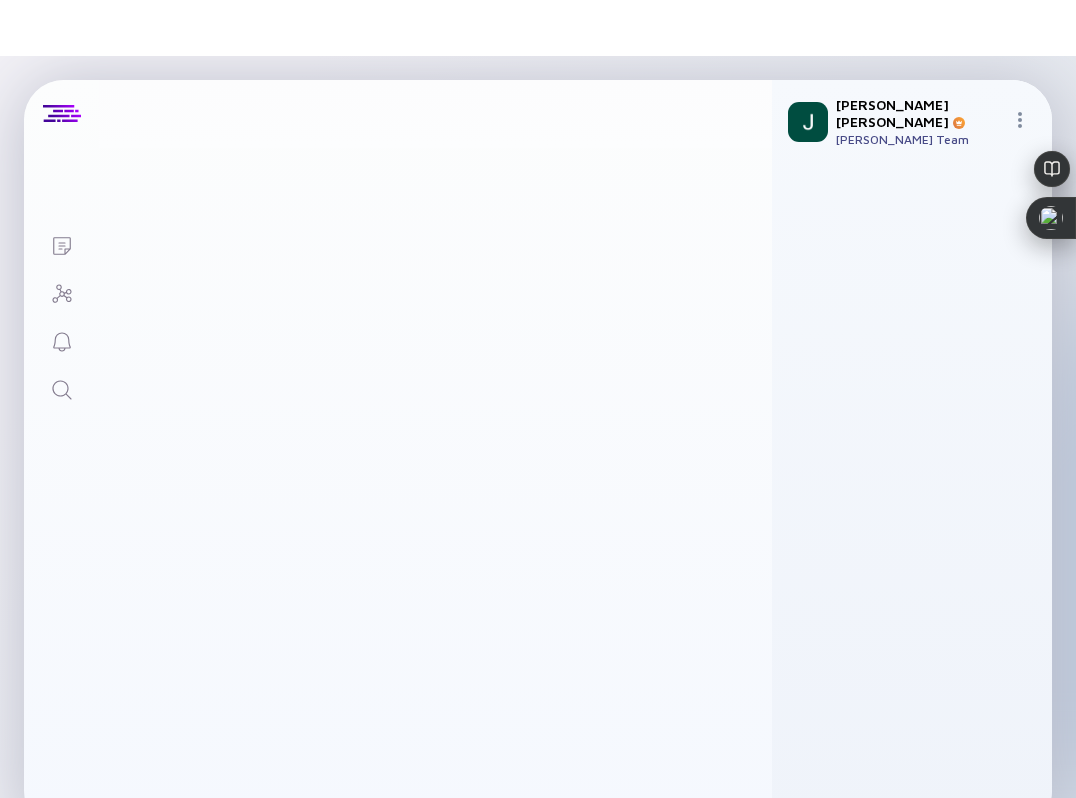 scroll, scrollTop: 0, scrollLeft: 0, axis: both 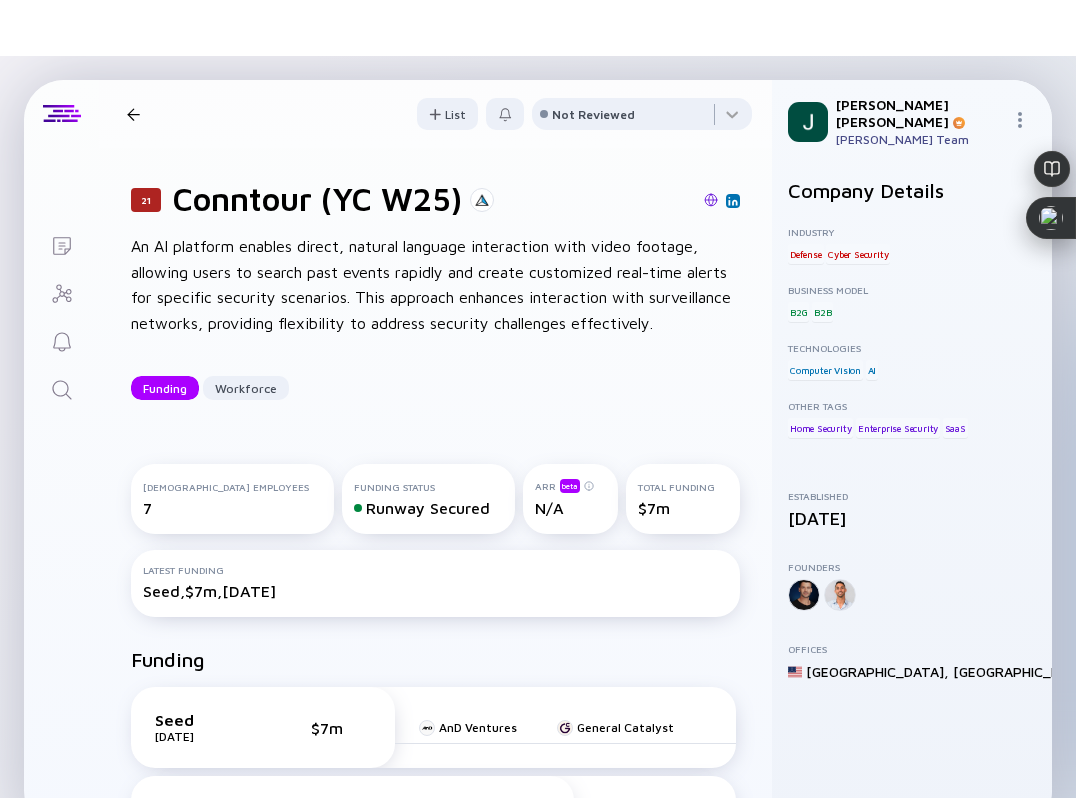 click at bounding box center [711, 200] 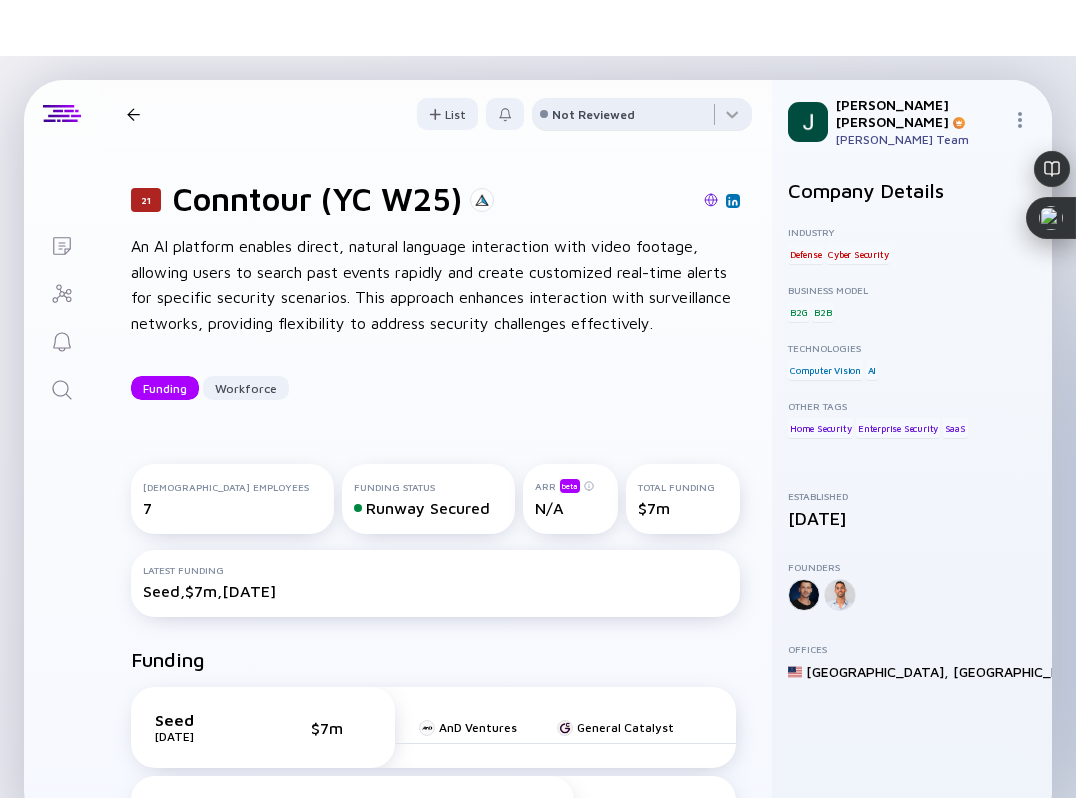 click on "Not Reviewed" at bounding box center [593, 114] 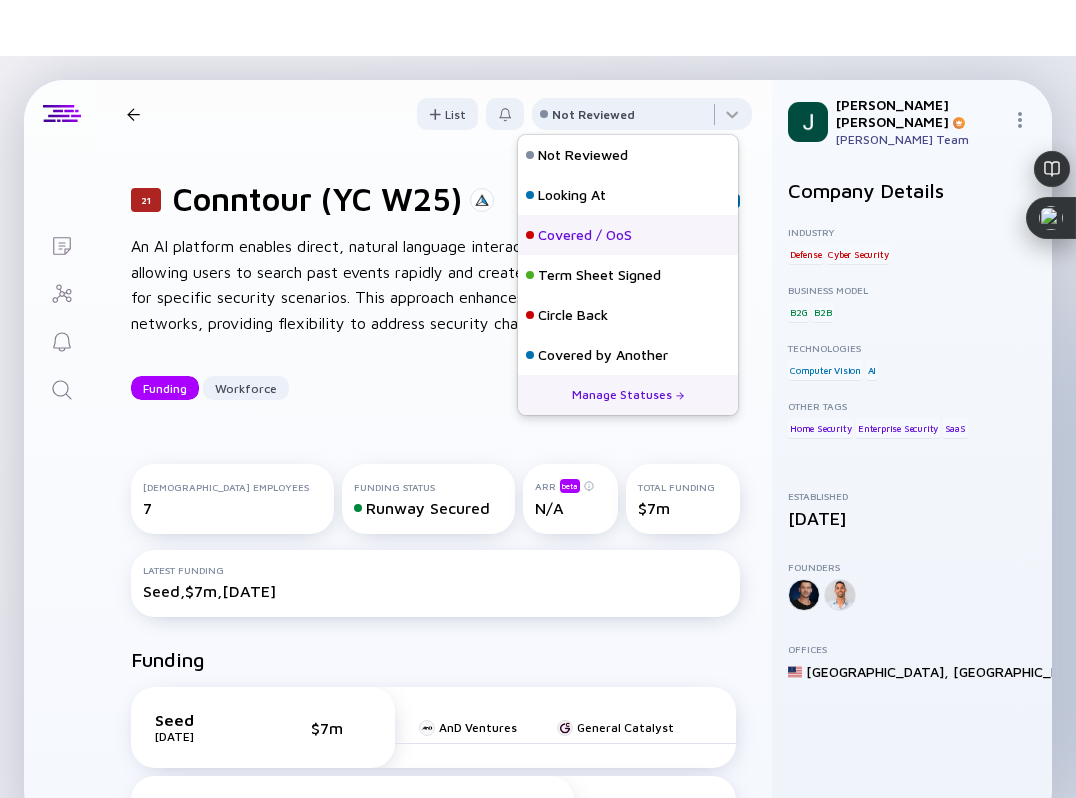 click on "Covered / OoS" at bounding box center [585, 235] 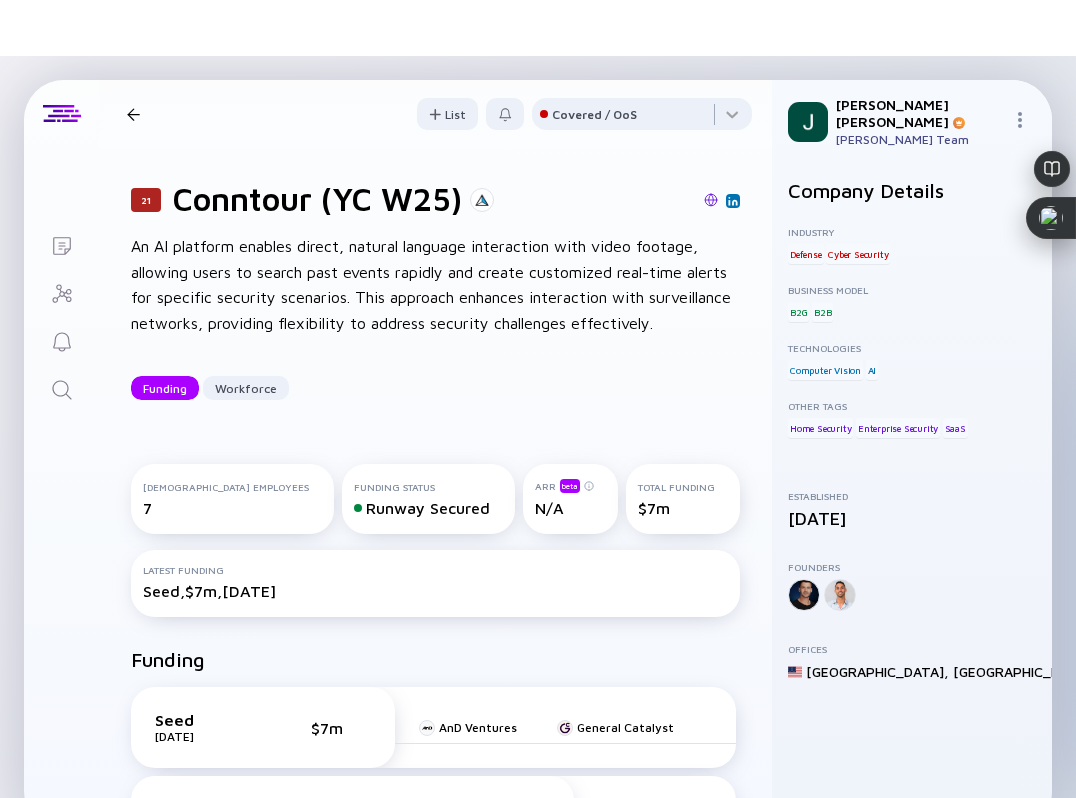 click at bounding box center (133, 114) 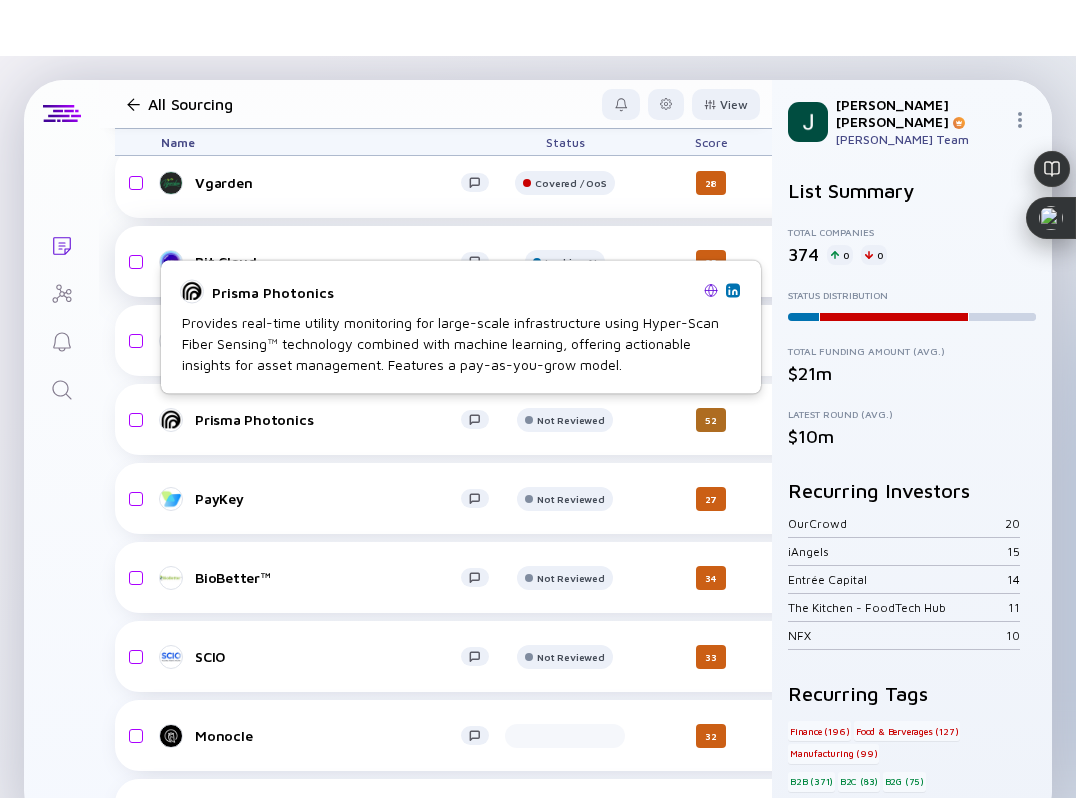 scroll, scrollTop: 21095, scrollLeft: 0, axis: vertical 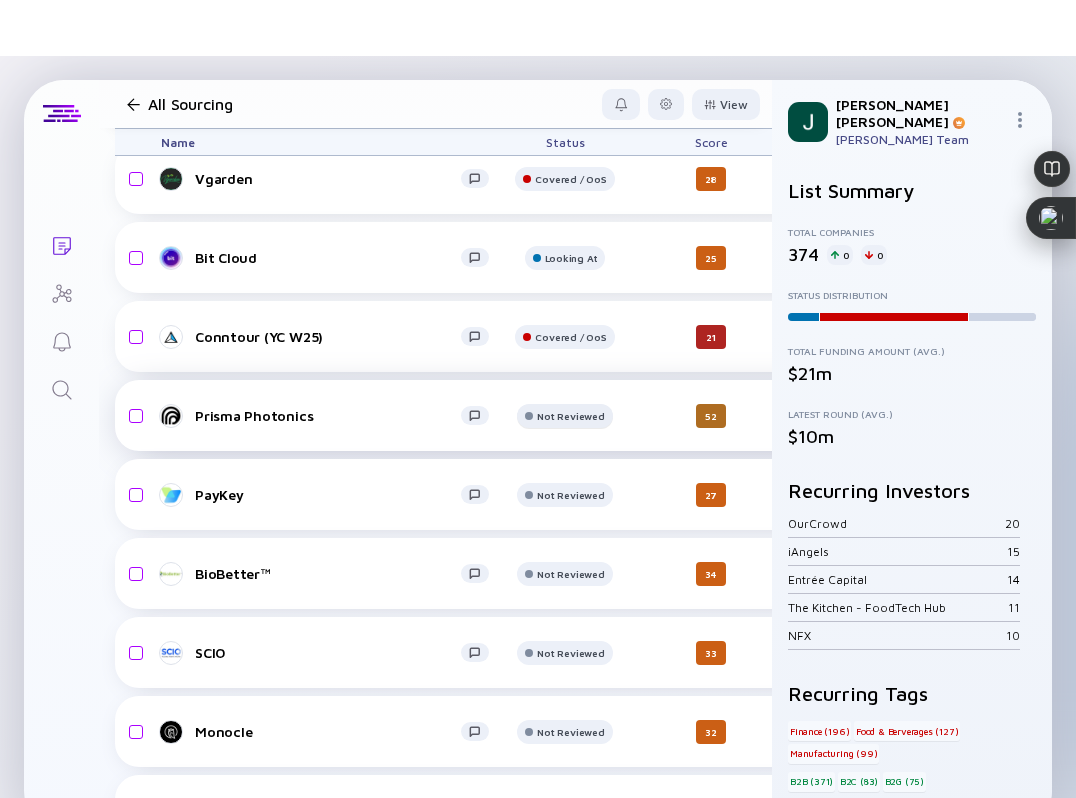 click at bounding box center (564, 108) 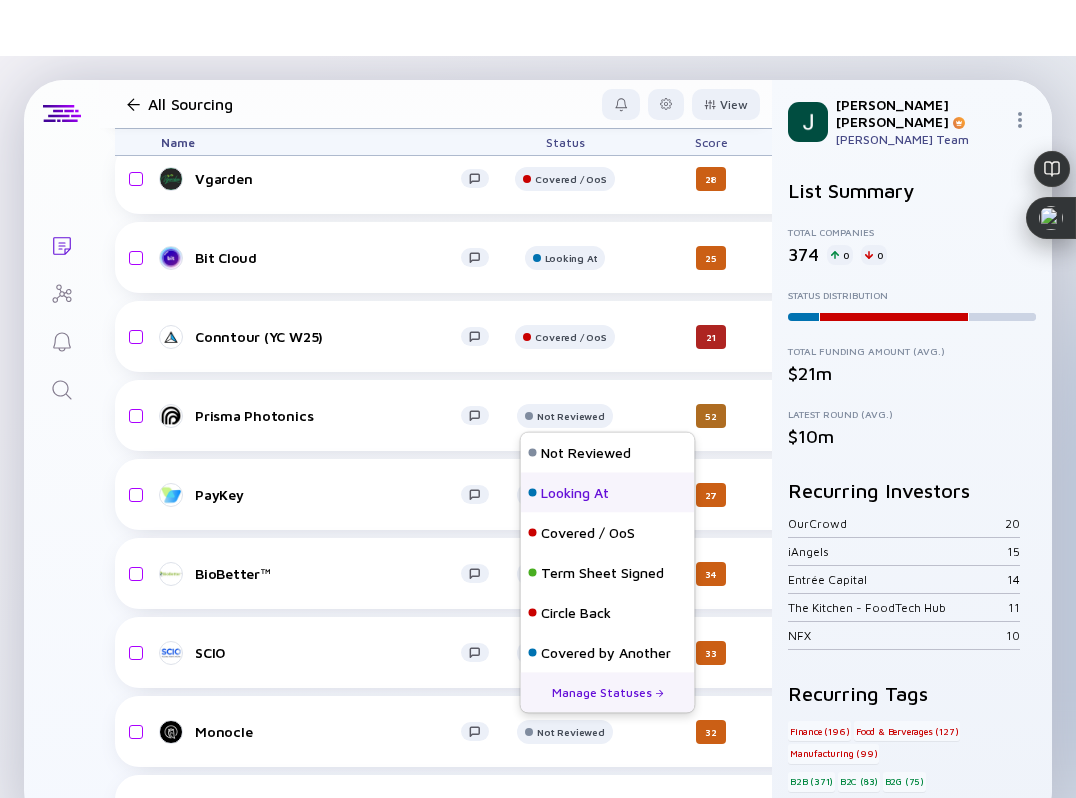 click on "Looking At" at bounding box center [575, 493] 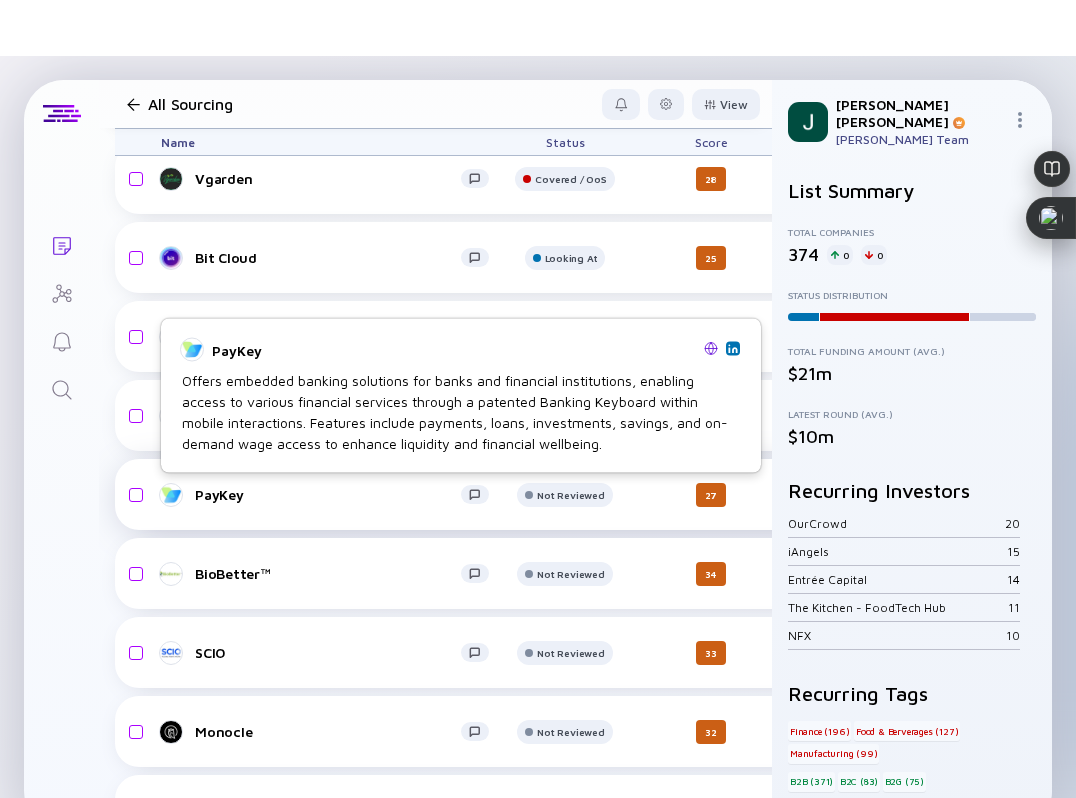click on "PayKey" at bounding box center [333, 495] 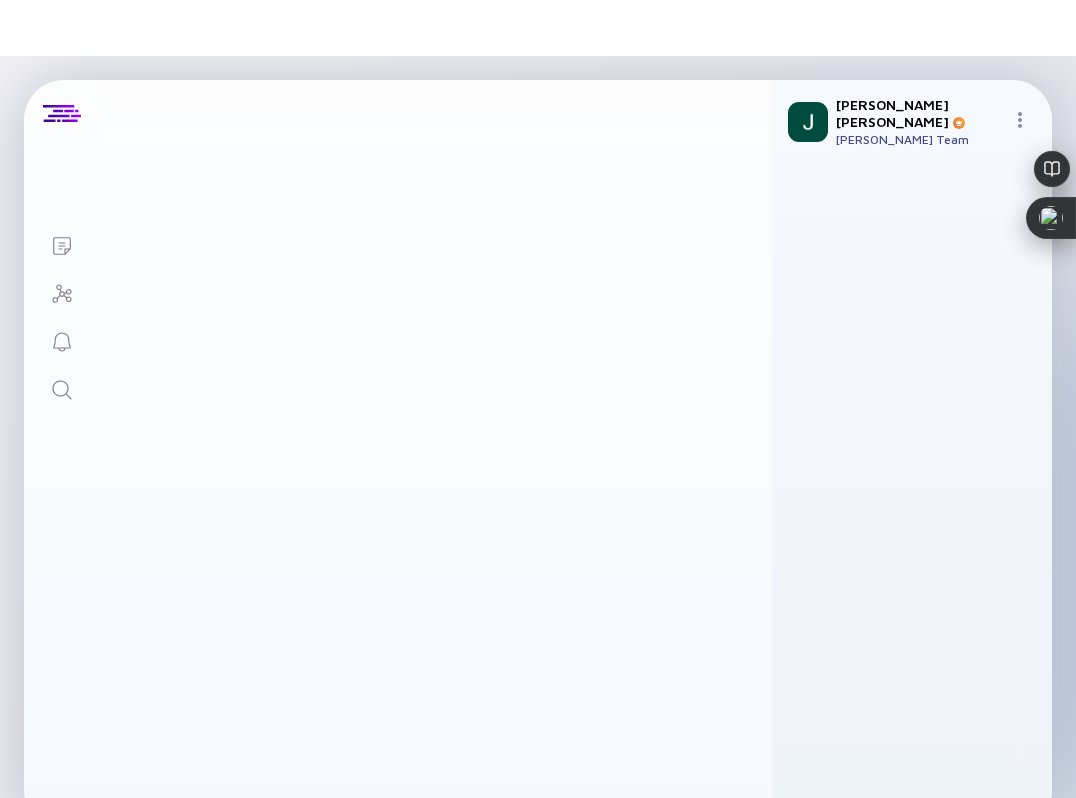 scroll, scrollTop: 0, scrollLeft: 0, axis: both 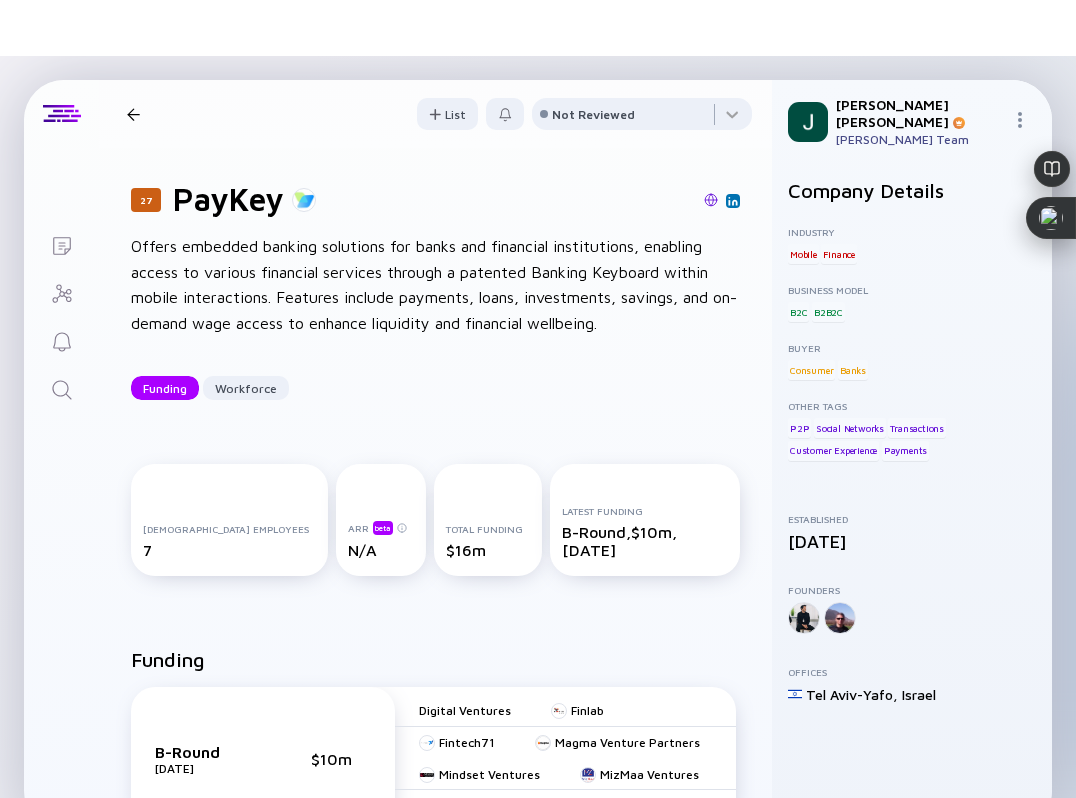 click at bounding box center [711, 200] 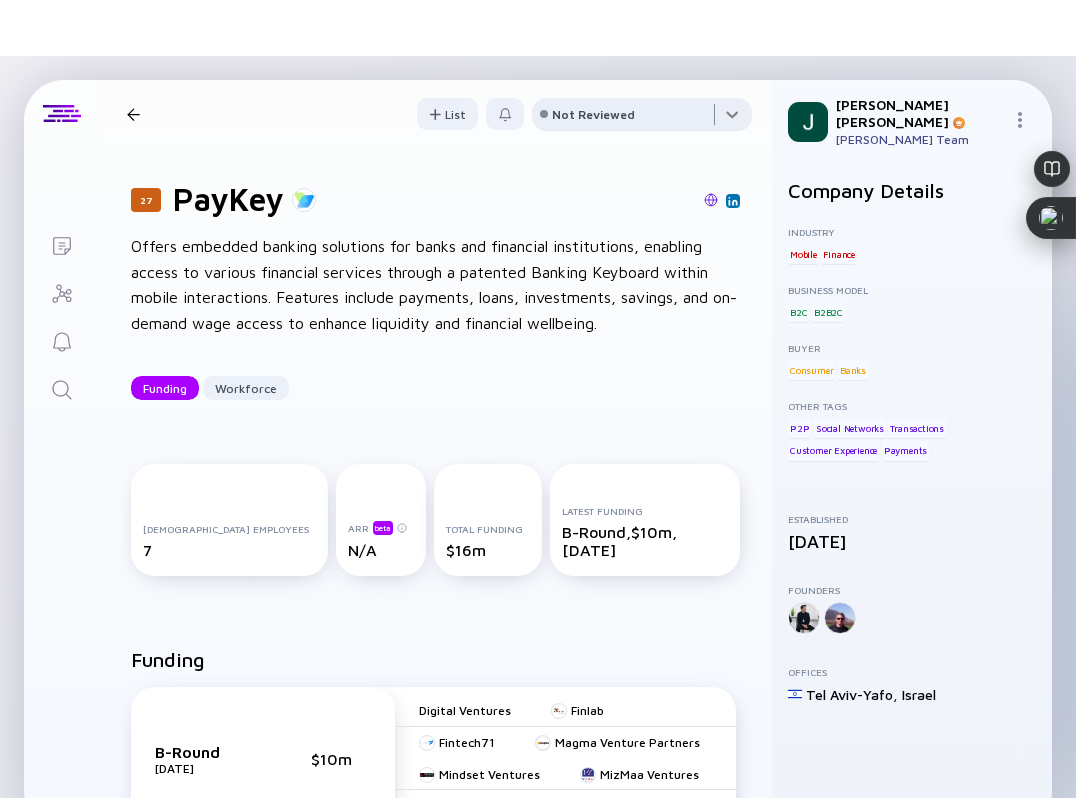 click at bounding box center (642, 118) 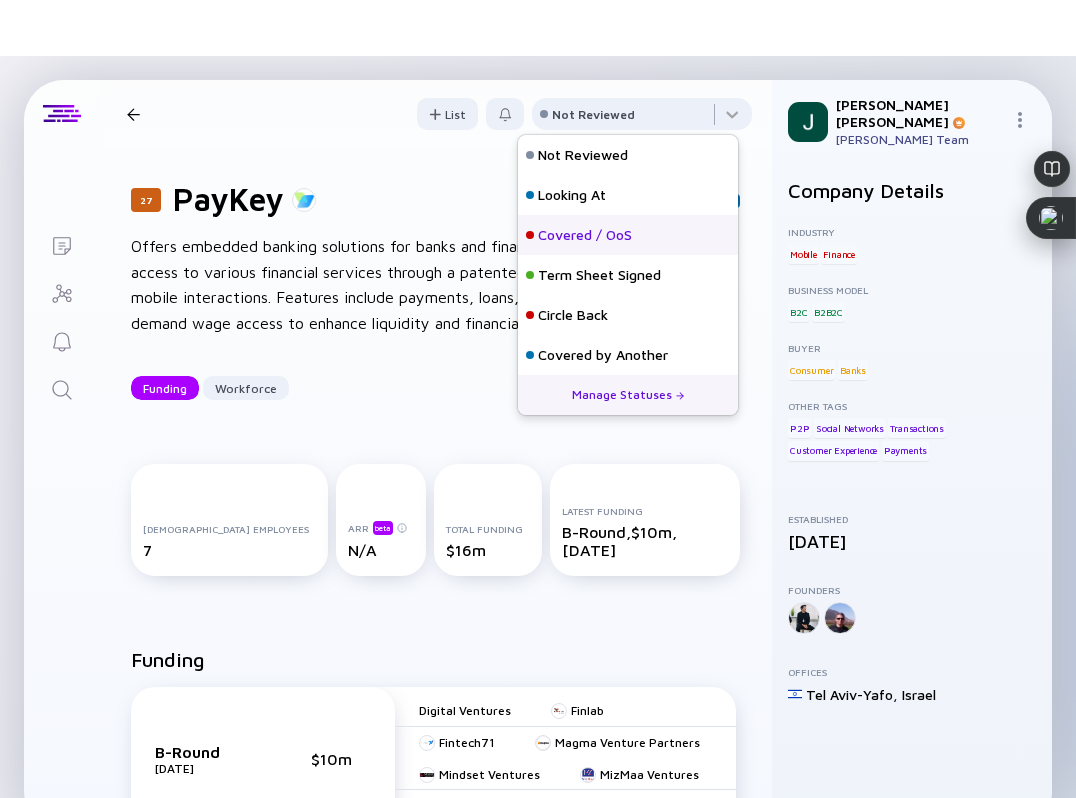 click on "Covered / OoS" at bounding box center [585, 235] 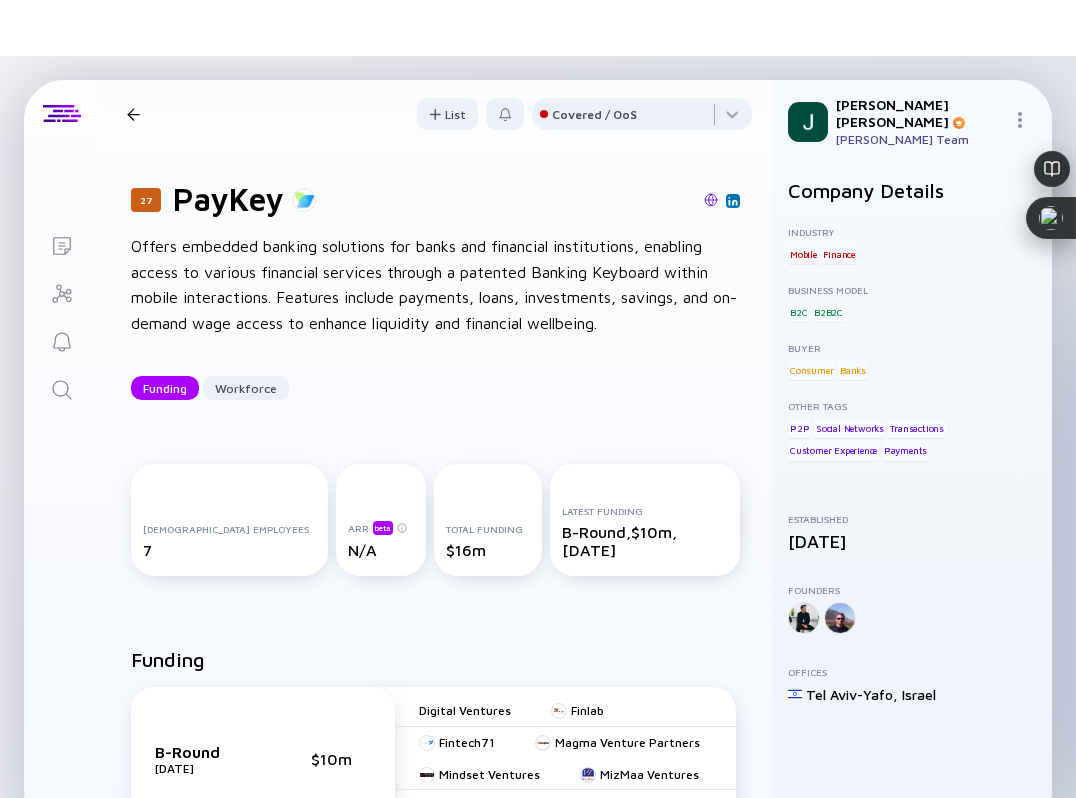 click at bounding box center (133, 114) 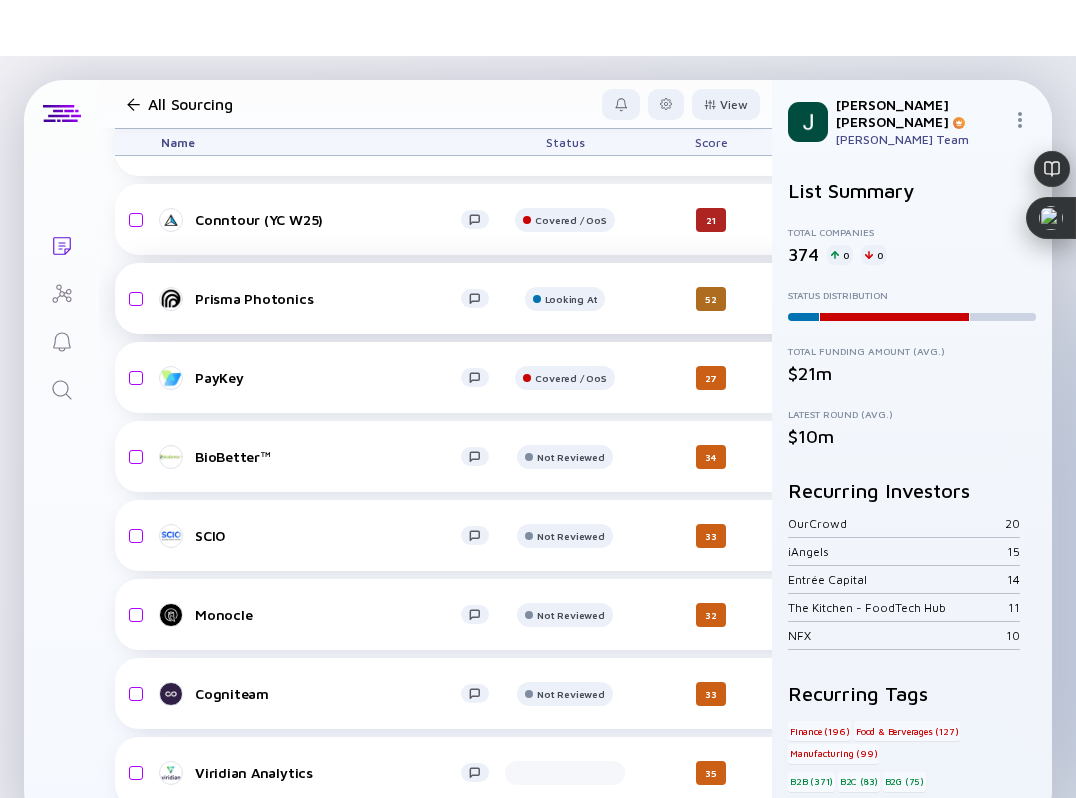scroll, scrollTop: 21214, scrollLeft: 0, axis: vertical 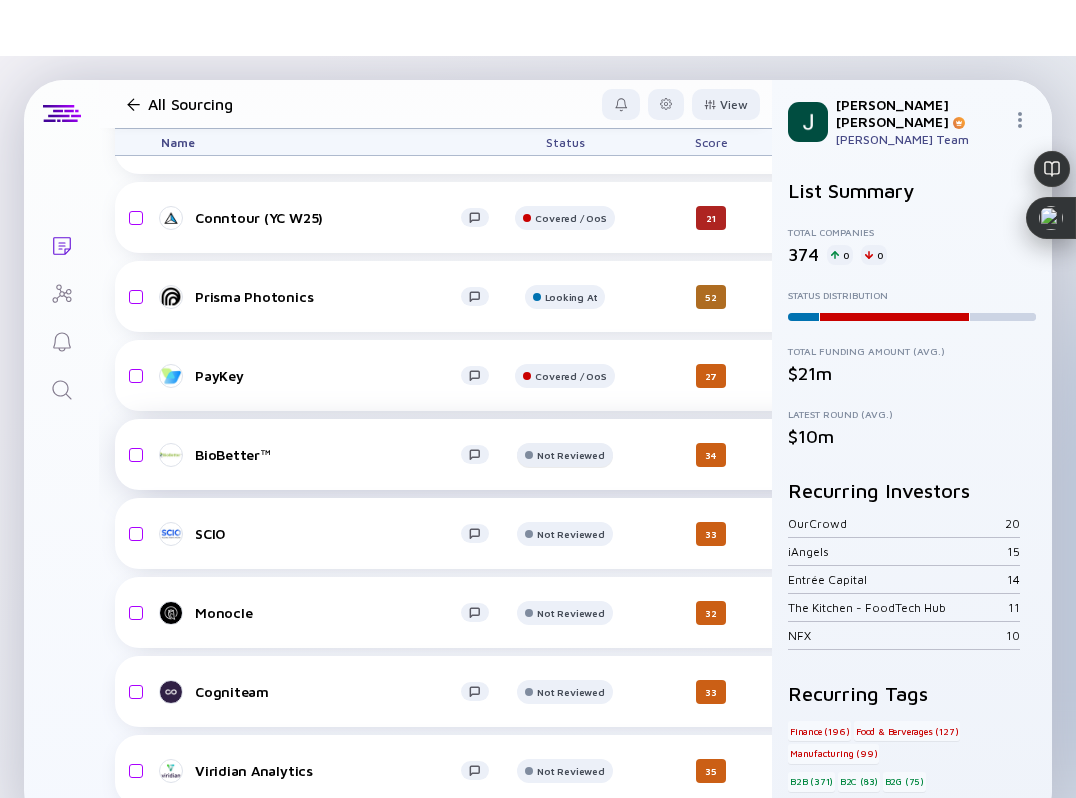 click on "Not Reviewed" at bounding box center [570, 60] 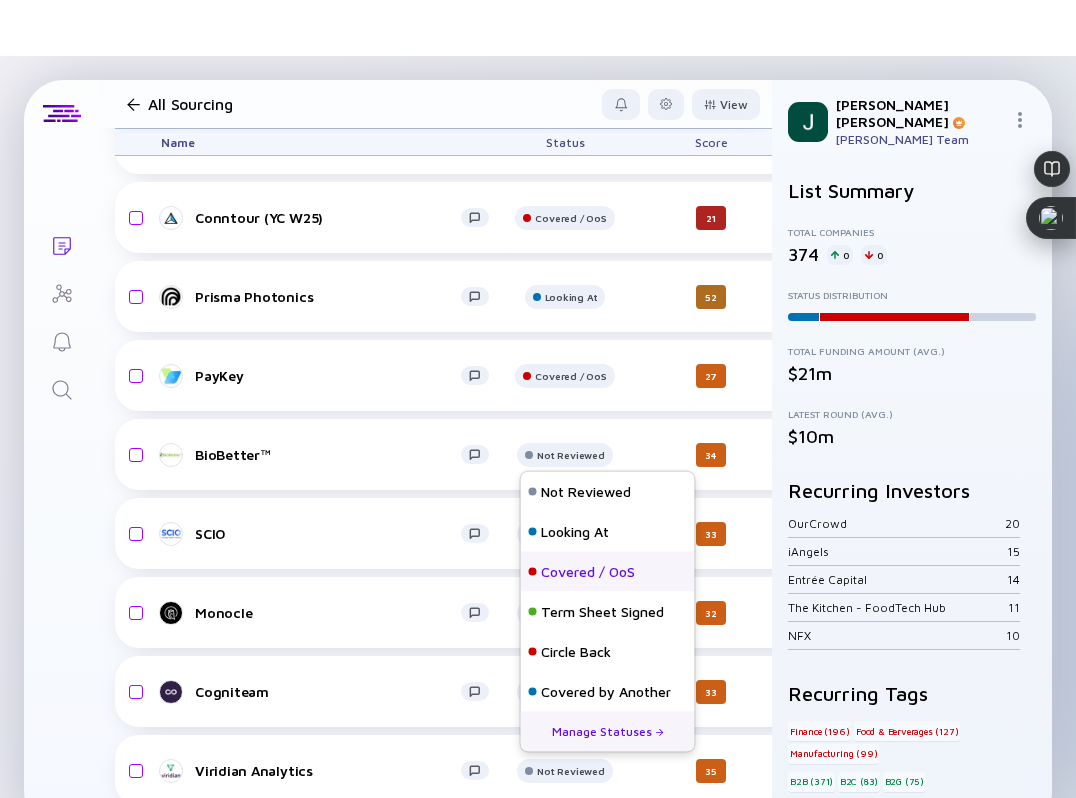 click on "Covered / OoS" at bounding box center (588, 572) 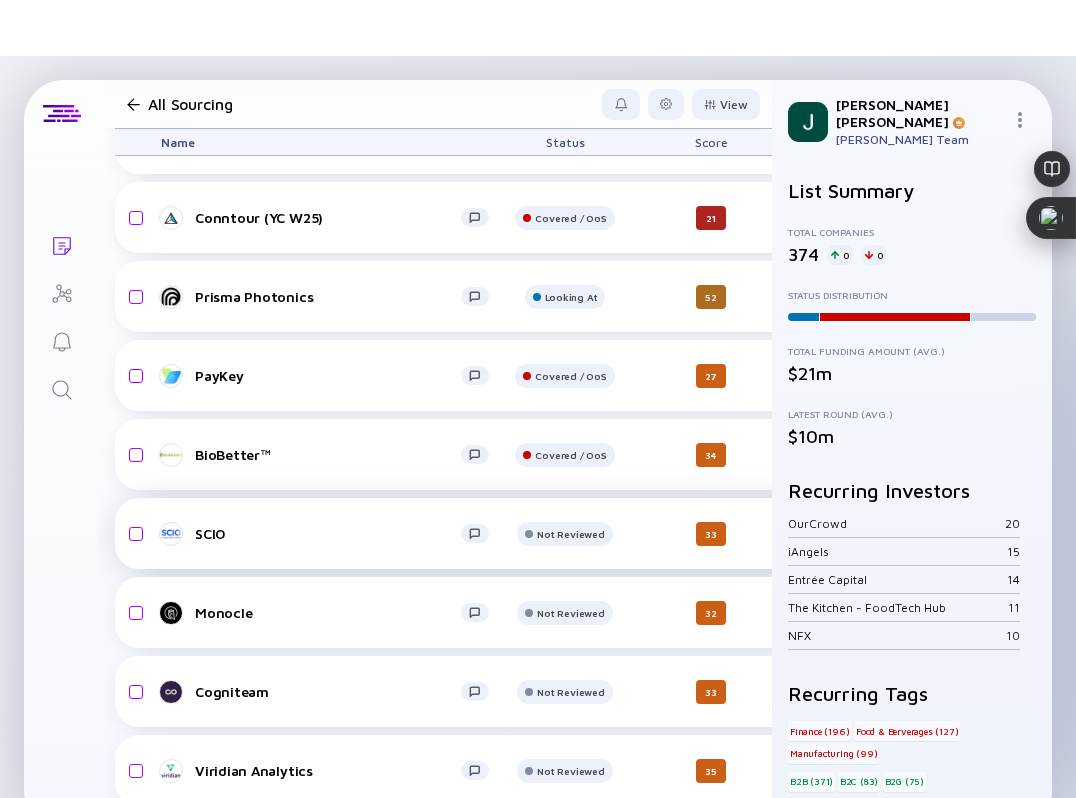 click on "SCIO" at bounding box center [328, 533] 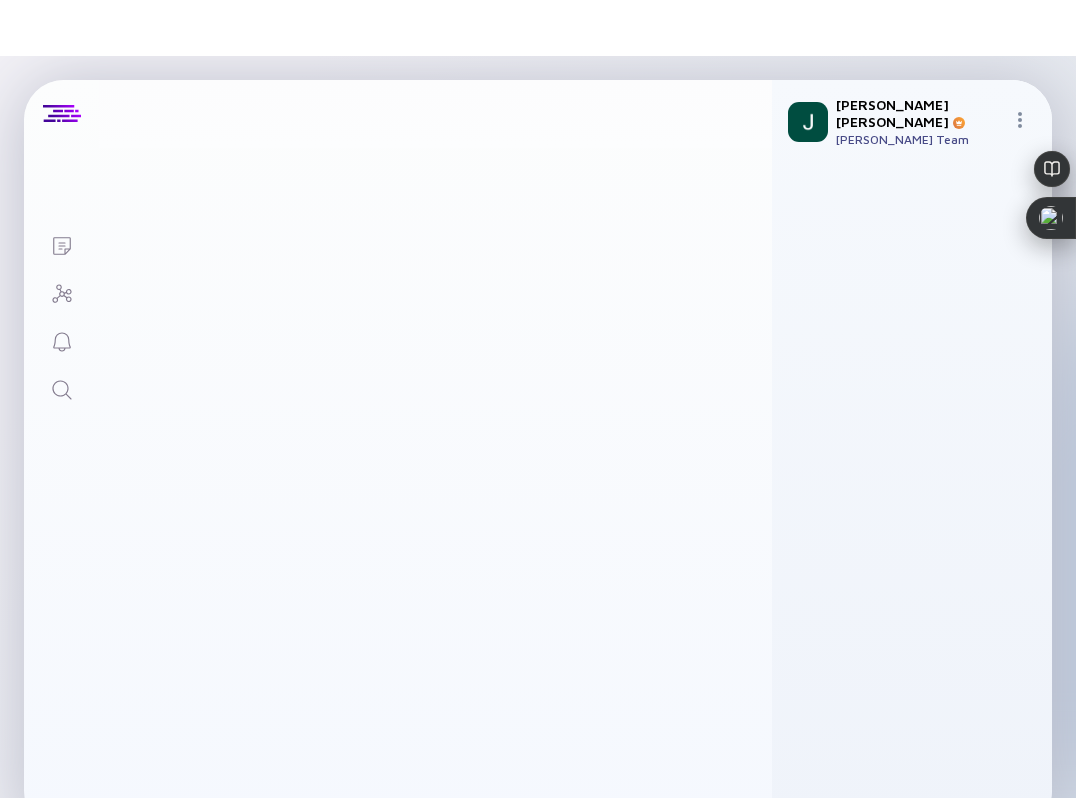 scroll, scrollTop: 0, scrollLeft: 0, axis: both 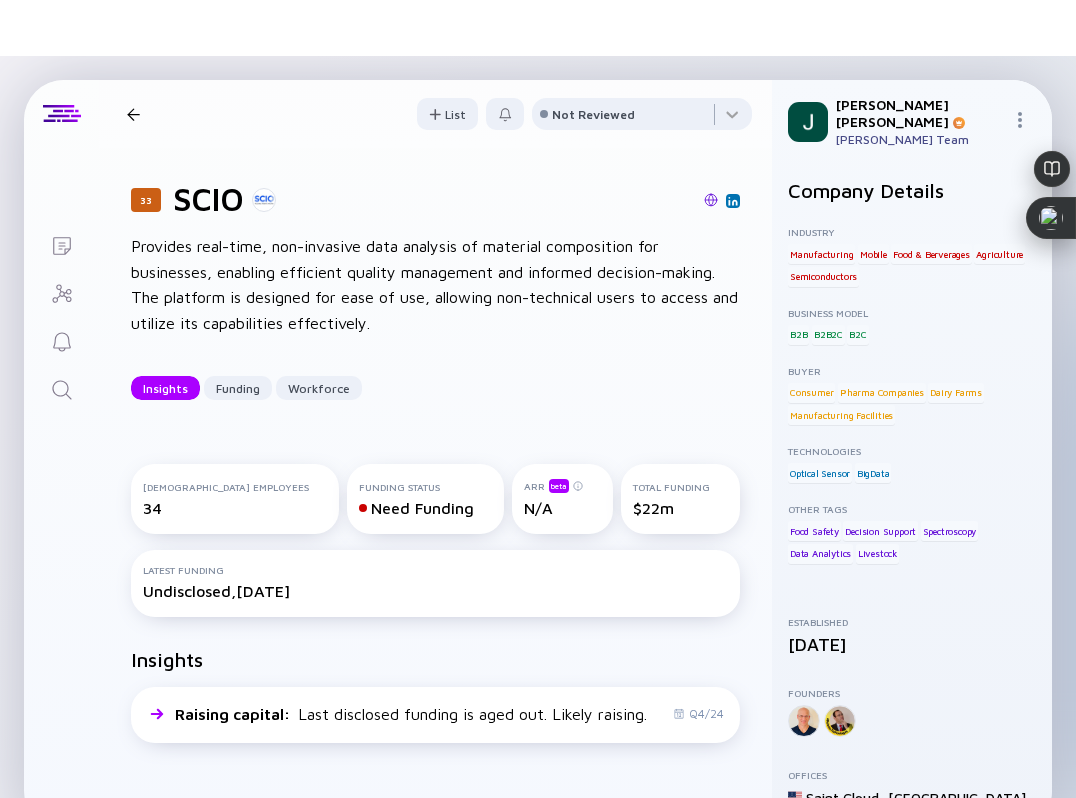 click at bounding box center [518, 201] 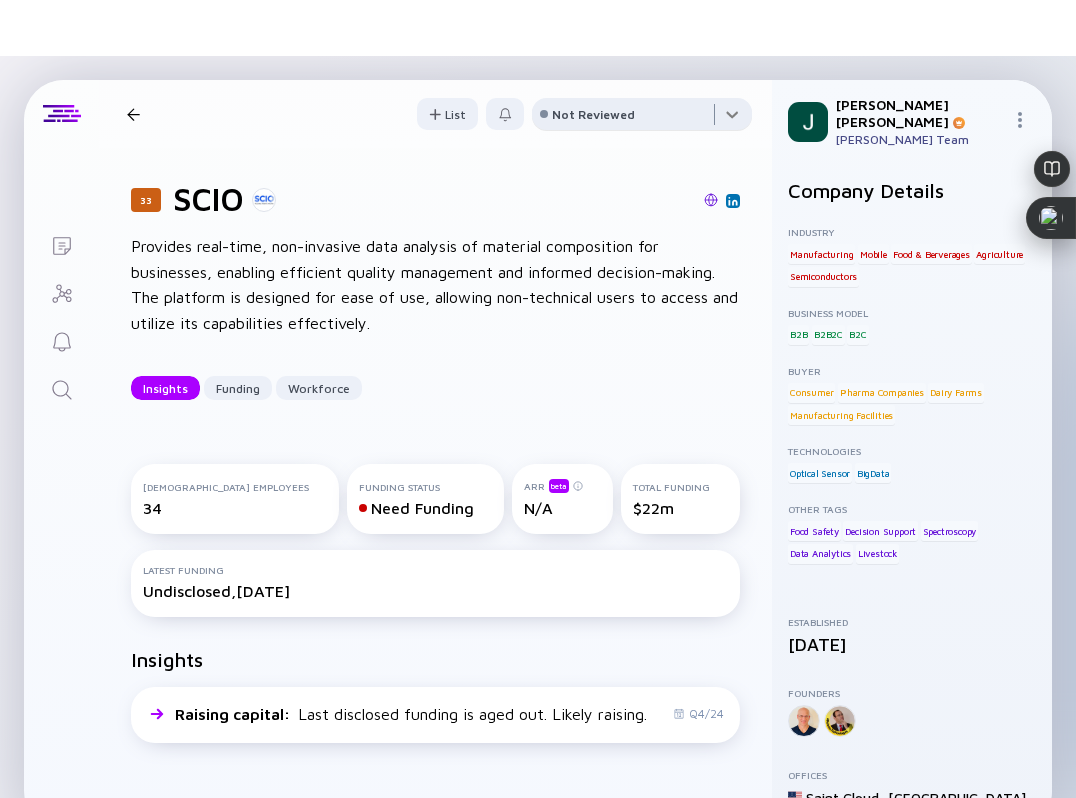 click at bounding box center [642, 118] 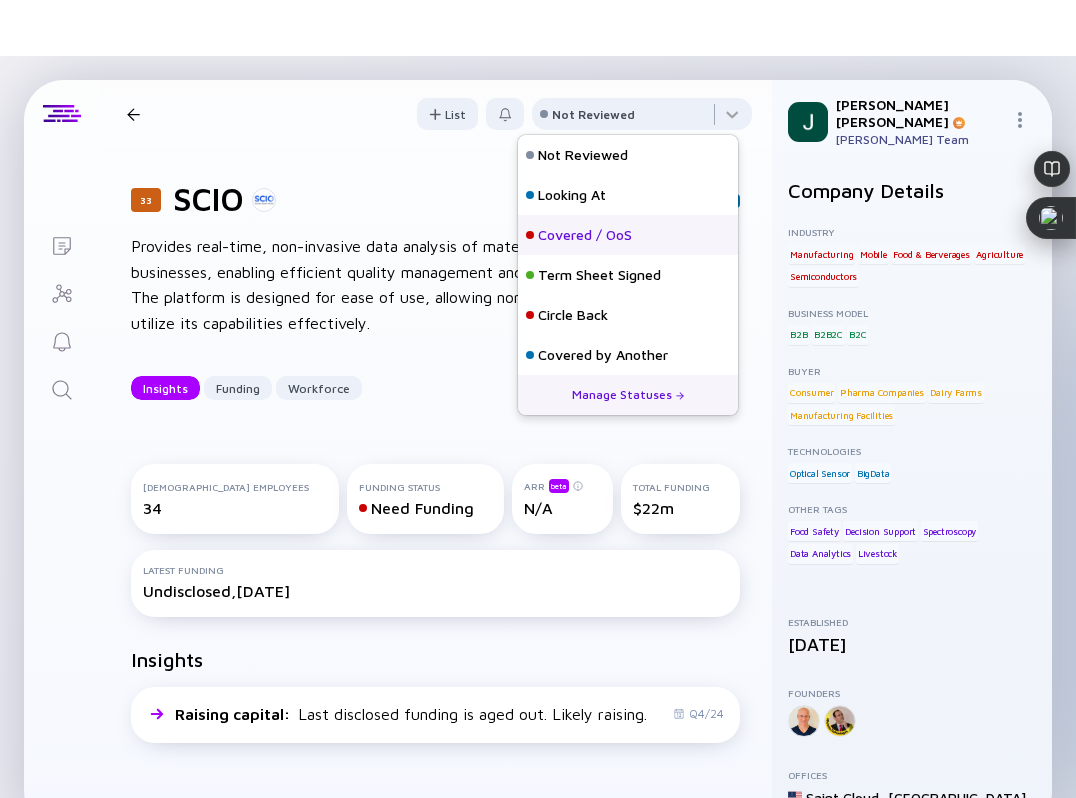 click on "Covered / OoS" at bounding box center [628, 235] 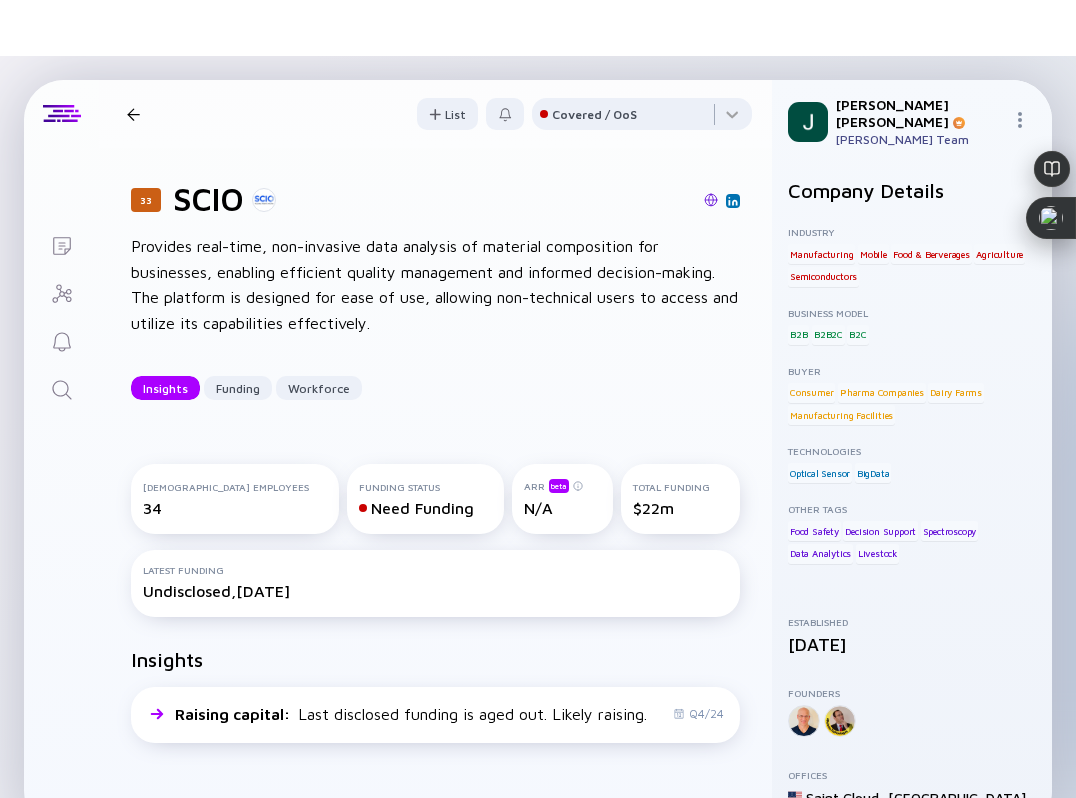 click at bounding box center [133, 114] 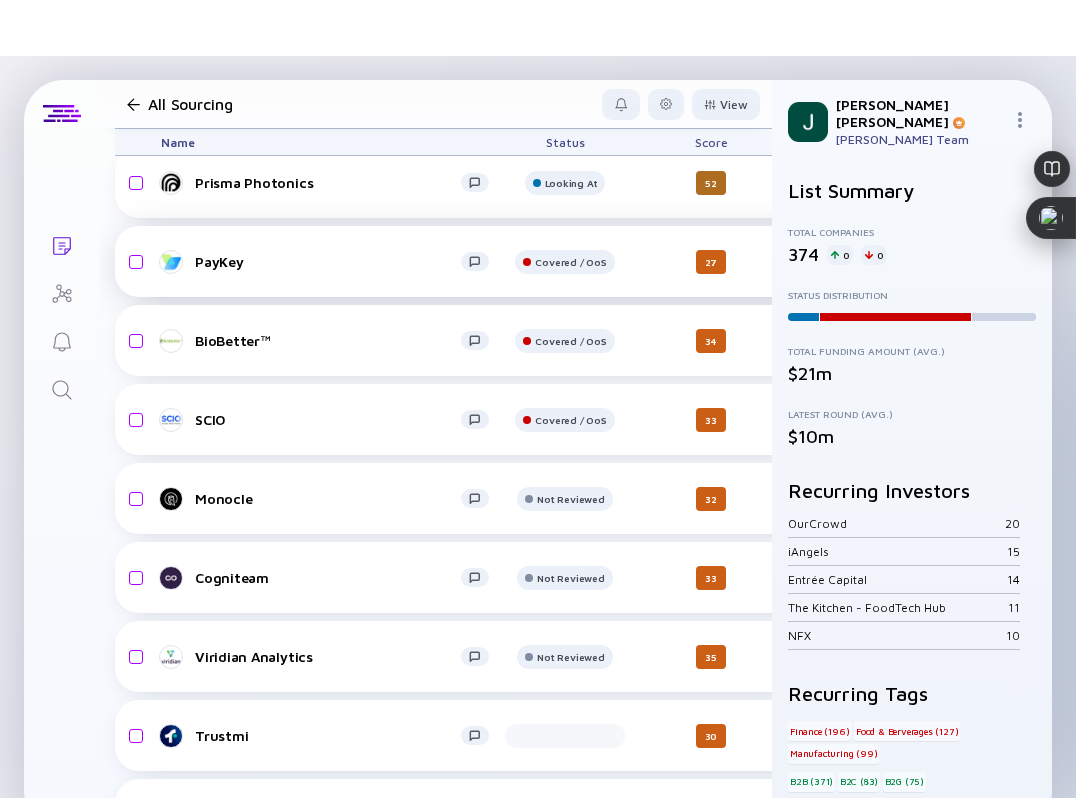 scroll, scrollTop: 21329, scrollLeft: 0, axis: vertical 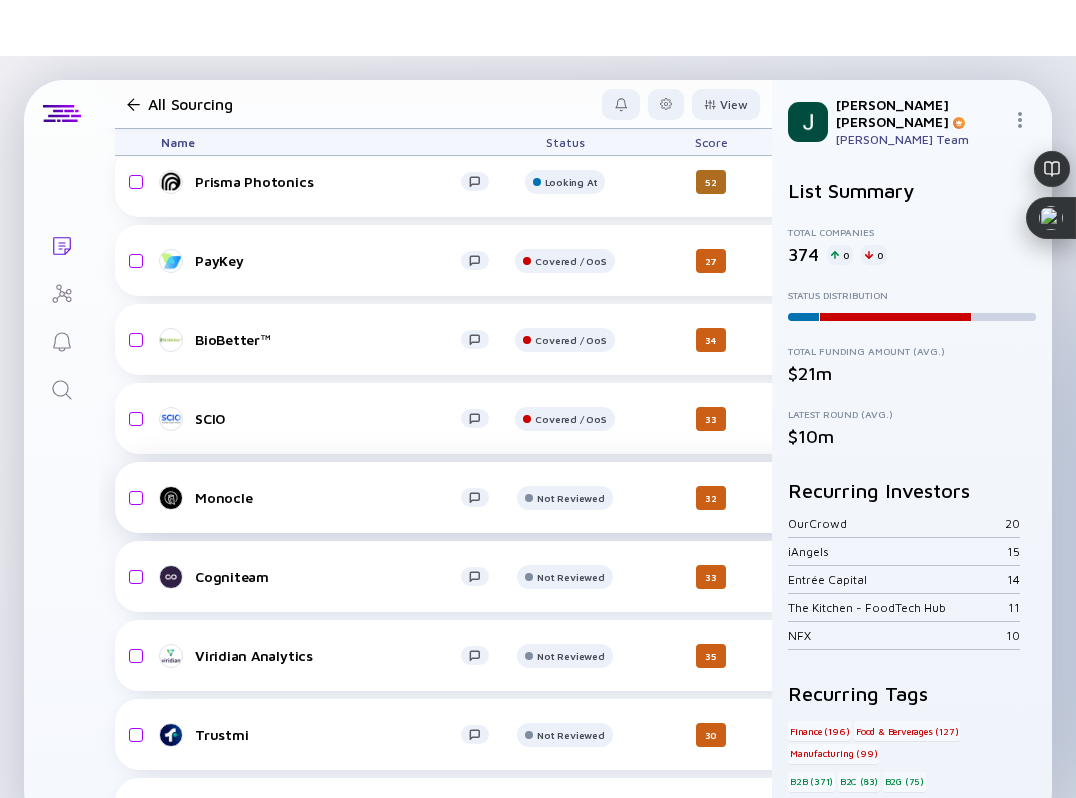 click on "Monocle" at bounding box center [328, 497] 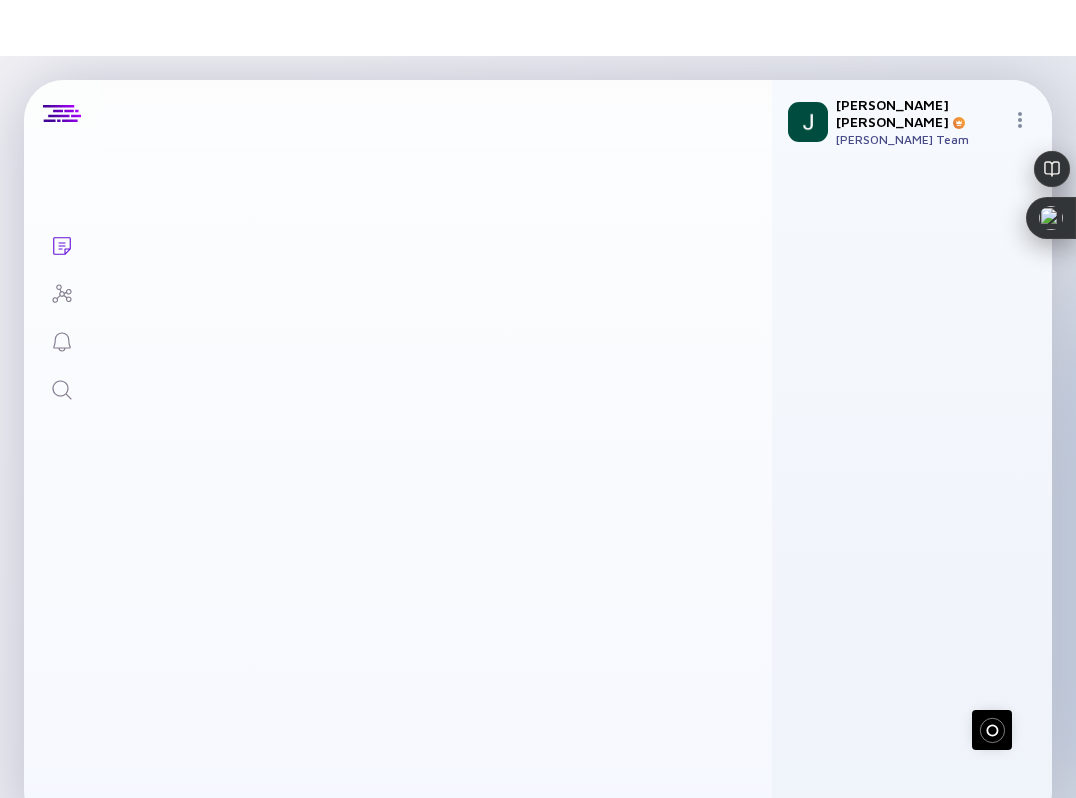 scroll, scrollTop: 0, scrollLeft: 0, axis: both 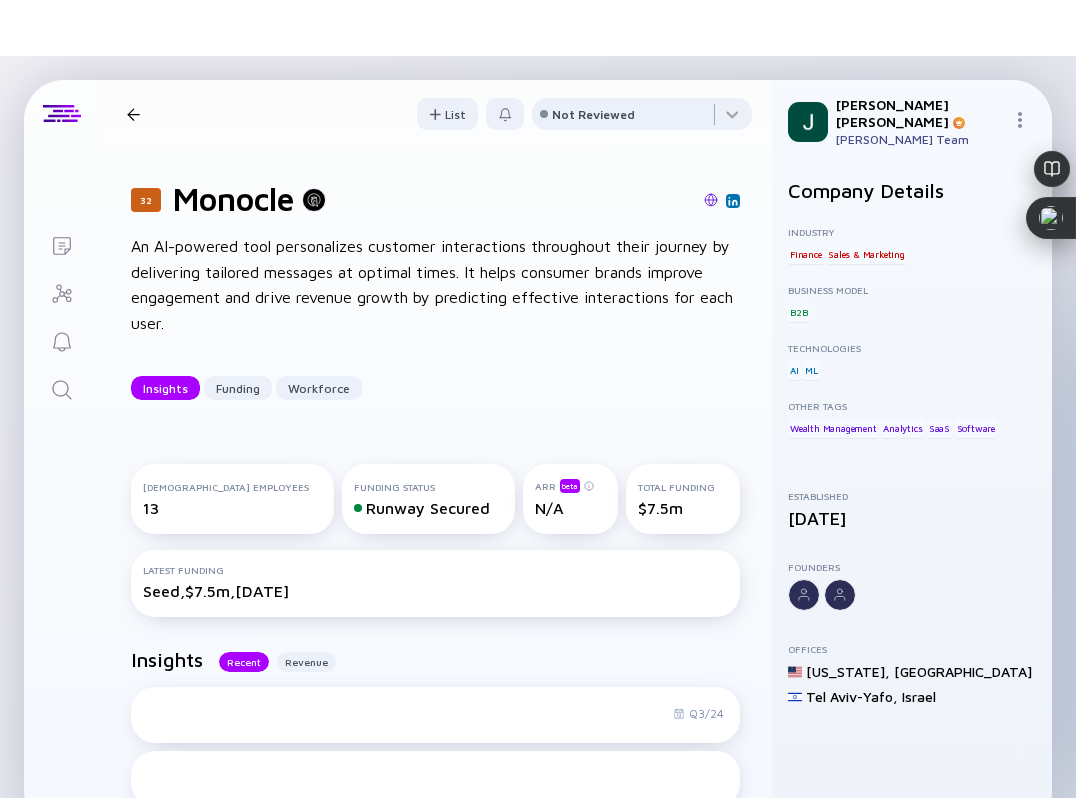 click at bounding box center [711, 200] 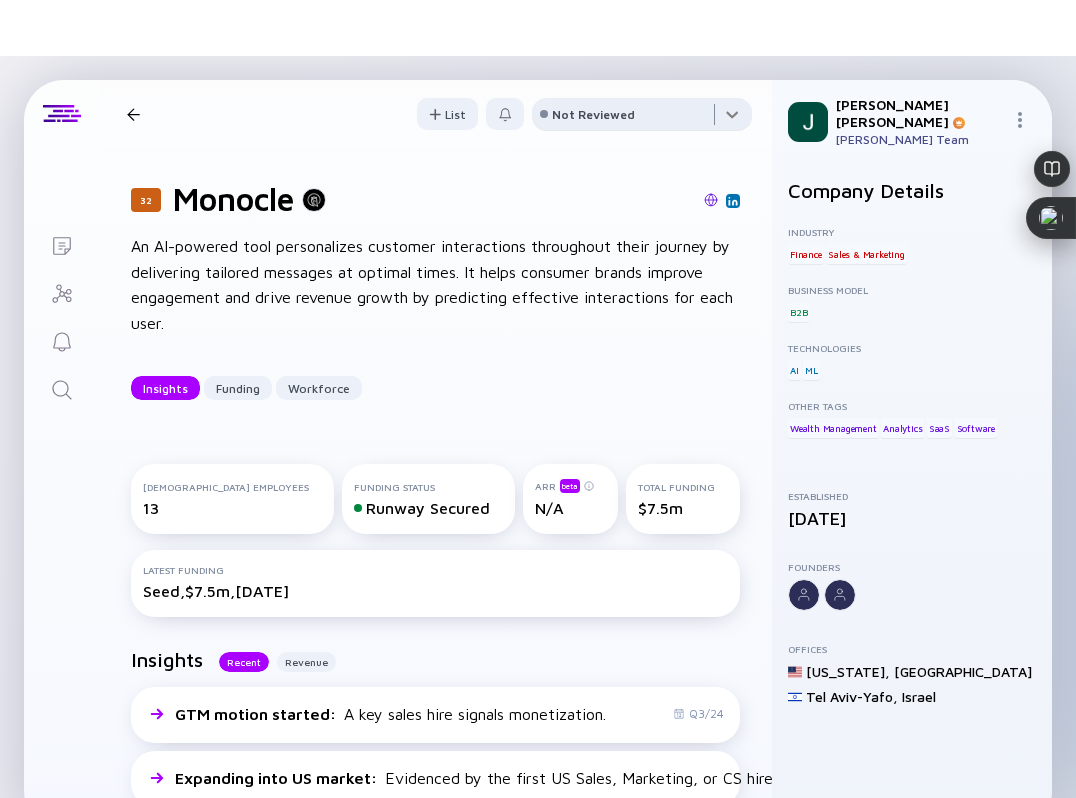 click at bounding box center (642, 118) 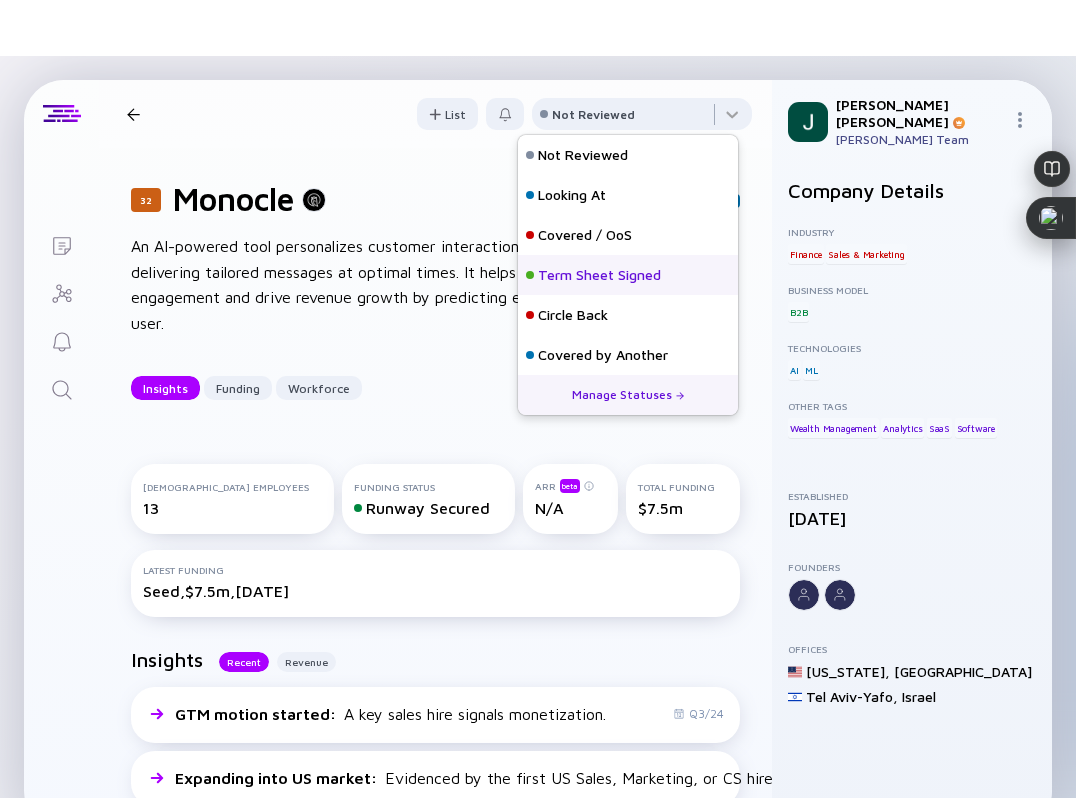 click on "Term Sheet Signed" at bounding box center [628, 275] 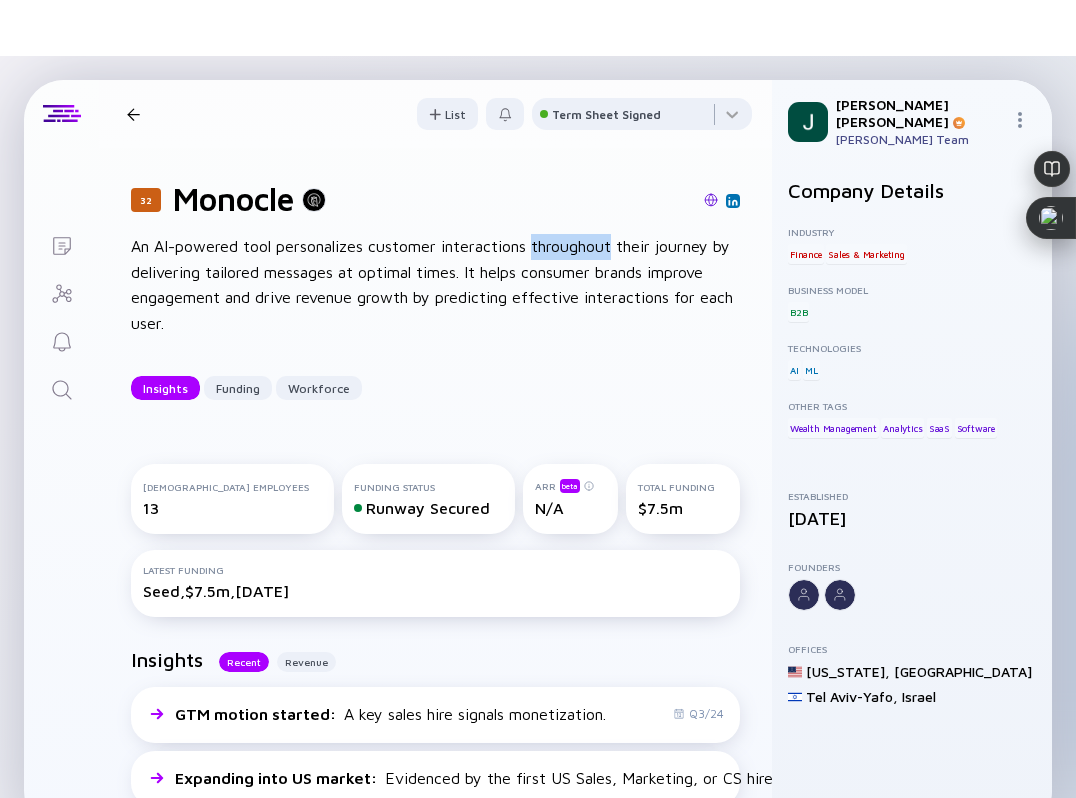 click on "An AI-powered tool personalizes customer interactions throughout their journey by delivering tailored messages at optimal times. It helps consumer brands improve engagement and drive revenue growth by predicting effective interactions for each user." at bounding box center (435, 285) 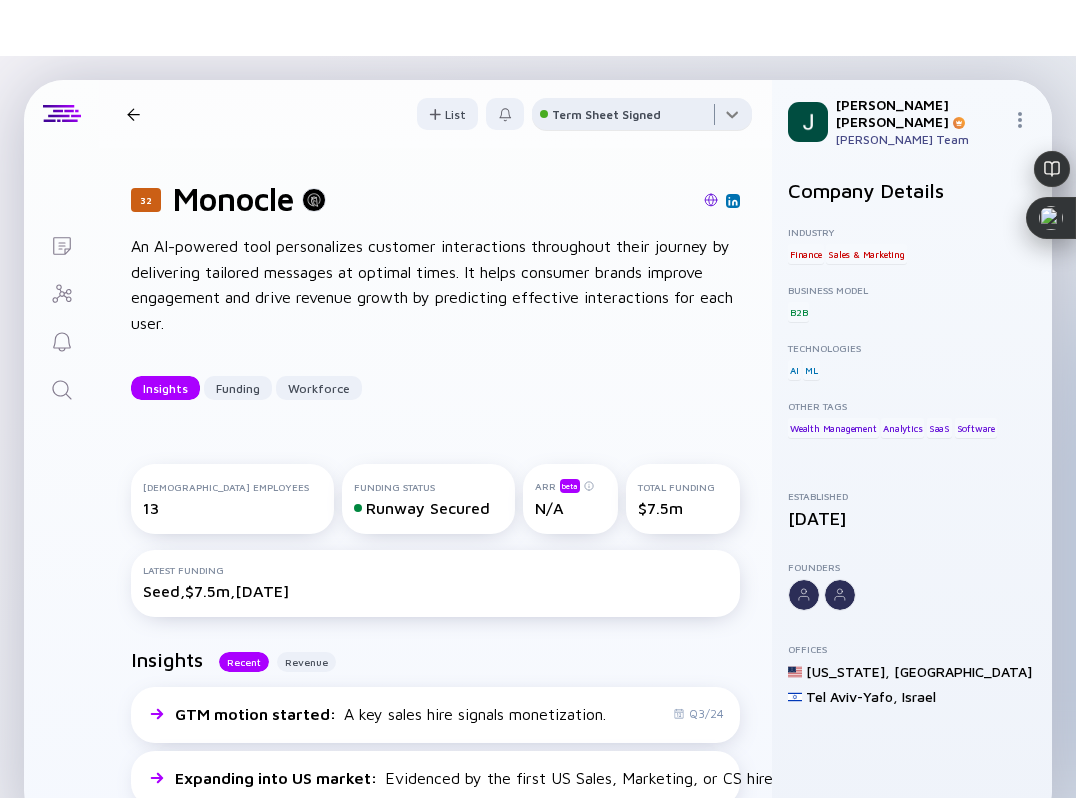 click at bounding box center [642, 118] 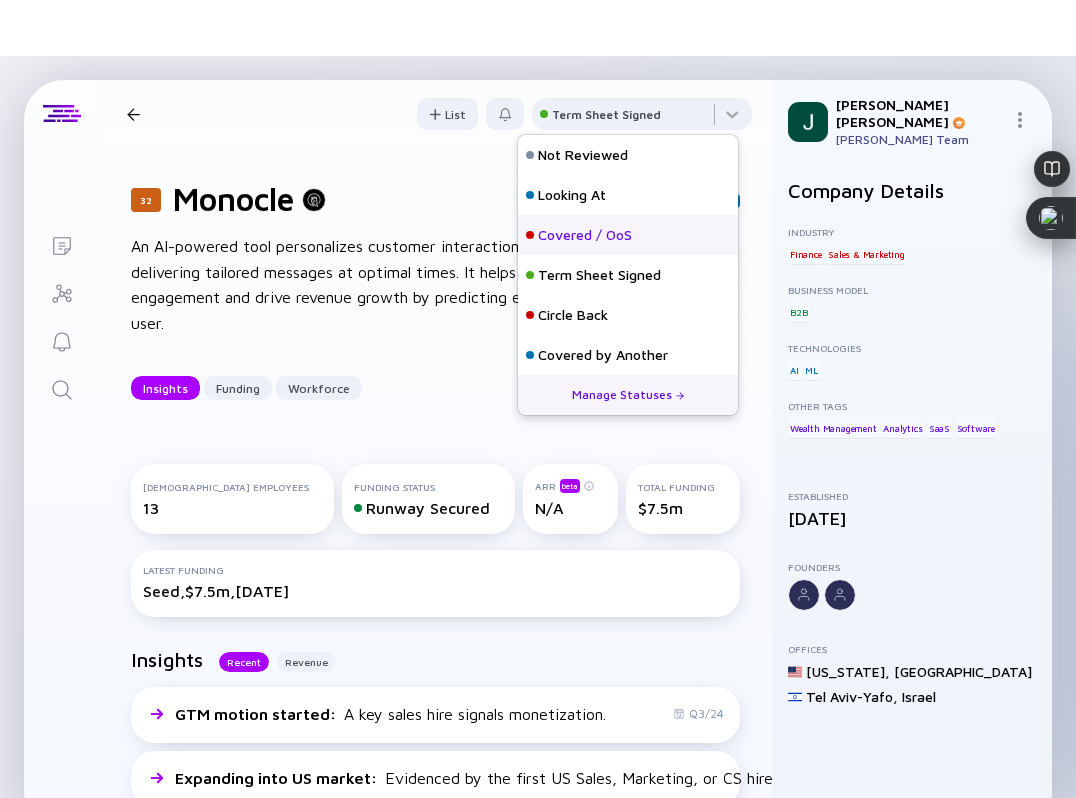 click on "Covered / OoS" at bounding box center (585, 235) 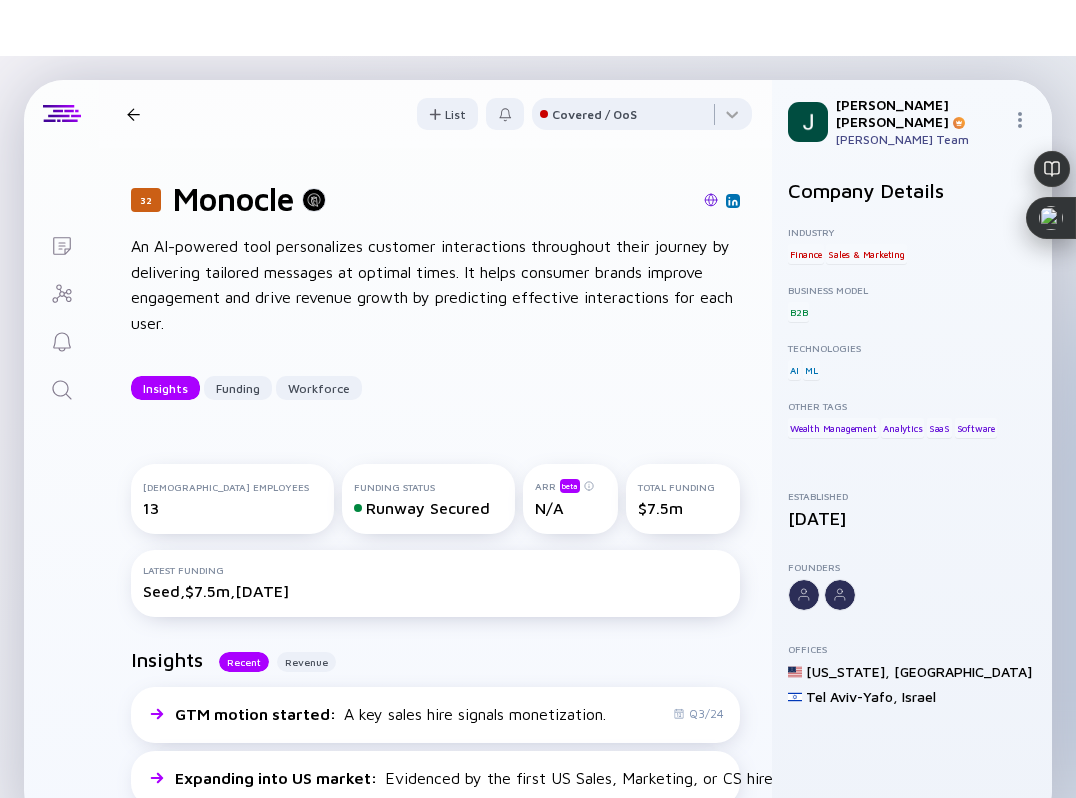 click at bounding box center (133, 114) 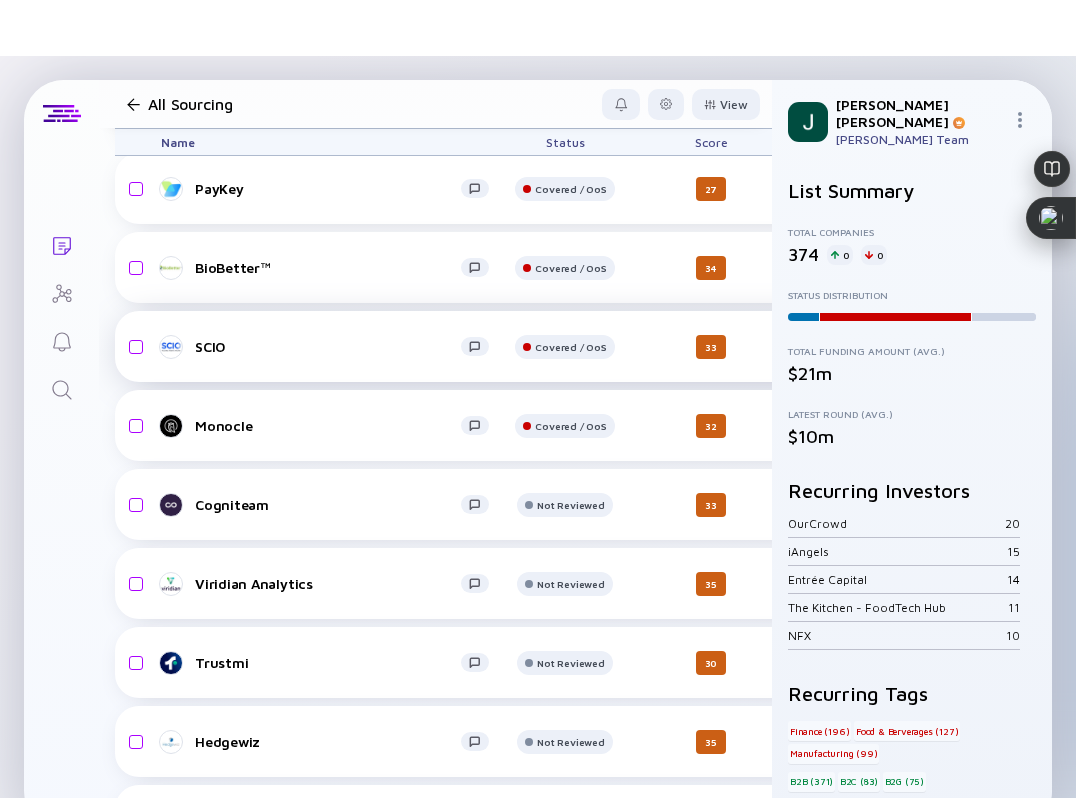 scroll, scrollTop: 21421, scrollLeft: 0, axis: vertical 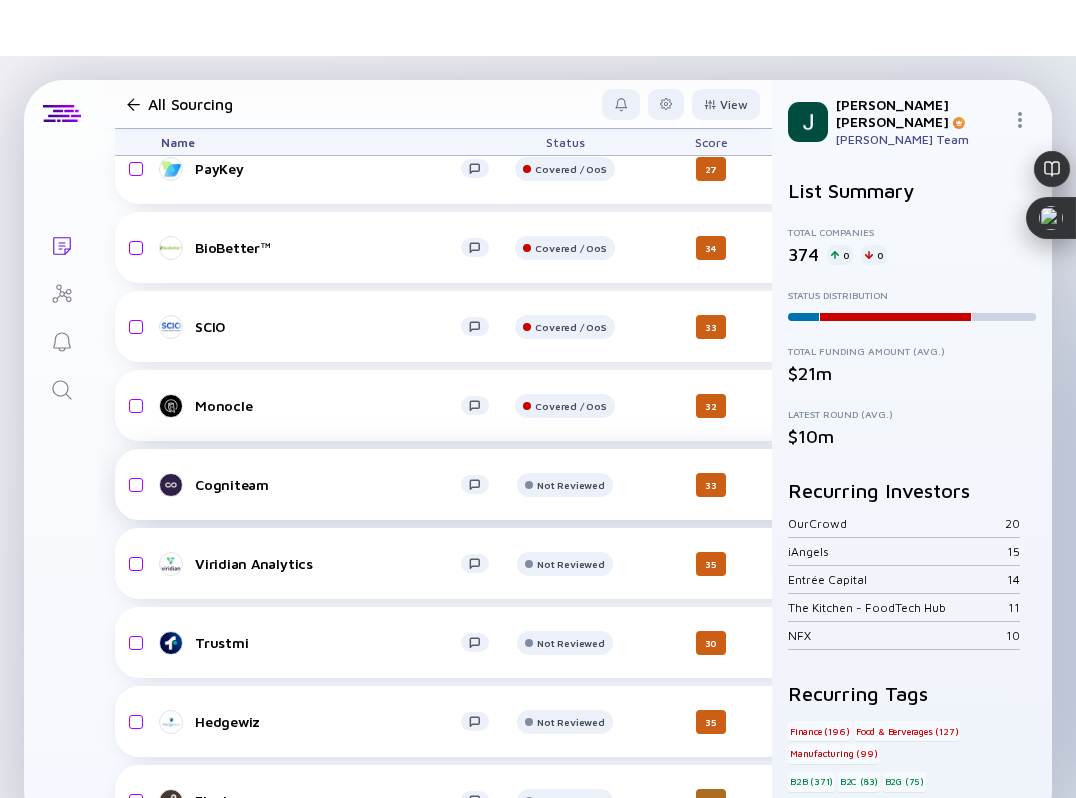 click on "Cogniteam" at bounding box center [328, 484] 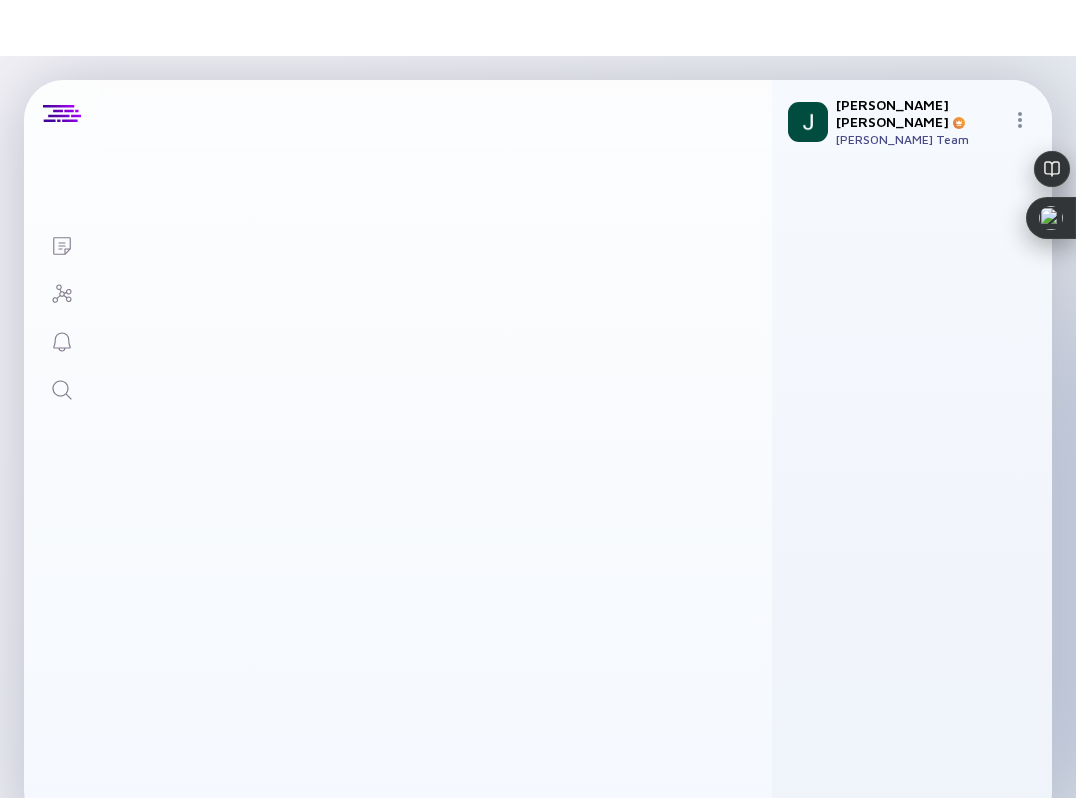 scroll, scrollTop: 0, scrollLeft: 0, axis: both 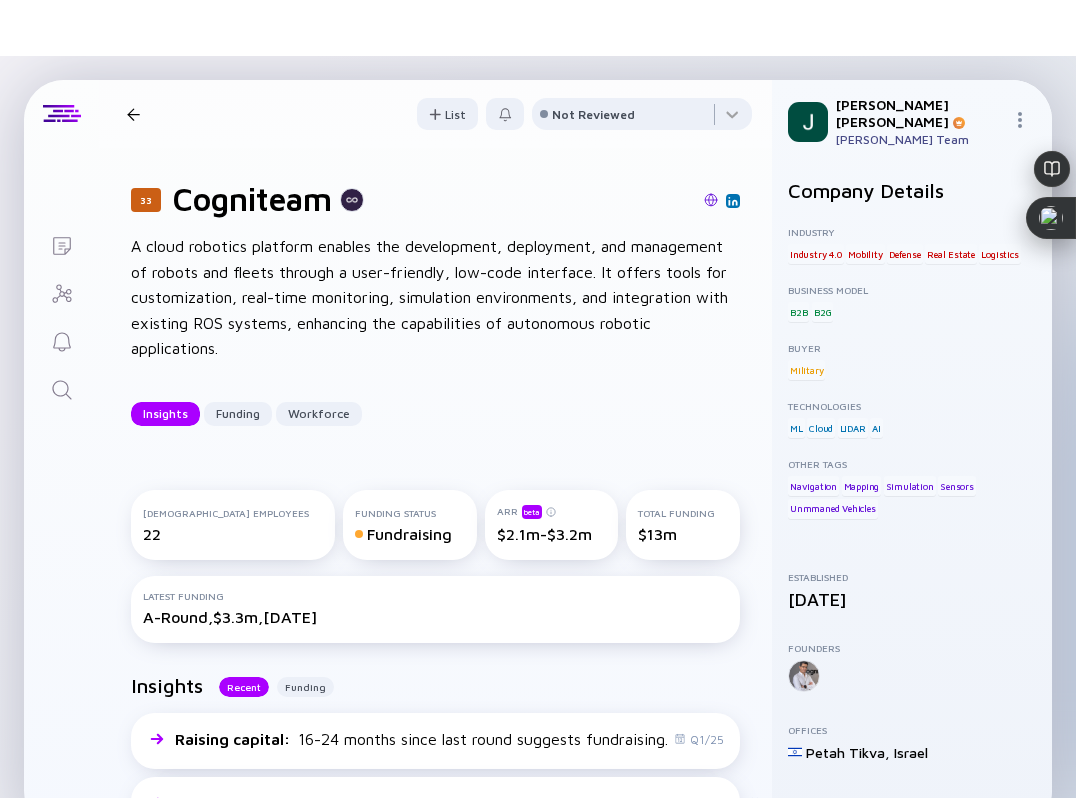 click on "33 Cogniteam" at bounding box center [435, 199] 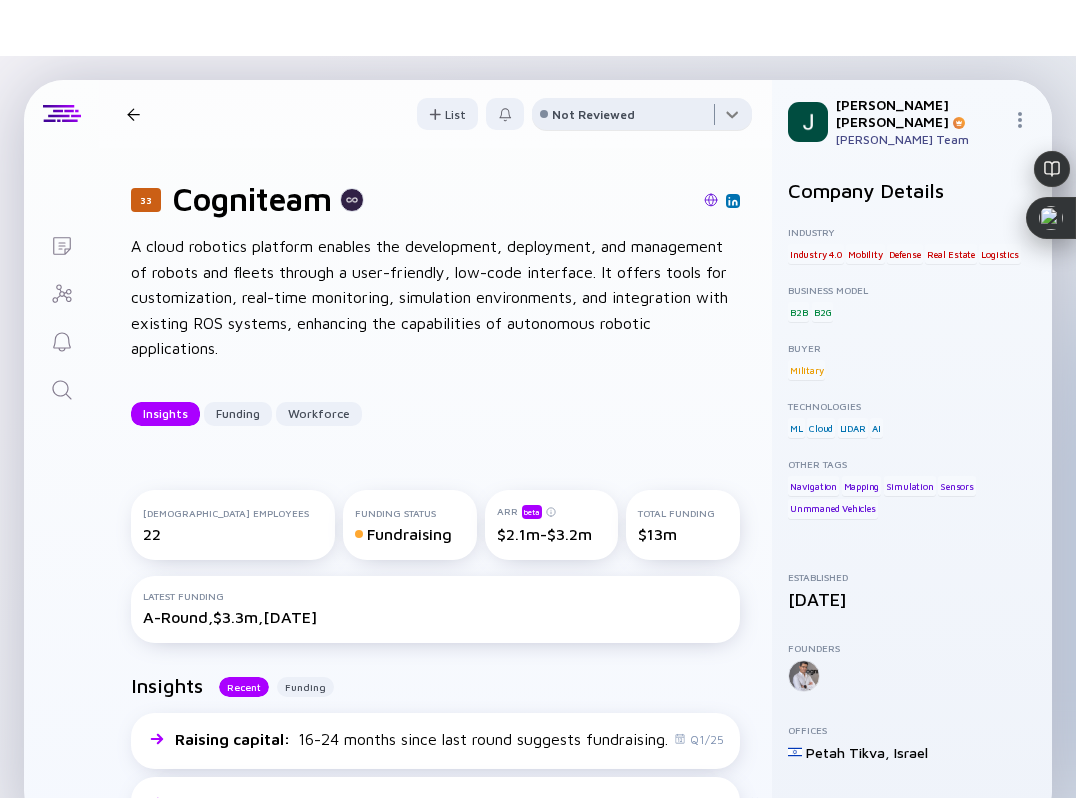 click at bounding box center [642, 118] 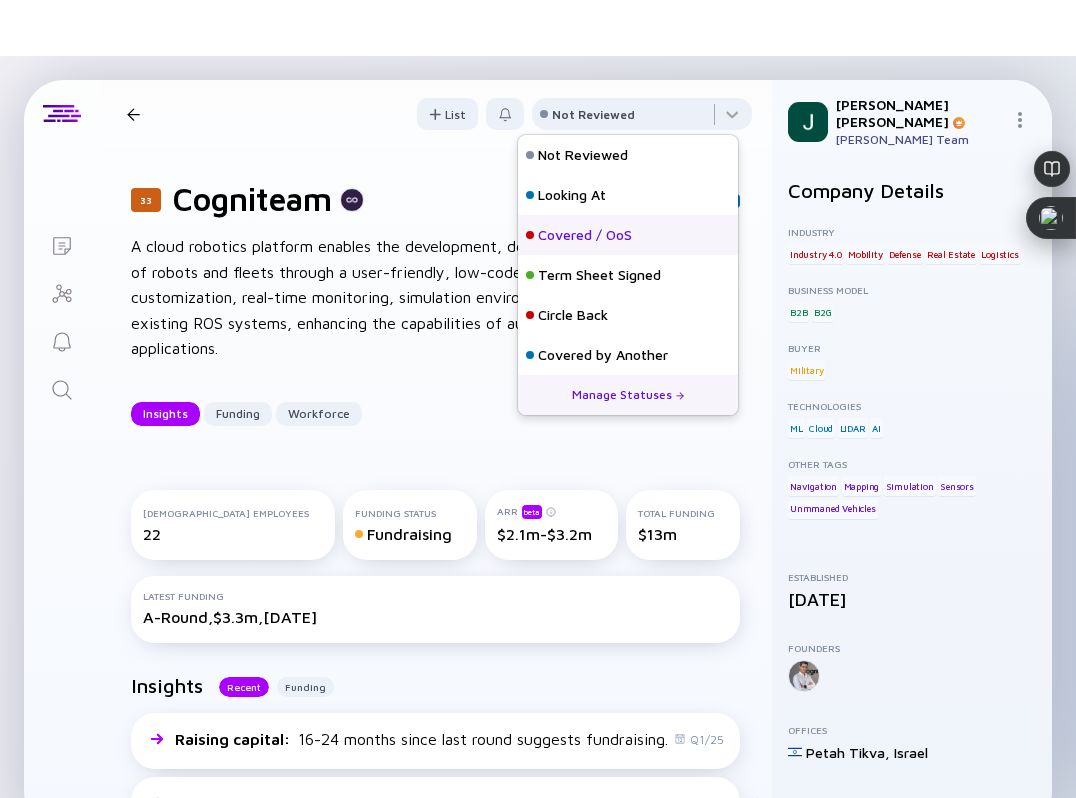 scroll, scrollTop: 8, scrollLeft: 0, axis: vertical 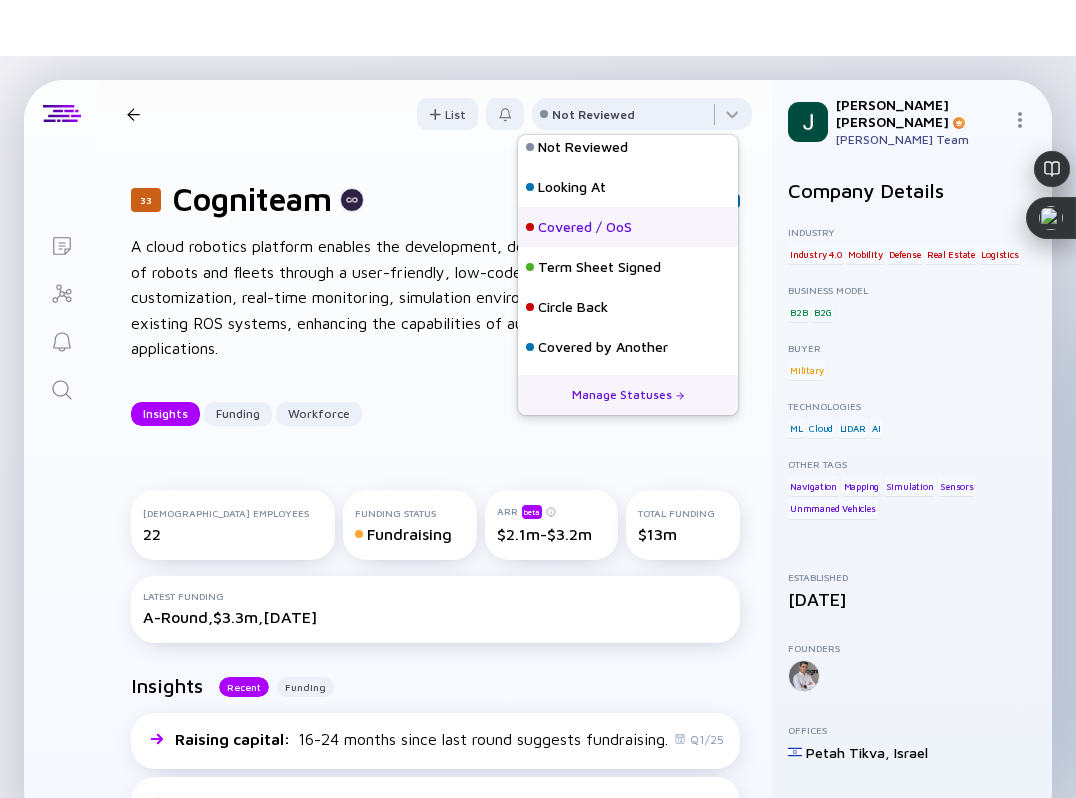 click on "Covered / OoS" at bounding box center (628, 227) 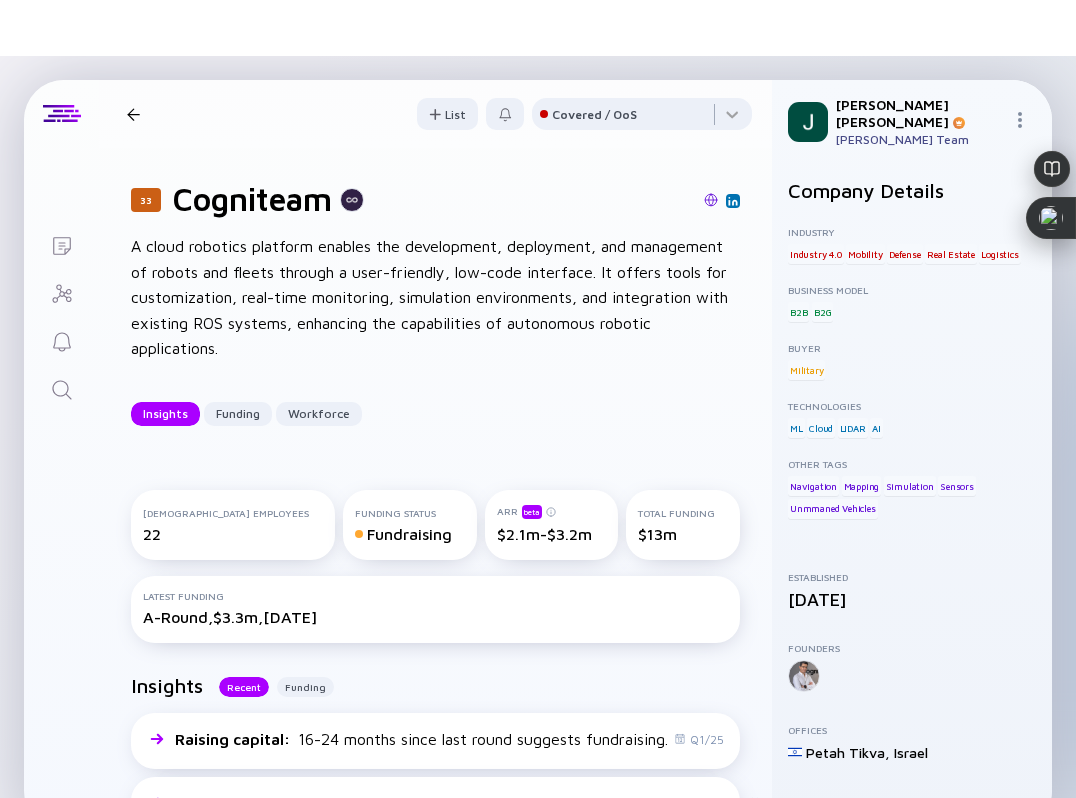 click at bounding box center [133, 114] 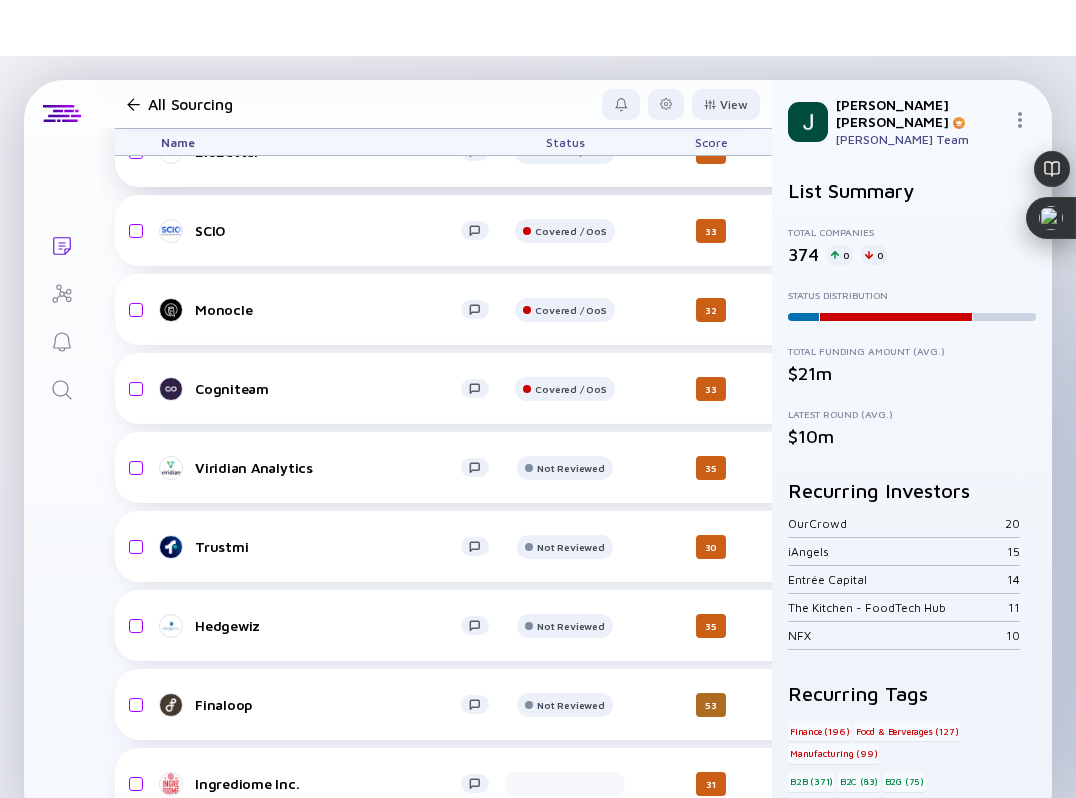 scroll, scrollTop: 21521, scrollLeft: 0, axis: vertical 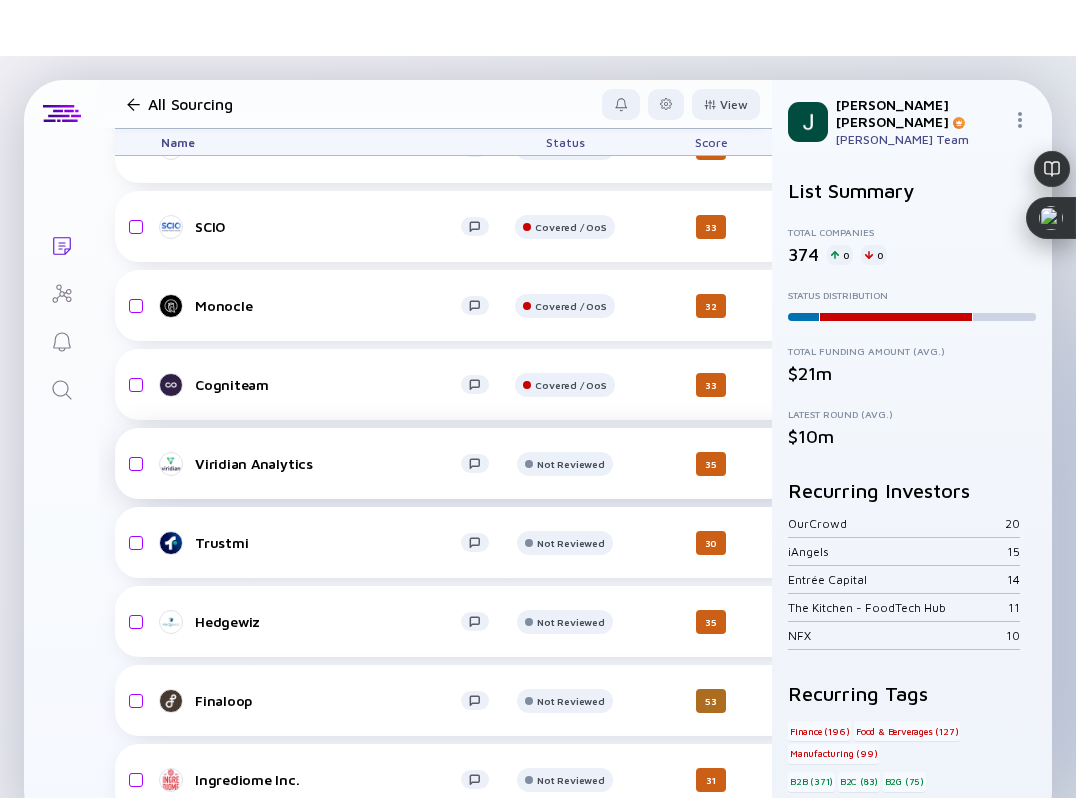 click on "Viridian Analytics" at bounding box center [328, 463] 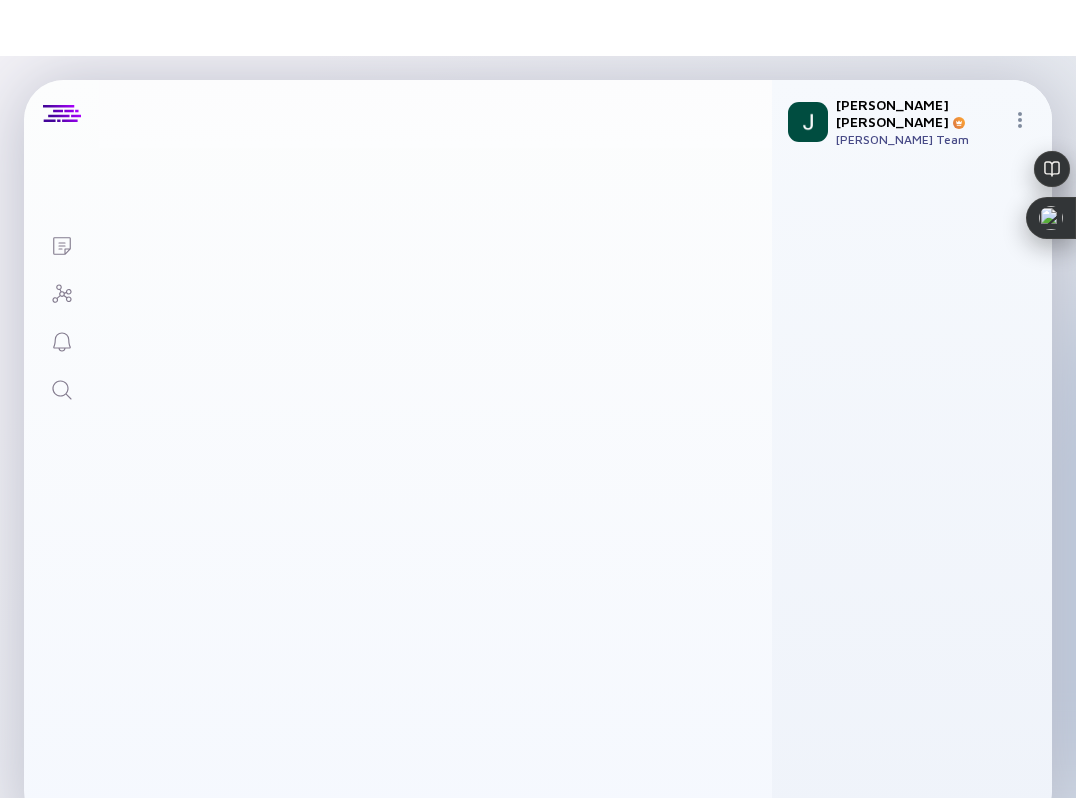 scroll, scrollTop: 0, scrollLeft: 0, axis: both 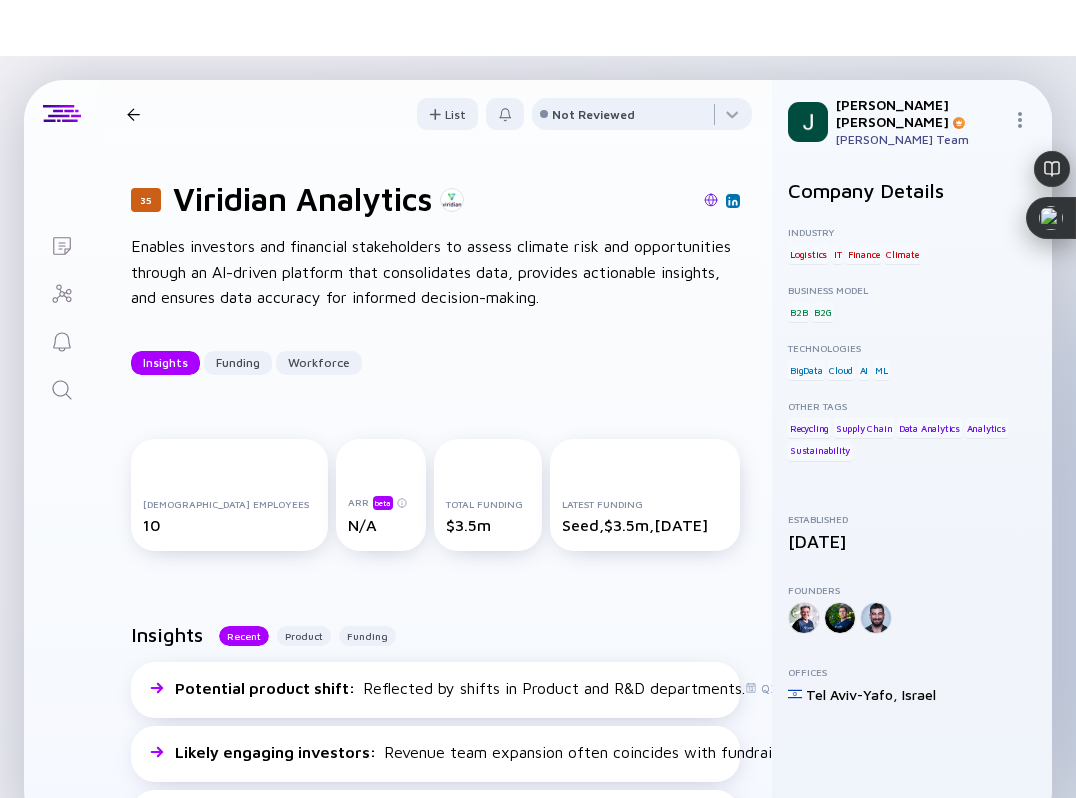 click at bounding box center [711, 200] 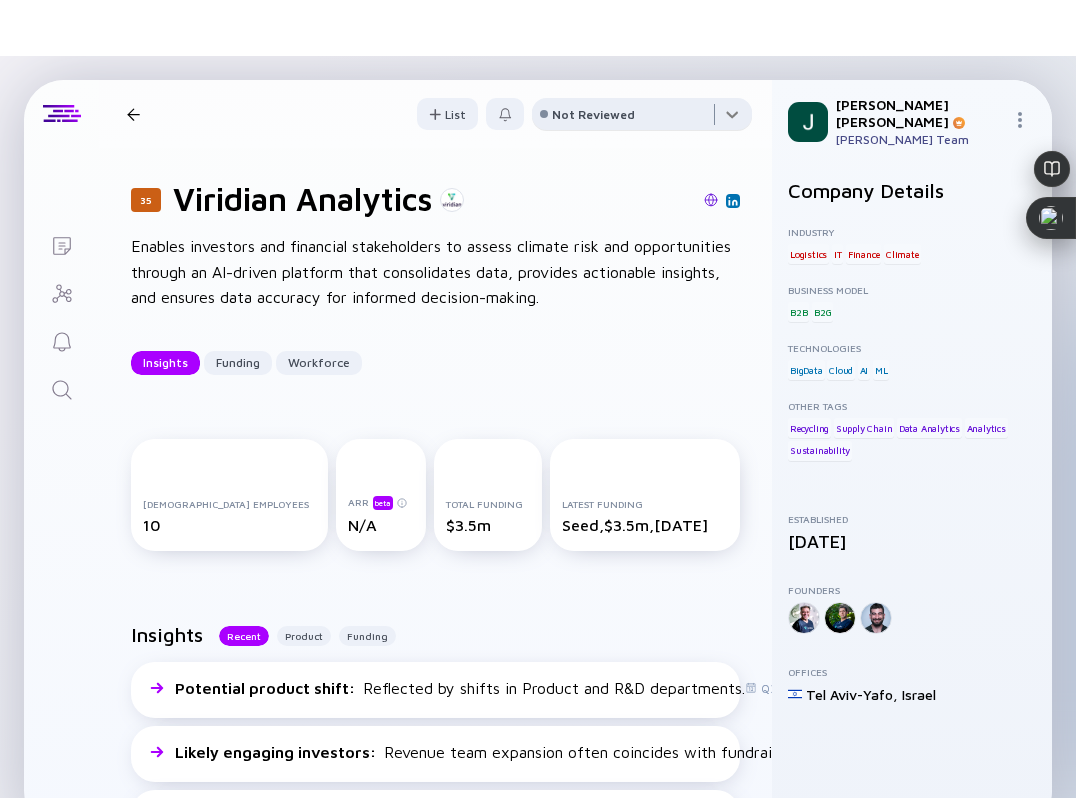click at bounding box center (642, 118) 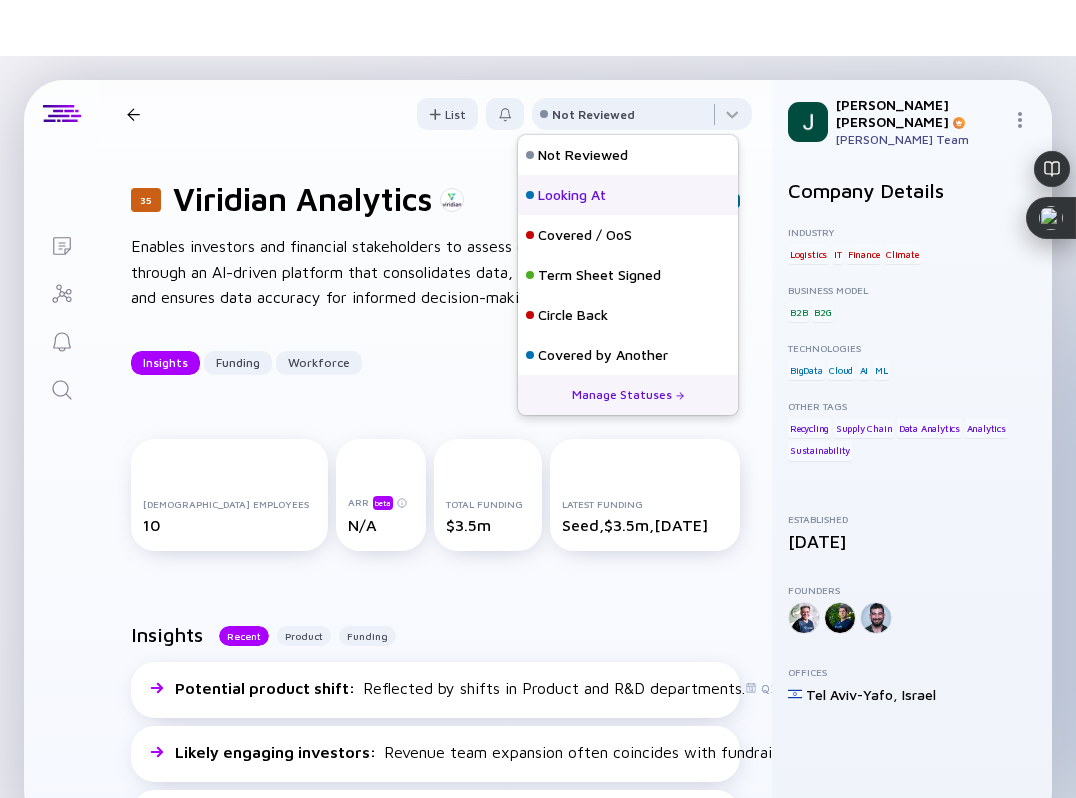 click on "Looking At" at bounding box center [572, 195] 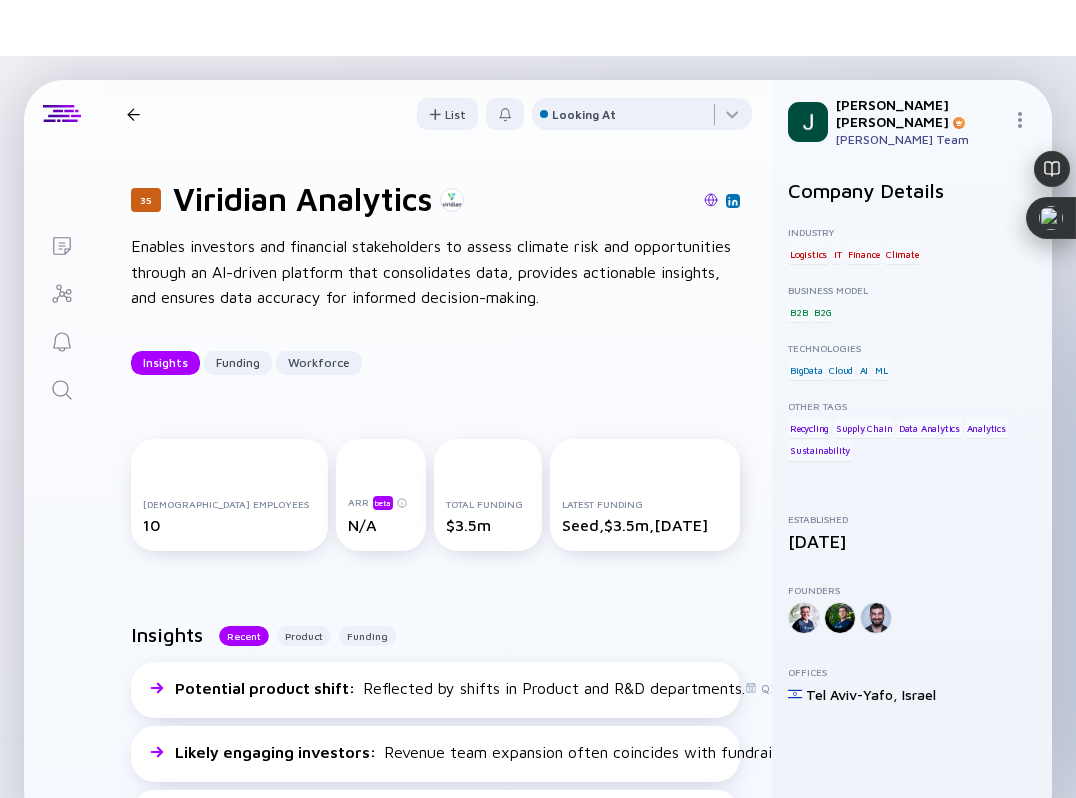 click at bounding box center [133, 114] 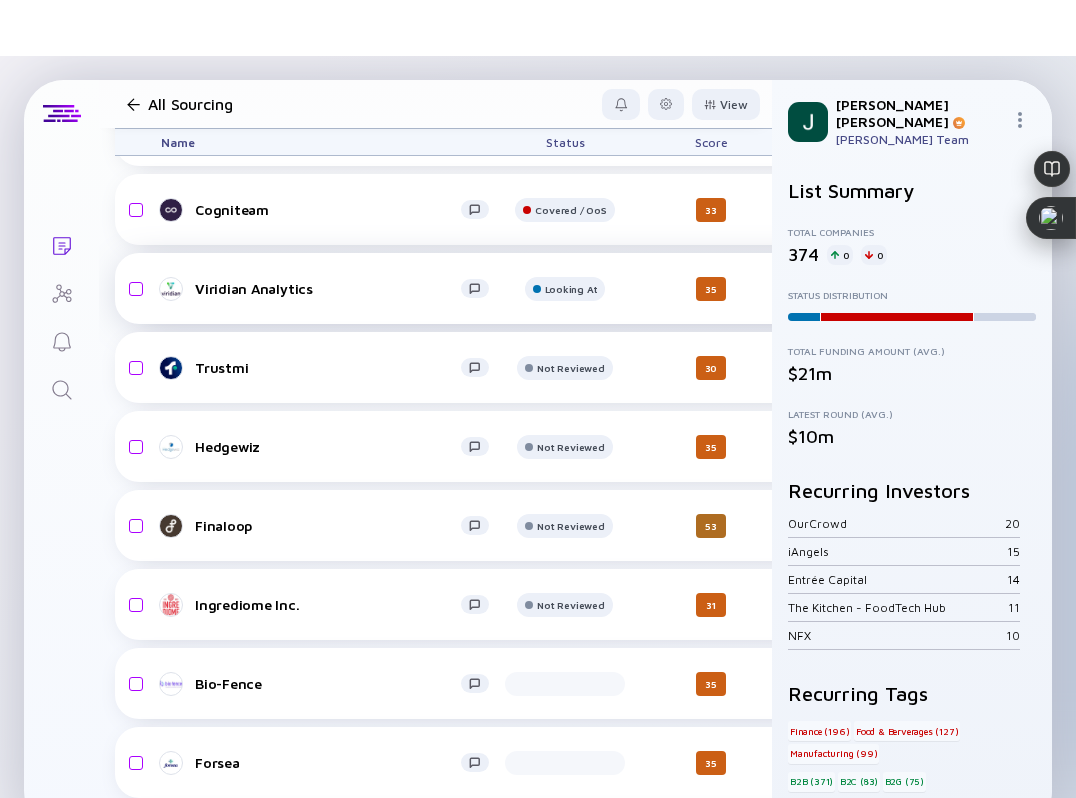 scroll, scrollTop: 21700, scrollLeft: 0, axis: vertical 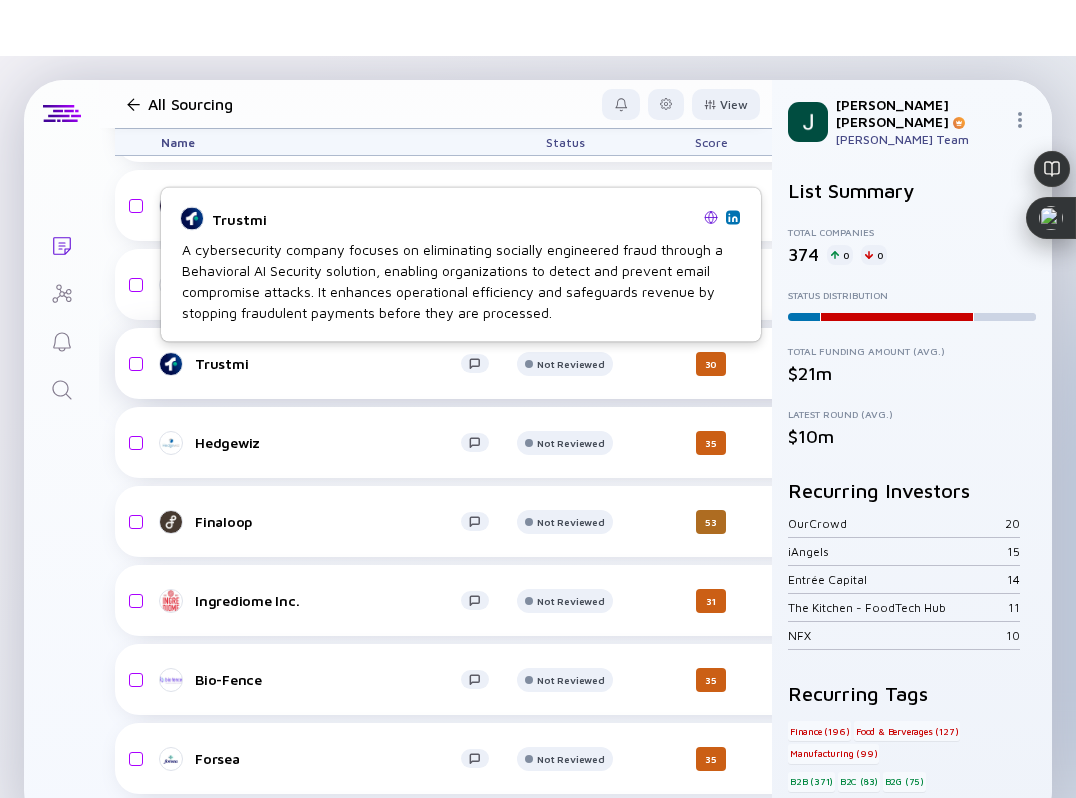 click on "Trustmi" at bounding box center (328, 363) 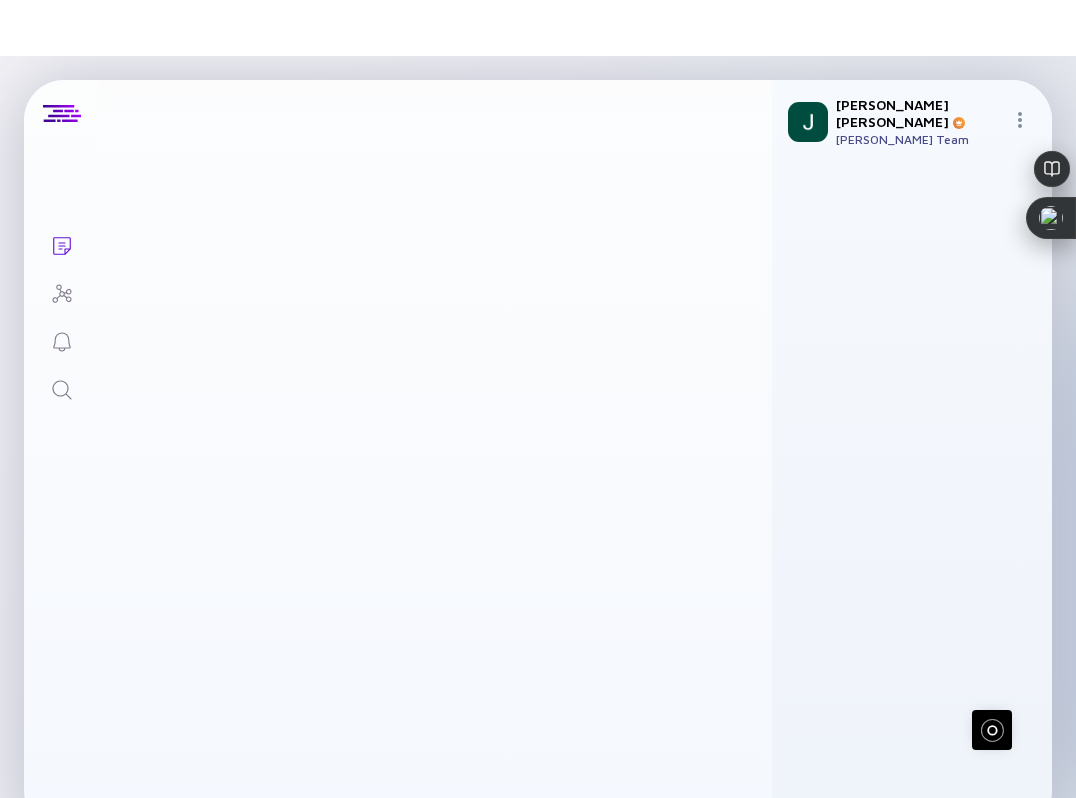scroll, scrollTop: 0, scrollLeft: 0, axis: both 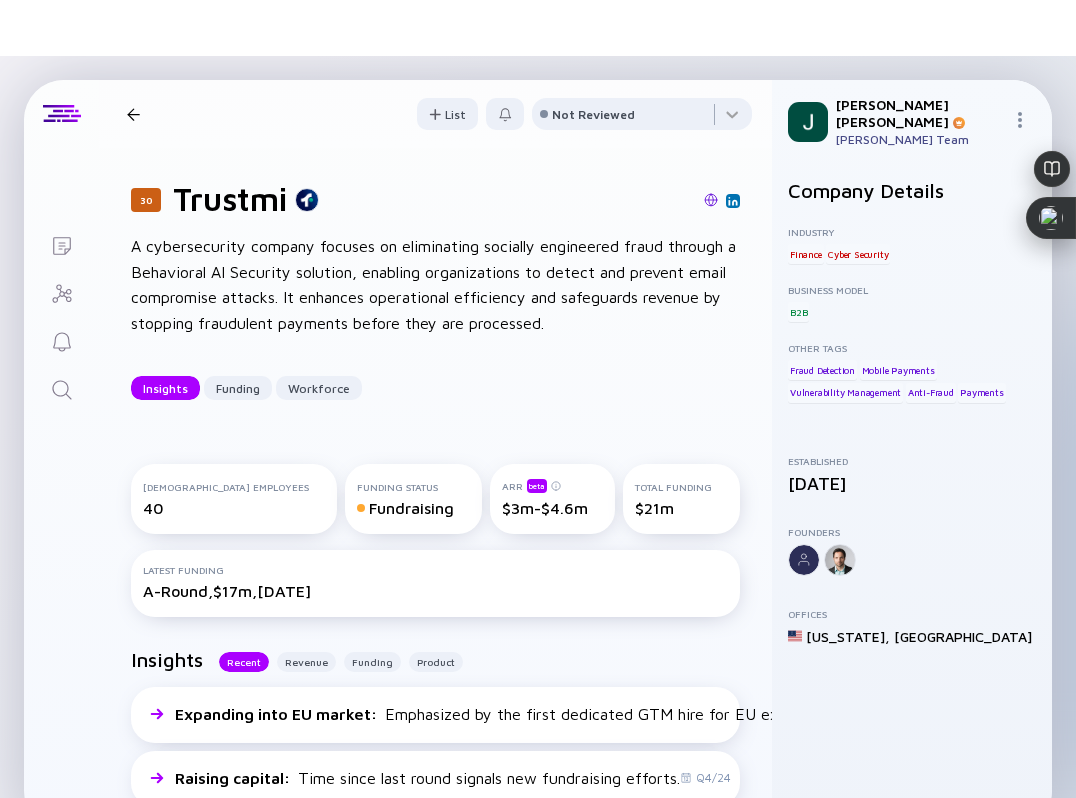 click at bounding box center [711, 200] 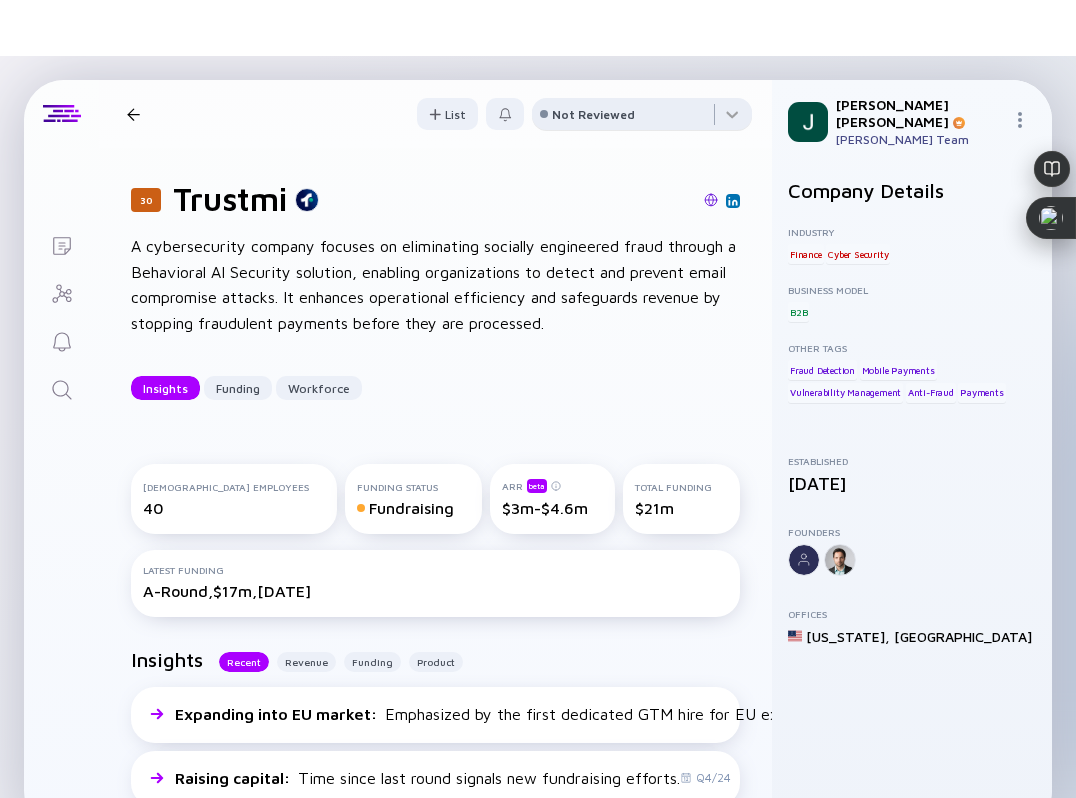 click on "Not Reviewed" at bounding box center [593, 114] 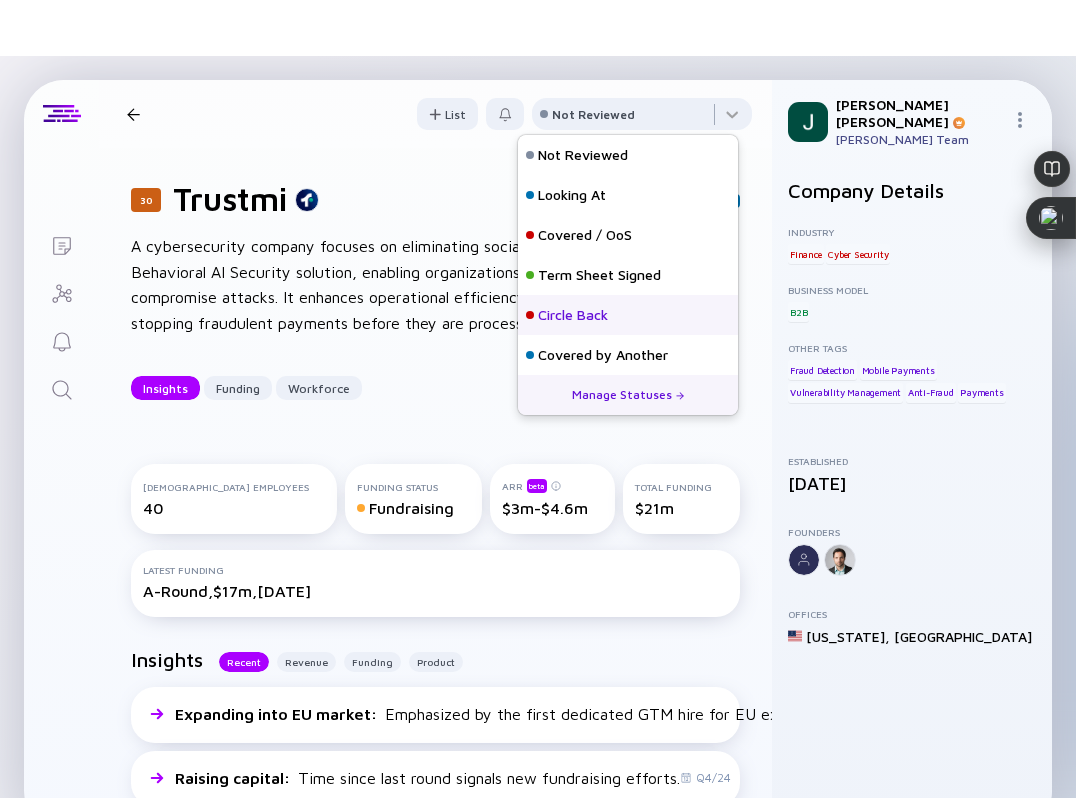 scroll, scrollTop: 8, scrollLeft: 0, axis: vertical 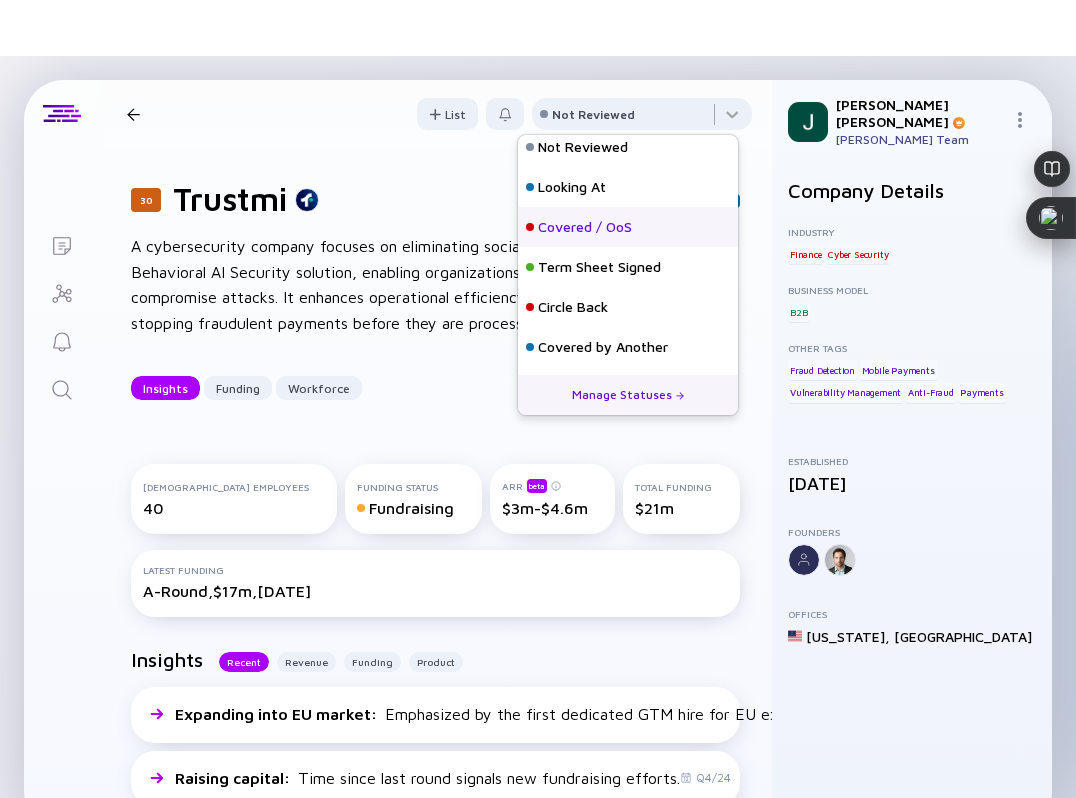 click on "Covered / OoS" at bounding box center (585, 227) 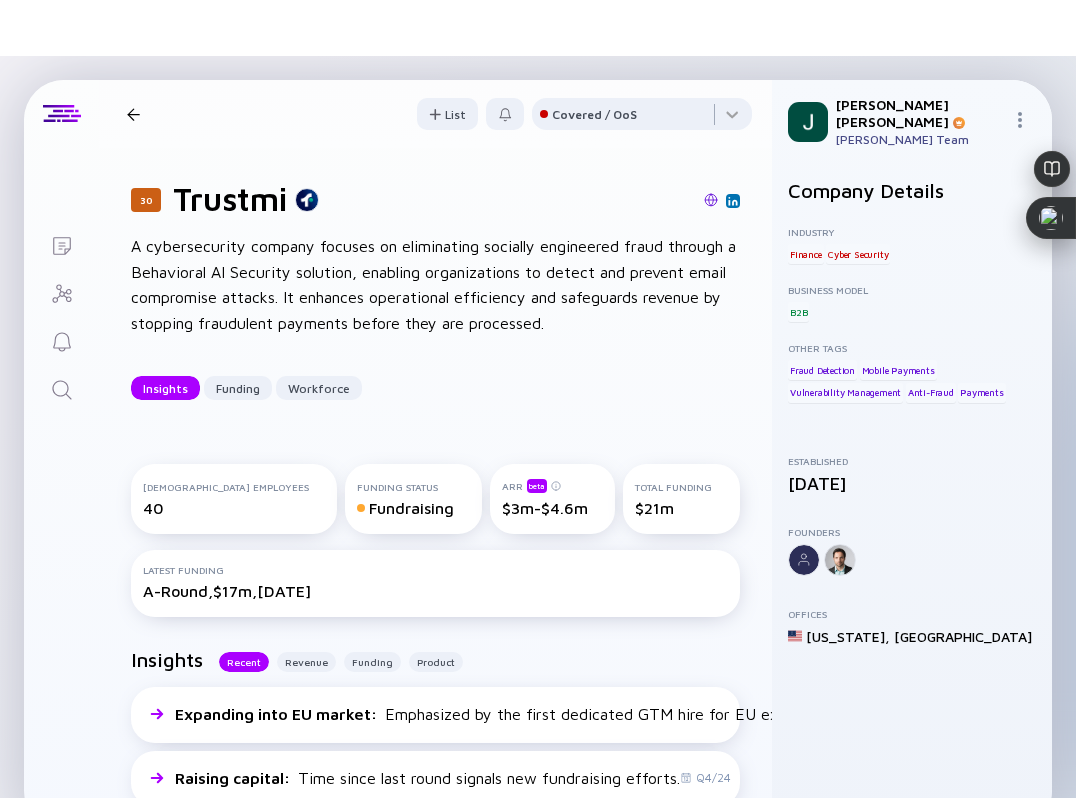 click at bounding box center [133, 114] 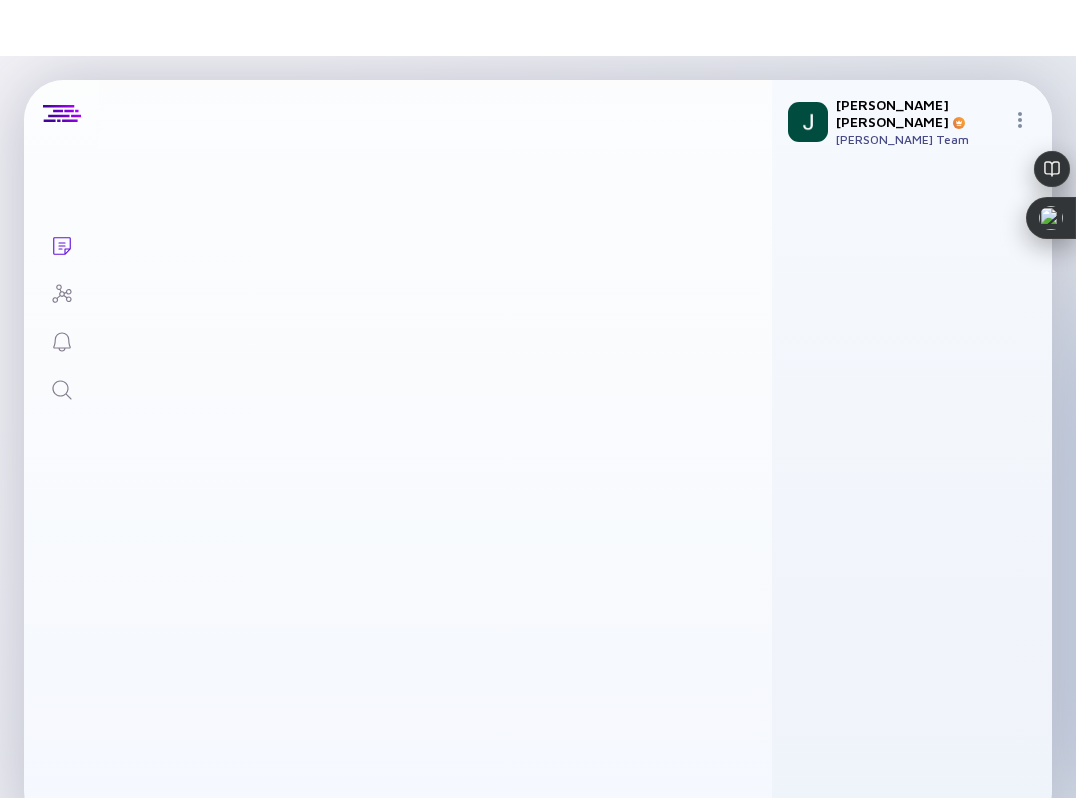 scroll, scrollTop: 21700, scrollLeft: 0, axis: vertical 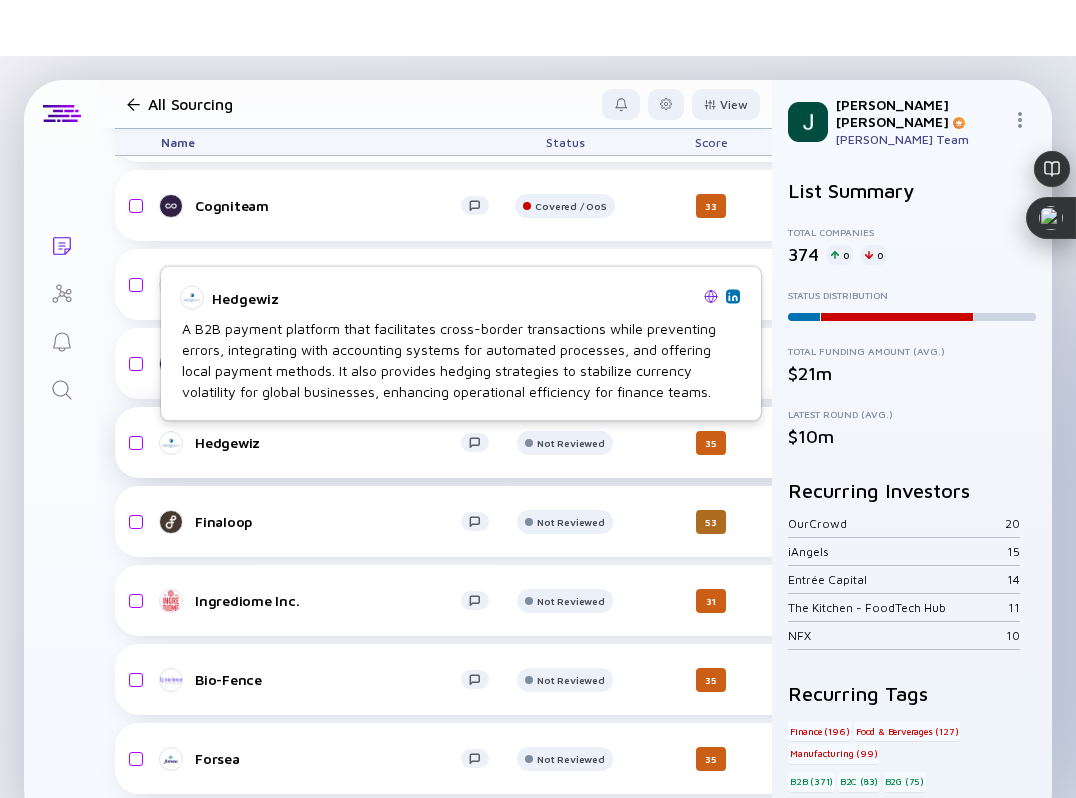 click on "Hedgewiz" at bounding box center (328, 442) 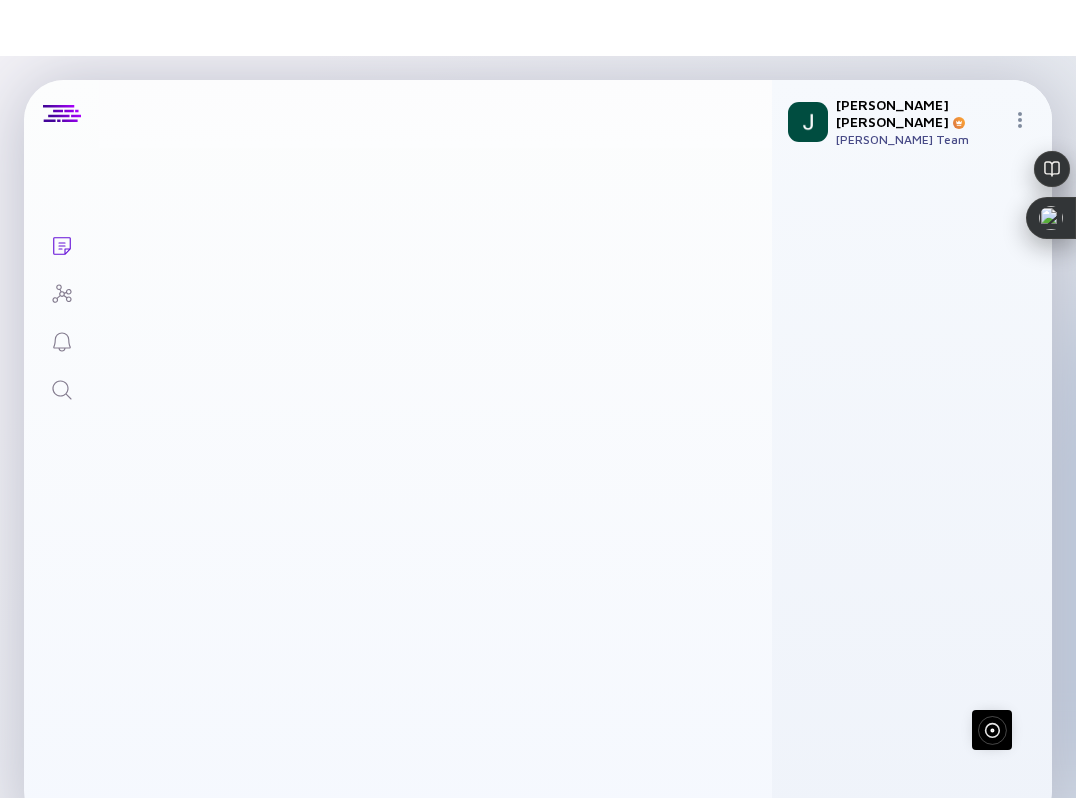 scroll, scrollTop: 0, scrollLeft: 0, axis: both 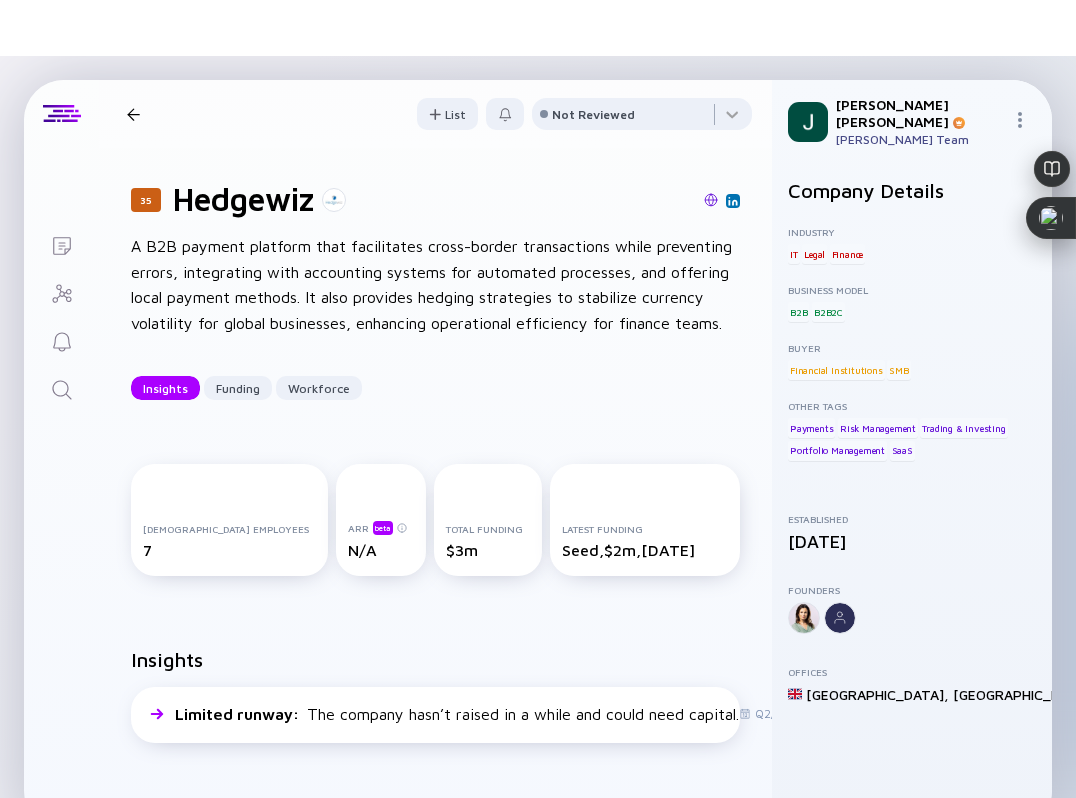 click on "35 Hedgewiz A B2B payment platform that facilitates cross-border transactions while preventing errors, integrating with accounting systems for automated processes, and offering local payment methods. It also provides hedging strategies to stabilize currency volatility for global businesses, enhancing operational efficiency for finance teams. Insights Funding Workforce" at bounding box center [435, 290] 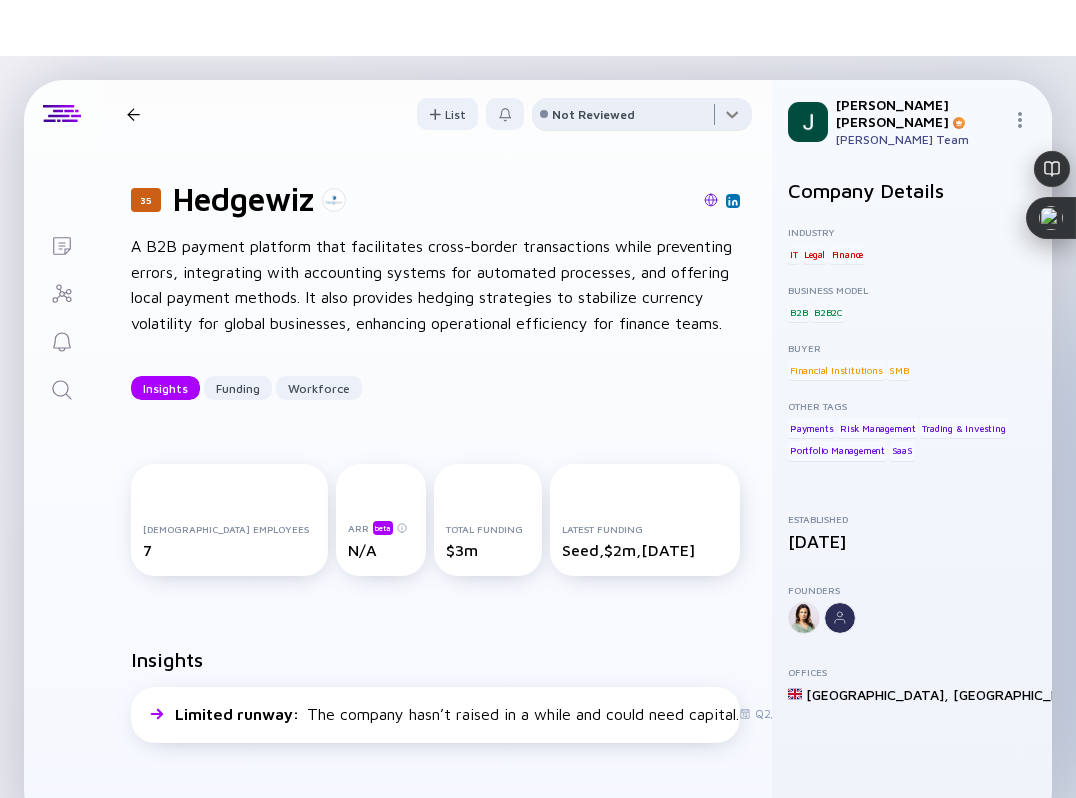 click at bounding box center [642, 118] 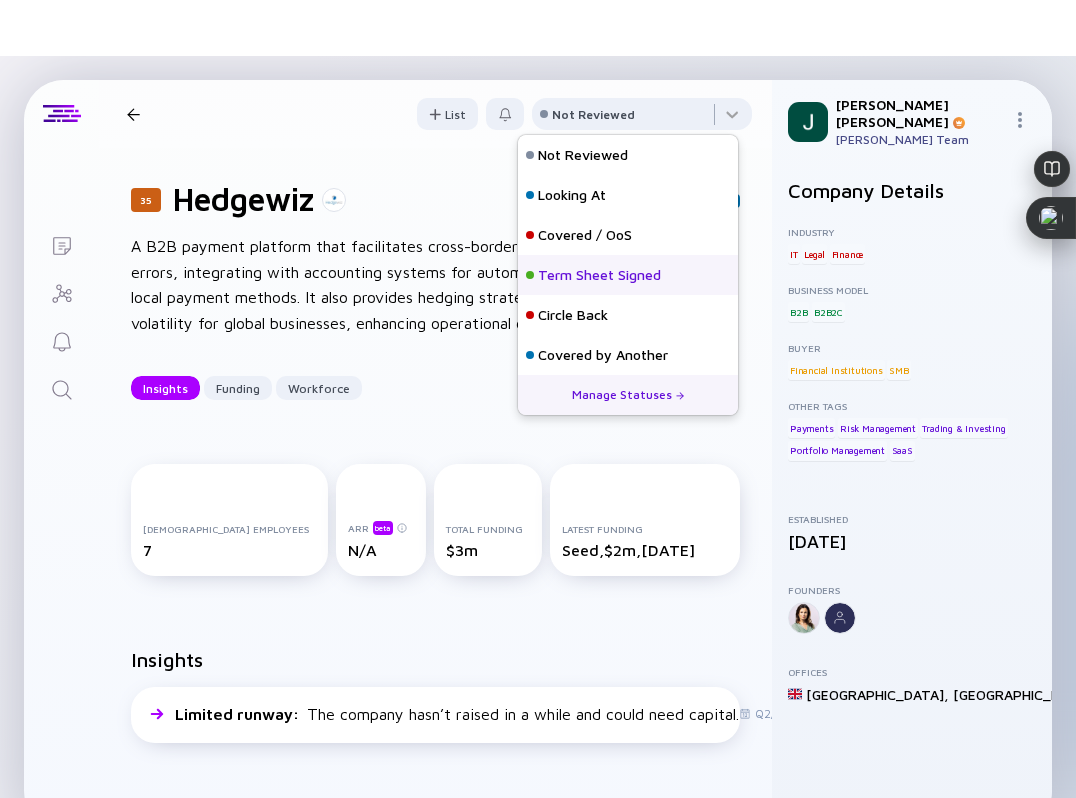 scroll, scrollTop: 8, scrollLeft: 0, axis: vertical 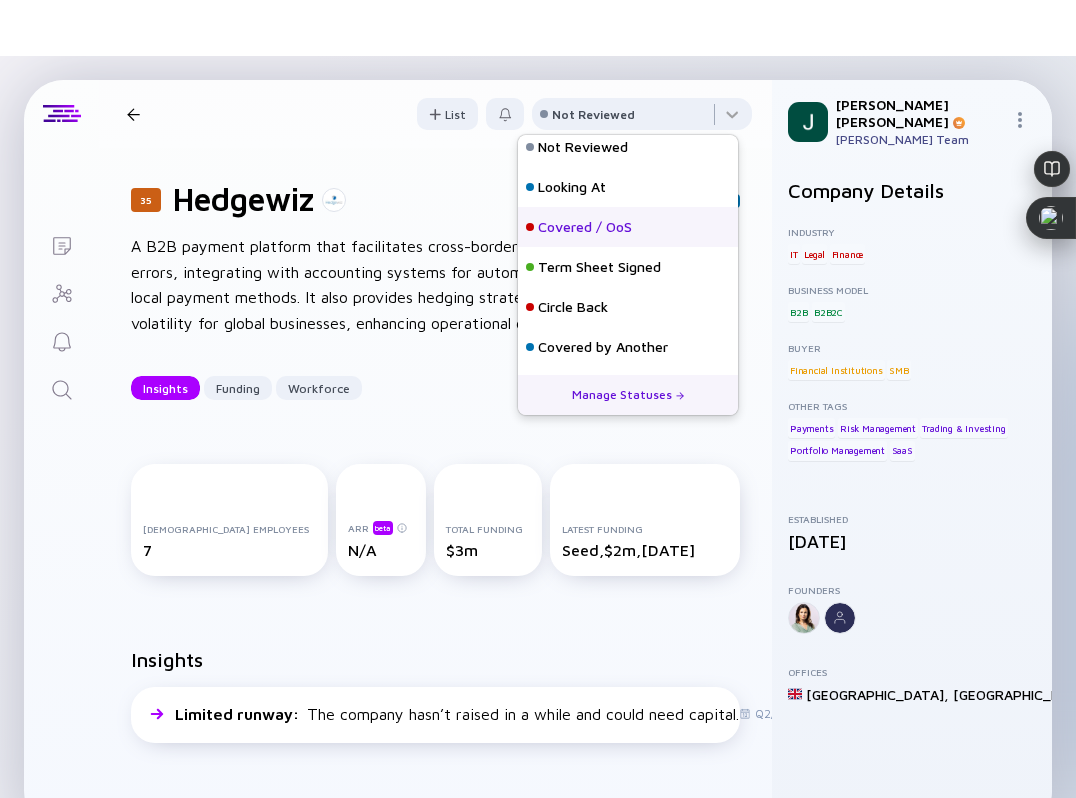 click on "Covered / OoS" at bounding box center (585, 227) 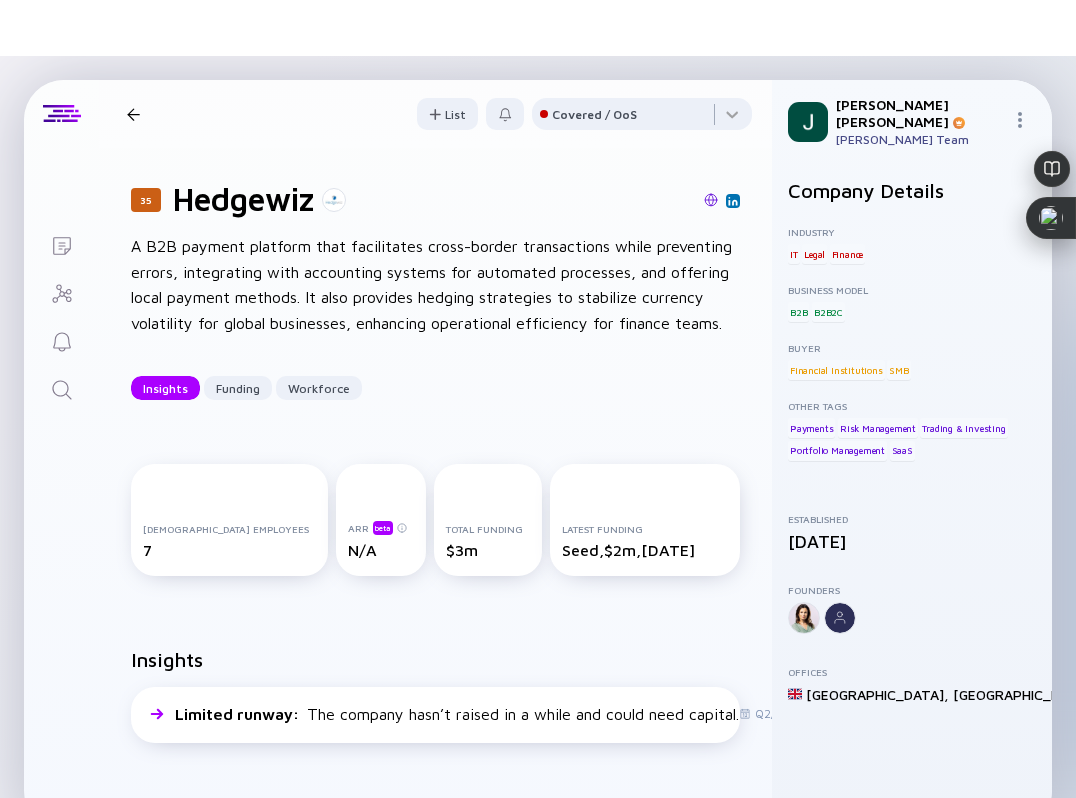 click at bounding box center [133, 114] 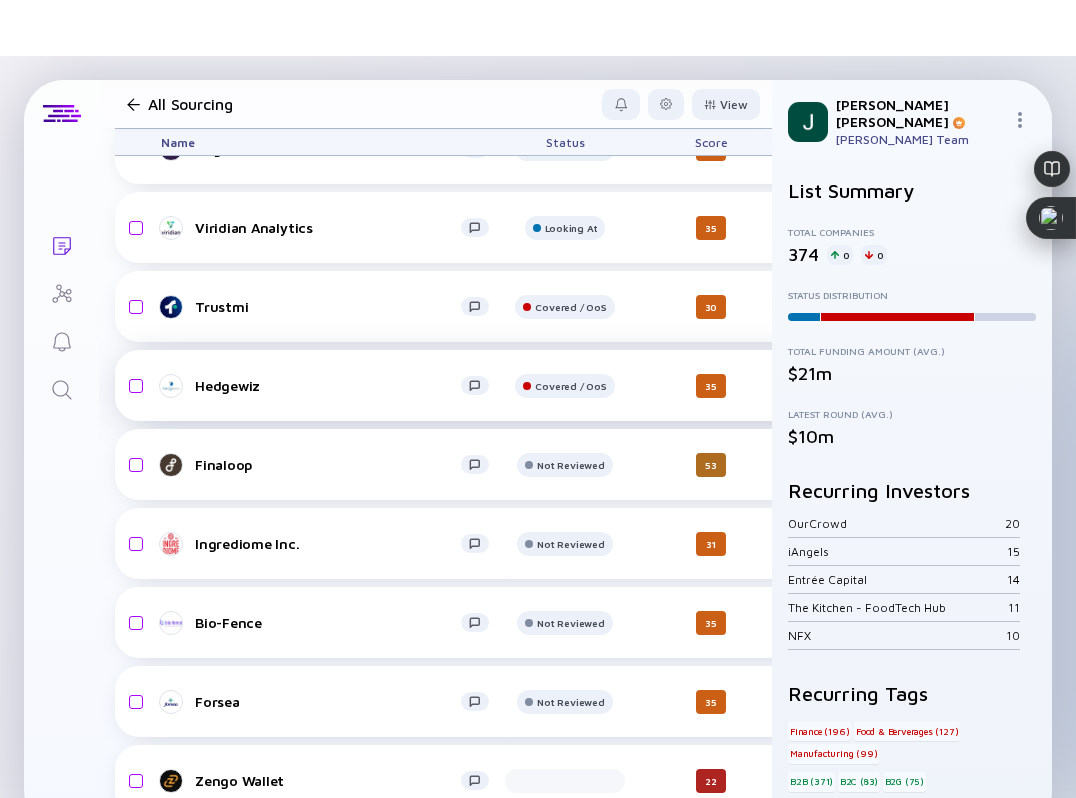 scroll, scrollTop: 21762, scrollLeft: 0, axis: vertical 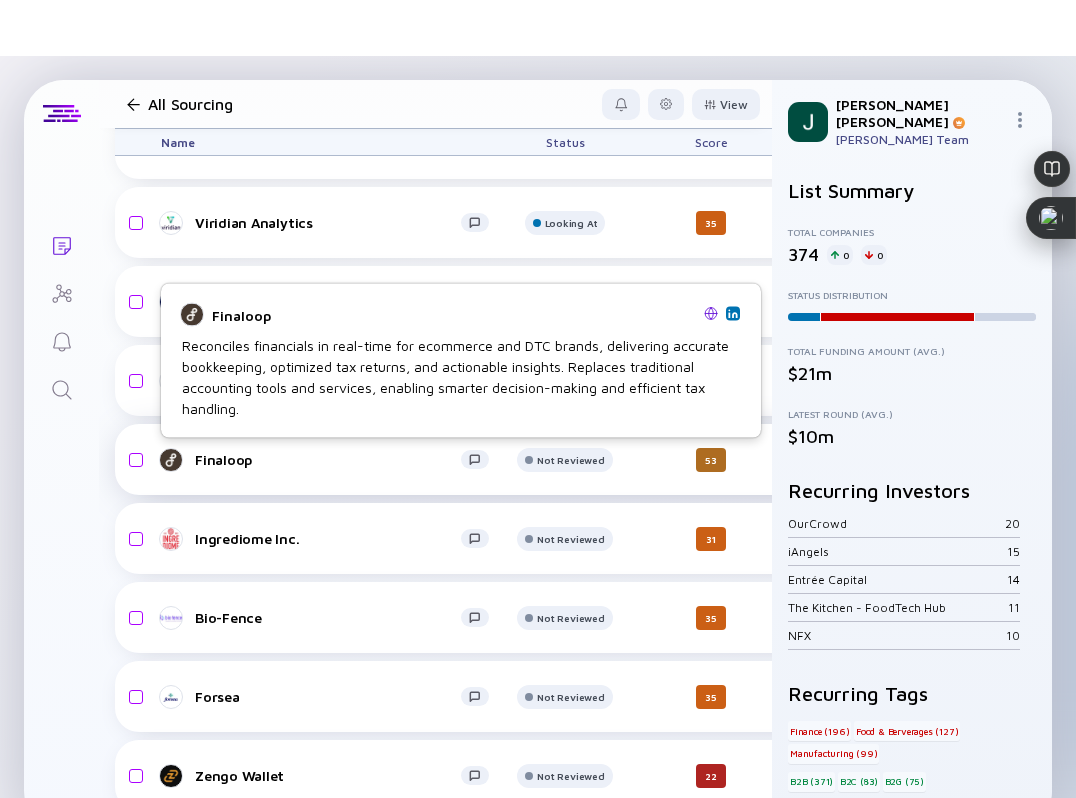 click on "Finaloop" at bounding box center [328, 459] 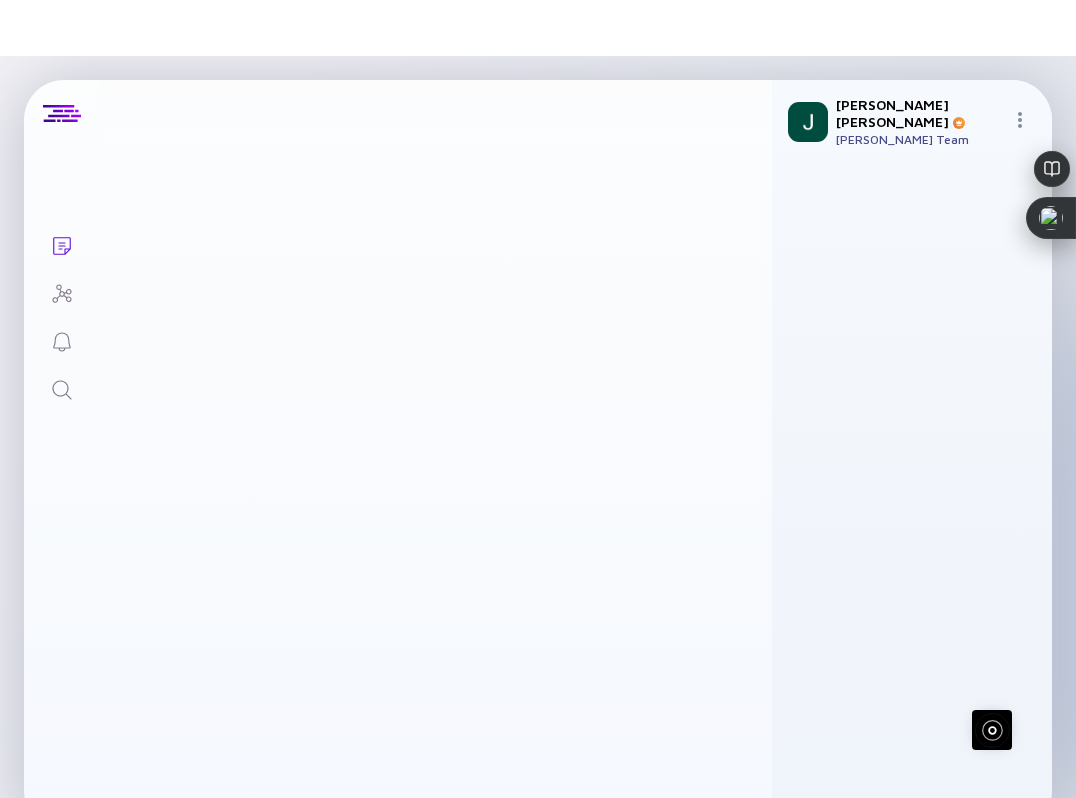 scroll, scrollTop: 0, scrollLeft: 0, axis: both 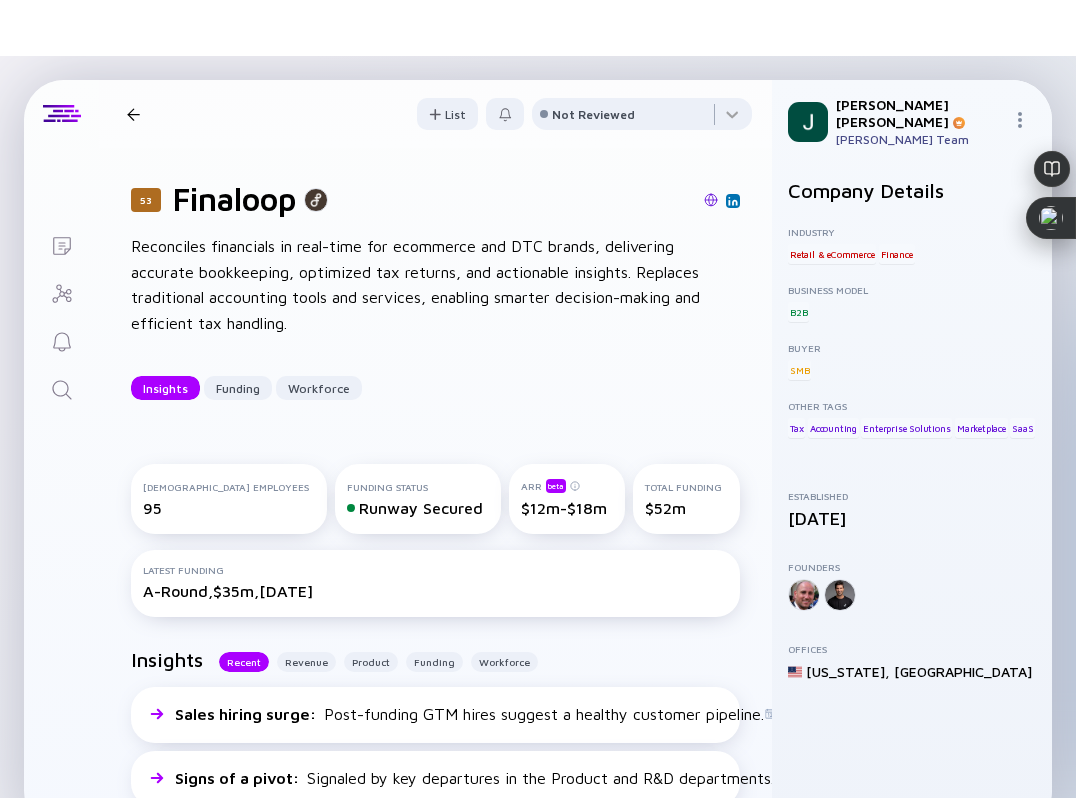 click at bounding box center [711, 200] 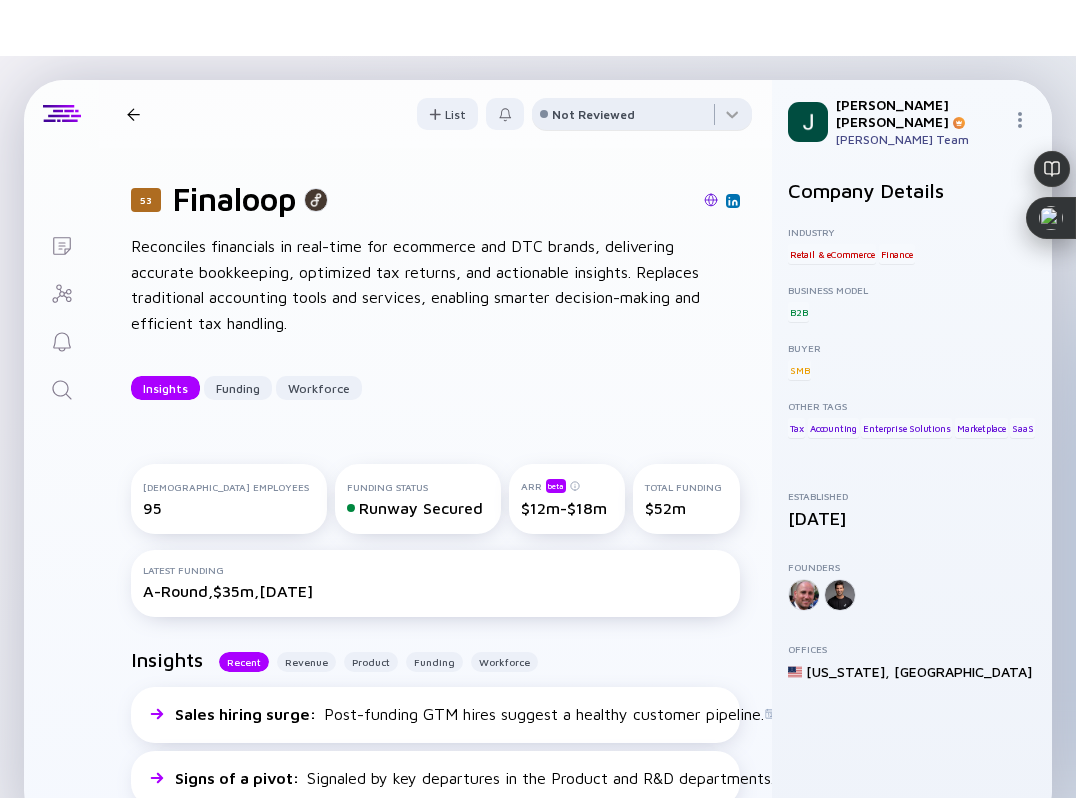 click on "Not Reviewed" at bounding box center (593, 114) 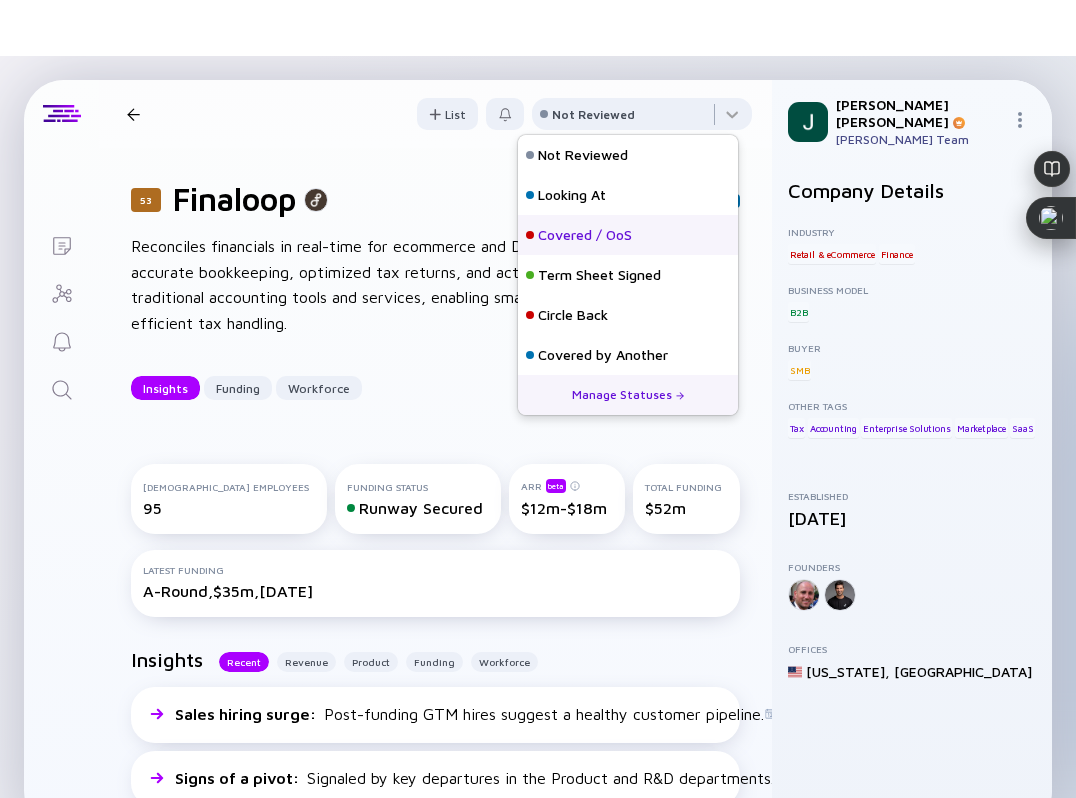 click on "Covered / OoS" at bounding box center (585, 235) 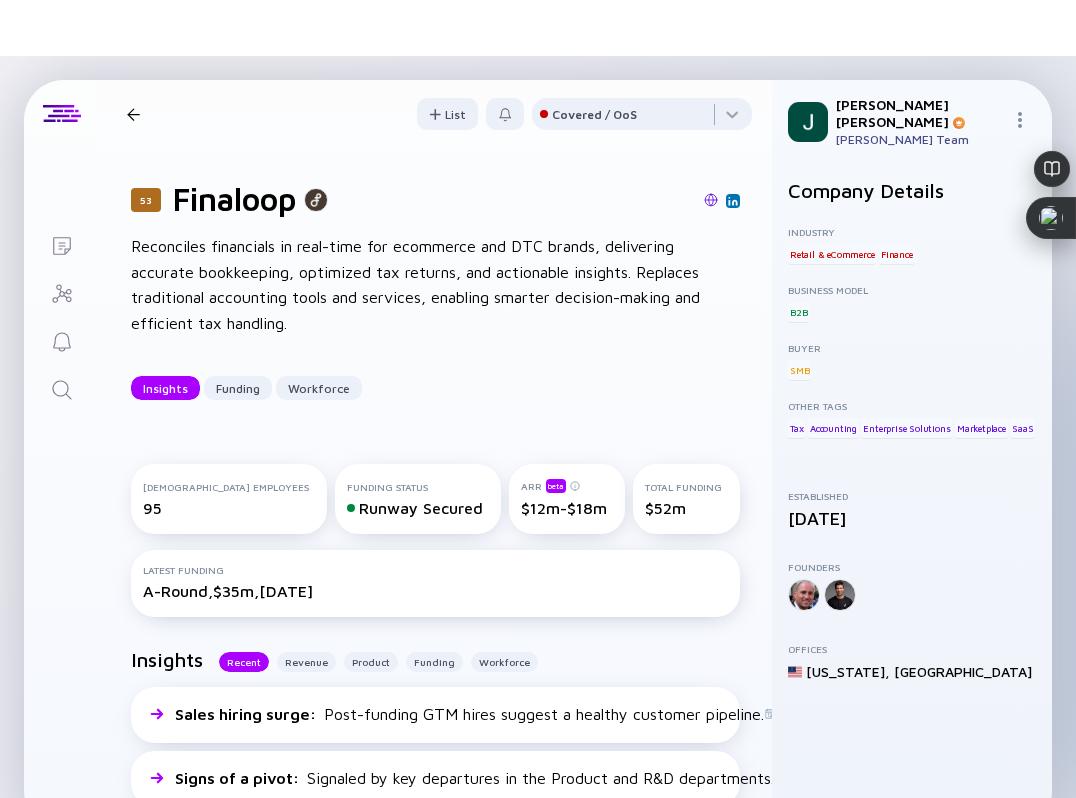 click at bounding box center (133, 114) 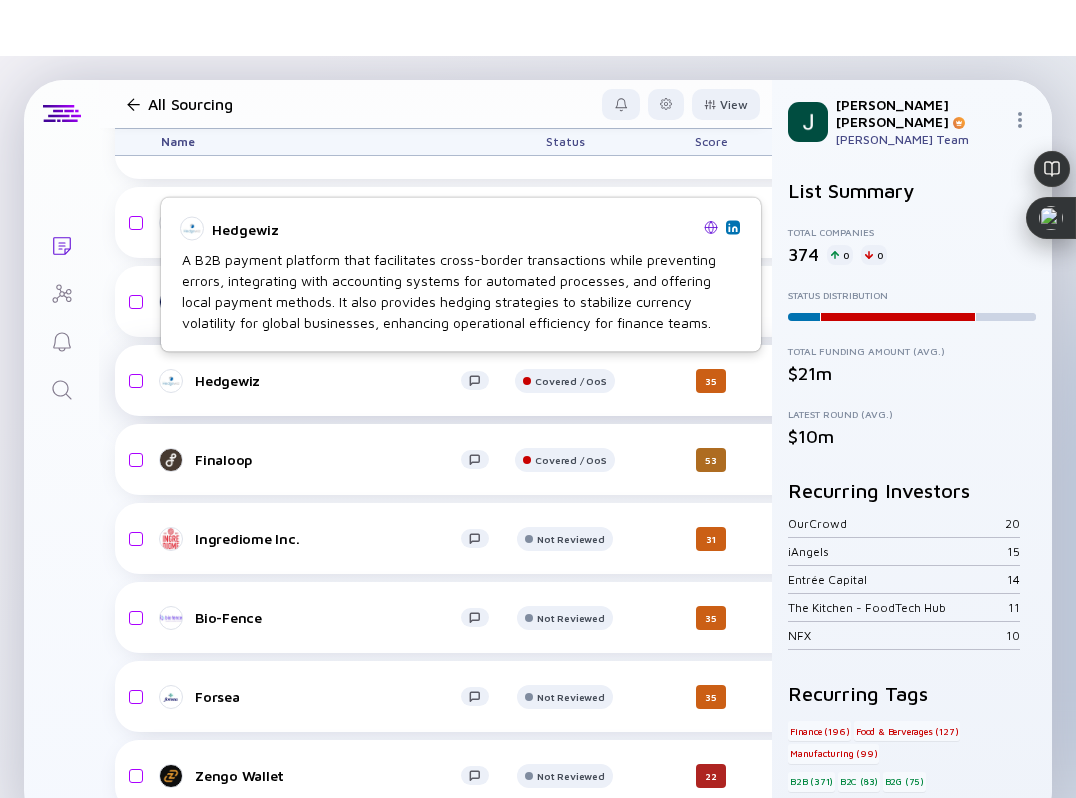 scroll, scrollTop: 21835, scrollLeft: 0, axis: vertical 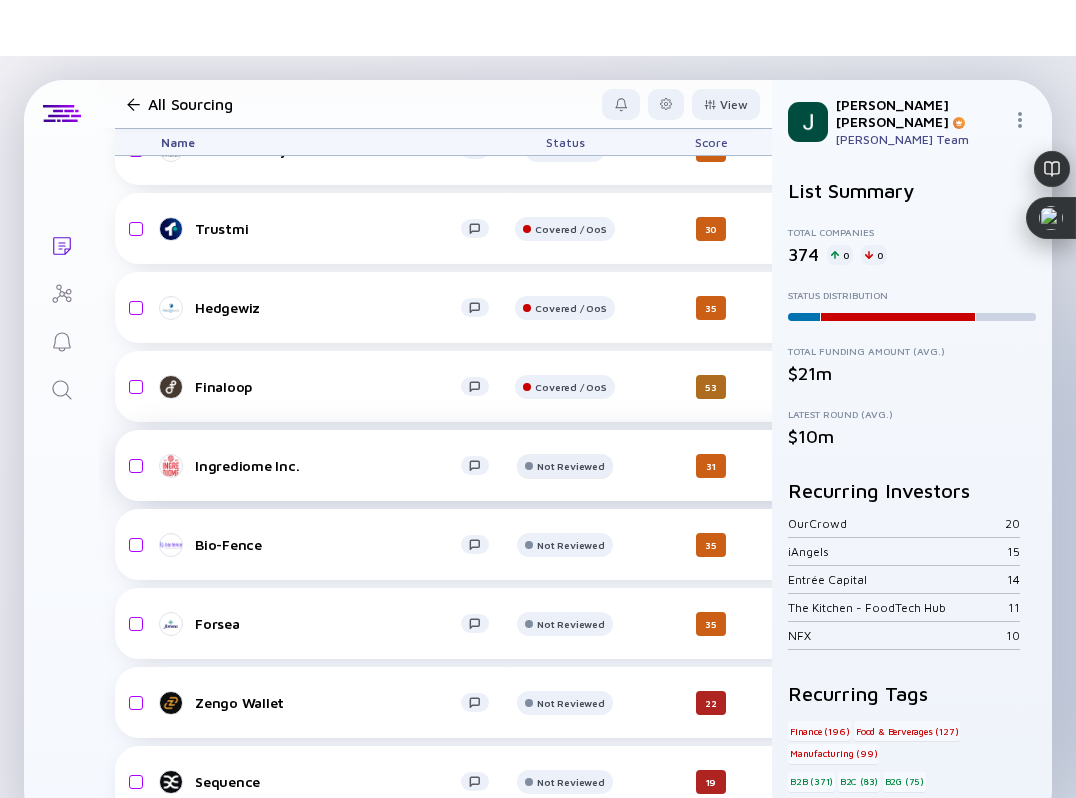 click on "Not Reviewed" at bounding box center [570, 71] 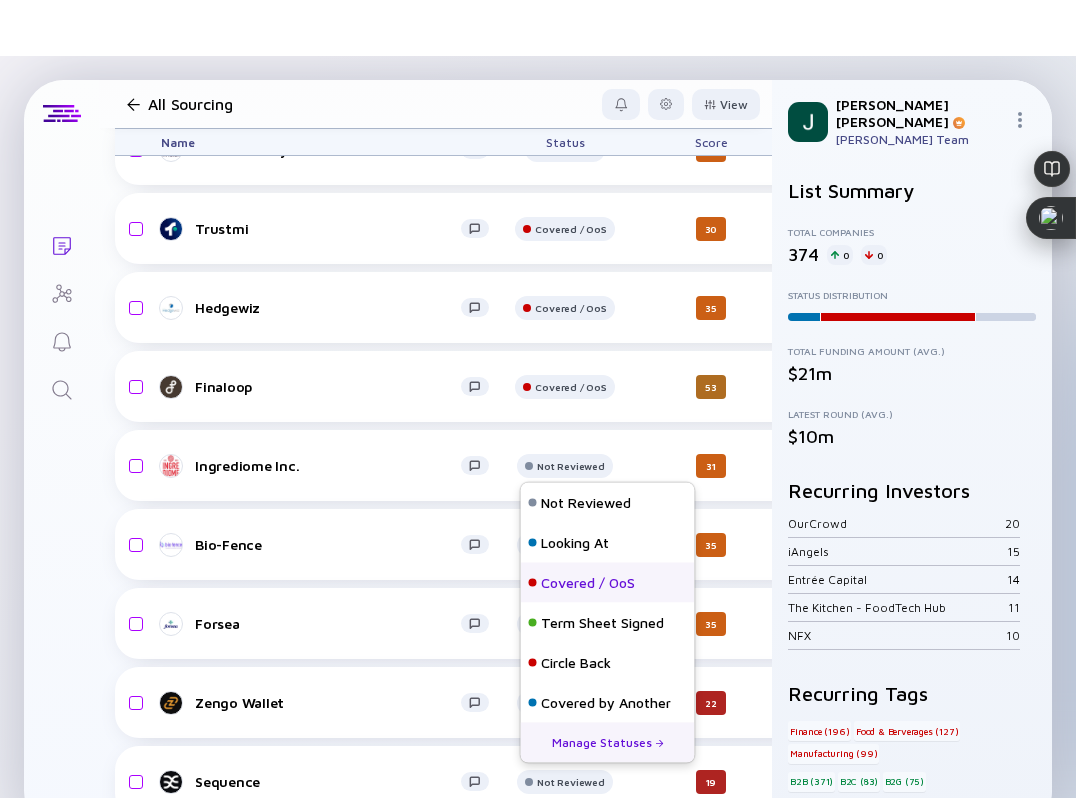 click on "Covered / OoS" at bounding box center (588, 583) 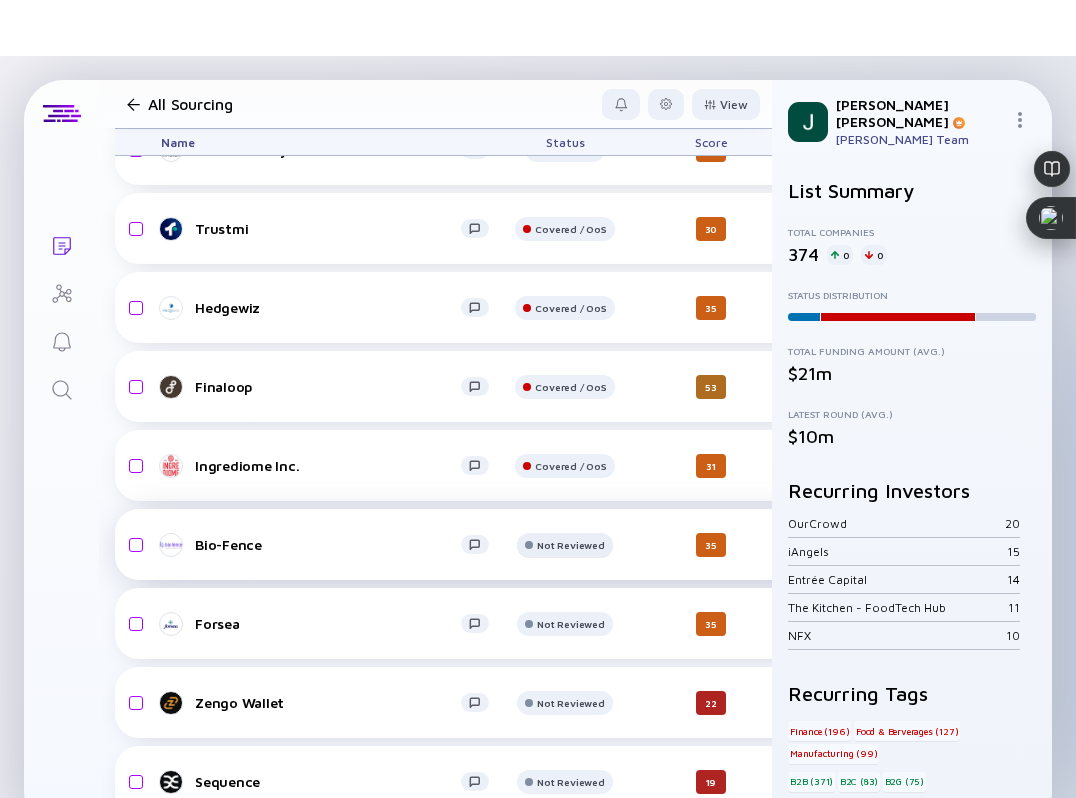 click at bounding box center (564, 79) 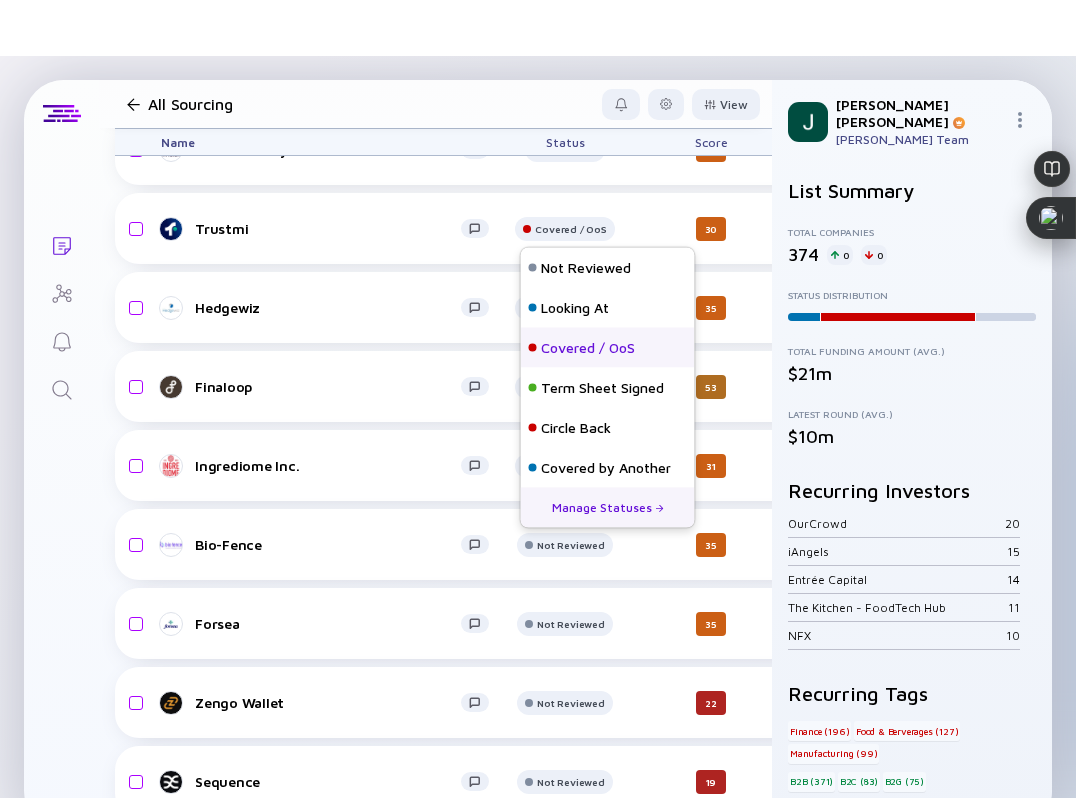click on "Covered / OoS" at bounding box center (588, 348) 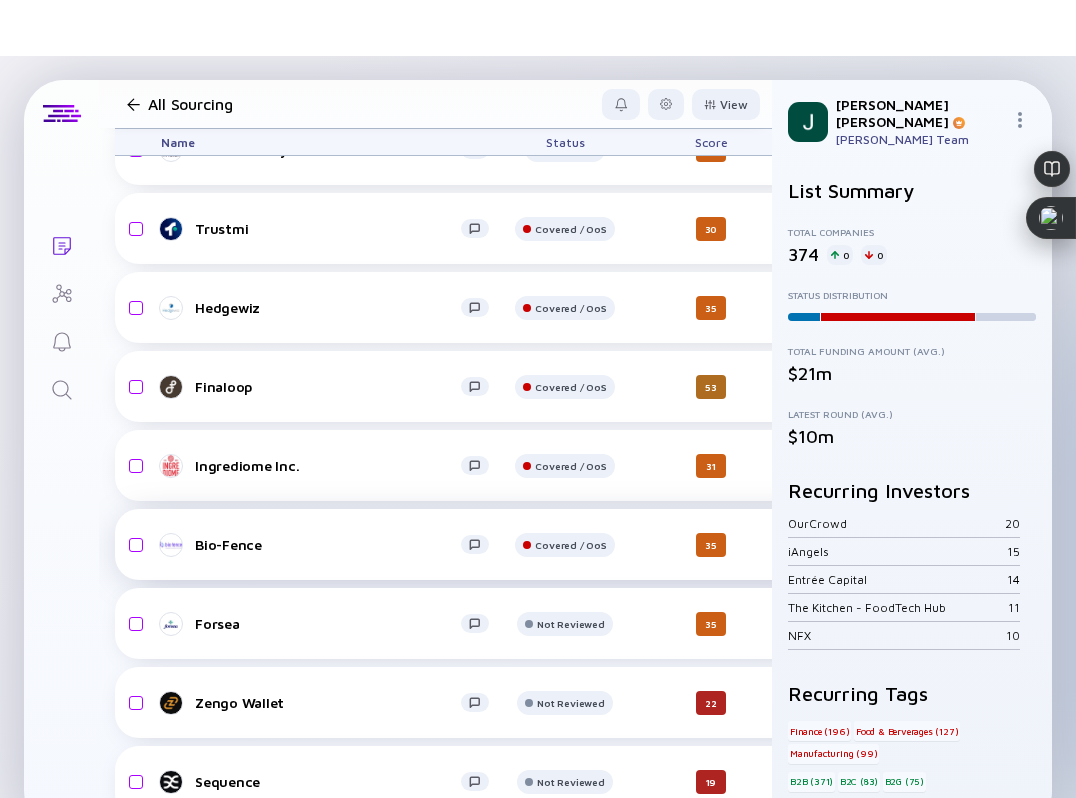 scroll, scrollTop: 21976, scrollLeft: 0, axis: vertical 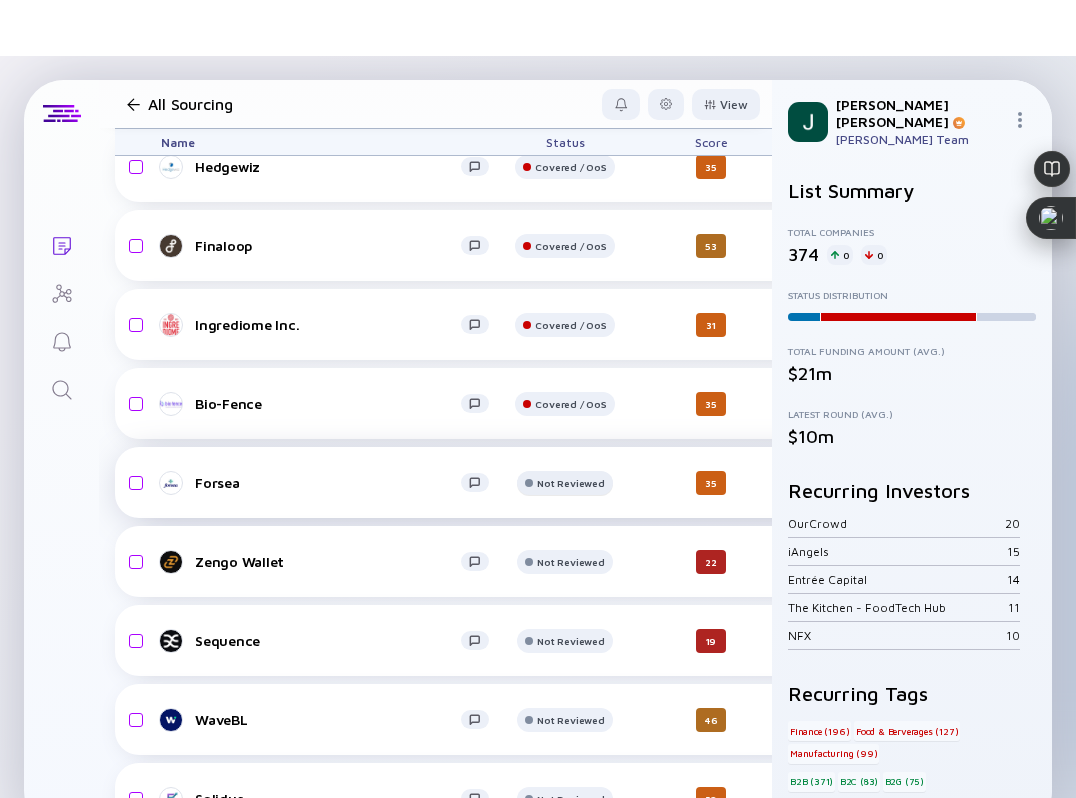 click at bounding box center [564, 96] 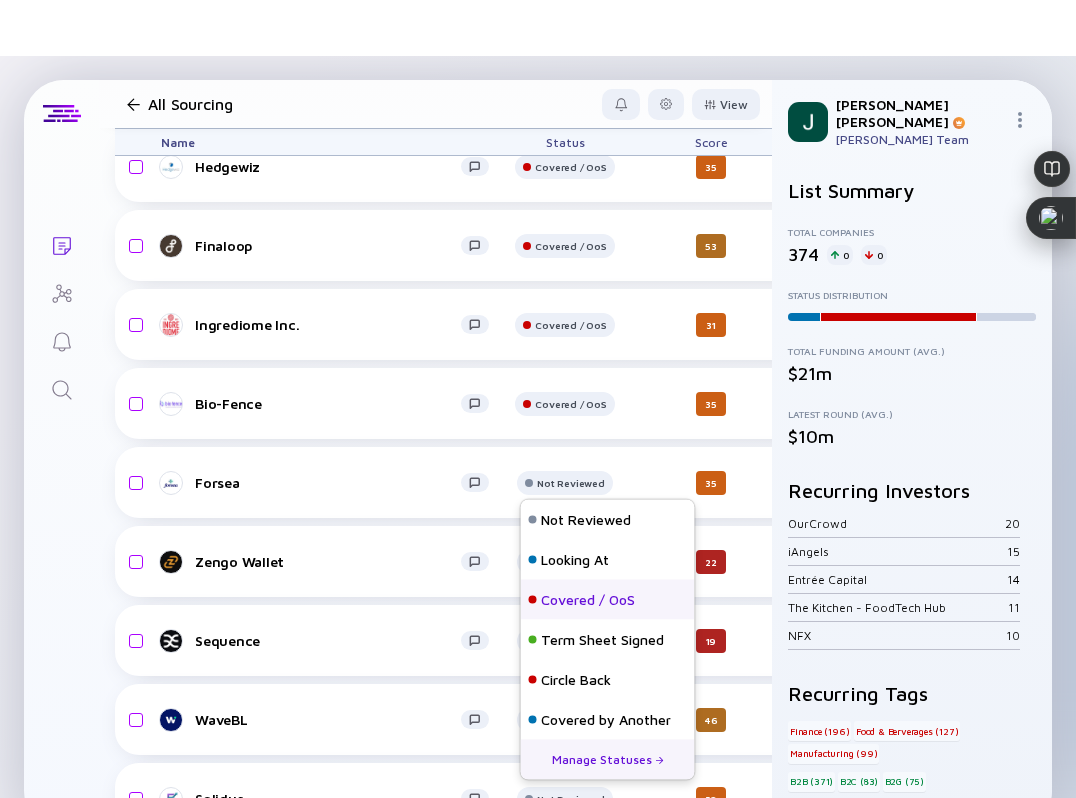 click on "Covered / OoS" at bounding box center [588, 600] 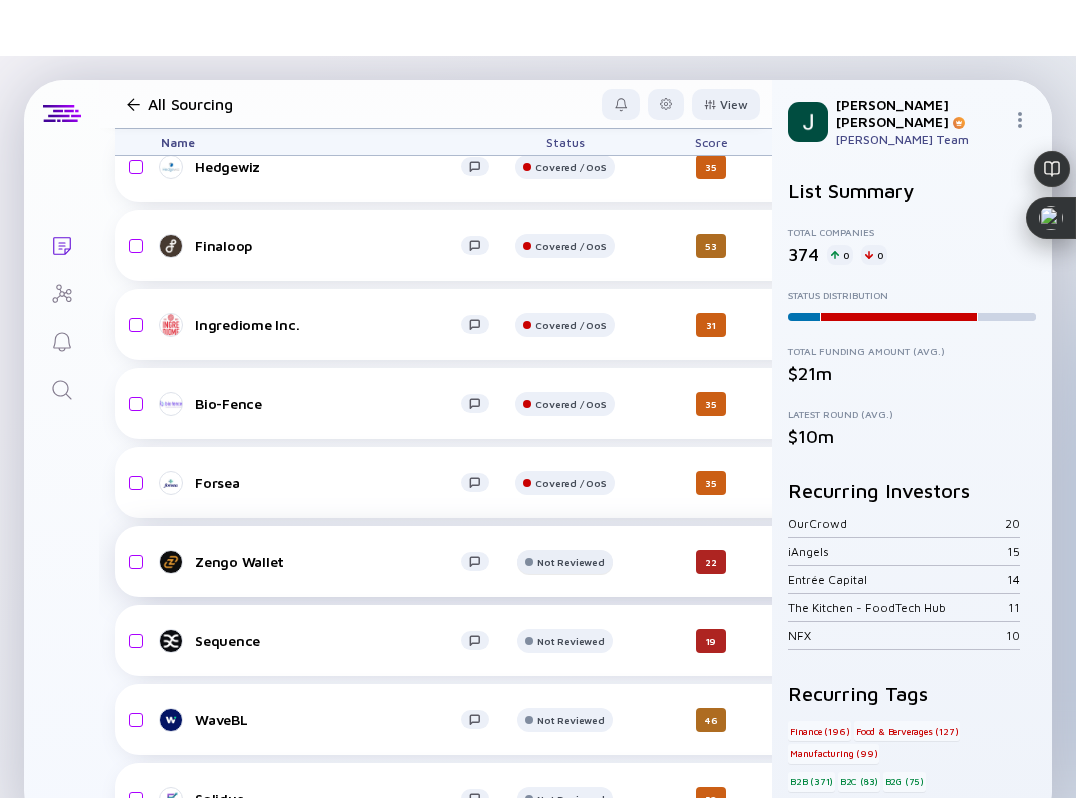 click at bounding box center [564, 96] 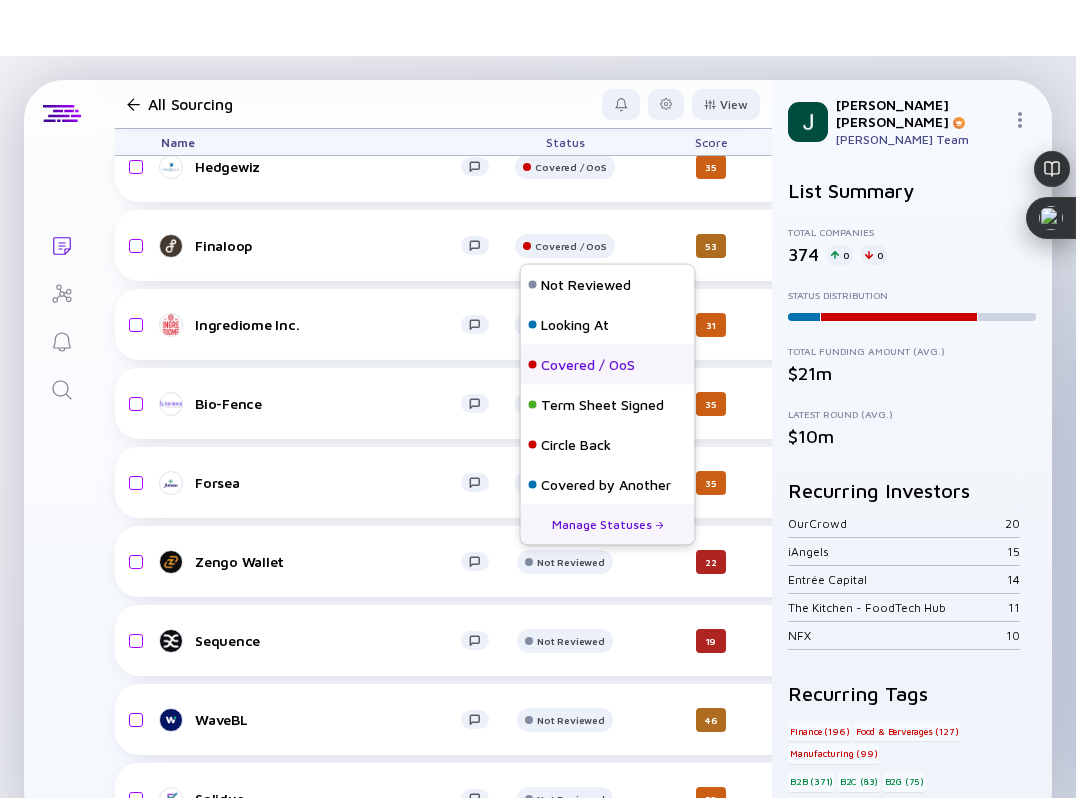 drag, startPoint x: 586, startPoint y: 384, endPoint x: 585, endPoint y: 369, distance: 15.033297 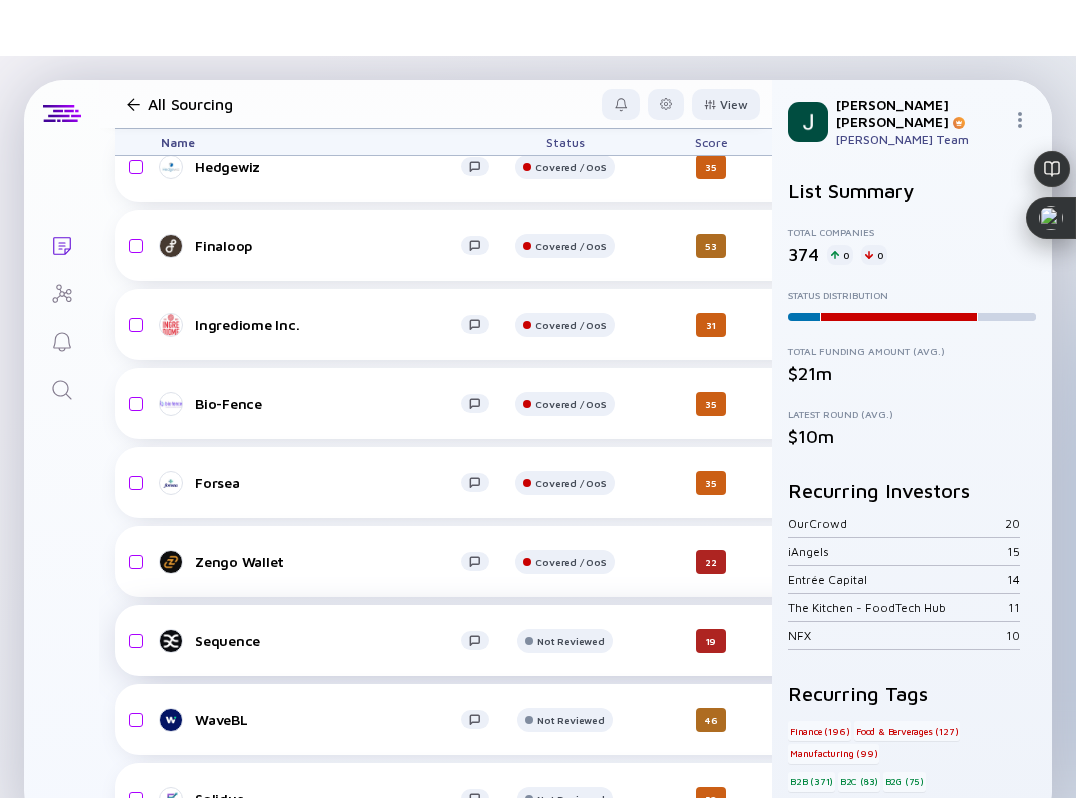 click on "Sequence" at bounding box center (328, 640) 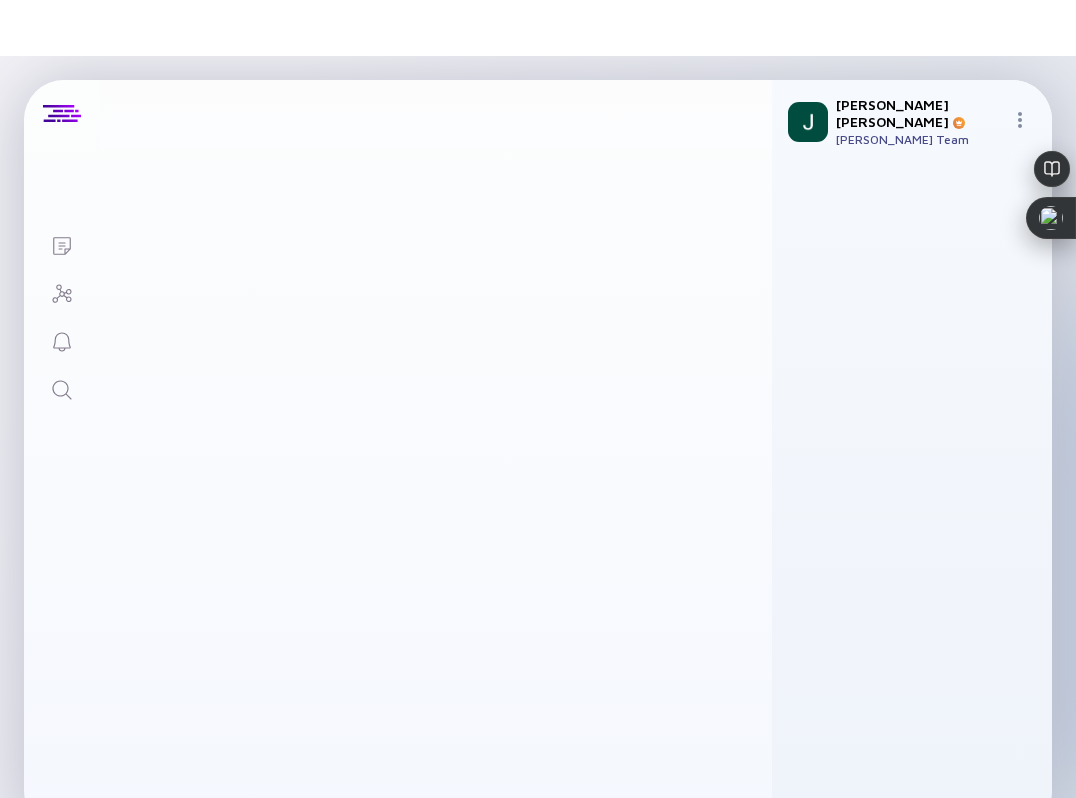 scroll, scrollTop: 0, scrollLeft: 0, axis: both 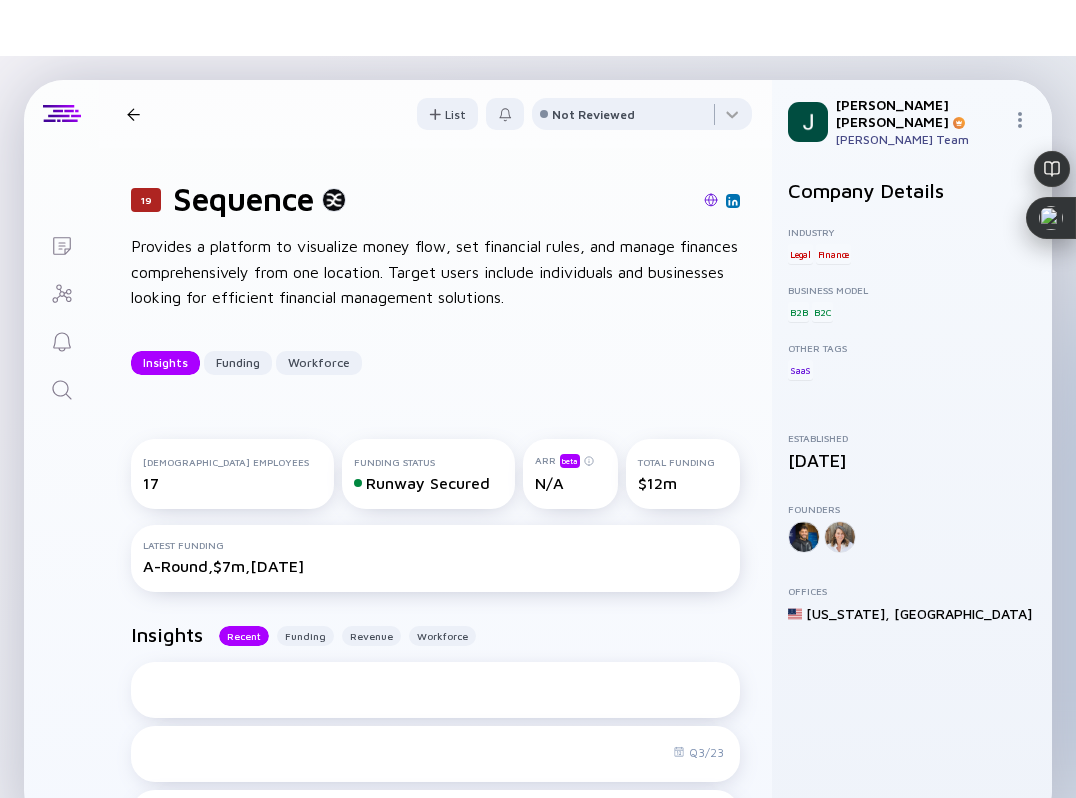 click at bounding box center [711, 200] 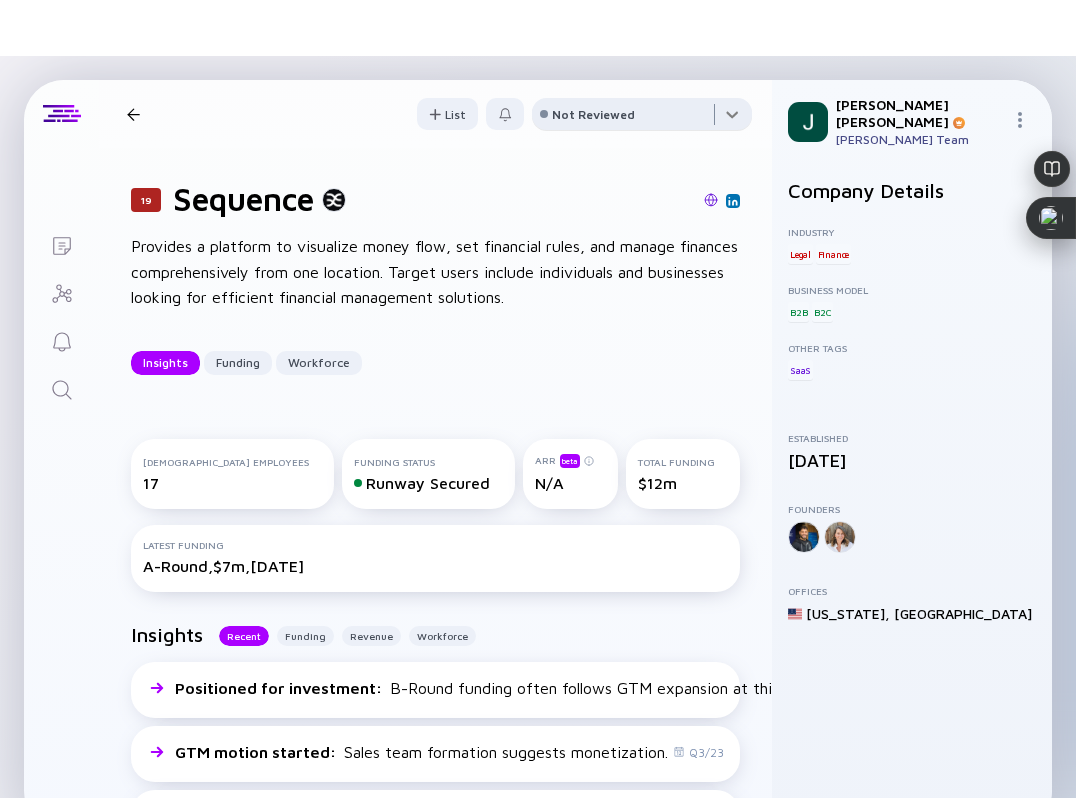 click at bounding box center (642, 118) 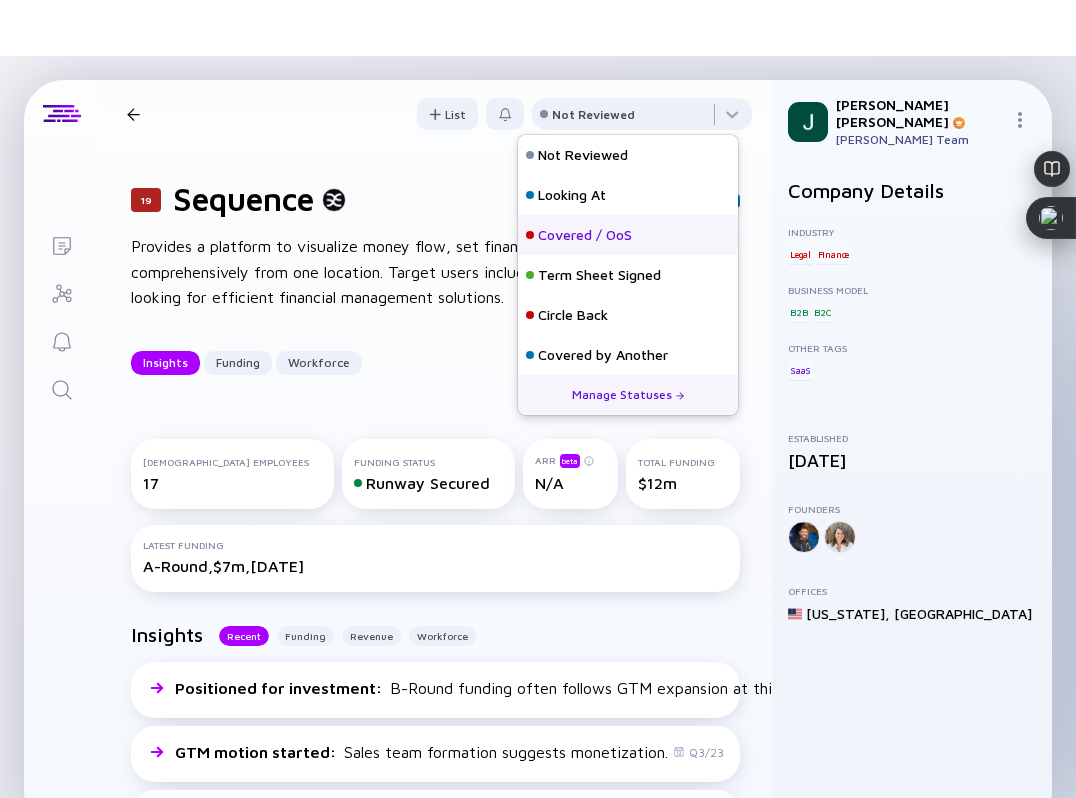 click on "Covered / OoS" at bounding box center (628, 235) 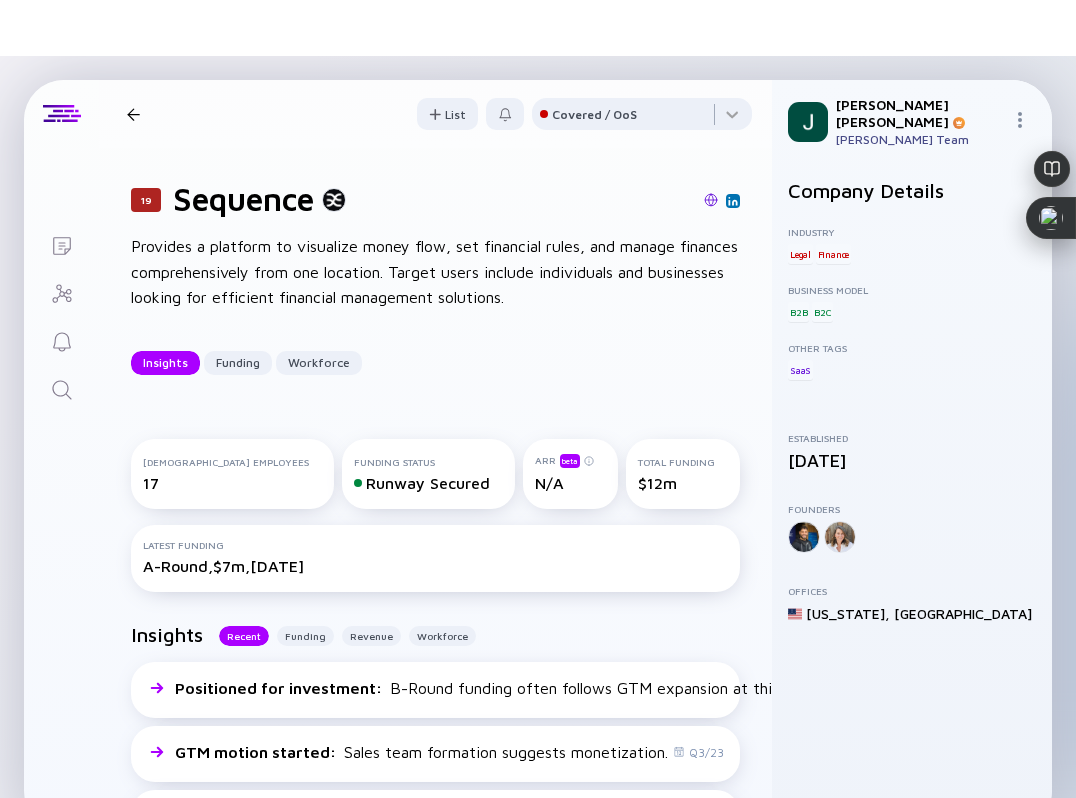 click at bounding box center [133, 114] 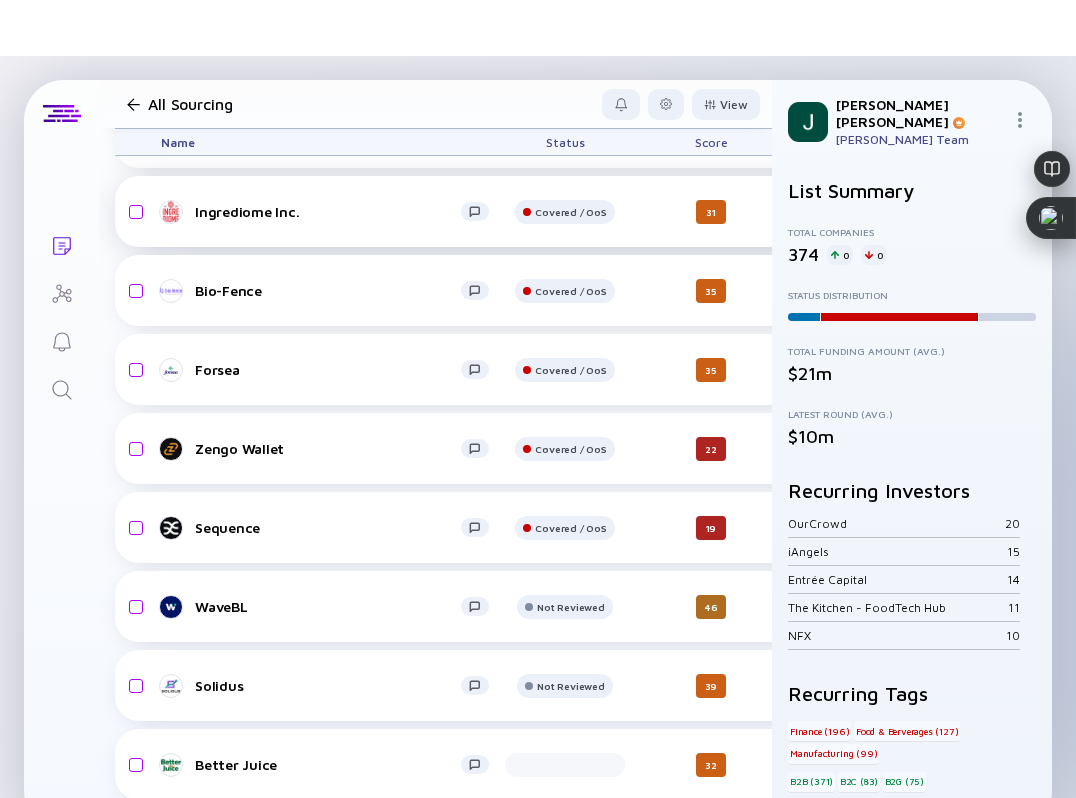 scroll, scrollTop: 22094, scrollLeft: 0, axis: vertical 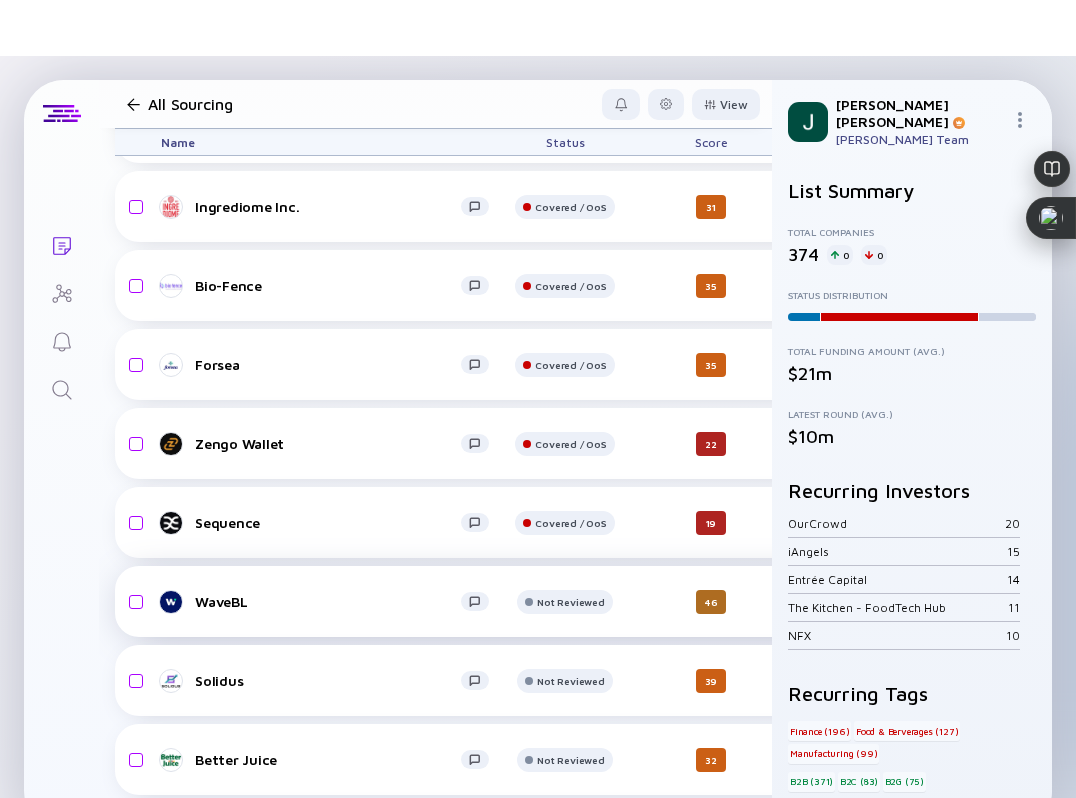 click on "WaveBL" at bounding box center (328, 601) 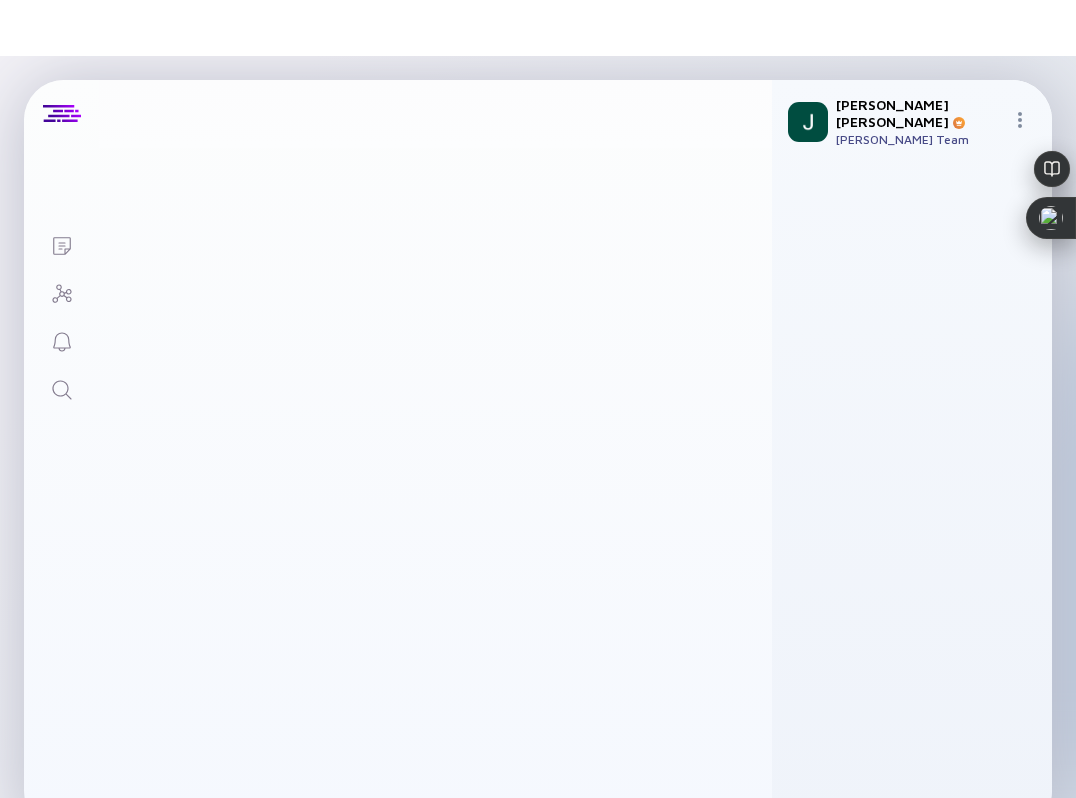 scroll, scrollTop: 0, scrollLeft: 0, axis: both 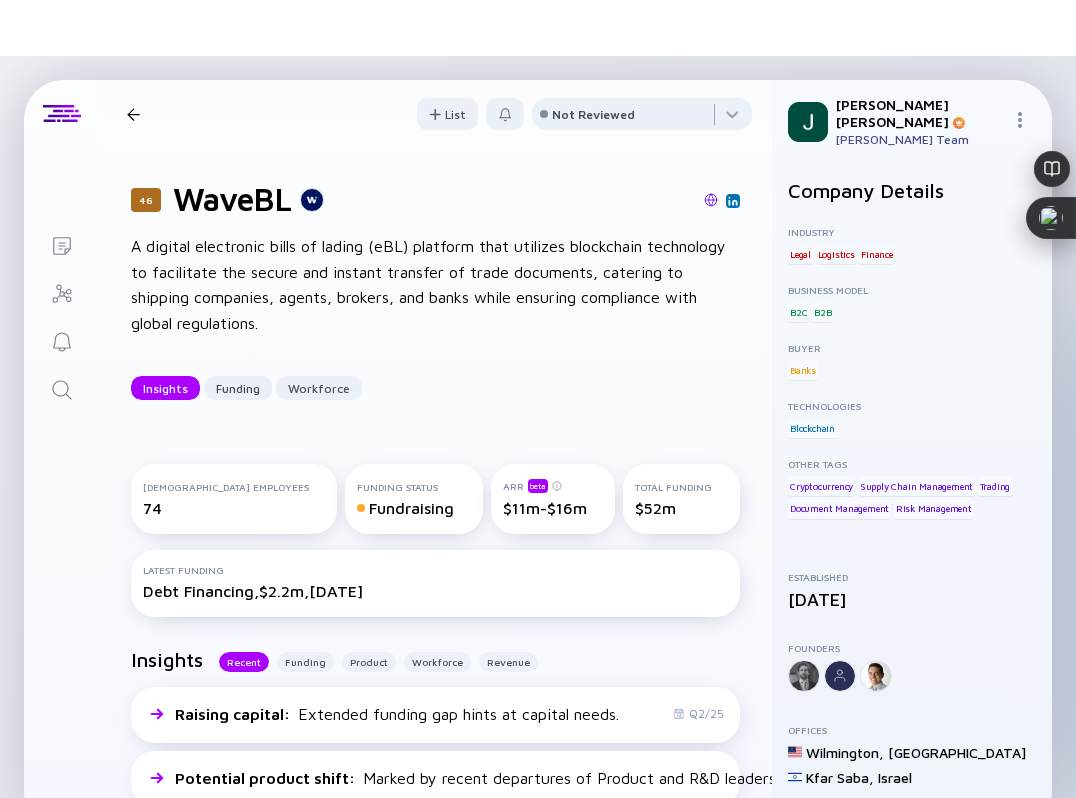 click at bounding box center (542, 201) 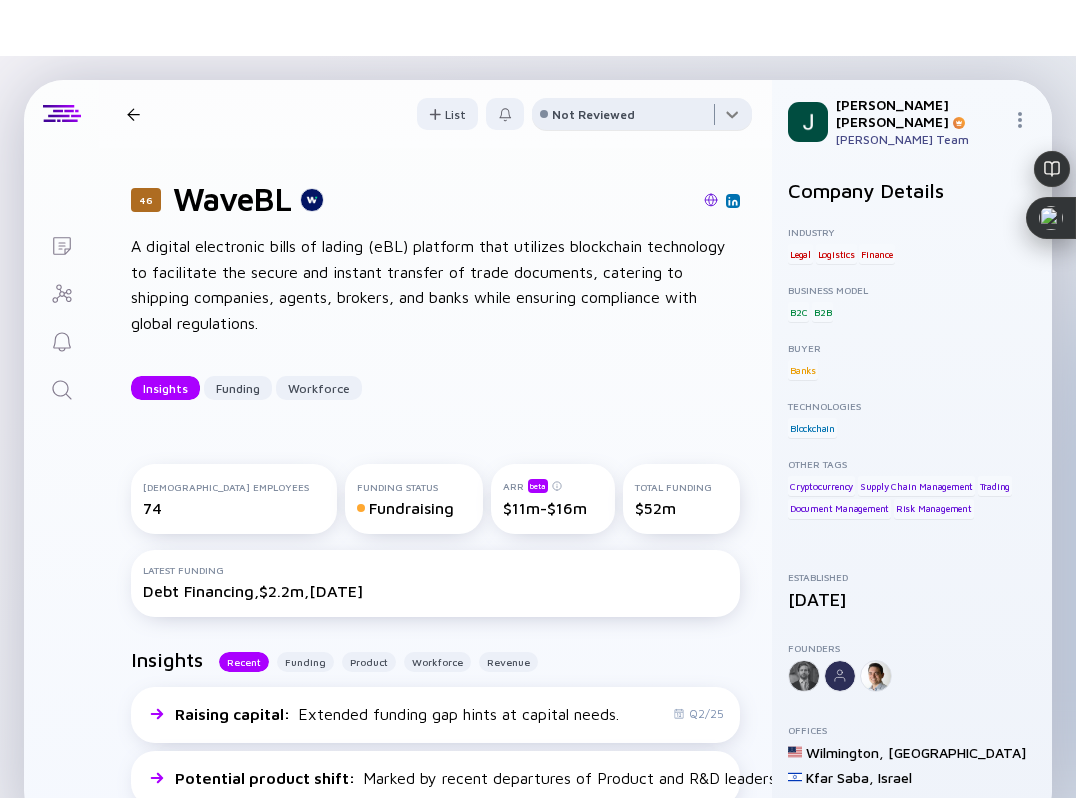 click at bounding box center (642, 118) 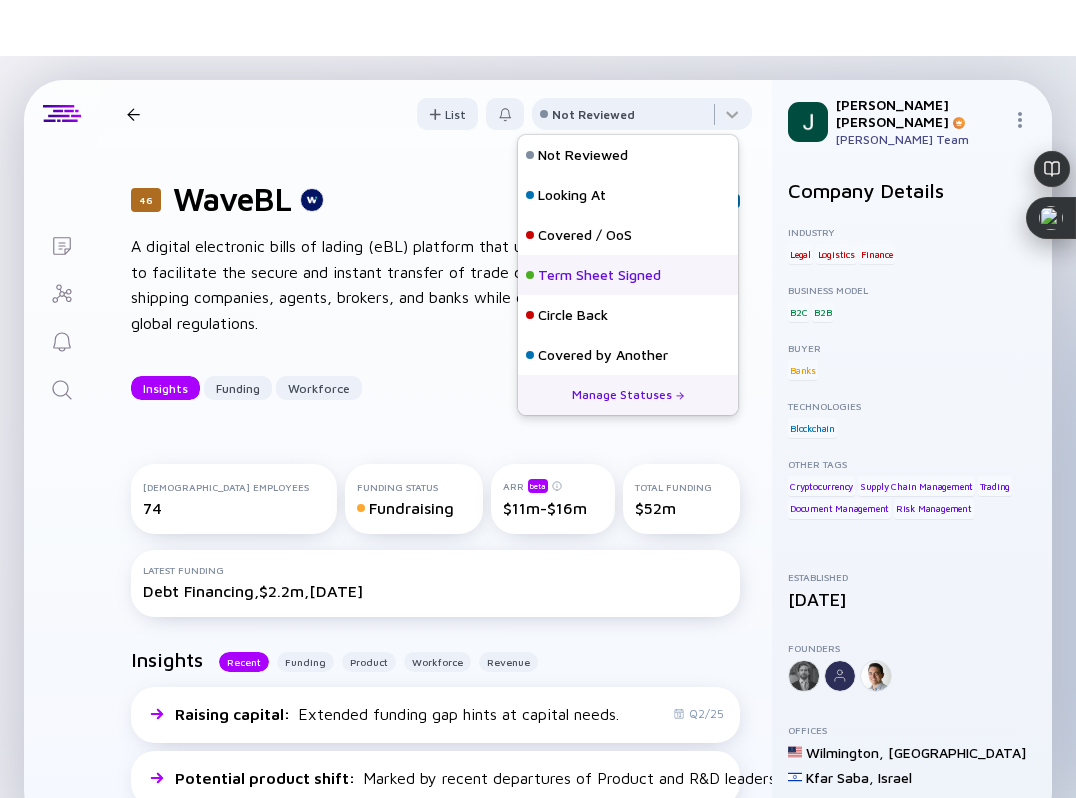 scroll, scrollTop: 8, scrollLeft: 0, axis: vertical 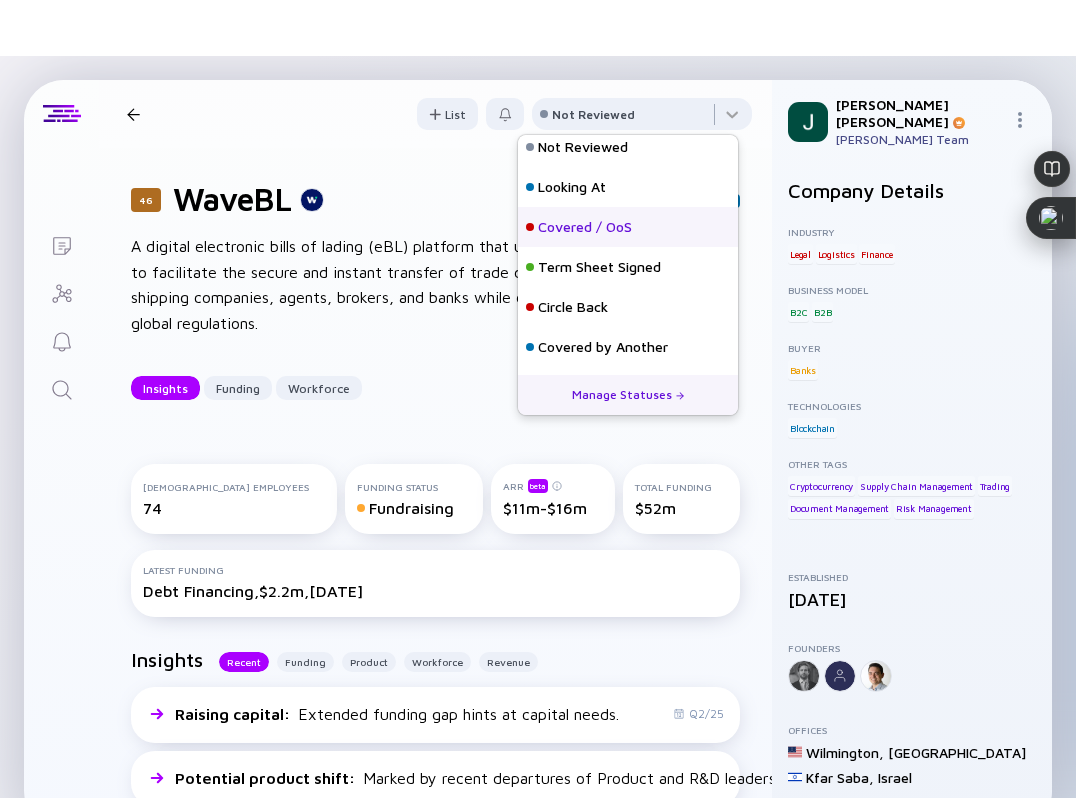 click on "Covered / OoS" at bounding box center [585, 227] 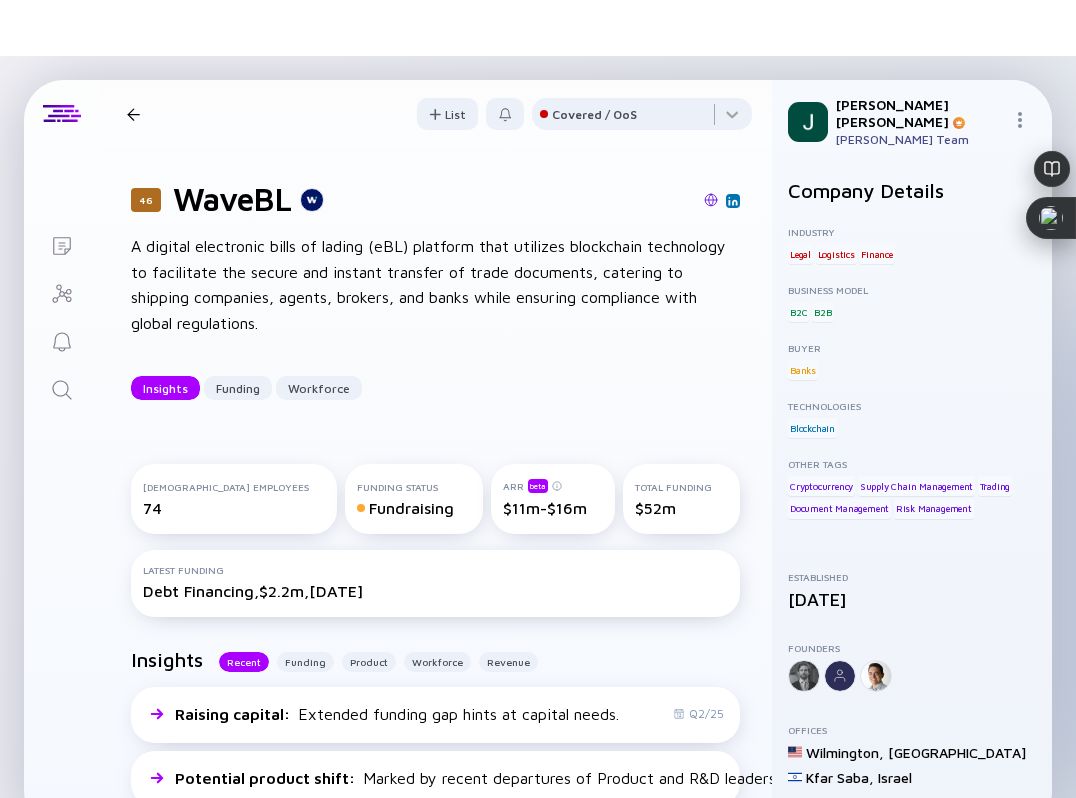 click on "46 WaveBL Insights Funding Workforce" at bounding box center (302, 114) 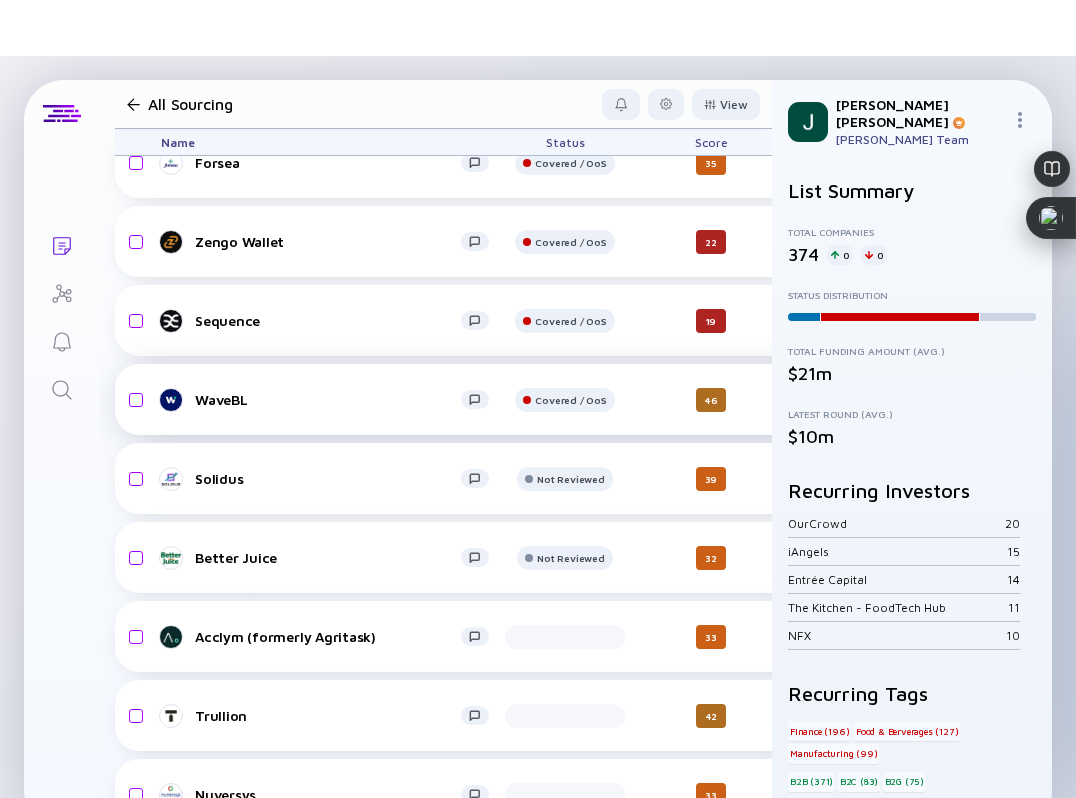 scroll, scrollTop: 22299, scrollLeft: 0, axis: vertical 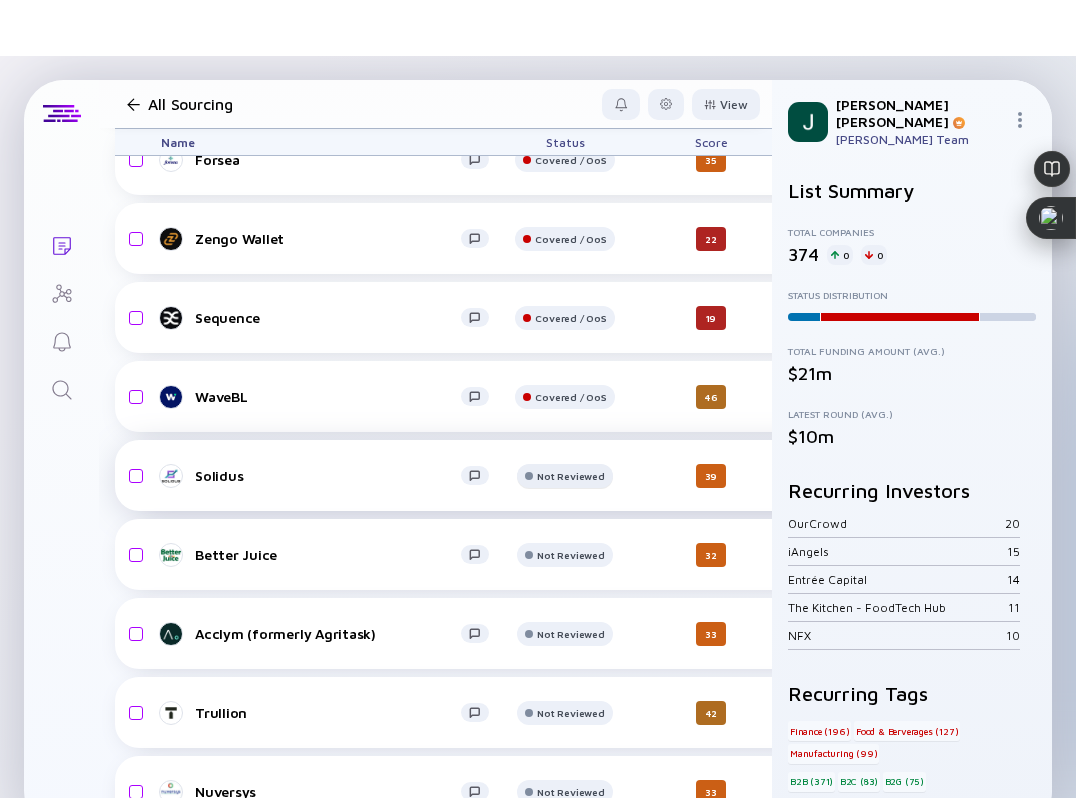 click on "Not Reviewed" at bounding box center (570, 81) 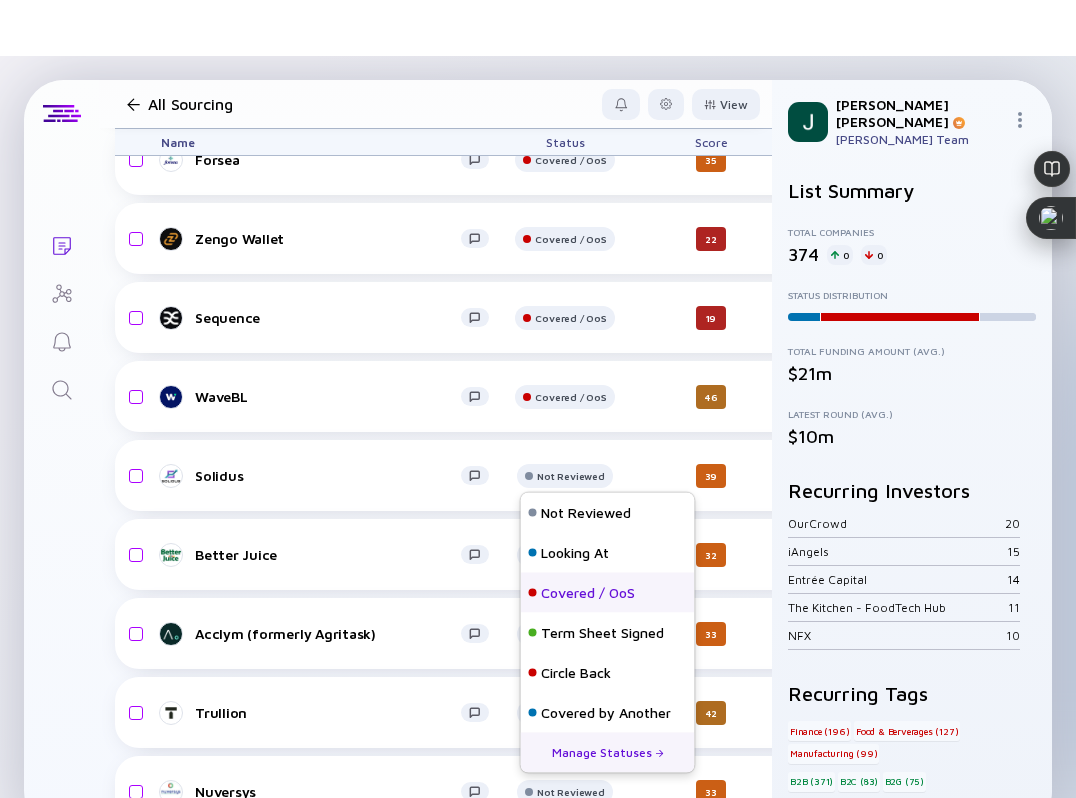 click on "Covered / OoS" at bounding box center (588, 593) 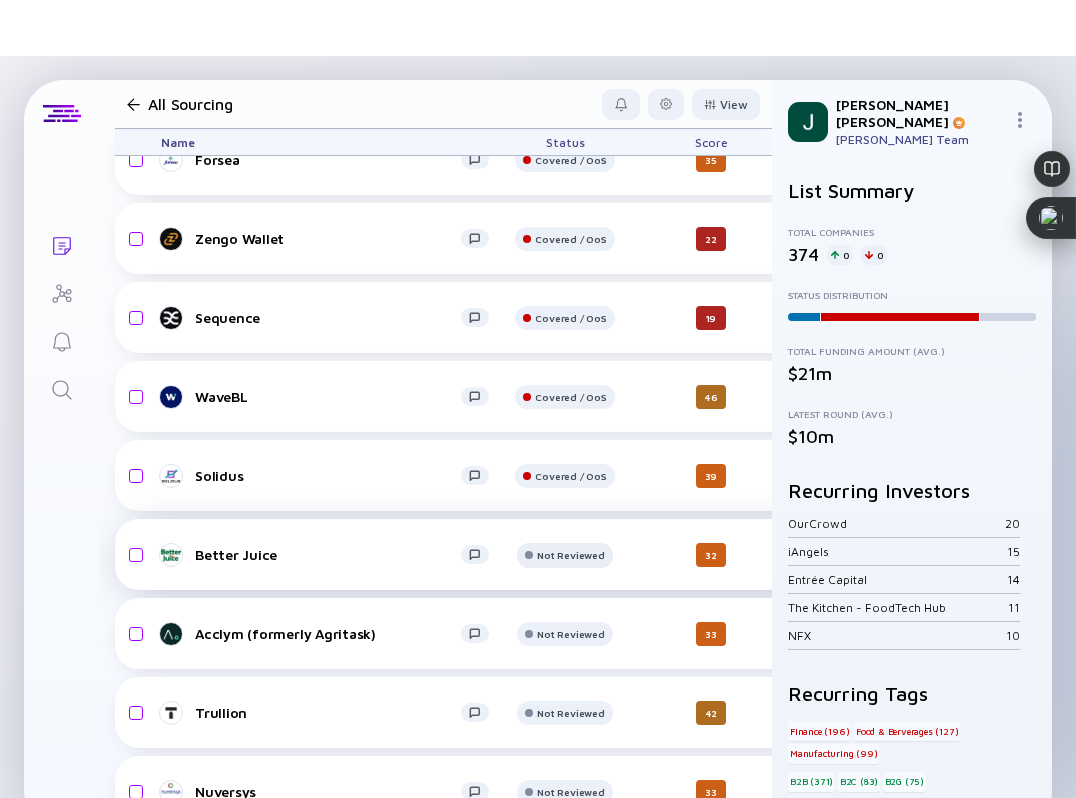 click at bounding box center [564, 89] 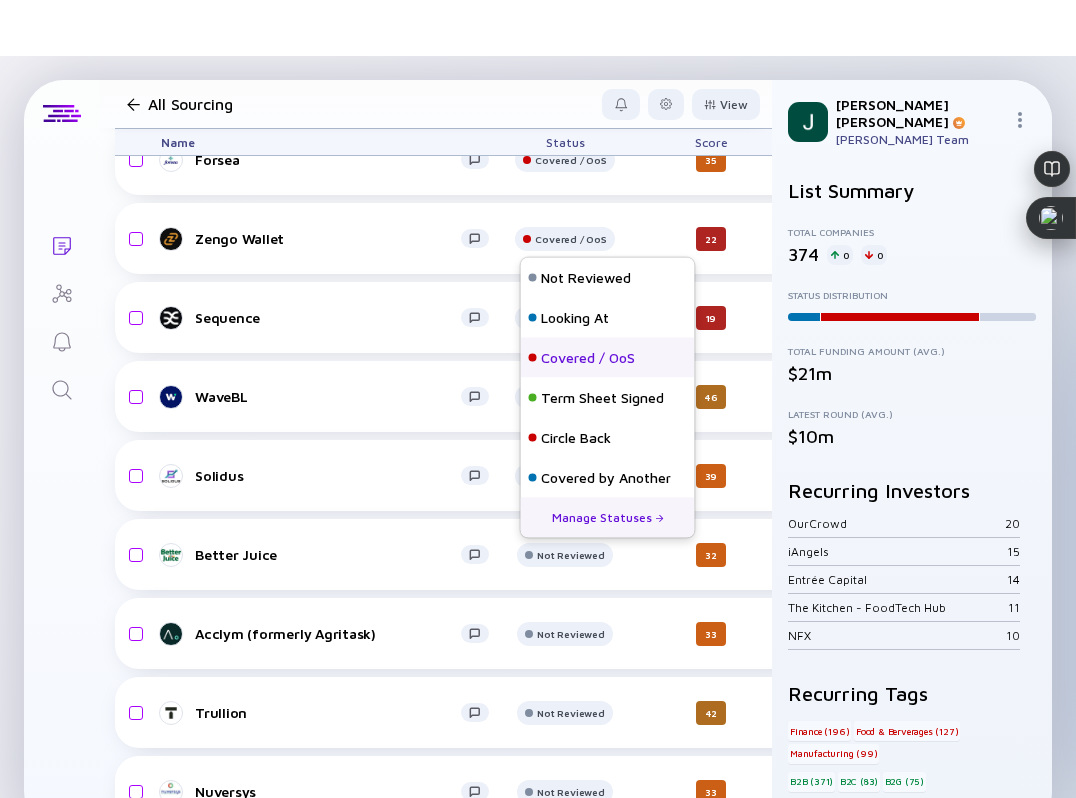 click on "Covered / OoS" at bounding box center [588, 358] 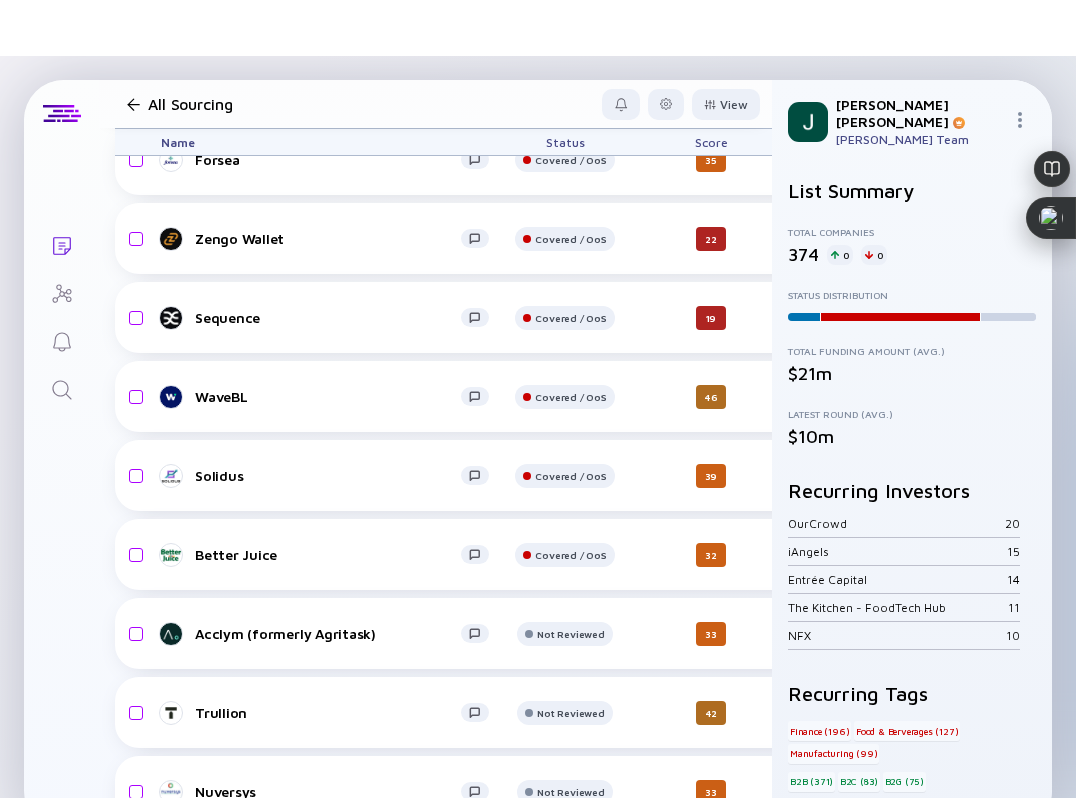 scroll, scrollTop: 56, scrollLeft: 0, axis: vertical 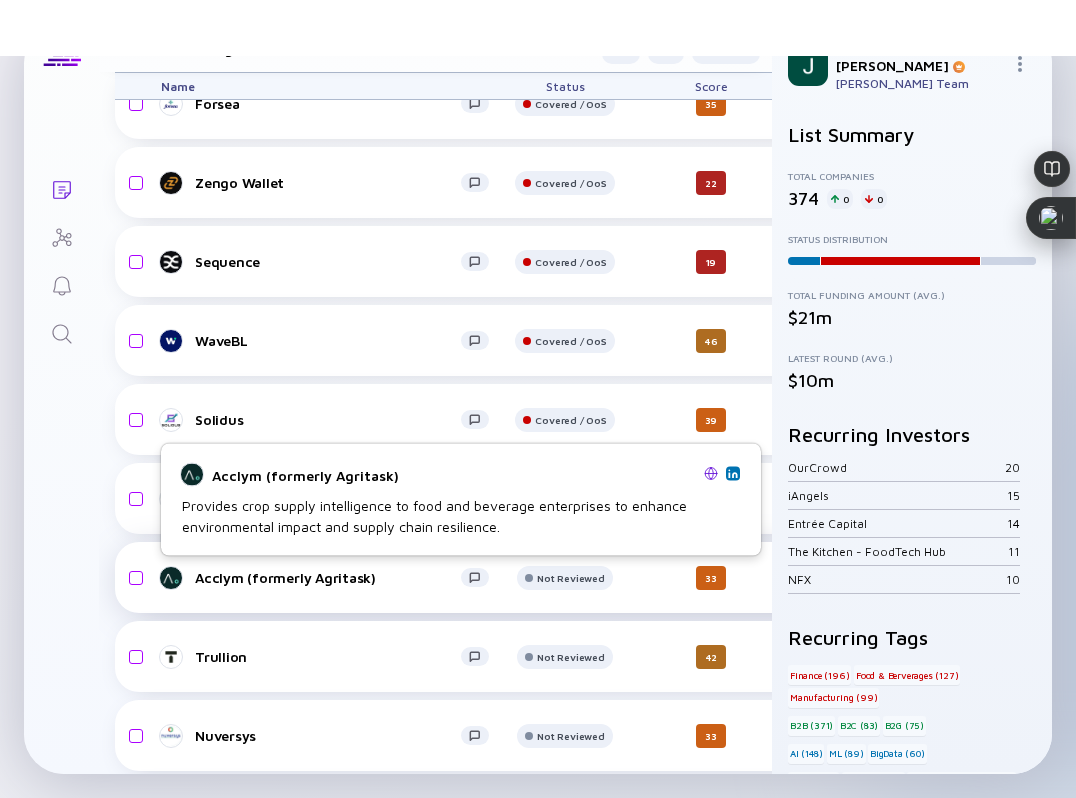 click on "Acclym (formerly Agritask)" at bounding box center (328, 577) 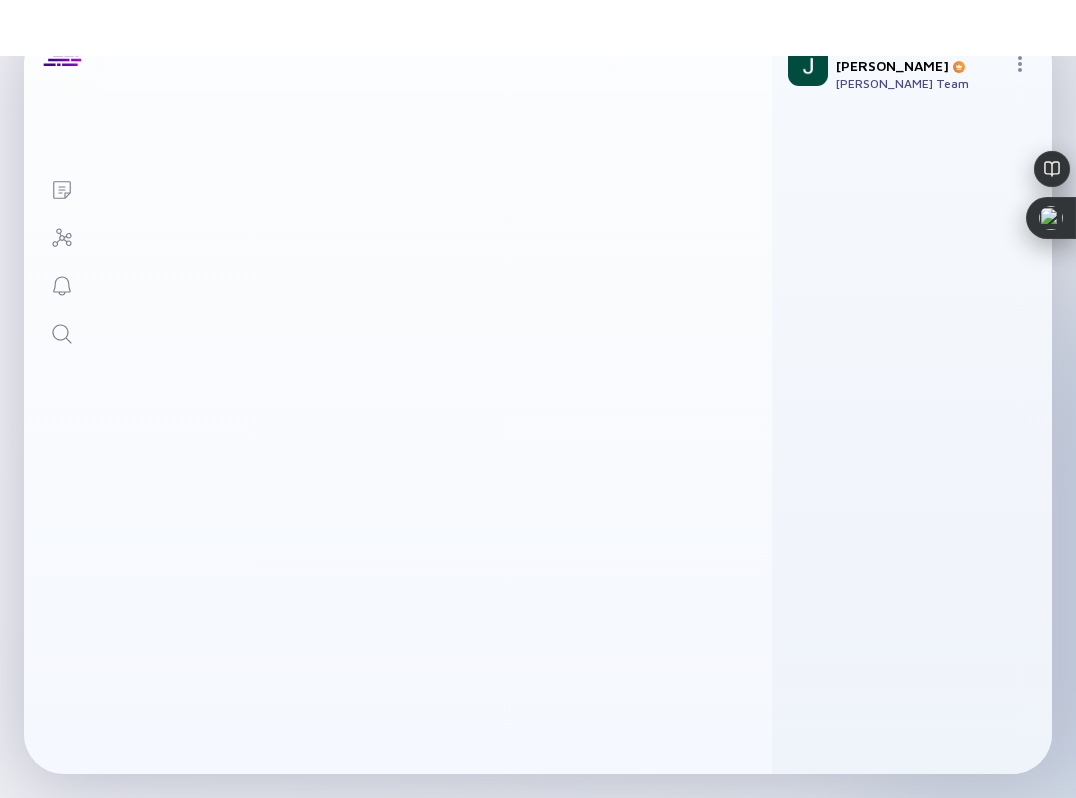 scroll, scrollTop: 0, scrollLeft: 0, axis: both 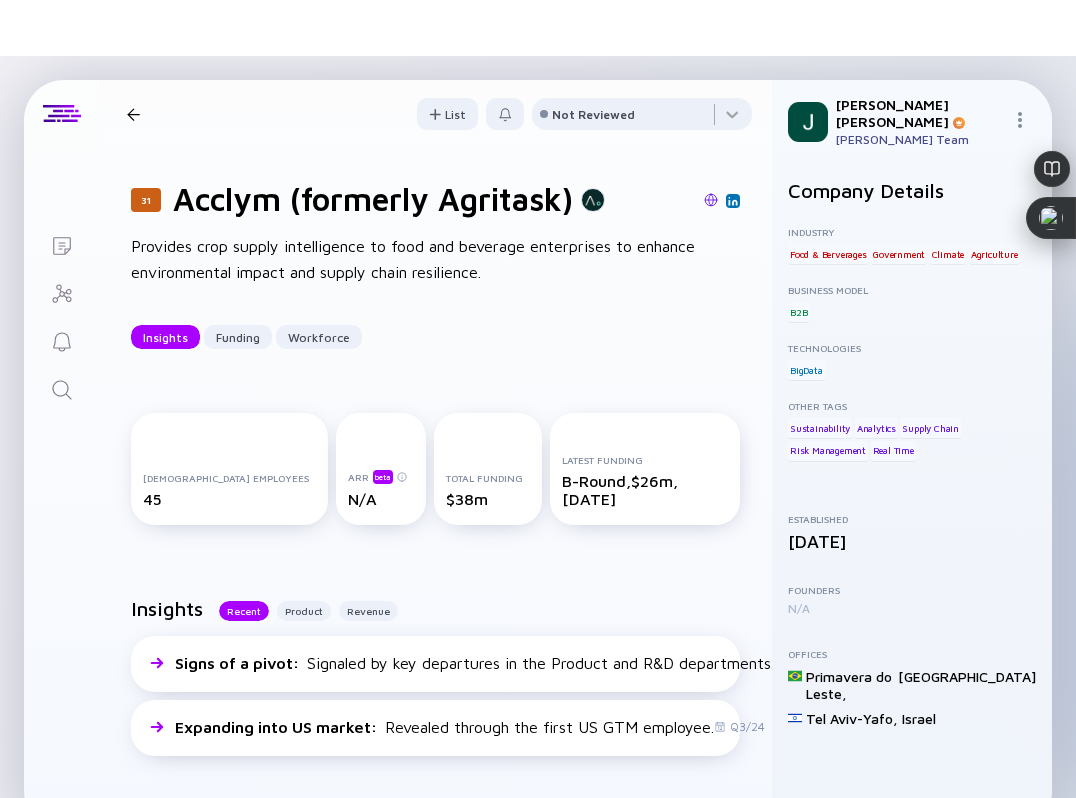 click at bounding box center [711, 200] 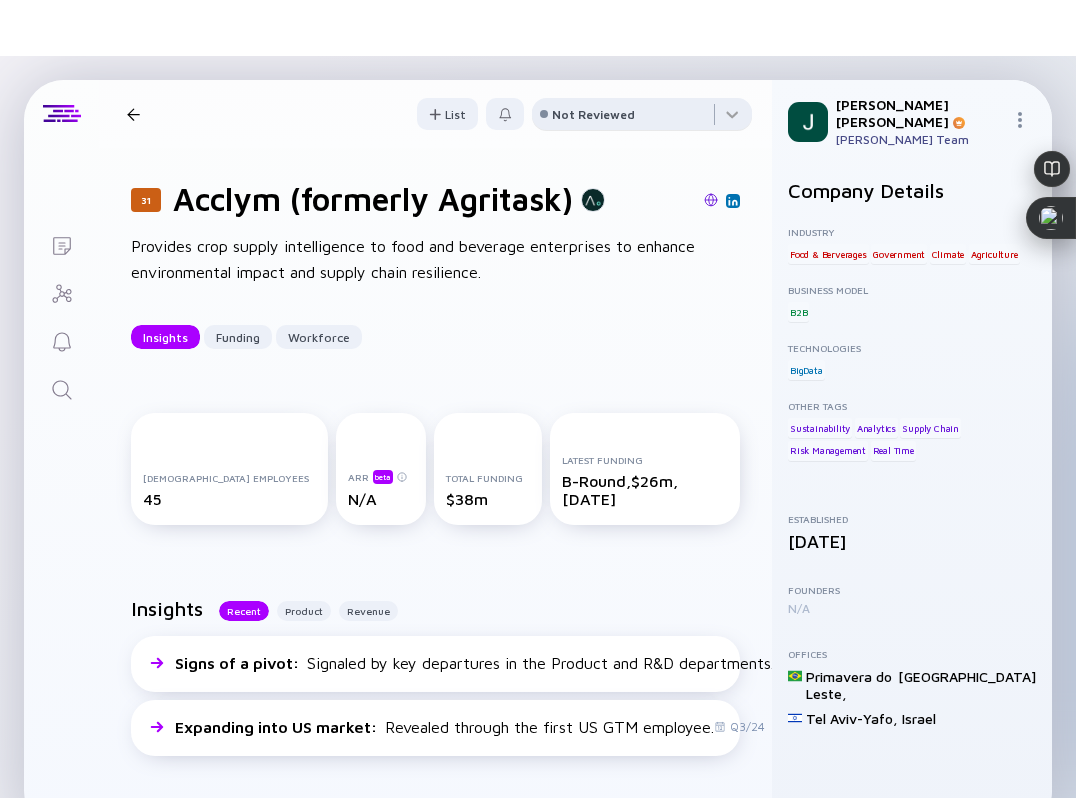click on "Not Reviewed" at bounding box center (593, 114) 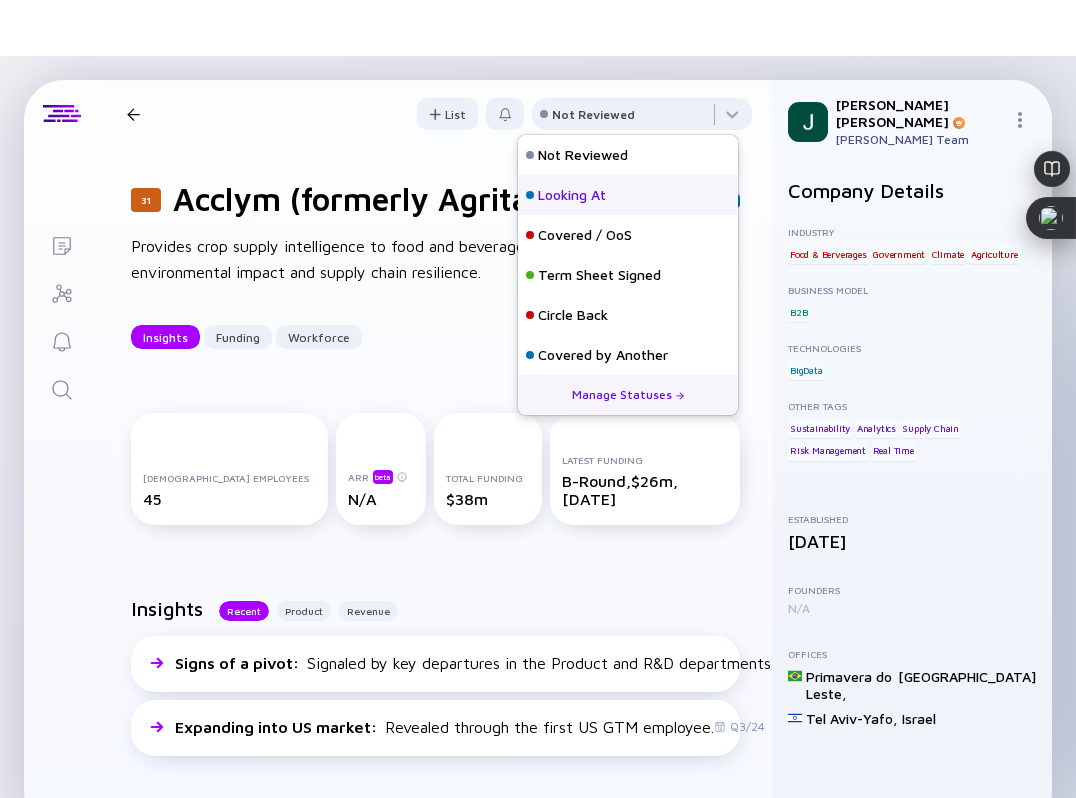 scroll, scrollTop: 8, scrollLeft: 0, axis: vertical 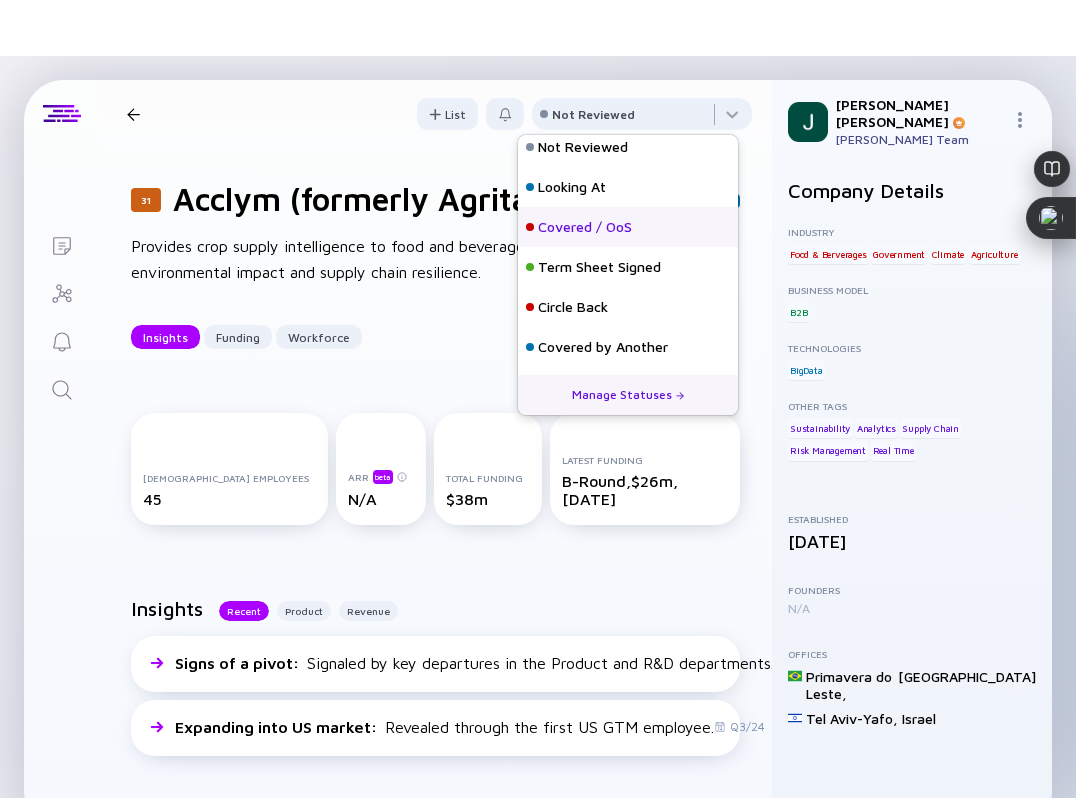 click on "Covered / OoS" at bounding box center [585, 227] 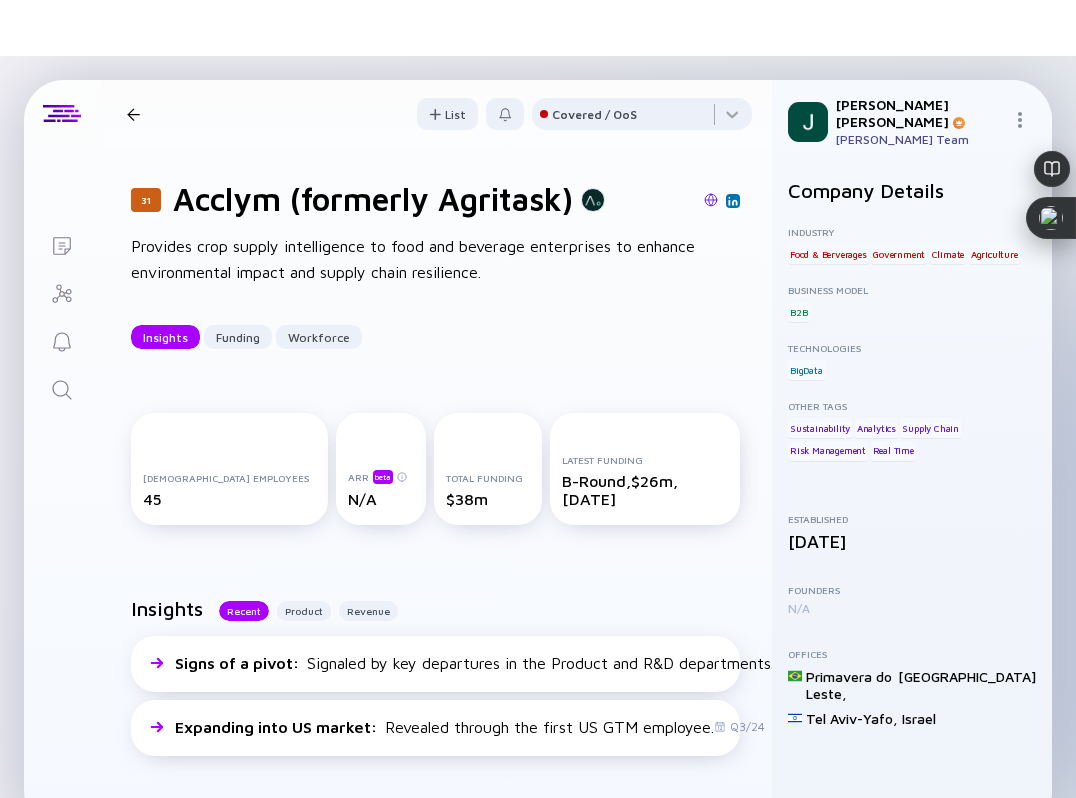 click at bounding box center [133, 114] 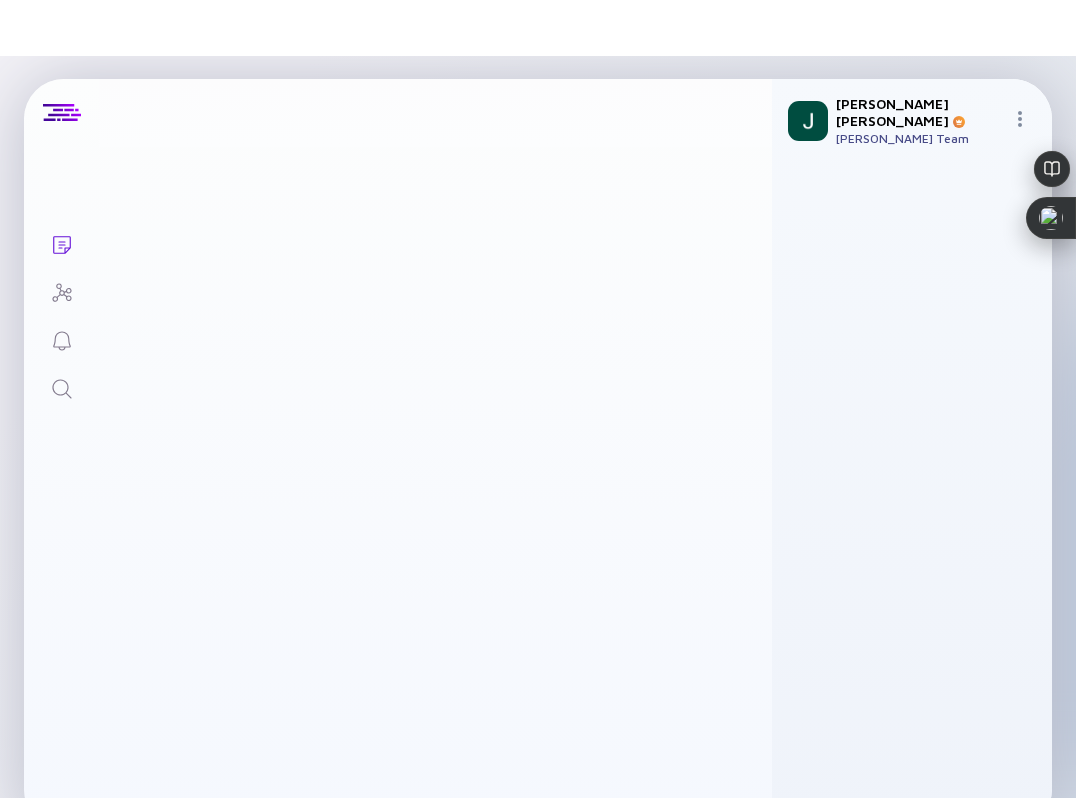 scroll, scrollTop: 5, scrollLeft: 0, axis: vertical 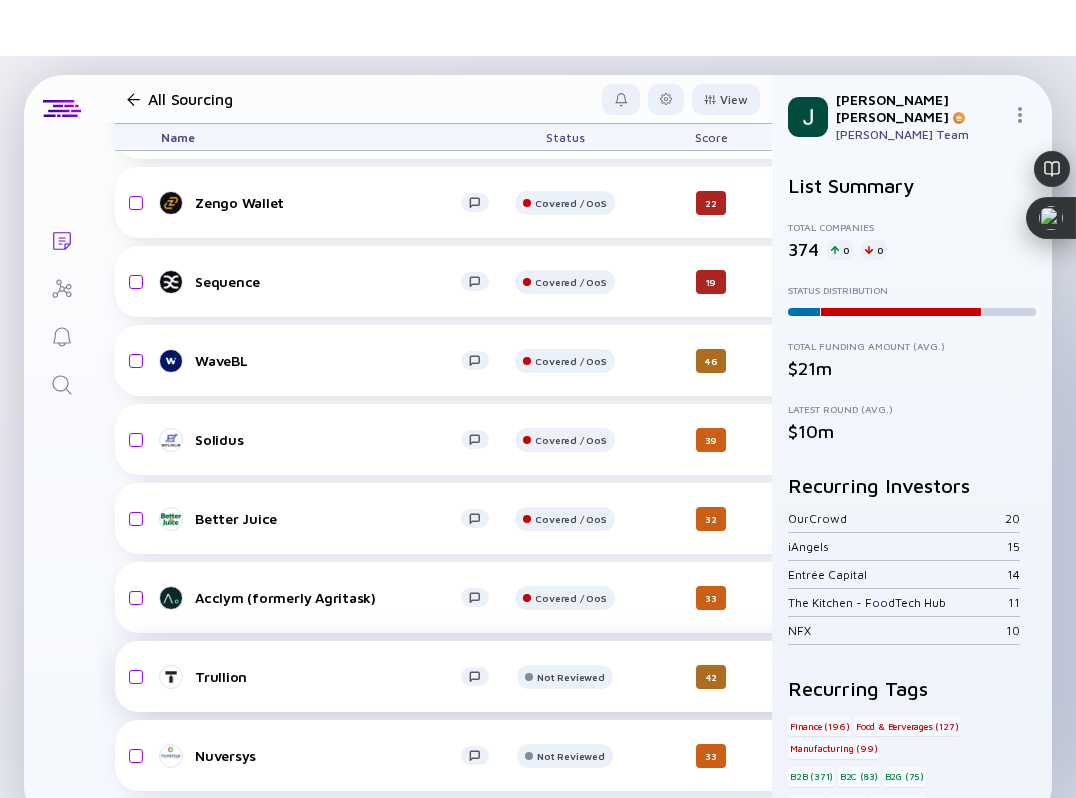 click on "Trullion Not Reviewed 42 4 days ago $14m-$21m
B2B IT Blockchain headcount-trullion 89 1 Headcount salesColumn-trullion 22 ( 25% ) Sales marketingColumn-trullion 6 ( 7% ) Marketing A-Round $15m,
Apr 2023" at bounding box center [1036, 676] 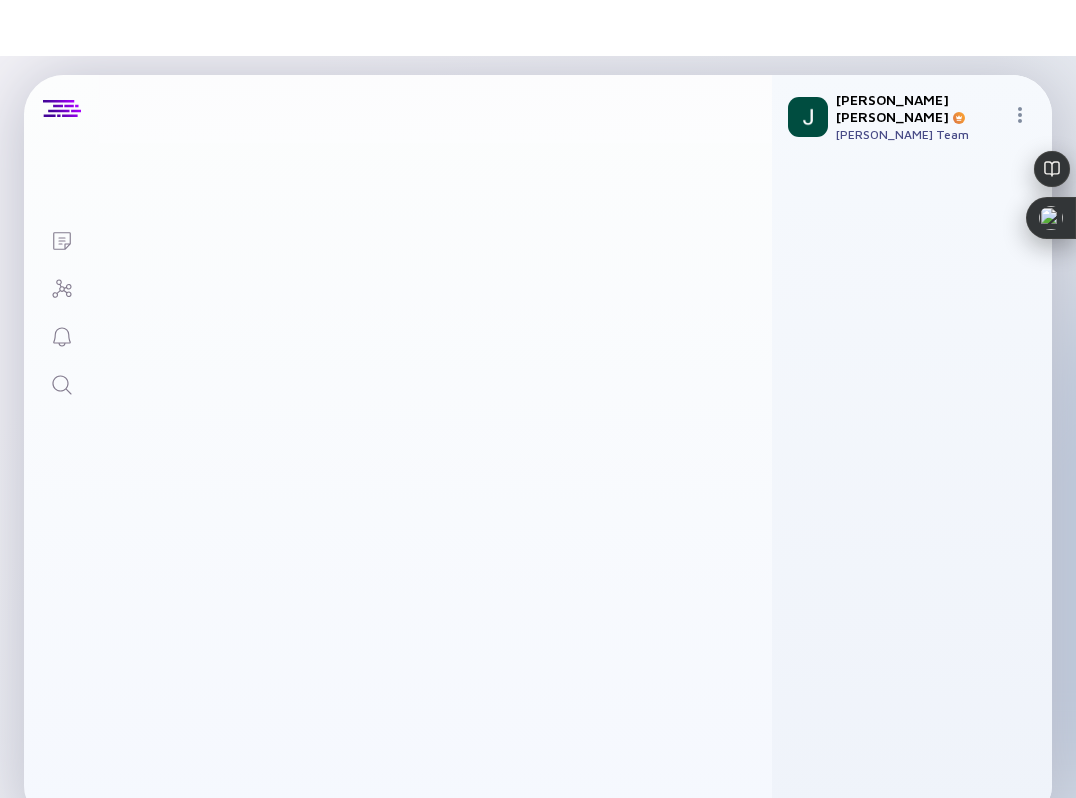 scroll, scrollTop: 0, scrollLeft: 0, axis: both 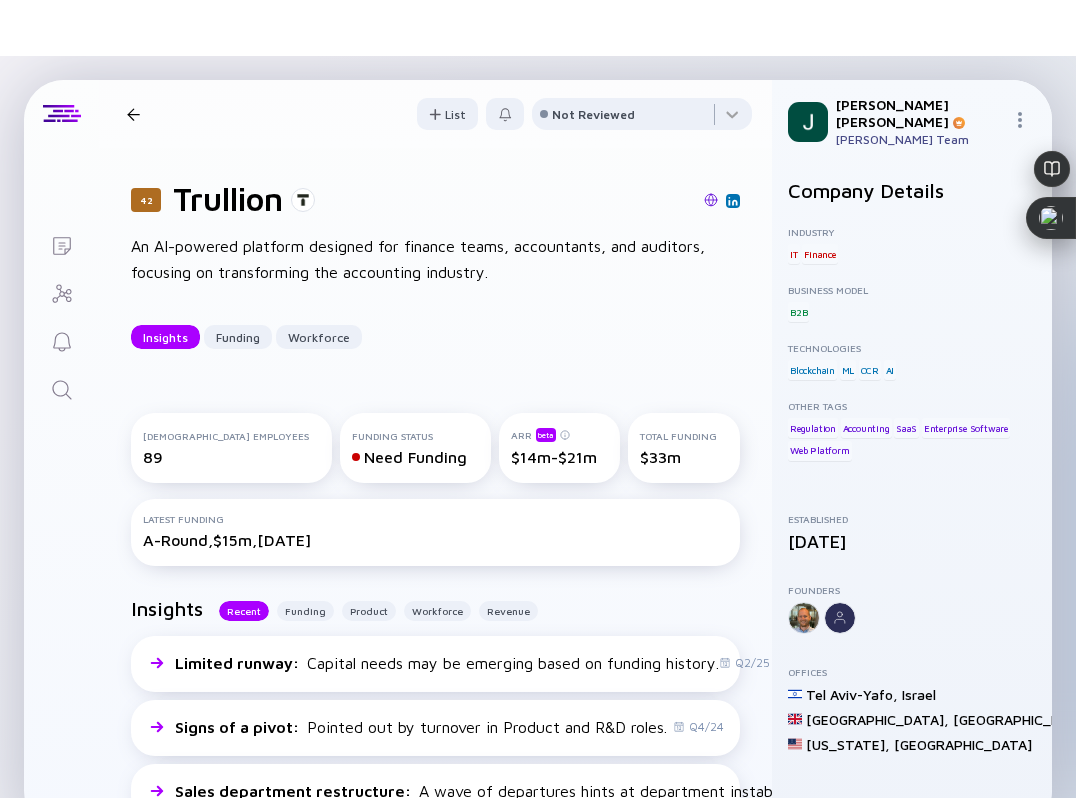 click at bounding box center [711, 200] 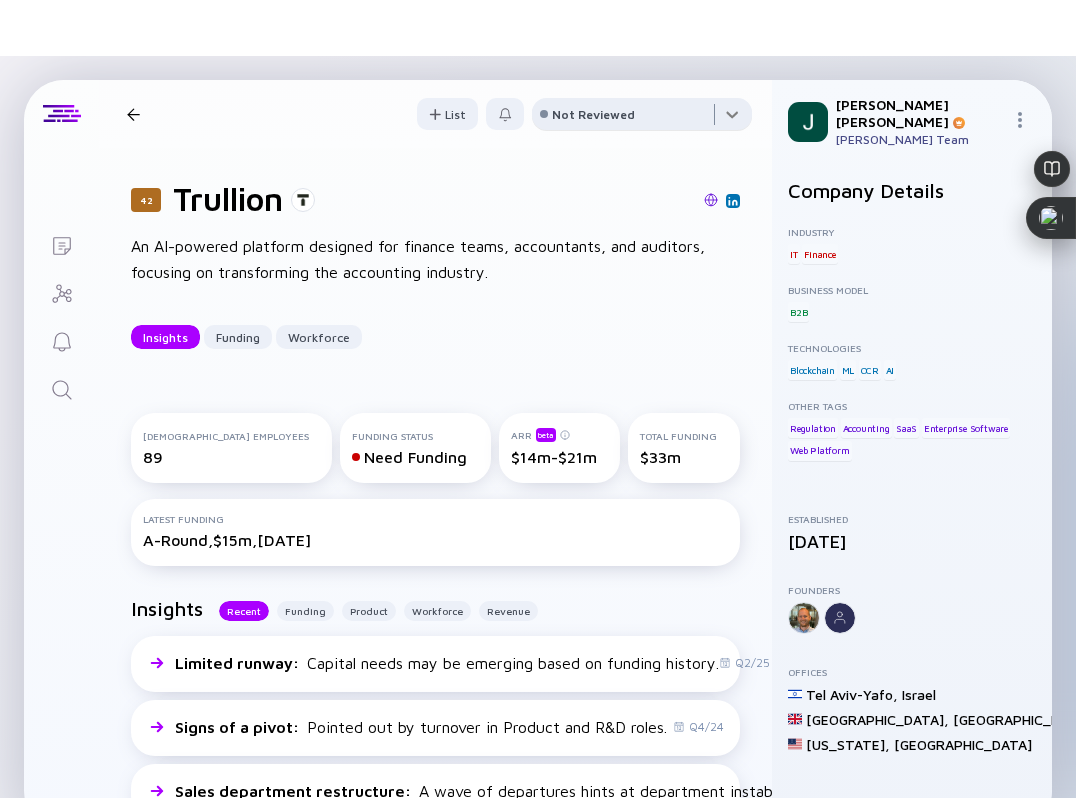click at bounding box center (642, 118) 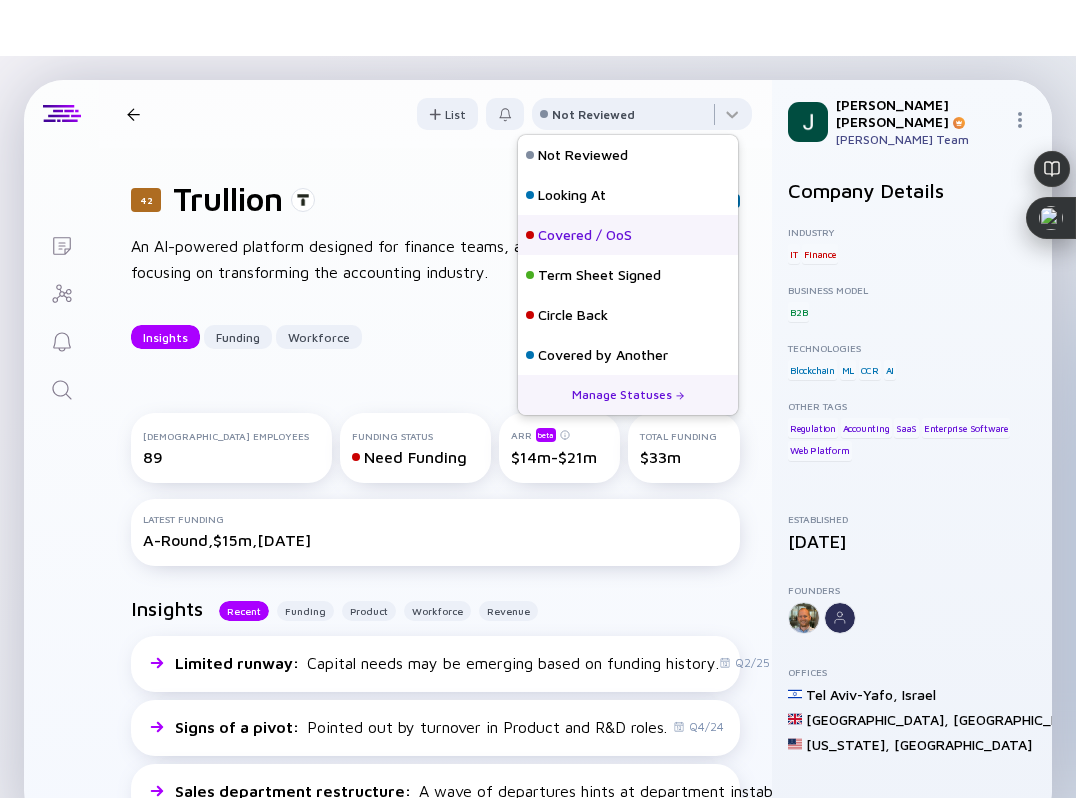click on "Covered / OoS" at bounding box center [585, 235] 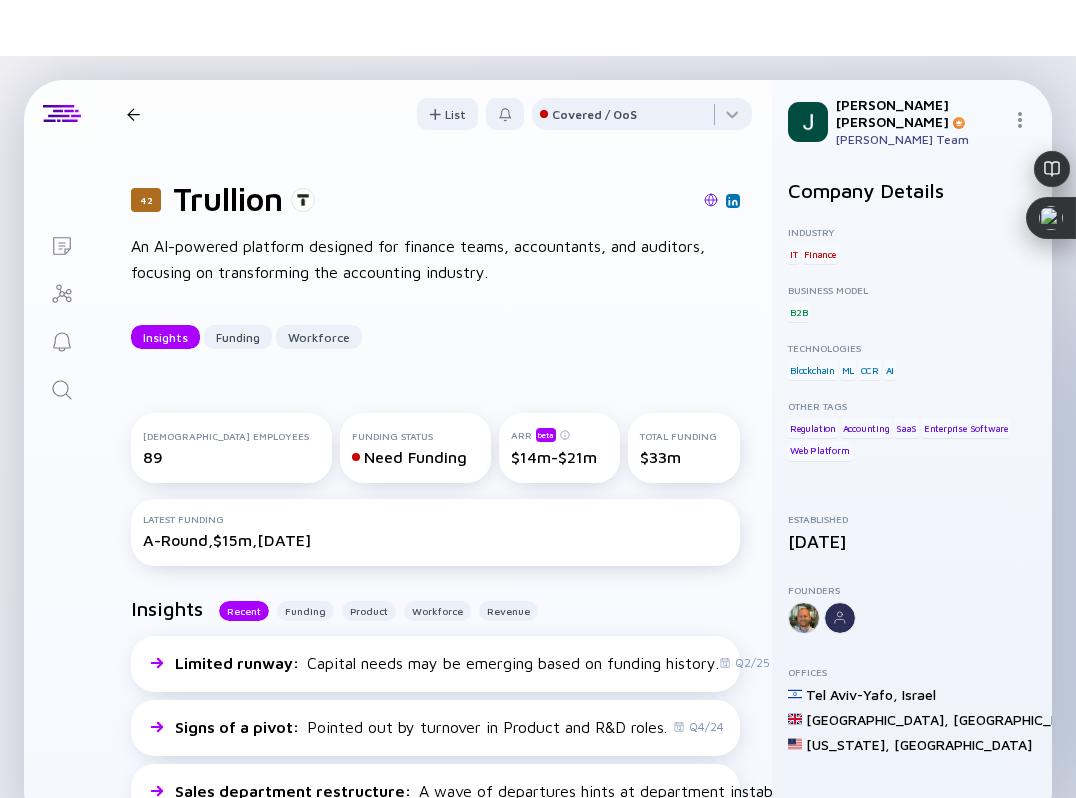 click at bounding box center [133, 114] 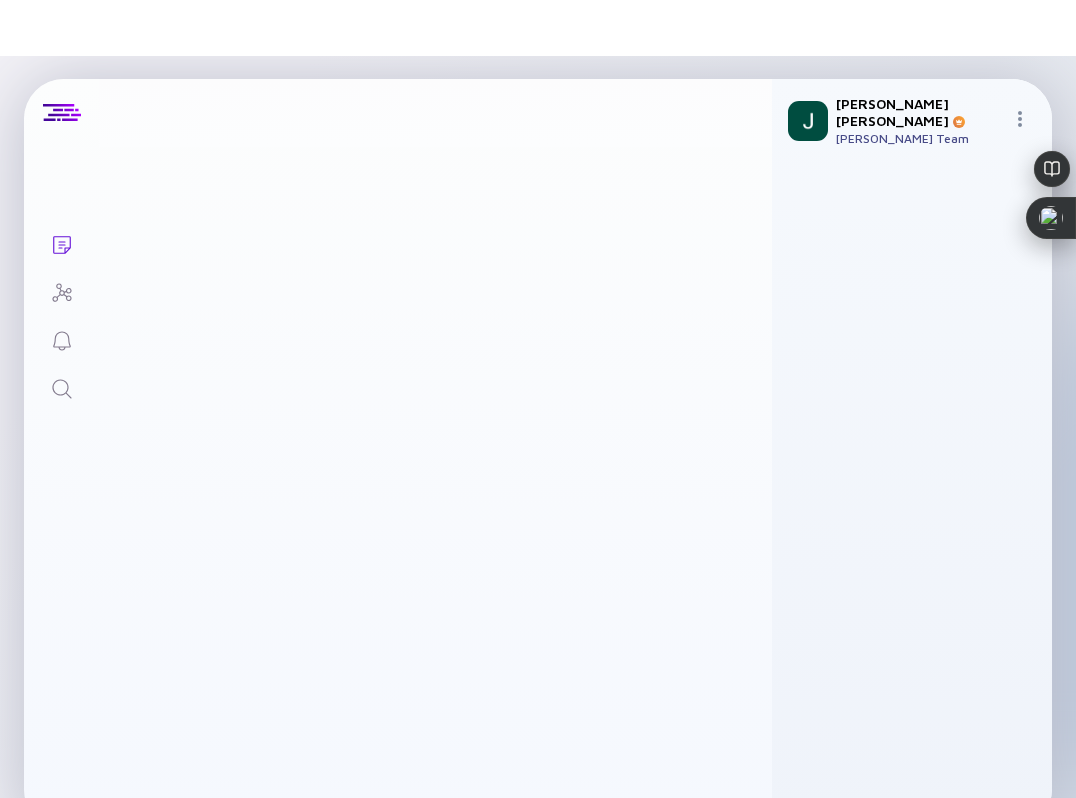 scroll, scrollTop: 2, scrollLeft: 0, axis: vertical 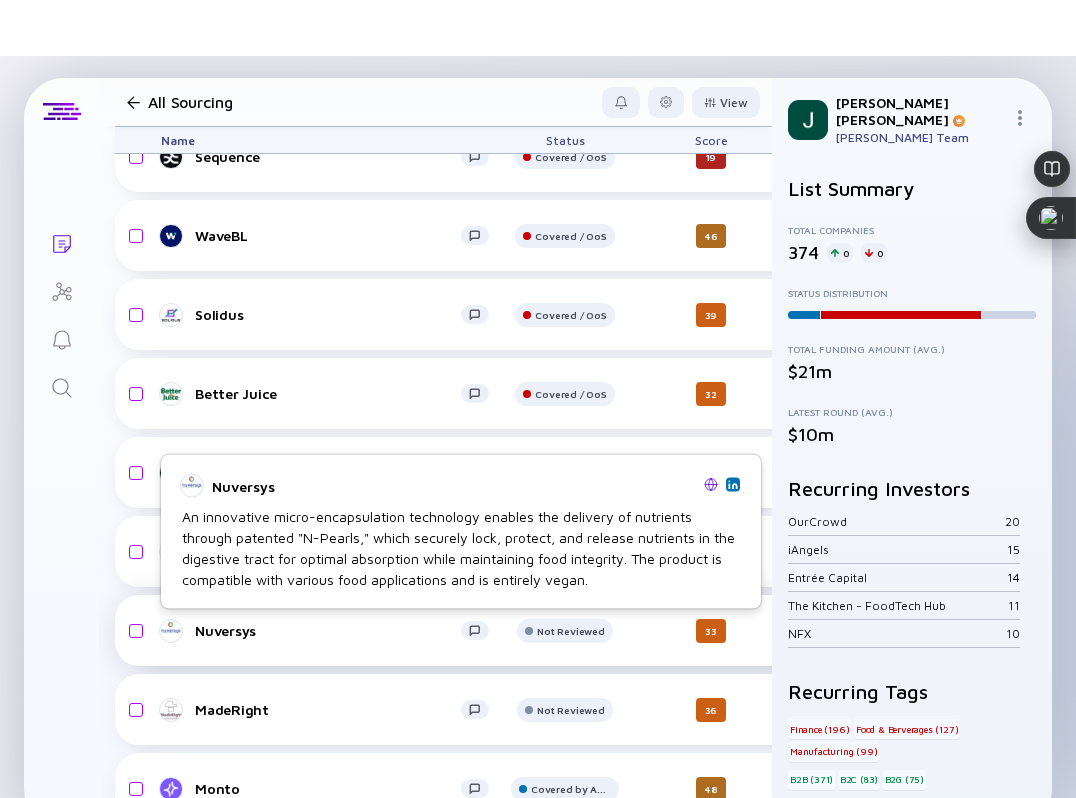 click on "Nuversys" at bounding box center [328, 630] 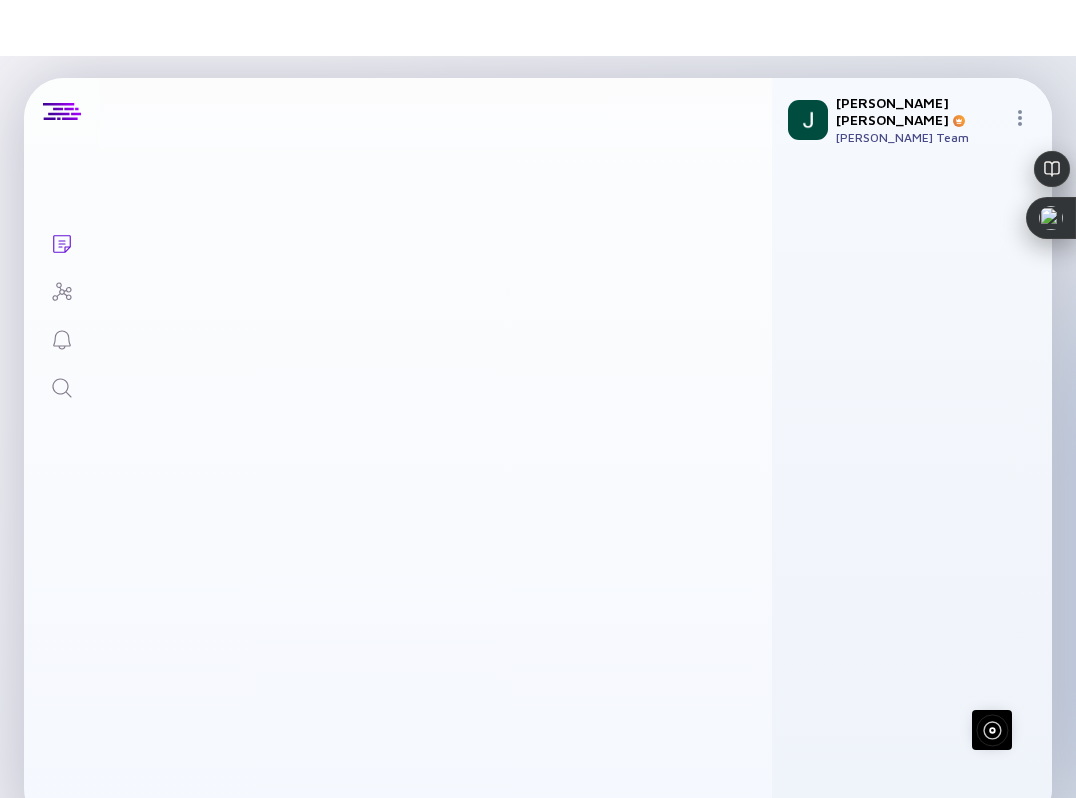 scroll, scrollTop: 0, scrollLeft: 0, axis: both 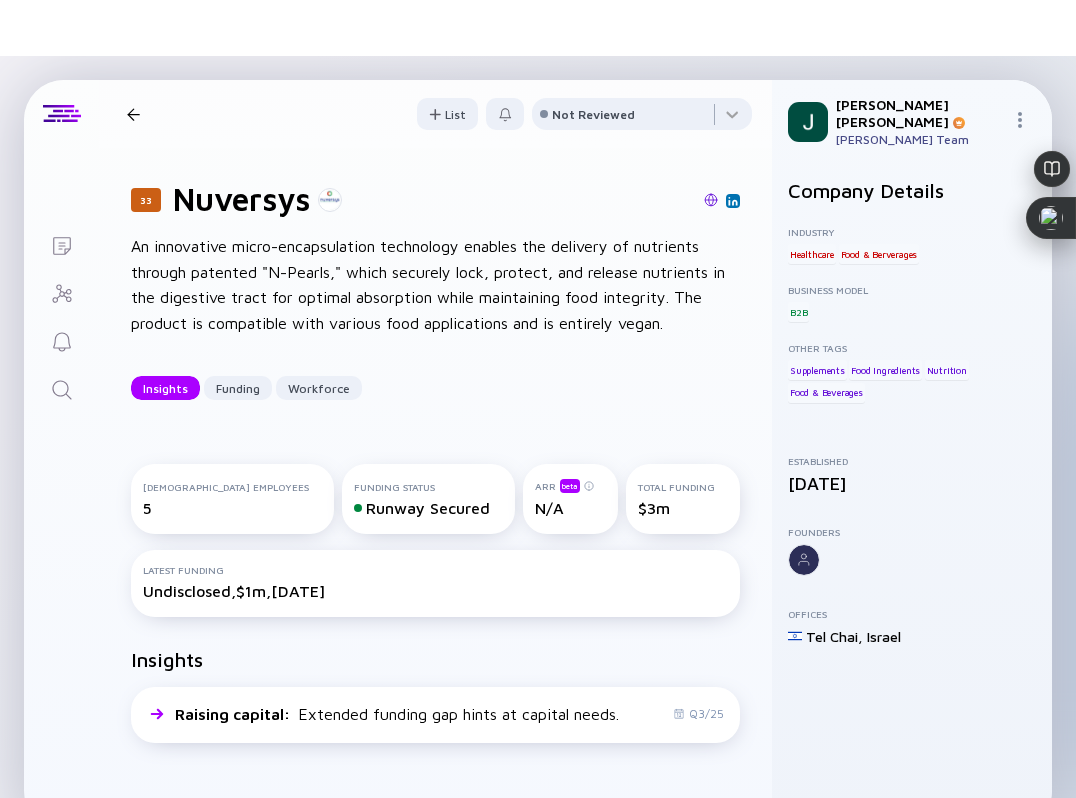 click on "33 Nuversys Insights Funding Workforce List Not Reviewed" at bounding box center [435, 114] 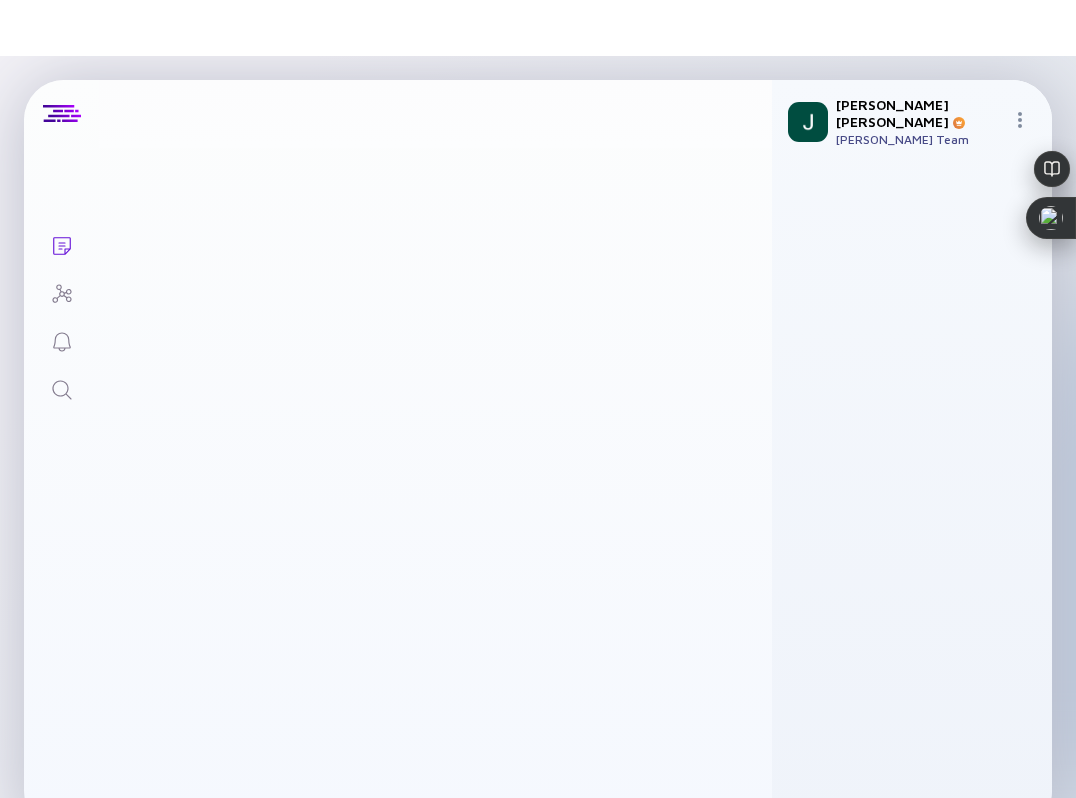 scroll, scrollTop: 22458, scrollLeft: 0, axis: vertical 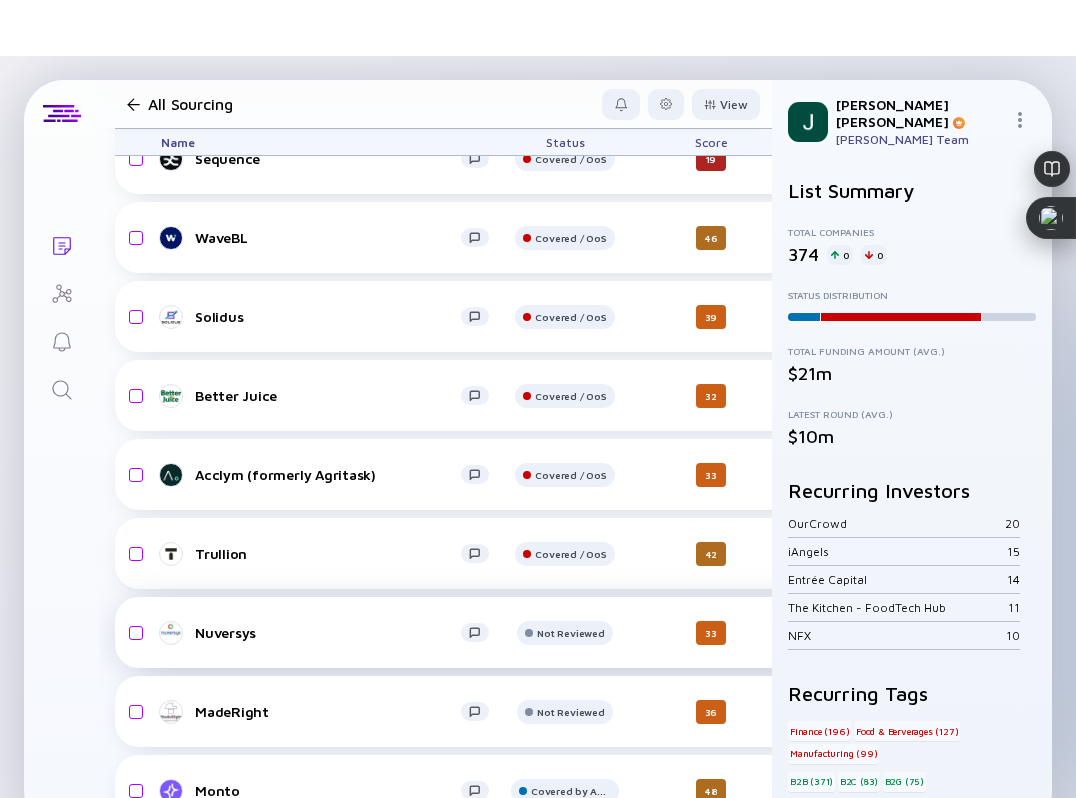 click on "Nuversys Not Reviewed 33 4 days ago N/A B2B Healthcare Food & Beverages headcount-nuversys 5 Headcount salesColumn-nuversys 1 ( 20% ) Sales marketingColumn-nuversys 1 ( 20% ) Marketing Undisclosed $1m,
Mar 2024" at bounding box center [1036, 632] 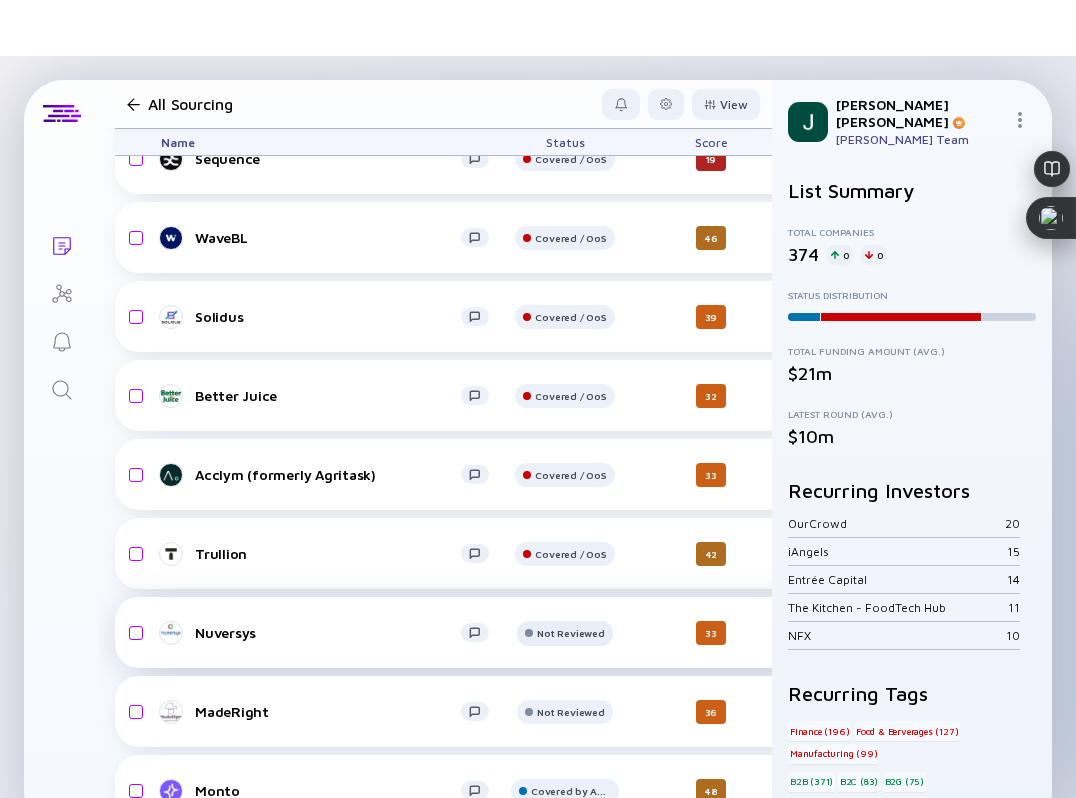 click on "Not Reviewed" at bounding box center [570, 80] 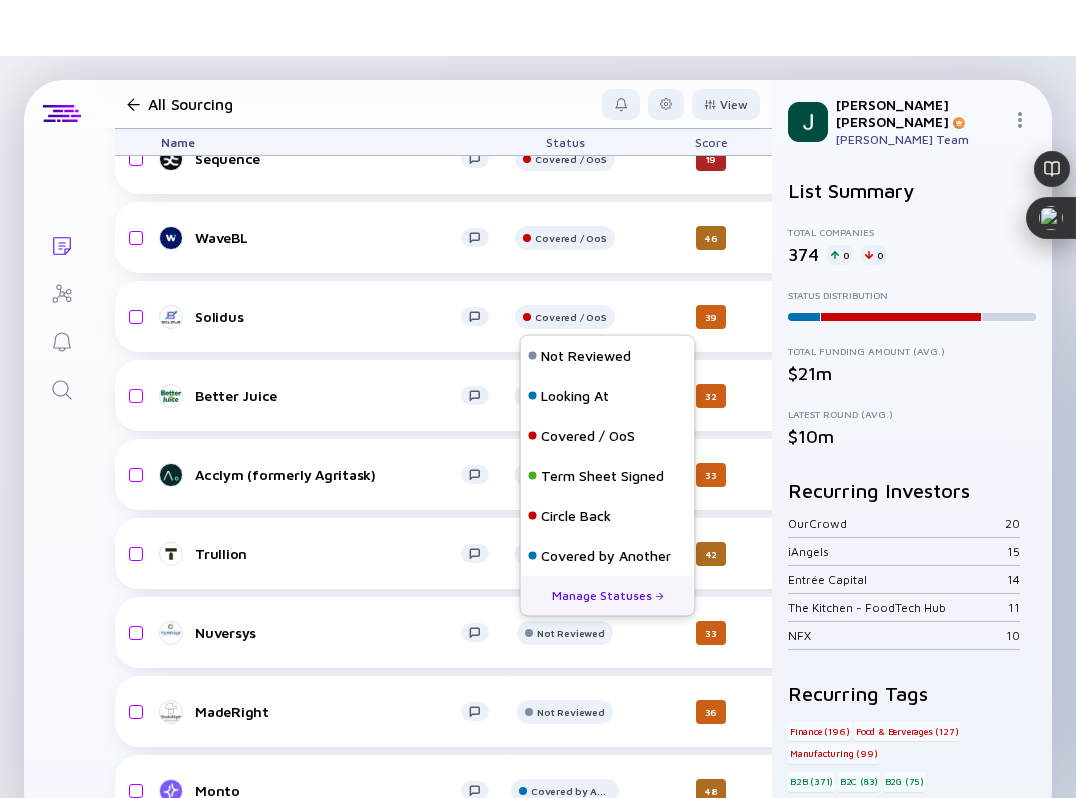 drag, startPoint x: 584, startPoint y: 427, endPoint x: 569, endPoint y: 427, distance: 15 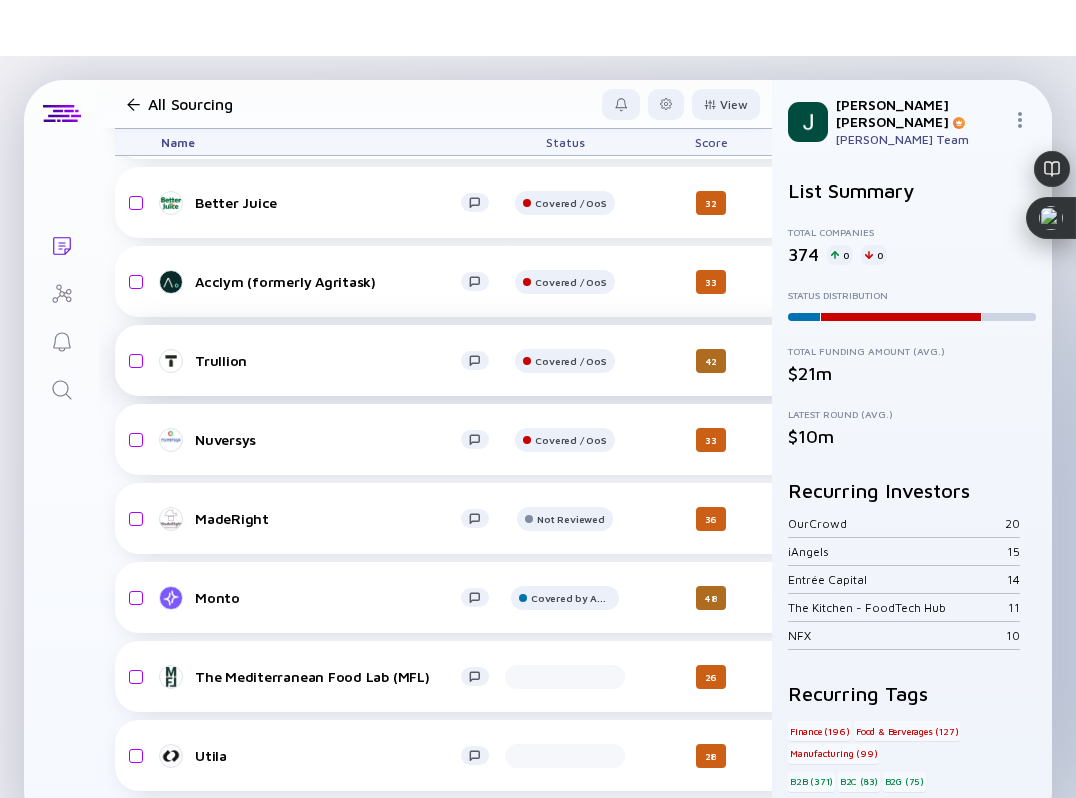 scroll, scrollTop: 22652, scrollLeft: 0, axis: vertical 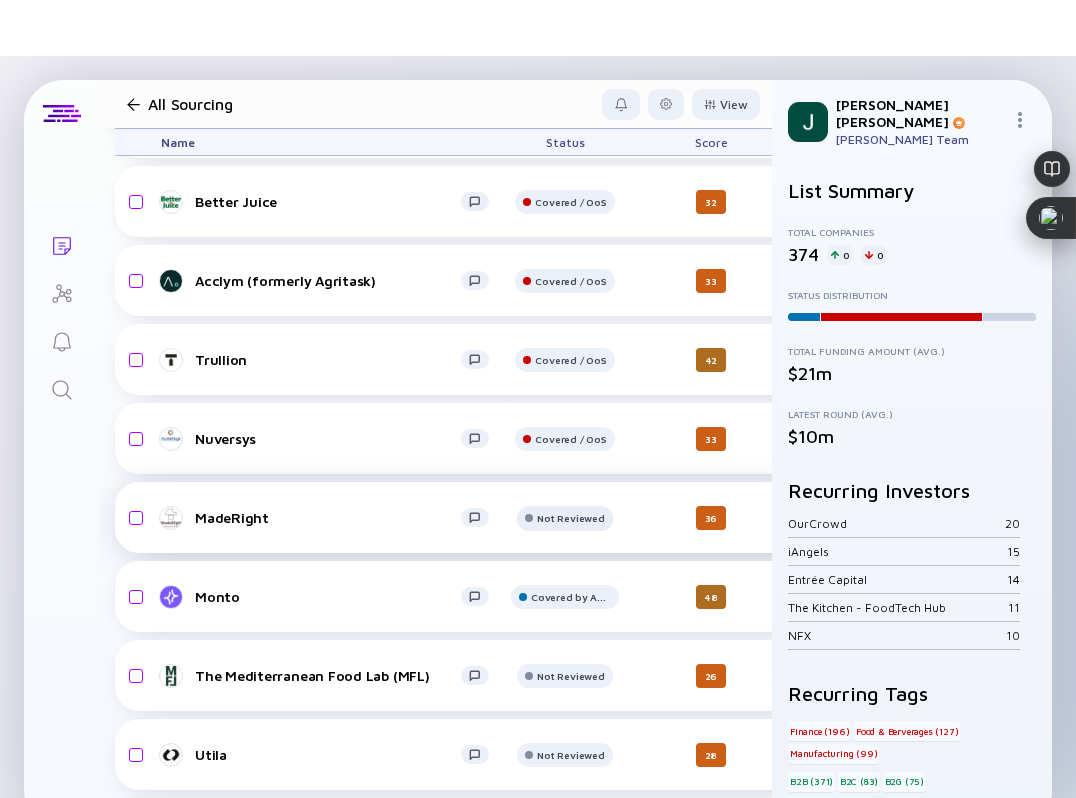 click at bounding box center [564, 131] 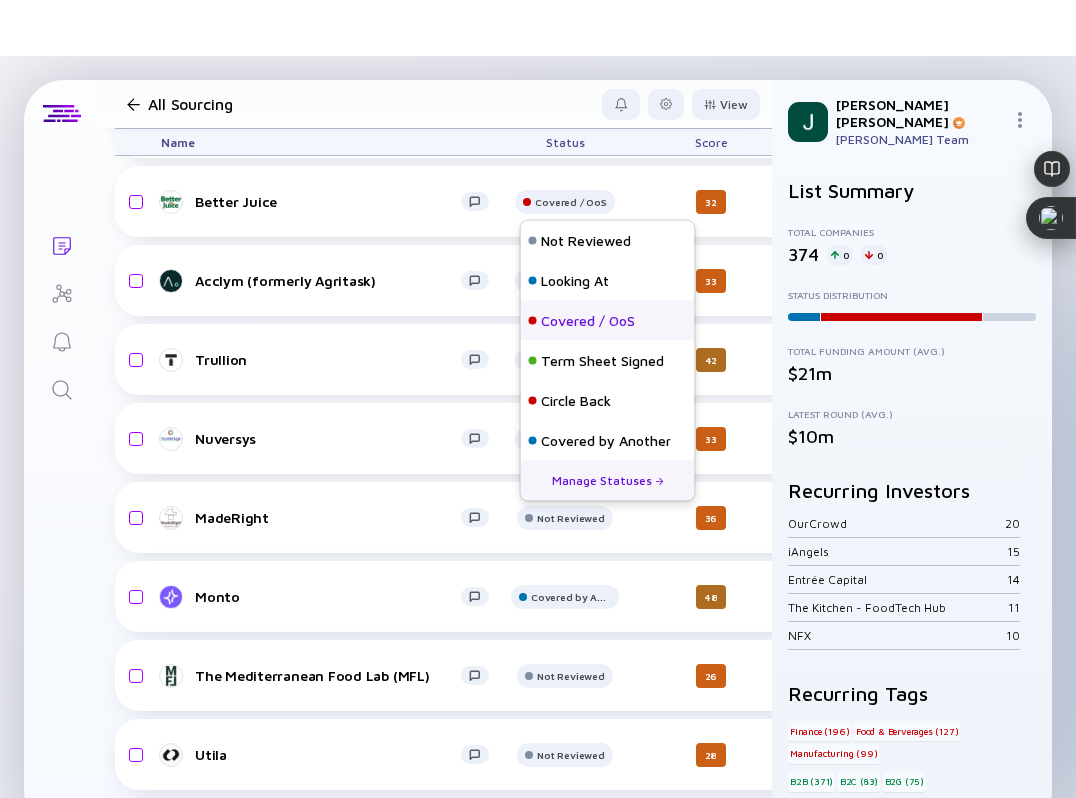 click on "Covered / OoS" at bounding box center (608, 321) 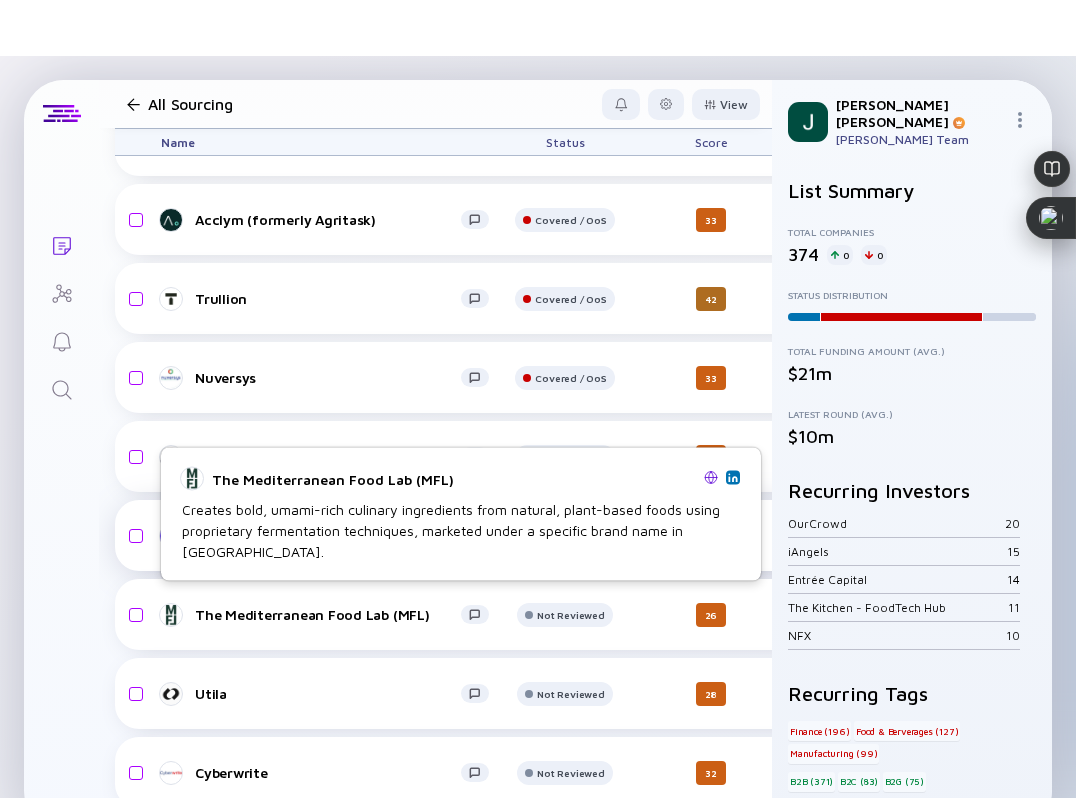 scroll, scrollTop: 22725, scrollLeft: 0, axis: vertical 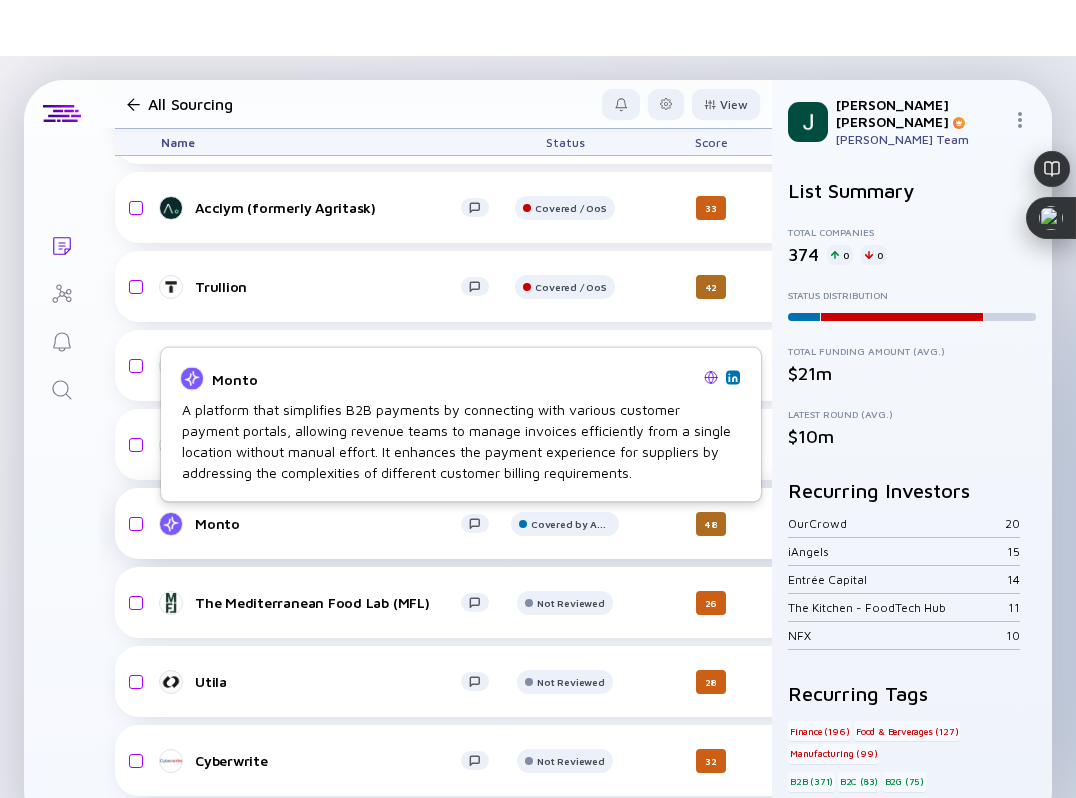 click on "Monto" at bounding box center (328, 523) 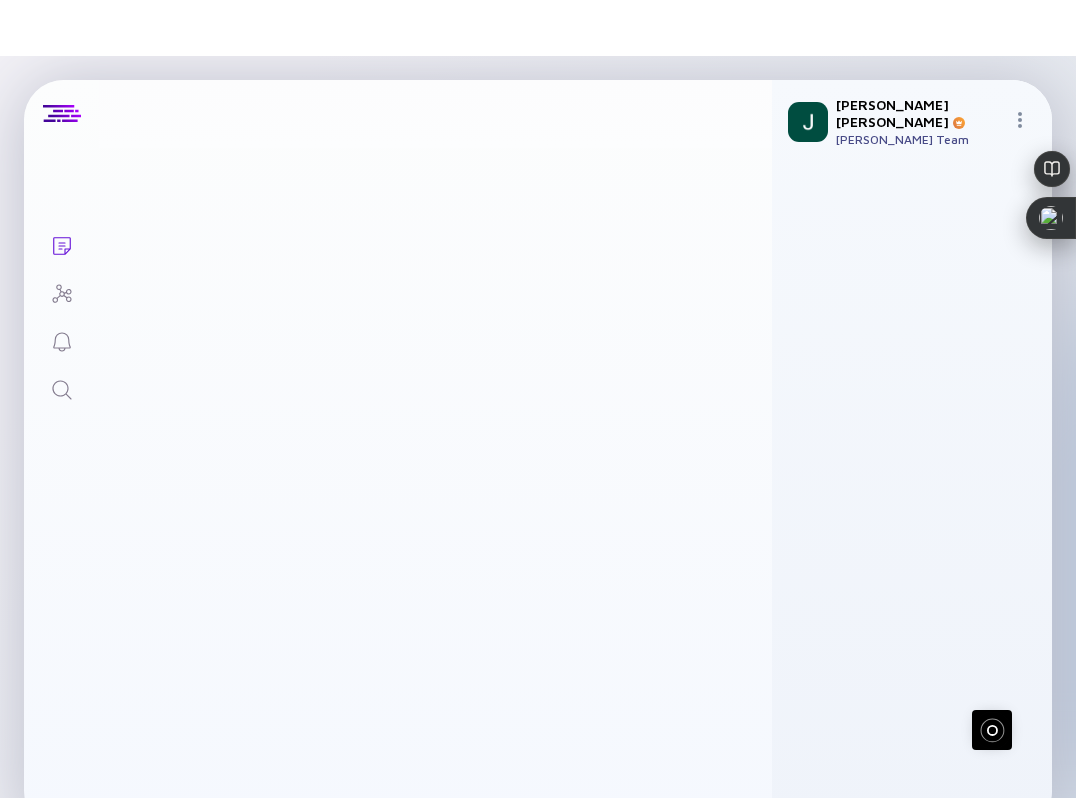 scroll, scrollTop: 0, scrollLeft: 0, axis: both 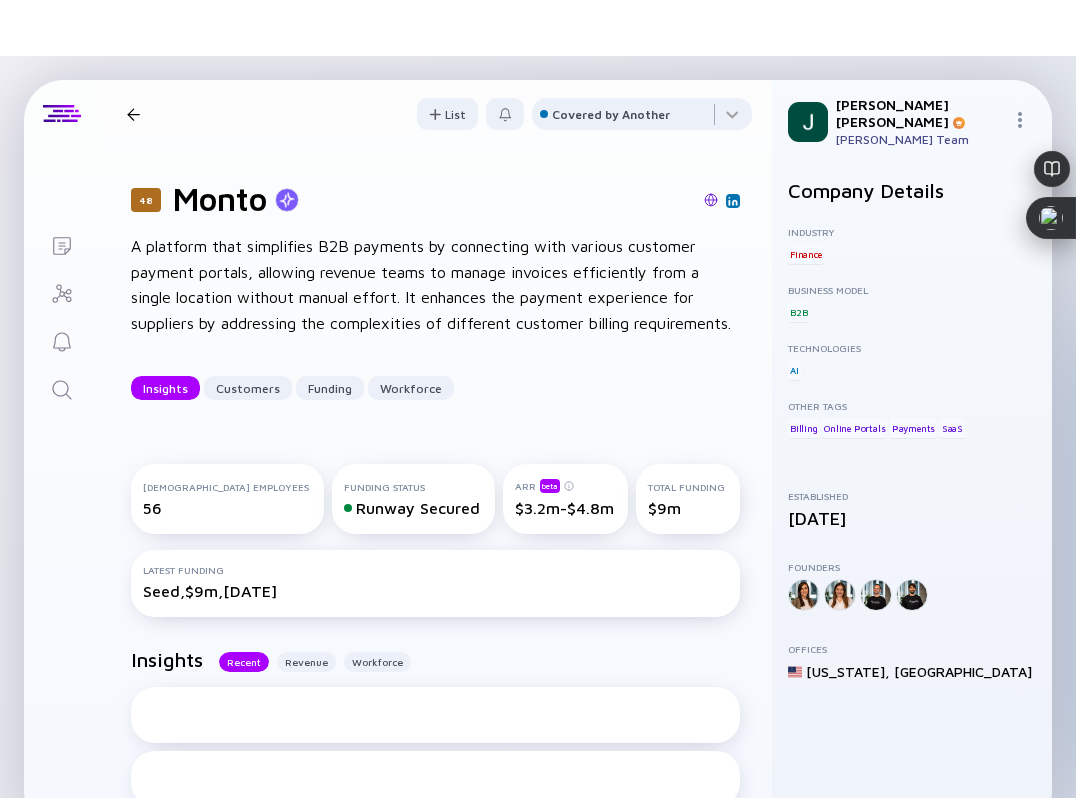 click at bounding box center [711, 200] 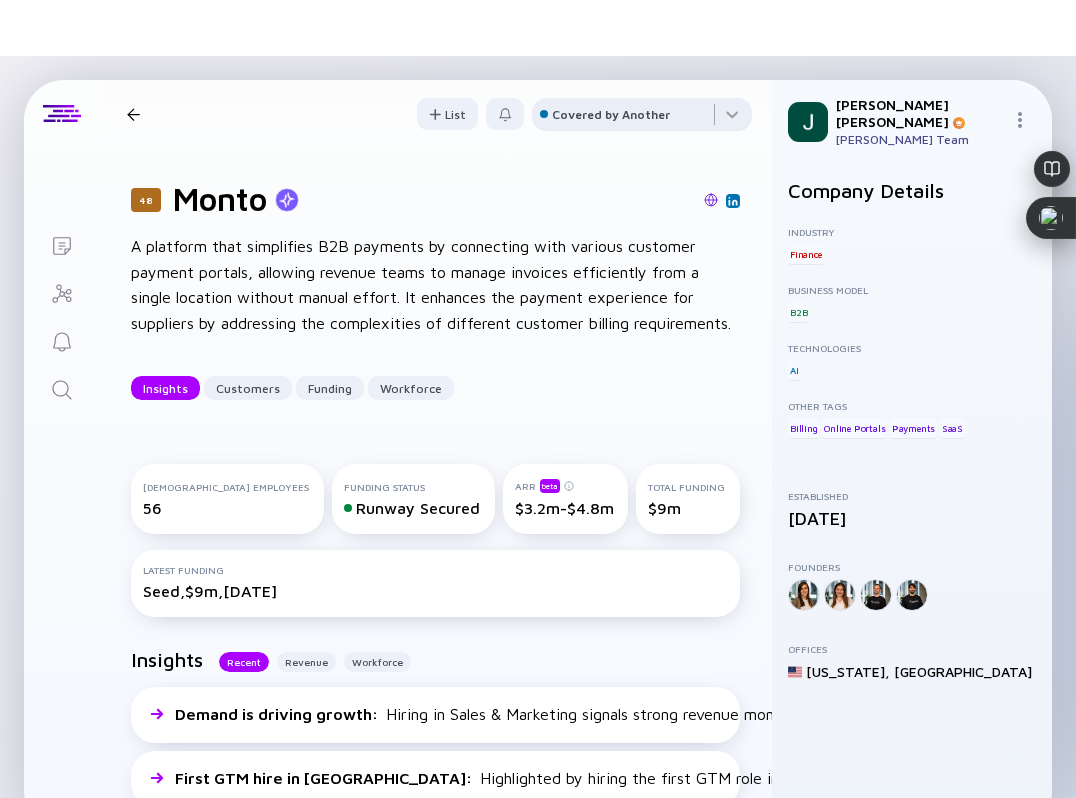 click on "Covered by Another" at bounding box center (611, 114) 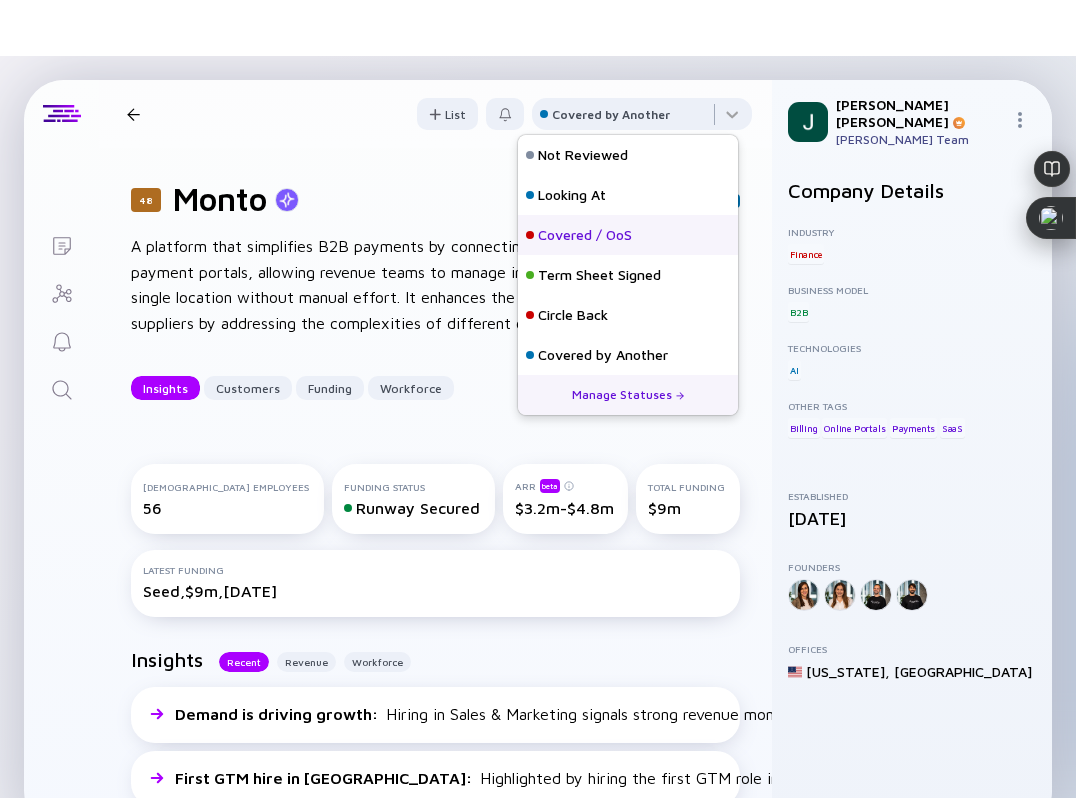 click on "Covered / OoS" at bounding box center [585, 235] 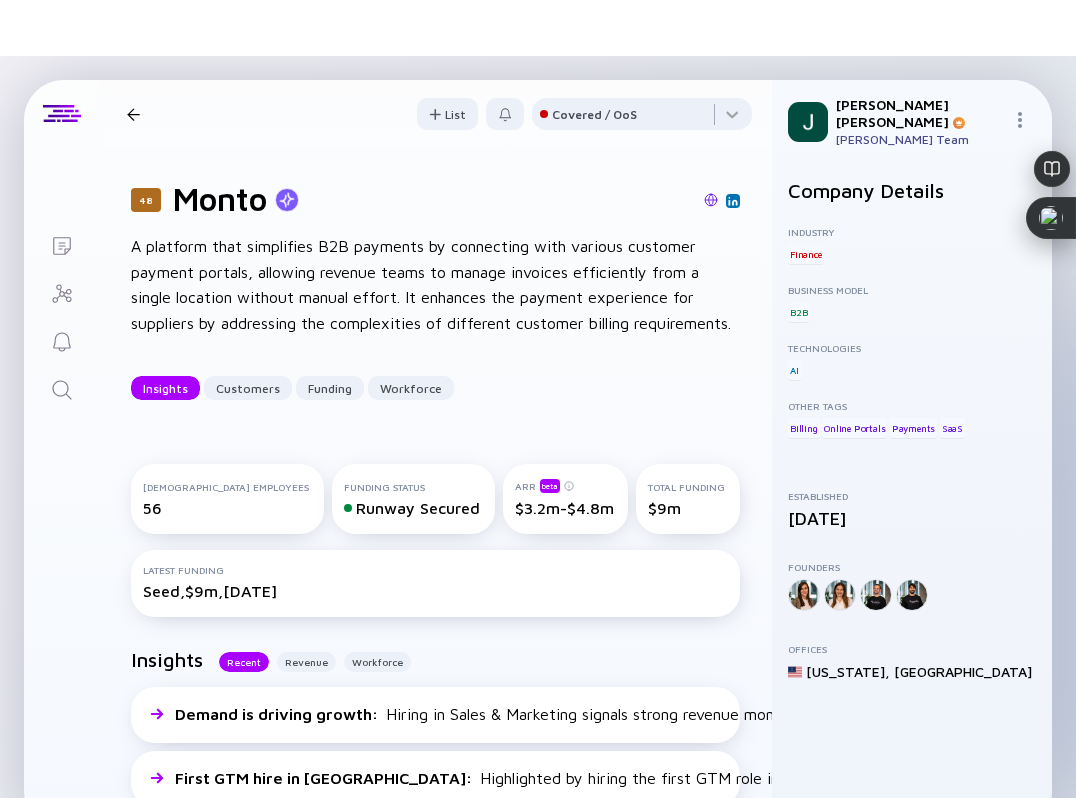 click on "48 Monto Insights Customers Funding Workforce" at bounding box center [332, 114] 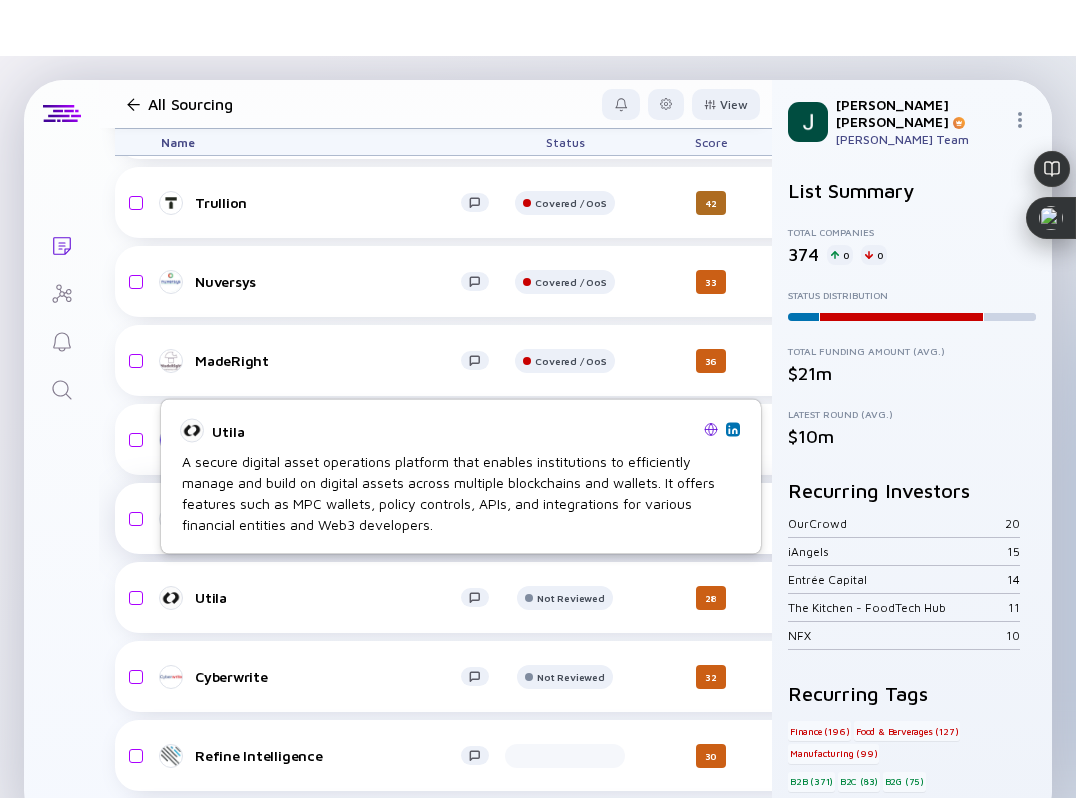 scroll, scrollTop: 22828, scrollLeft: 0, axis: vertical 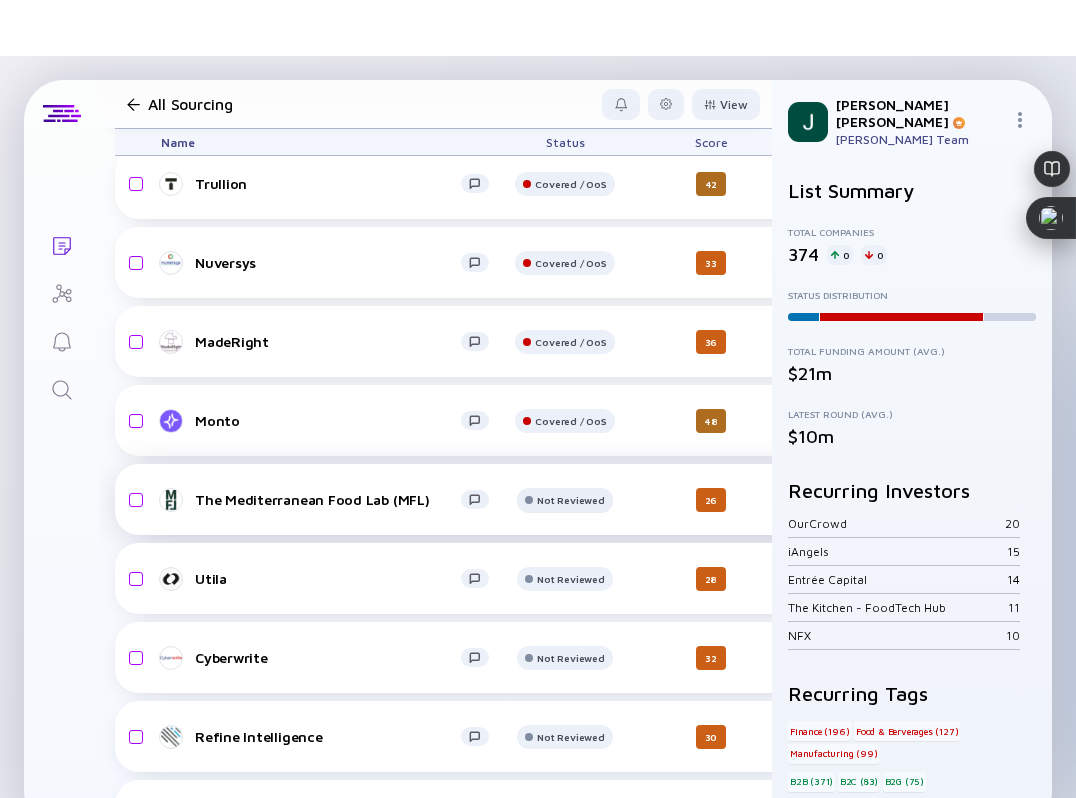 click on "Not Reviewed" at bounding box center (570, 105) 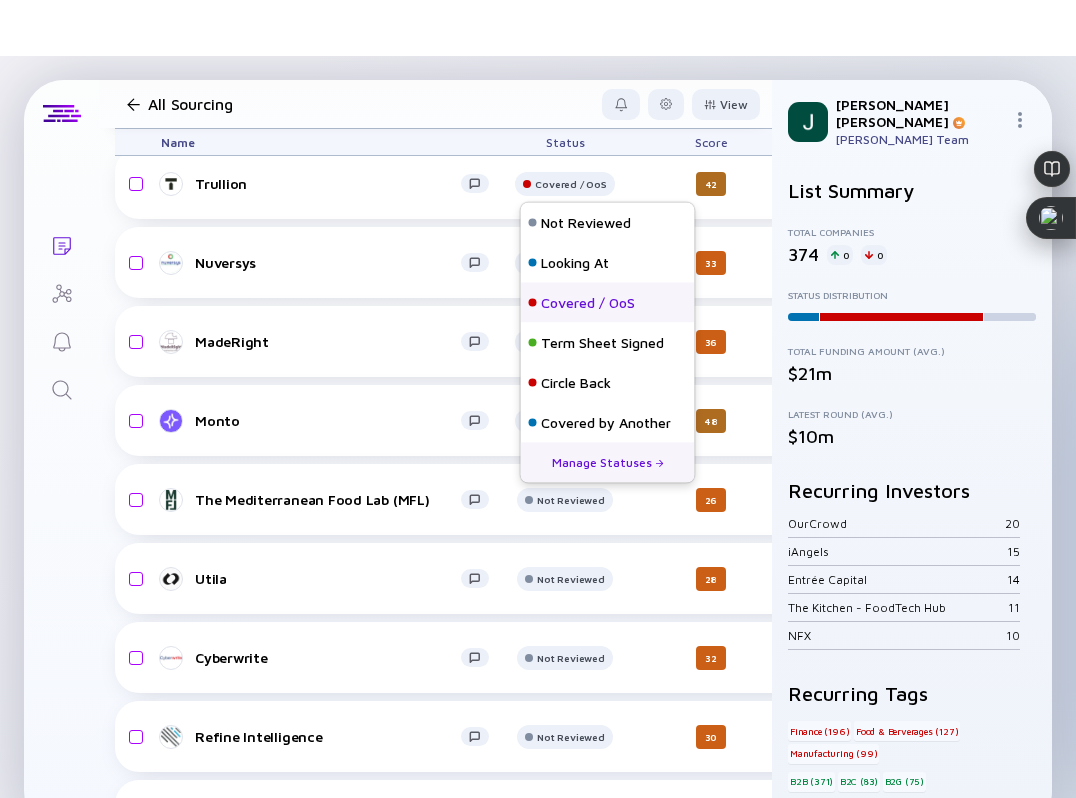 click on "Covered / OoS" at bounding box center [588, 303] 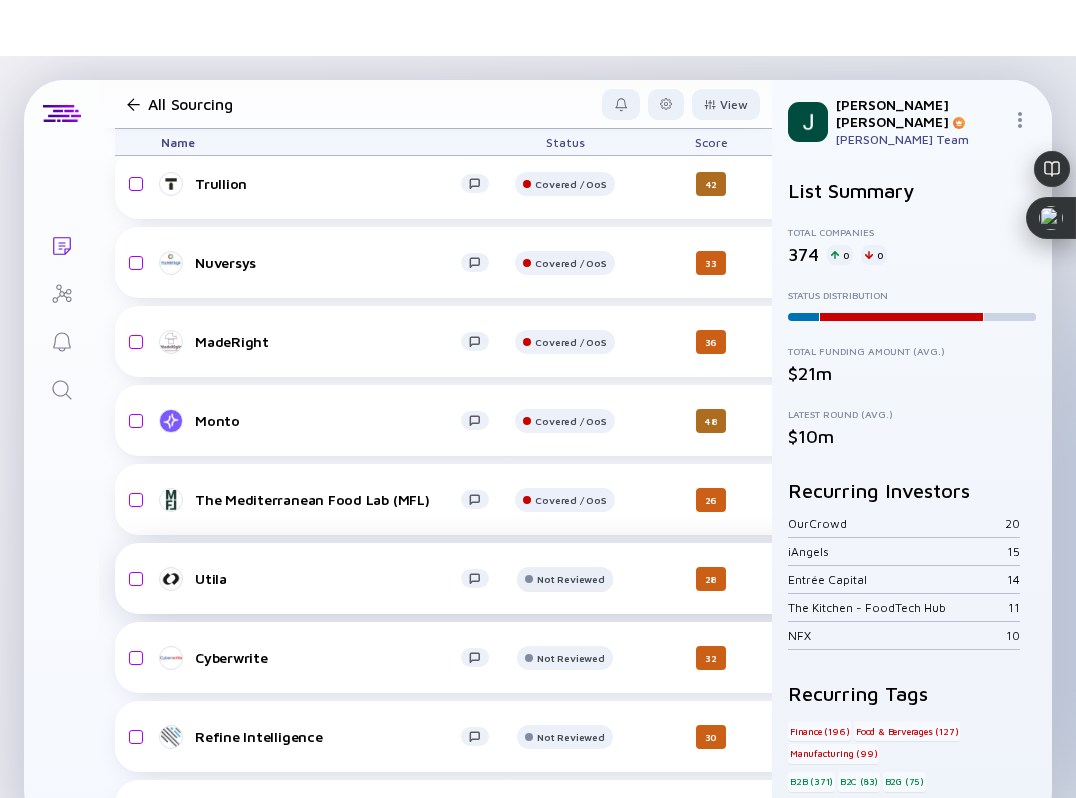click on "Not Reviewed" at bounding box center [570, 105] 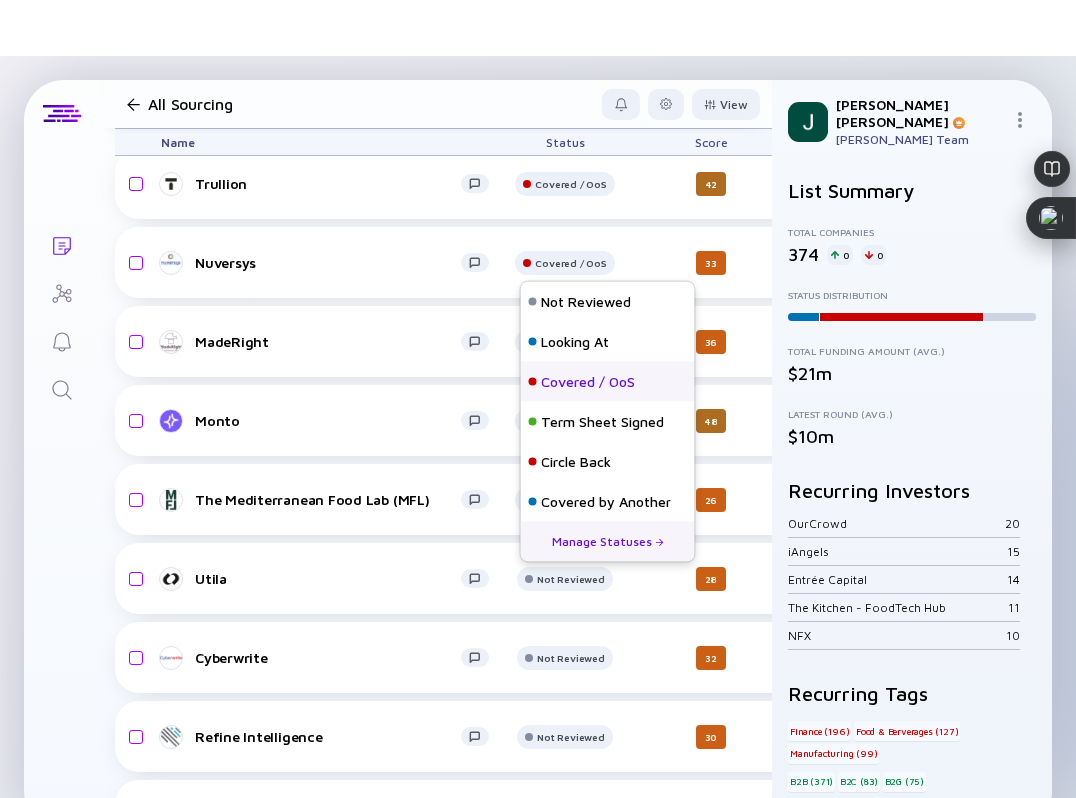 click on "Covered / OoS" at bounding box center (588, 382) 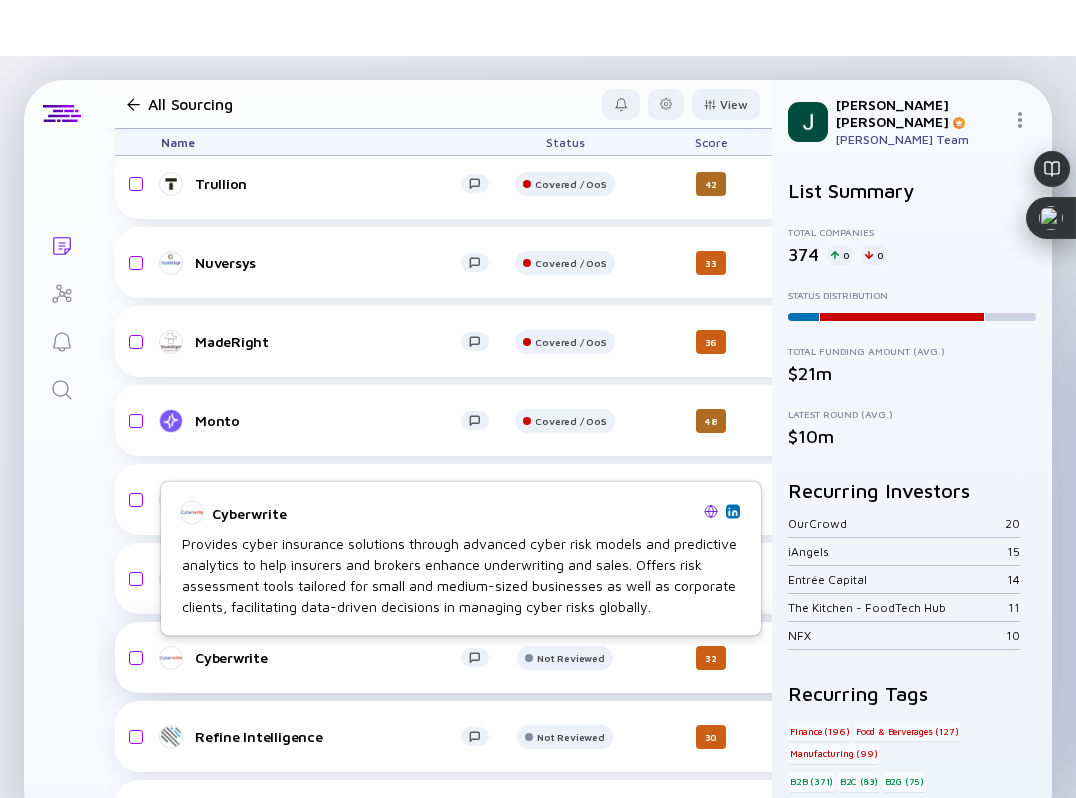 click on "Cyberwrite" at bounding box center (328, 657) 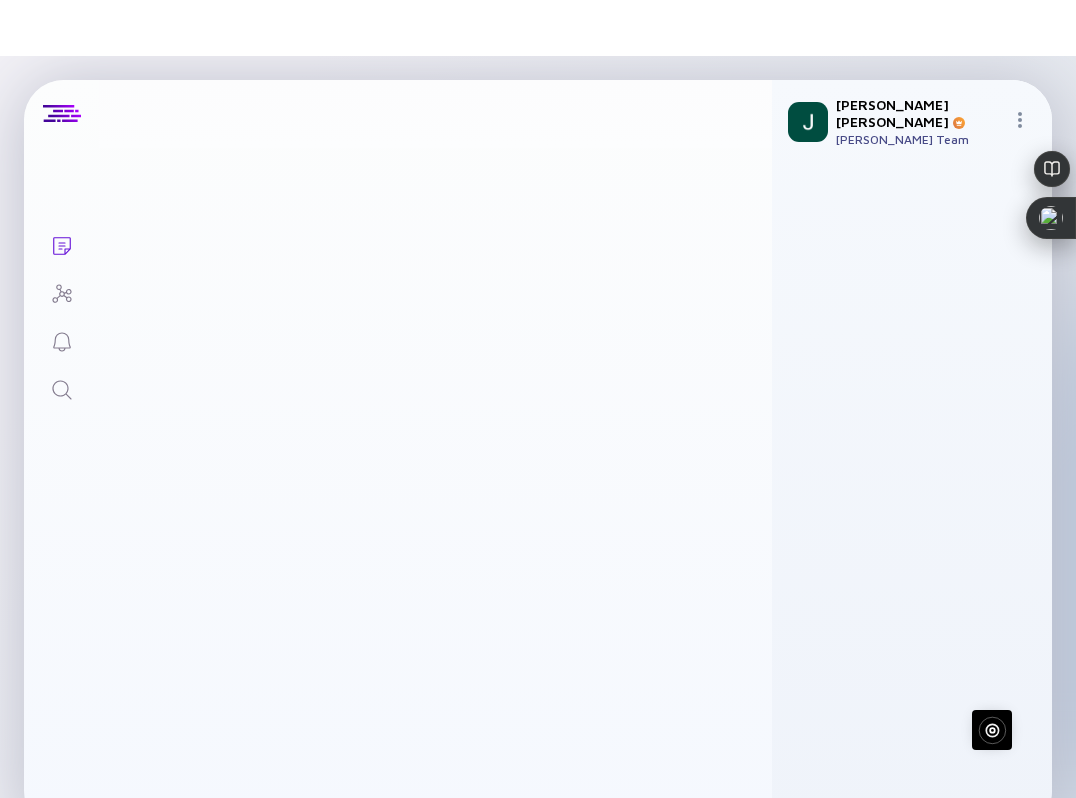 scroll, scrollTop: 0, scrollLeft: 0, axis: both 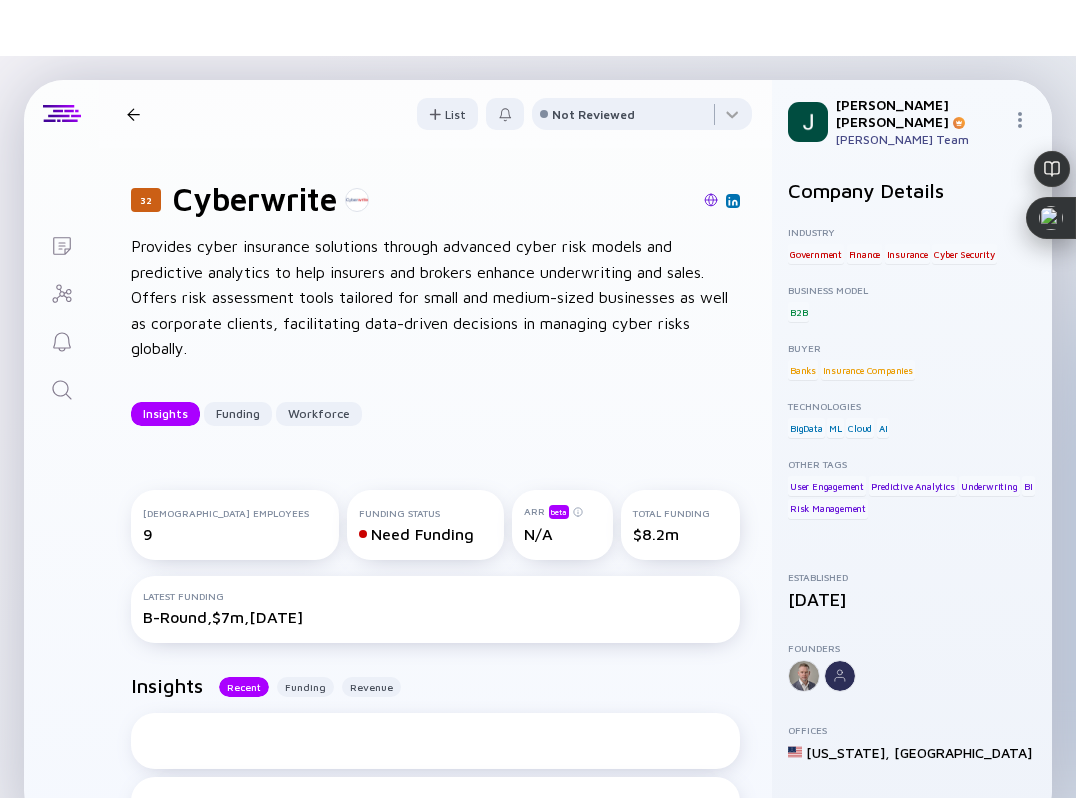 click at bounding box center (711, 200) 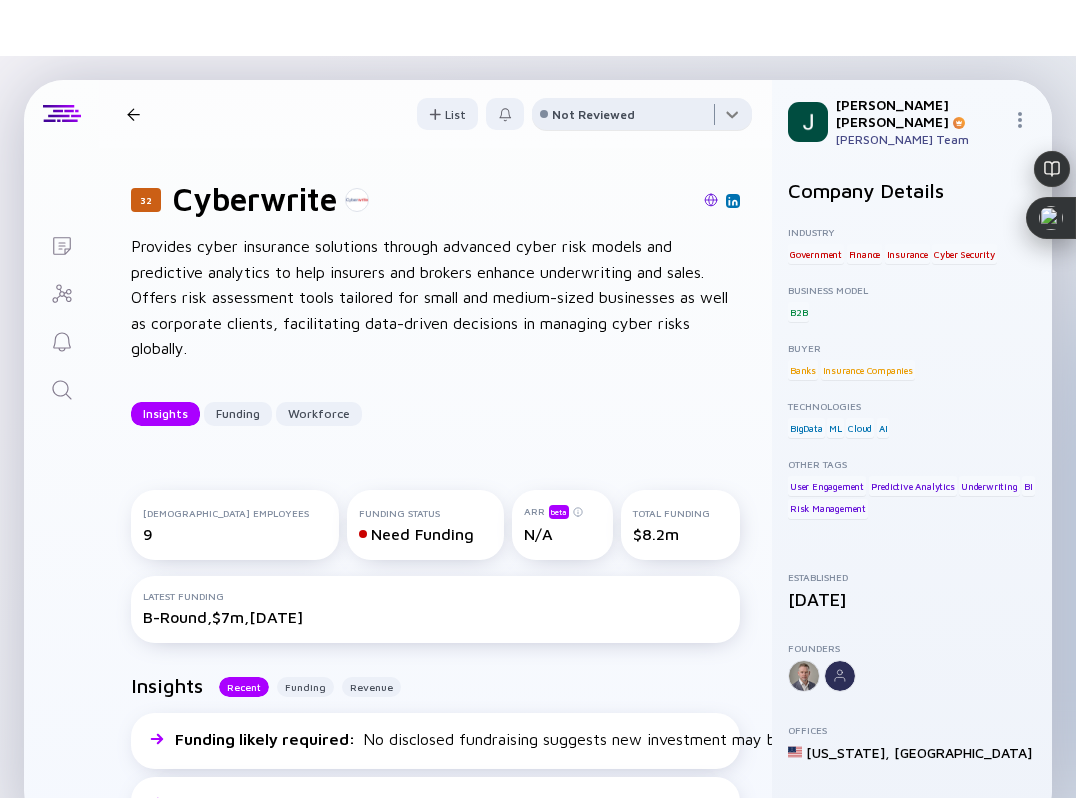click at bounding box center [642, 118] 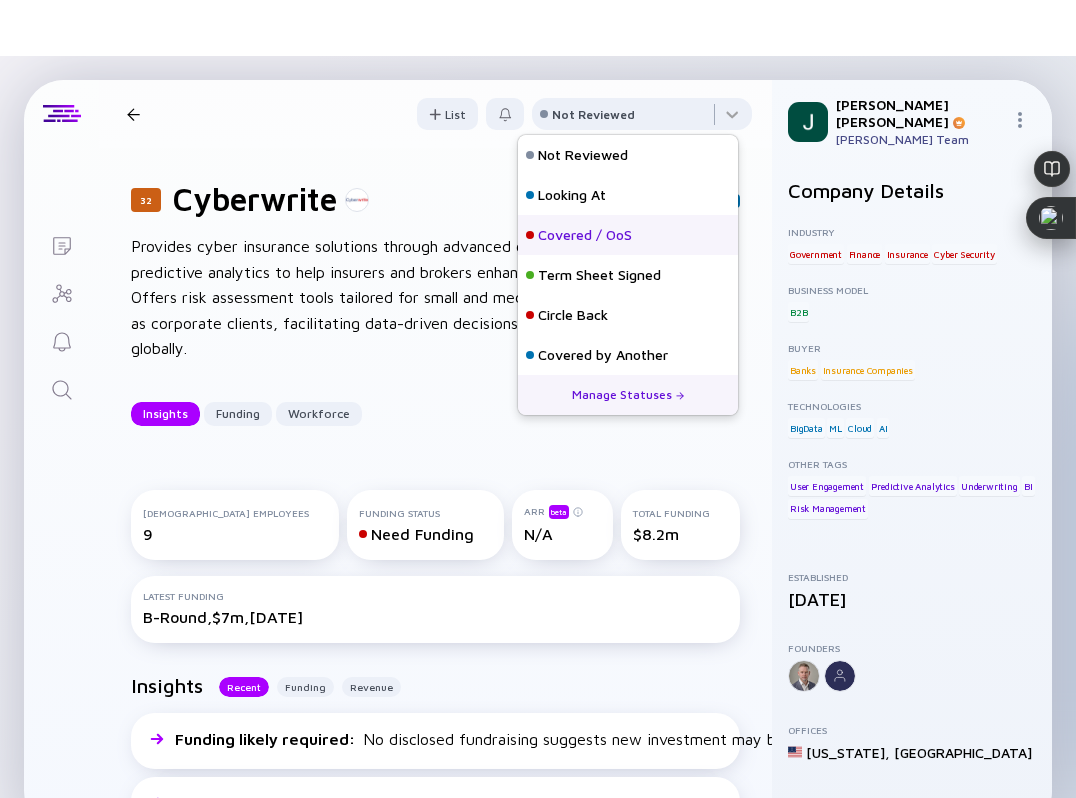 click on "Covered / OoS" at bounding box center (585, 235) 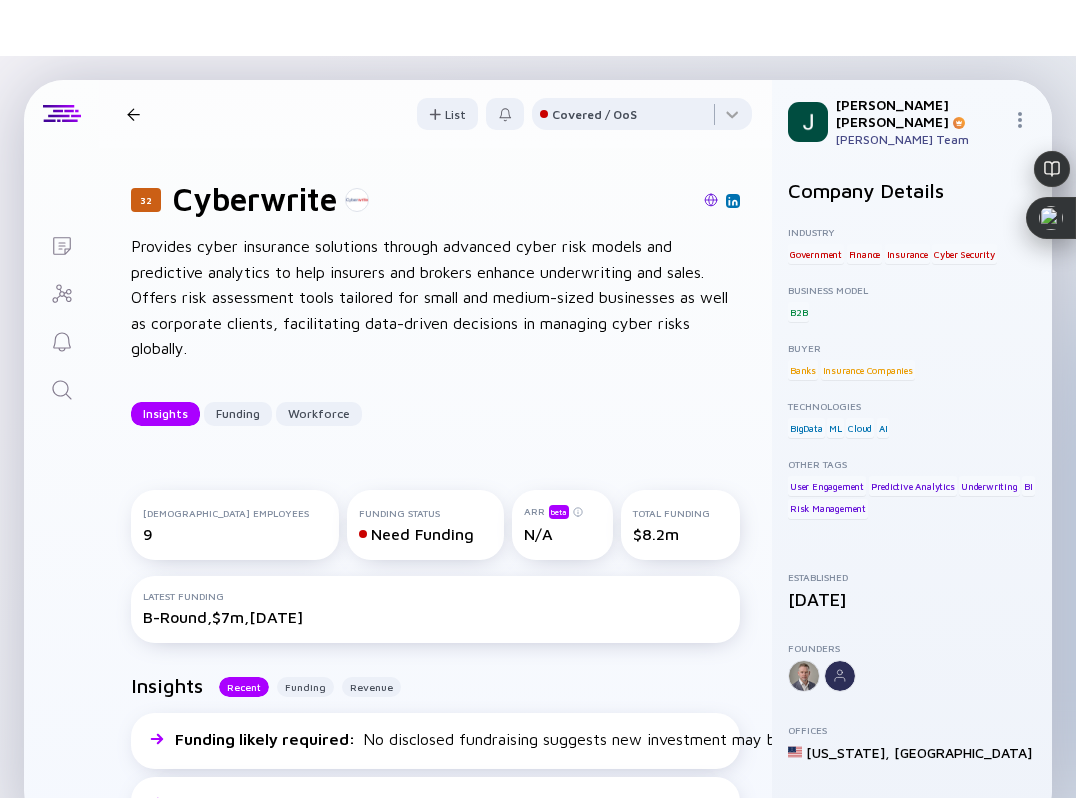 click at bounding box center (133, 114) 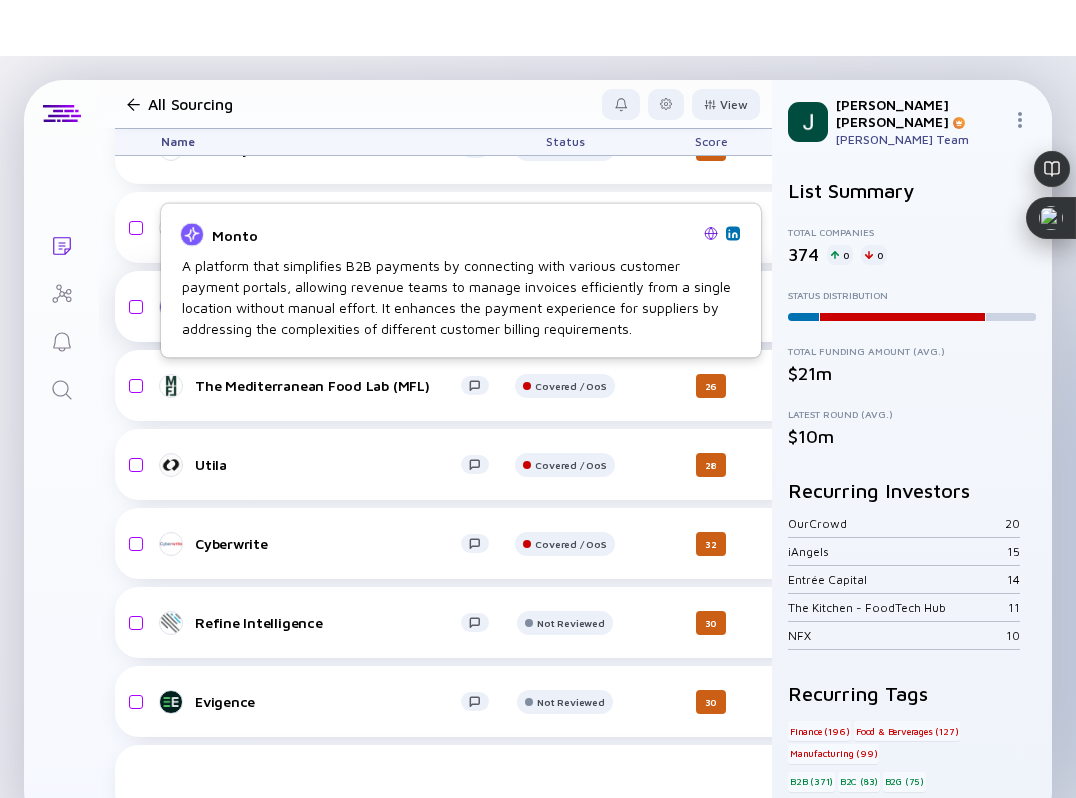 scroll, scrollTop: 22954, scrollLeft: 0, axis: vertical 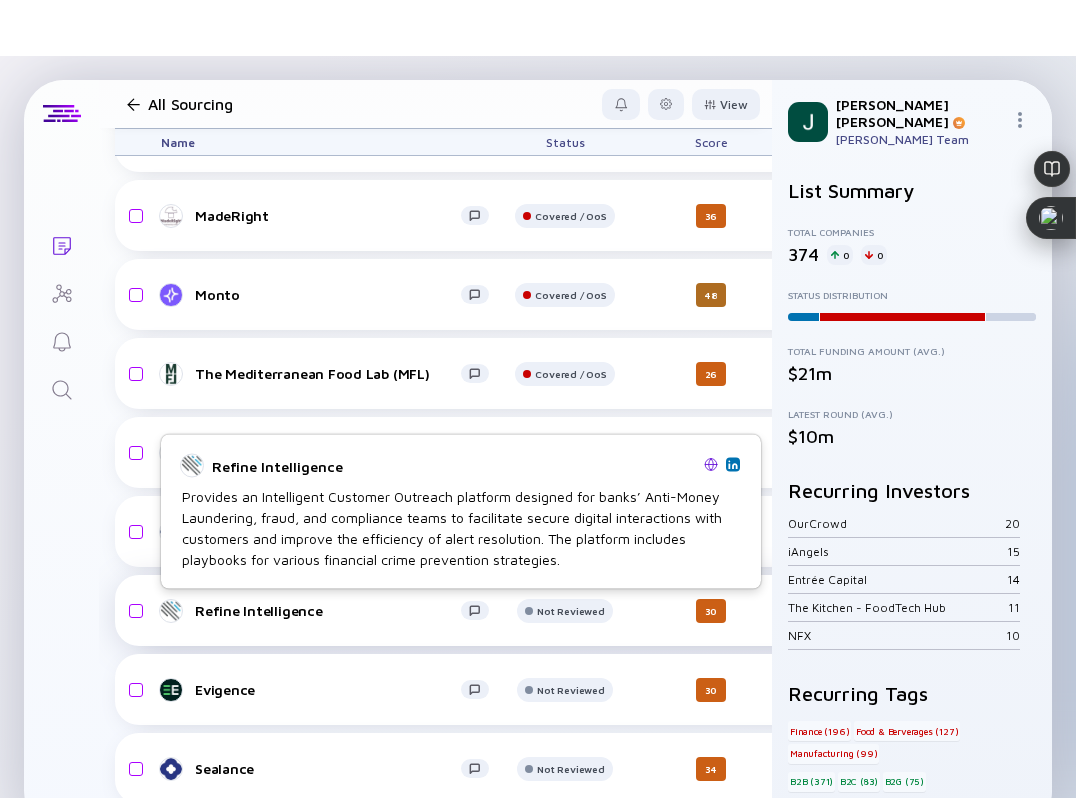click on "Refine Intelligence" at bounding box center [328, 610] 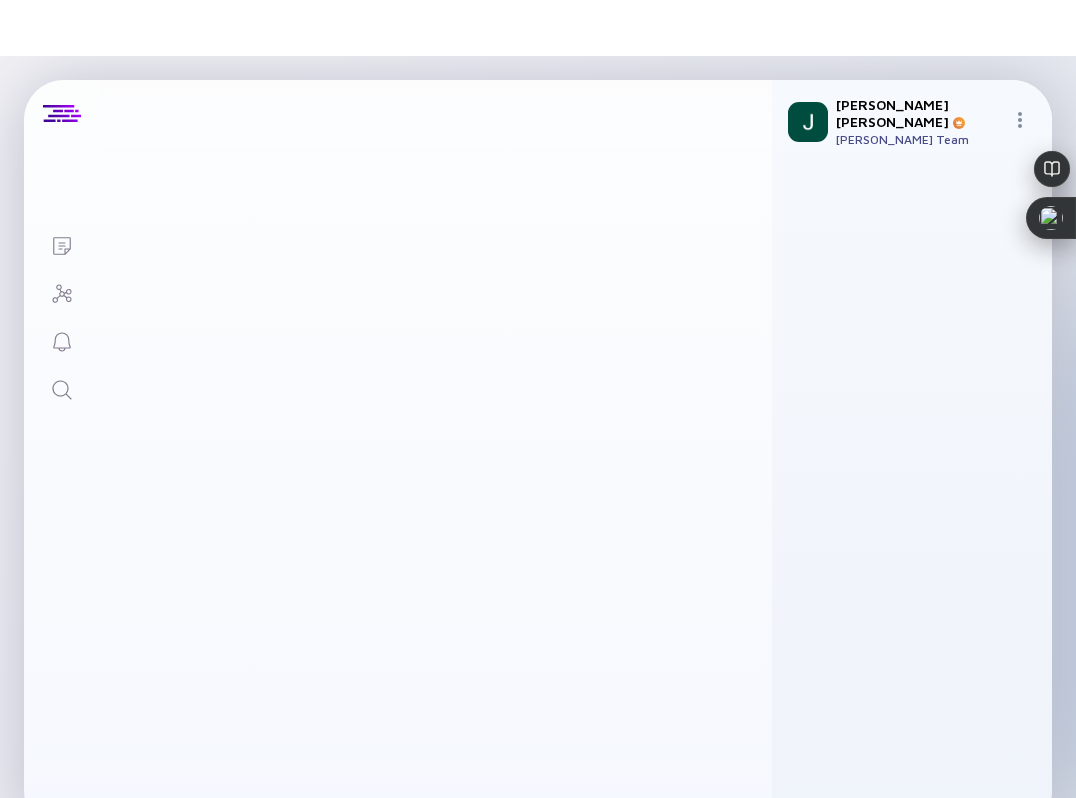 scroll, scrollTop: 0, scrollLeft: 0, axis: both 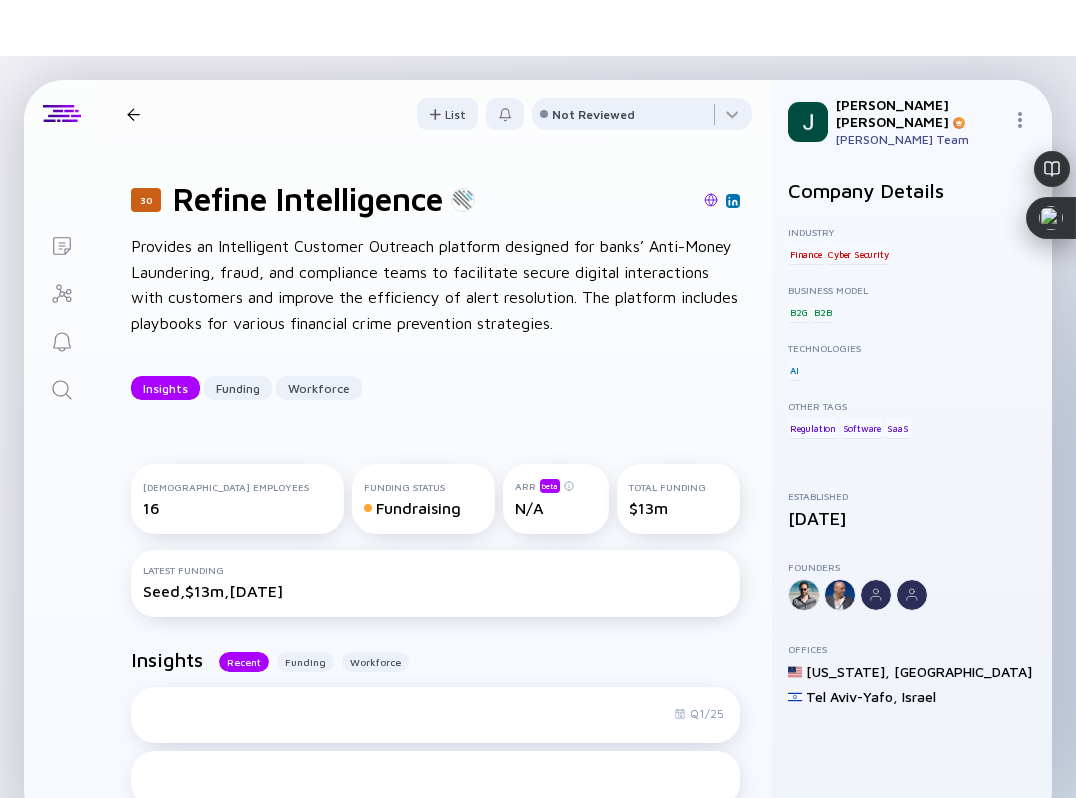 click at bounding box center [711, 201] 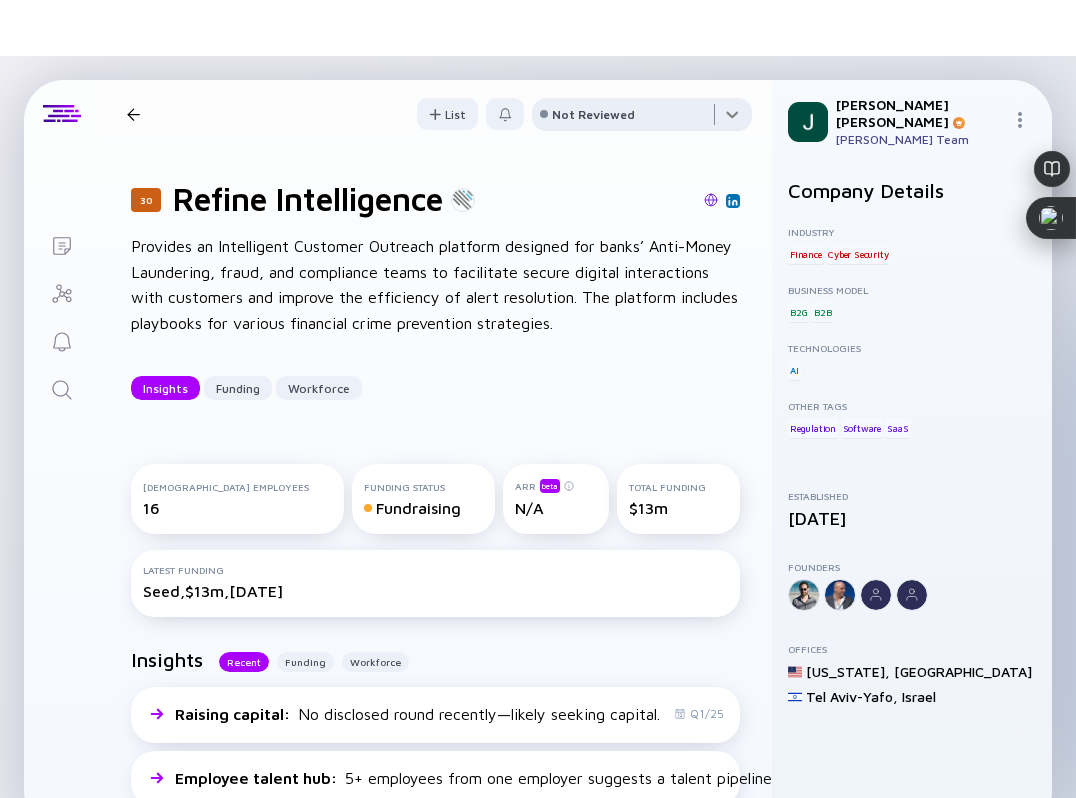 click at bounding box center [642, 118] 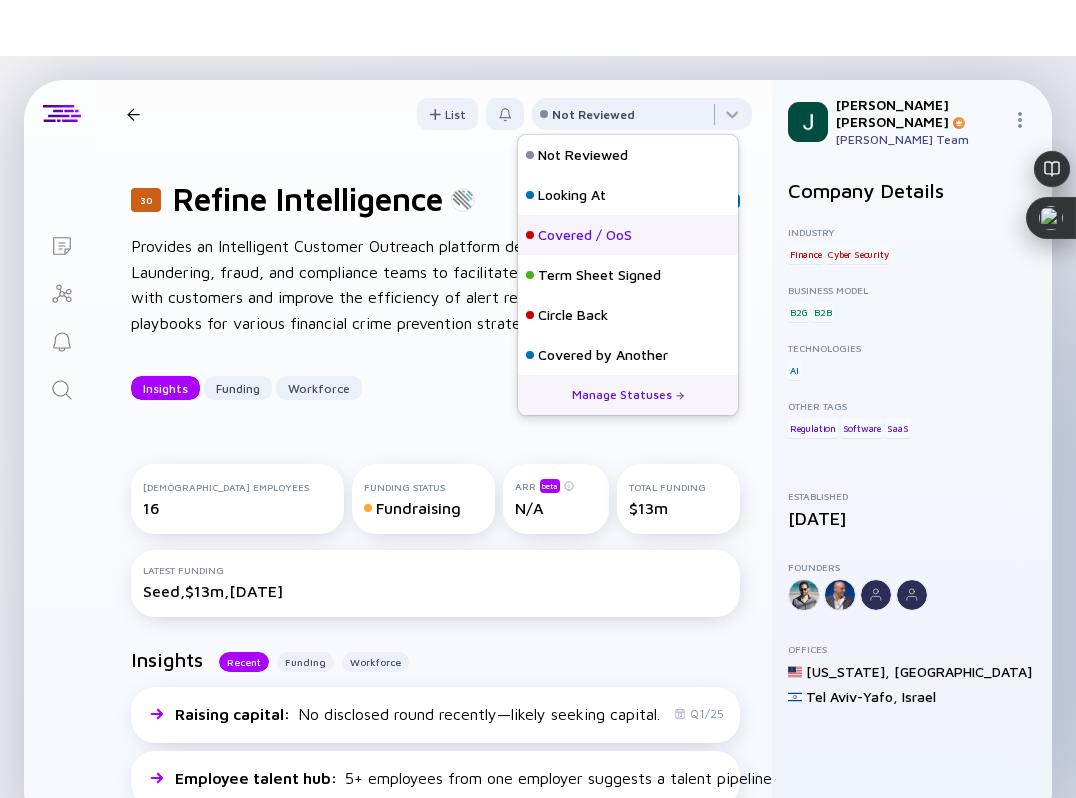 click on "Covered / OoS" at bounding box center (585, 235) 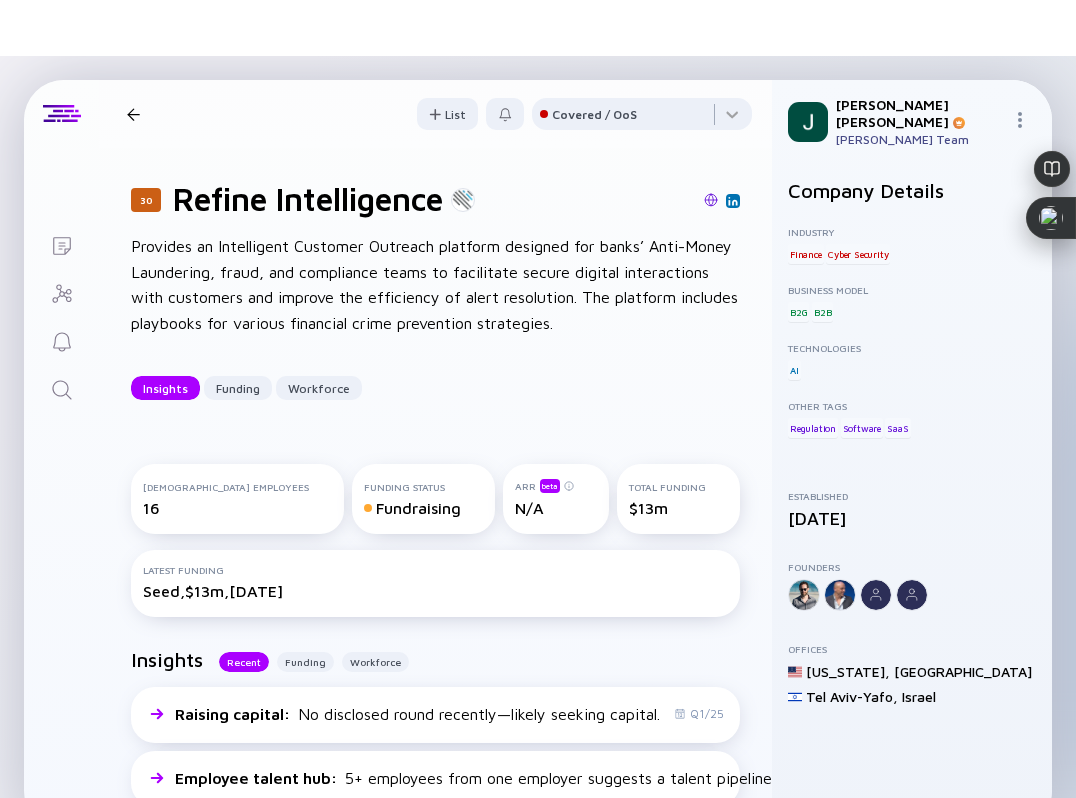 click on "30 Refine Intelligence Insights Funding Workforce" at bounding box center [335, 114] 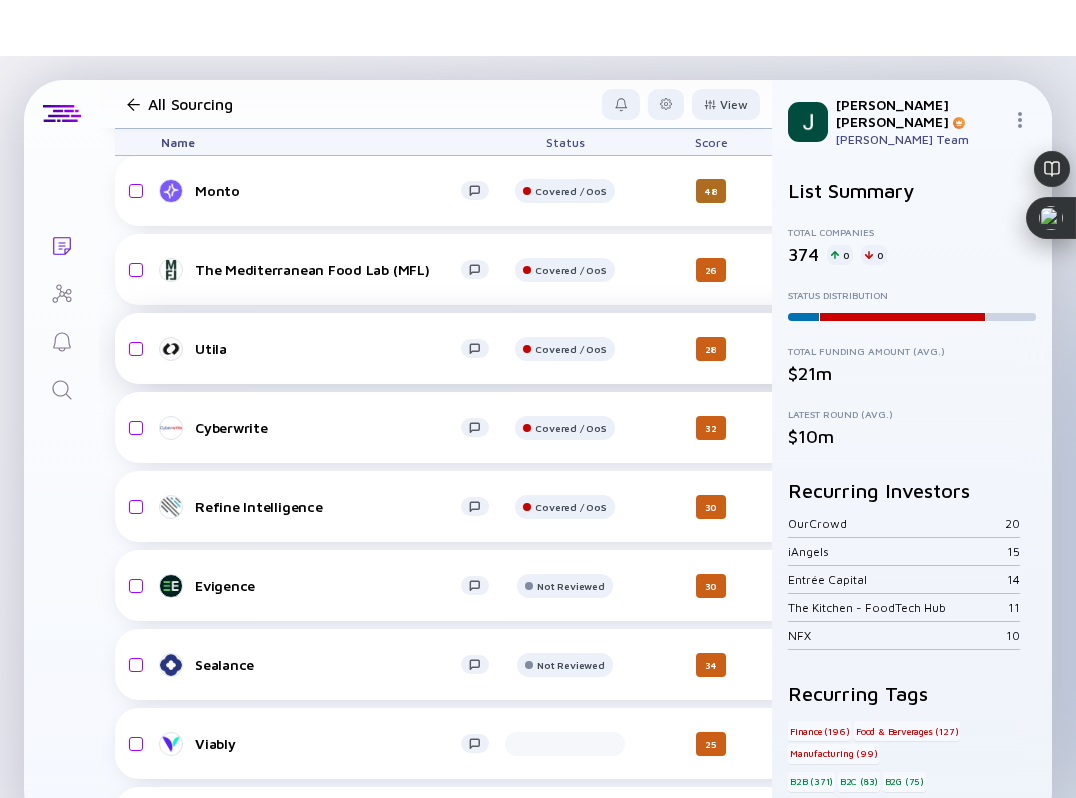 scroll, scrollTop: 23072, scrollLeft: 0, axis: vertical 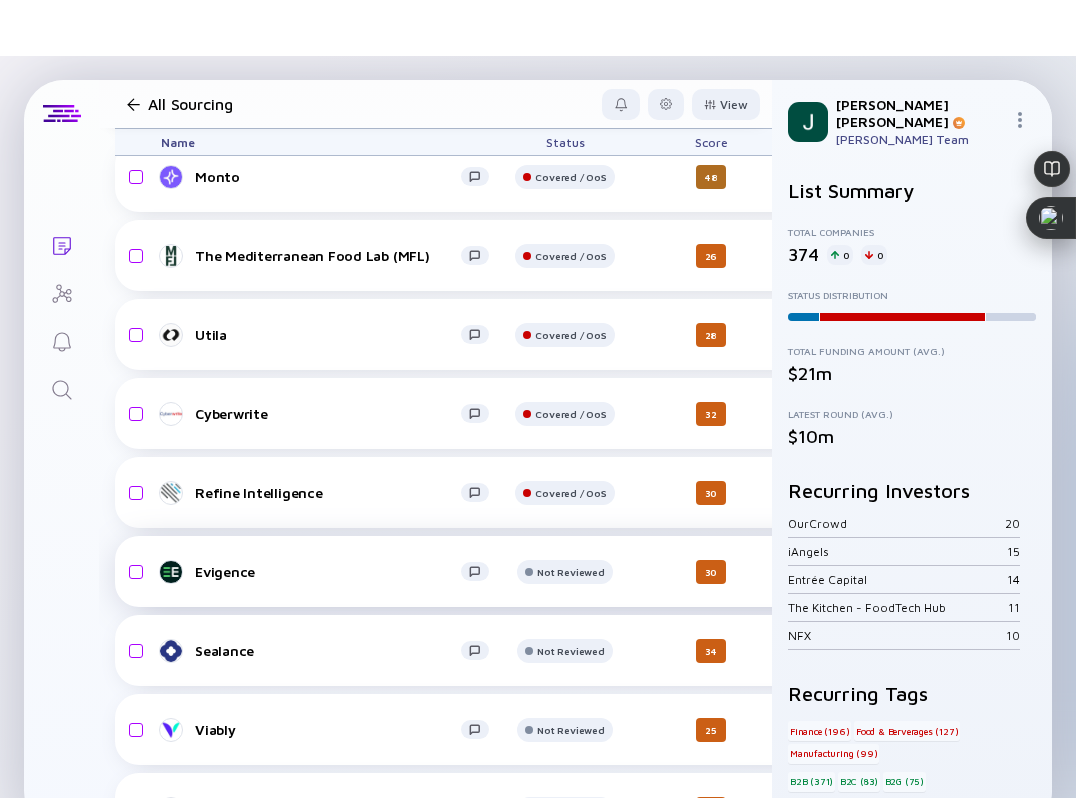click on "Evigence Not Reviewed 30 4 days ago N/A B2B IT Hardware headcount-evigence-sensors 30 2 Headcount salesColumn-evigence-sensors 3 ( 10% ) Sales marketingColumn-evigence-sensors 0 Marketing B-Round $18m,
Jan 2023" at bounding box center [1036, 571] 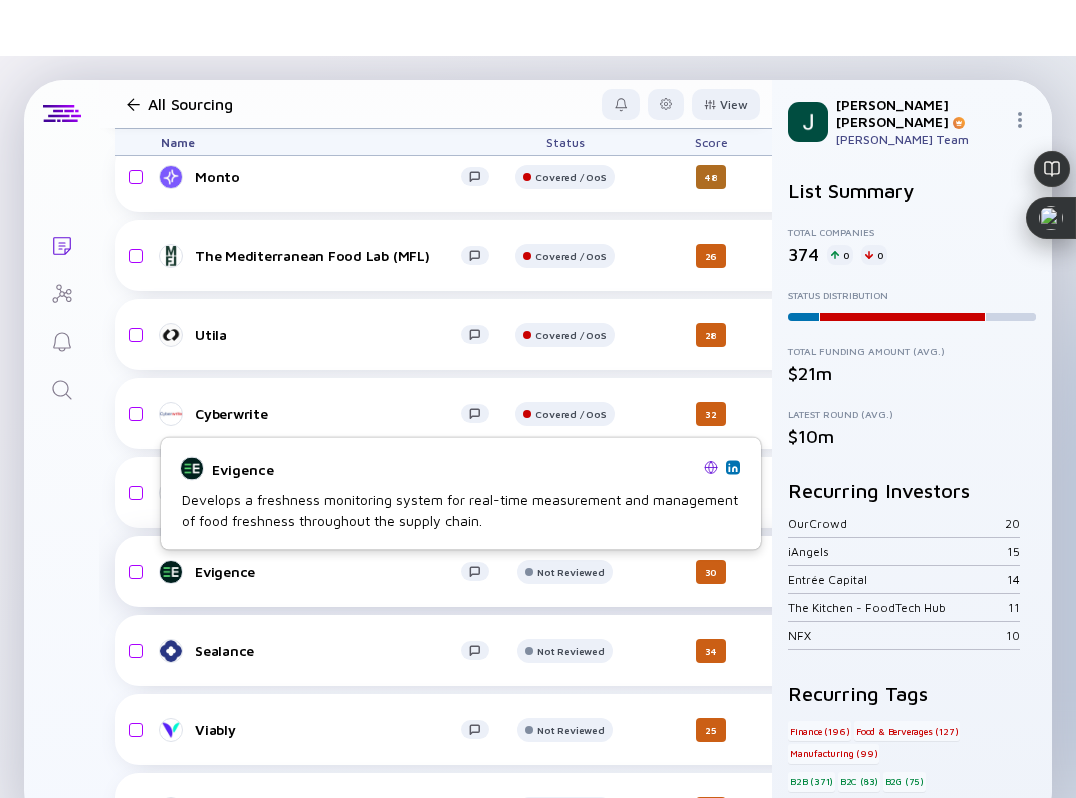 click on "Evigence" at bounding box center [328, 571] 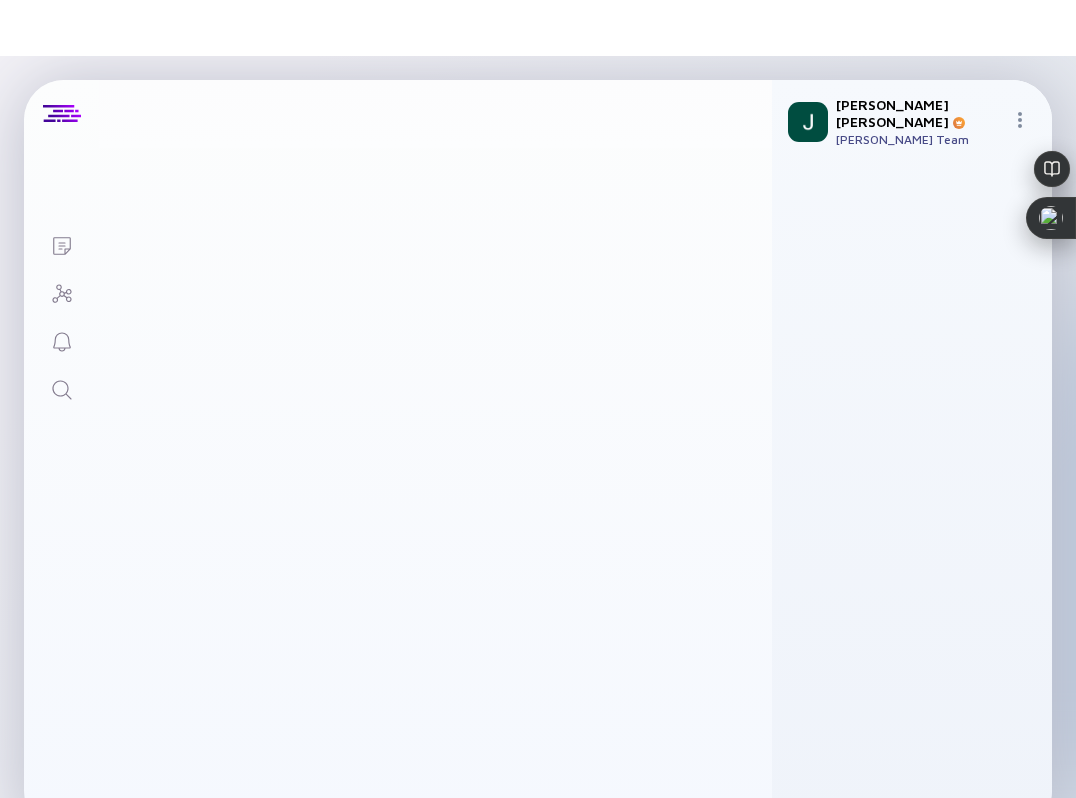 scroll, scrollTop: 0, scrollLeft: 0, axis: both 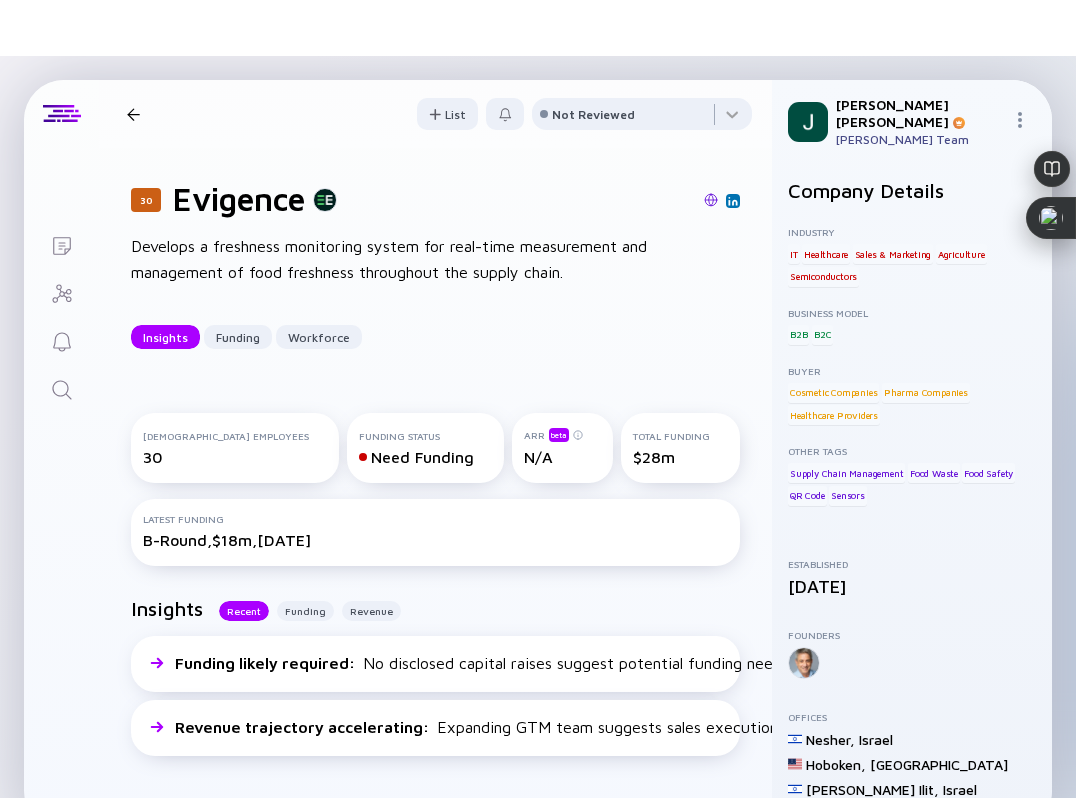 click at bounding box center [711, 200] 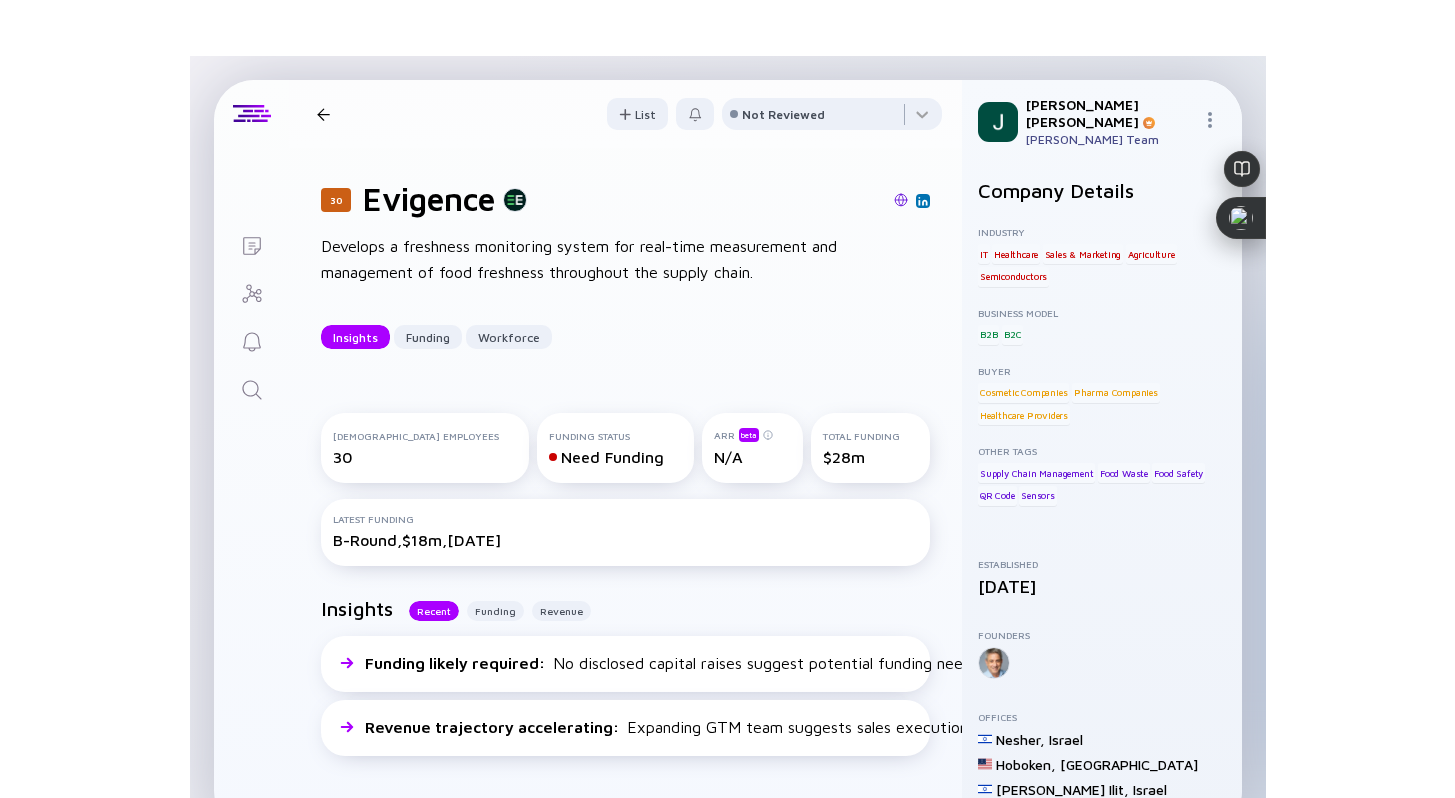 scroll, scrollTop: 0, scrollLeft: 0, axis: both 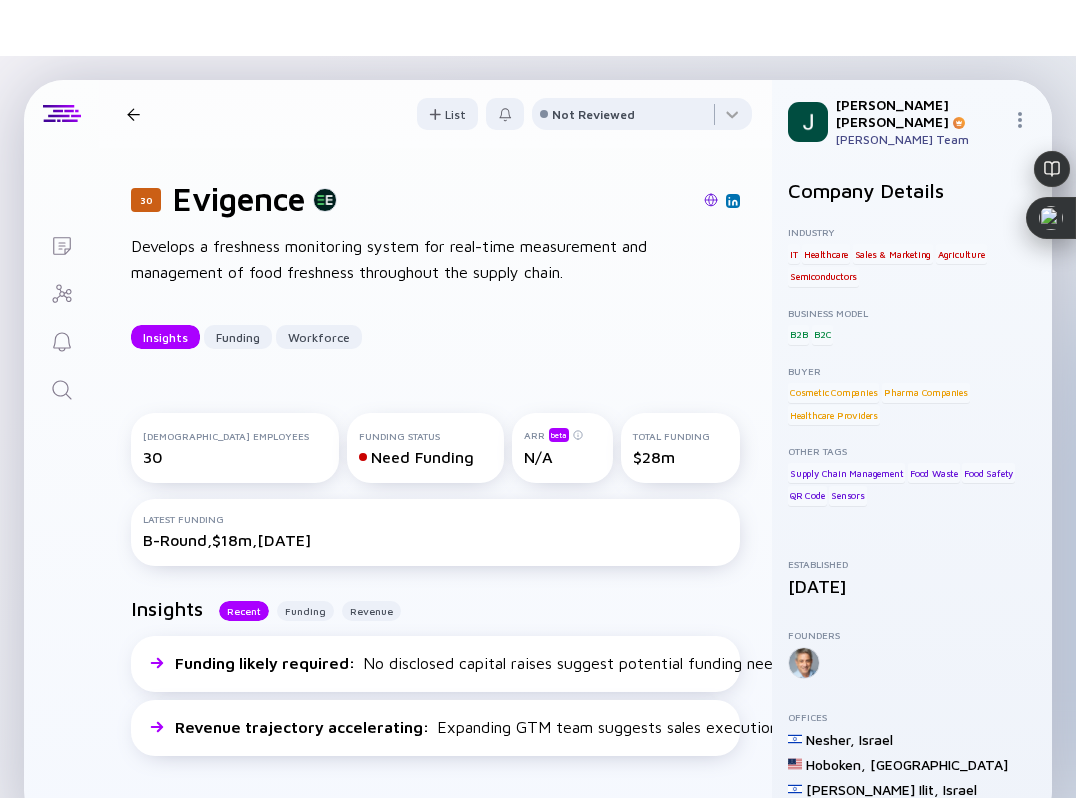 click on "30 Evigence Insights Funding Workforce List Not Reviewed" at bounding box center [435, 114] 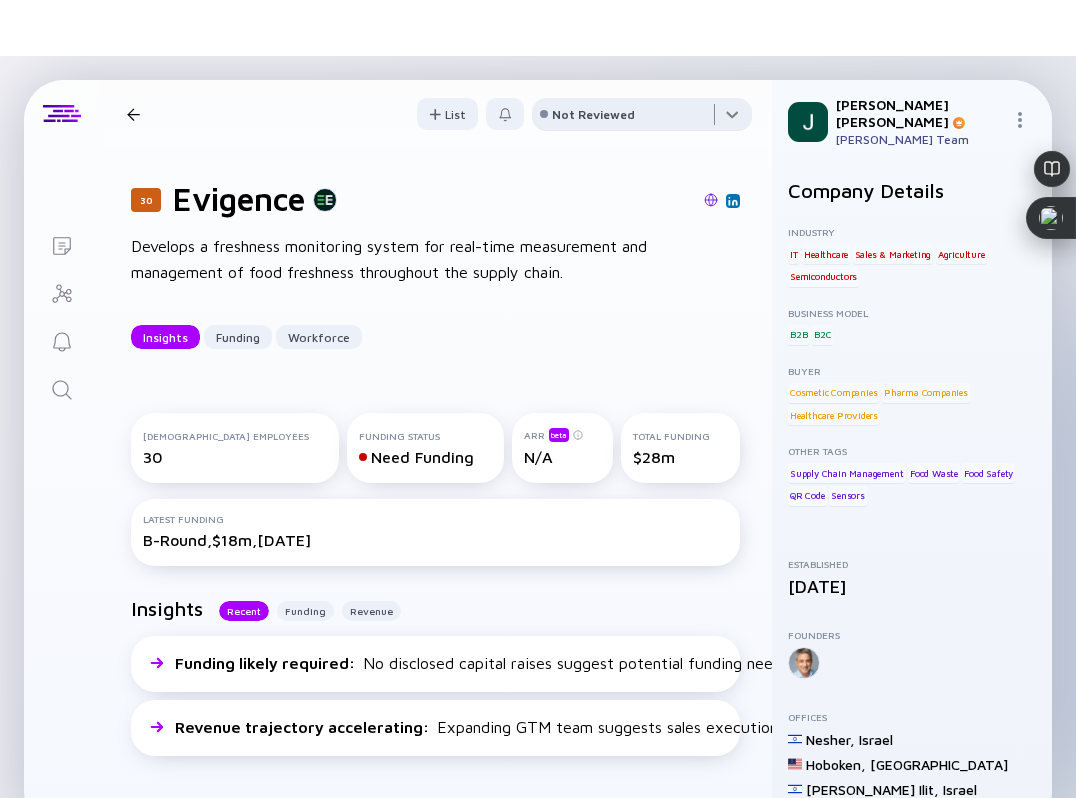 click at bounding box center (642, 118) 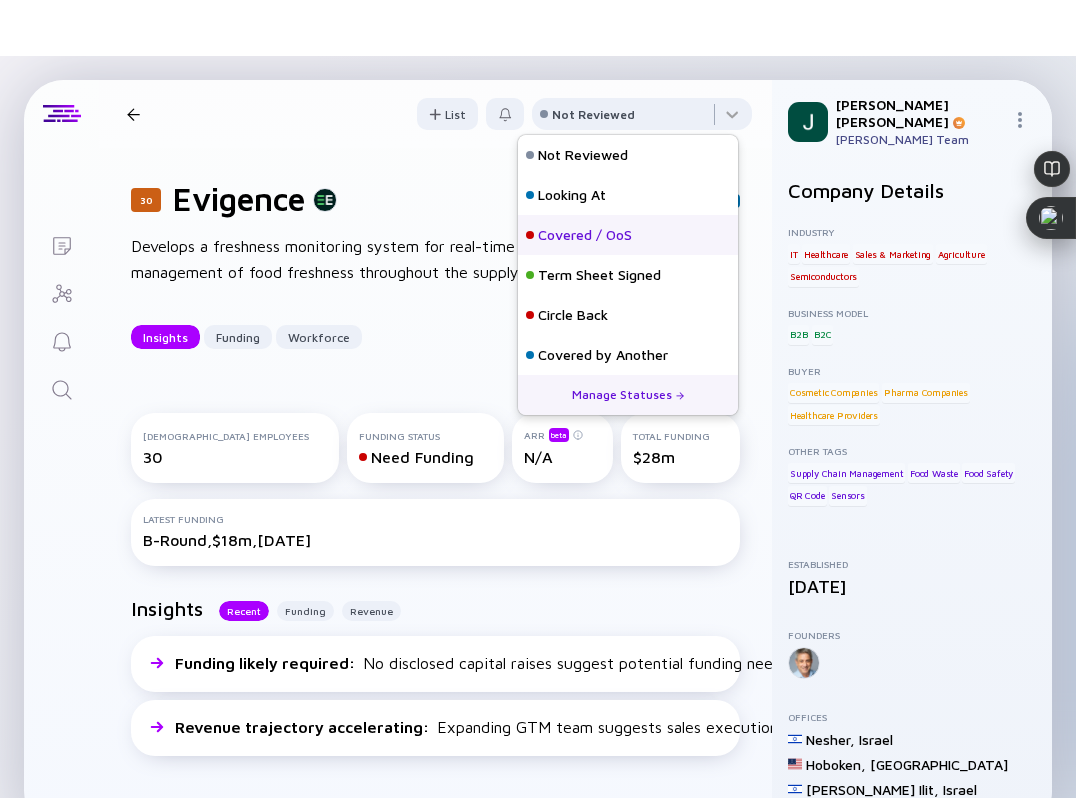 click on "Covered / OoS" at bounding box center (585, 235) 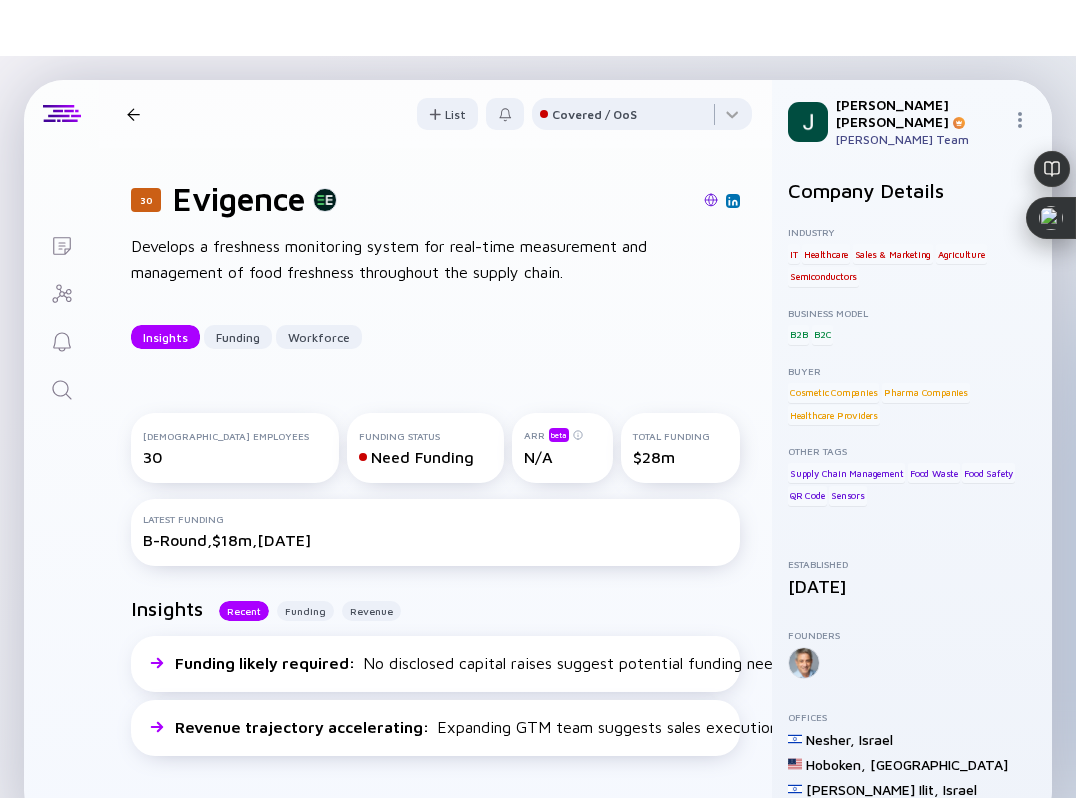 click at bounding box center (133, 114) 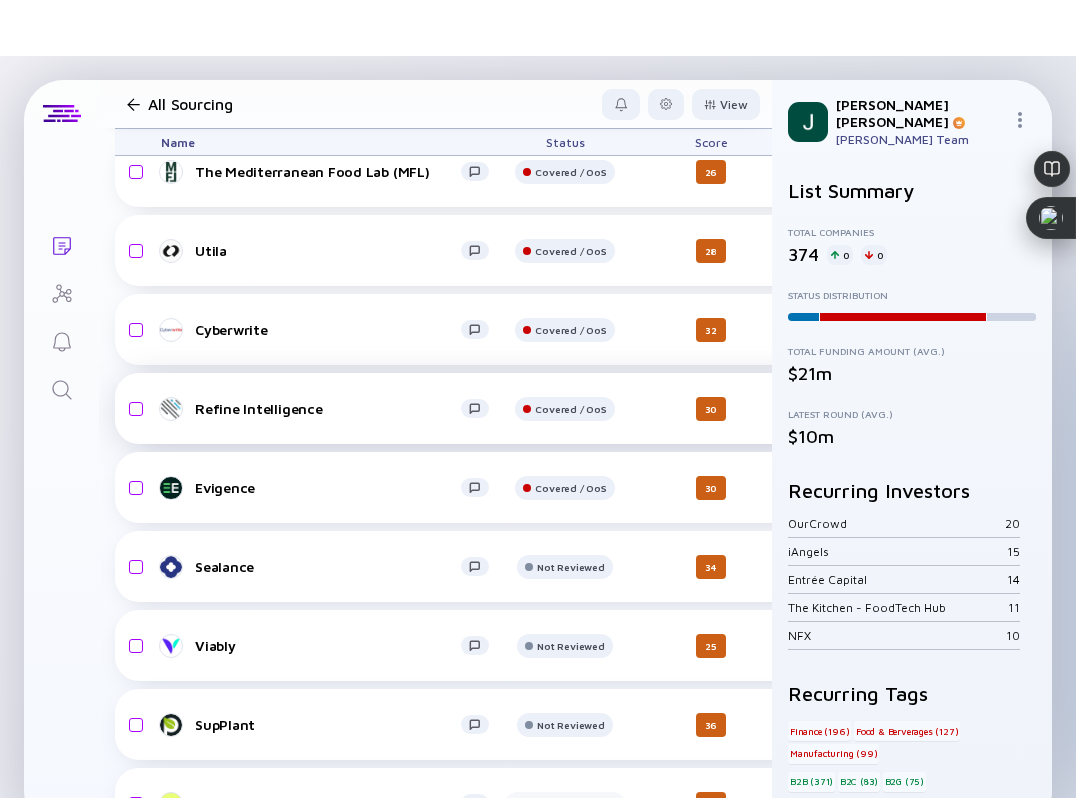 scroll, scrollTop: 23157, scrollLeft: 0, axis: vertical 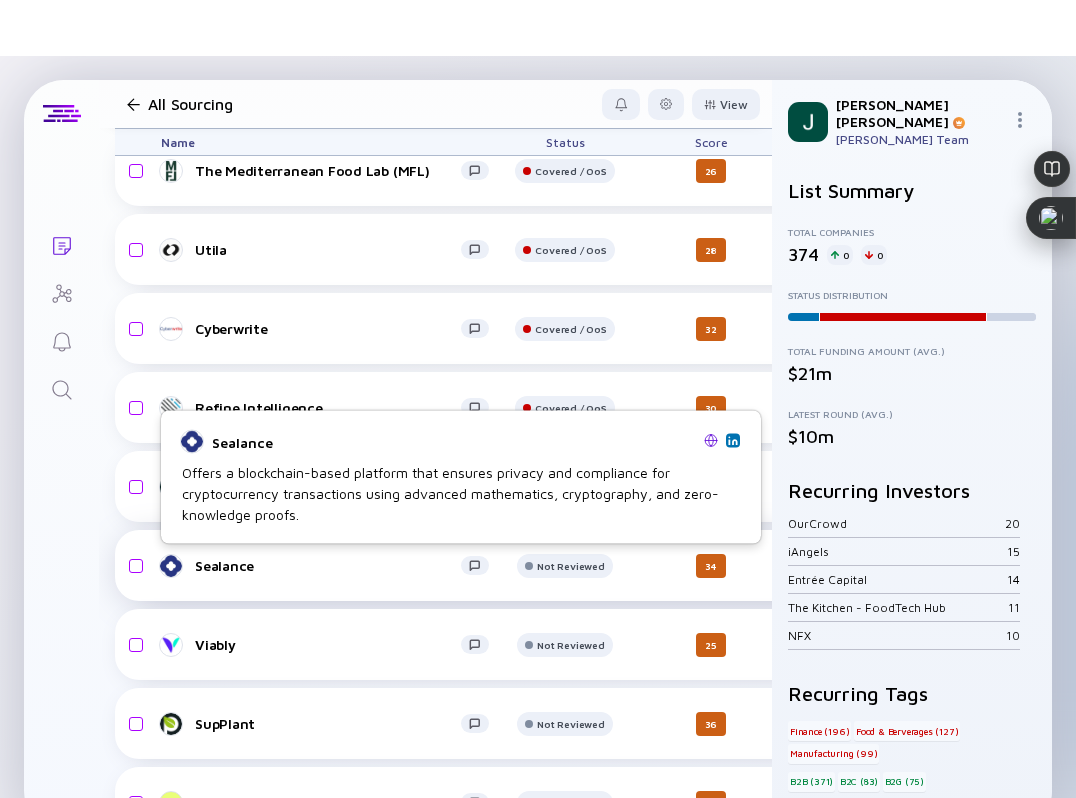click on "Sealance" at bounding box center [328, 565] 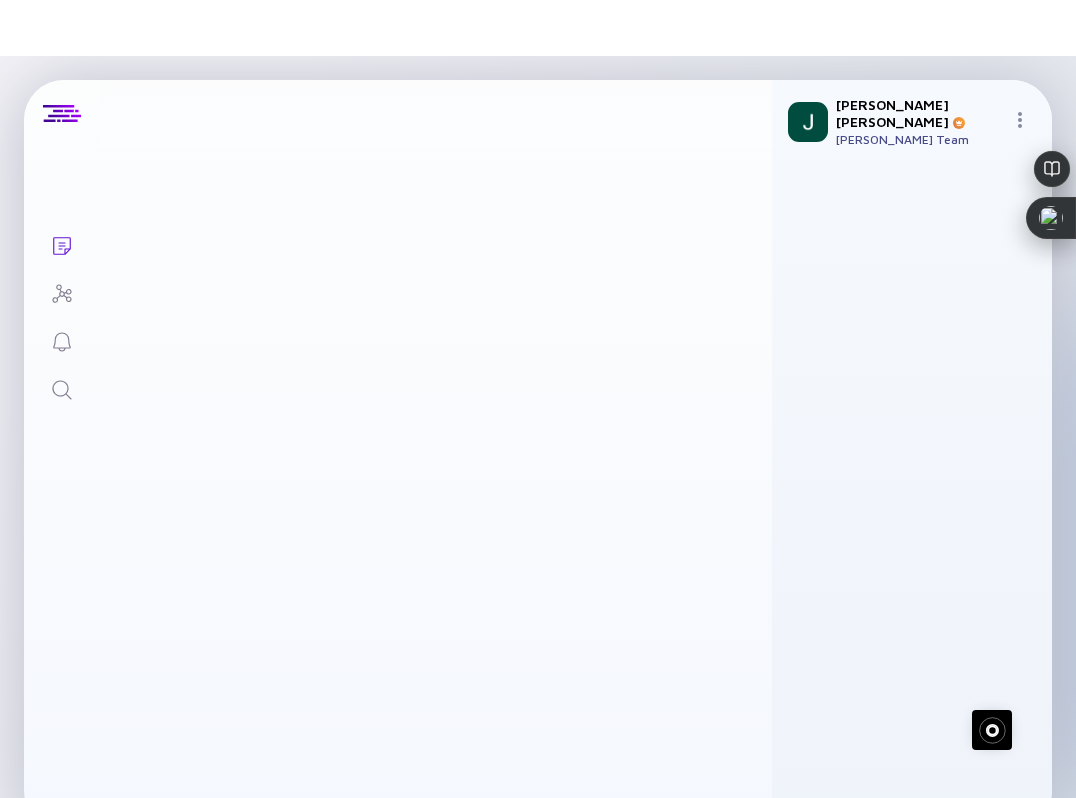 scroll, scrollTop: 0, scrollLeft: 0, axis: both 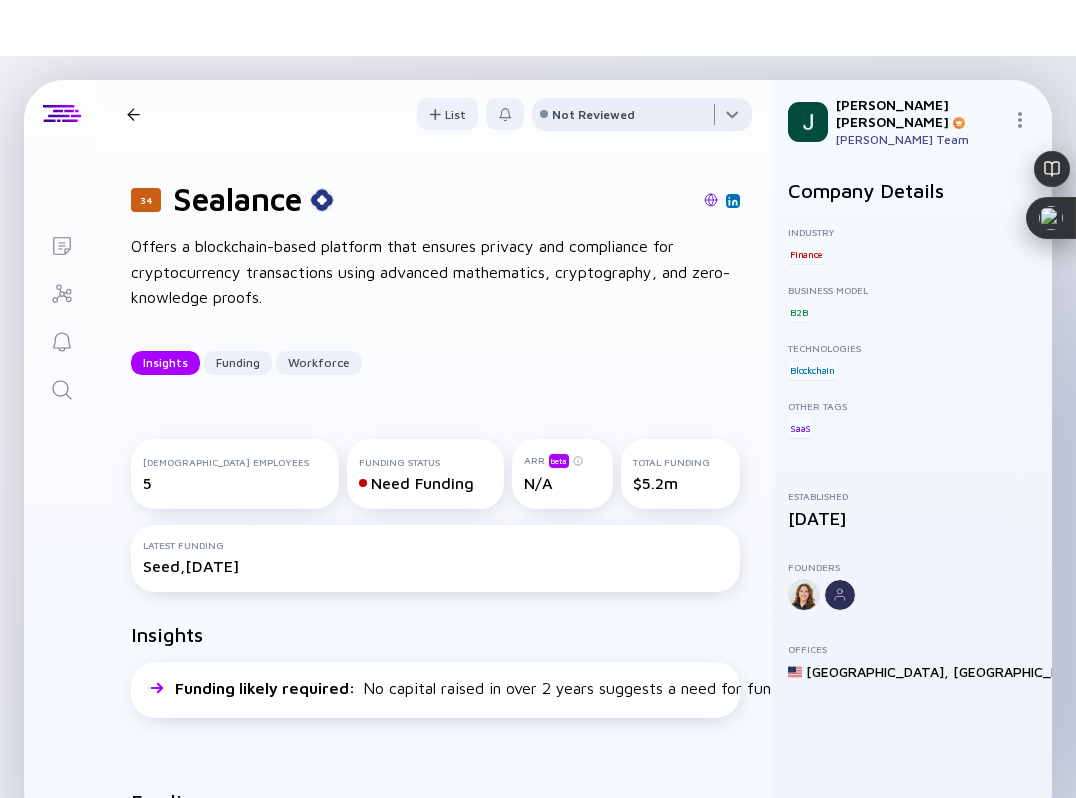 click at bounding box center [642, 118] 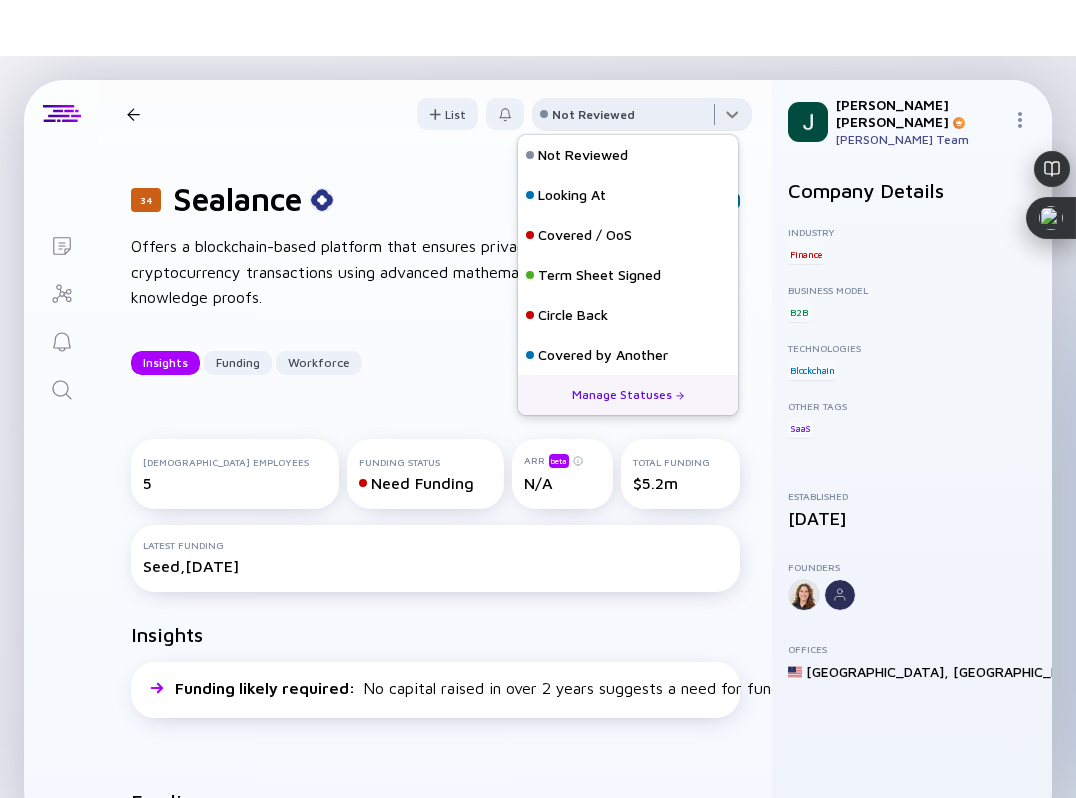 scroll, scrollTop: 8, scrollLeft: 0, axis: vertical 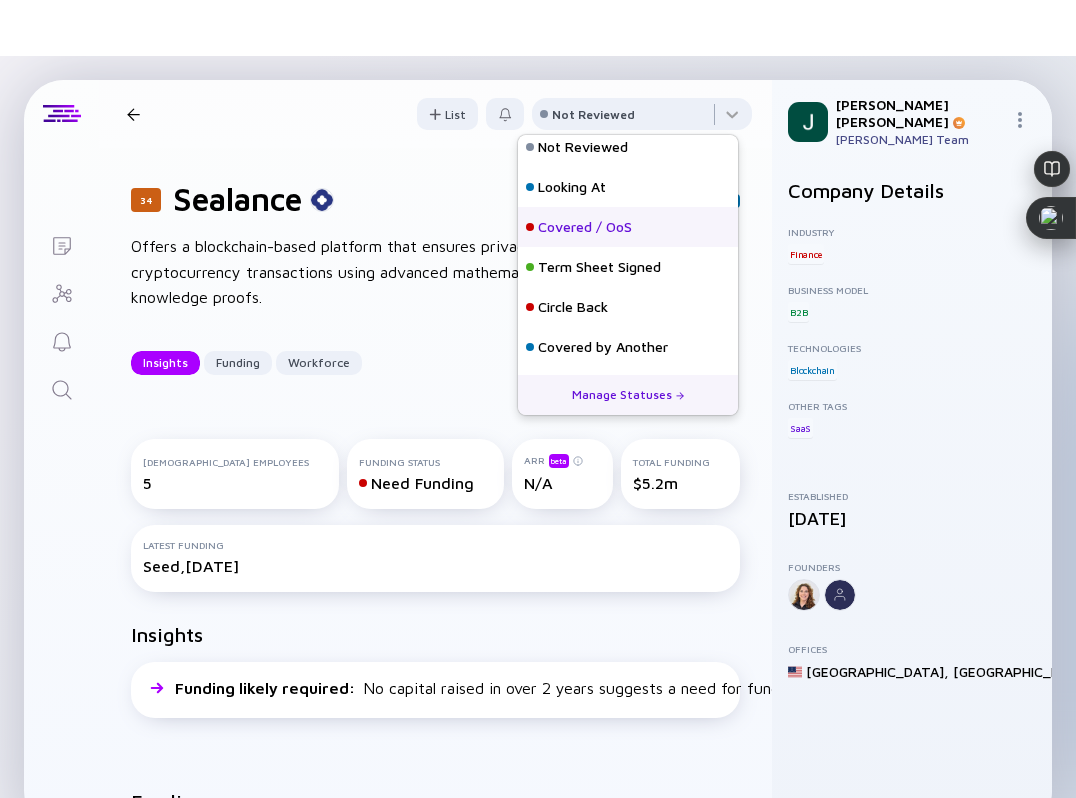 click on "Covered / OoS" at bounding box center (585, 227) 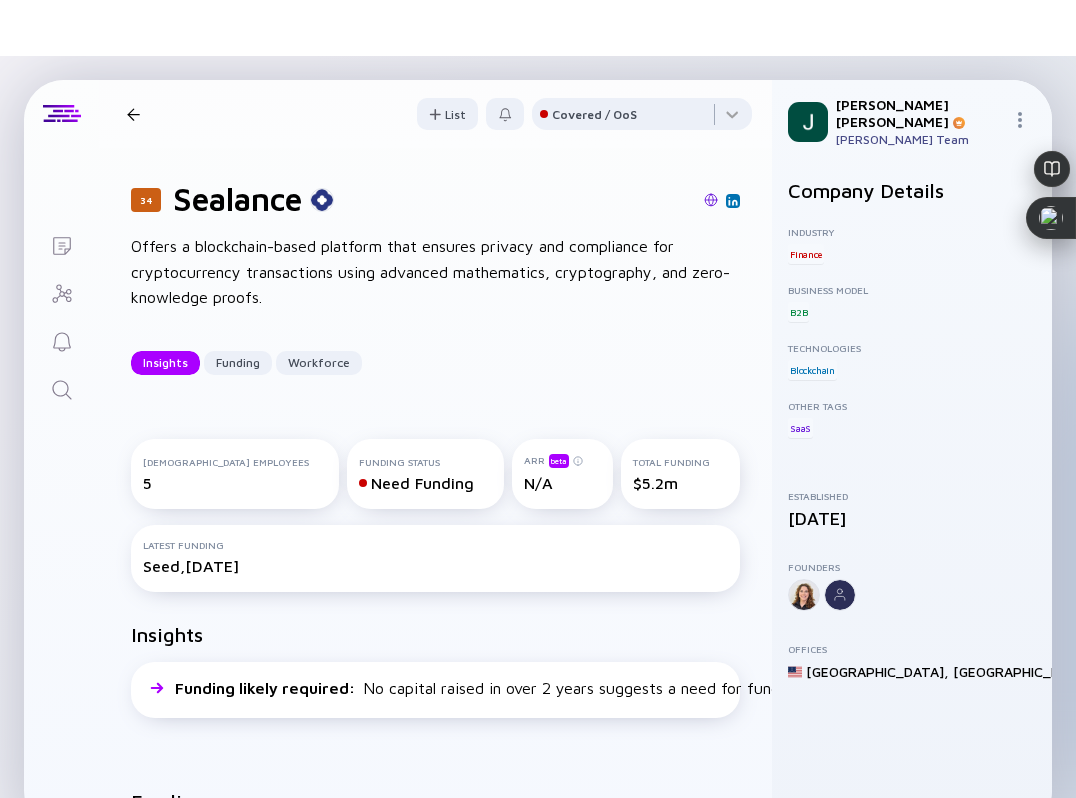 click at bounding box center (133, 114) 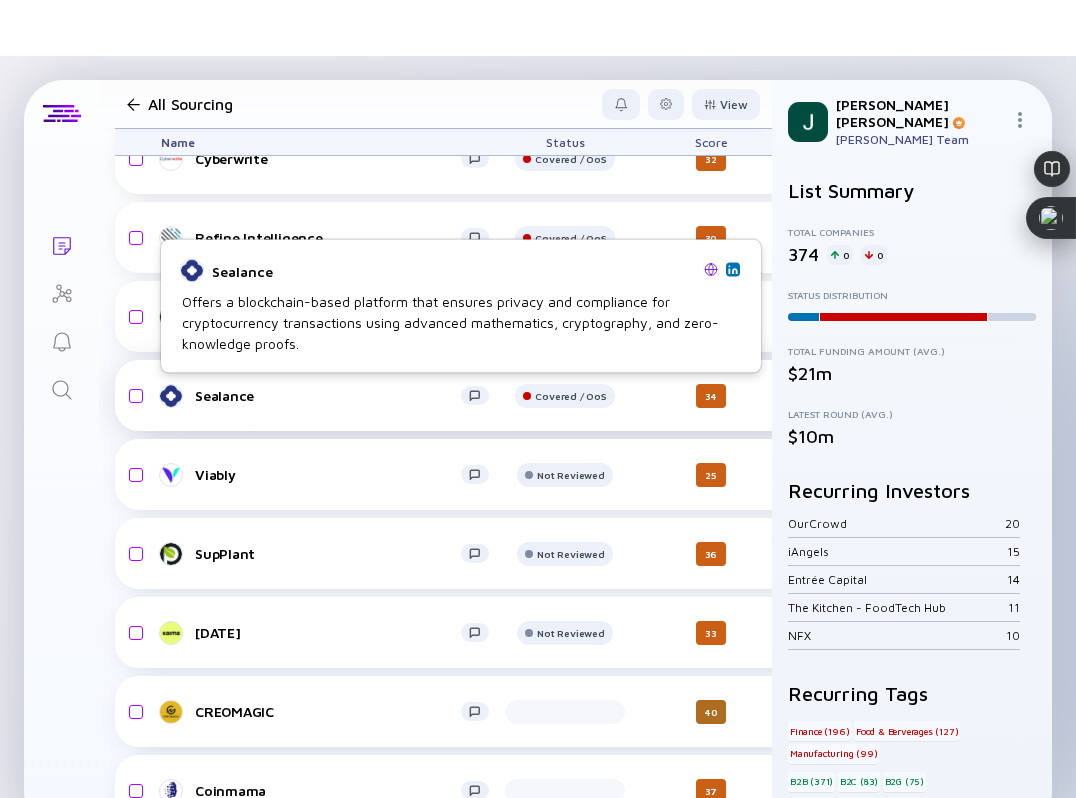 scroll, scrollTop: 23328, scrollLeft: 0, axis: vertical 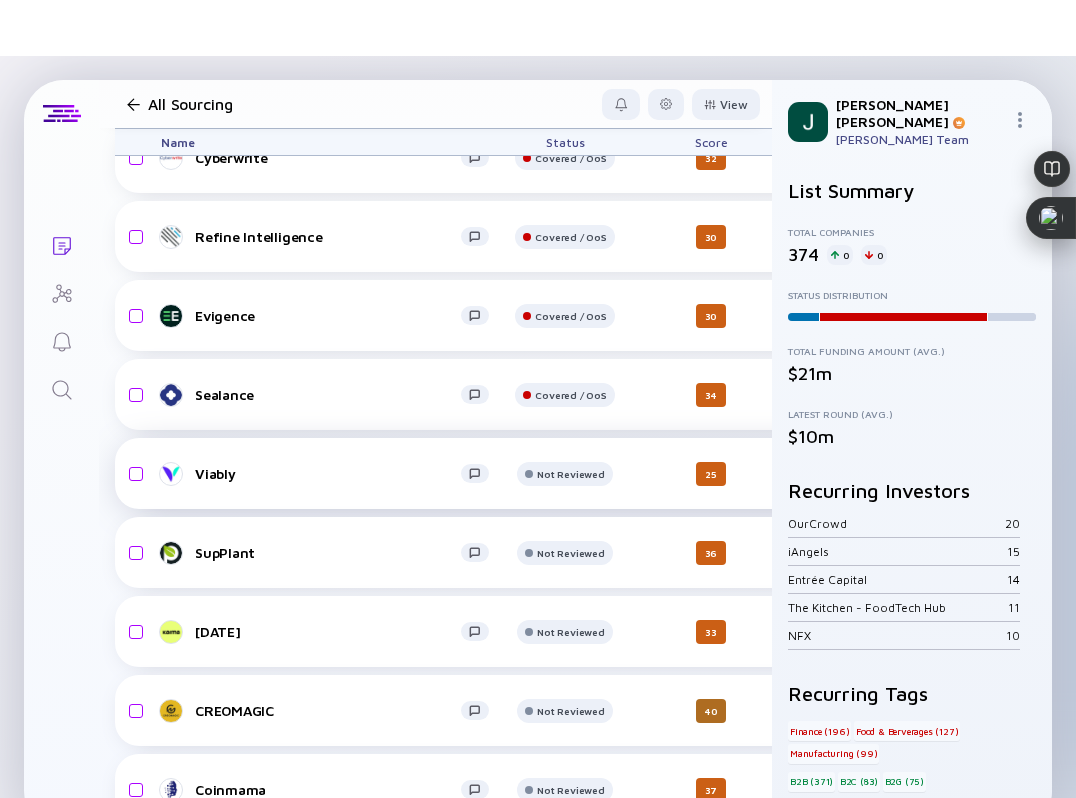 click on "Viably" at bounding box center [328, 473] 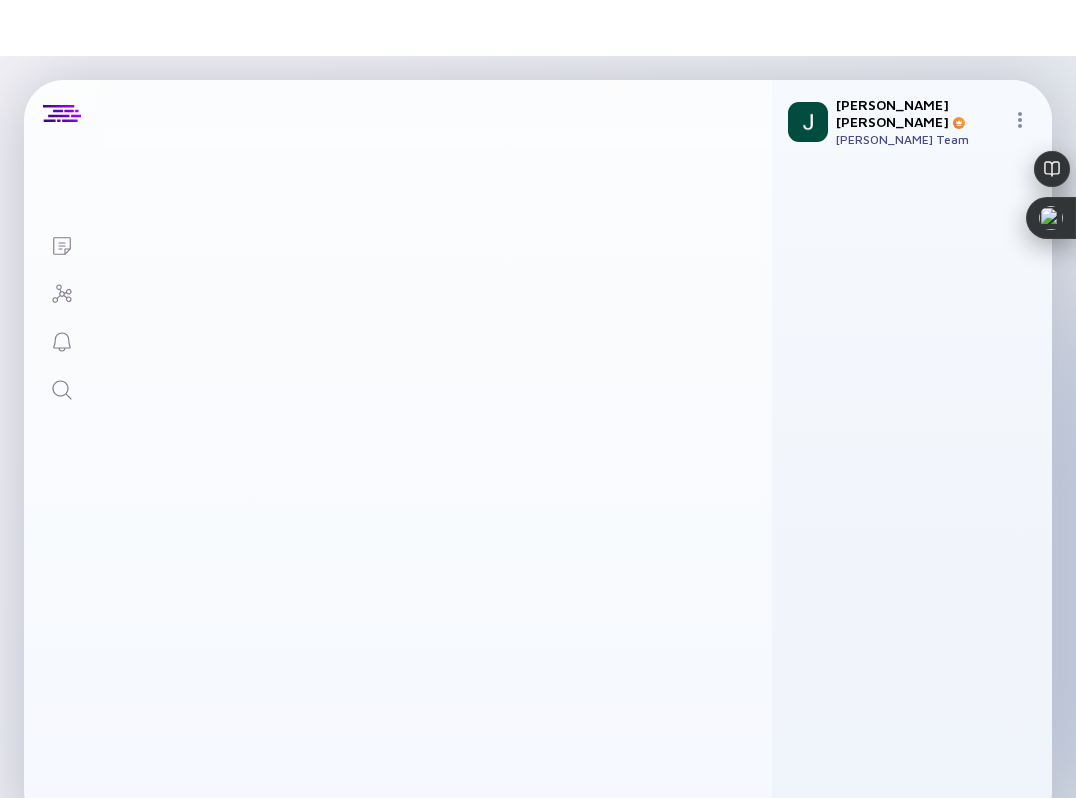 scroll, scrollTop: 0, scrollLeft: 0, axis: both 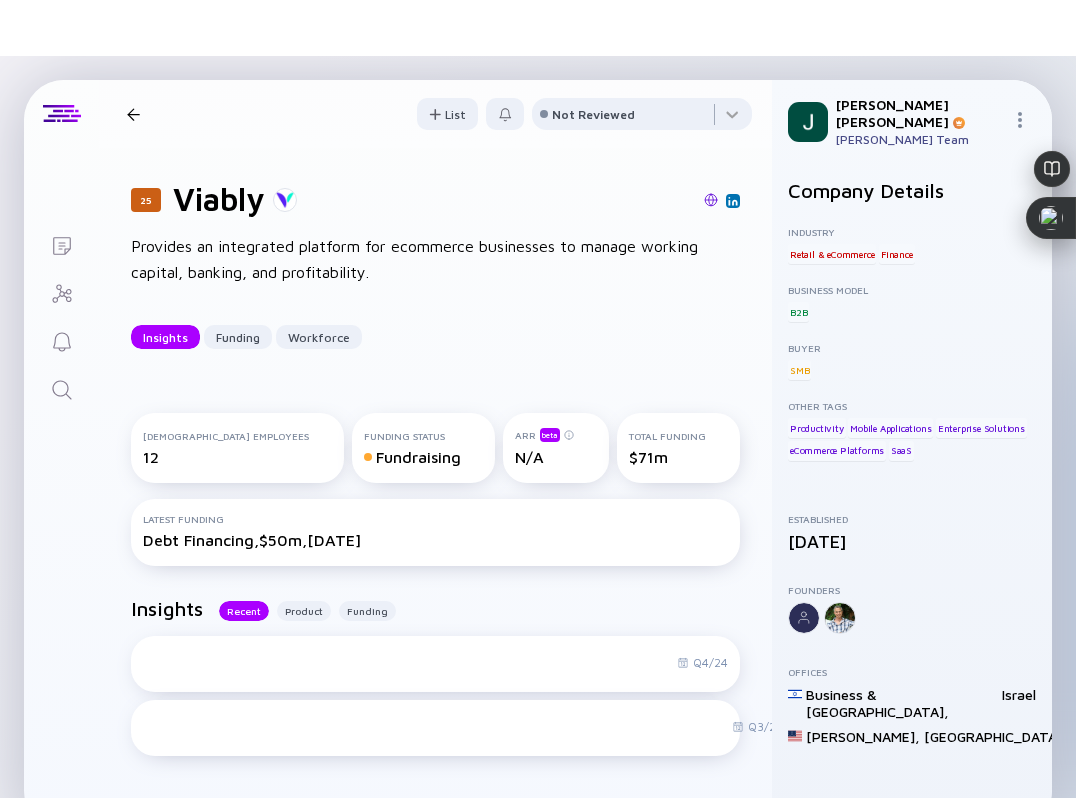click at bounding box center (711, 200) 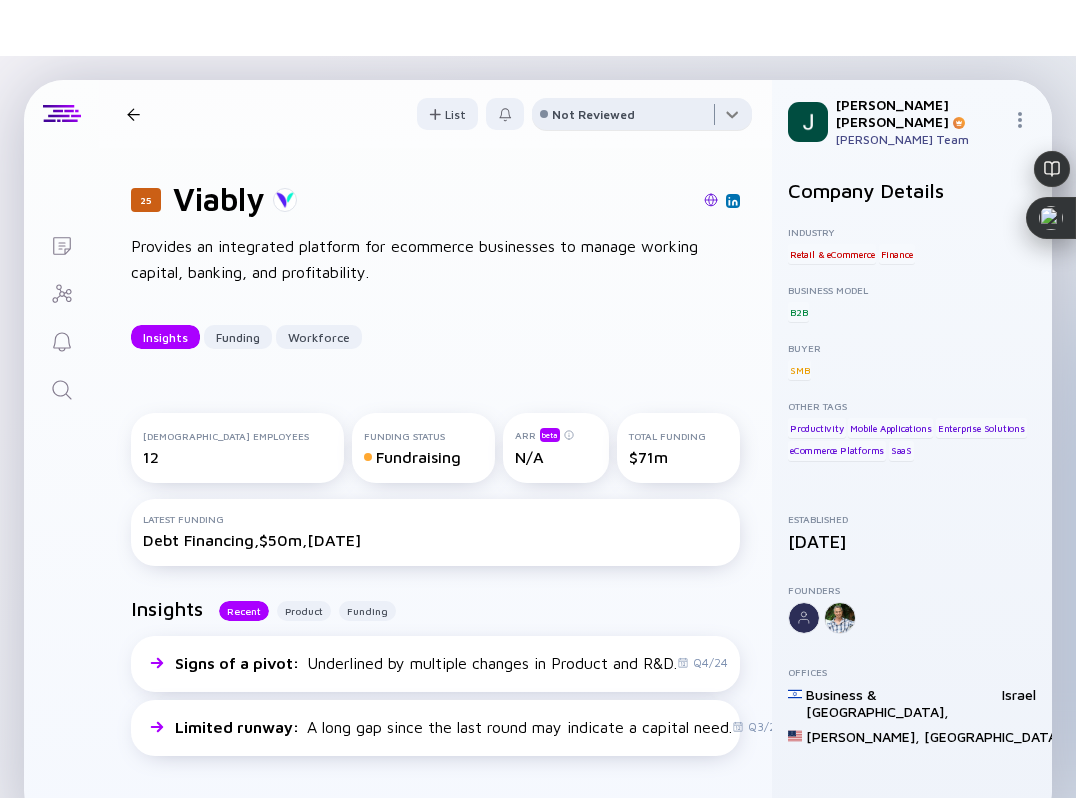 click at bounding box center [642, 118] 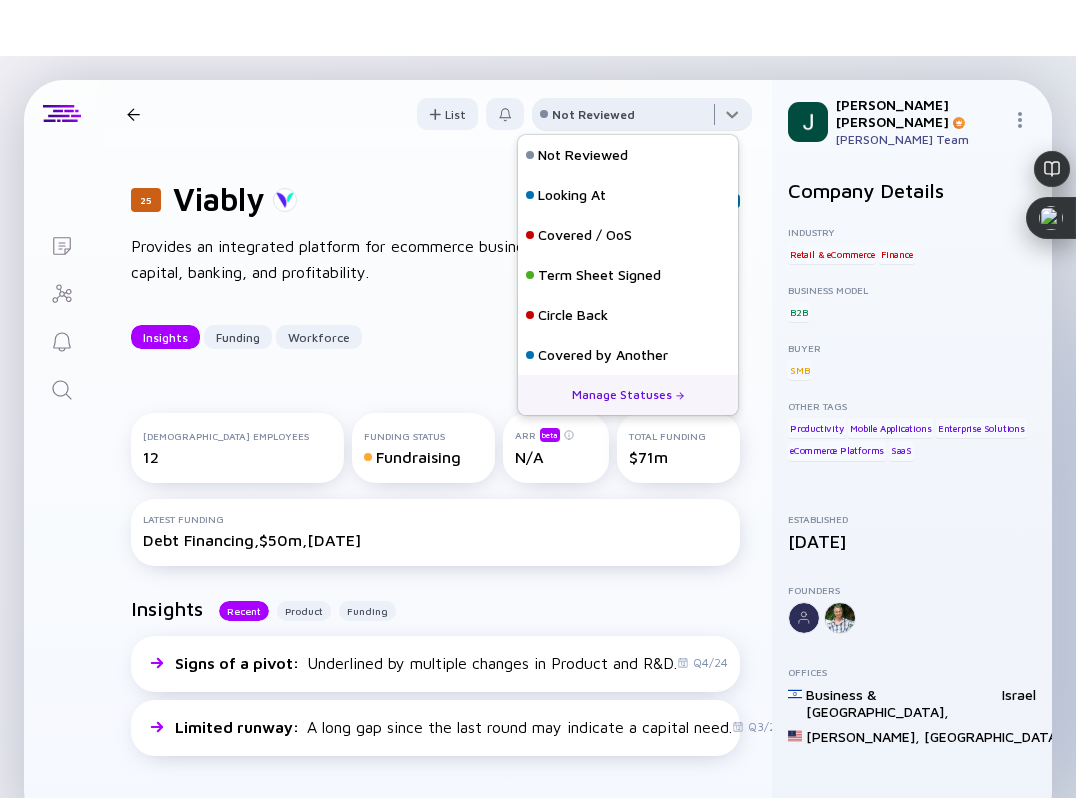 click at bounding box center [642, 118] 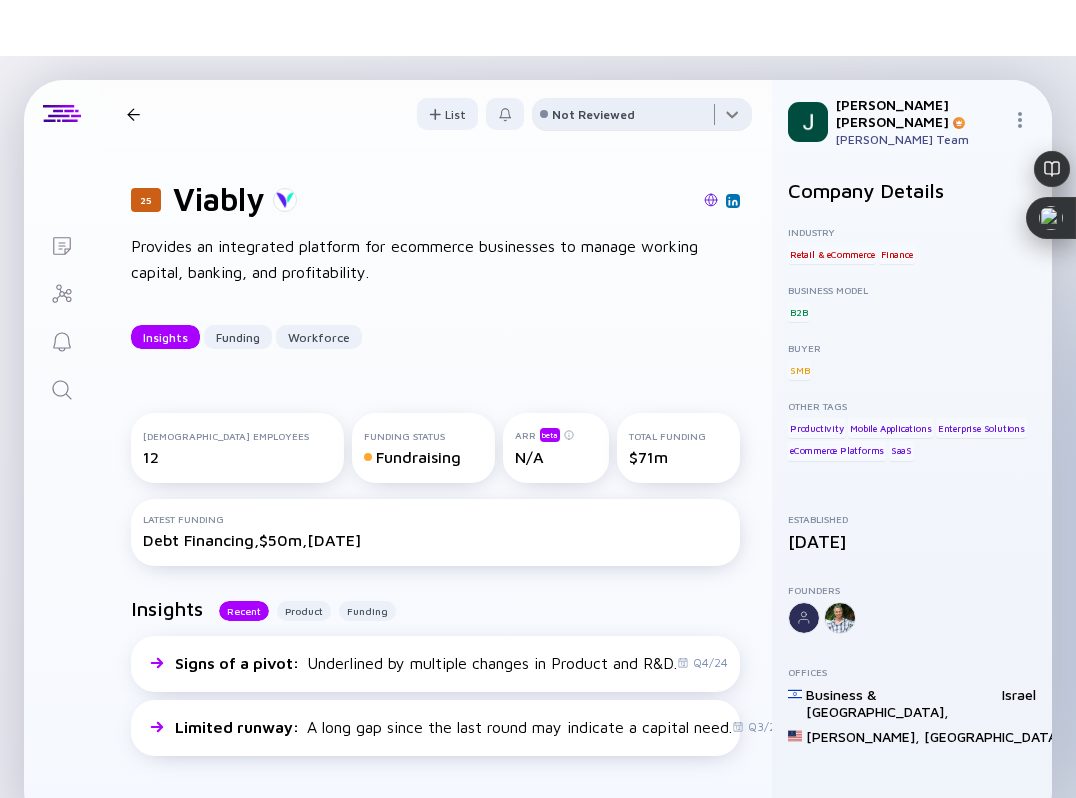 click at bounding box center [642, 118] 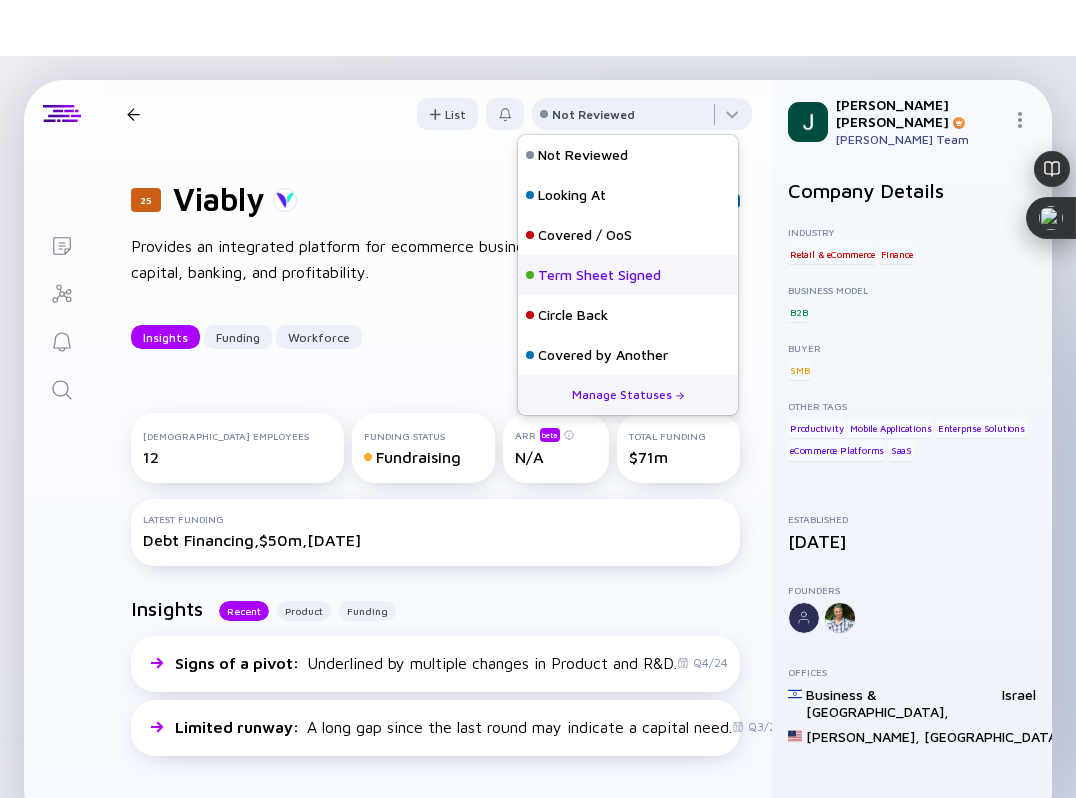 scroll, scrollTop: 8, scrollLeft: 0, axis: vertical 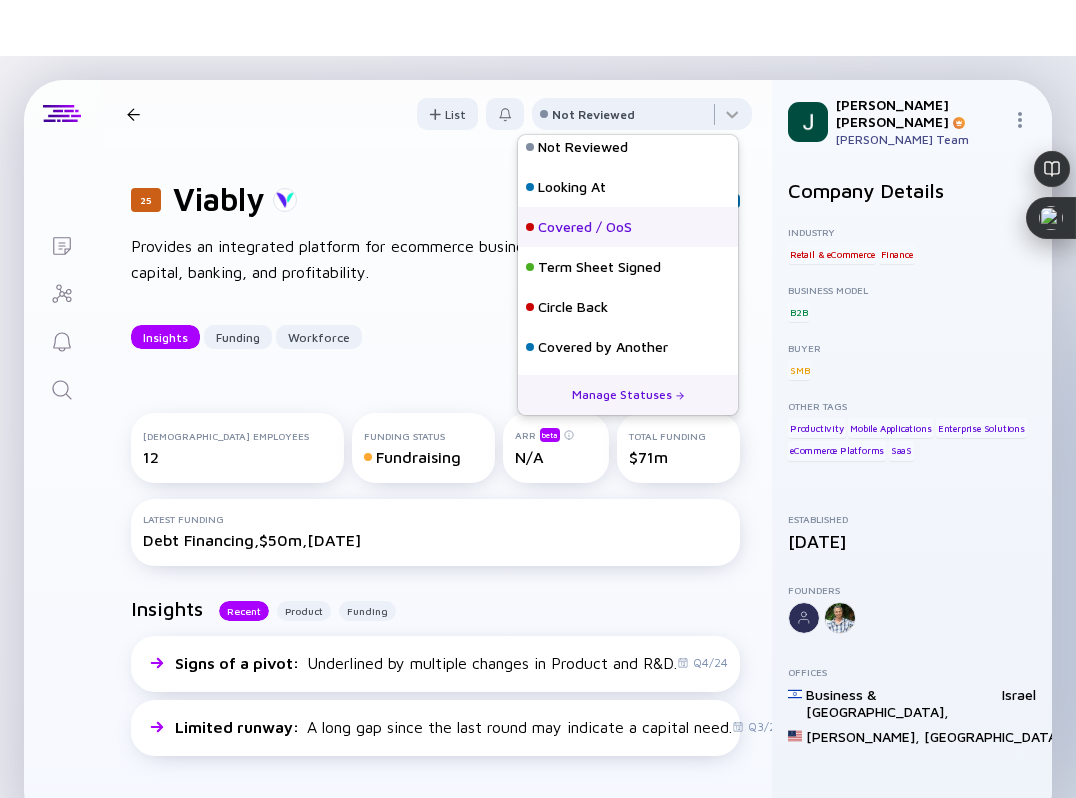 click on "Covered / OoS" at bounding box center [585, 227] 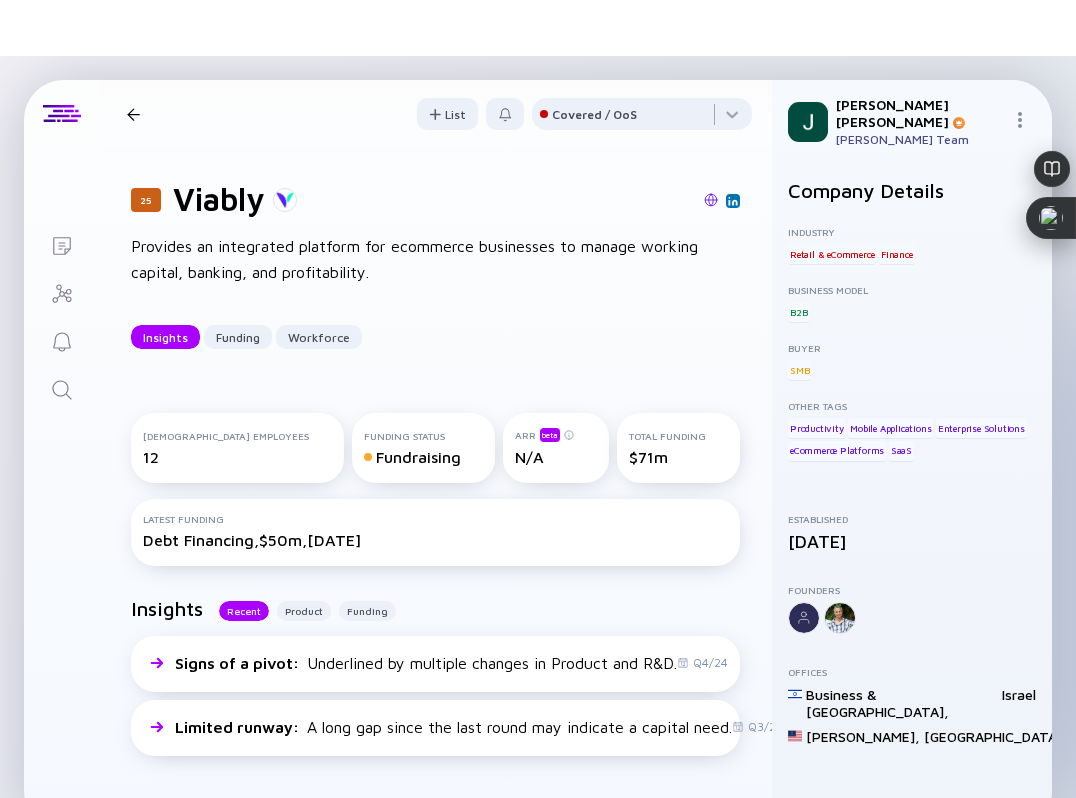 click at bounding box center [133, 114] 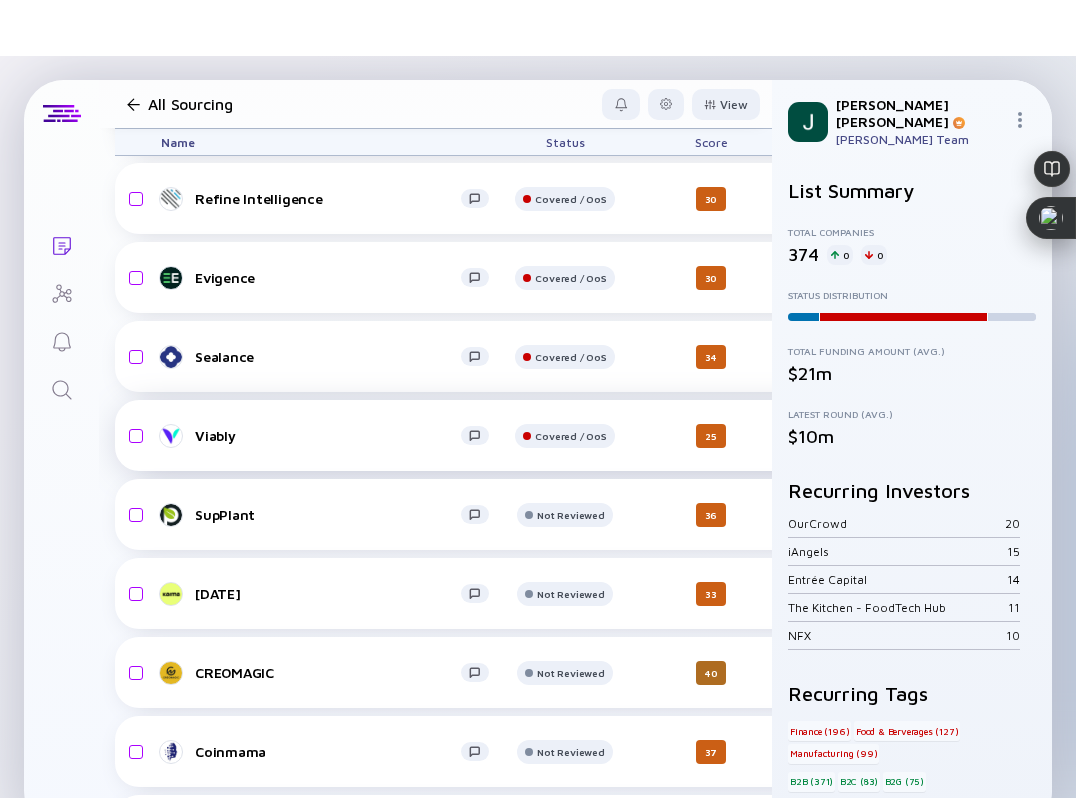 scroll, scrollTop: 23380, scrollLeft: 0, axis: vertical 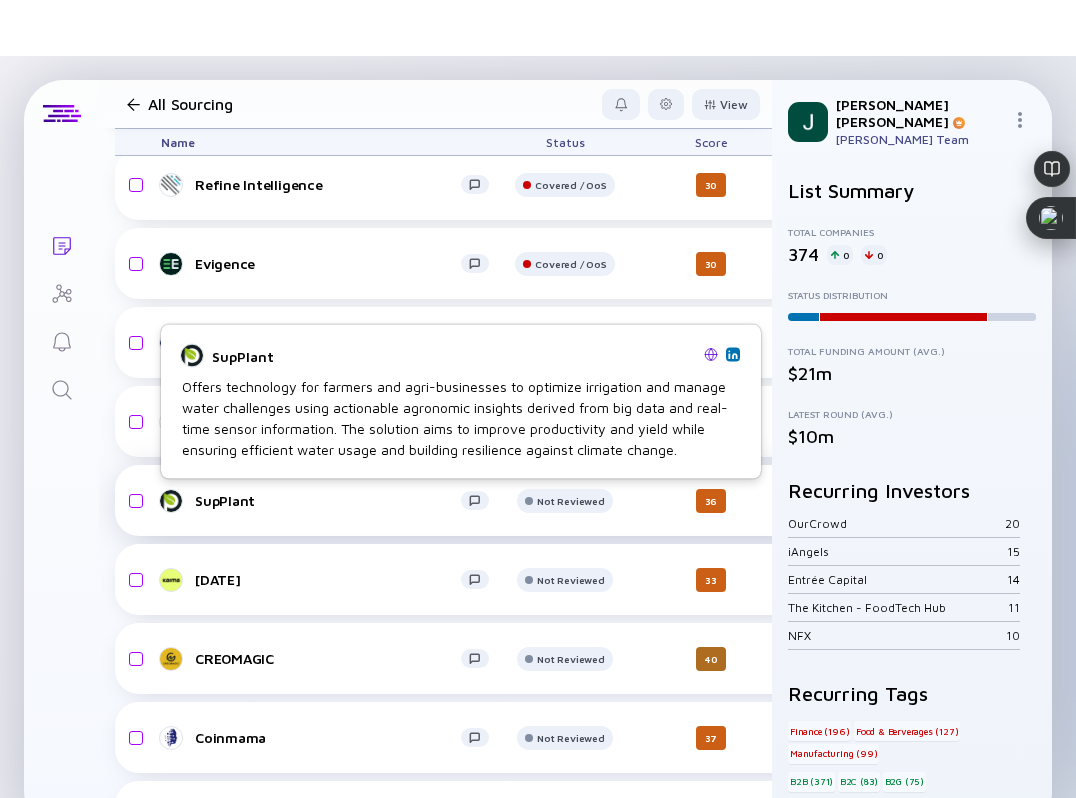 click on "SupPlant" at bounding box center [333, 501] 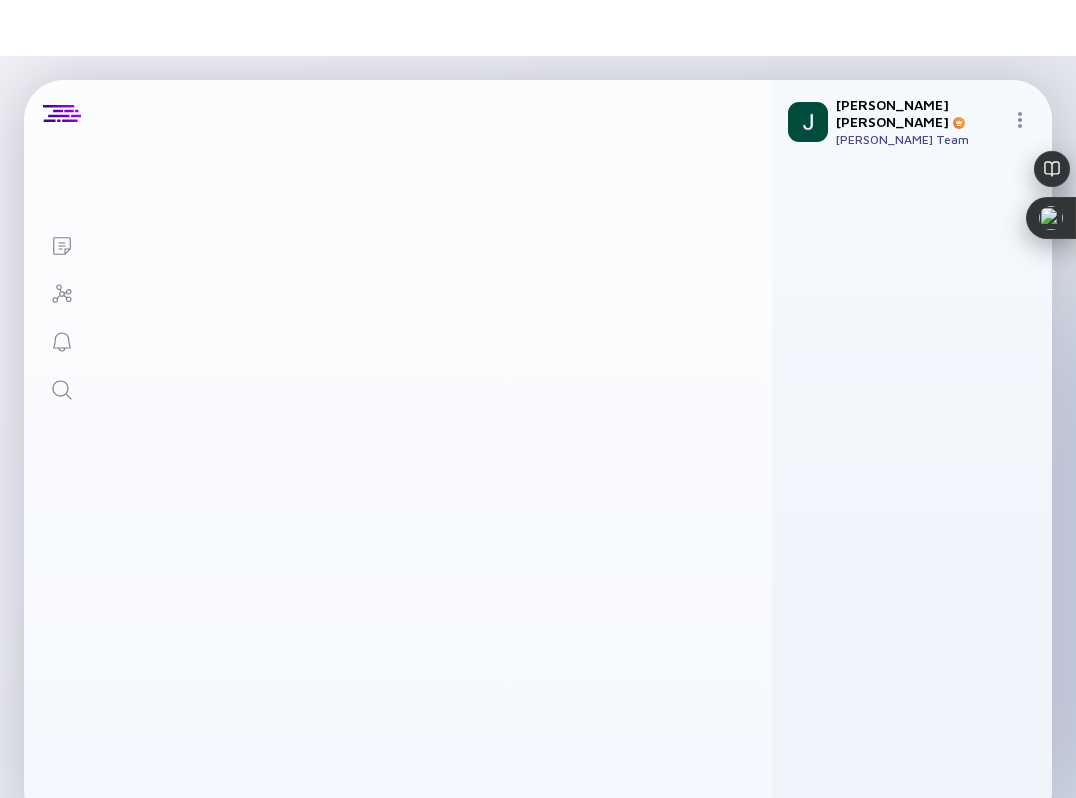 scroll, scrollTop: 0, scrollLeft: 0, axis: both 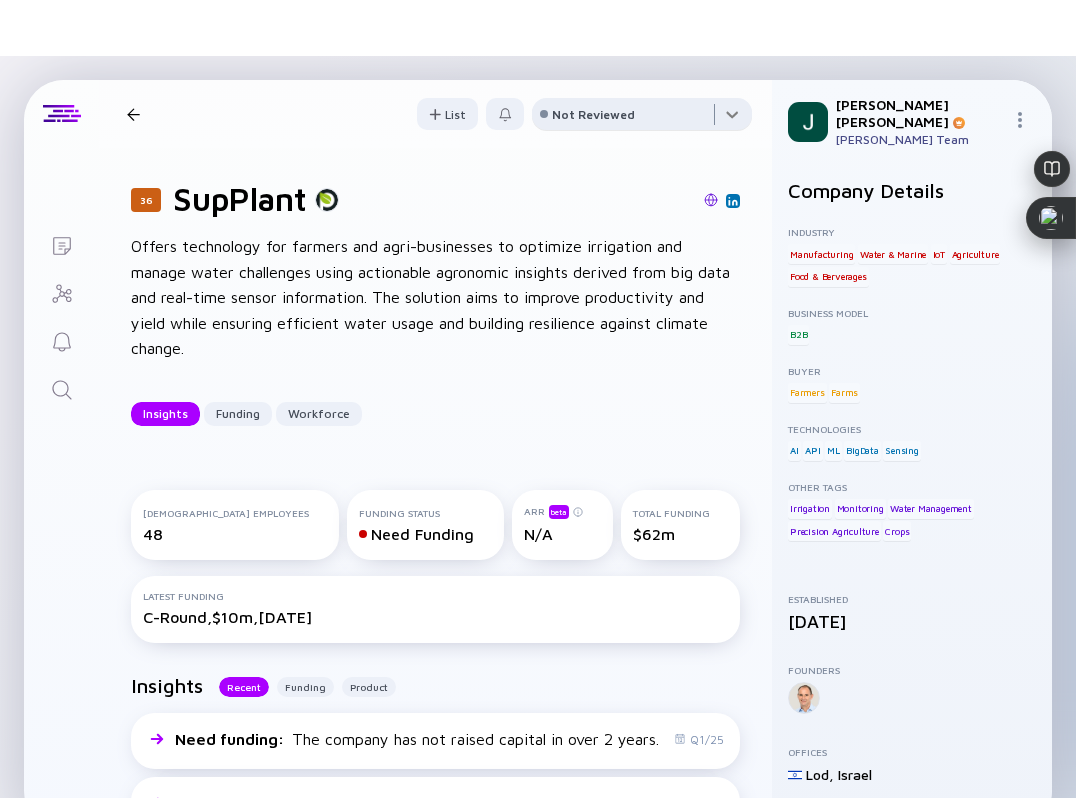 click at bounding box center [642, 118] 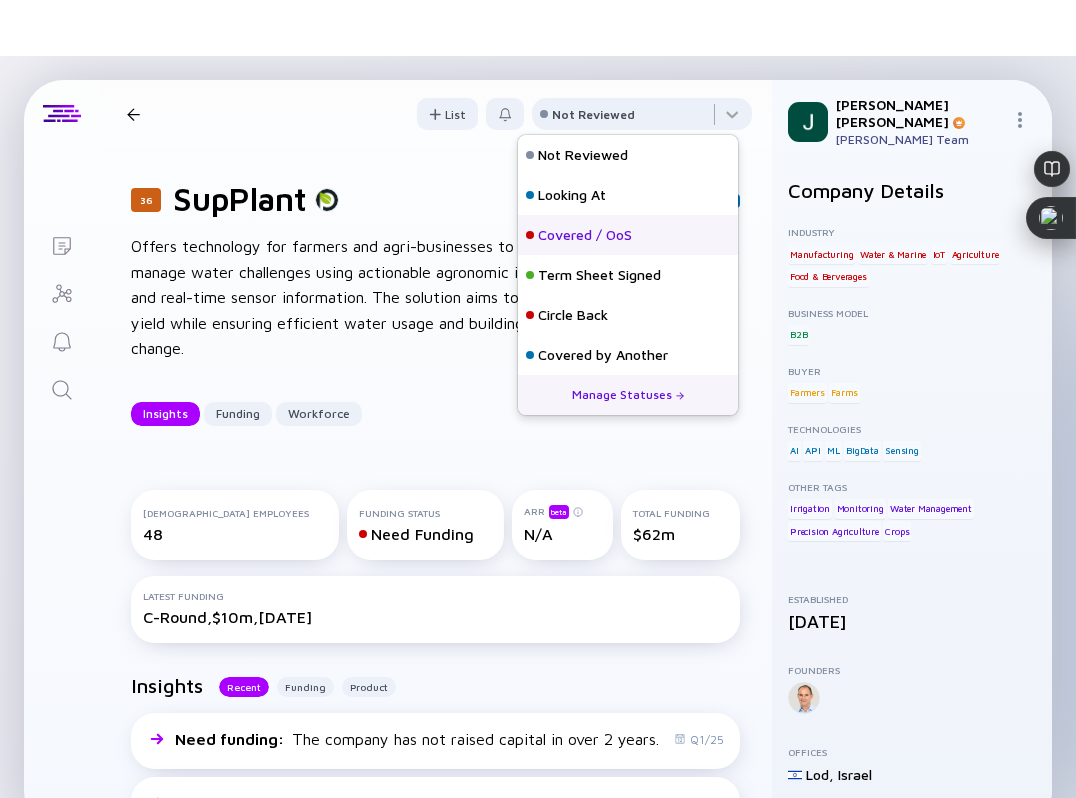 scroll, scrollTop: 8, scrollLeft: 0, axis: vertical 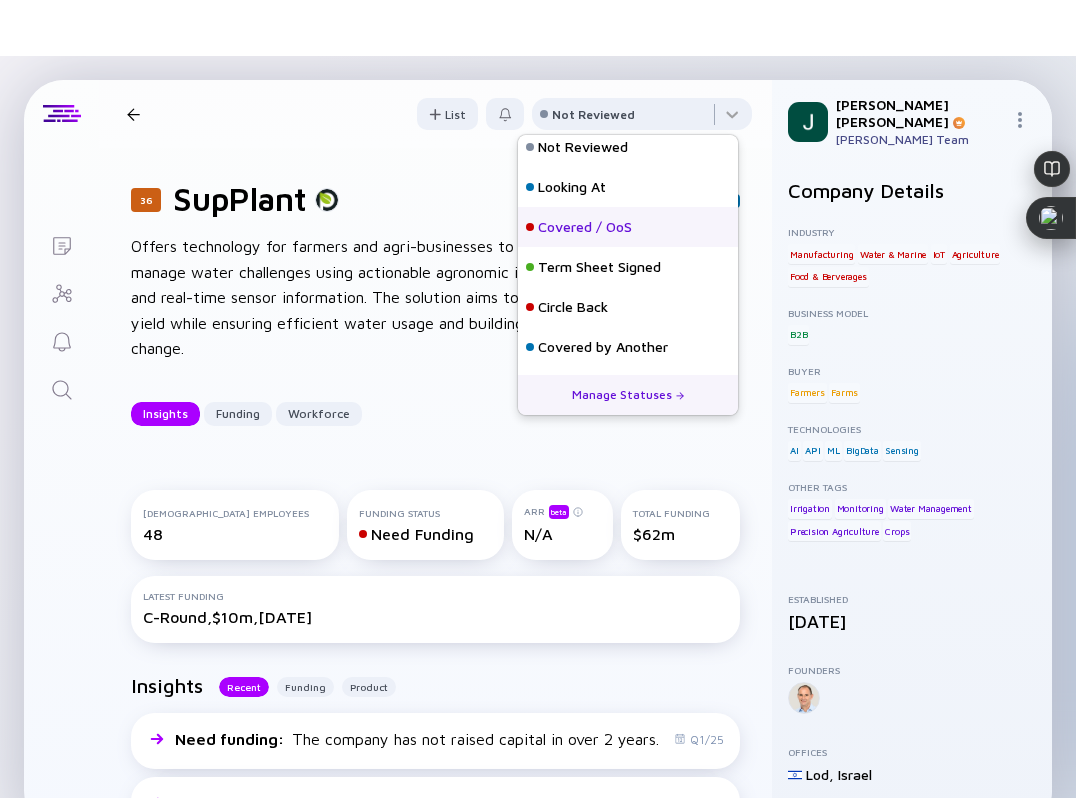 click on "Covered / OoS" at bounding box center [585, 227] 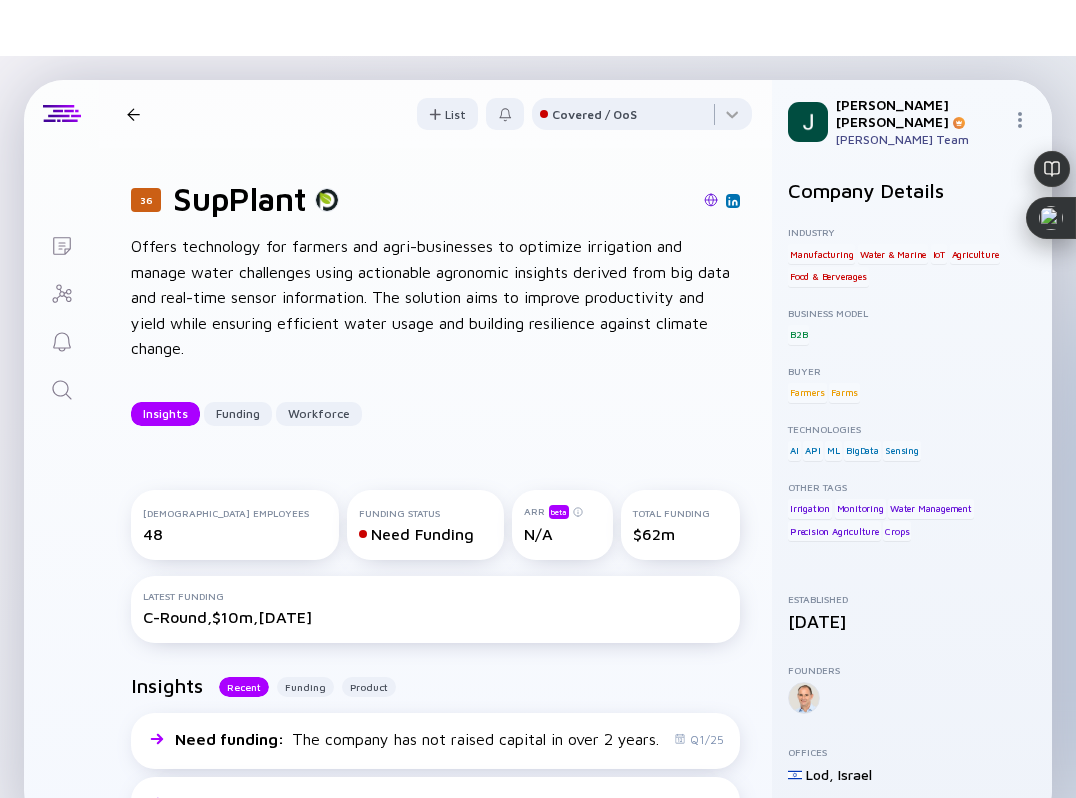 click on "36 SupPlant Insights Funding Workforce" at bounding box center (305, 114) 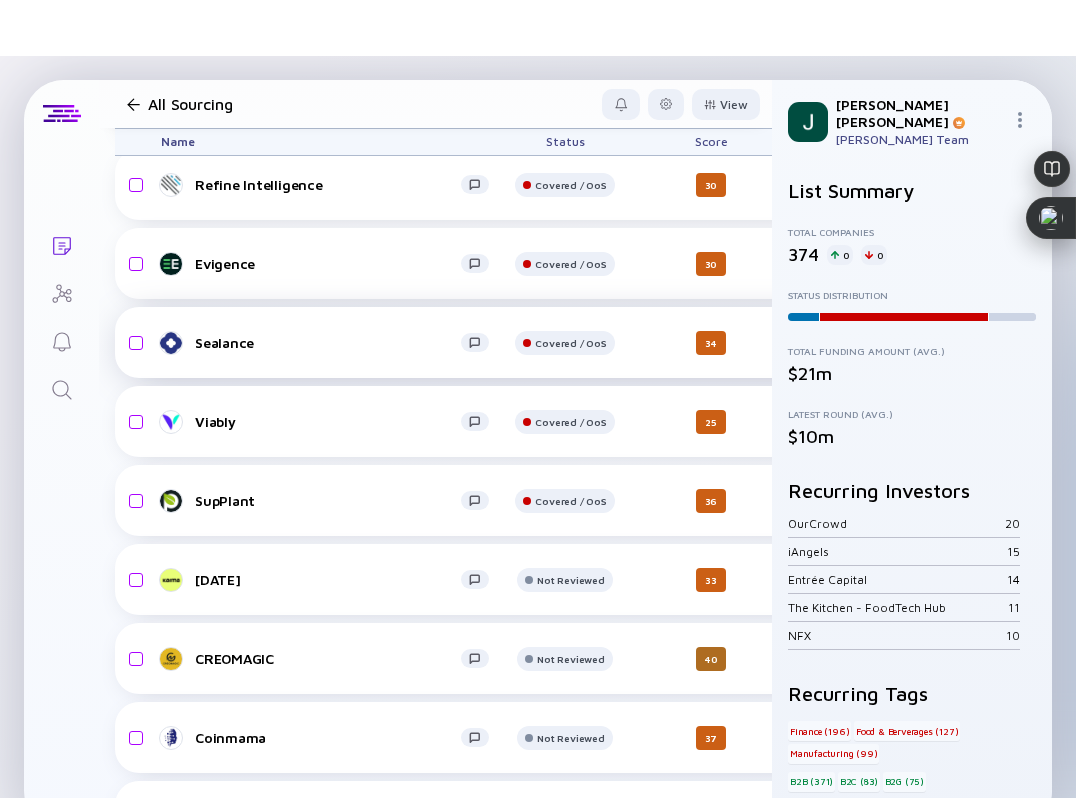 scroll, scrollTop: 23428, scrollLeft: 0, axis: vertical 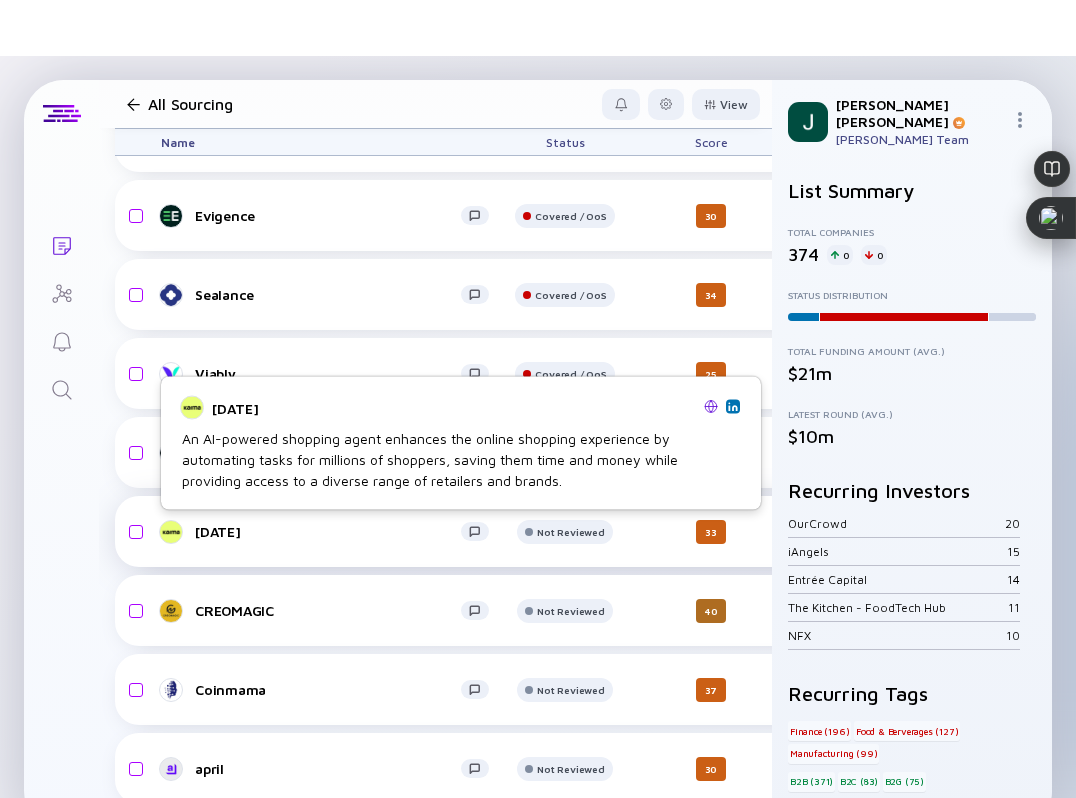 click on "Karma" at bounding box center [328, 531] 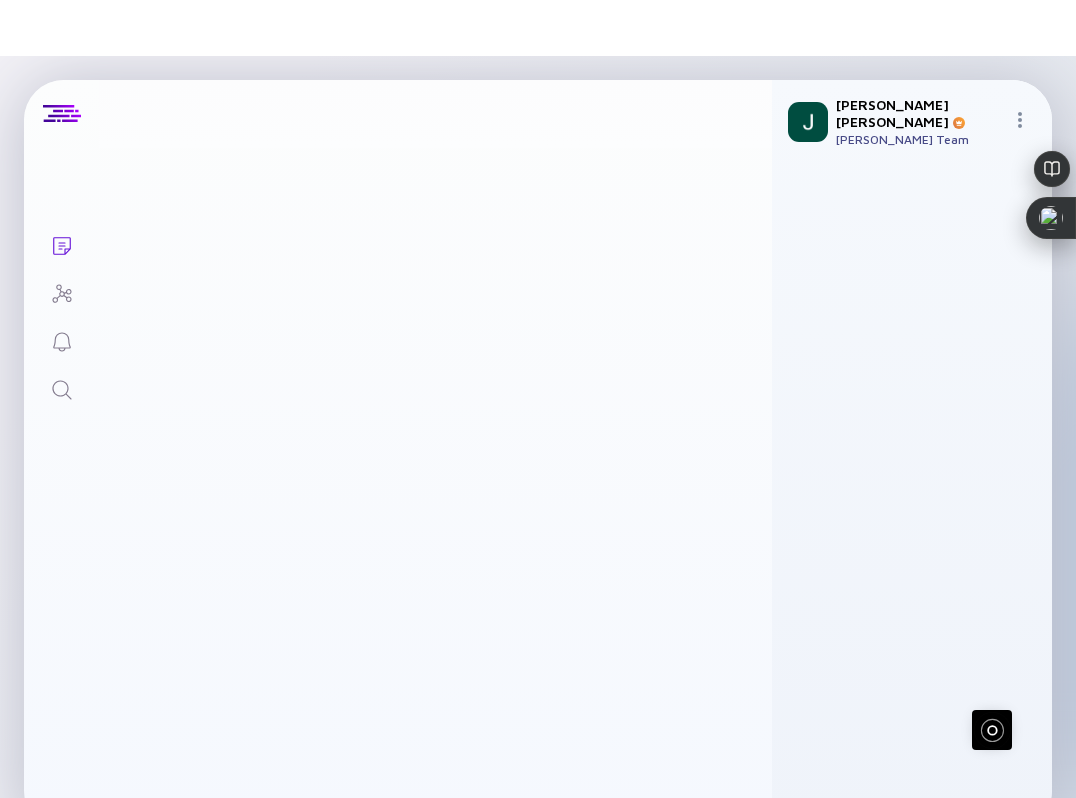 scroll, scrollTop: 0, scrollLeft: 0, axis: both 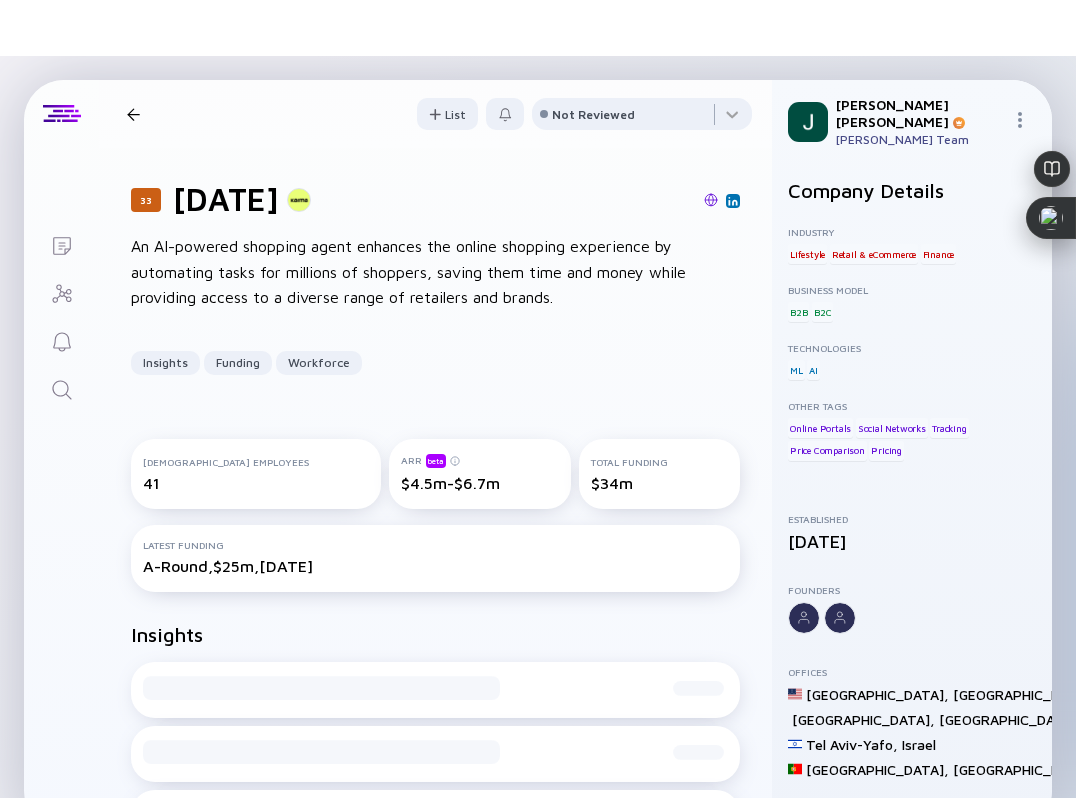 click at bounding box center [711, 200] 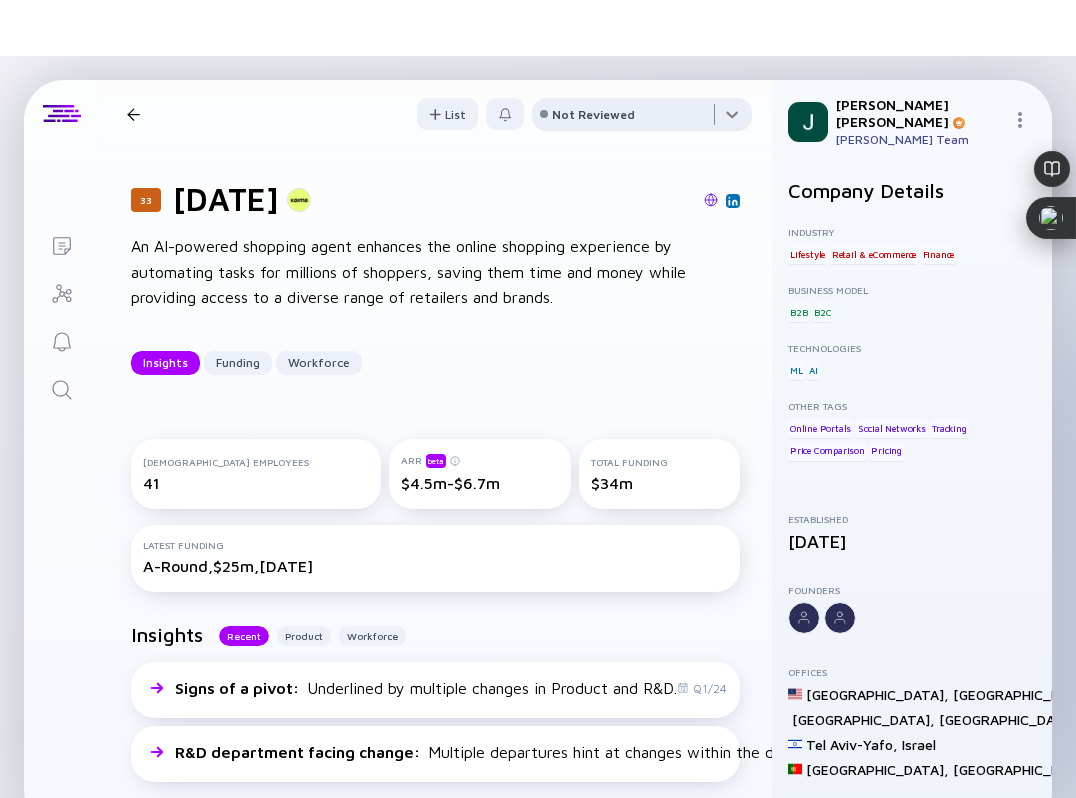 click at bounding box center [642, 118] 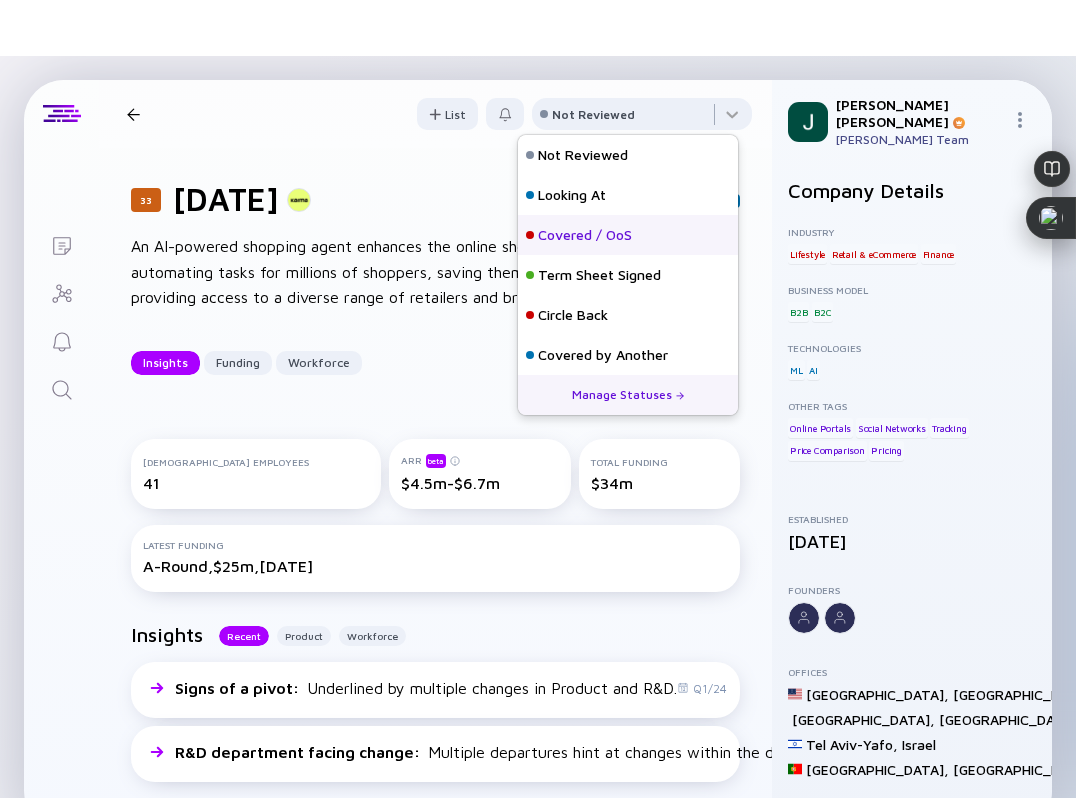 scroll, scrollTop: 8, scrollLeft: 0, axis: vertical 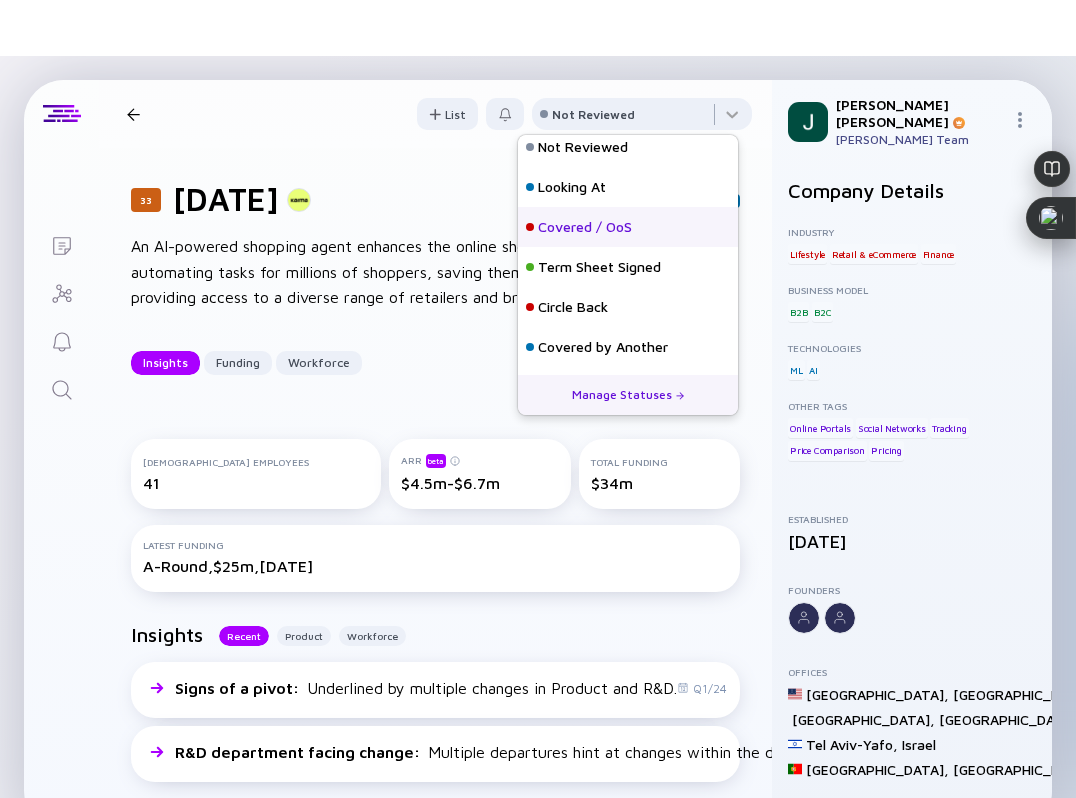 click on "Covered / OoS" at bounding box center [628, 227] 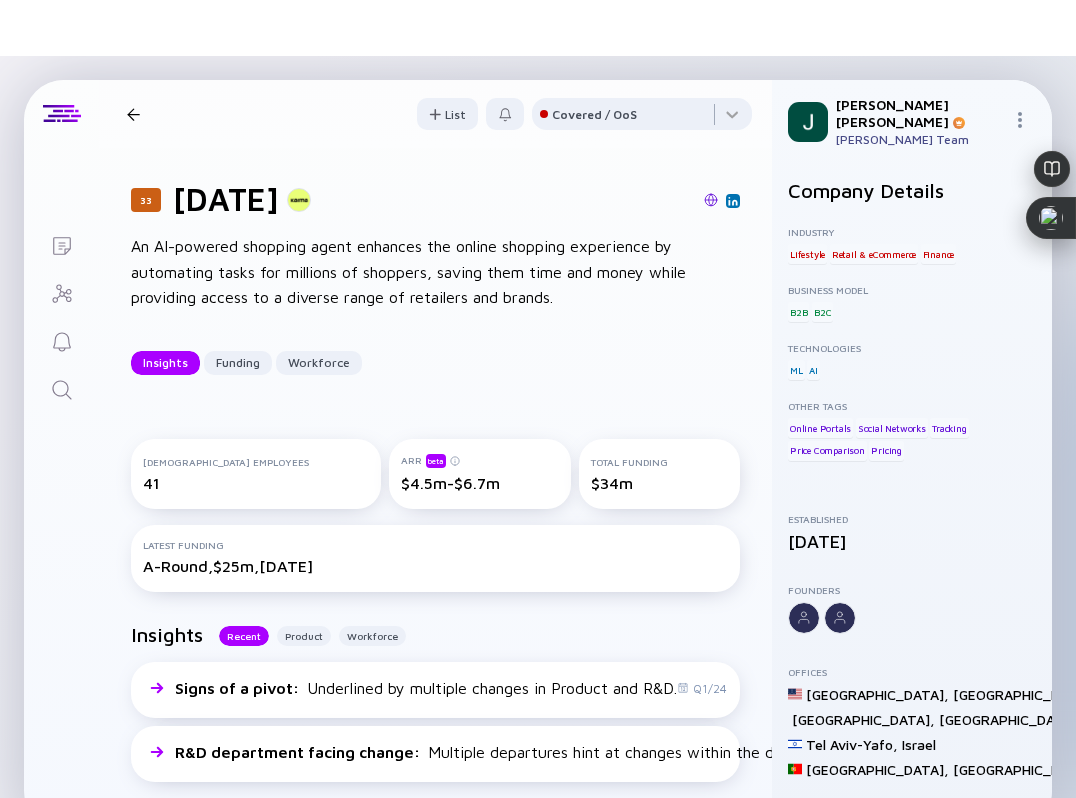 click at bounding box center (133, 114) 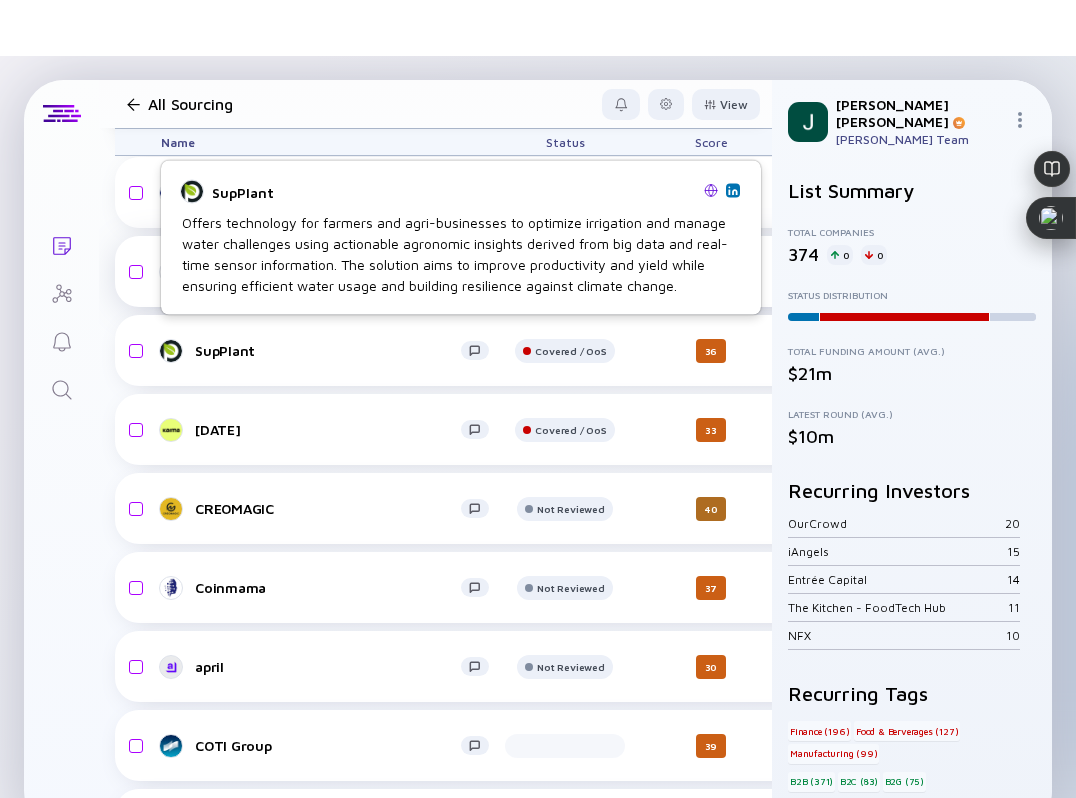 scroll, scrollTop: 23544, scrollLeft: 0, axis: vertical 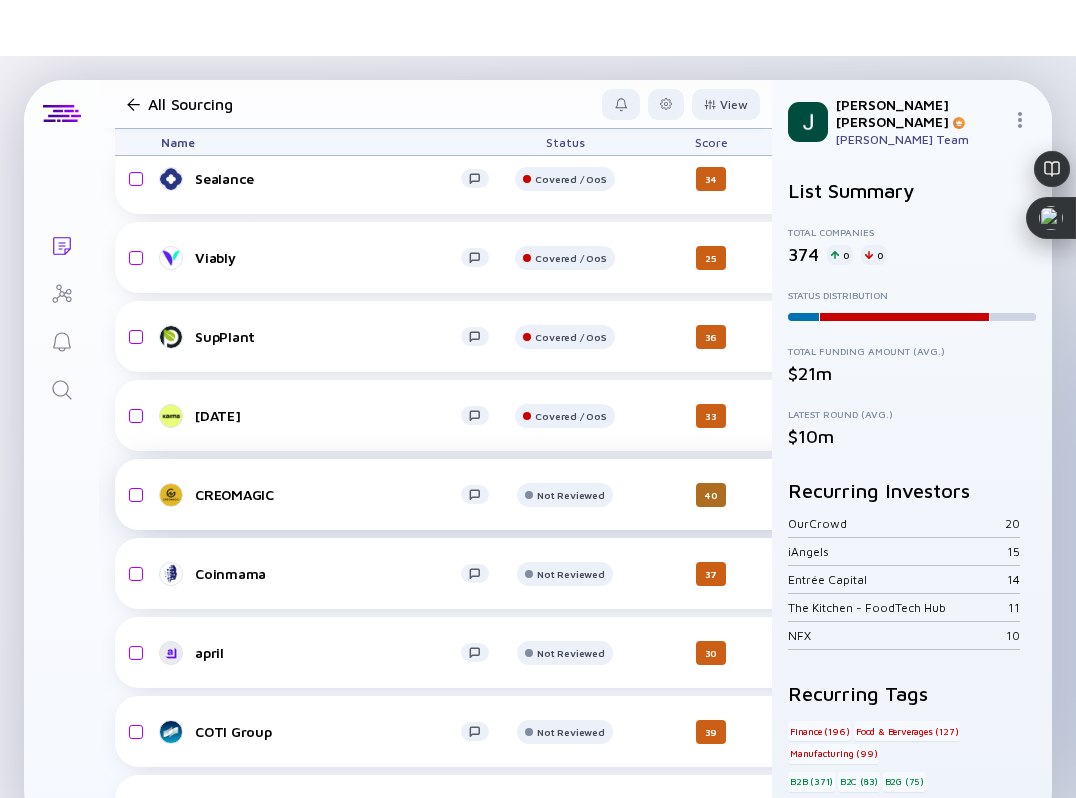 click on "CREOMAGIC" at bounding box center [333, 495] 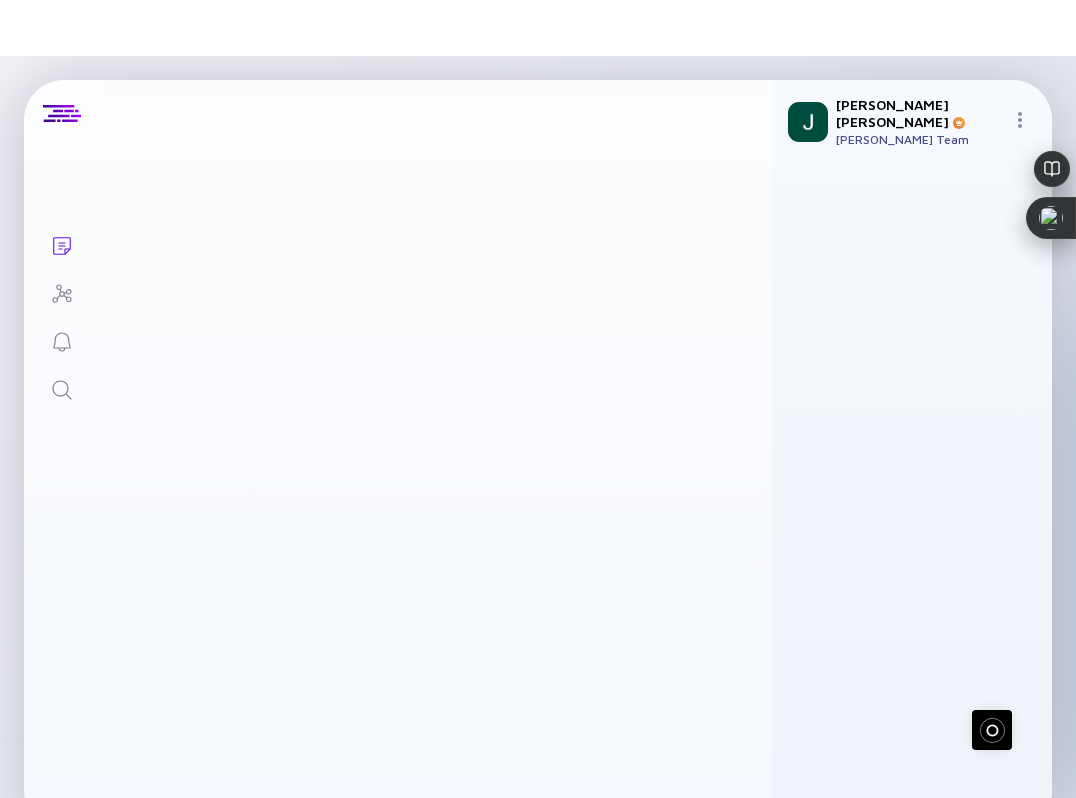 scroll, scrollTop: 0, scrollLeft: 0, axis: both 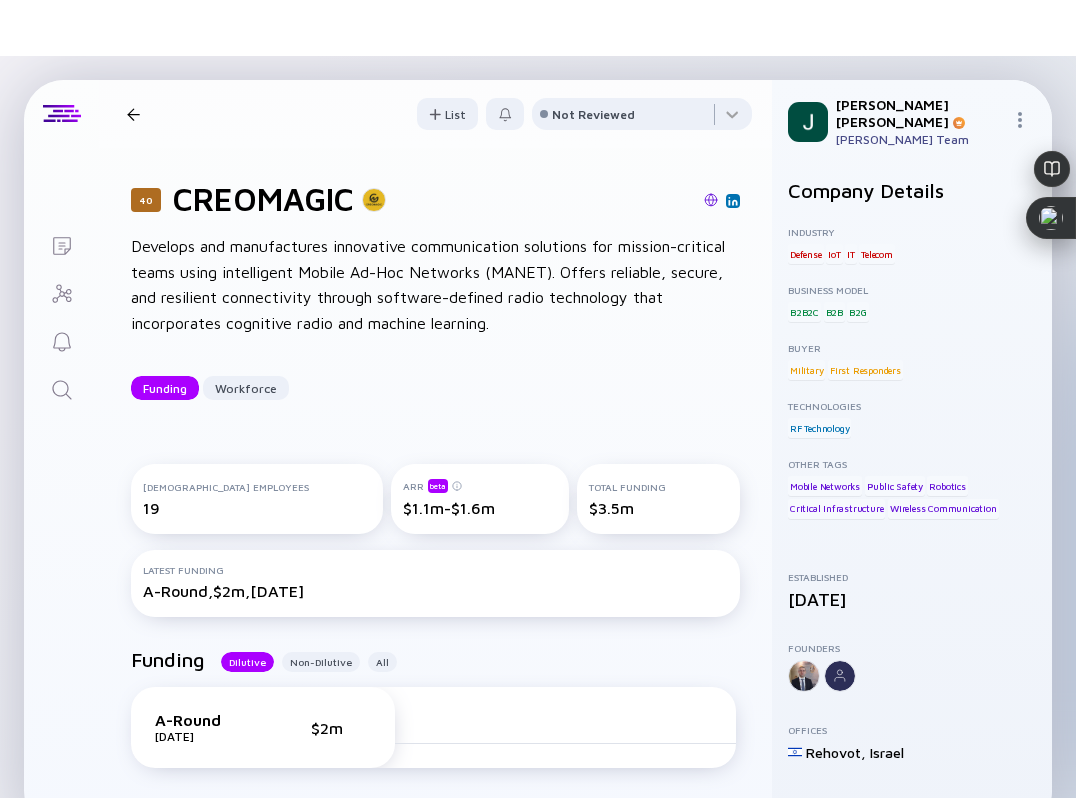 click at bounding box center (711, 200) 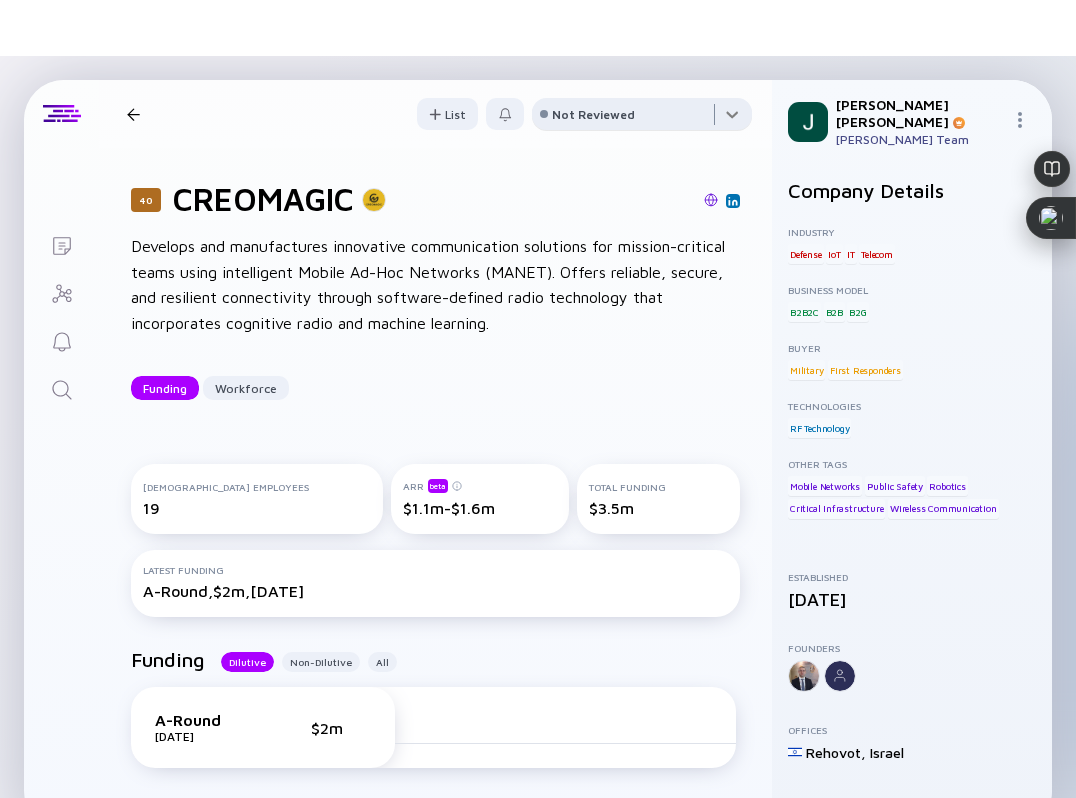 click at bounding box center [642, 118] 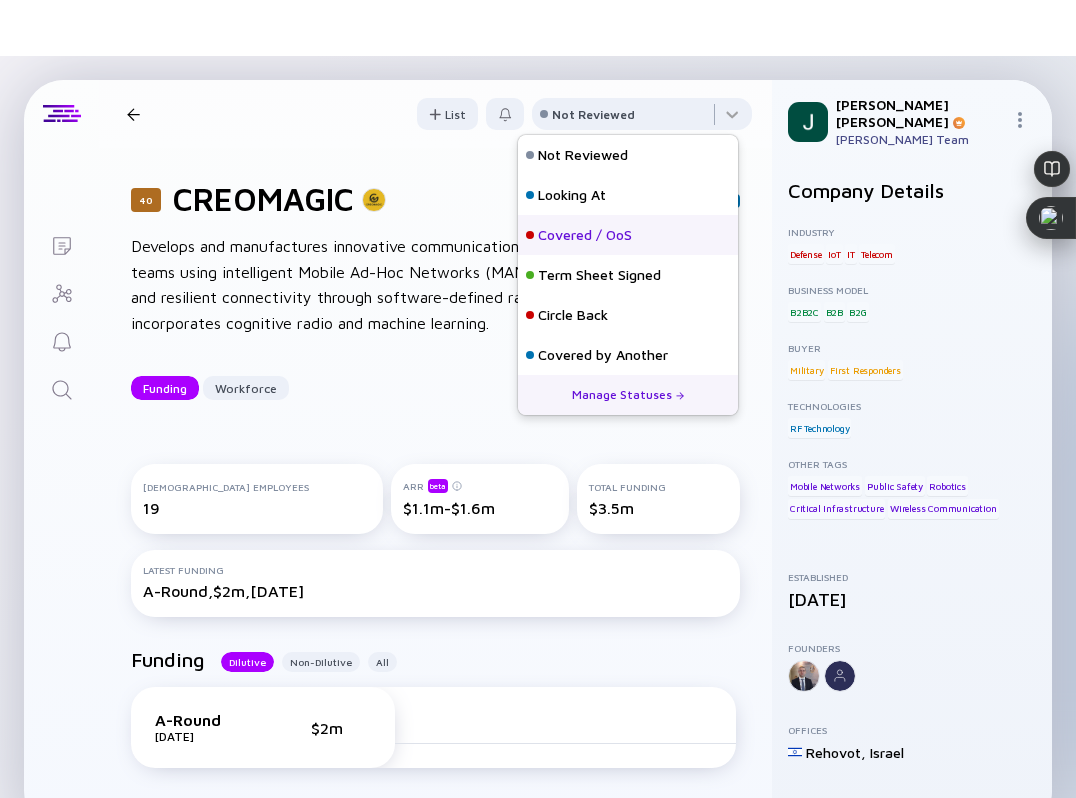 click on "Covered / OoS" at bounding box center [585, 235] 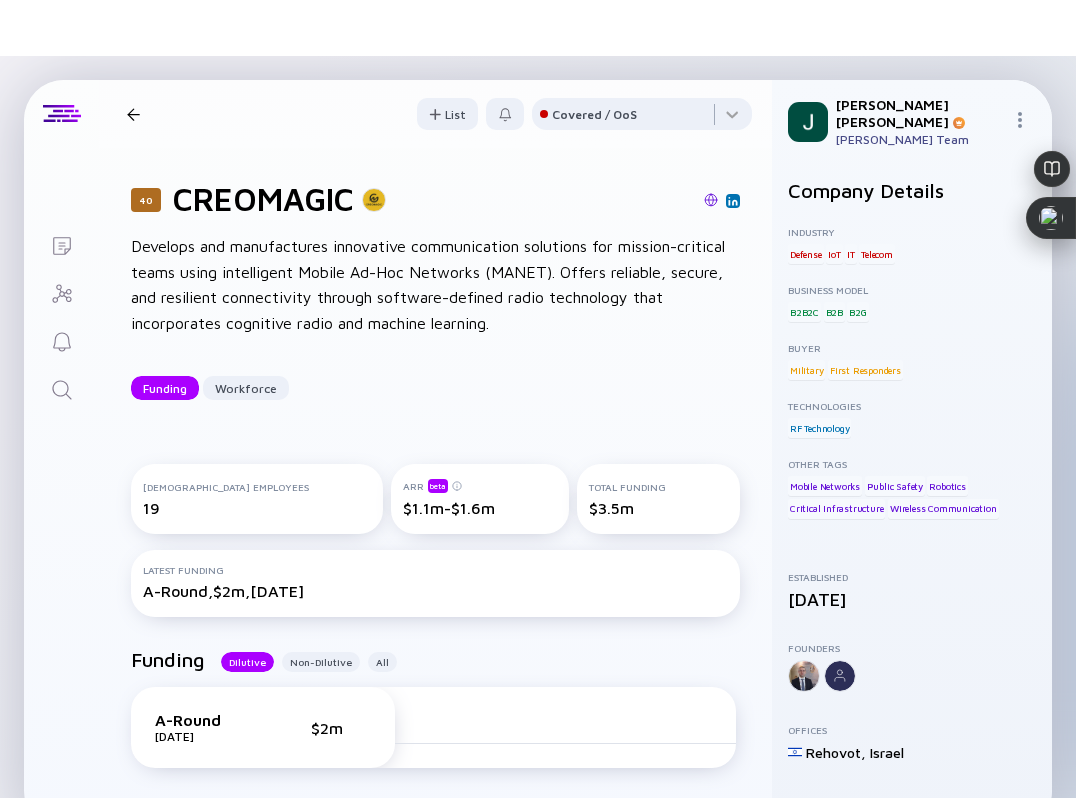 click at bounding box center (133, 114) 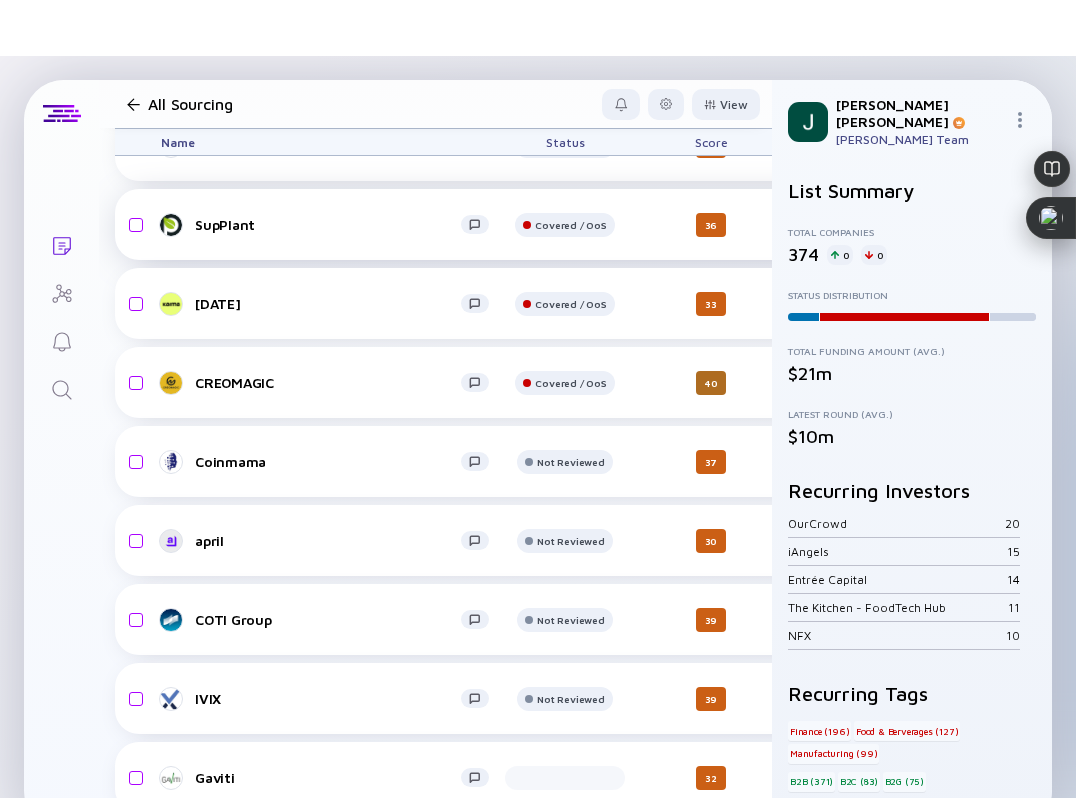 scroll, scrollTop: 23658, scrollLeft: 0, axis: vertical 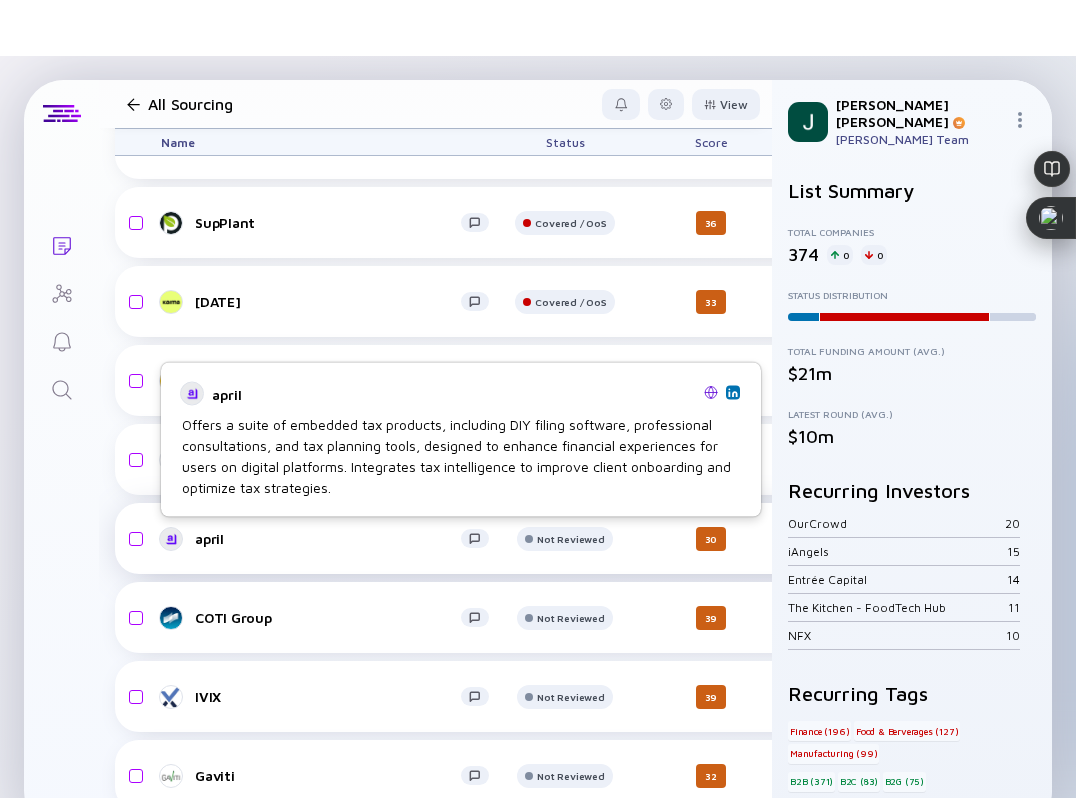 click on "april" at bounding box center (328, 538) 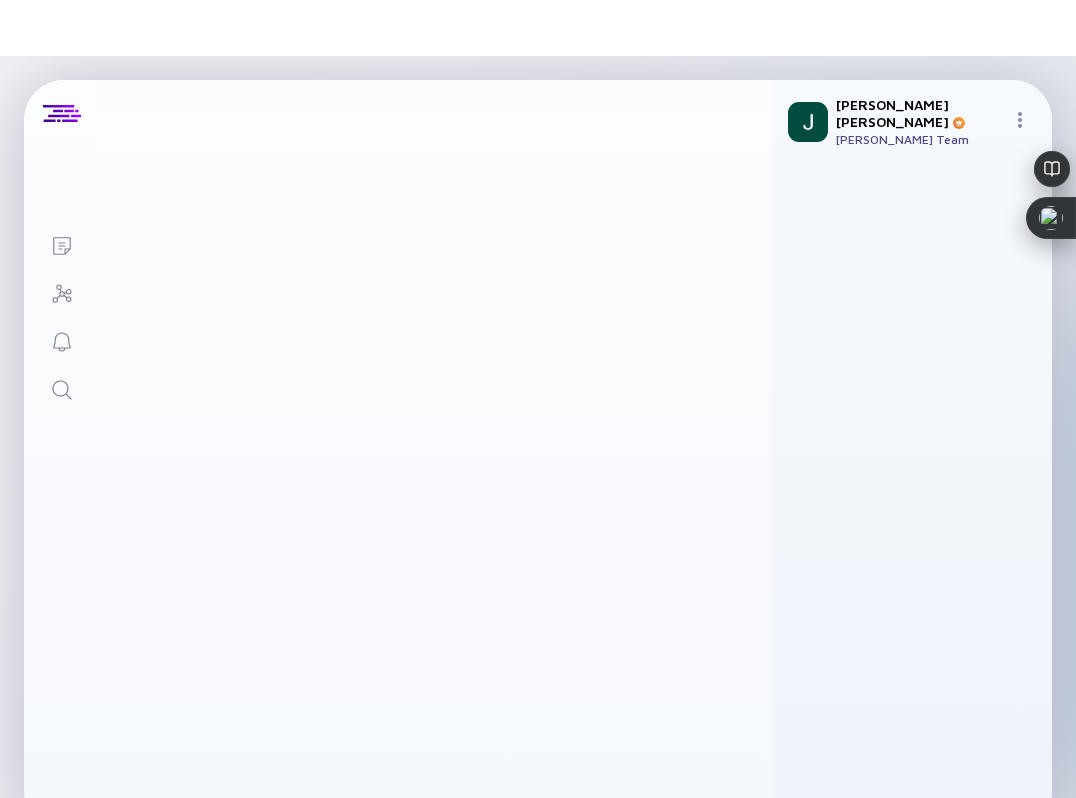 scroll, scrollTop: 0, scrollLeft: 0, axis: both 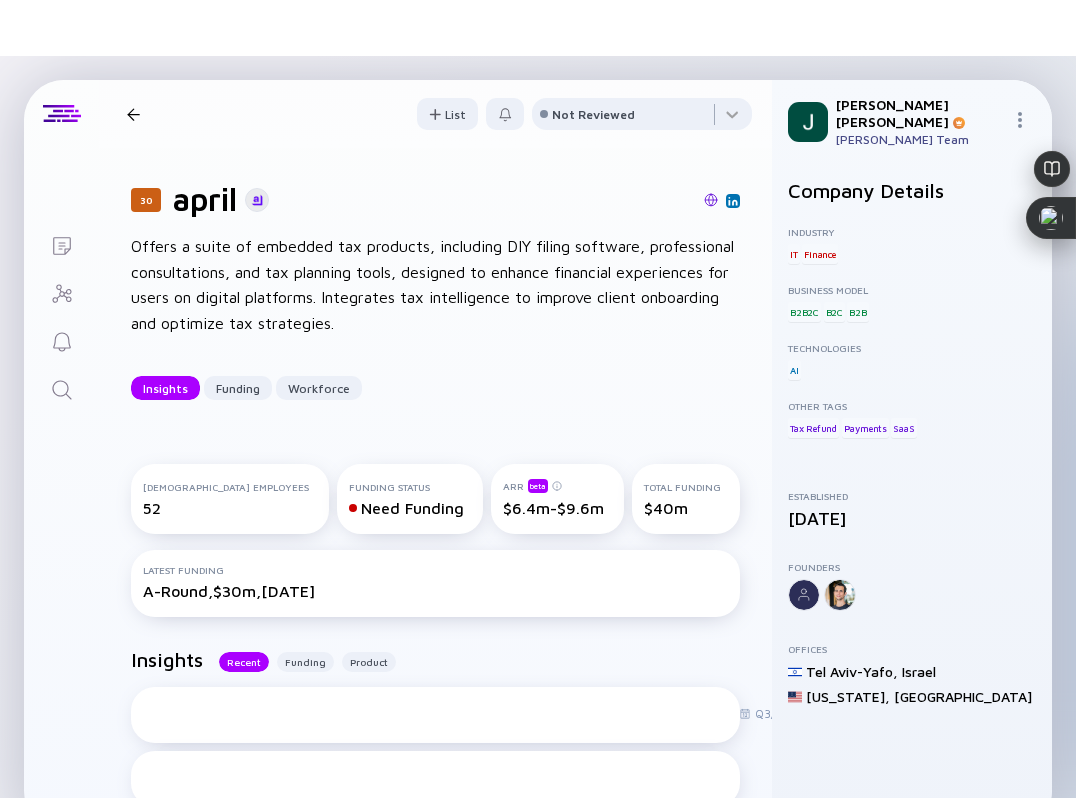 click at bounding box center (711, 200) 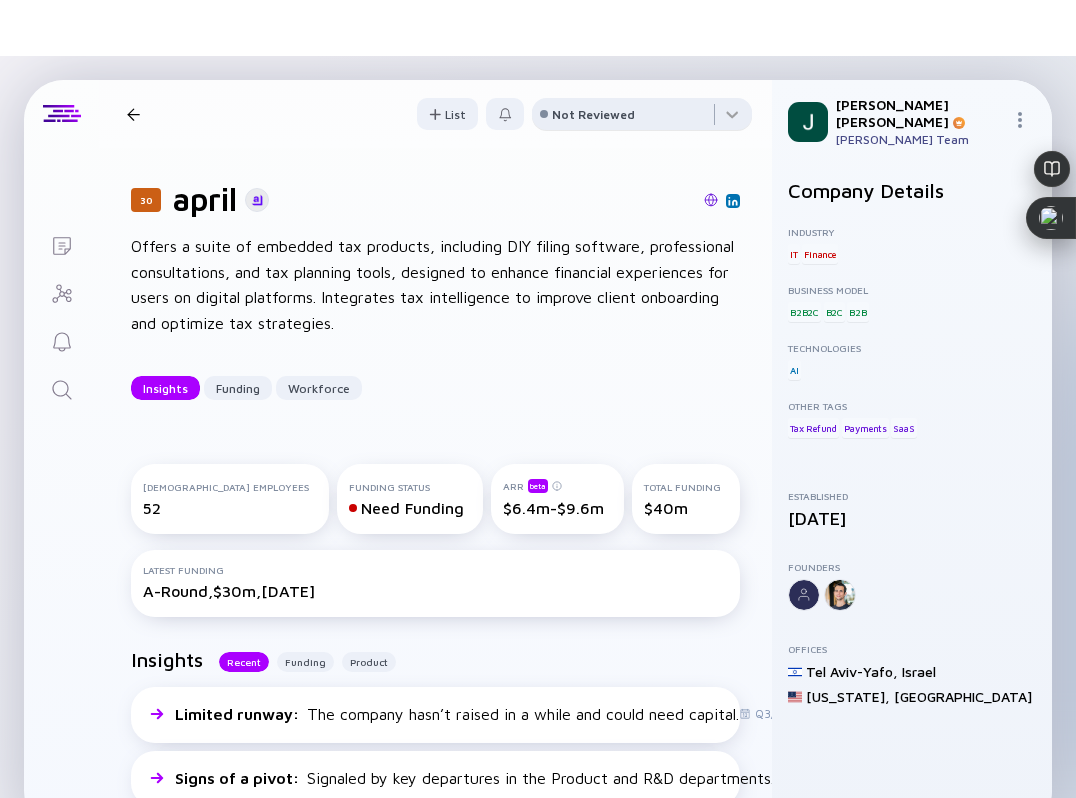 click on "Not Reviewed" at bounding box center (593, 114) 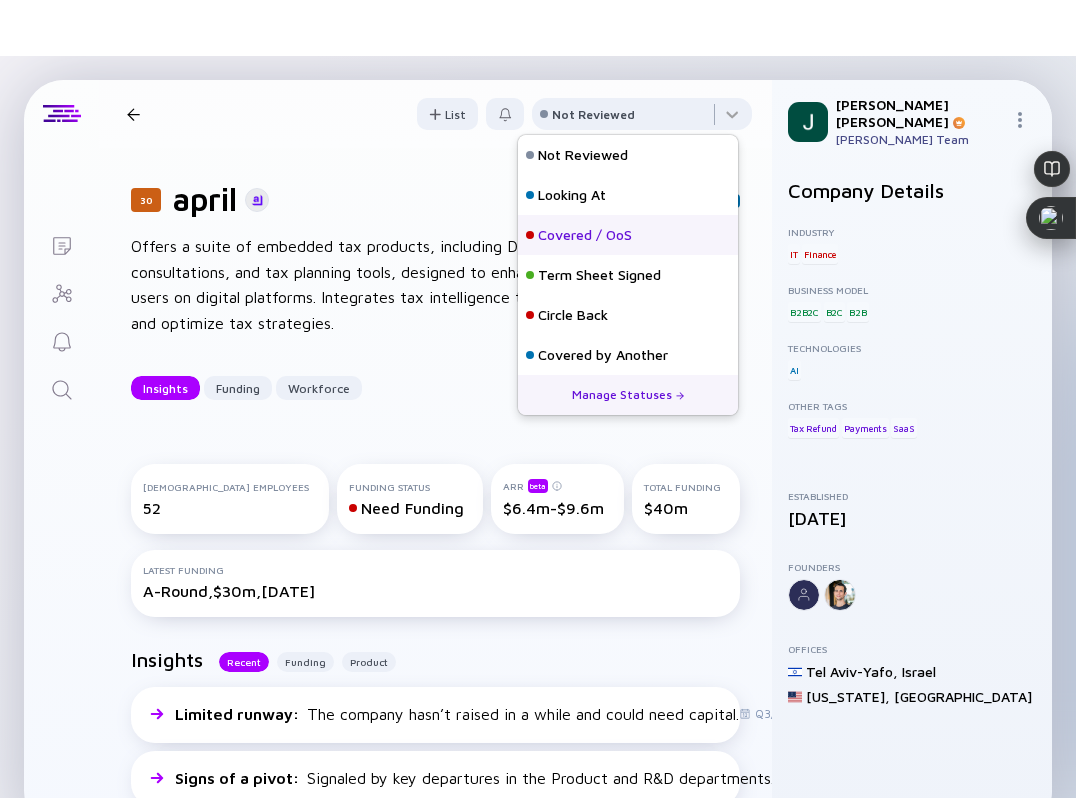 click on "Covered / OoS" at bounding box center [585, 235] 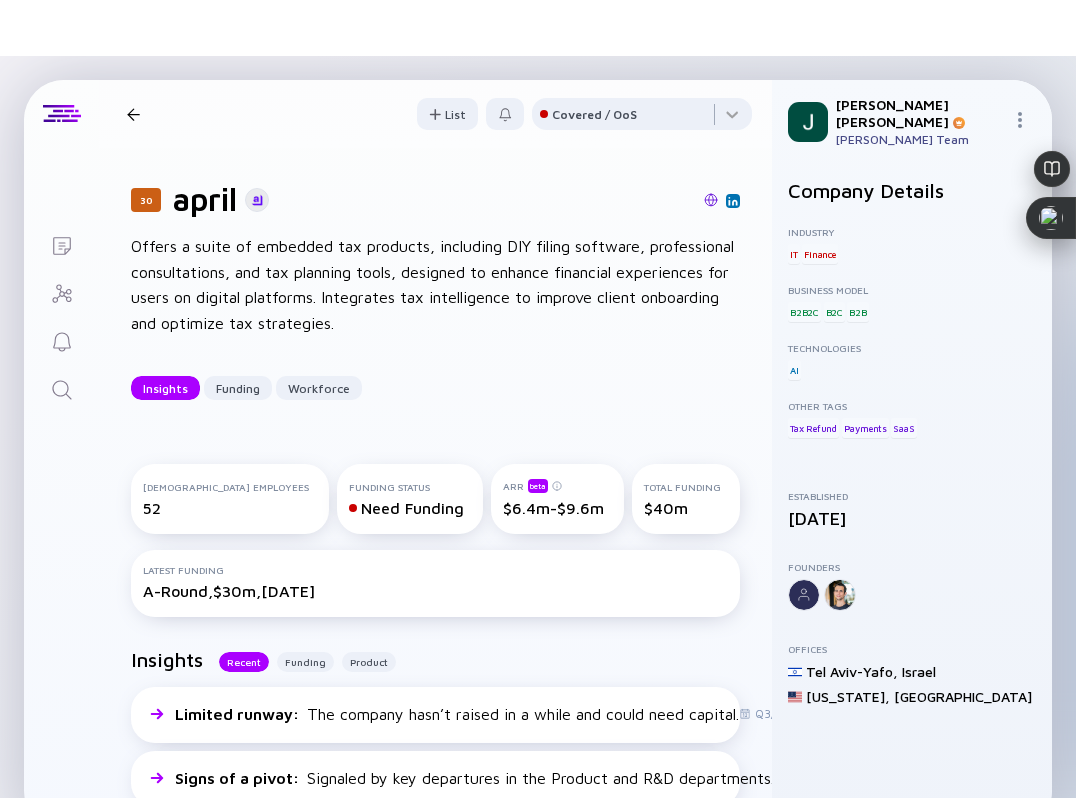 click at bounding box center [133, 114] 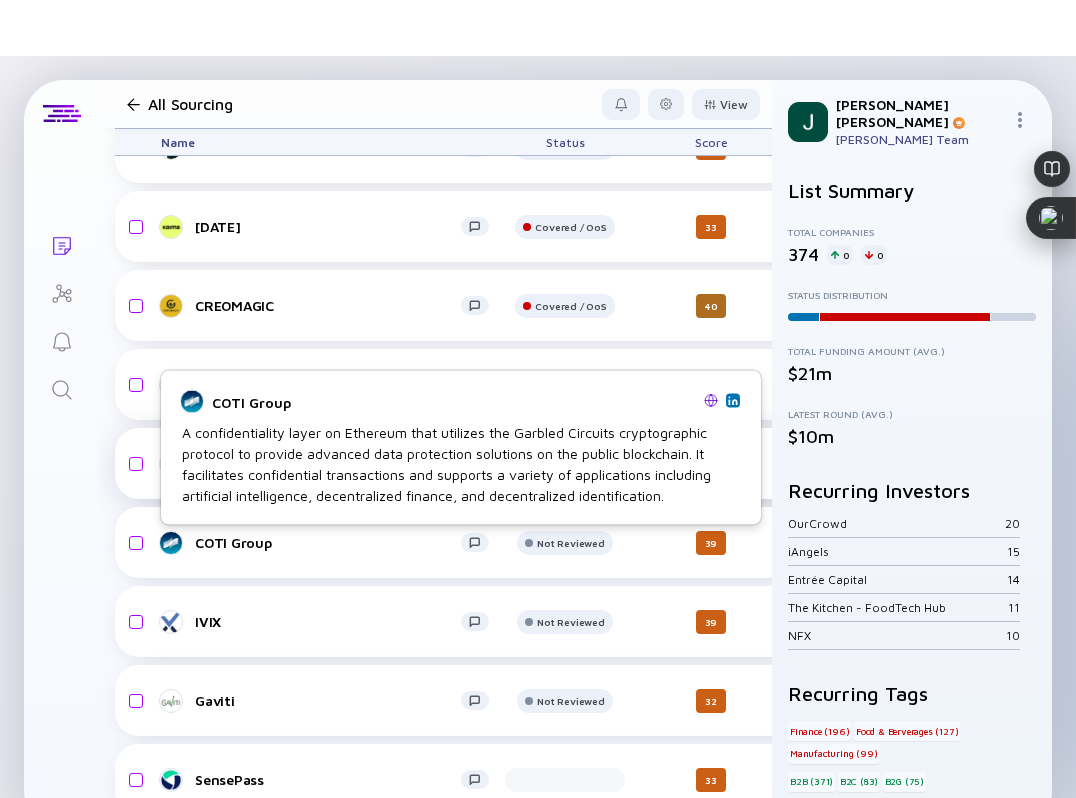 scroll, scrollTop: 23740, scrollLeft: 0, axis: vertical 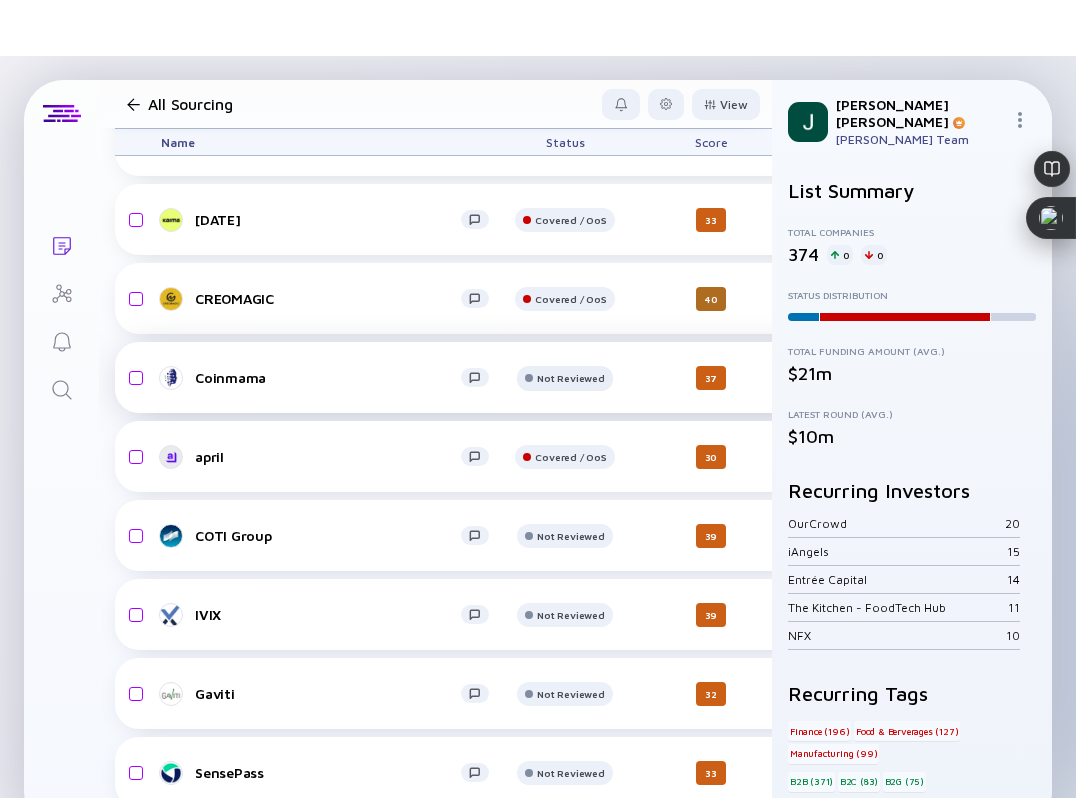 click on "Not Reviewed" at bounding box center [570, 62] 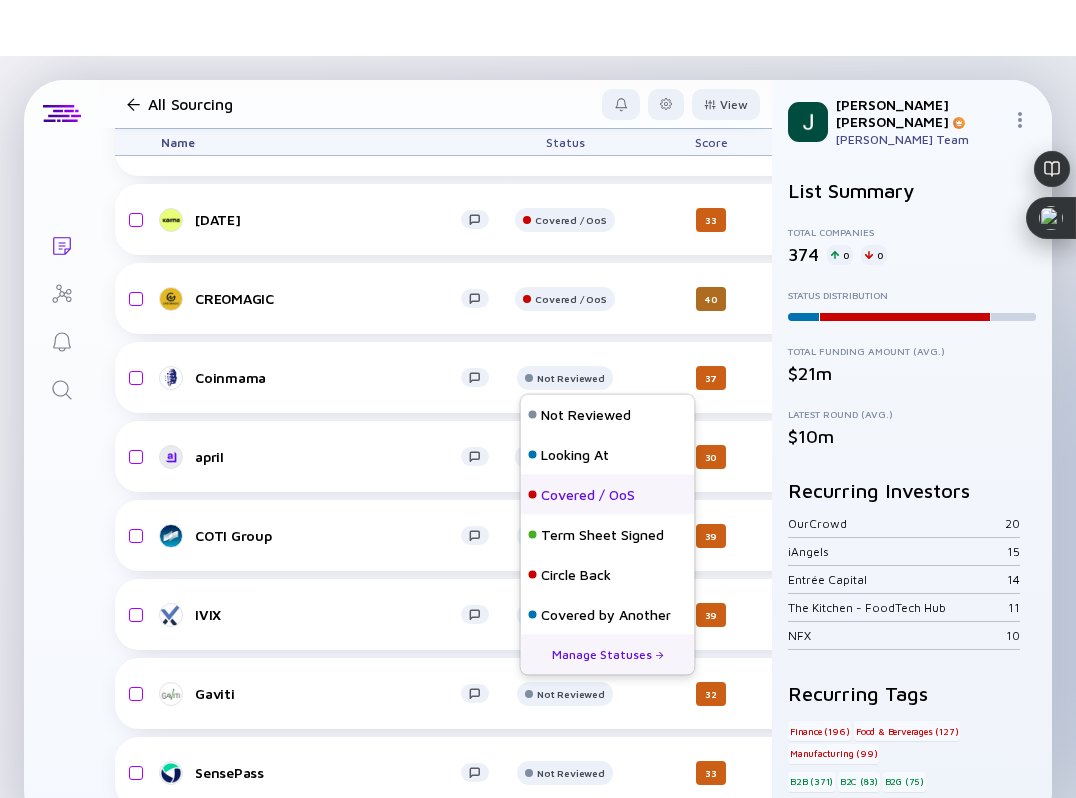click on "Covered / OoS" at bounding box center [608, 495] 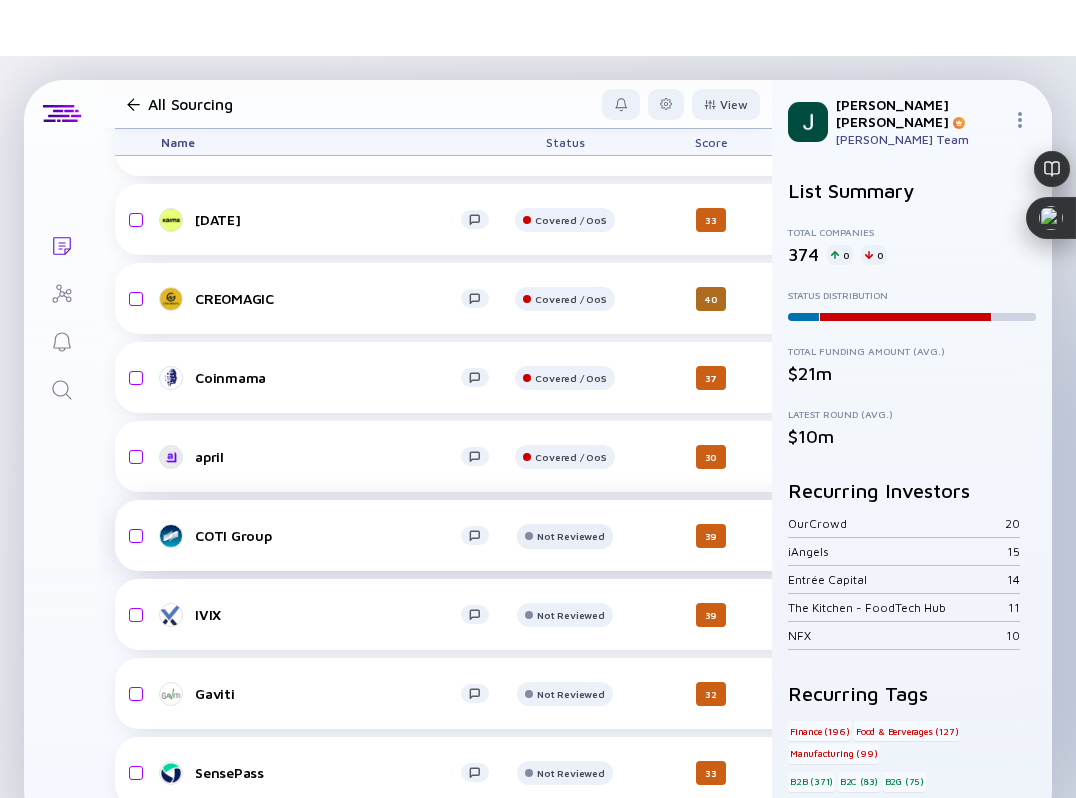 click on "Not Reviewed" at bounding box center [570, 62] 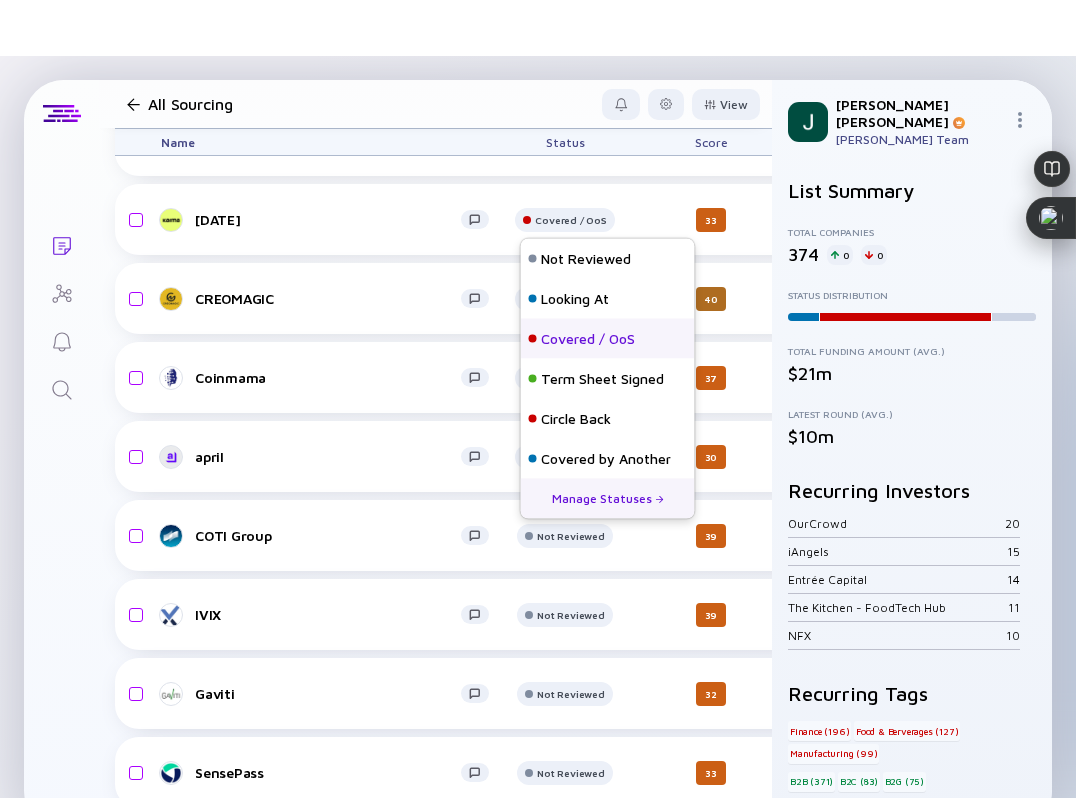 click on "Covered / OoS" at bounding box center (588, 339) 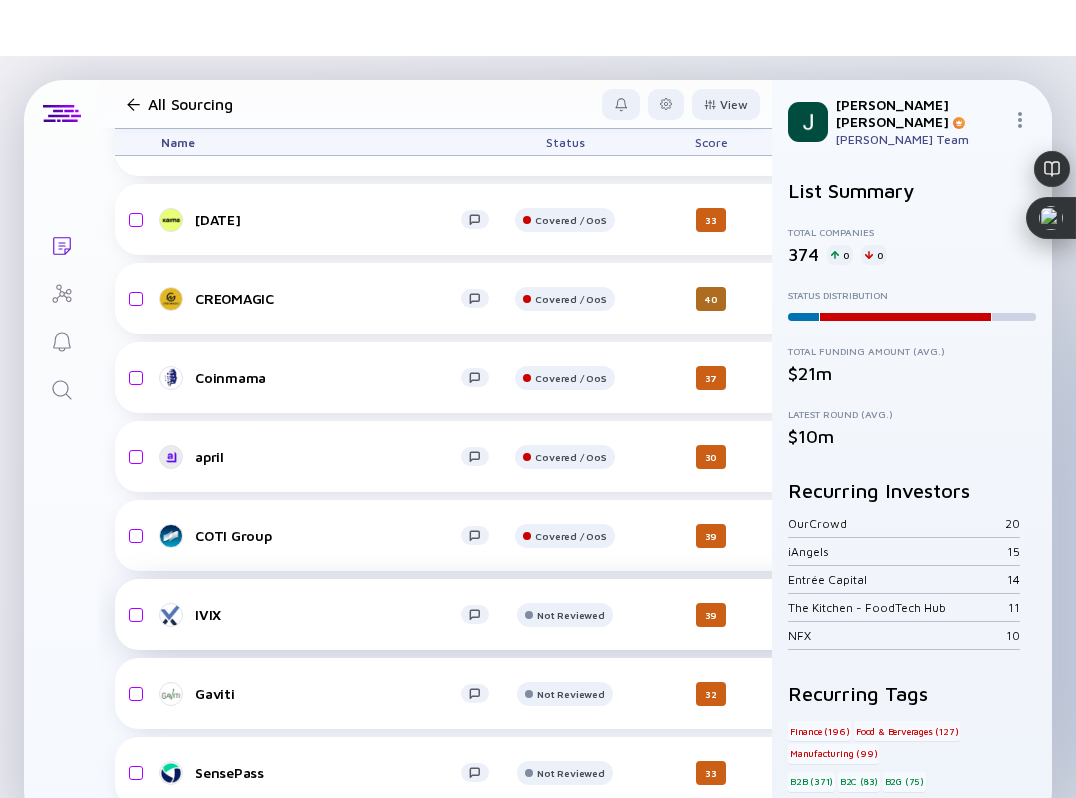 click on "IVIX" at bounding box center [328, 614] 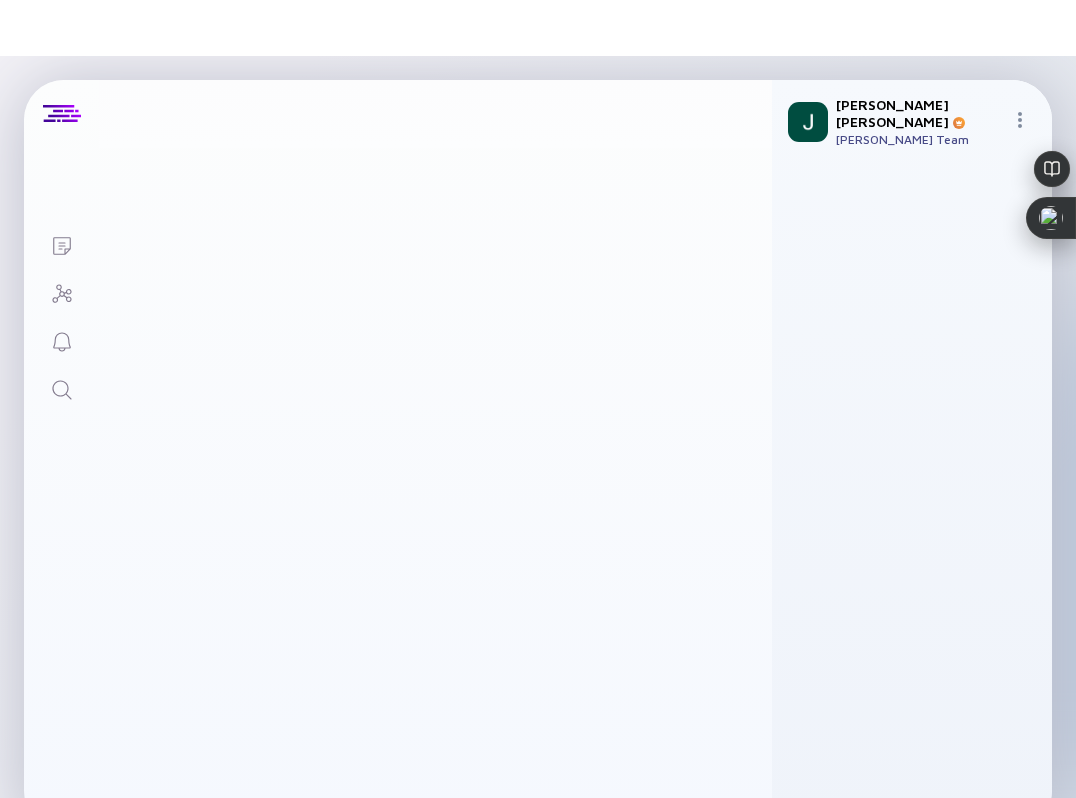 scroll, scrollTop: 0, scrollLeft: 0, axis: both 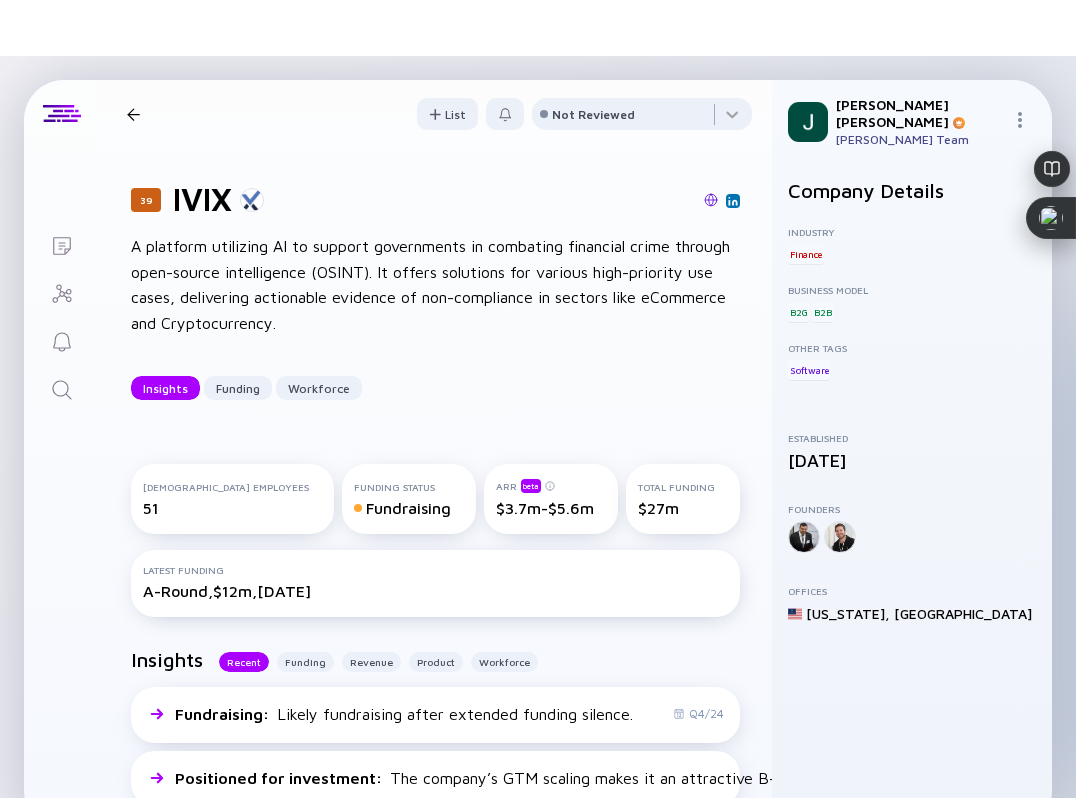 click at bounding box center [711, 200] 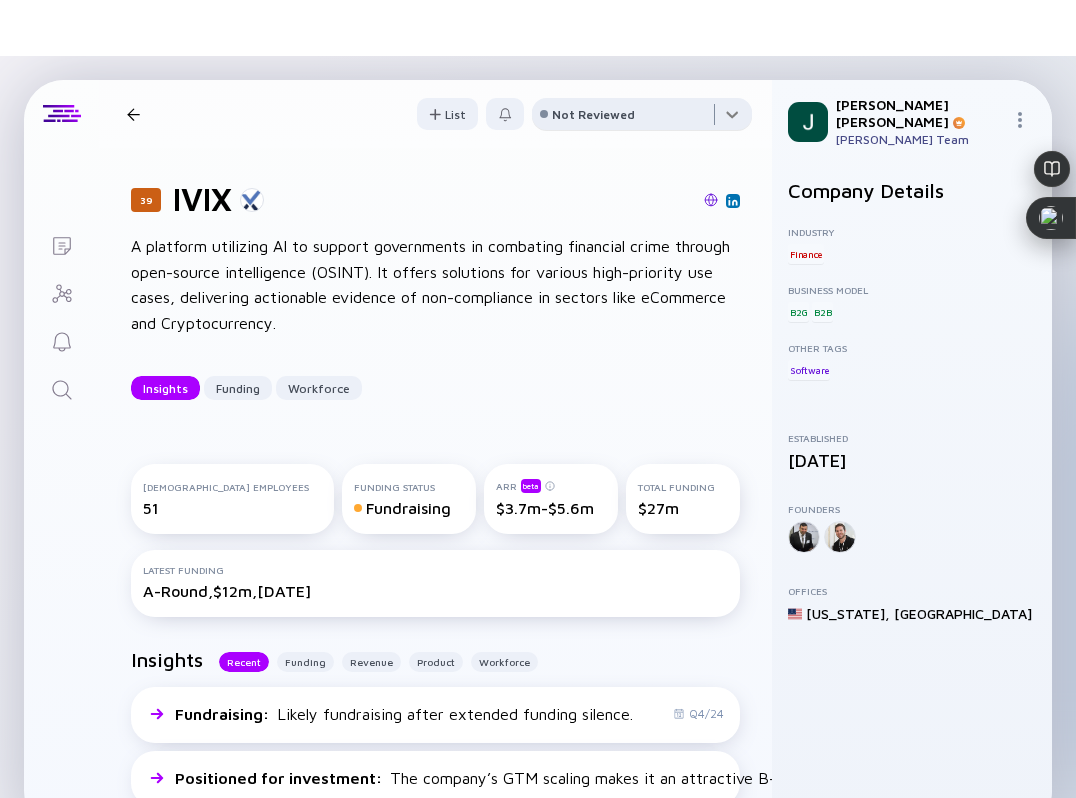 click at bounding box center (642, 118) 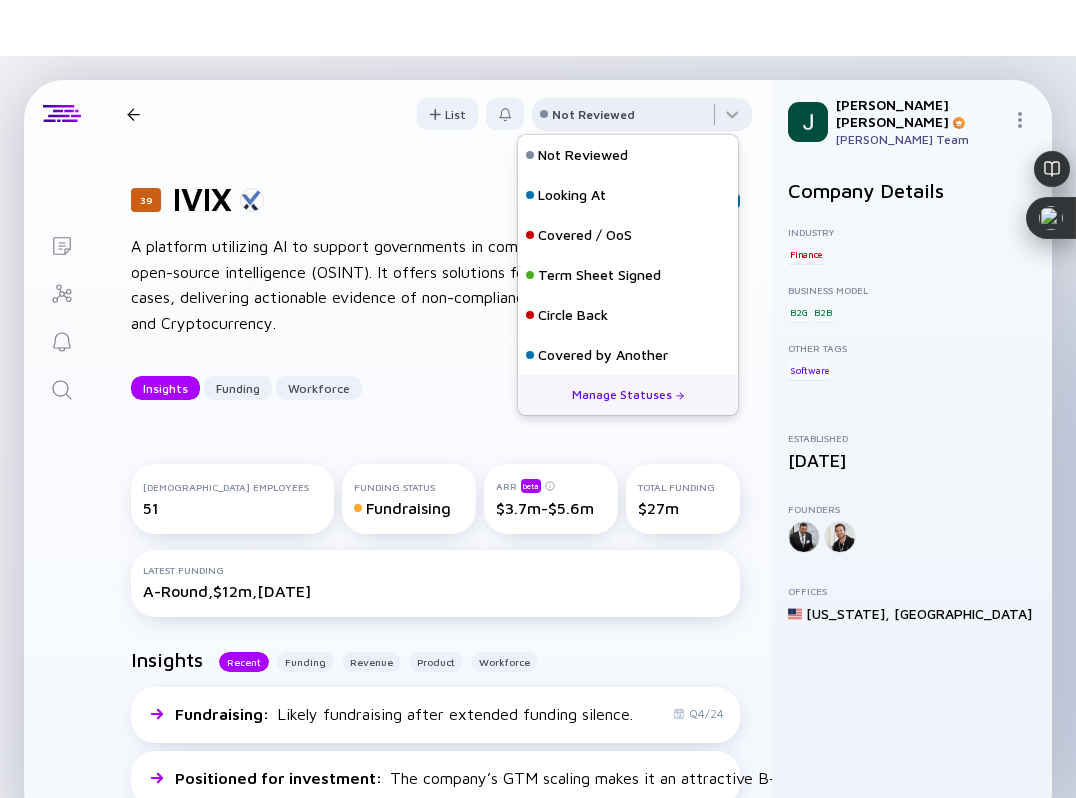 click on "Not Reviewed" at bounding box center (593, 114) 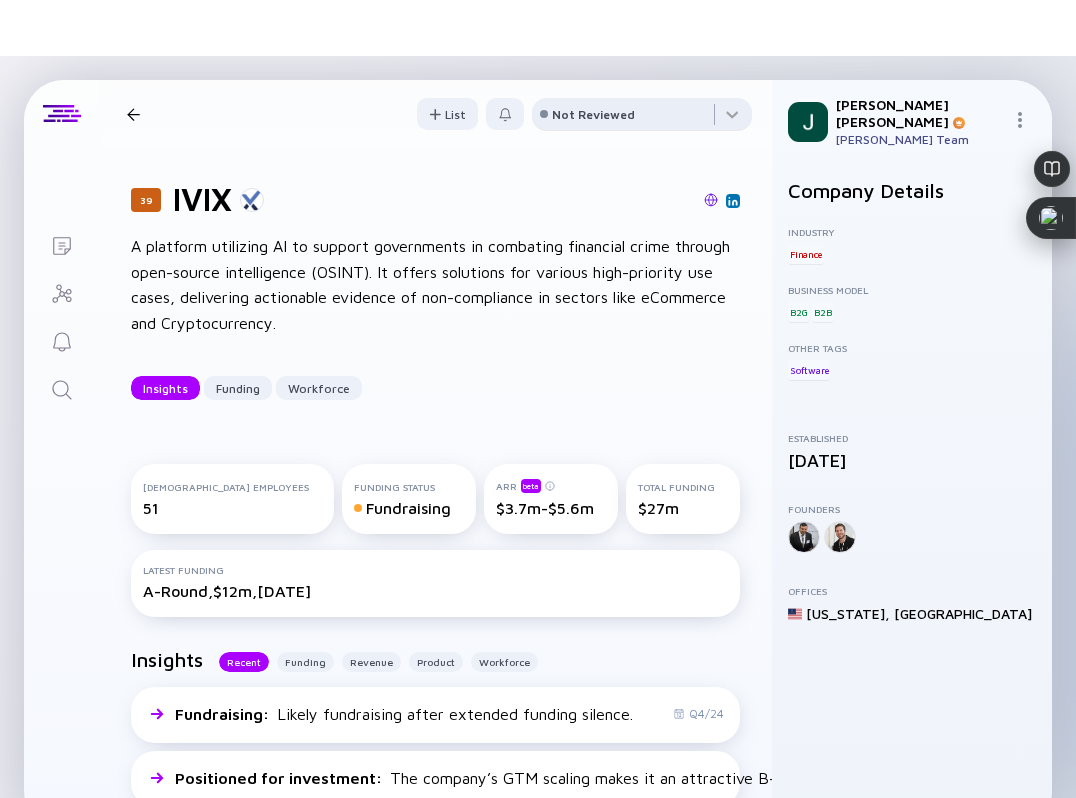 click on "Not Reviewed" at bounding box center (593, 114) 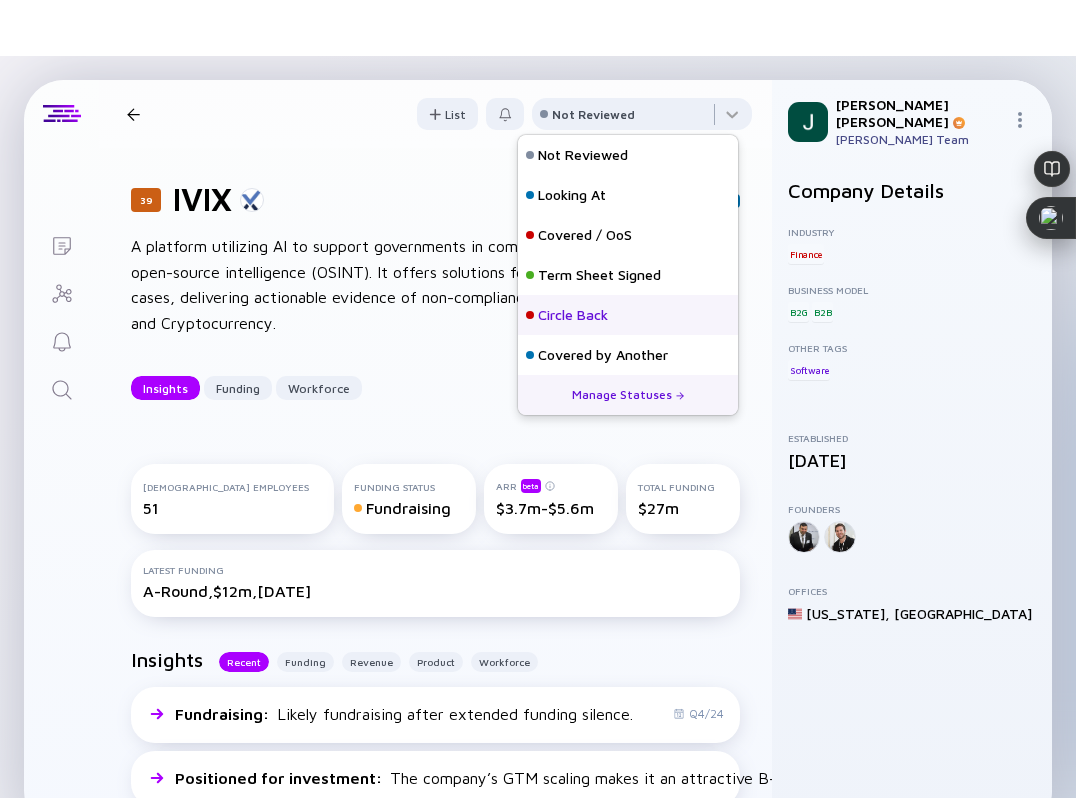 click on "Circle Back" at bounding box center [573, 315] 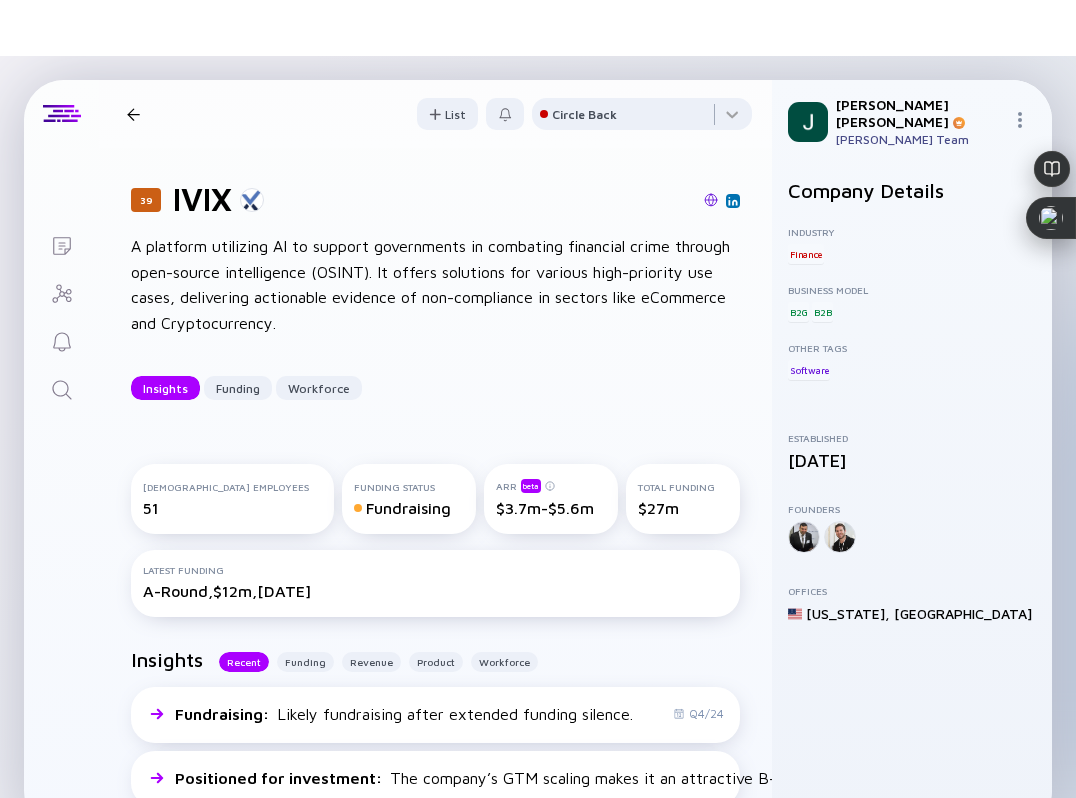 click at bounding box center [133, 114] 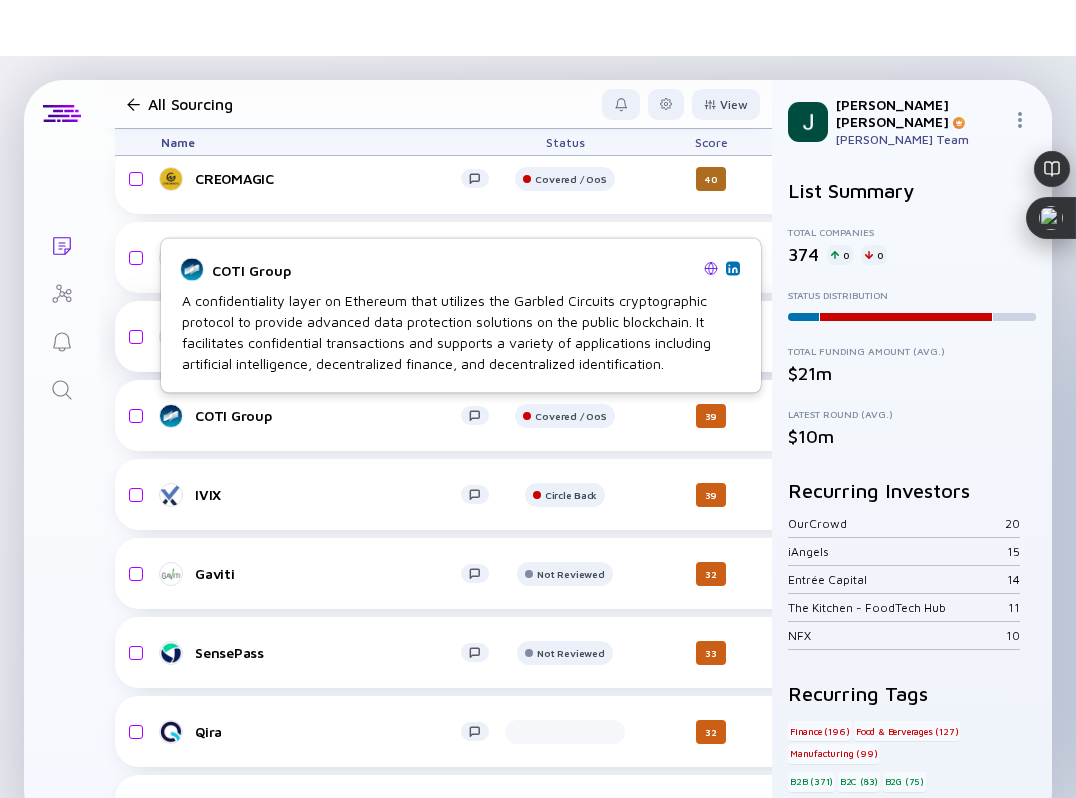 scroll, scrollTop: 23861, scrollLeft: 0, axis: vertical 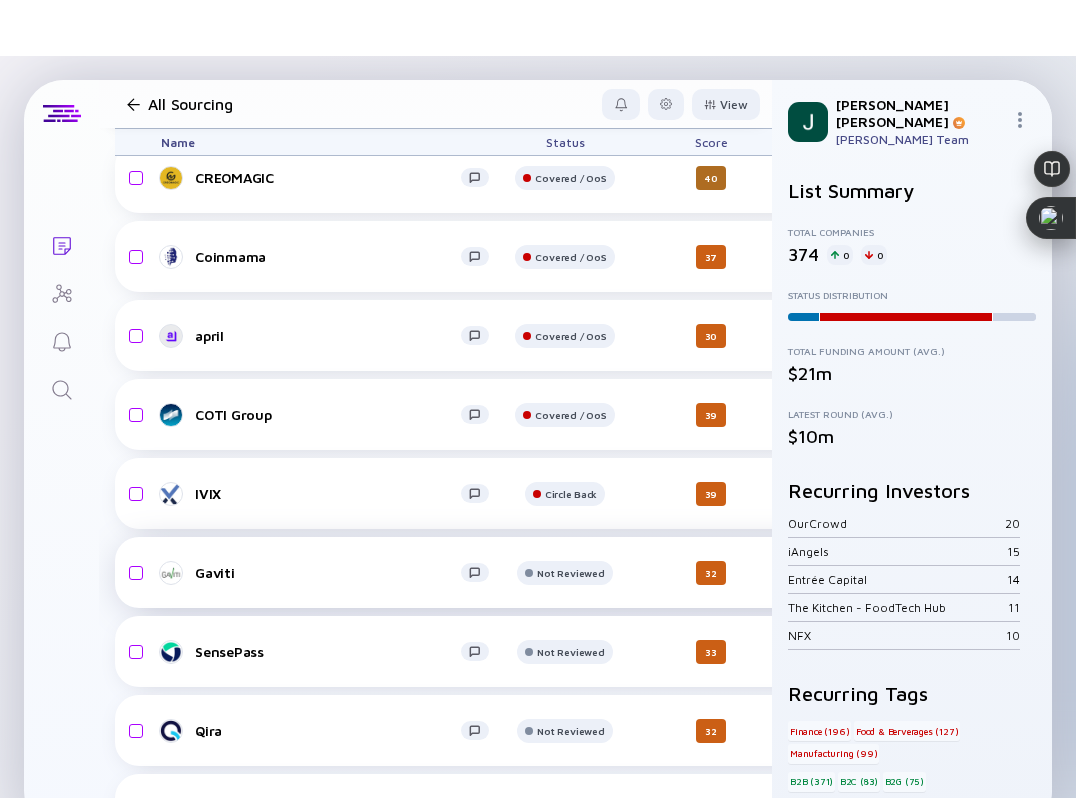 click on "Gaviti" at bounding box center [328, 572] 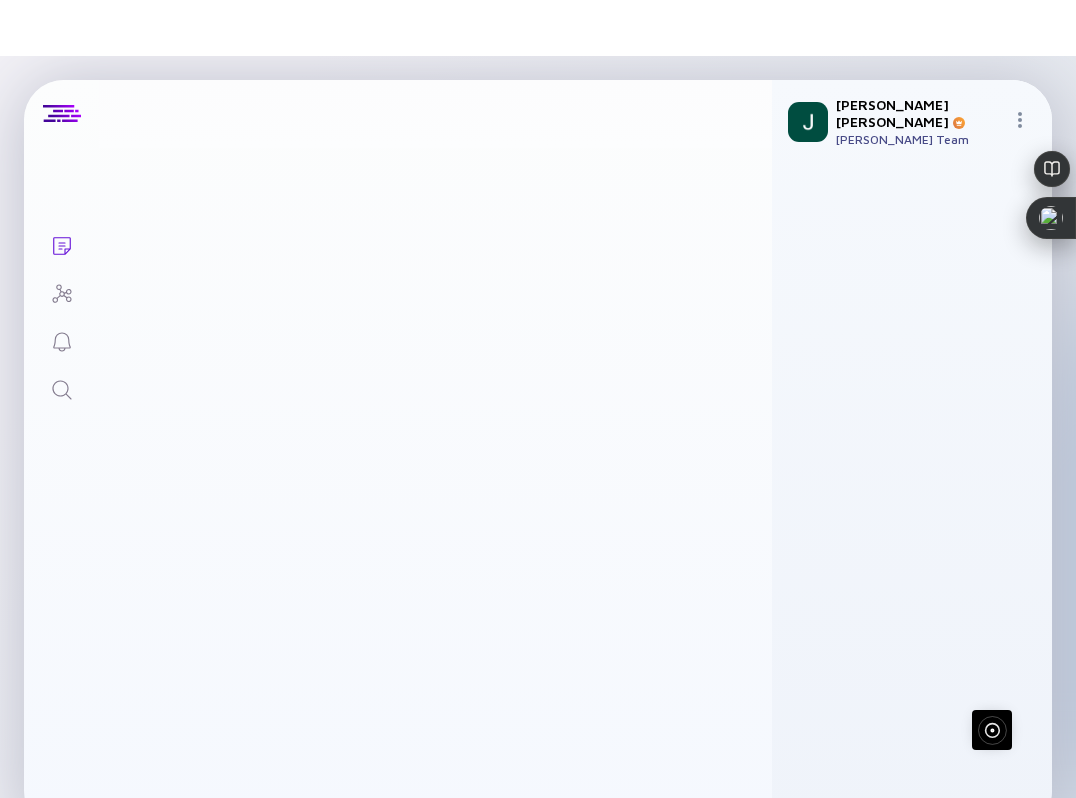 scroll, scrollTop: 0, scrollLeft: 0, axis: both 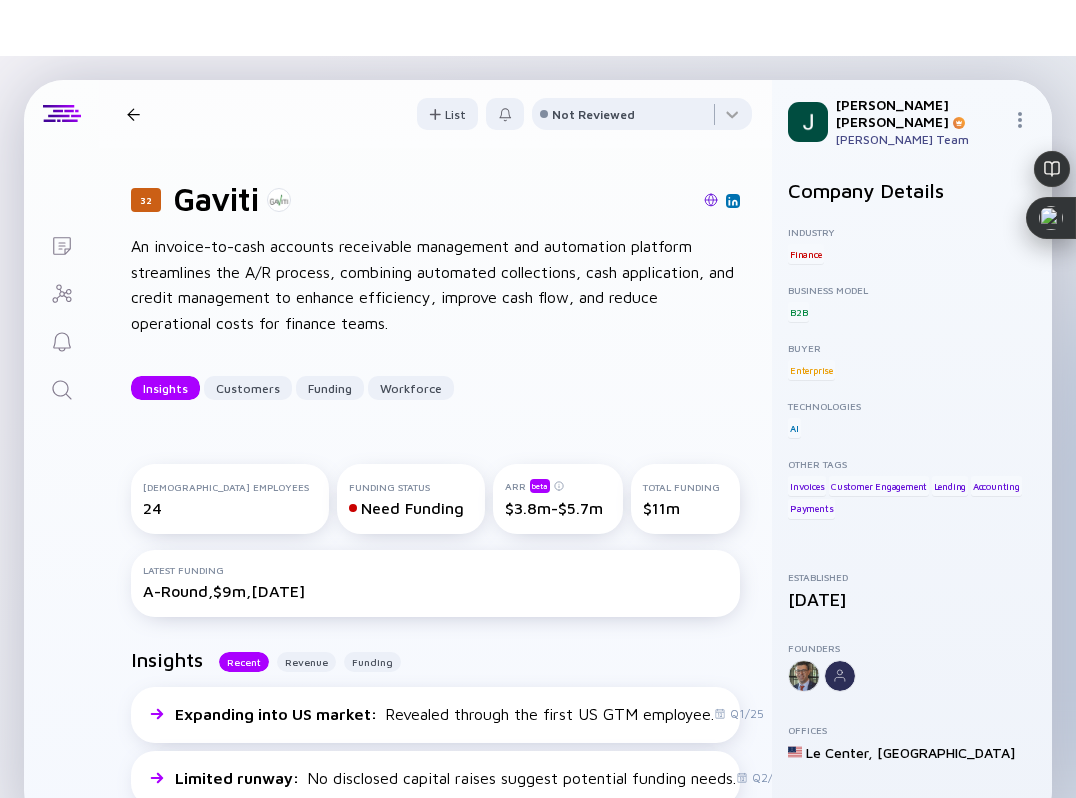 click at bounding box center (711, 200) 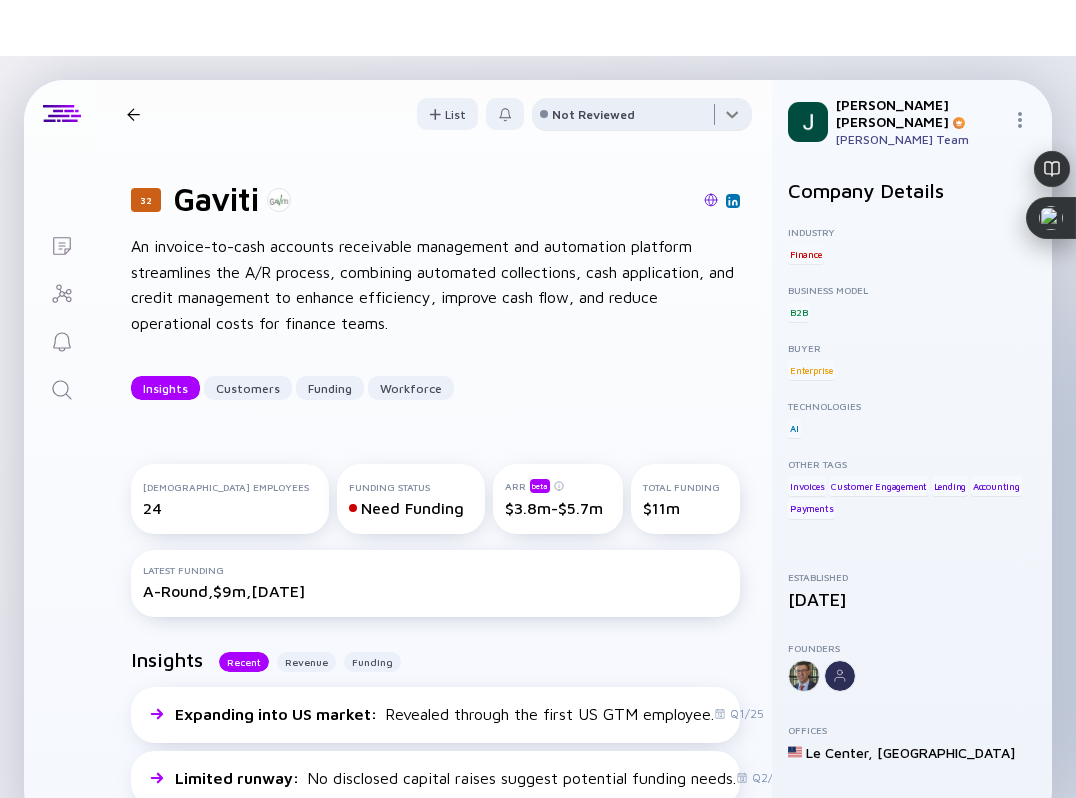 click on "32 Gaviti Insights Customers Funding Workforce List Not Reviewed" at bounding box center (435, 114) 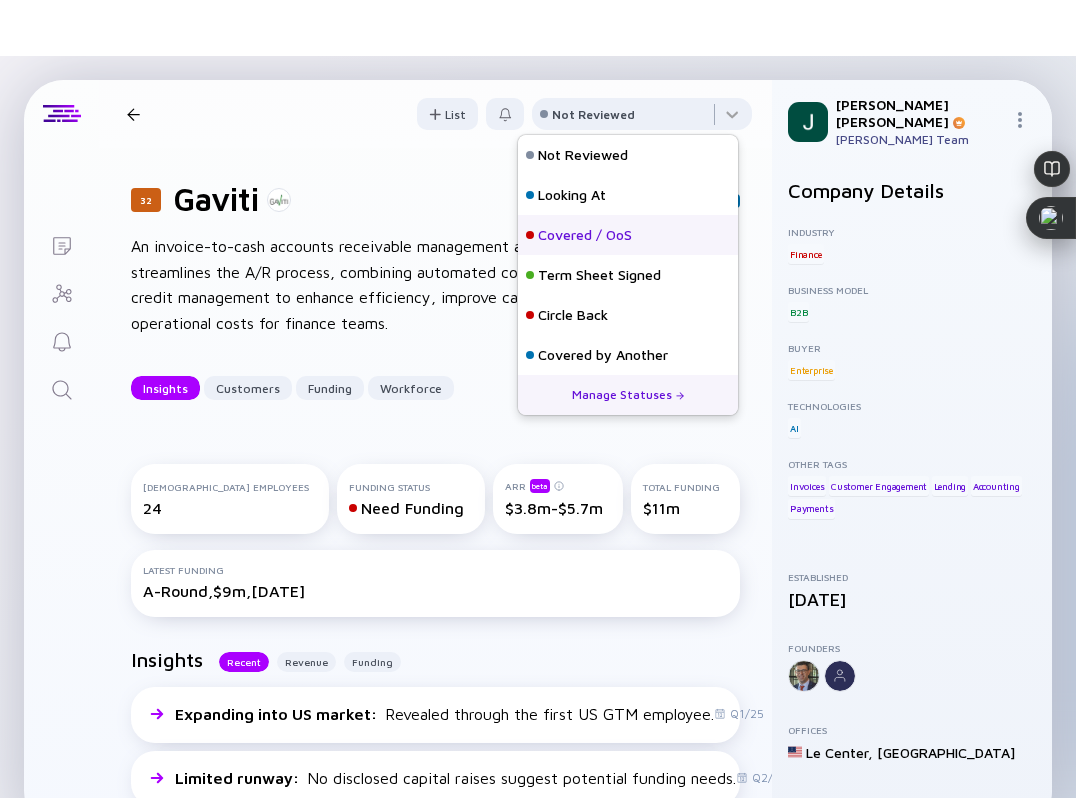 click on "Covered / OoS" at bounding box center [585, 235] 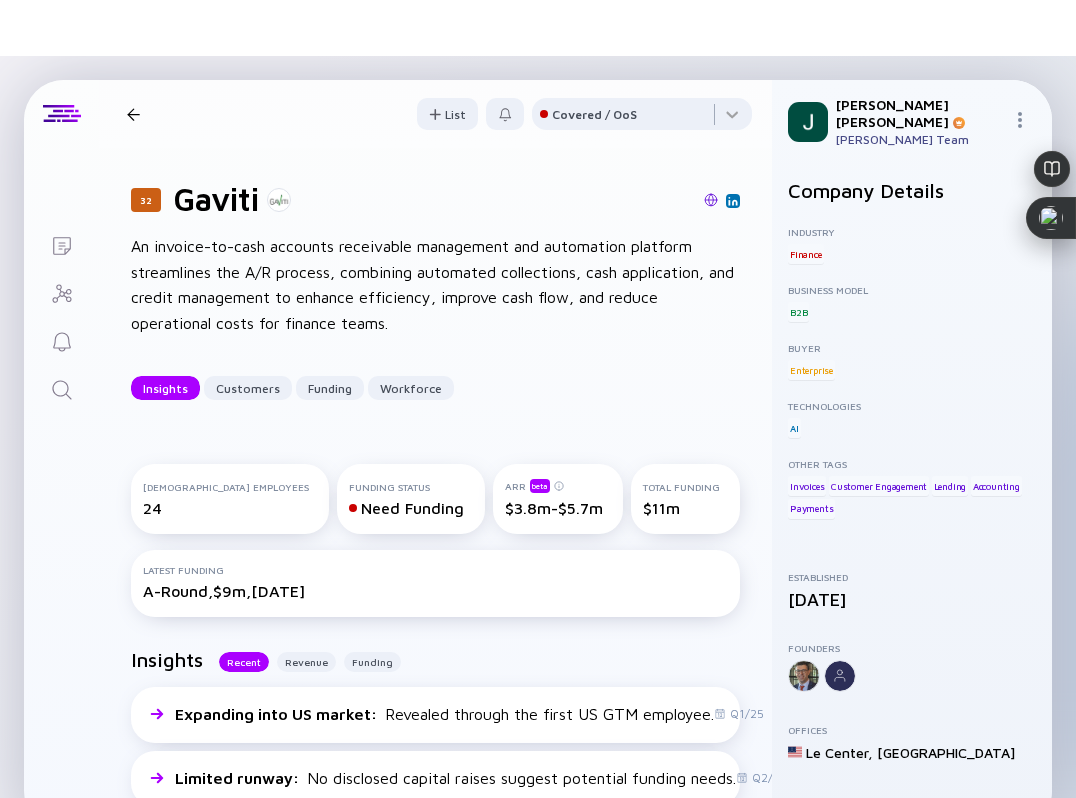 click at bounding box center (133, 114) 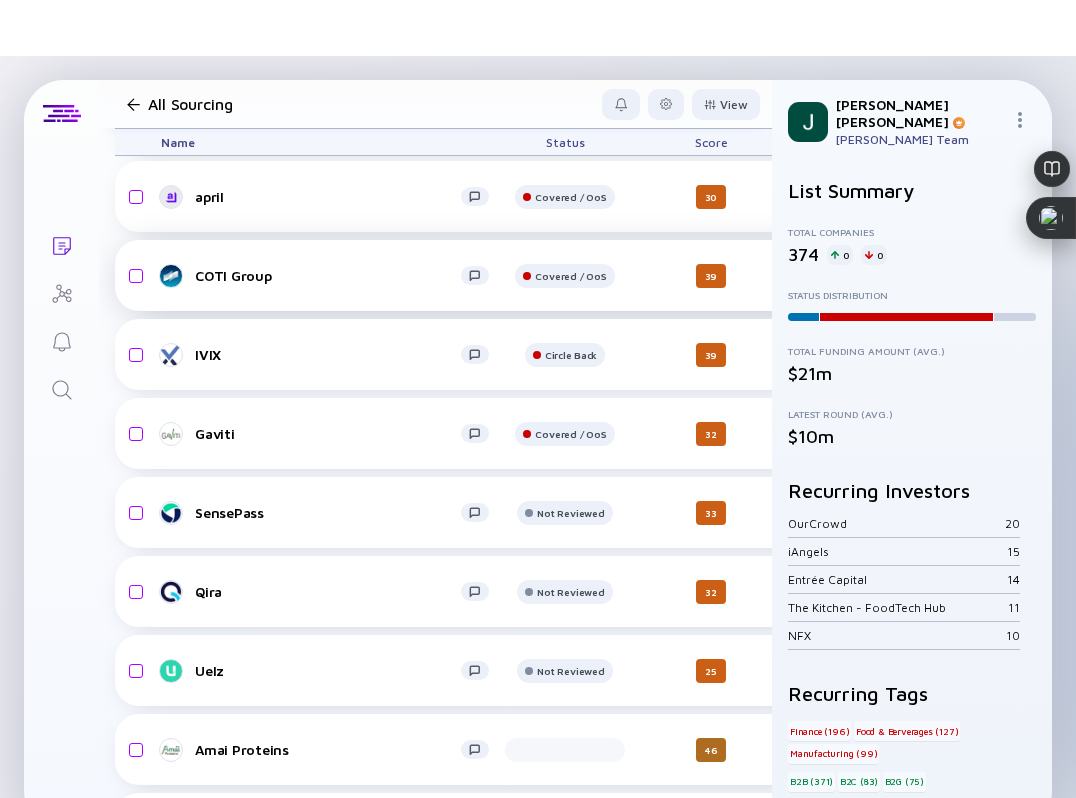 scroll, scrollTop: 24003, scrollLeft: 0, axis: vertical 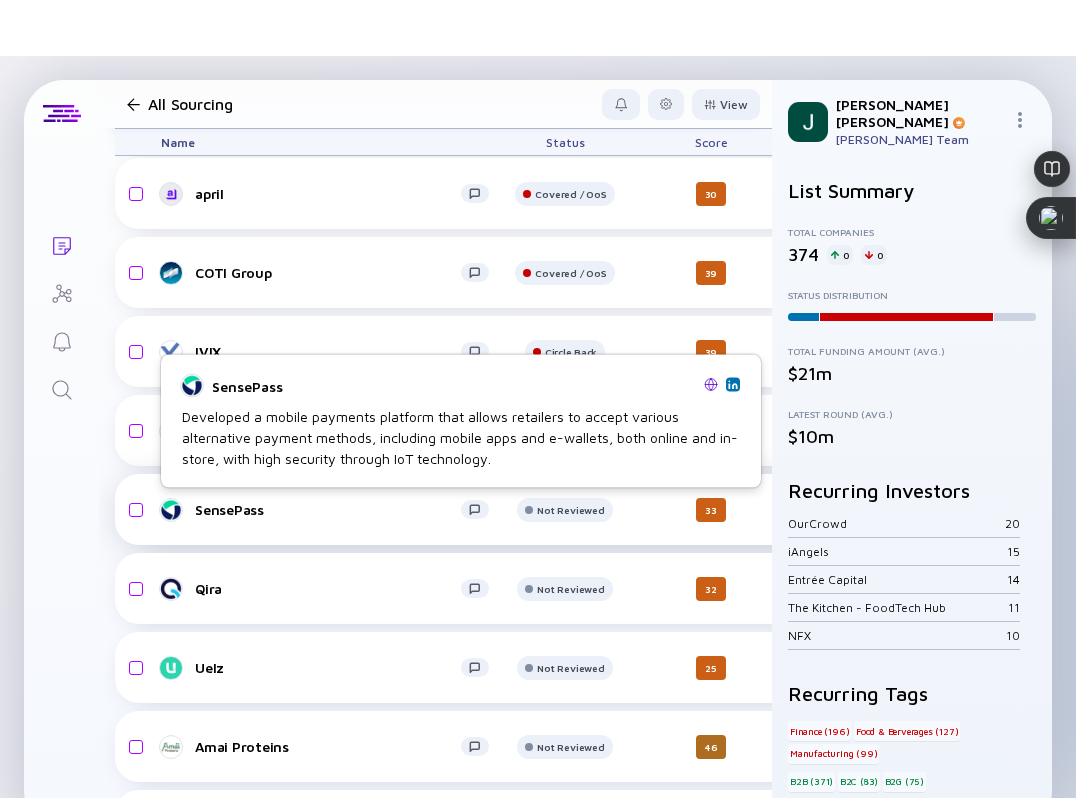 click on "SensePass" at bounding box center (328, 509) 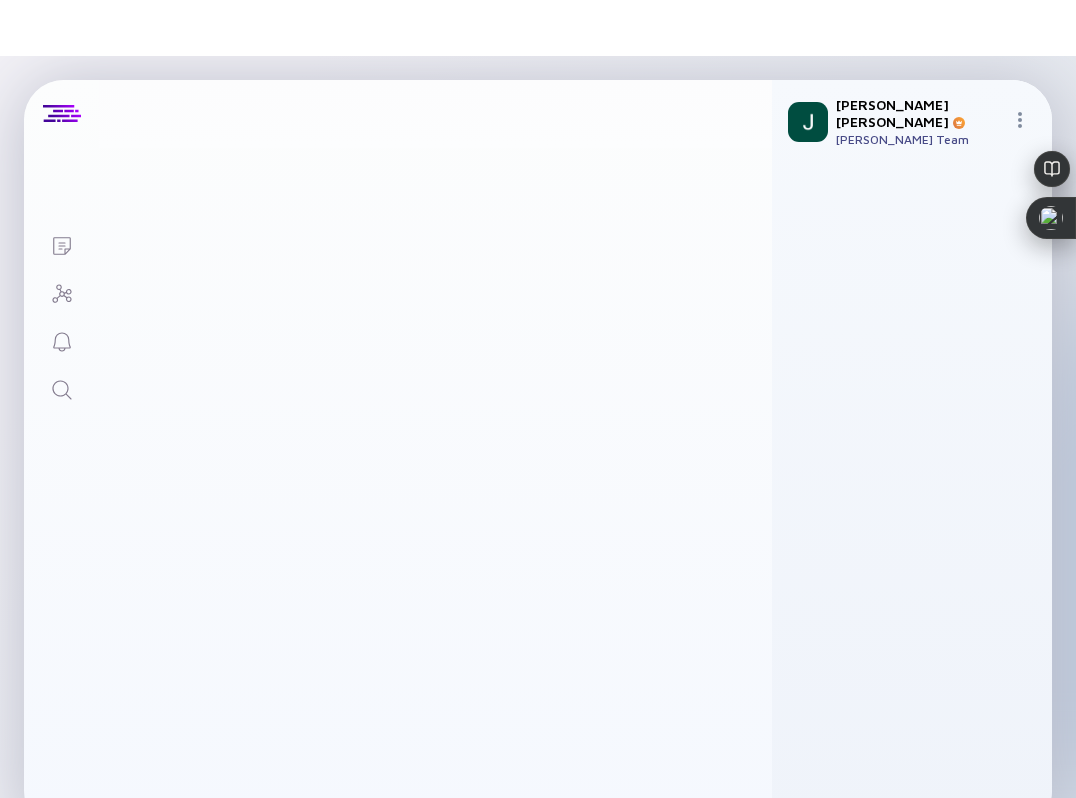 scroll, scrollTop: 0, scrollLeft: 0, axis: both 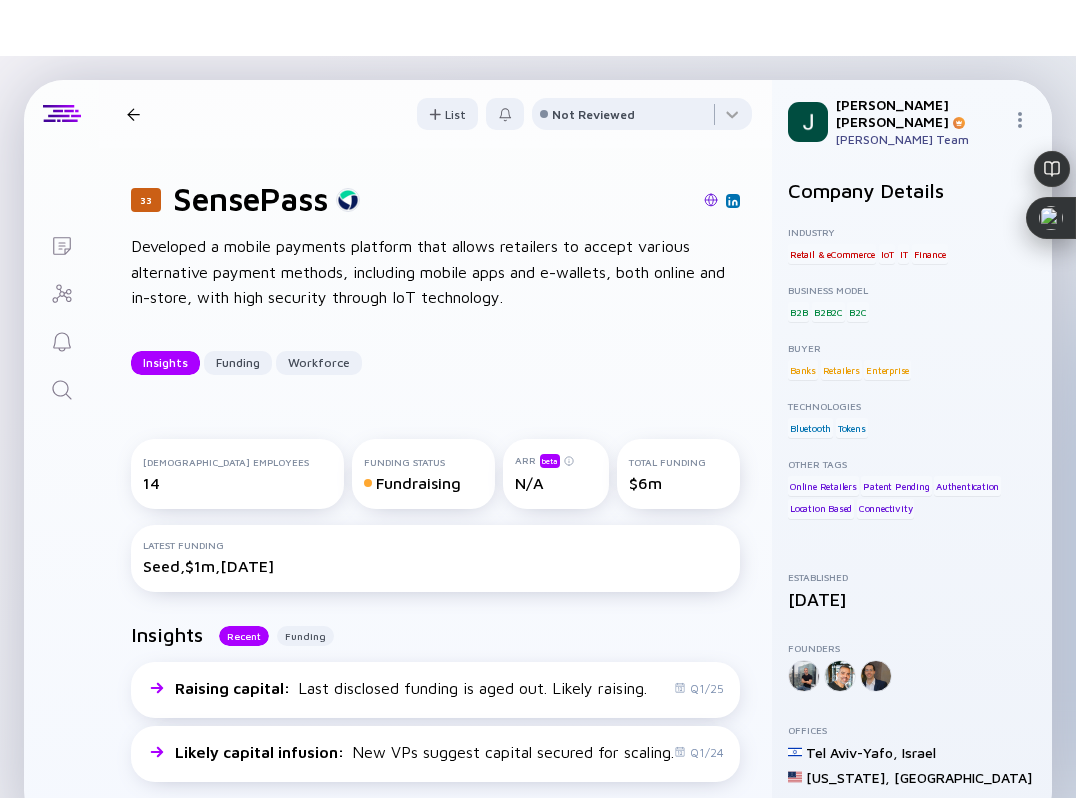 click at bounding box center [711, 200] 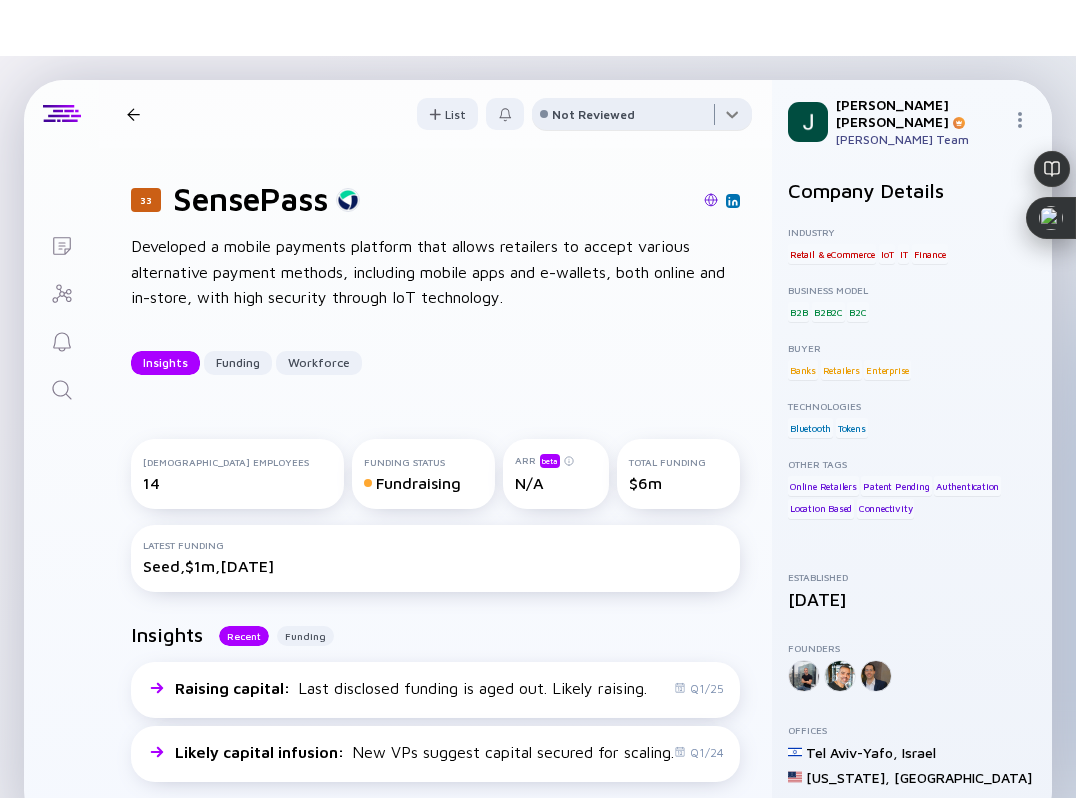 click at bounding box center (642, 118) 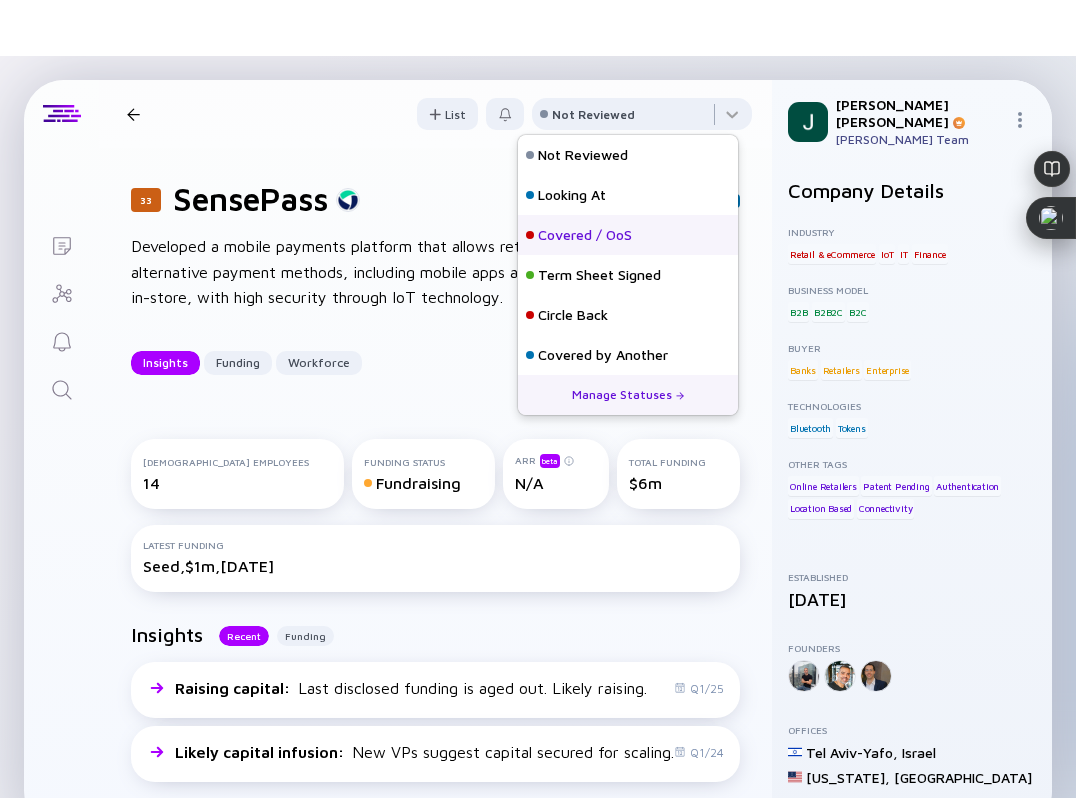 scroll, scrollTop: 8, scrollLeft: 0, axis: vertical 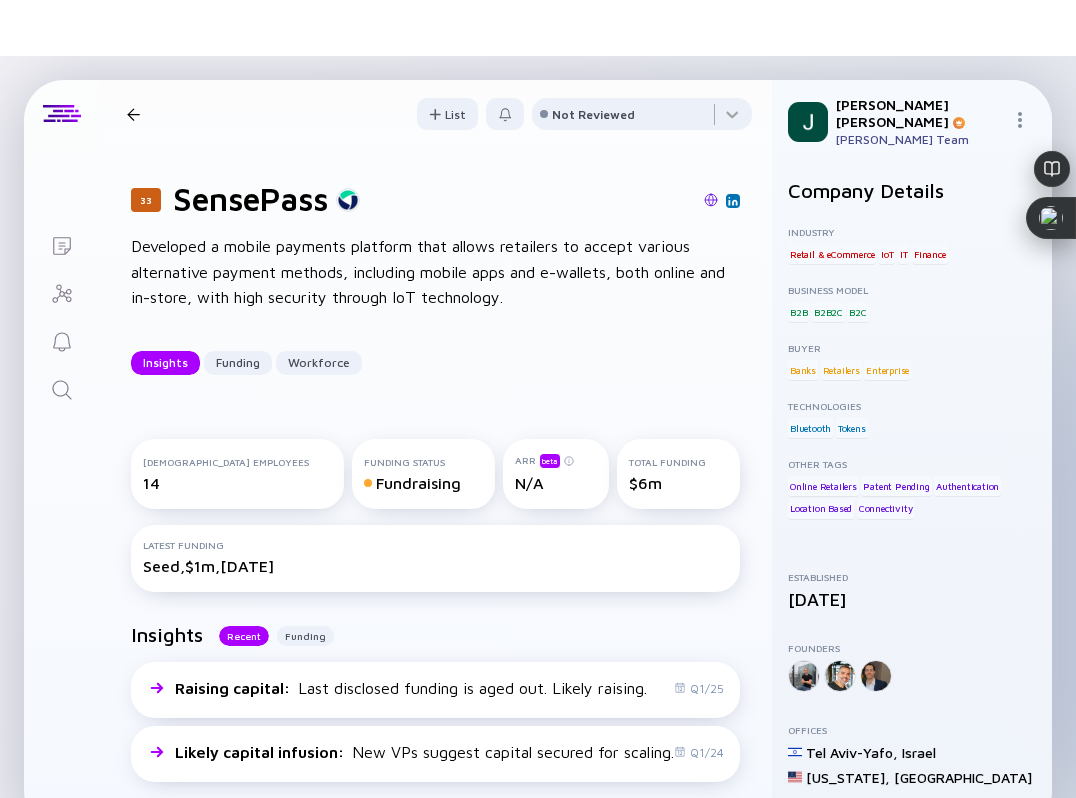 click at bounding box center (560, 201) 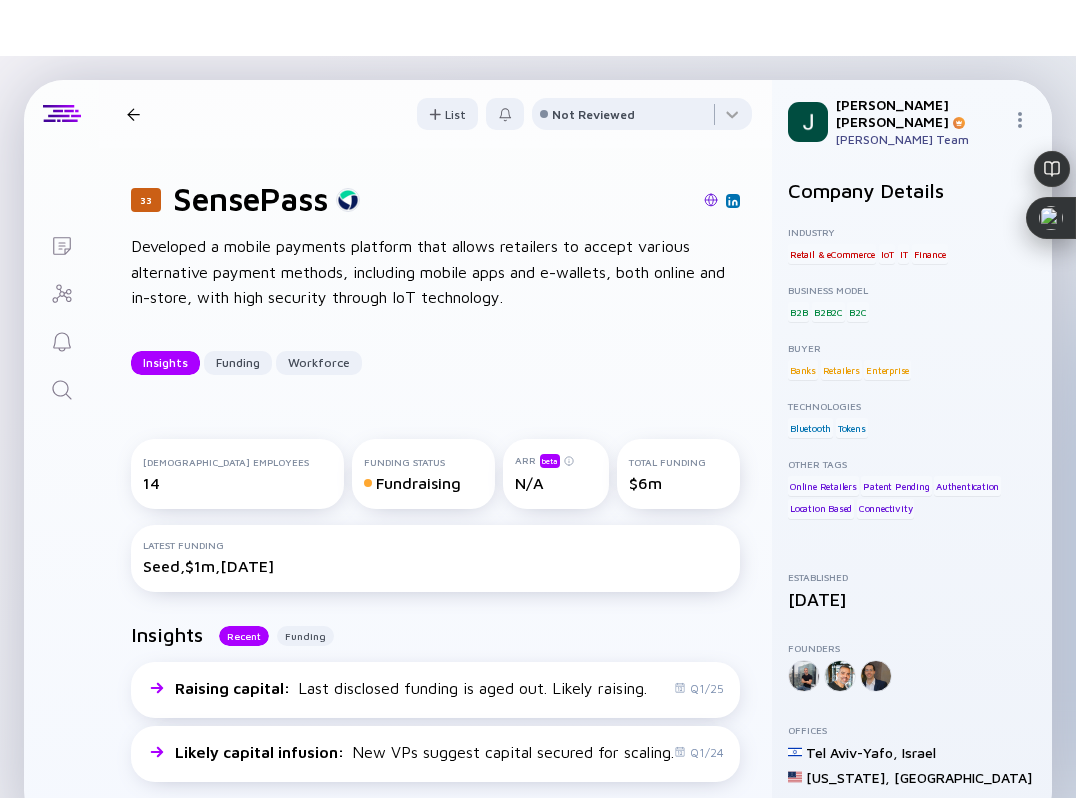 click at bounding box center (560, 201) 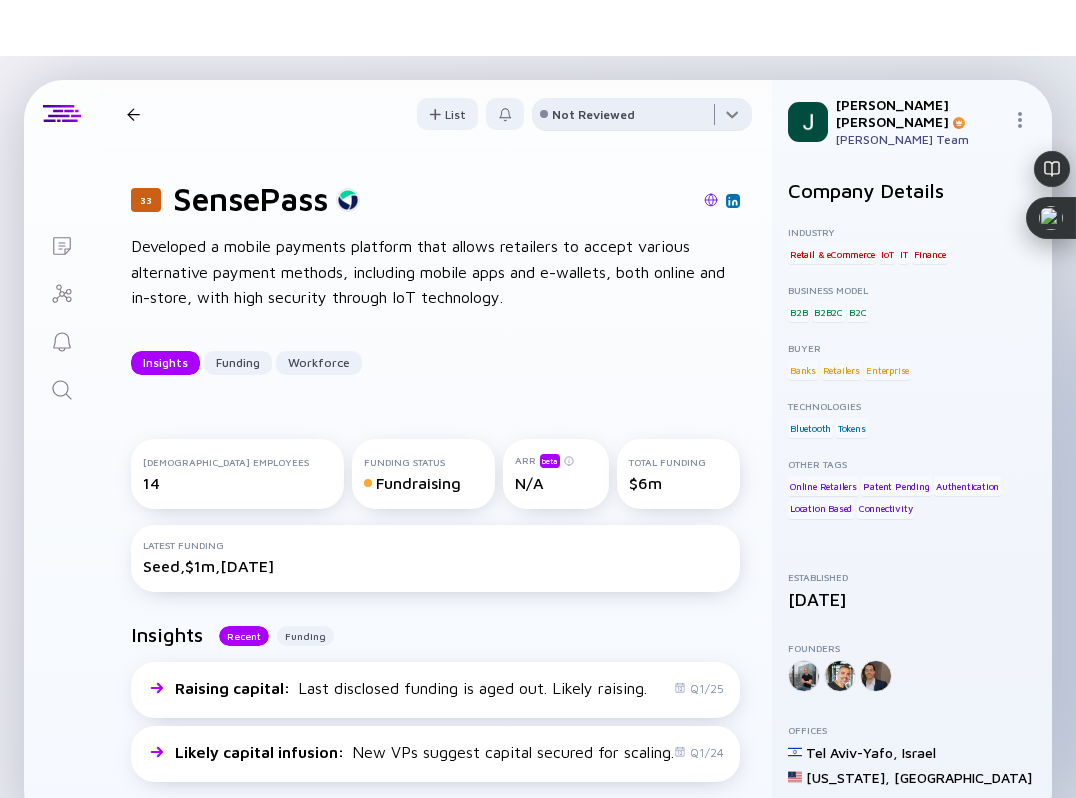 click at bounding box center (642, 118) 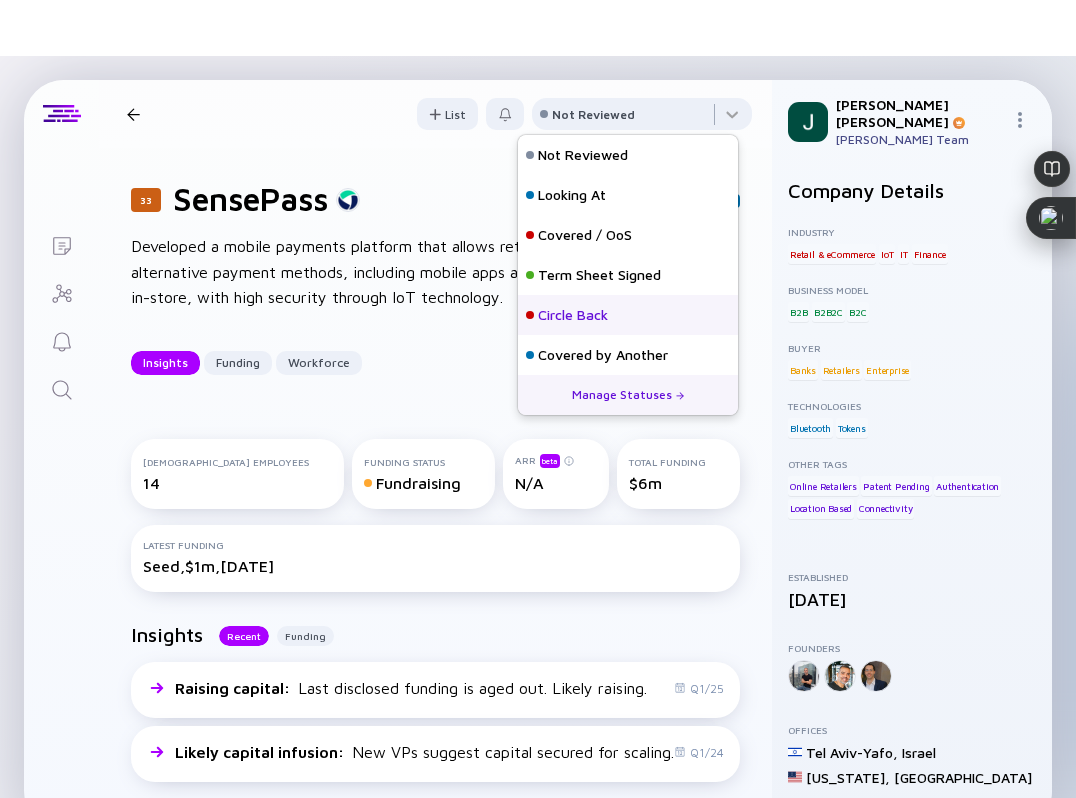 click on "Circle Back" at bounding box center [573, 315] 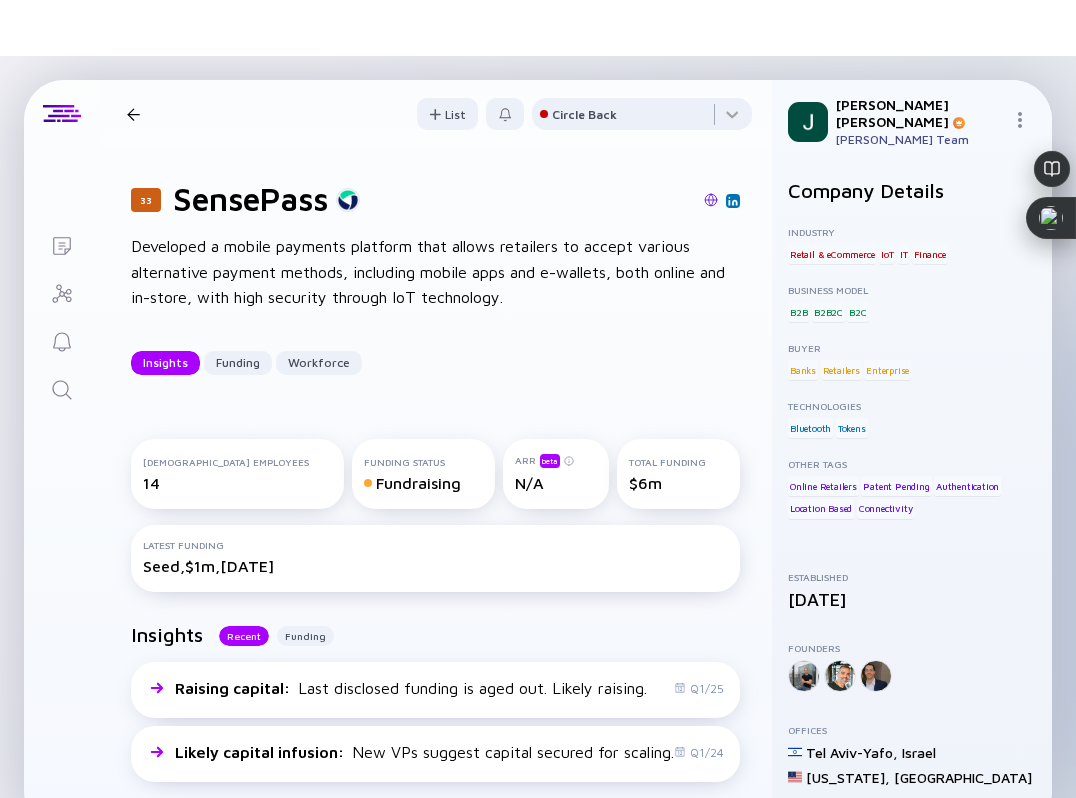click on "33 SensePass Insights Funding Workforce" at bounding box center (311, 114) 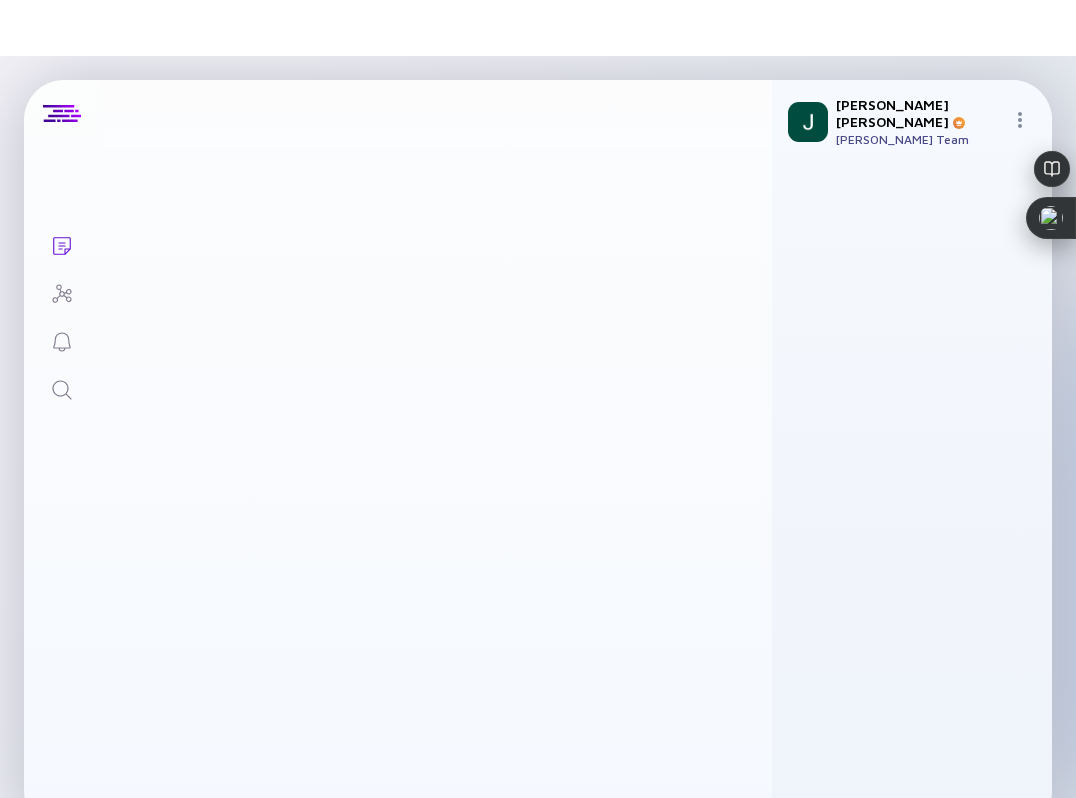 scroll, scrollTop: 24003, scrollLeft: 0, axis: vertical 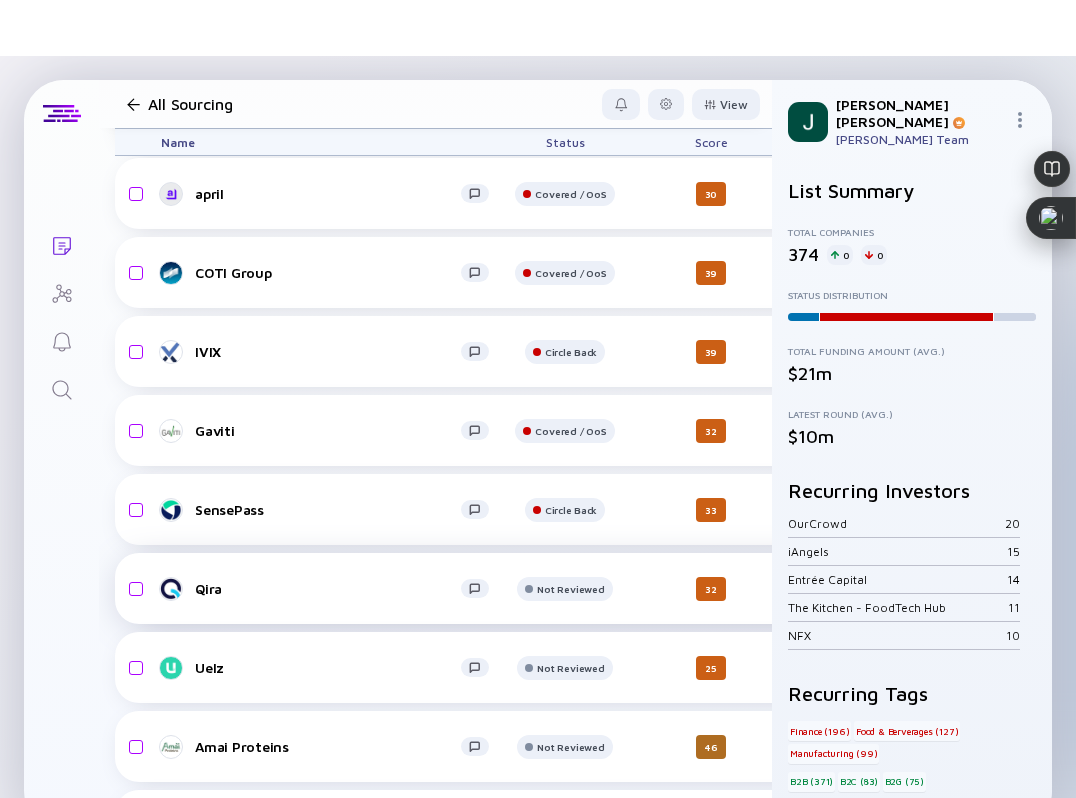 click on "Qira" at bounding box center (328, 588) 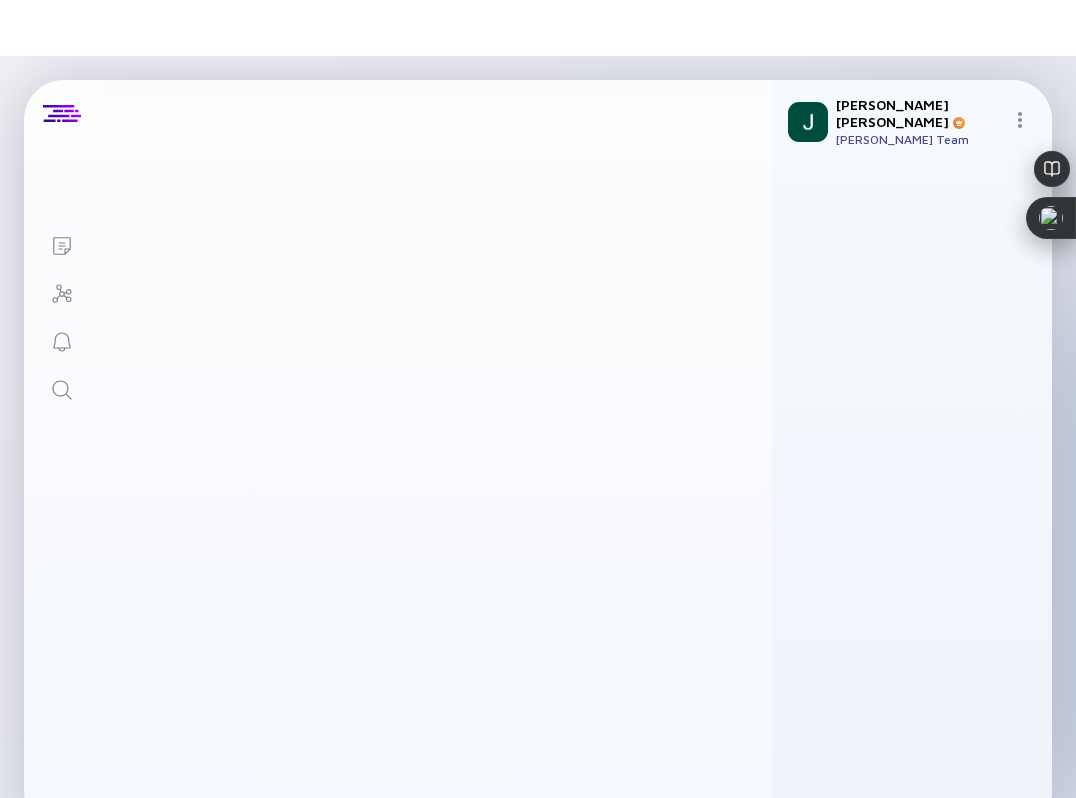 scroll, scrollTop: 0, scrollLeft: 0, axis: both 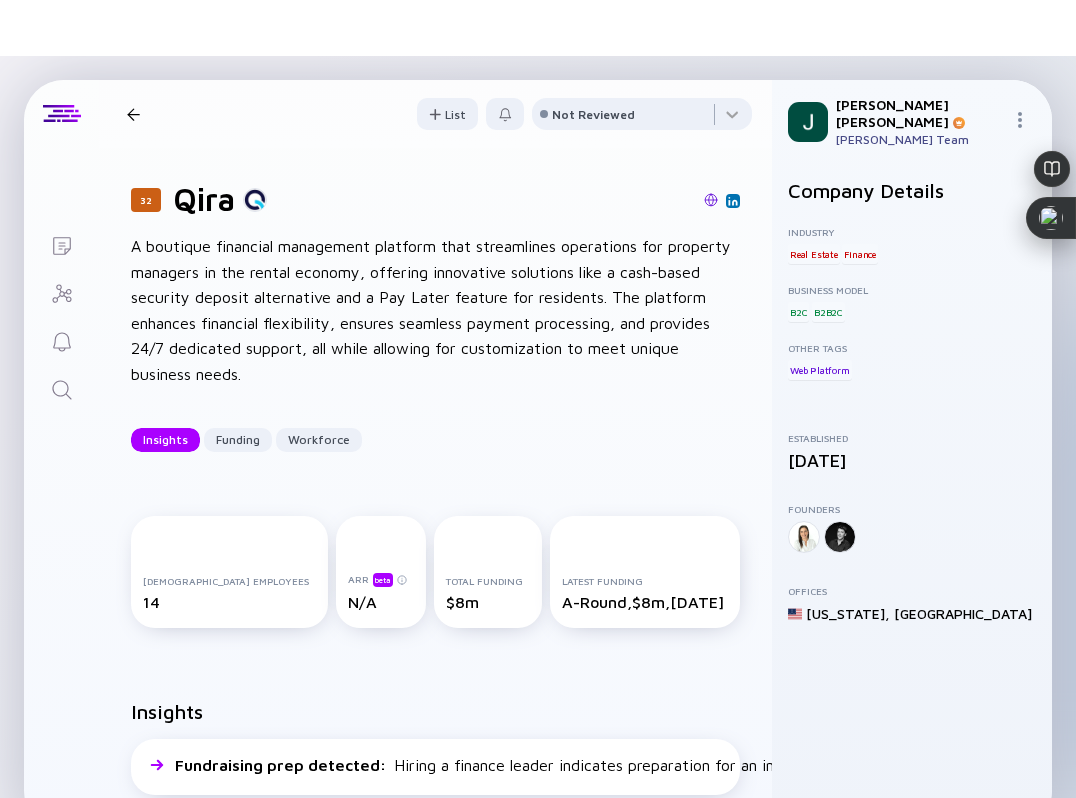 click at bounding box center [711, 200] 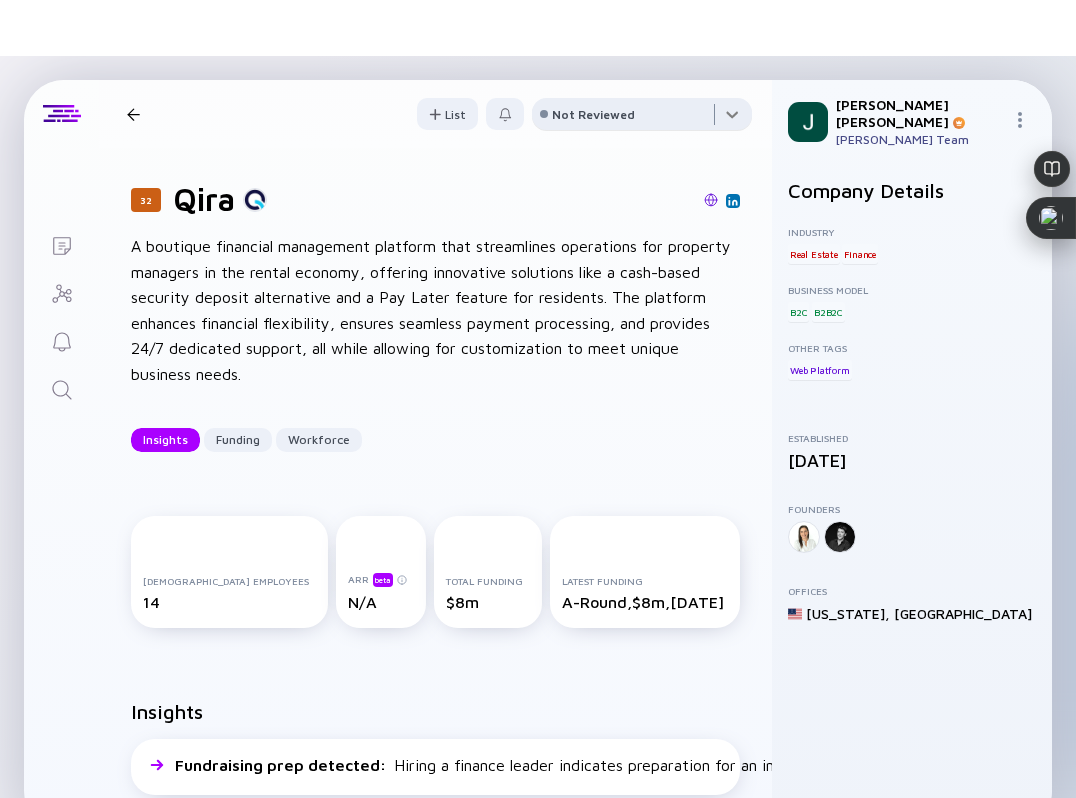 scroll, scrollTop: 0, scrollLeft: 0, axis: both 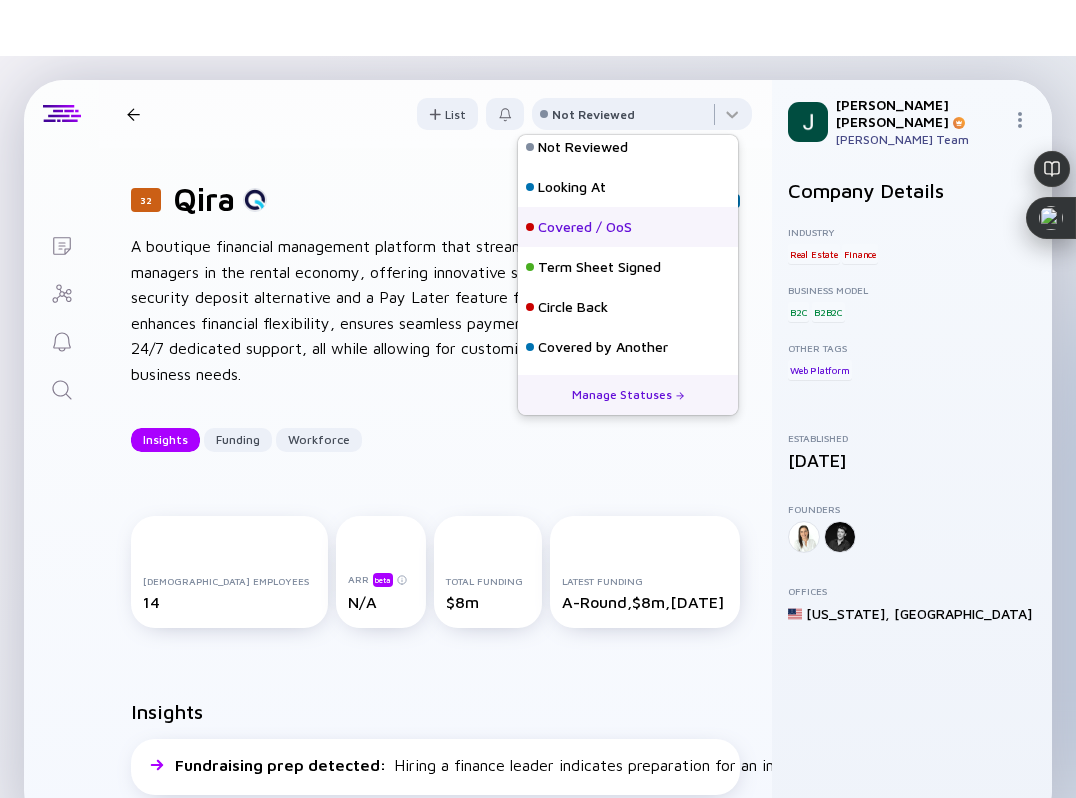 click on "Covered / OoS" at bounding box center [585, 227] 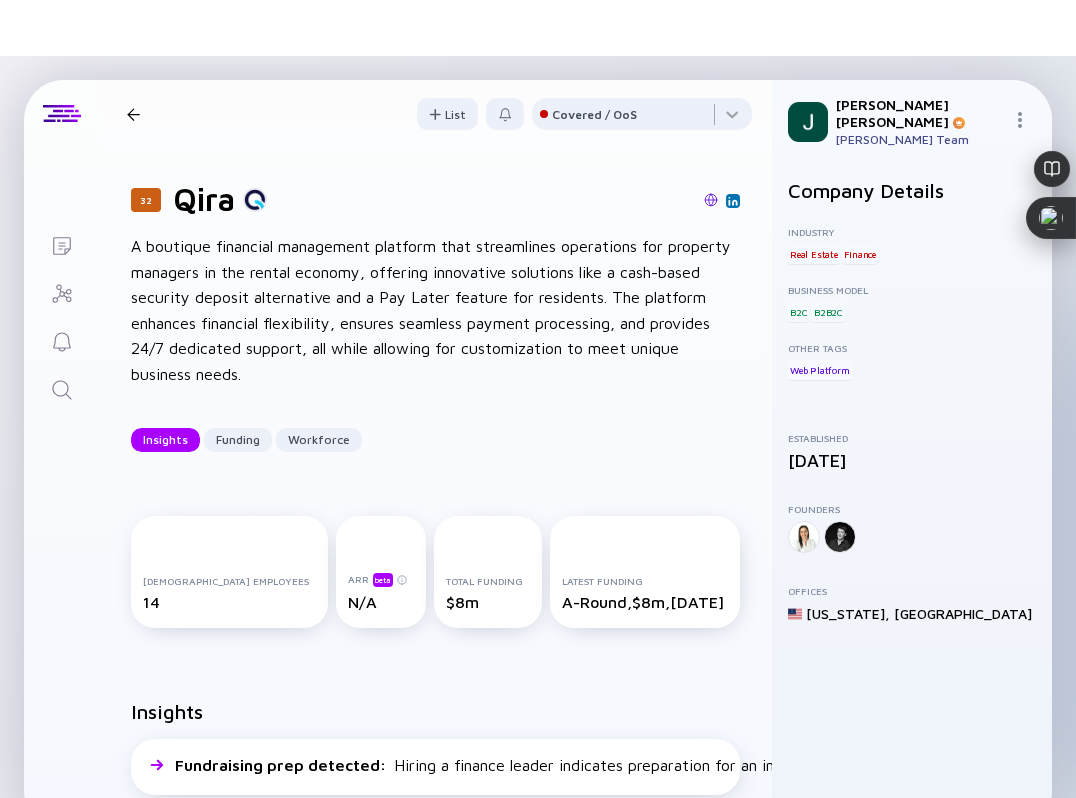 click on "32 Qira Insights Funding Workforce" at bounding box center [289, 114] 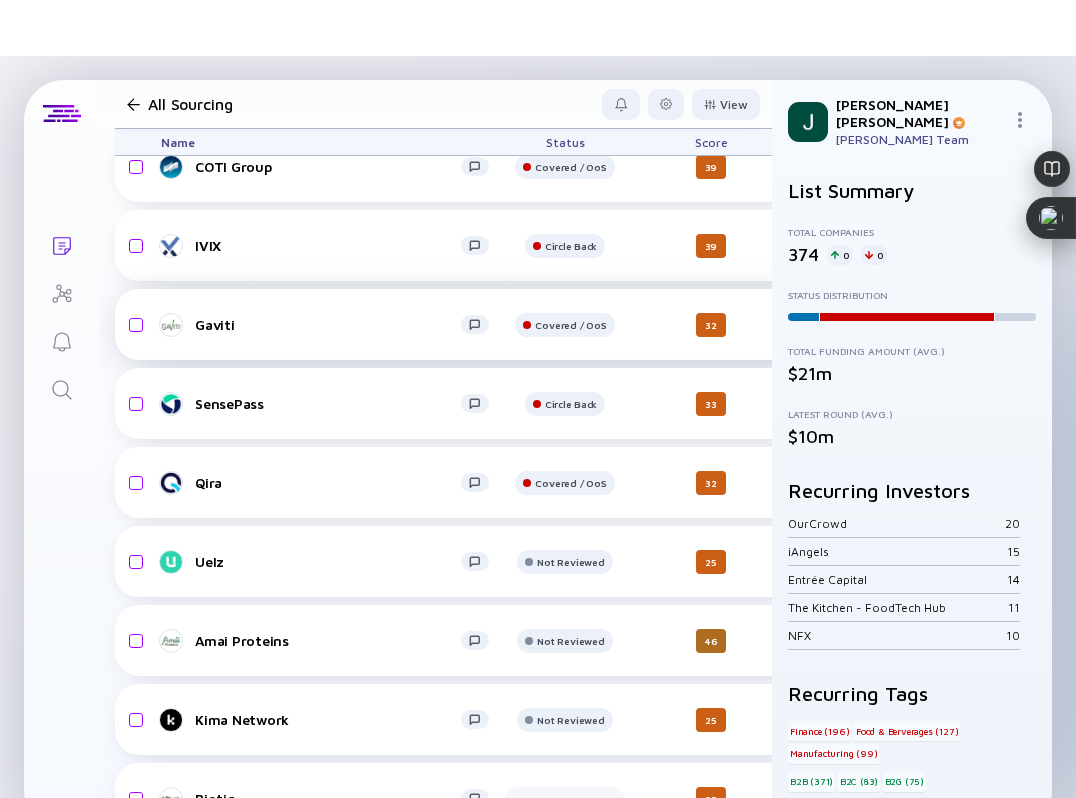 scroll, scrollTop: 24122, scrollLeft: 0, axis: vertical 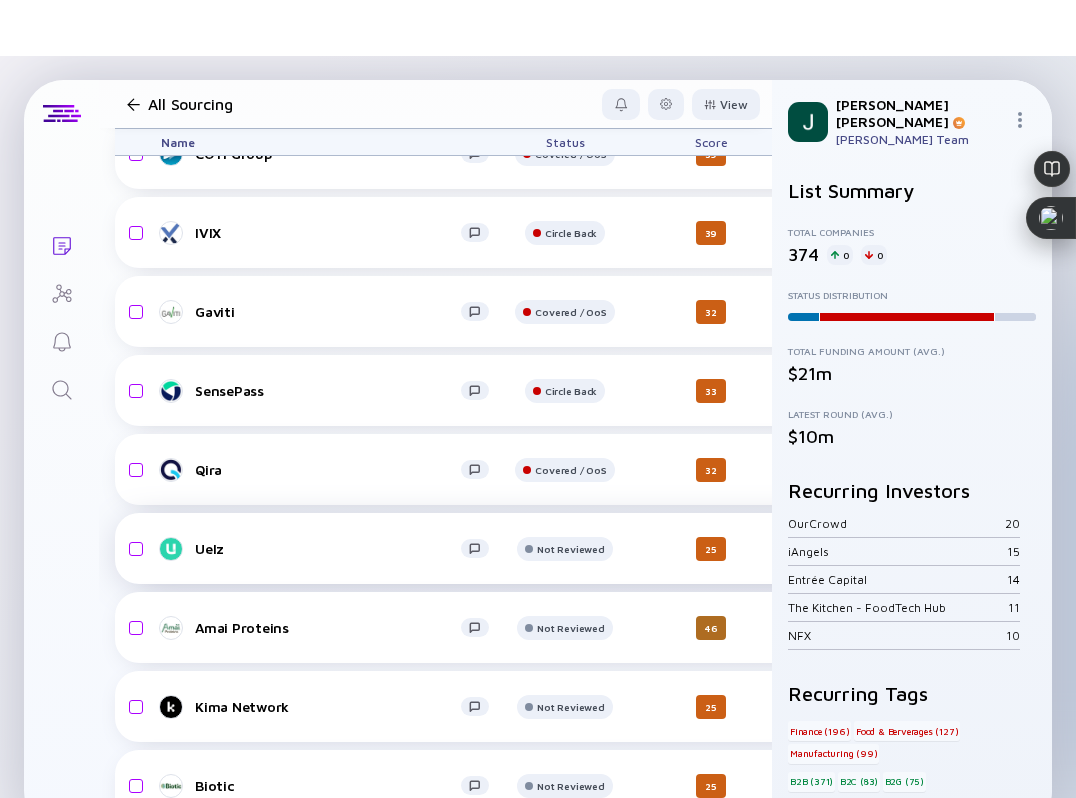 click on "Uelz" at bounding box center [333, 549] 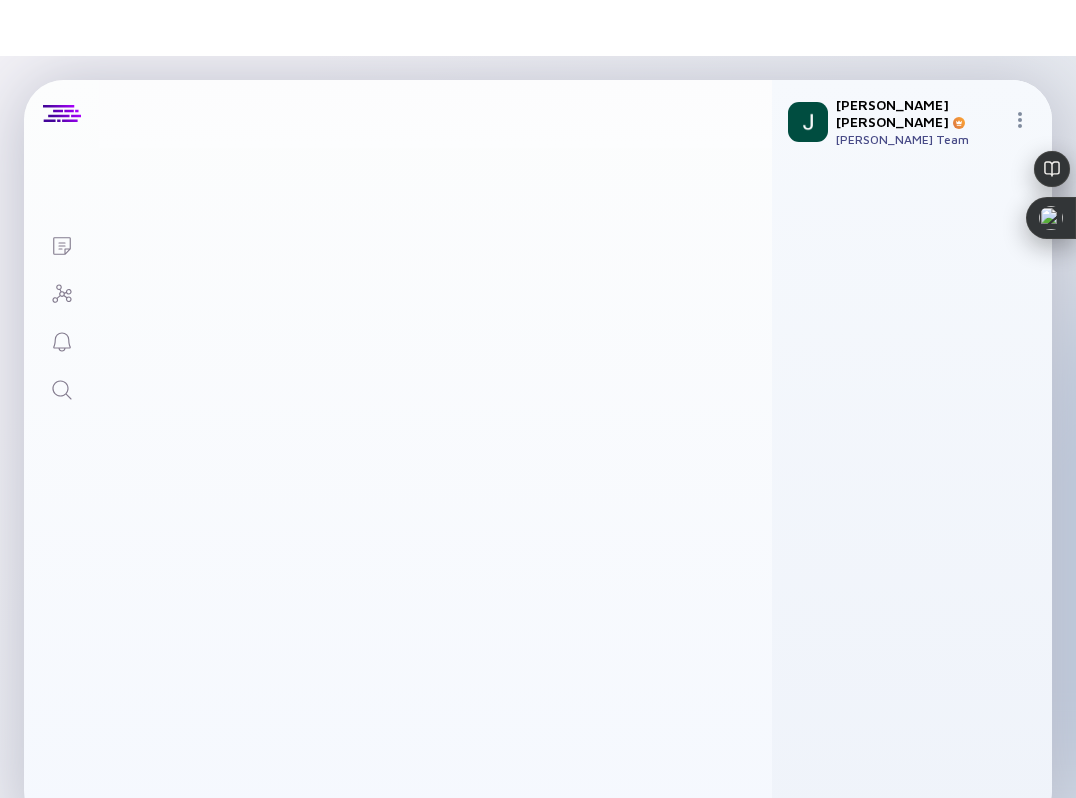 scroll, scrollTop: 0, scrollLeft: 0, axis: both 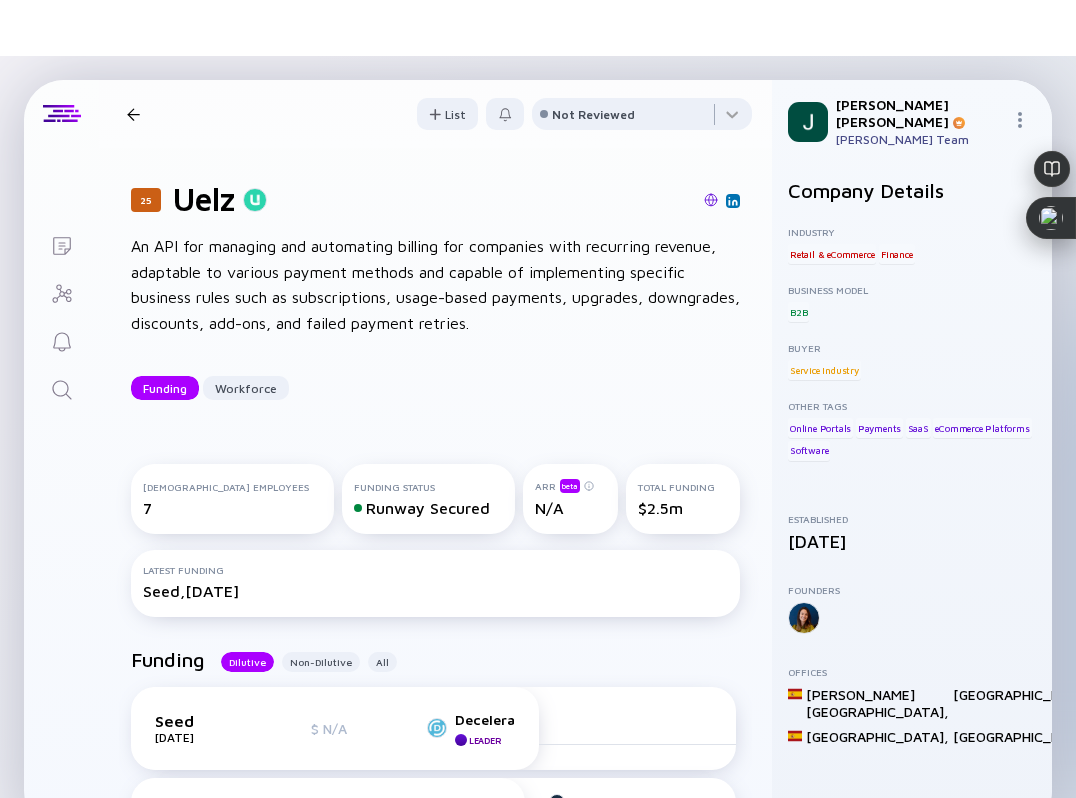 click at bounding box center (711, 200) 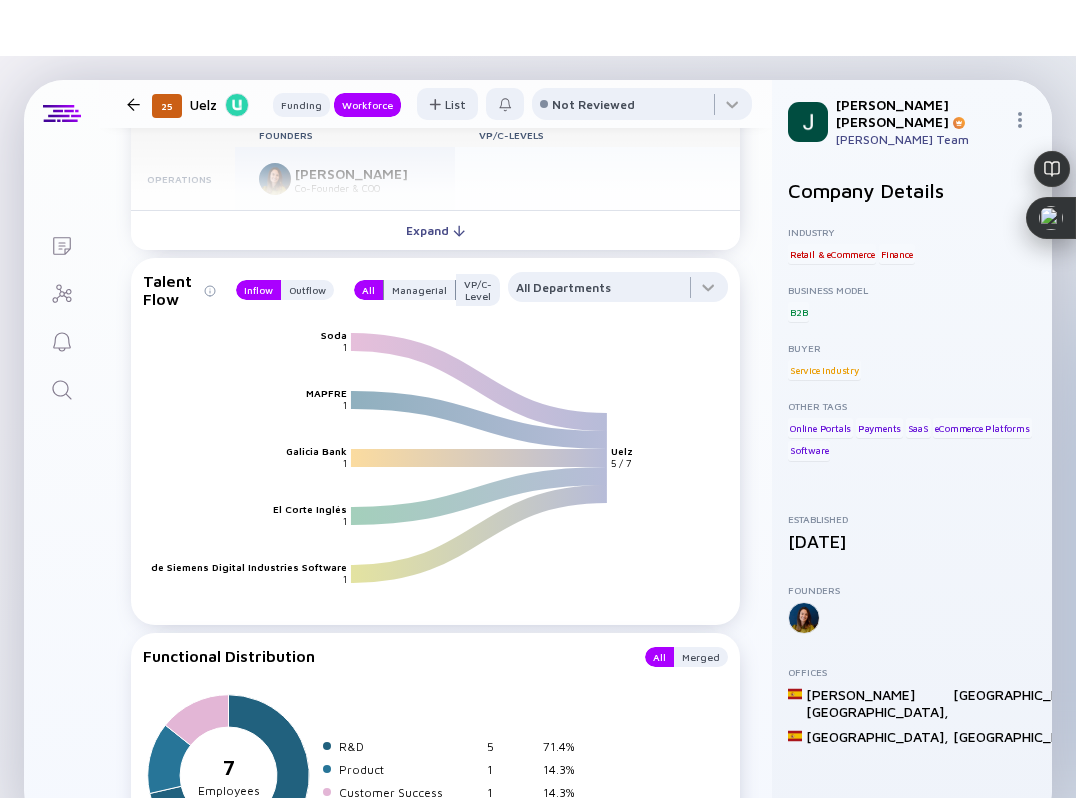 scroll, scrollTop: 2125, scrollLeft: 0, axis: vertical 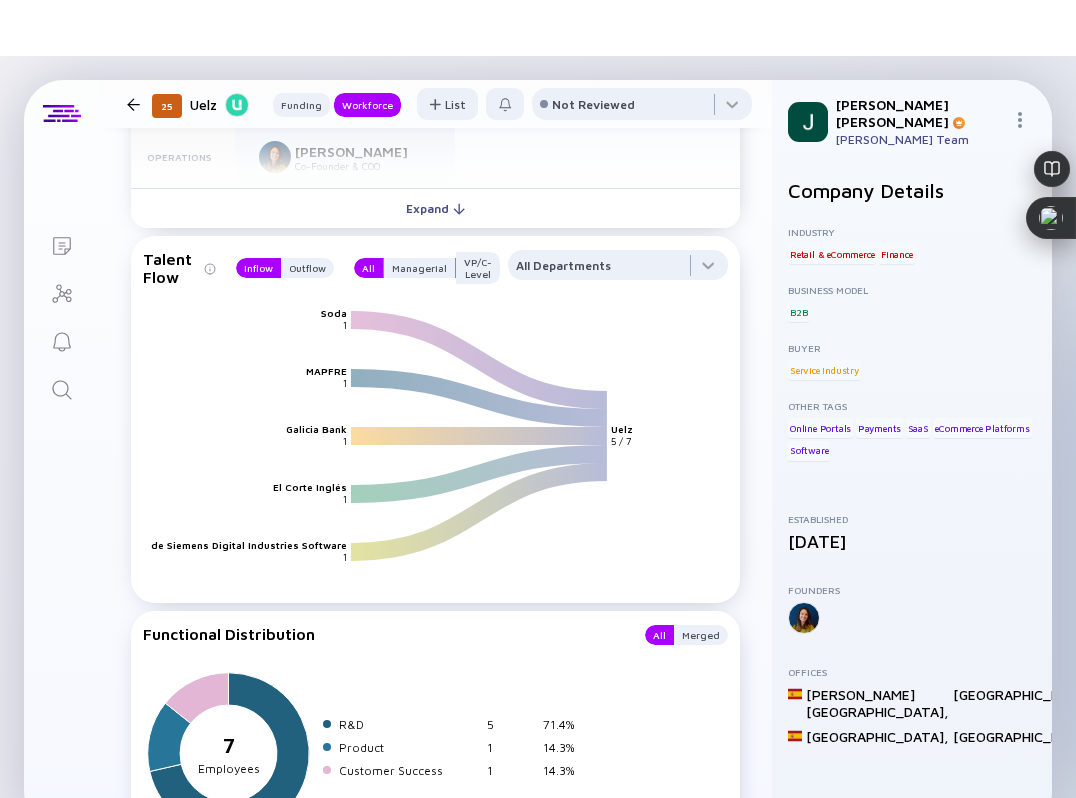 click on "Founders VP/C-Levels Operations [PERSON_NAME] Co-Founder & COO R&D [PERSON_NAME] Carra CTO" at bounding box center (435, 145) 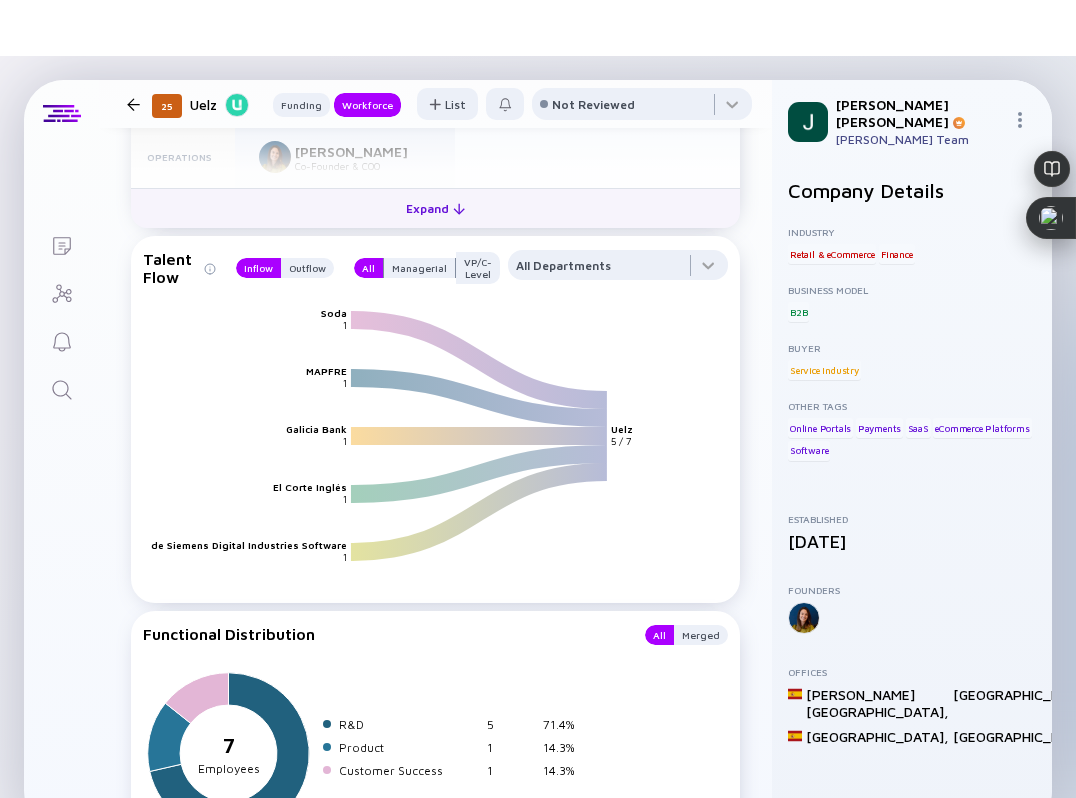 click on "Expand" at bounding box center [435, 208] 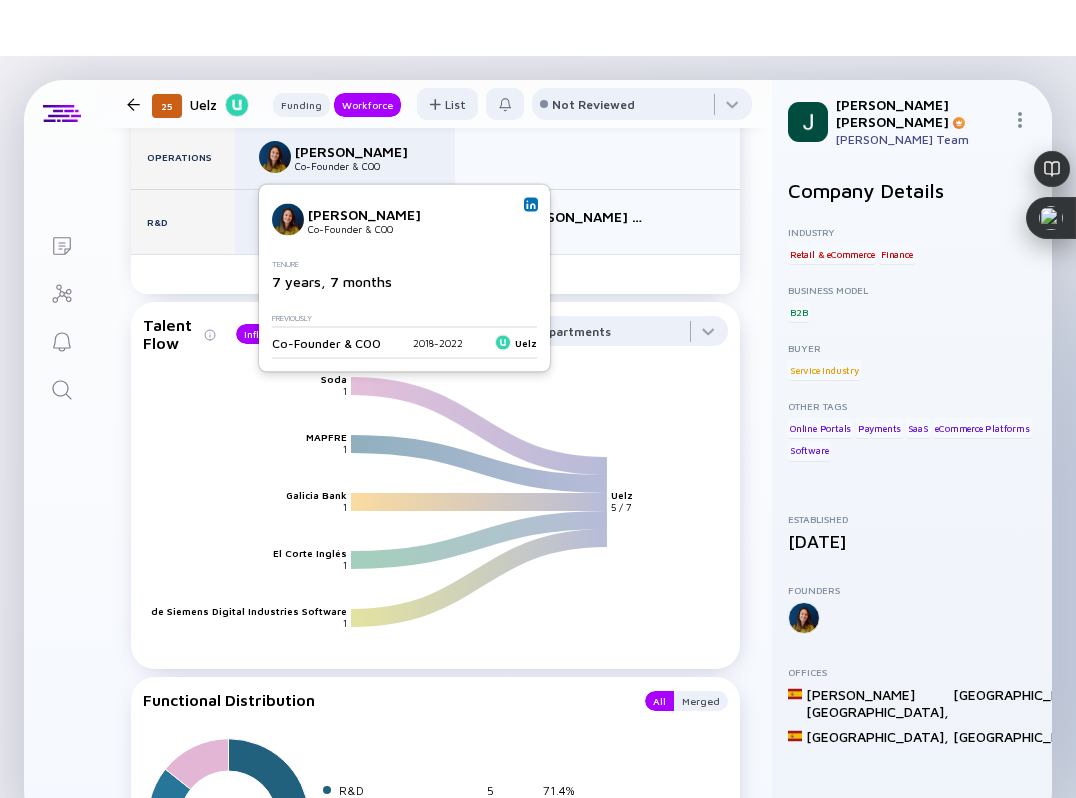 click at bounding box center (531, 205) 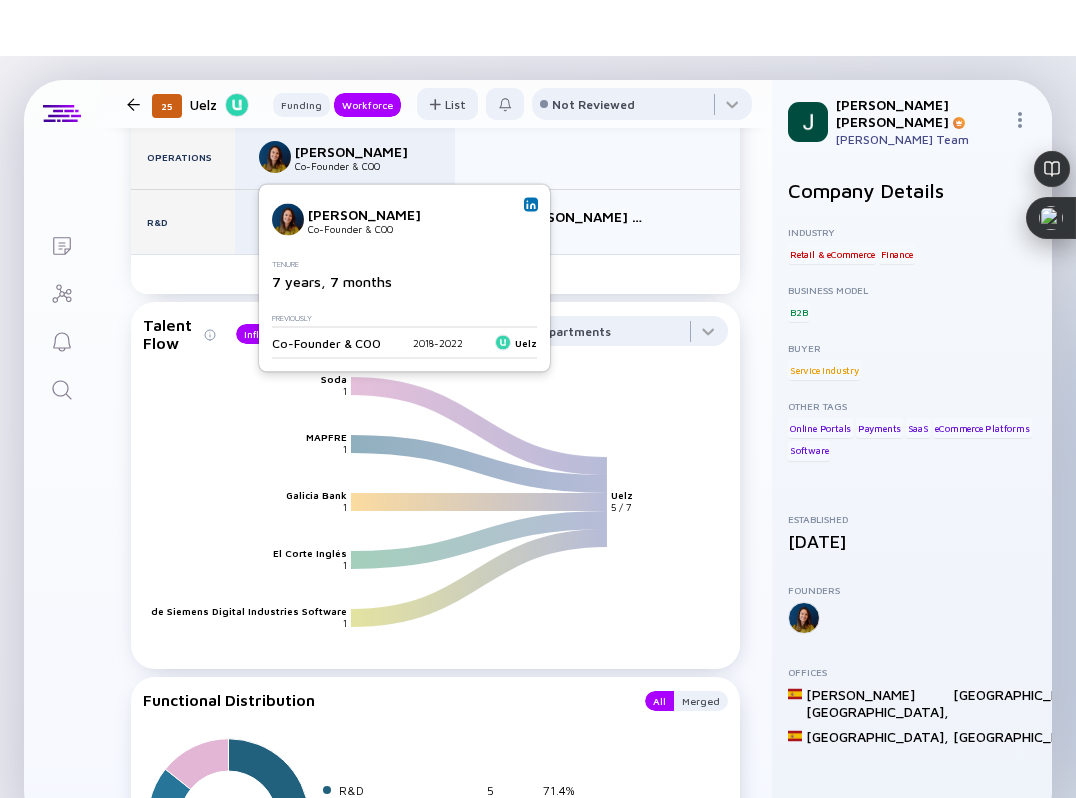 click at bounding box center [531, 205] 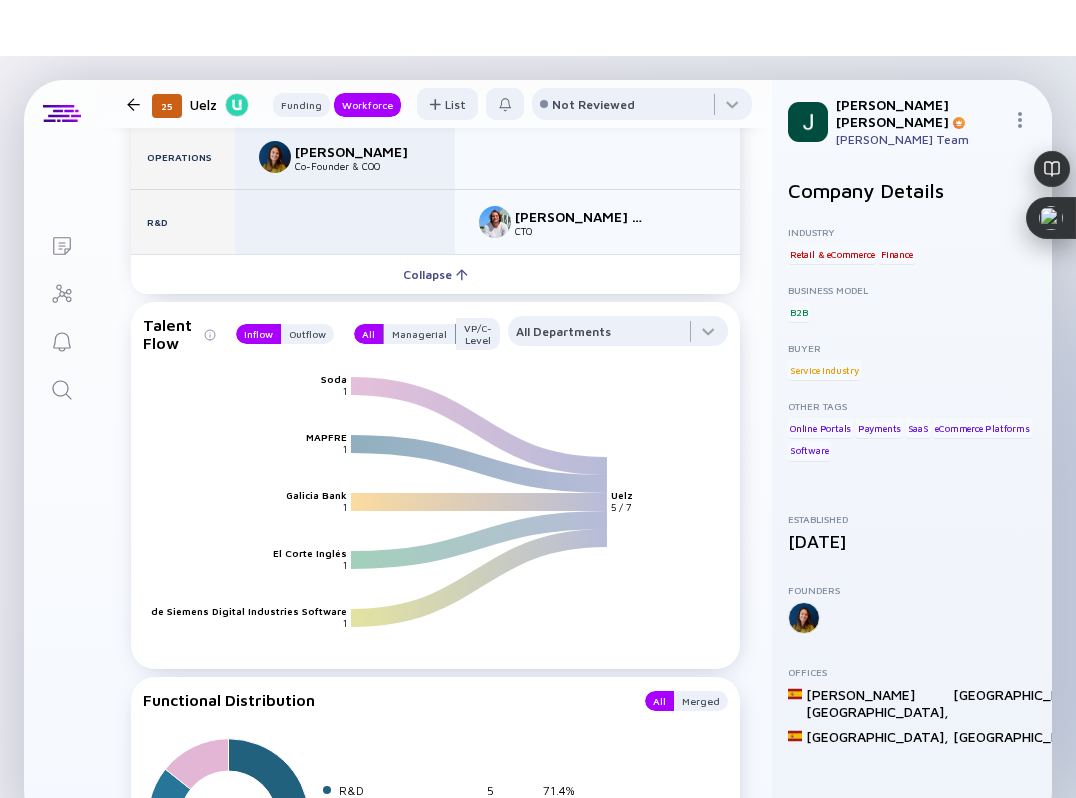 click on "25 Uelz Funding Workforce" at bounding box center [260, 104] 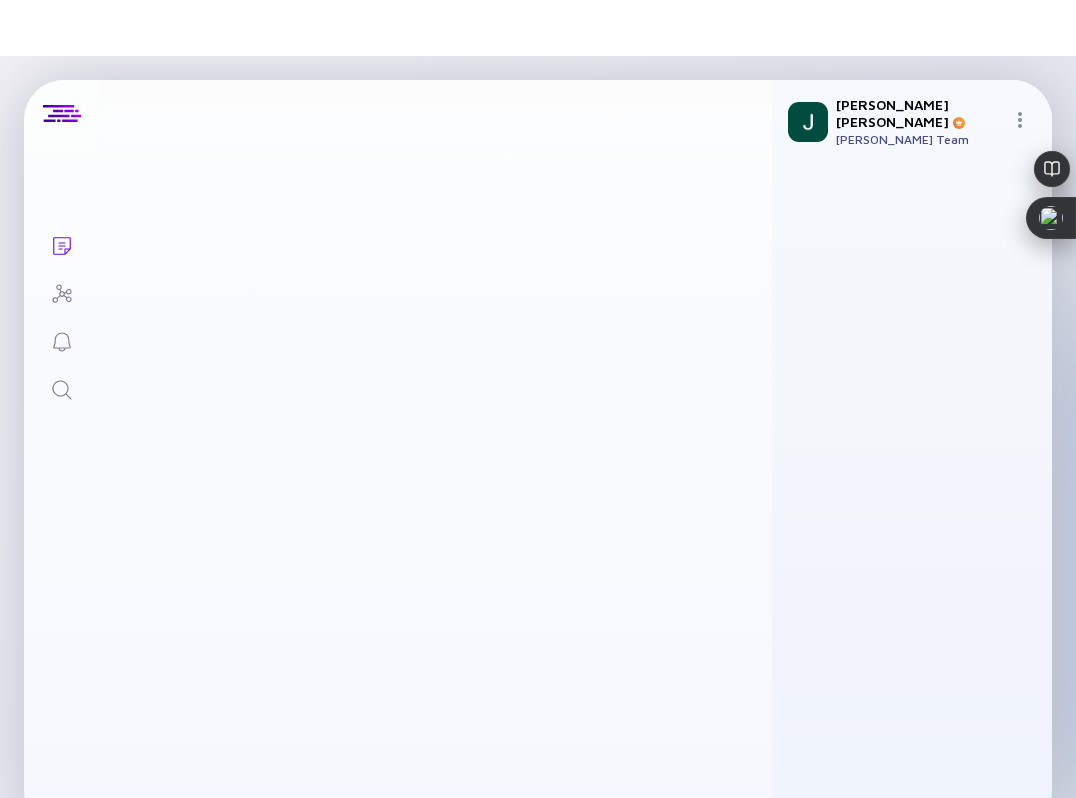 scroll, scrollTop: 24122, scrollLeft: 0, axis: vertical 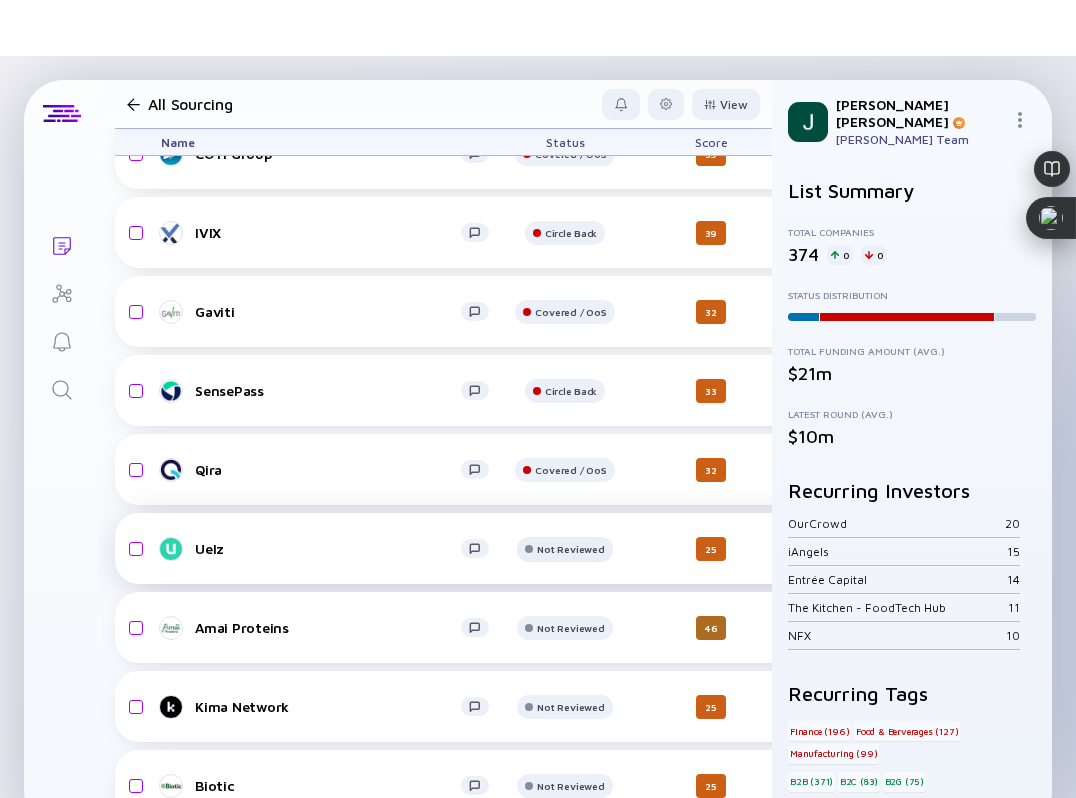click on "Not Reviewed" at bounding box center (570, 75) 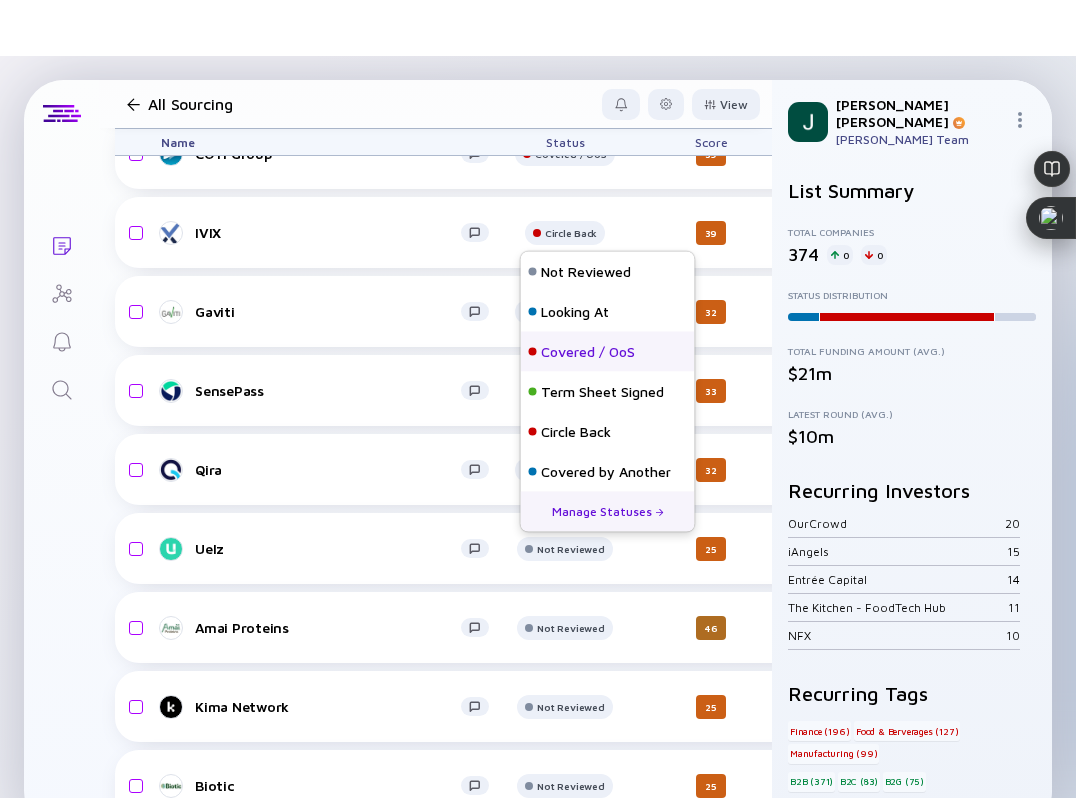click on "Covered / OoS" at bounding box center (588, 352) 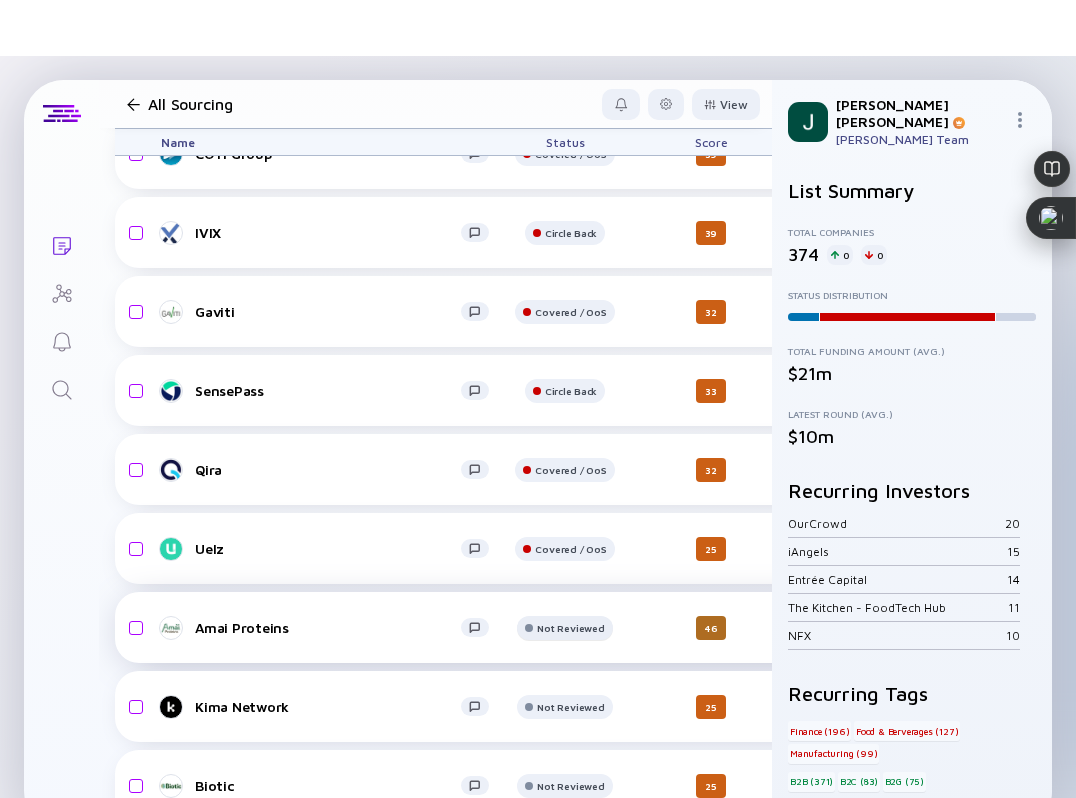 click on "Not Reviewed" at bounding box center (570, 75) 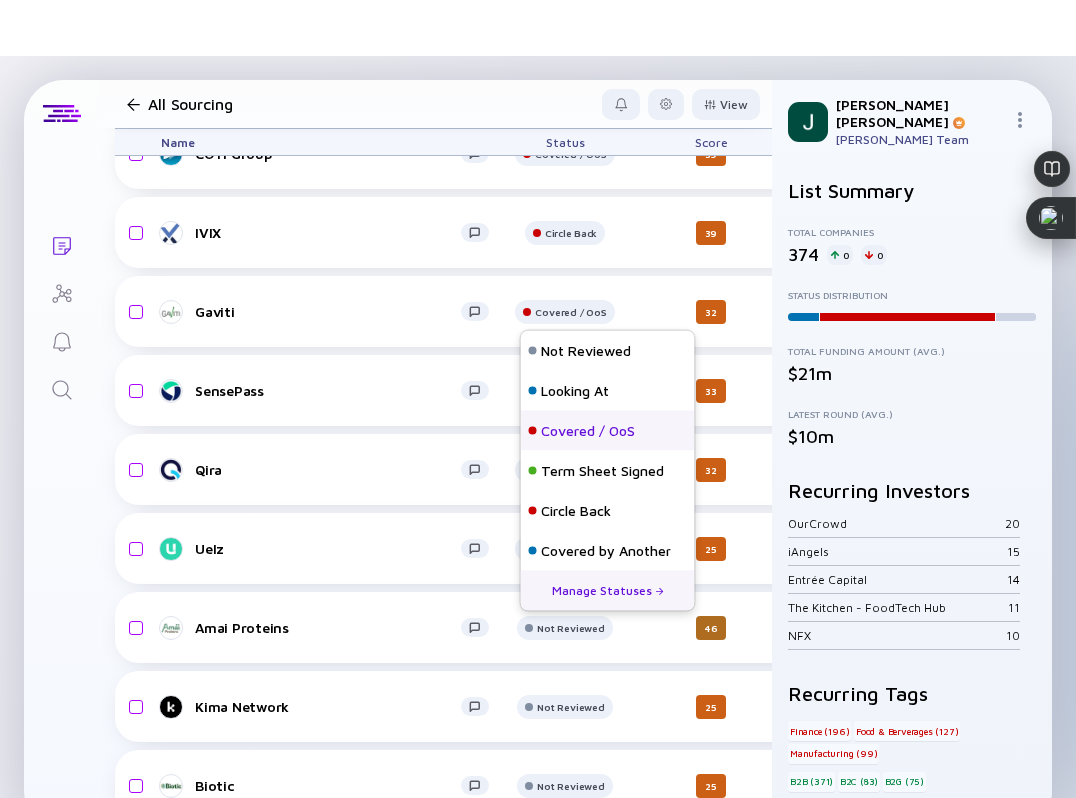 click on "Covered / OoS" at bounding box center [588, 431] 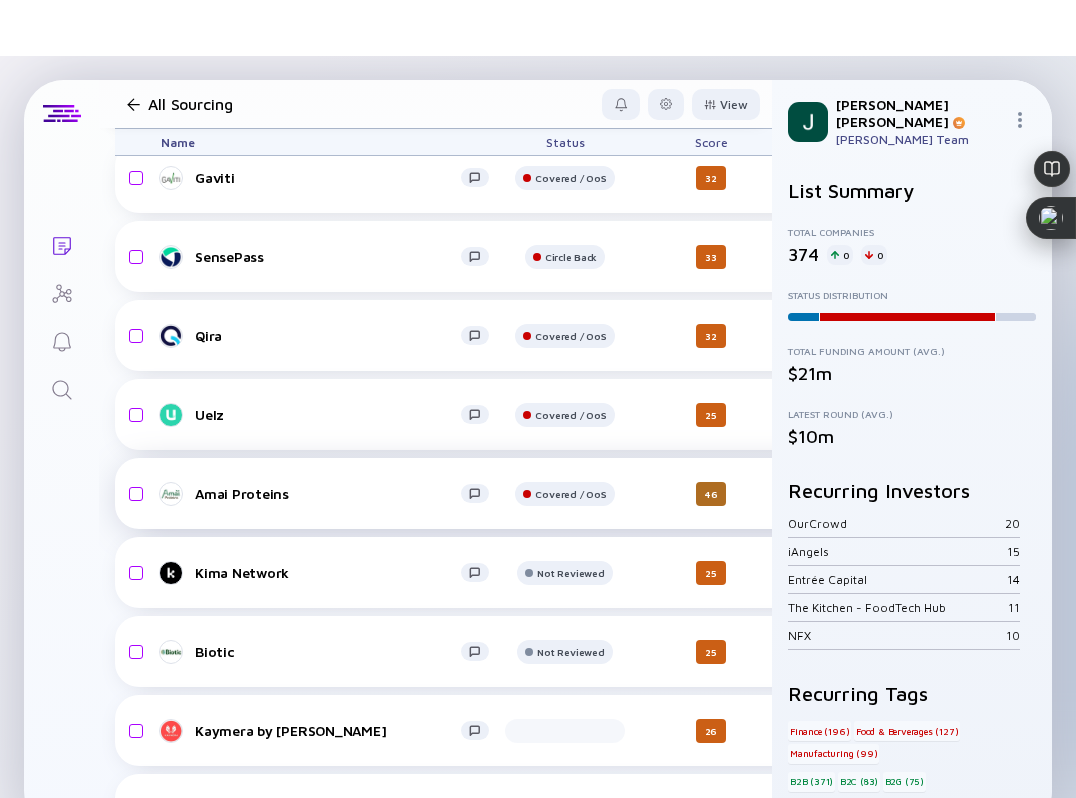 scroll, scrollTop: 24257, scrollLeft: 0, axis: vertical 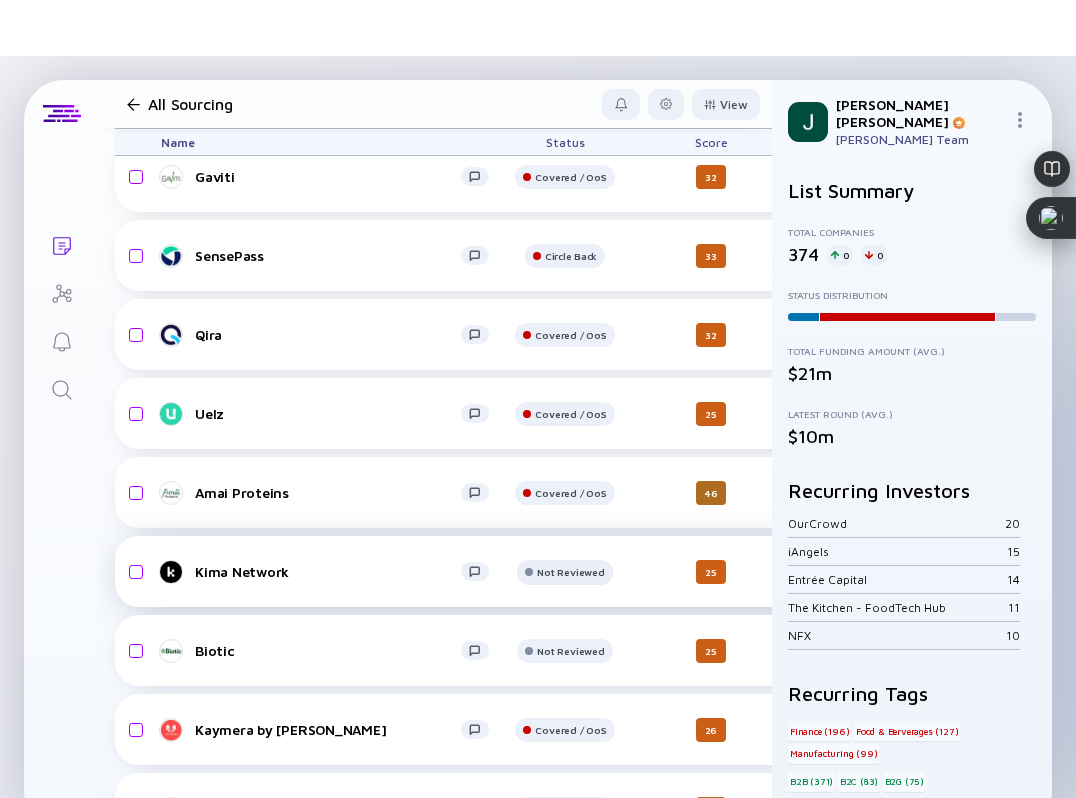 click on "Not Reviewed" at bounding box center [571, 98] 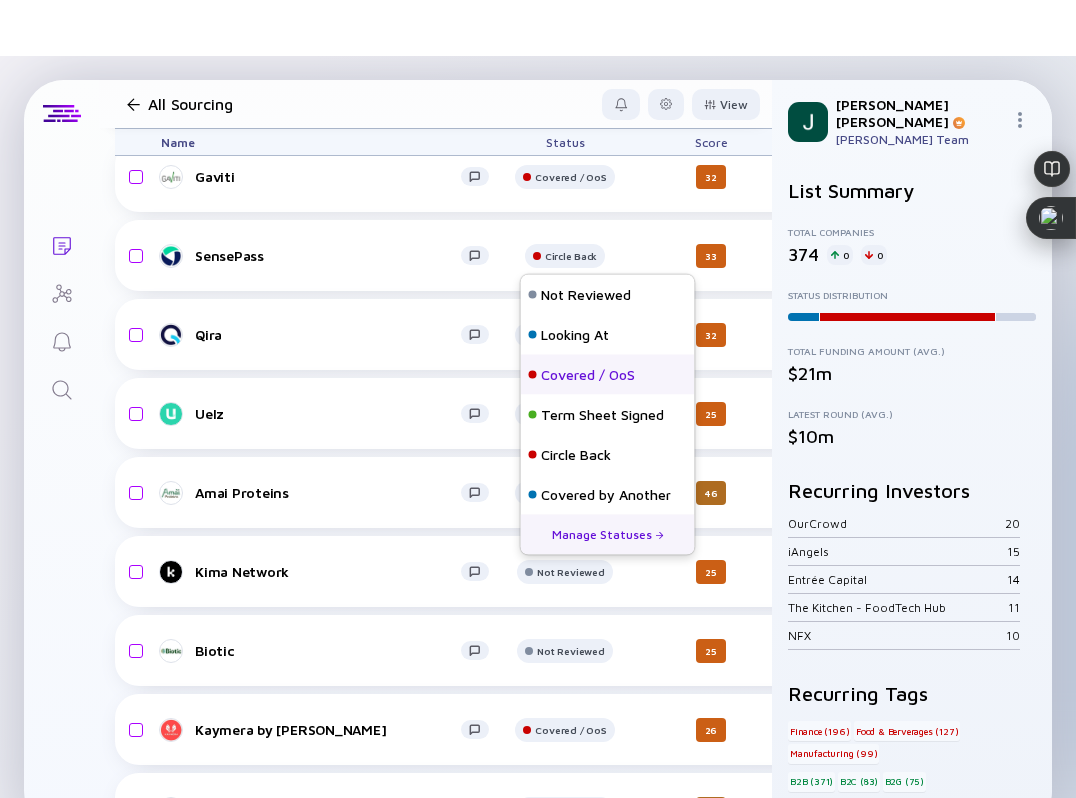 click on "Covered / OoS" at bounding box center [588, 375] 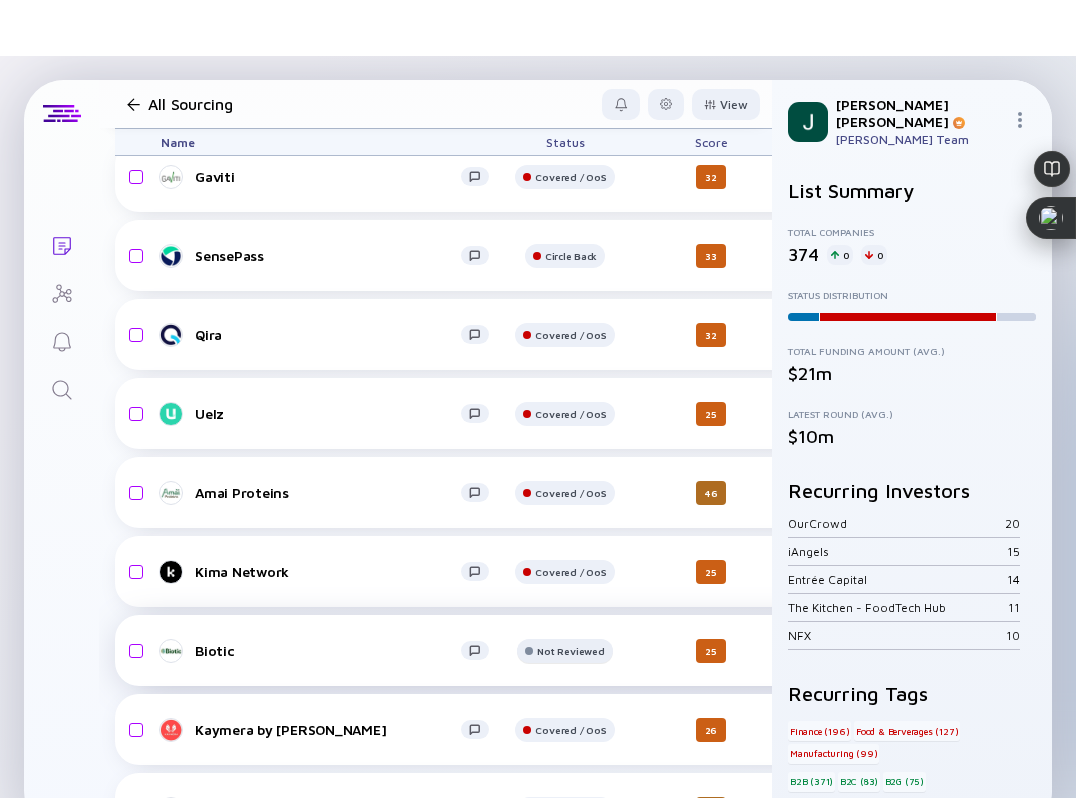 click at bounding box center (565, 106) 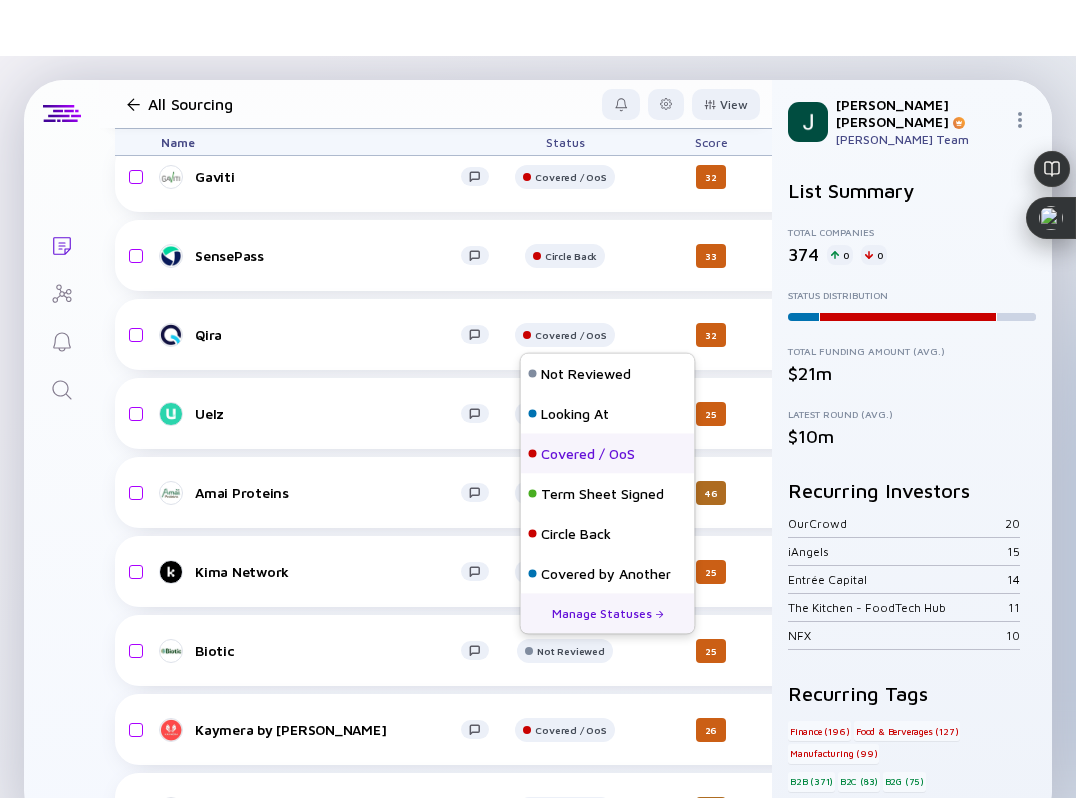 click on "Covered / OoS" at bounding box center (588, 454) 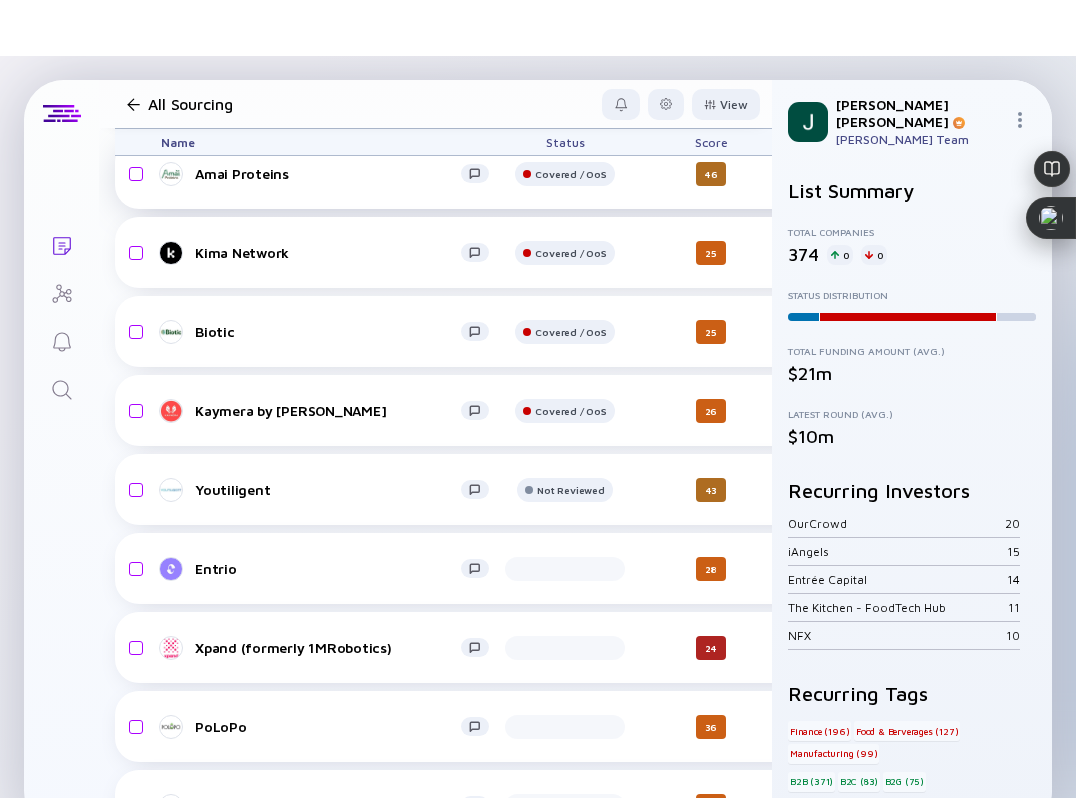 scroll, scrollTop: 24592, scrollLeft: 0, axis: vertical 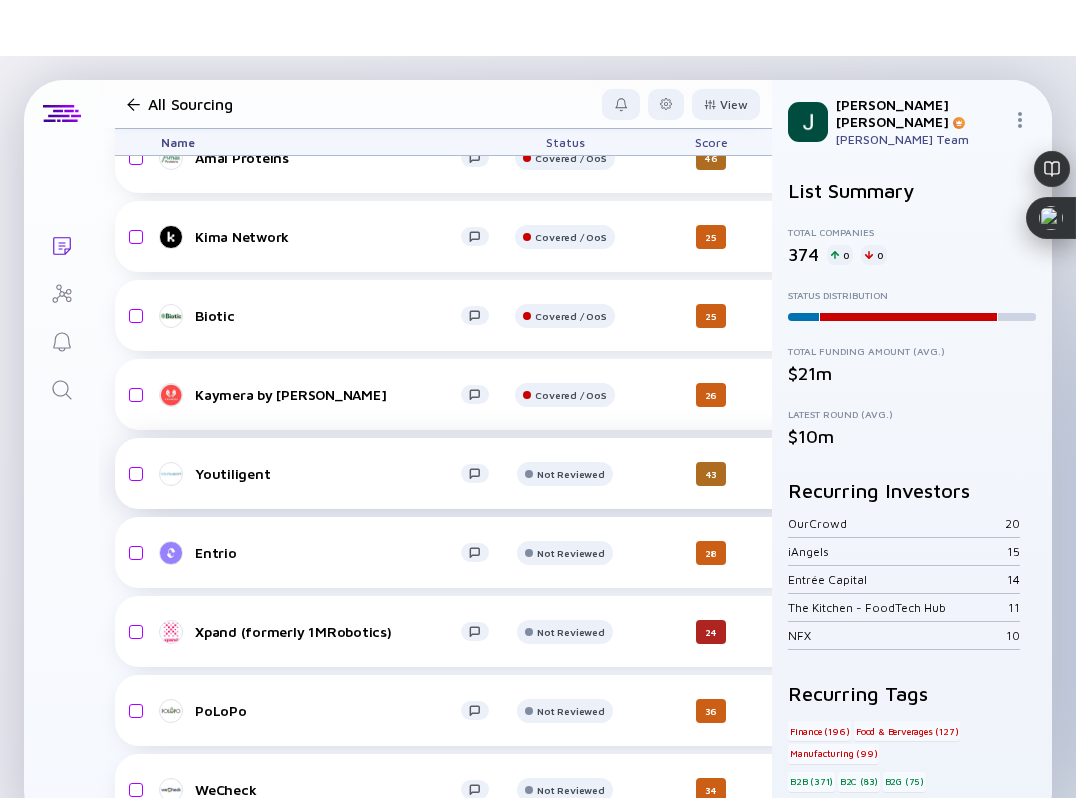 click on "Youtiligent" at bounding box center [328, 473] 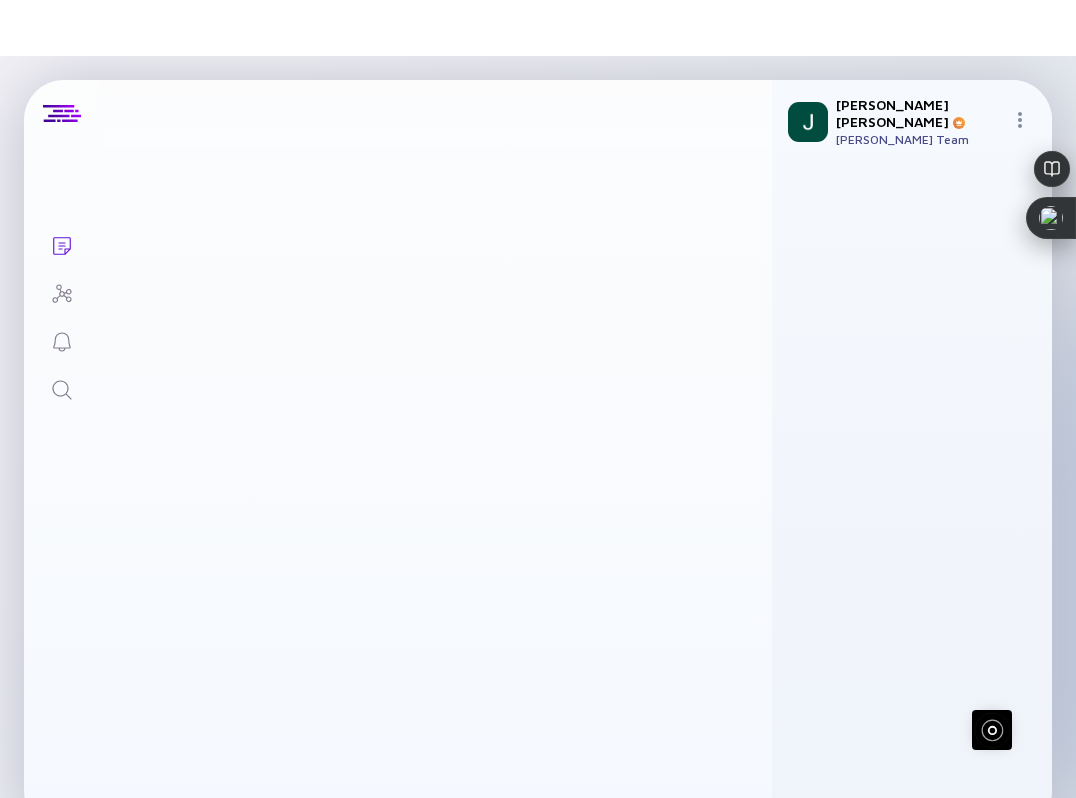 scroll, scrollTop: 0, scrollLeft: 0, axis: both 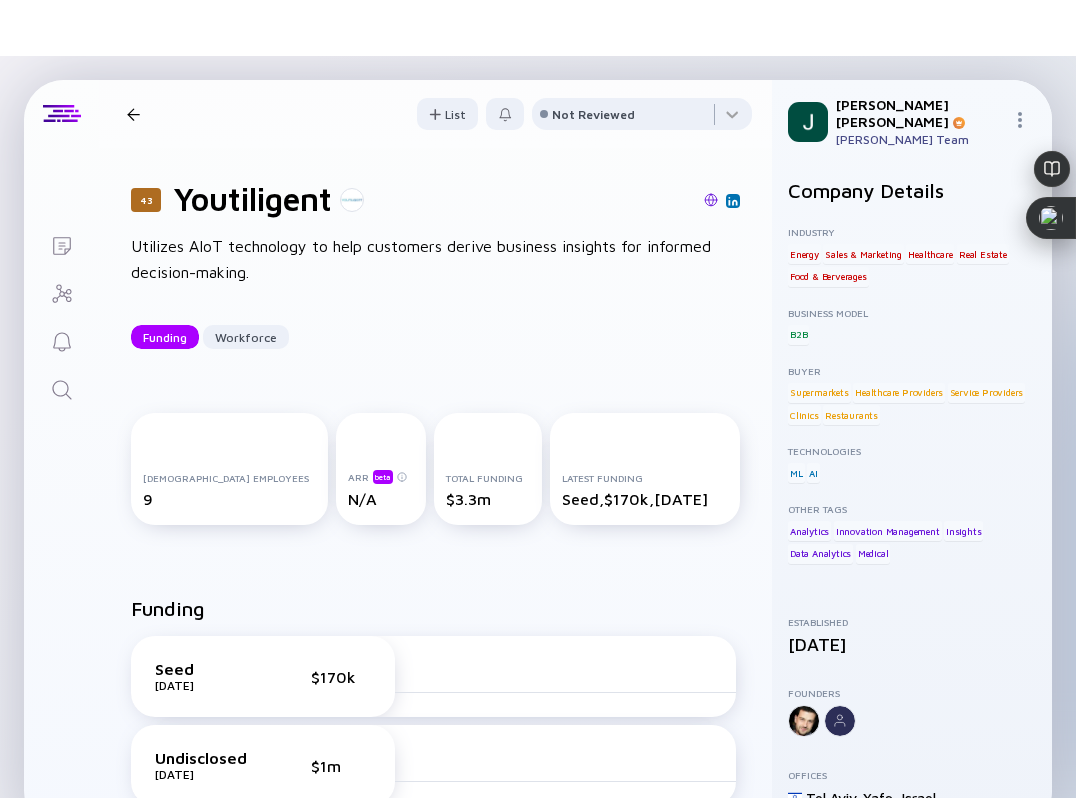 click at bounding box center [711, 200] 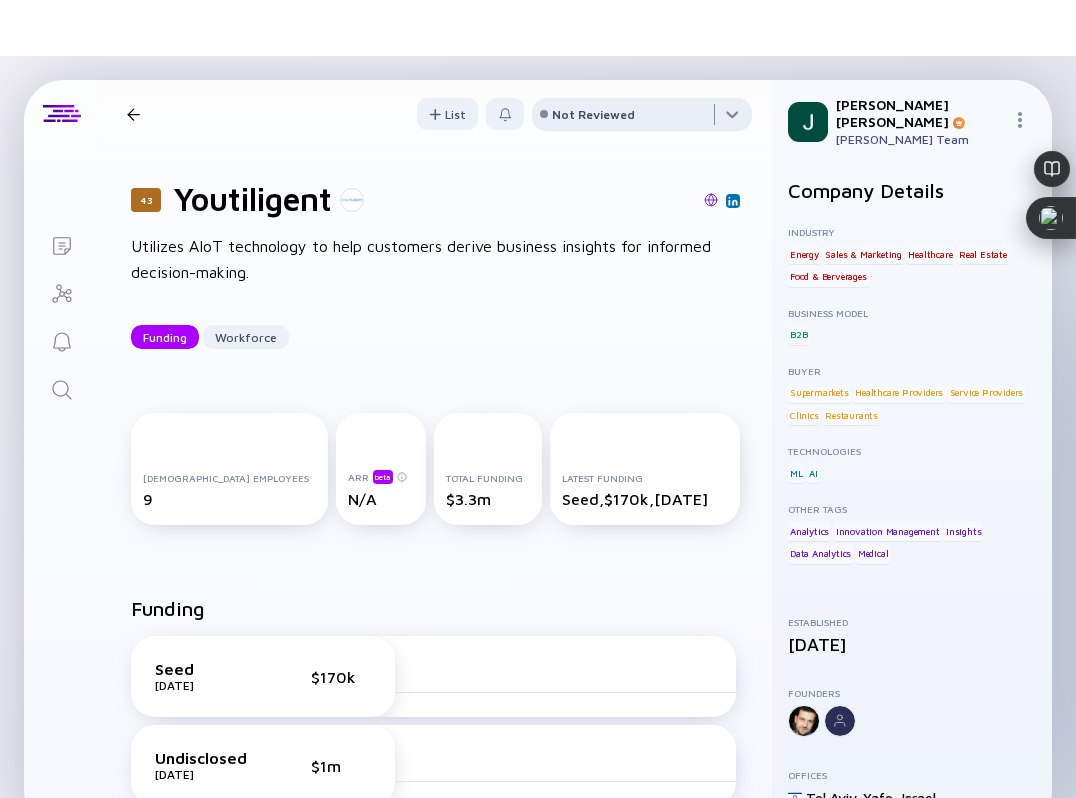 click at bounding box center (642, 118) 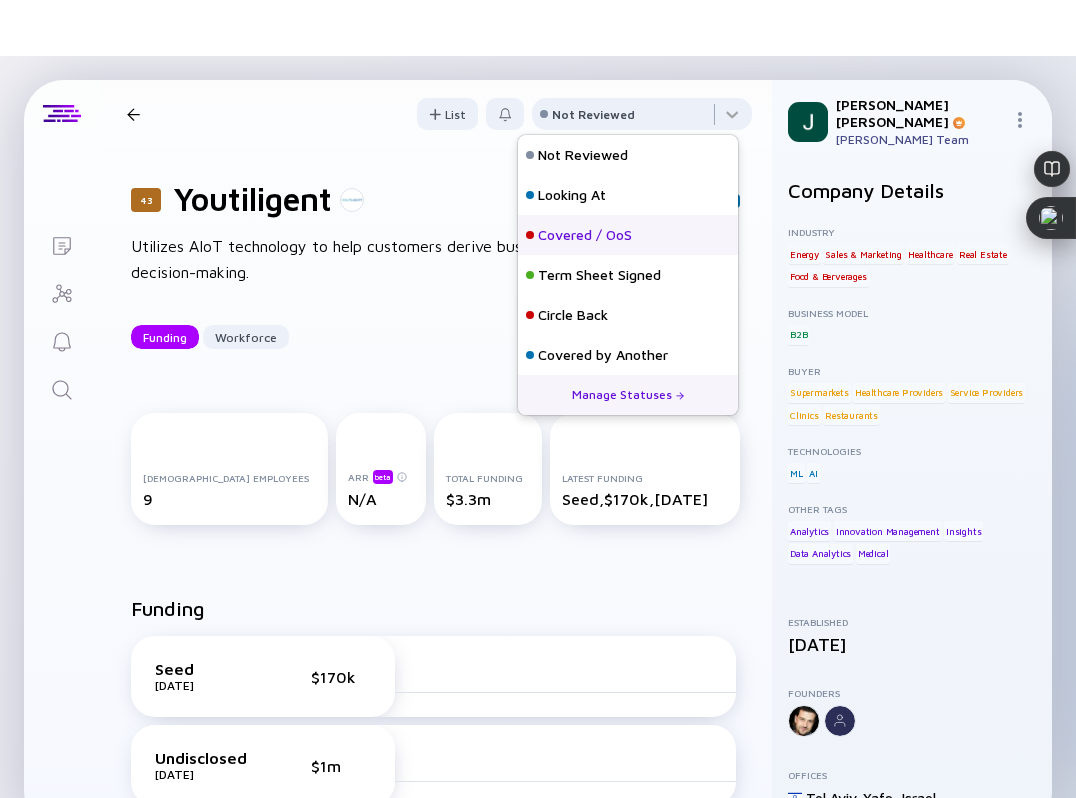 click on "Covered / OoS" at bounding box center [585, 235] 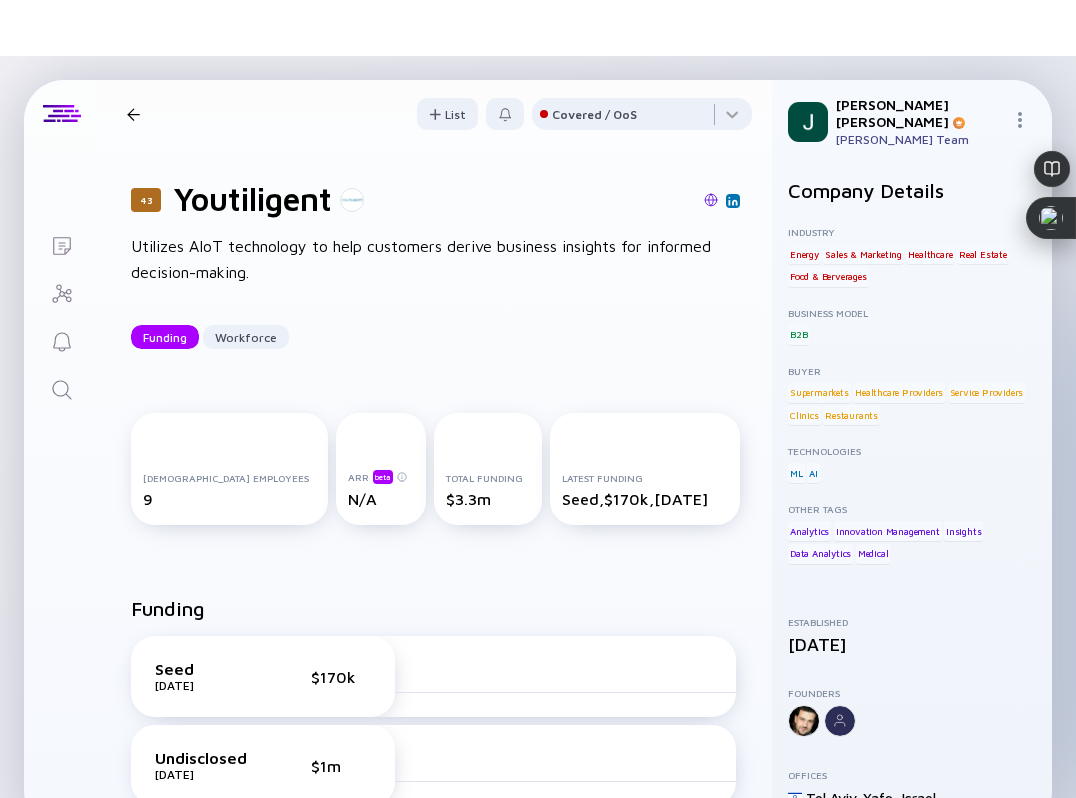 click at bounding box center [133, 114] 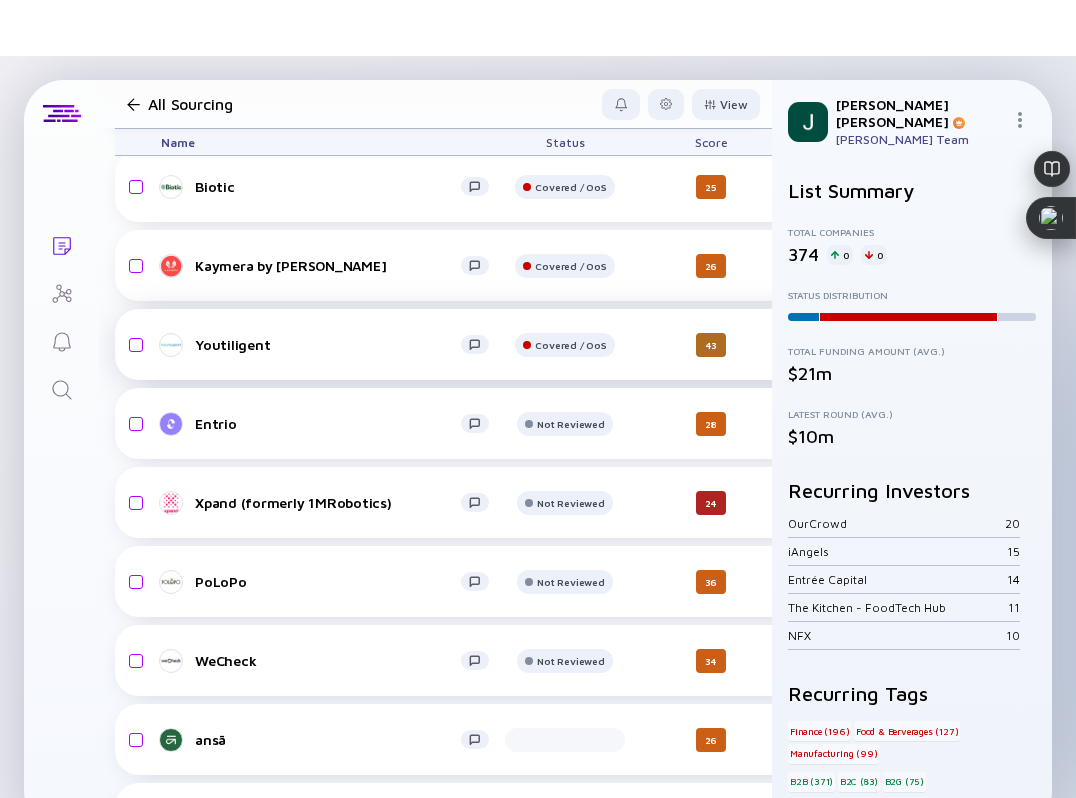 scroll, scrollTop: 24724, scrollLeft: 0, axis: vertical 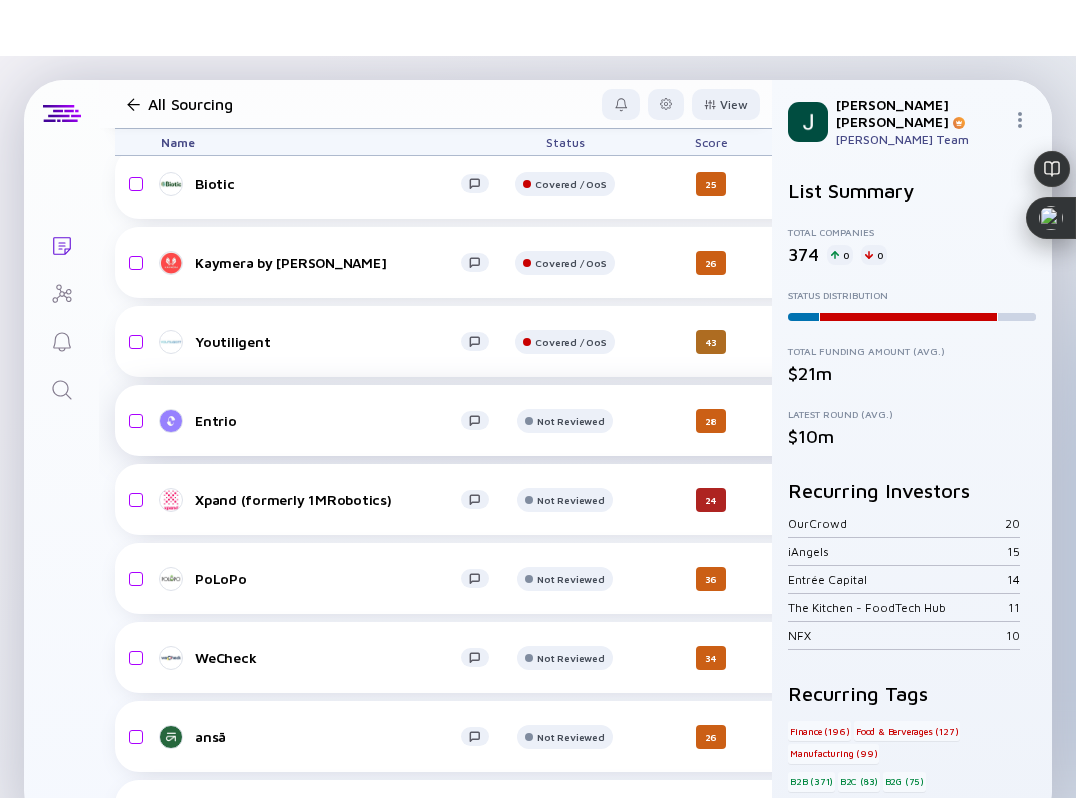 click on "Entrio" at bounding box center (328, 420) 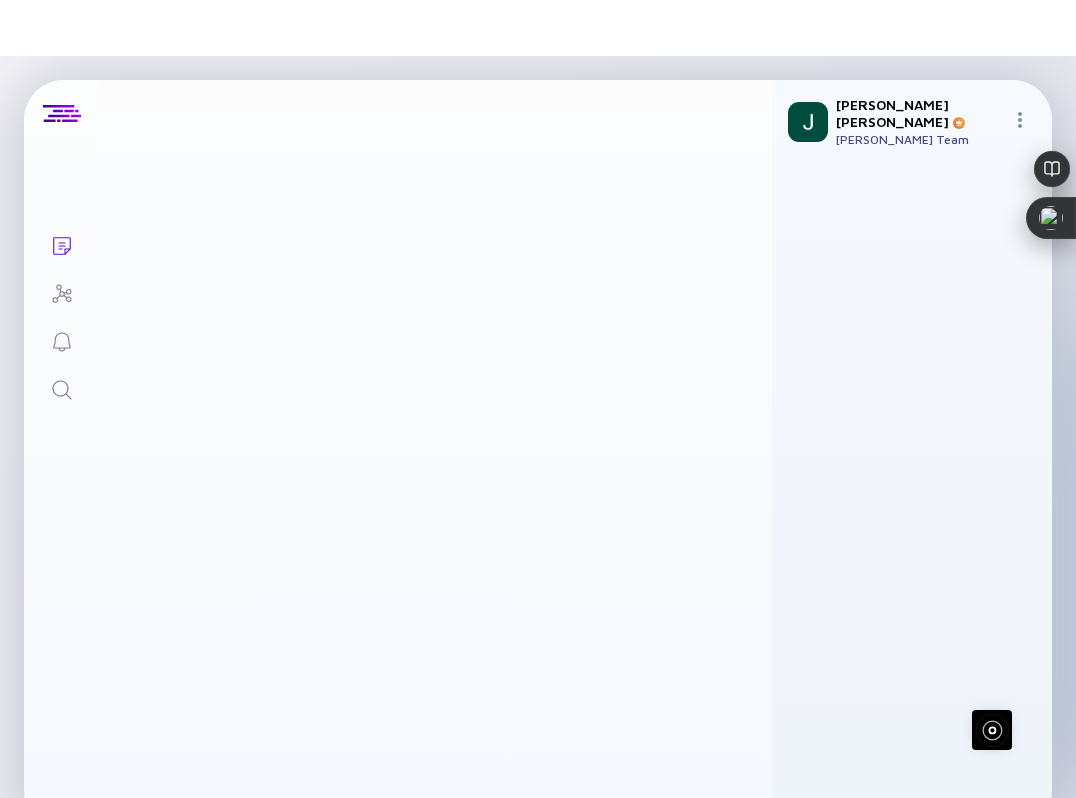 scroll, scrollTop: 0, scrollLeft: 0, axis: both 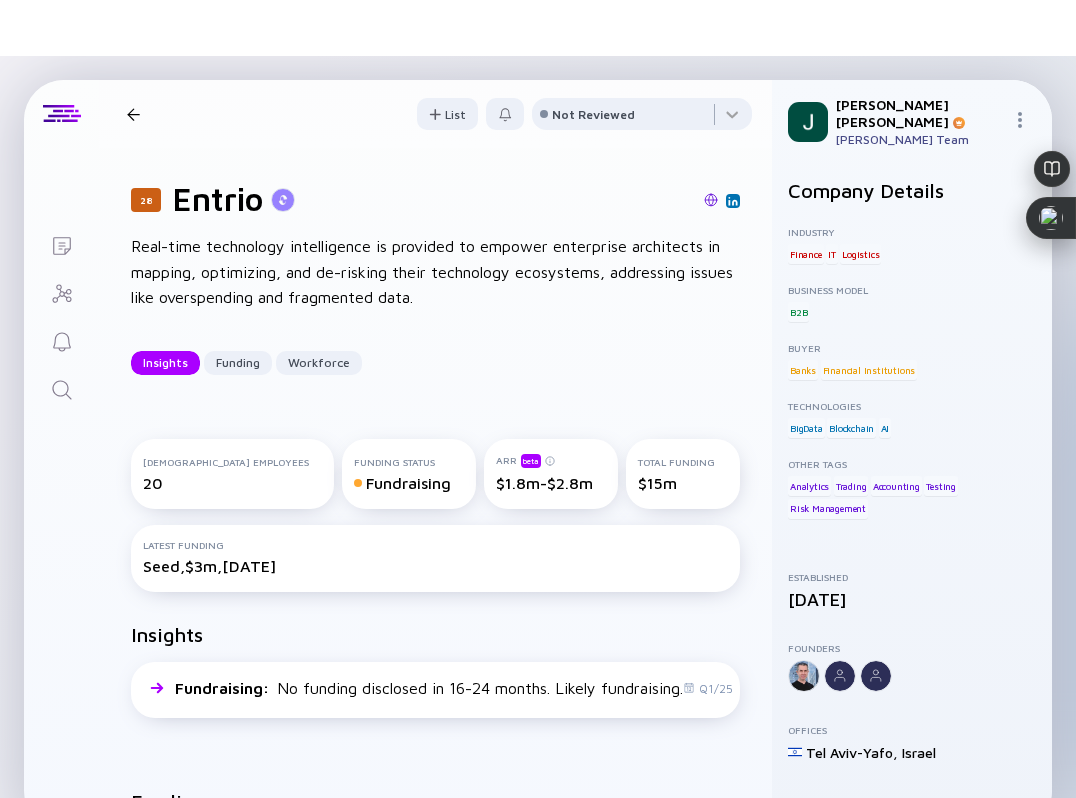 click at bounding box center [711, 200] 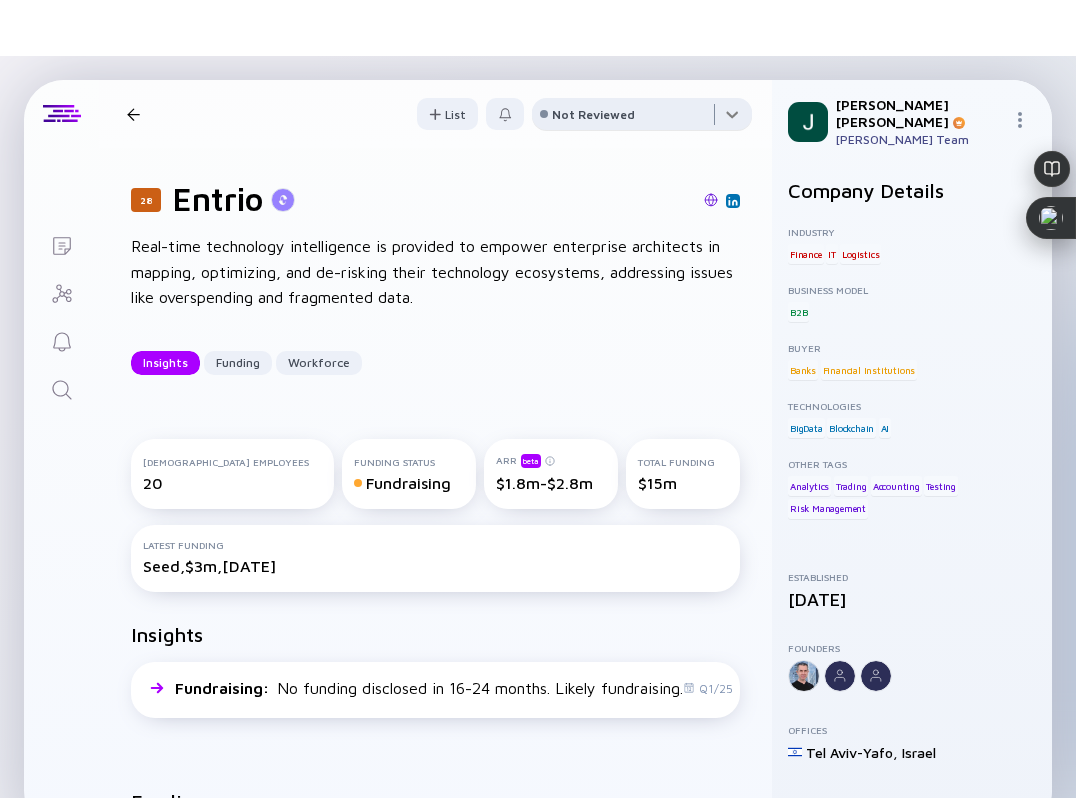 click at bounding box center (642, 118) 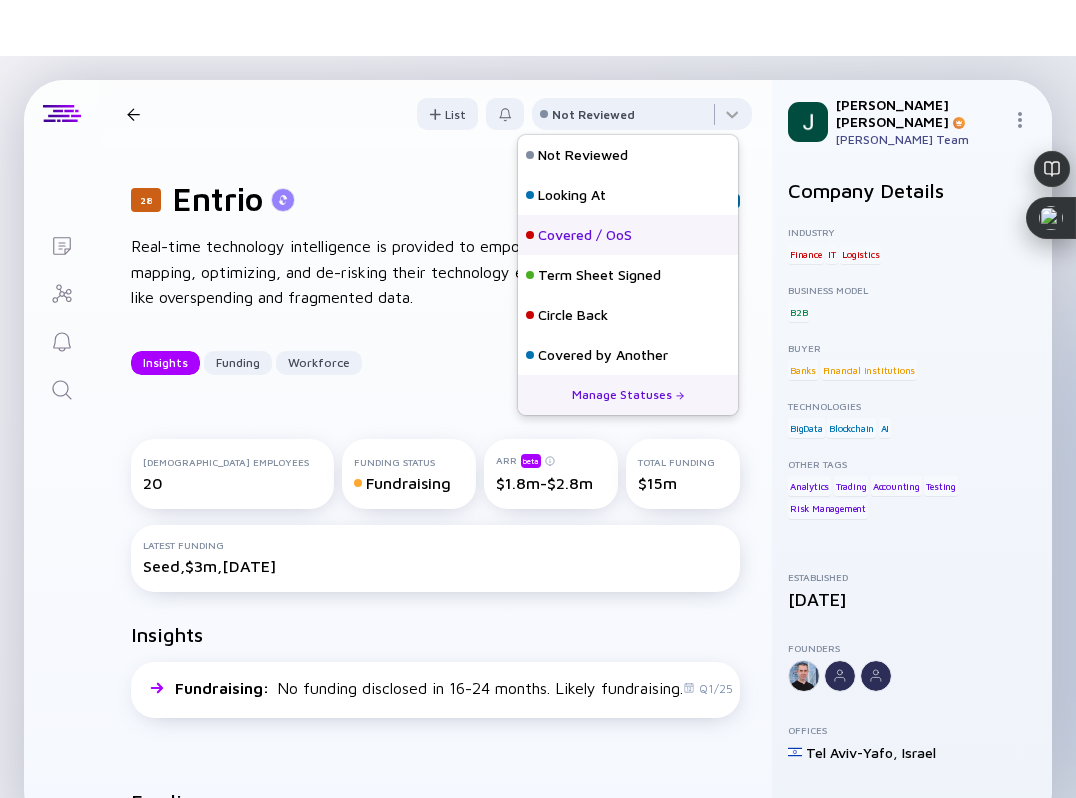 click on "Covered / OoS" at bounding box center (585, 235) 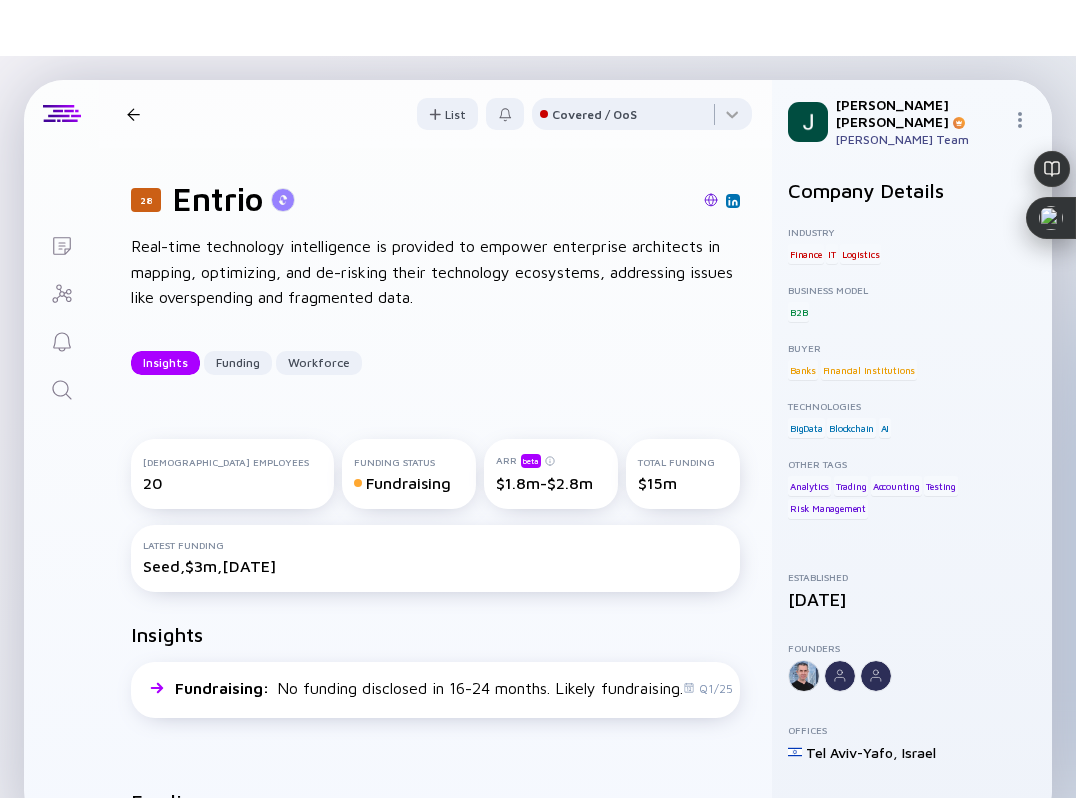 click at bounding box center [133, 114] 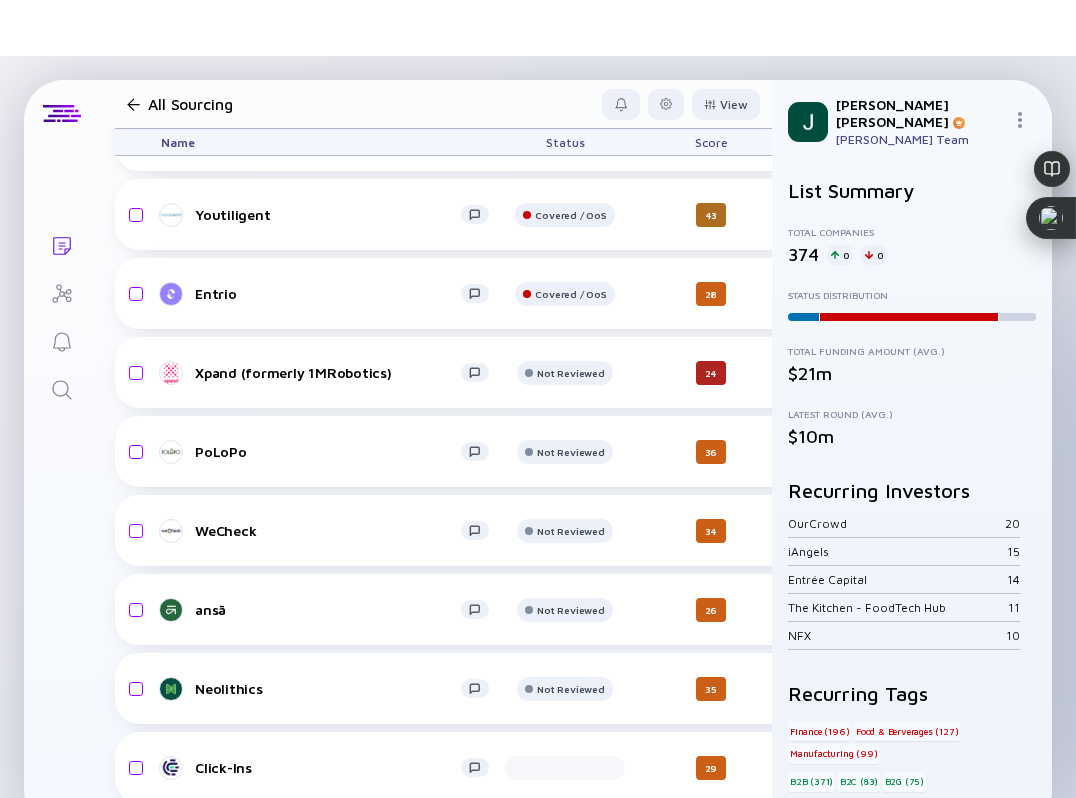 scroll, scrollTop: 24865, scrollLeft: 0, axis: vertical 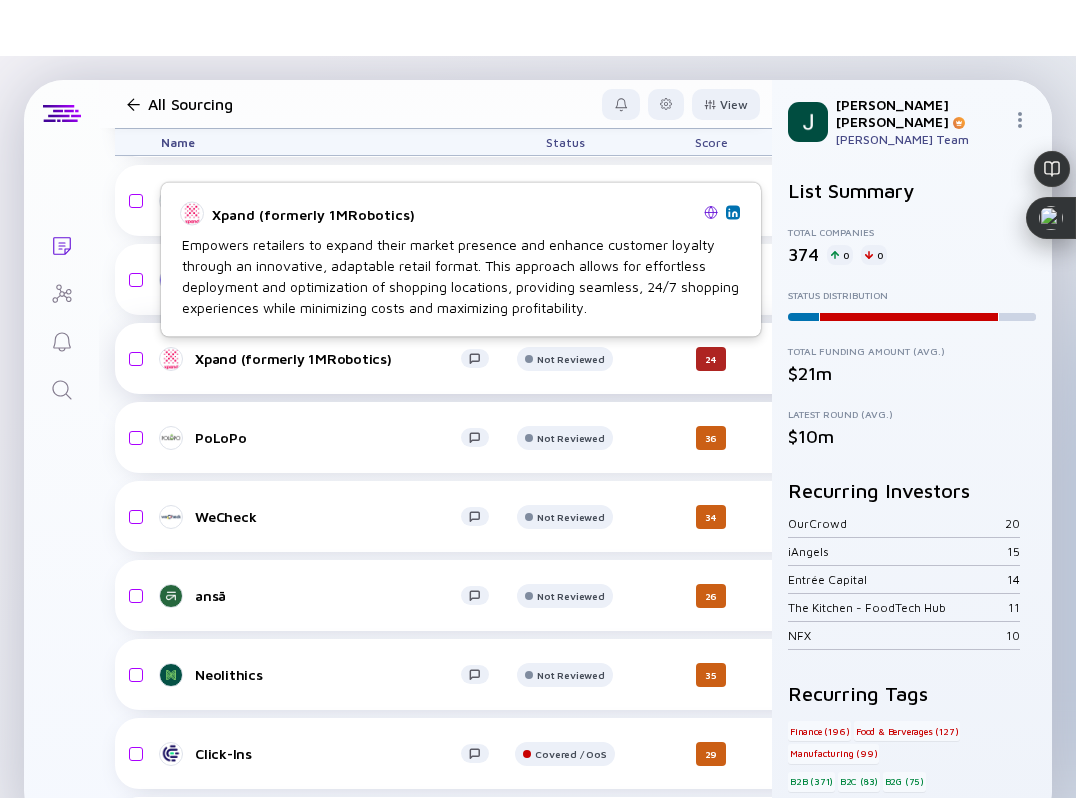 click on "Xpand (formerly 1MRobotics)" at bounding box center [328, 358] 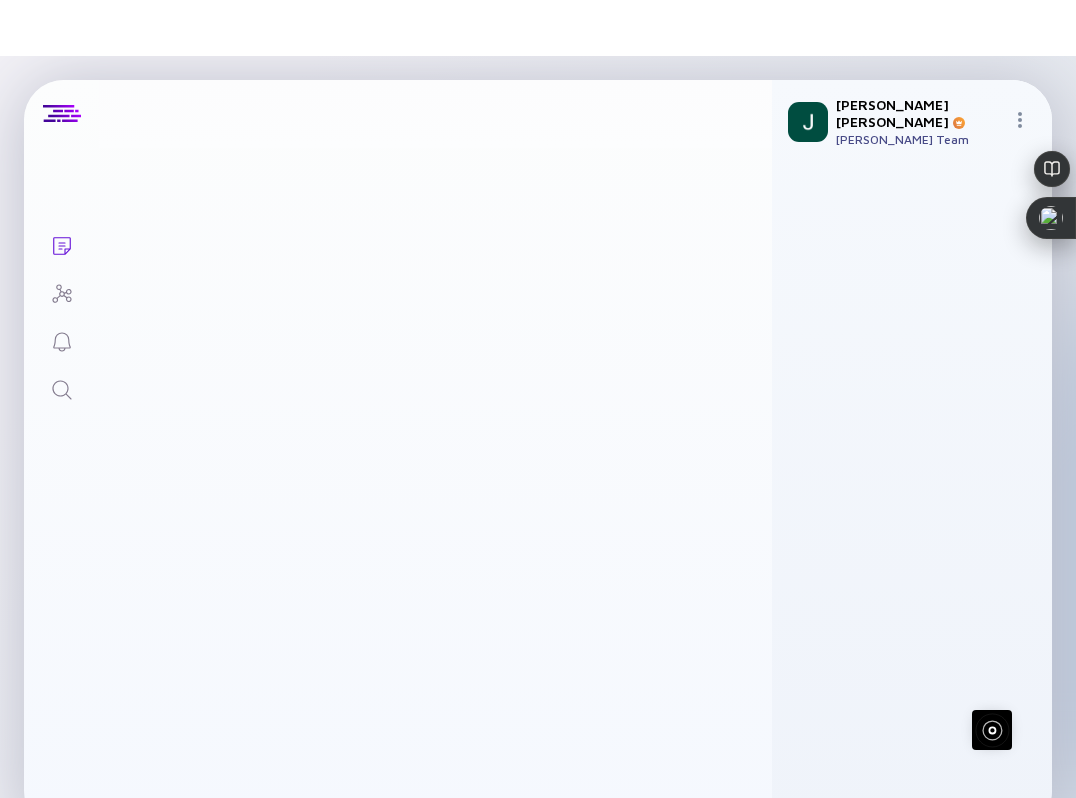 scroll, scrollTop: 0, scrollLeft: 0, axis: both 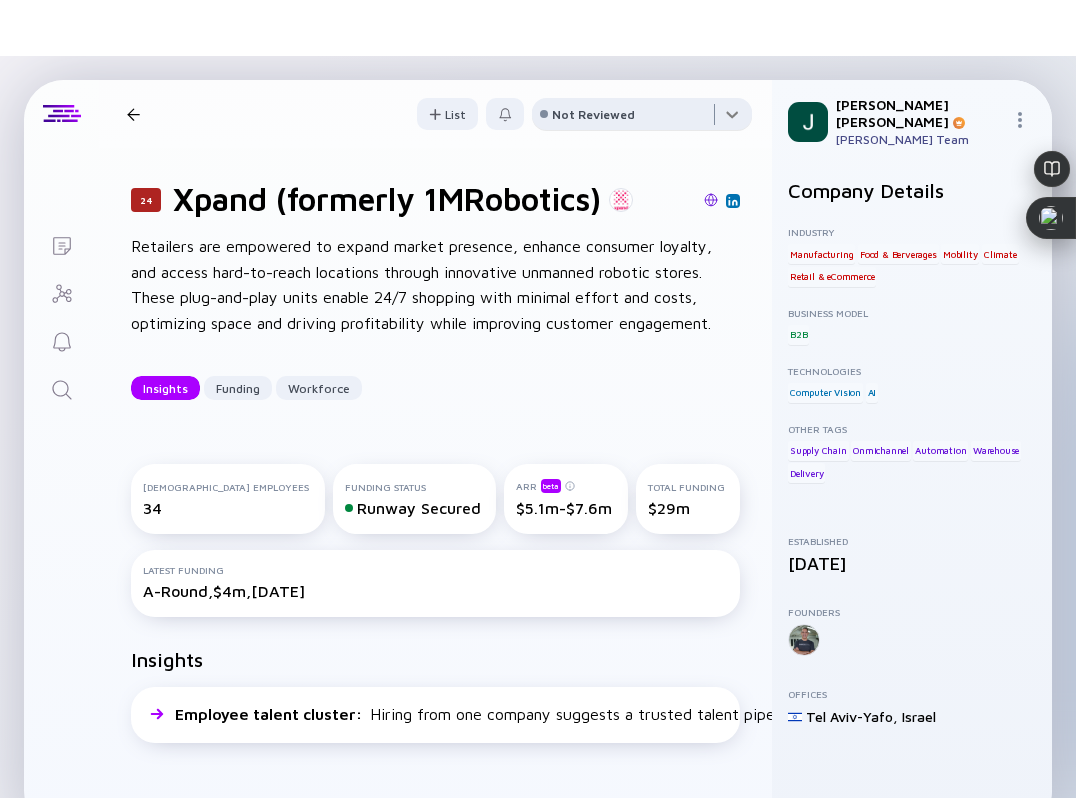 click at bounding box center (642, 118) 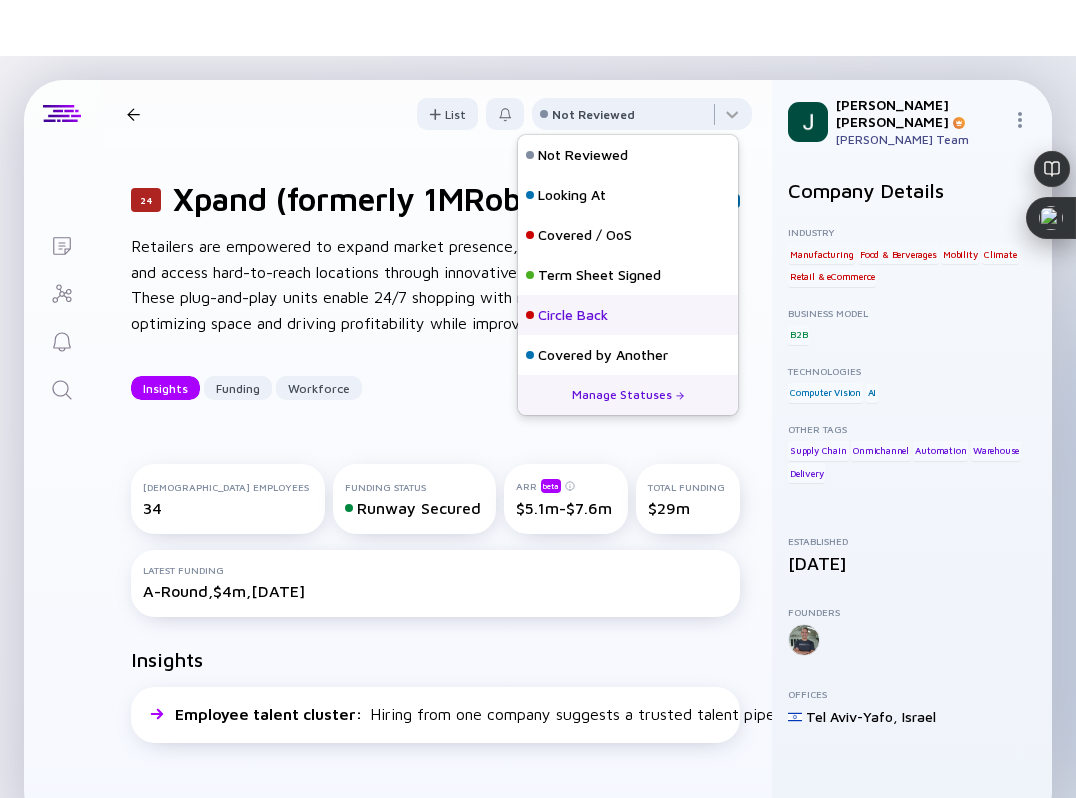 scroll, scrollTop: 8, scrollLeft: 0, axis: vertical 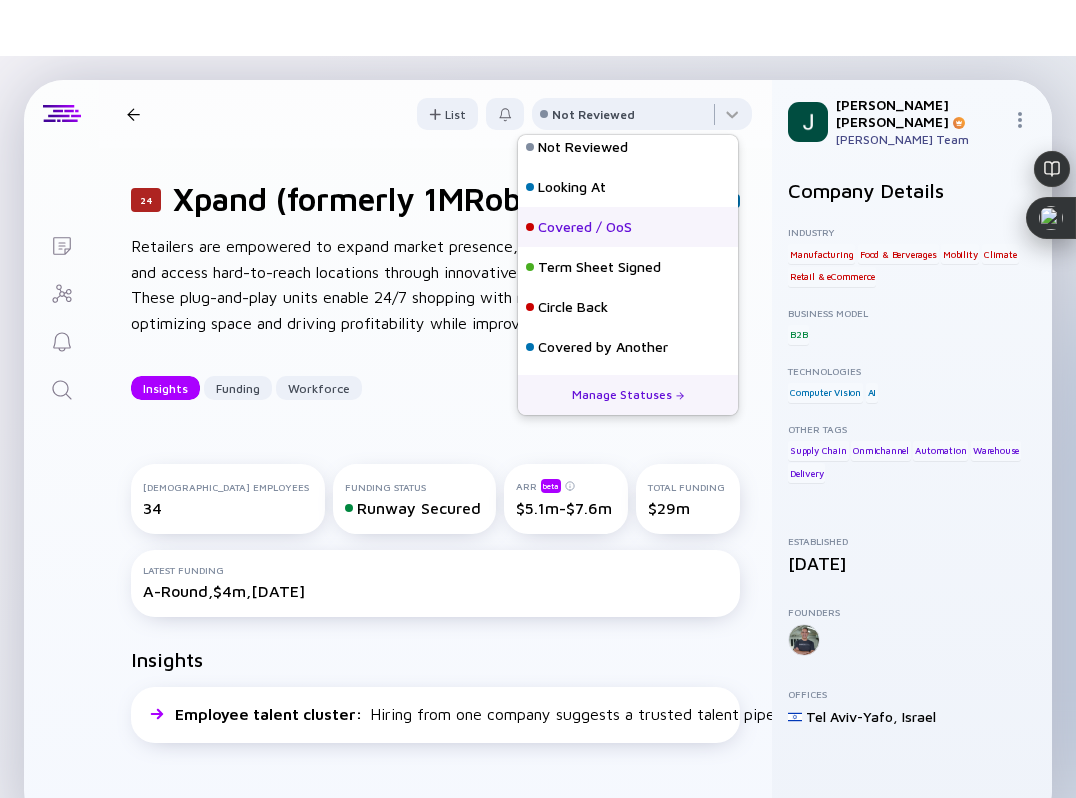 click on "Covered / OoS" at bounding box center (585, 227) 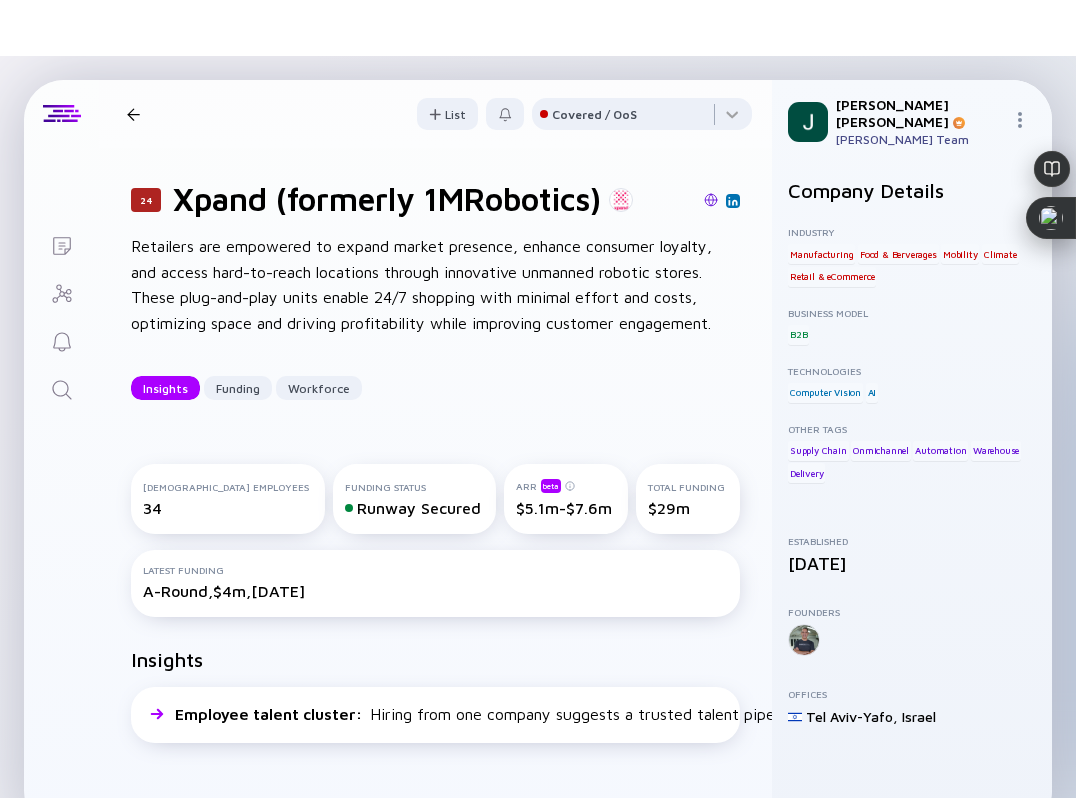 click at bounding box center [711, 200] 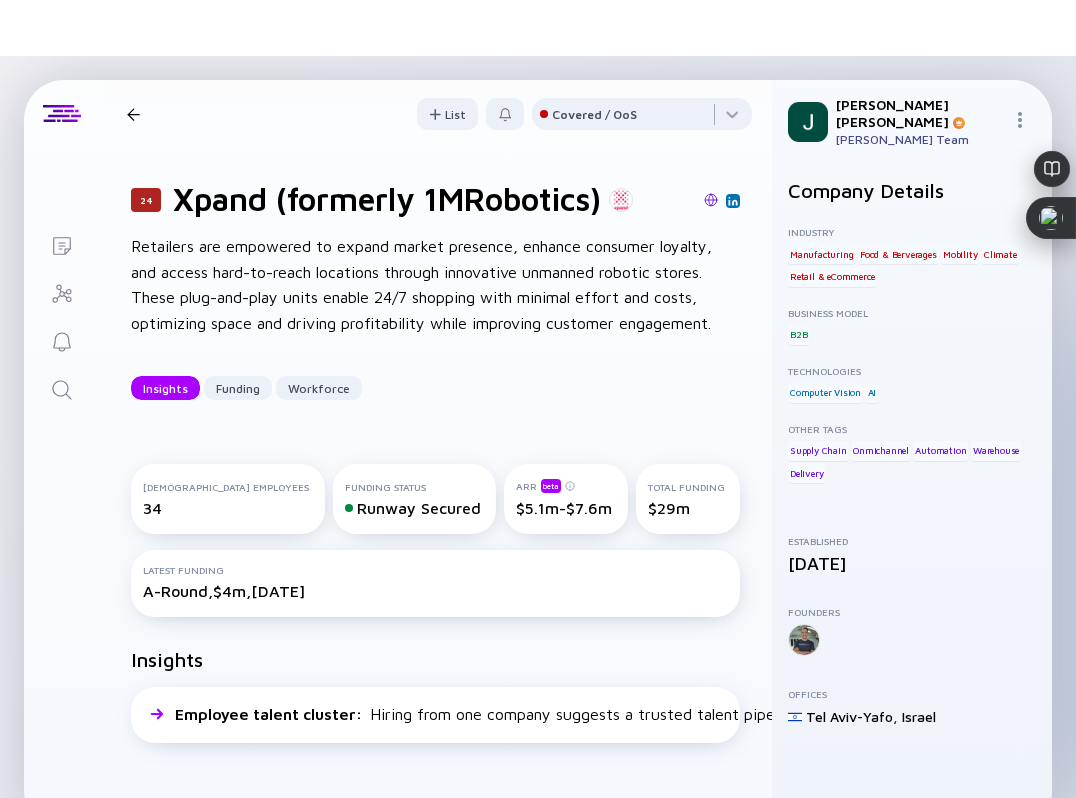 click at bounding box center [133, 114] 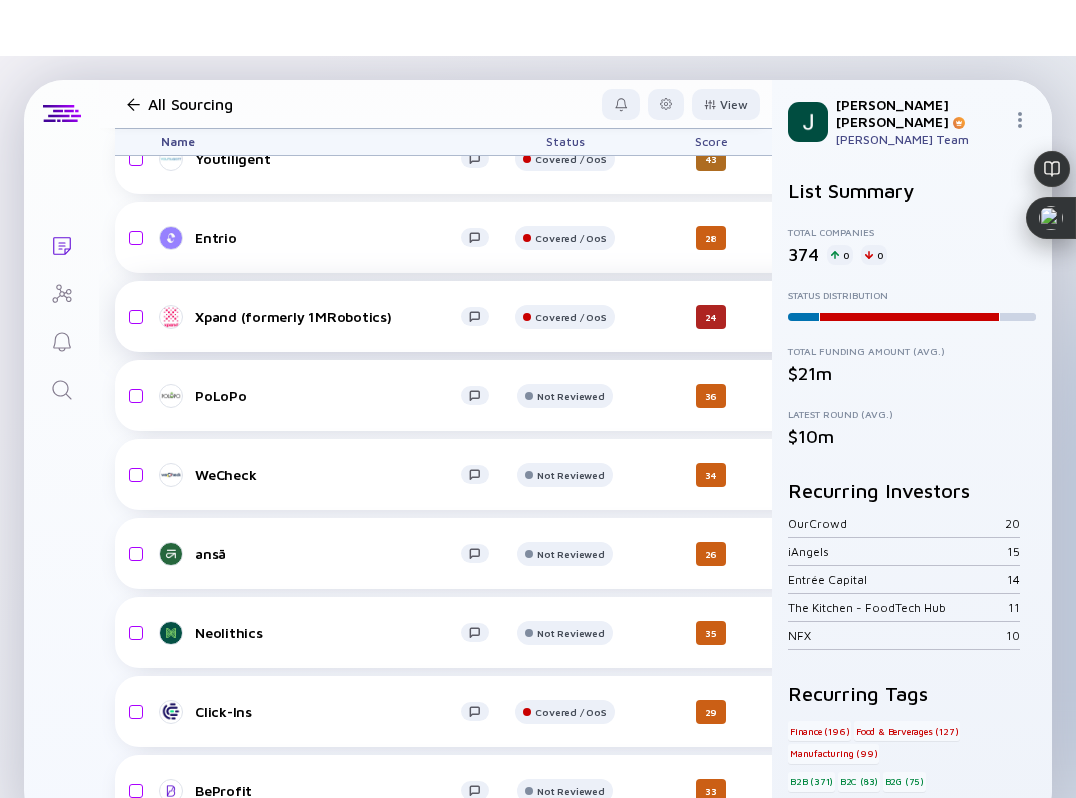 scroll, scrollTop: 24910, scrollLeft: 0, axis: vertical 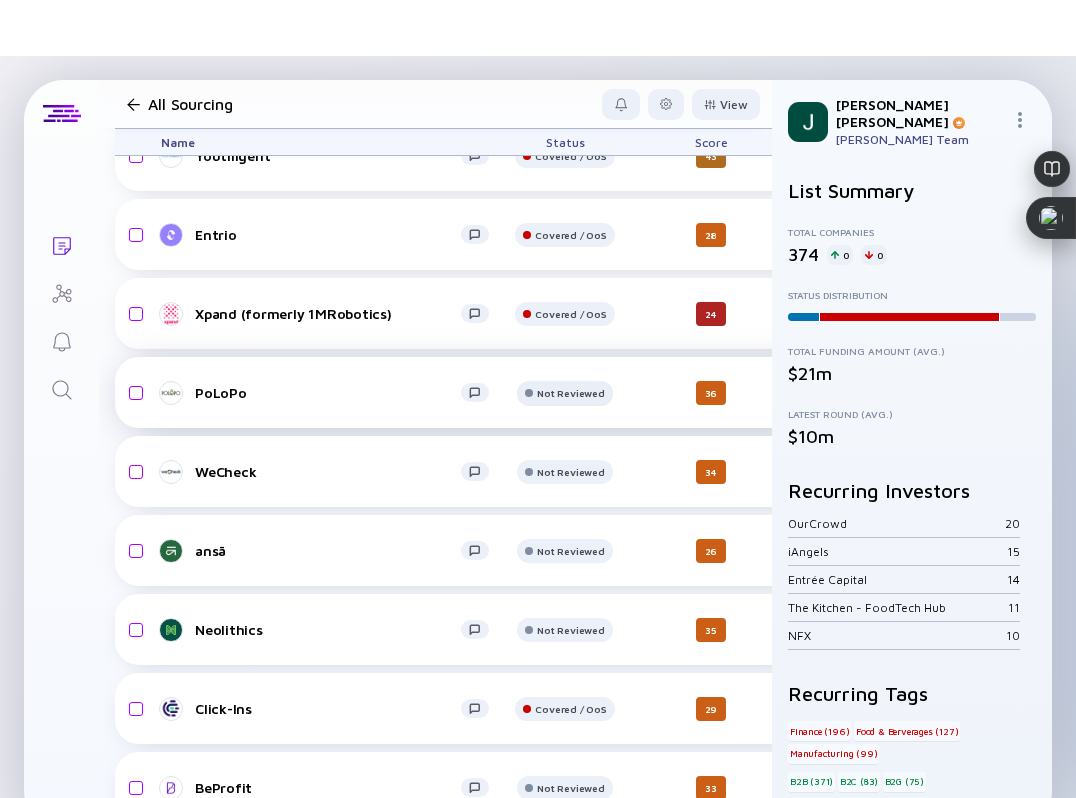 click on "Not Reviewed" at bounding box center [570, 77] 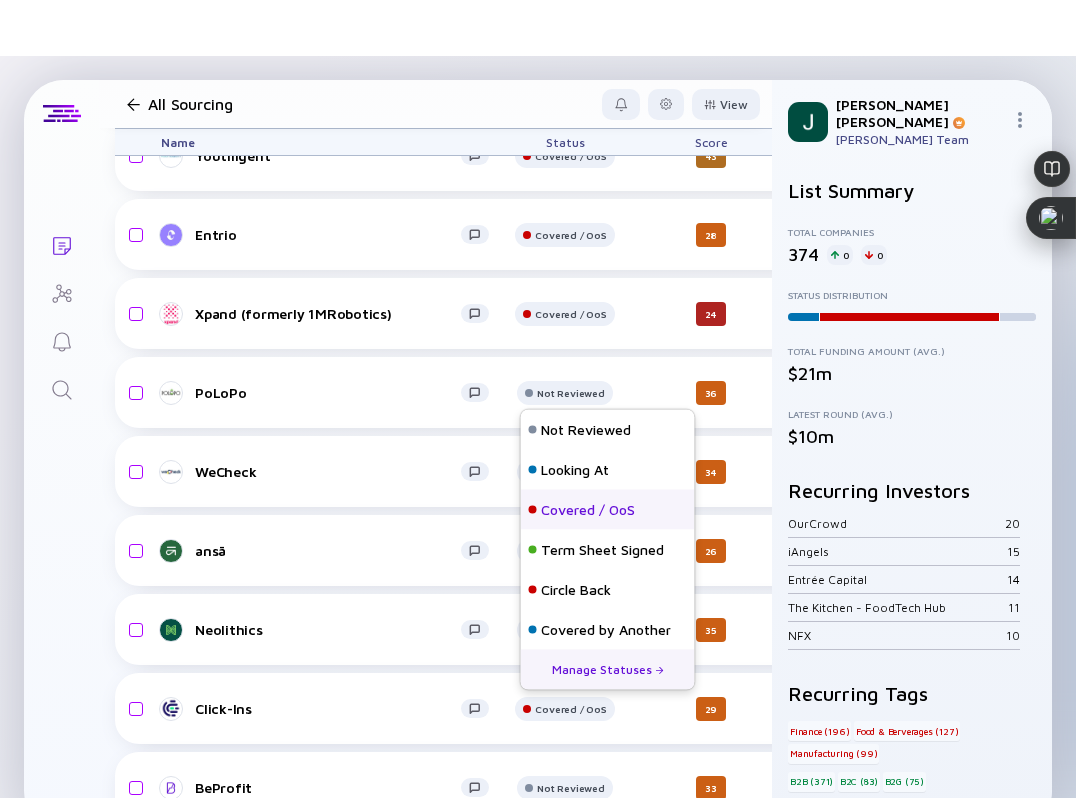 click on "Covered / OoS" at bounding box center [588, 510] 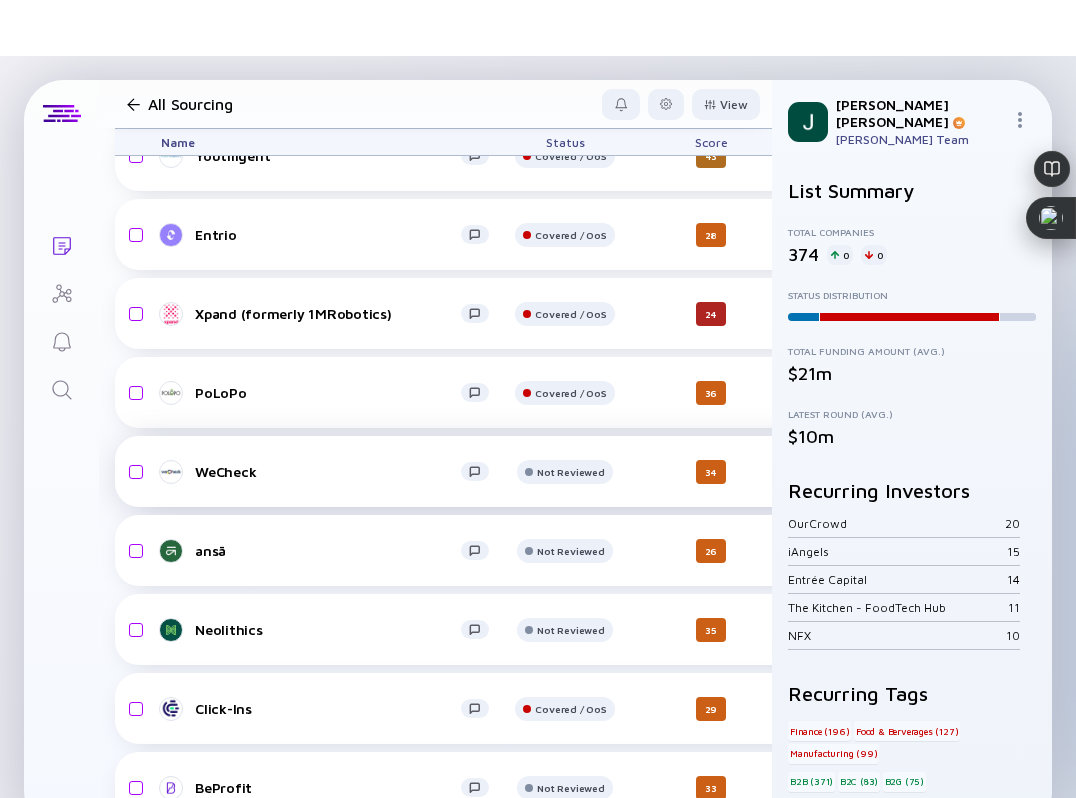 click on "WeCheck" at bounding box center (328, 471) 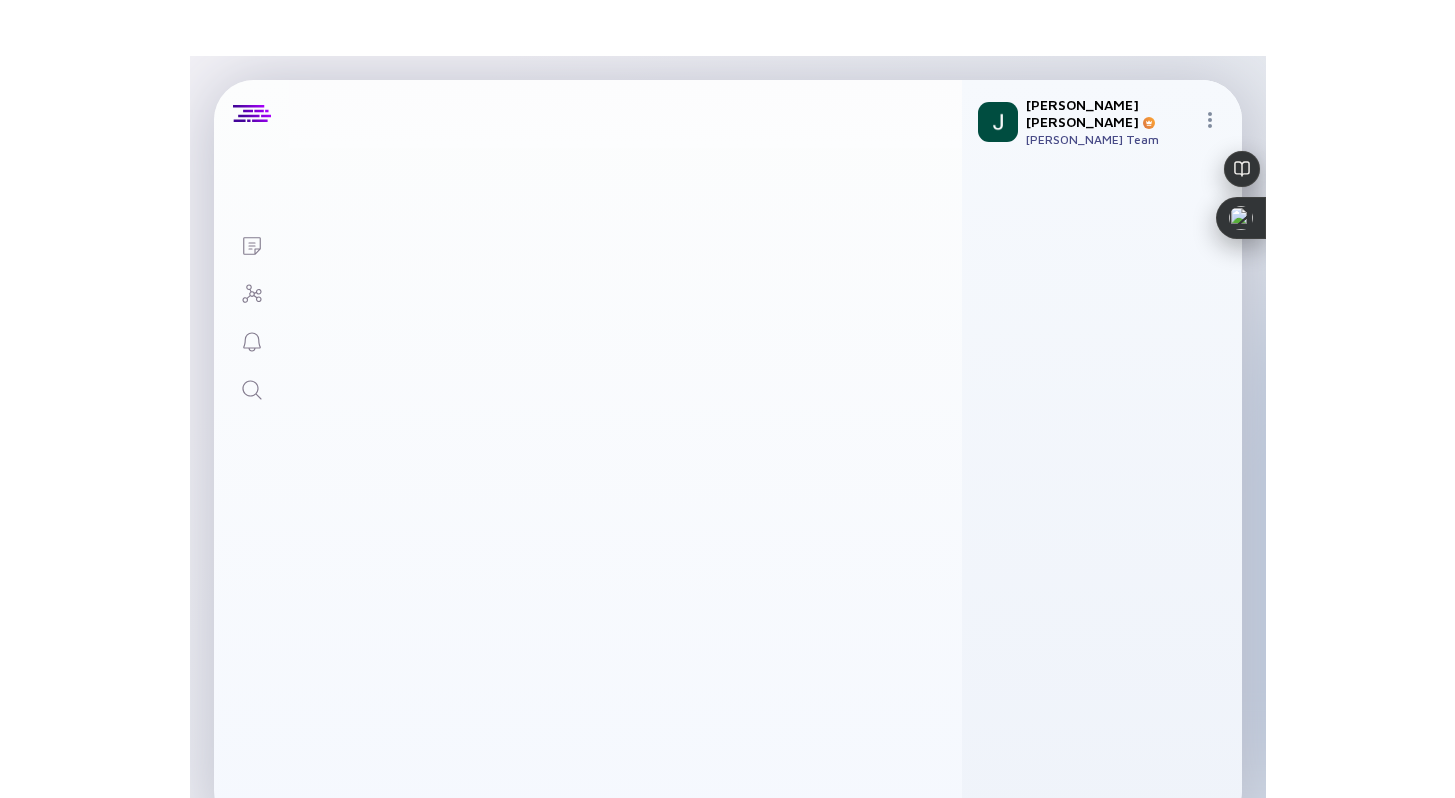 scroll, scrollTop: 0, scrollLeft: 0, axis: both 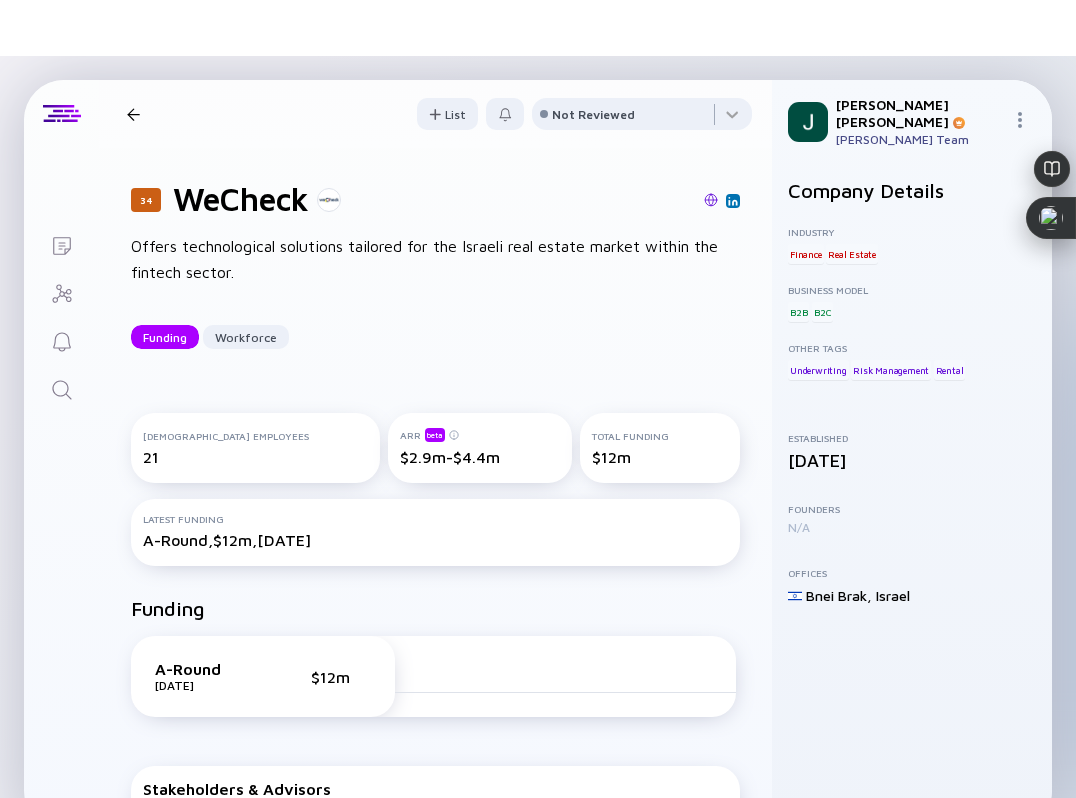 click at bounding box center [711, 200] 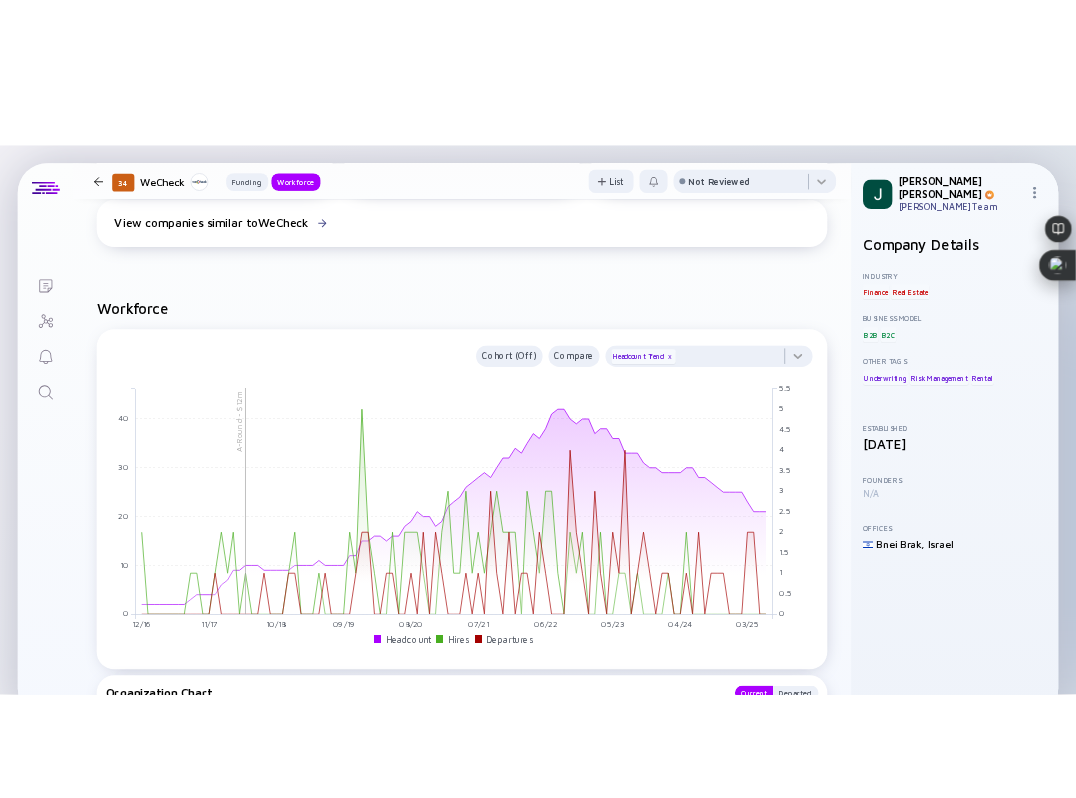 scroll, scrollTop: 1141, scrollLeft: 0, axis: vertical 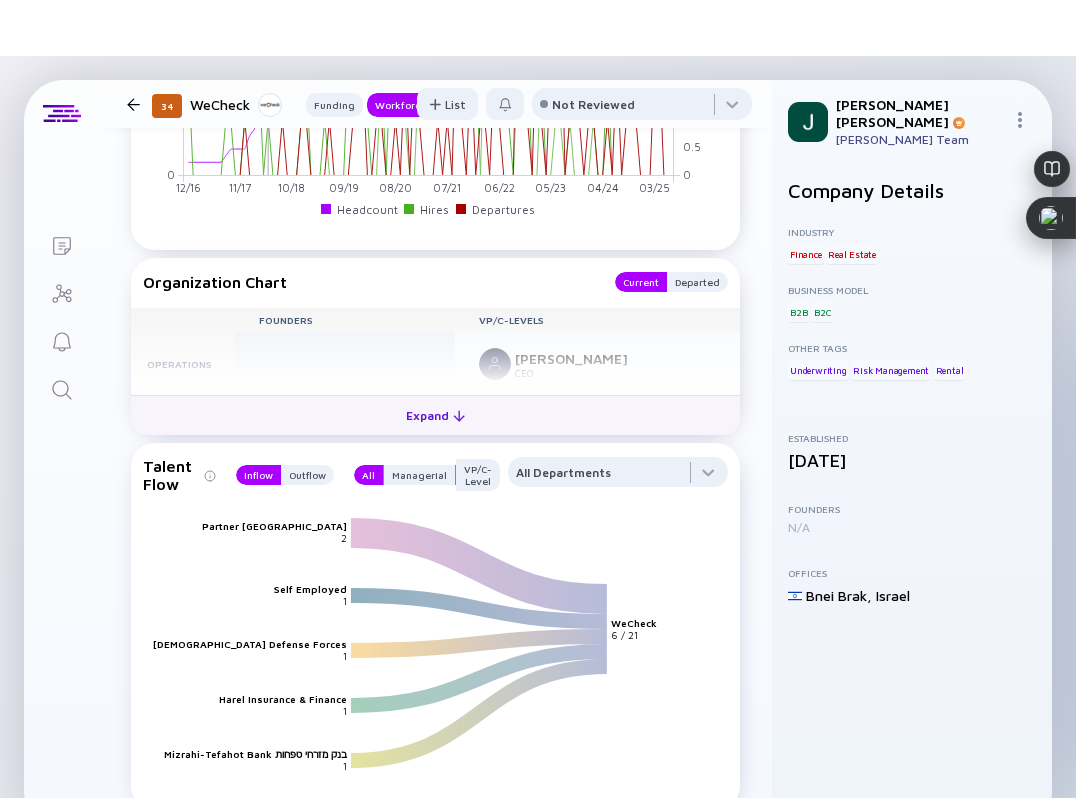 click on "Expand" at bounding box center (435, 415) 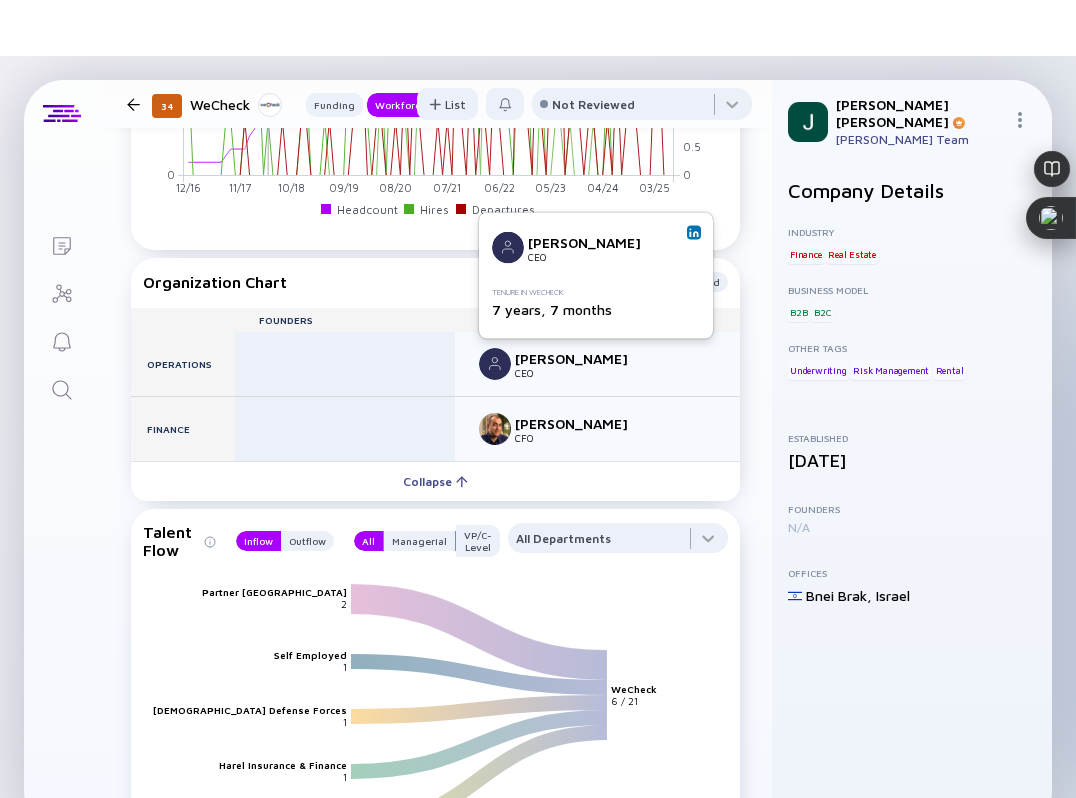 click on "[PERSON_NAME] CEO Tenure in WeCheck 7 years, 7 months" at bounding box center [596, 276] 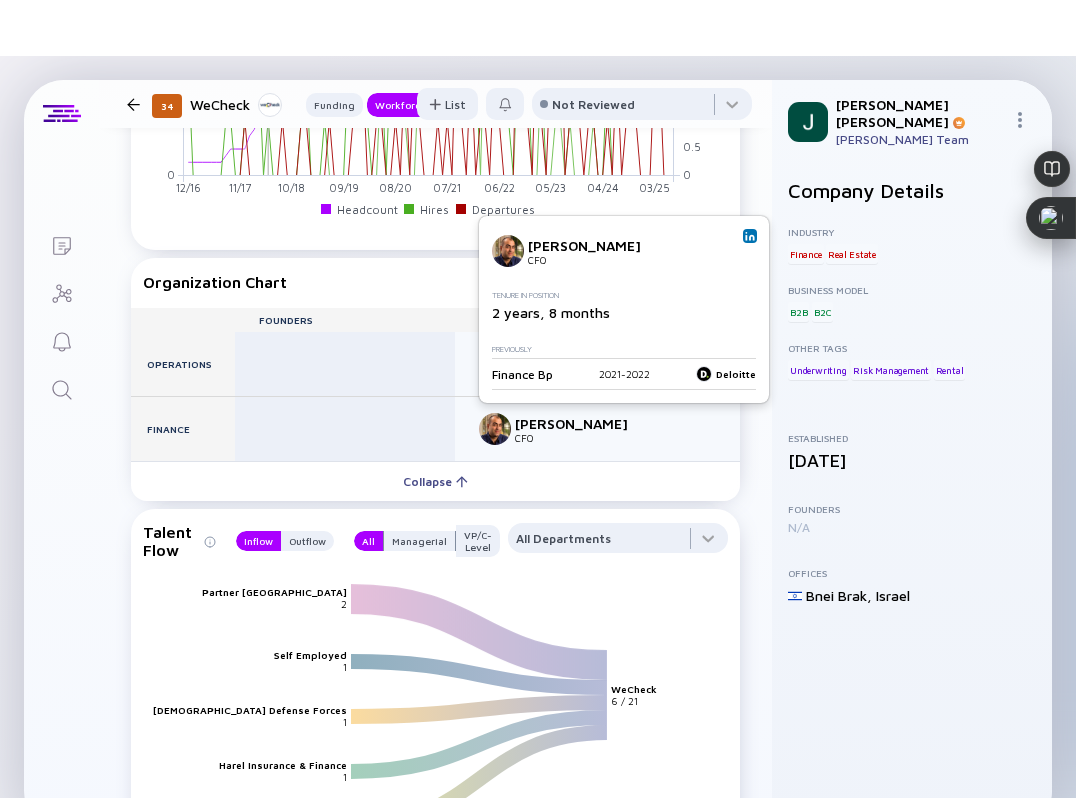 click at bounding box center (750, 236) 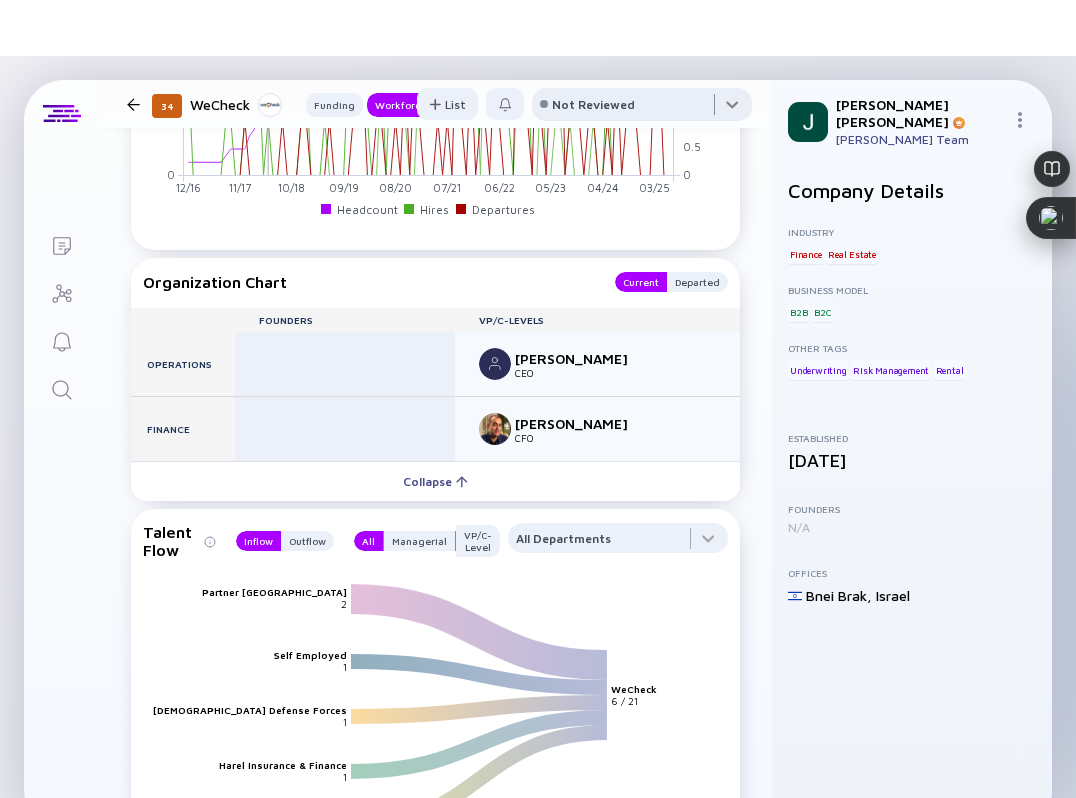 click at bounding box center [642, 108] 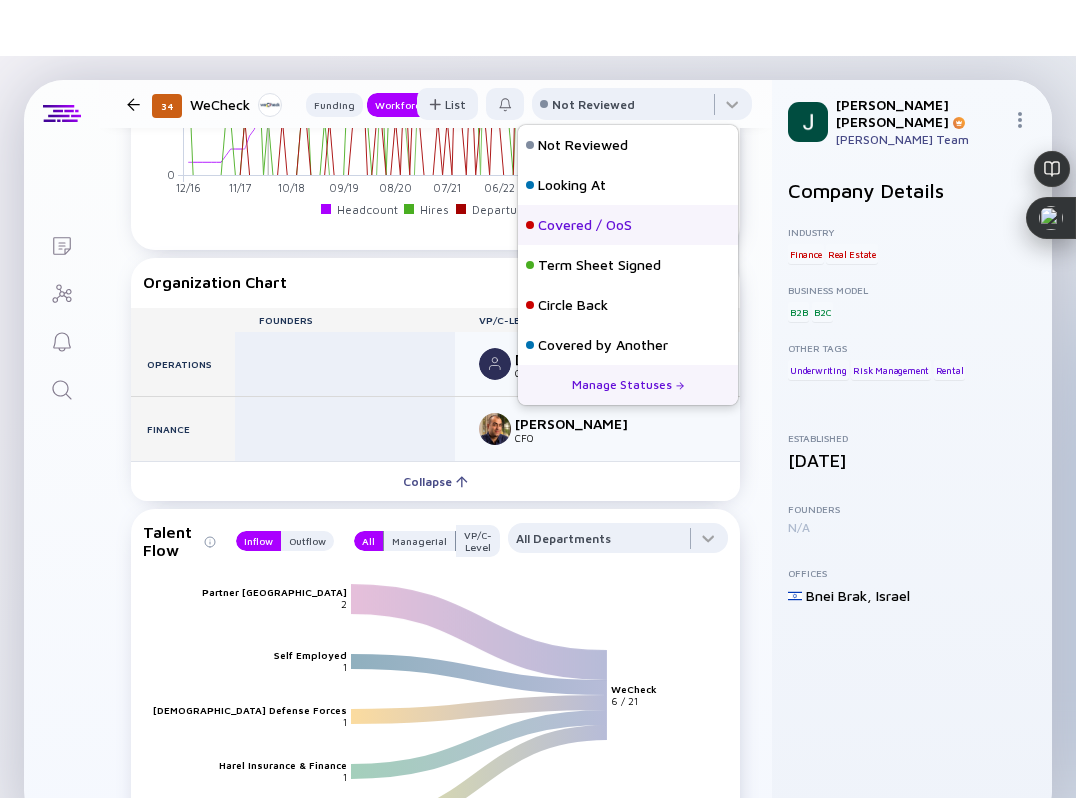 click on "Covered / OoS" at bounding box center [585, 225] 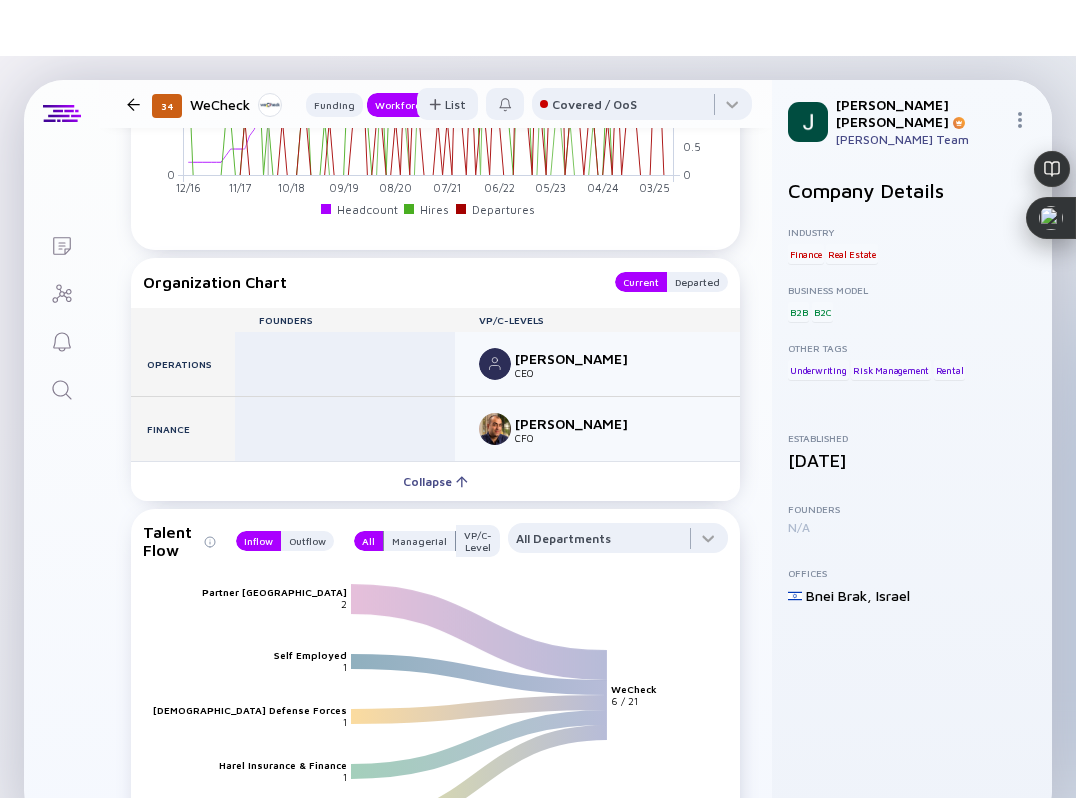 click at bounding box center (133, 104) 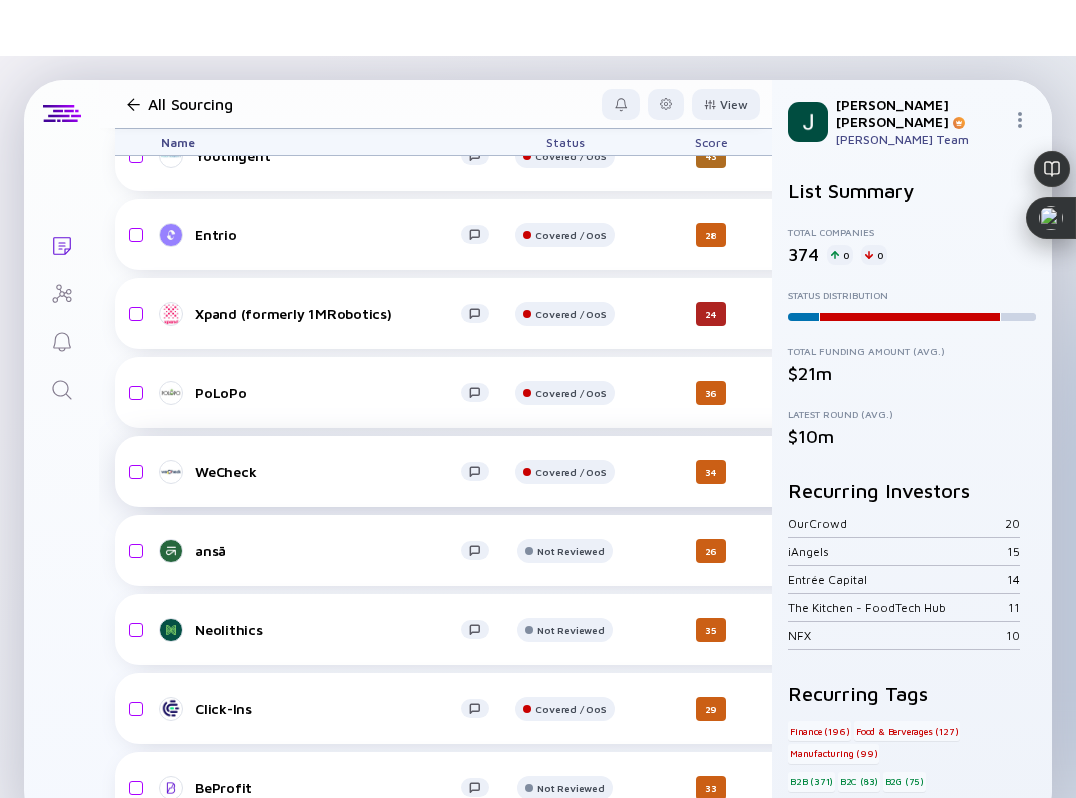 scroll, scrollTop: 24944, scrollLeft: 0, axis: vertical 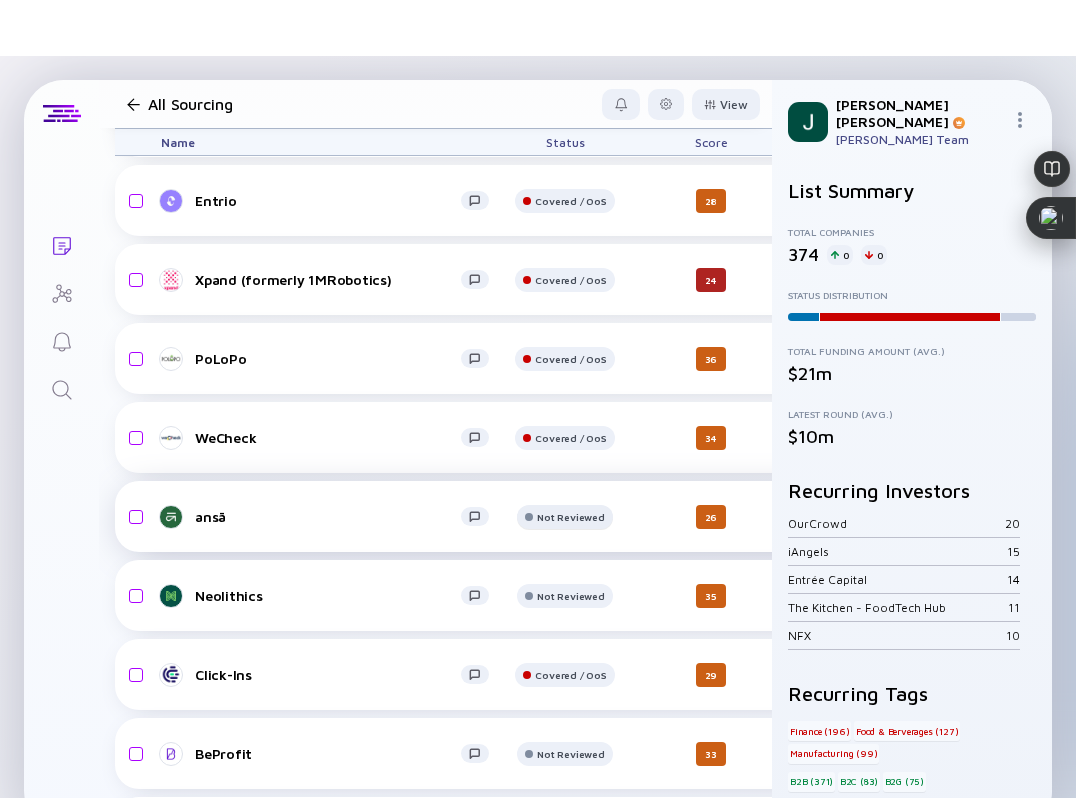 click on "Not Reviewed" at bounding box center (570, 122) 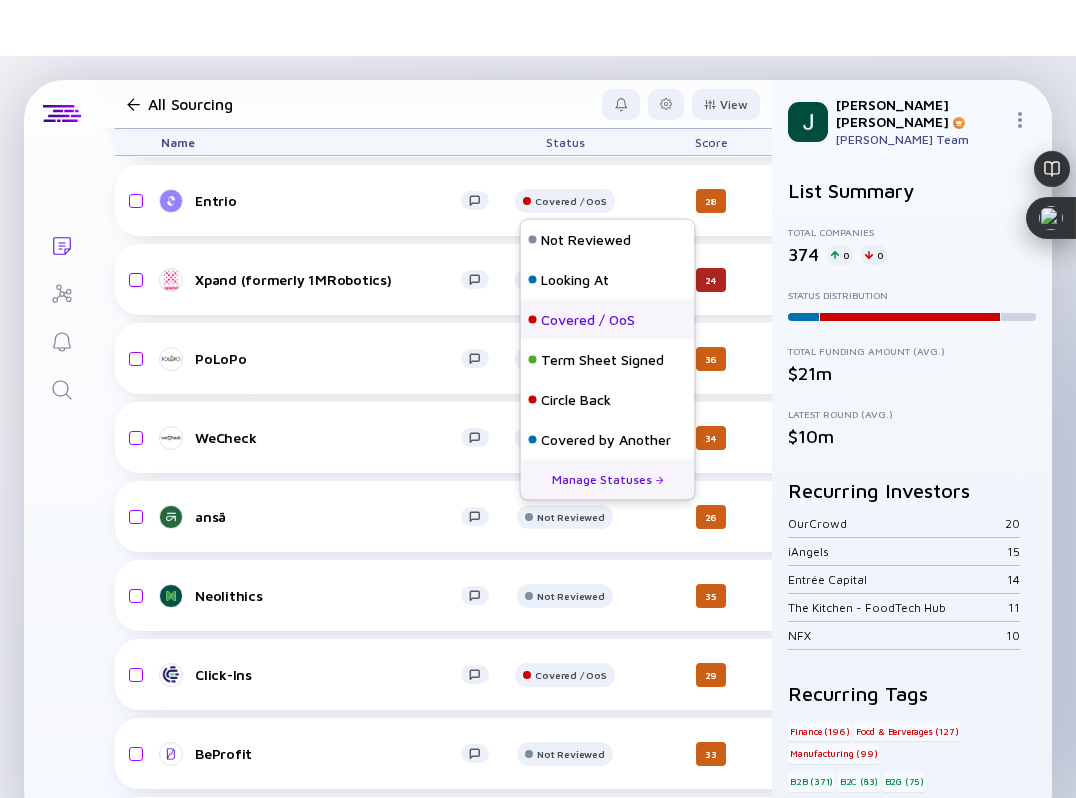 click on "Covered / OoS" at bounding box center (588, 320) 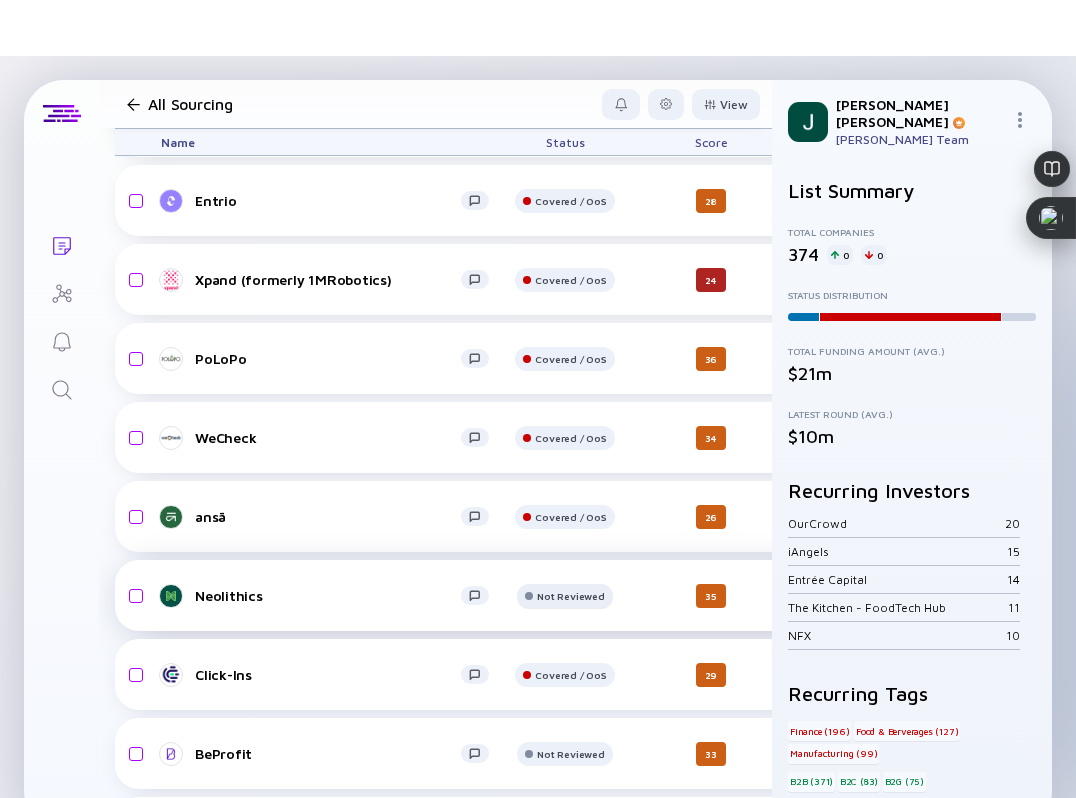click at bounding box center [529, 596] 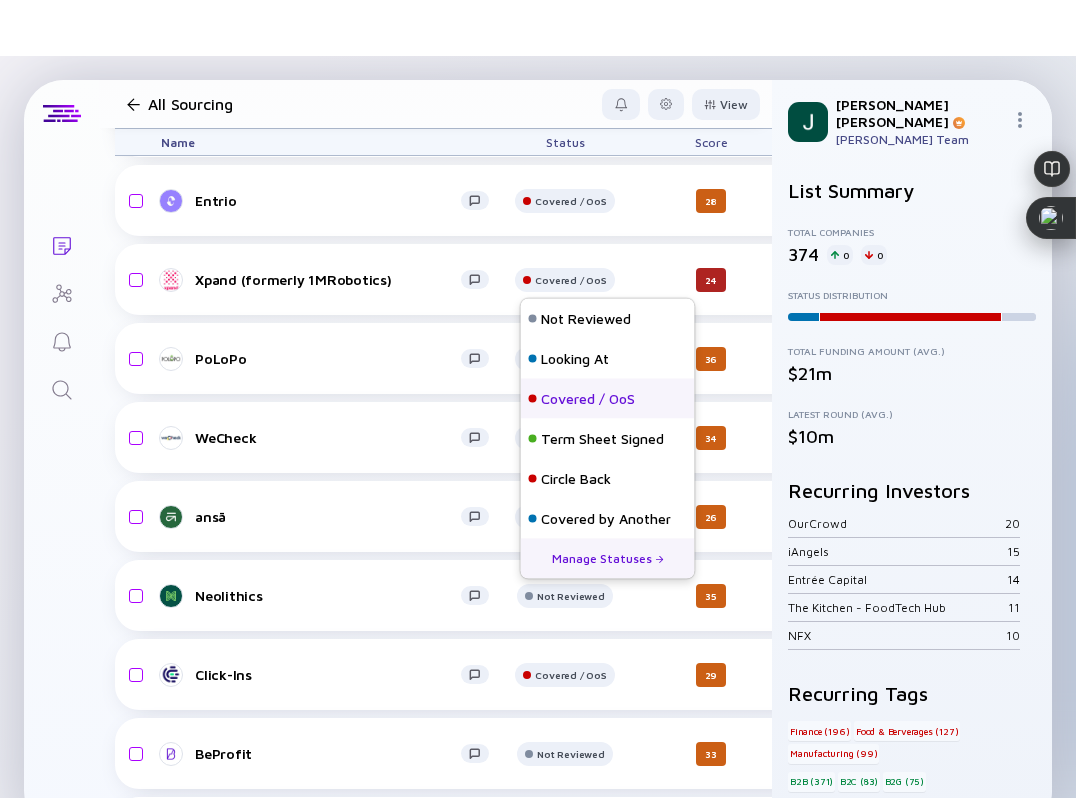 click on "Covered / OoS" at bounding box center [608, 399] 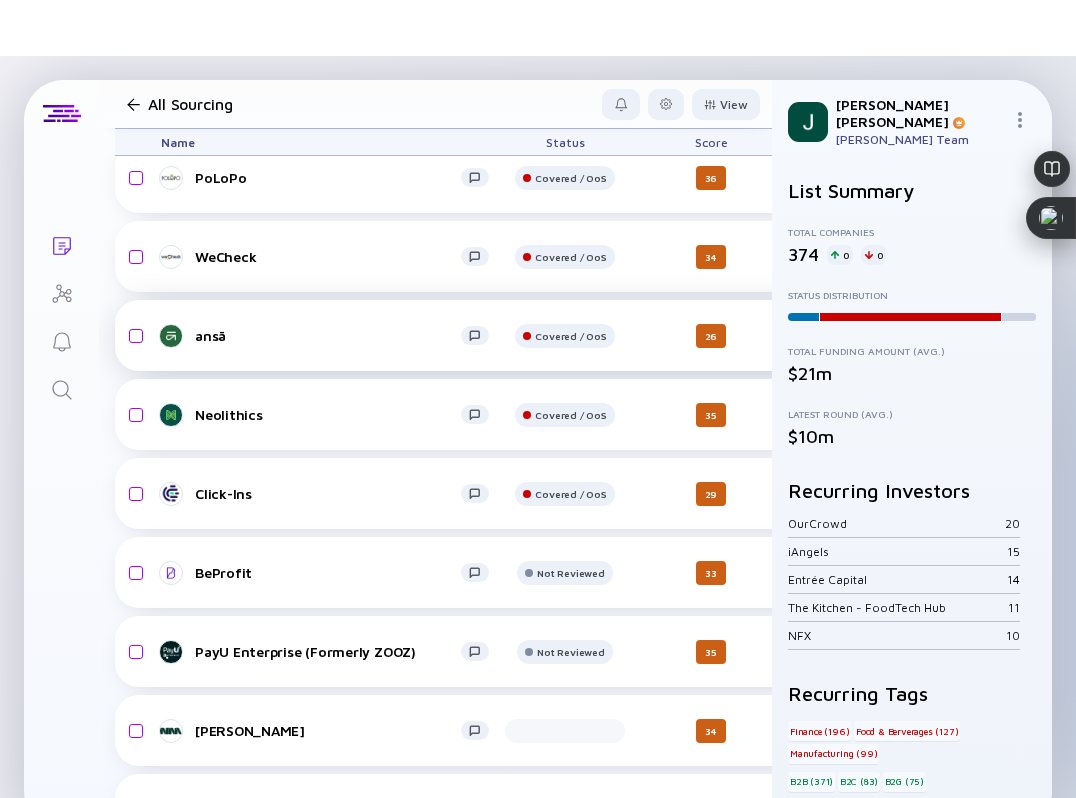 scroll, scrollTop: 25128, scrollLeft: 0, axis: vertical 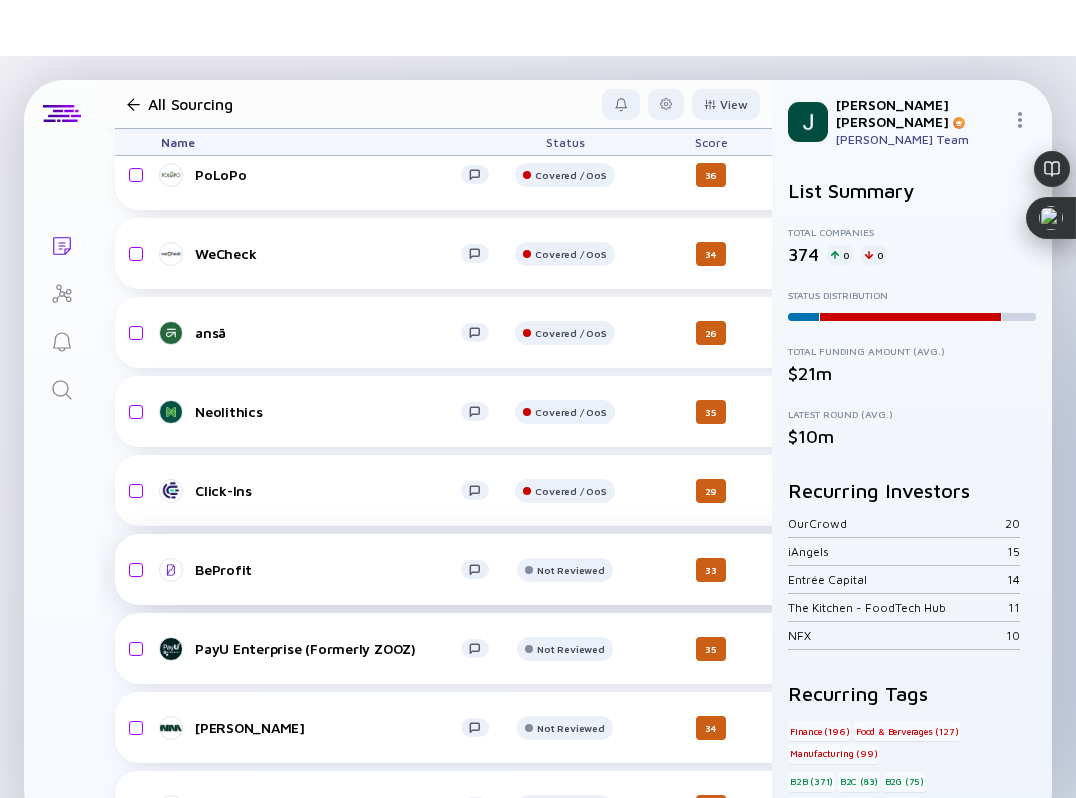 click on "BeProfit" at bounding box center (328, 569) 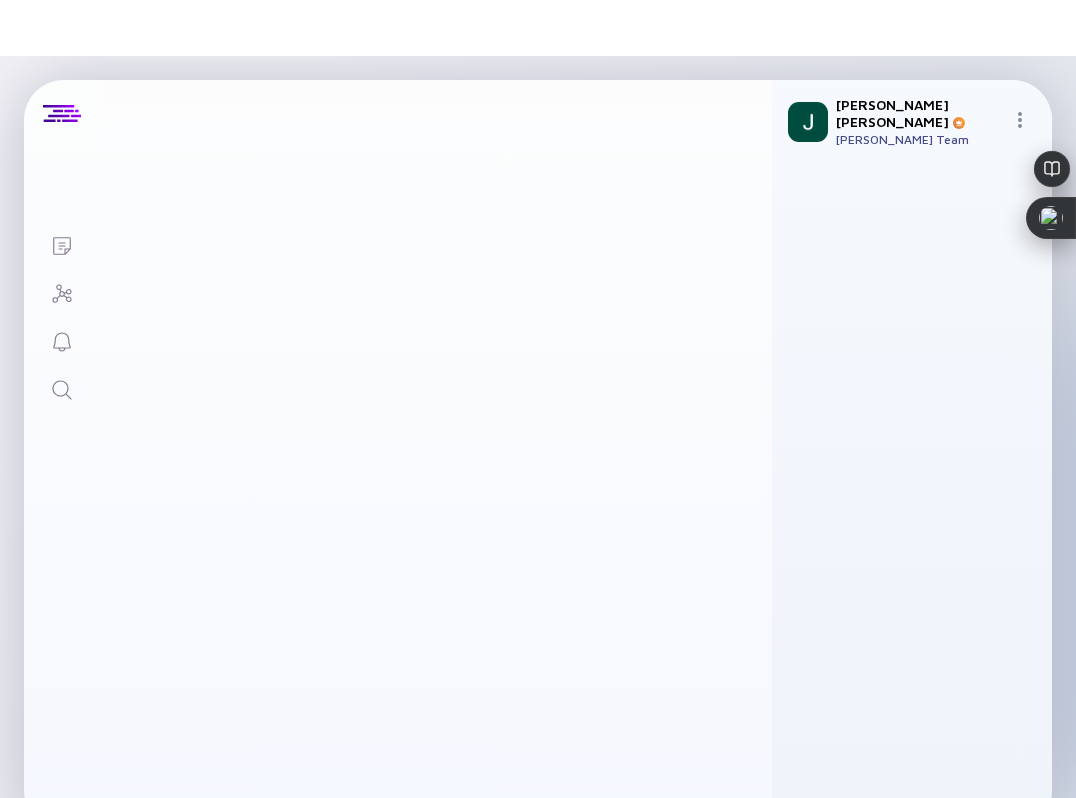 scroll, scrollTop: 0, scrollLeft: 0, axis: both 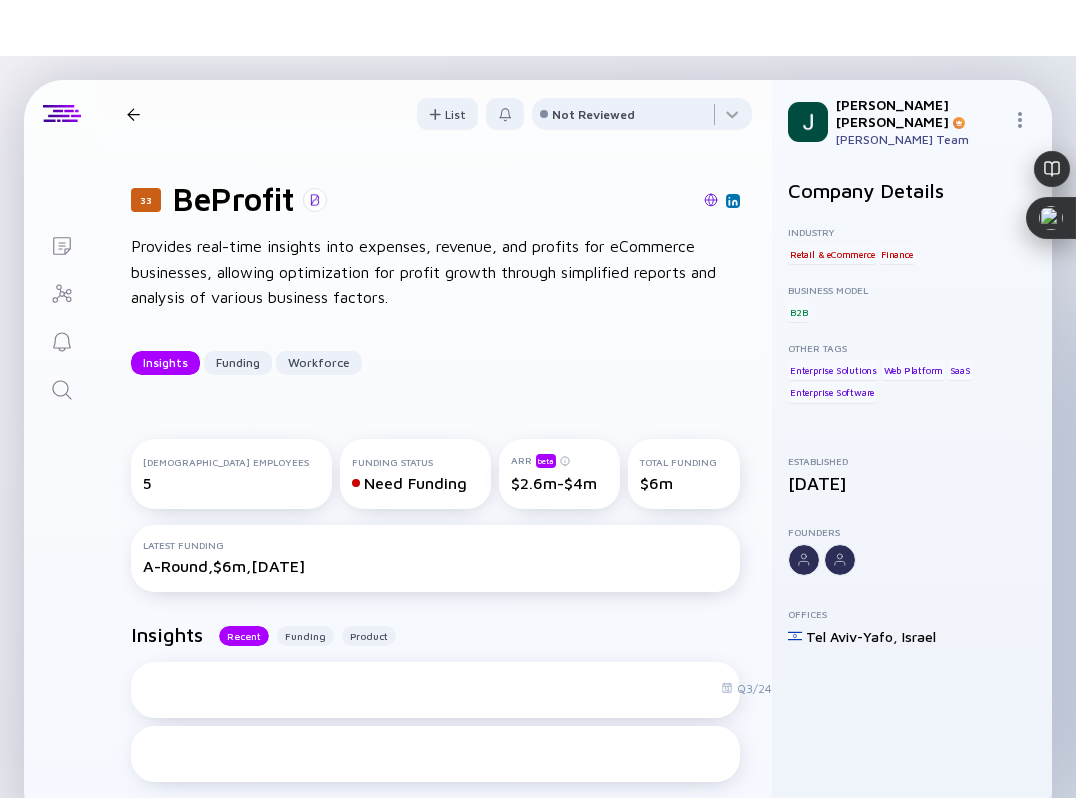 click at bounding box center [711, 200] 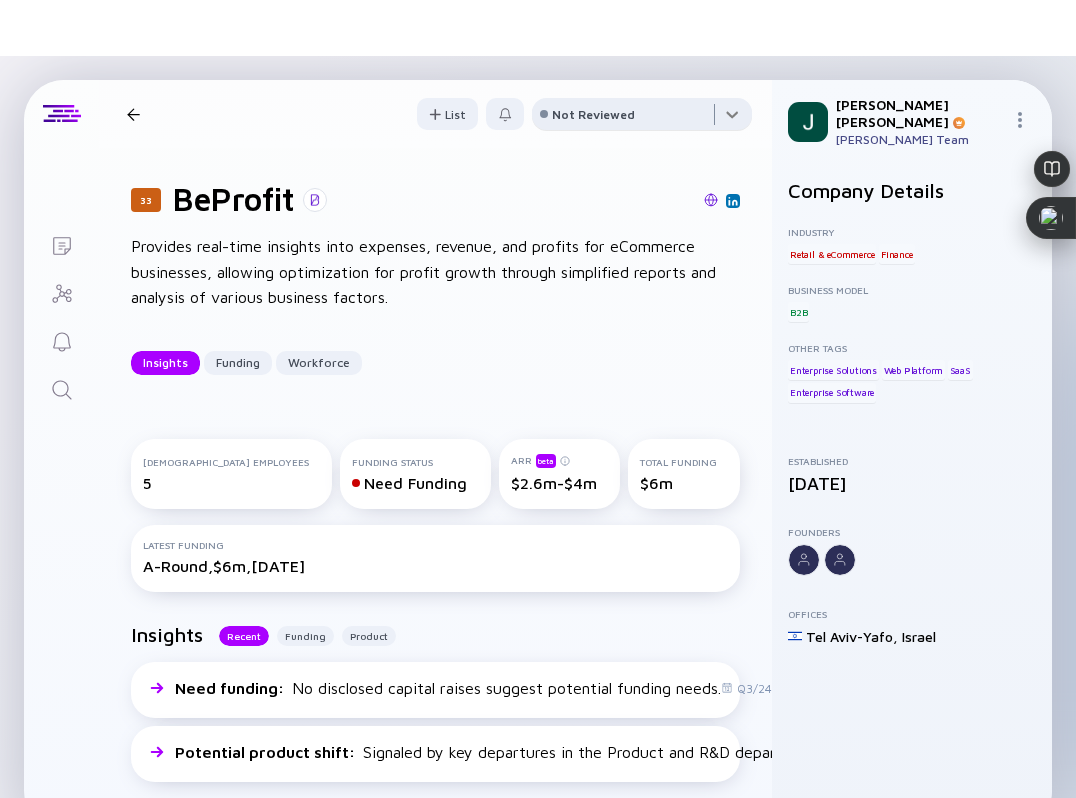 click at bounding box center [642, 118] 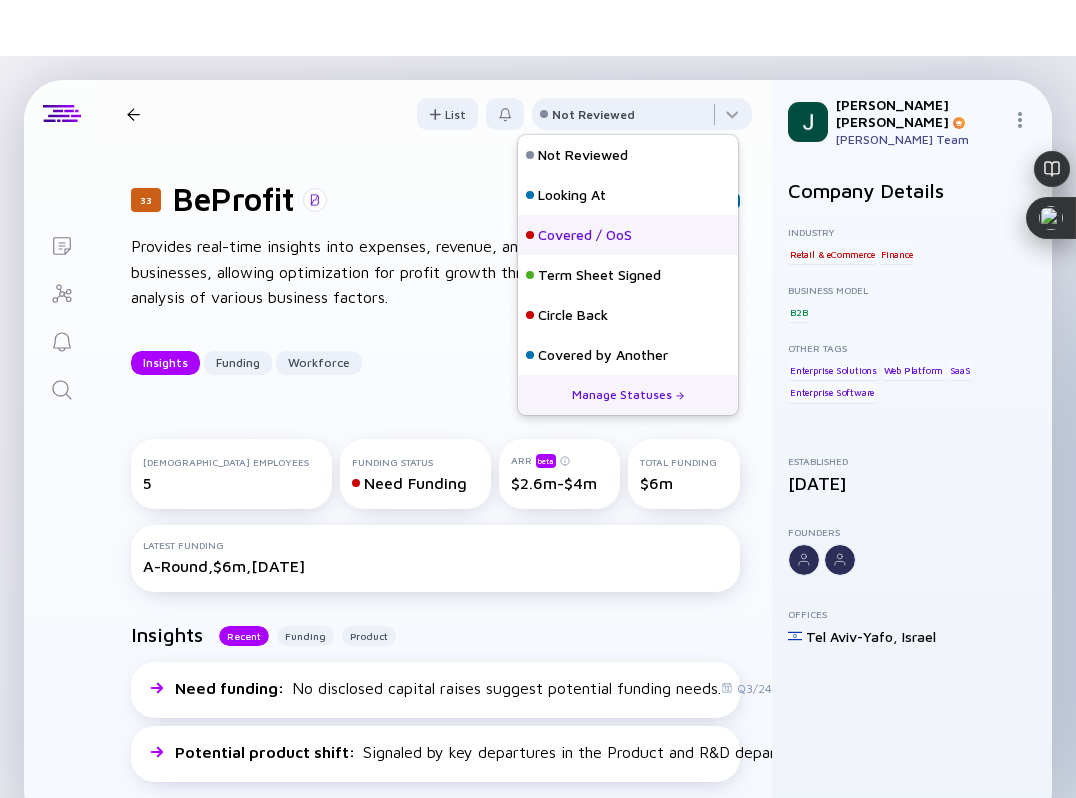 click on "Covered / OoS" at bounding box center (585, 235) 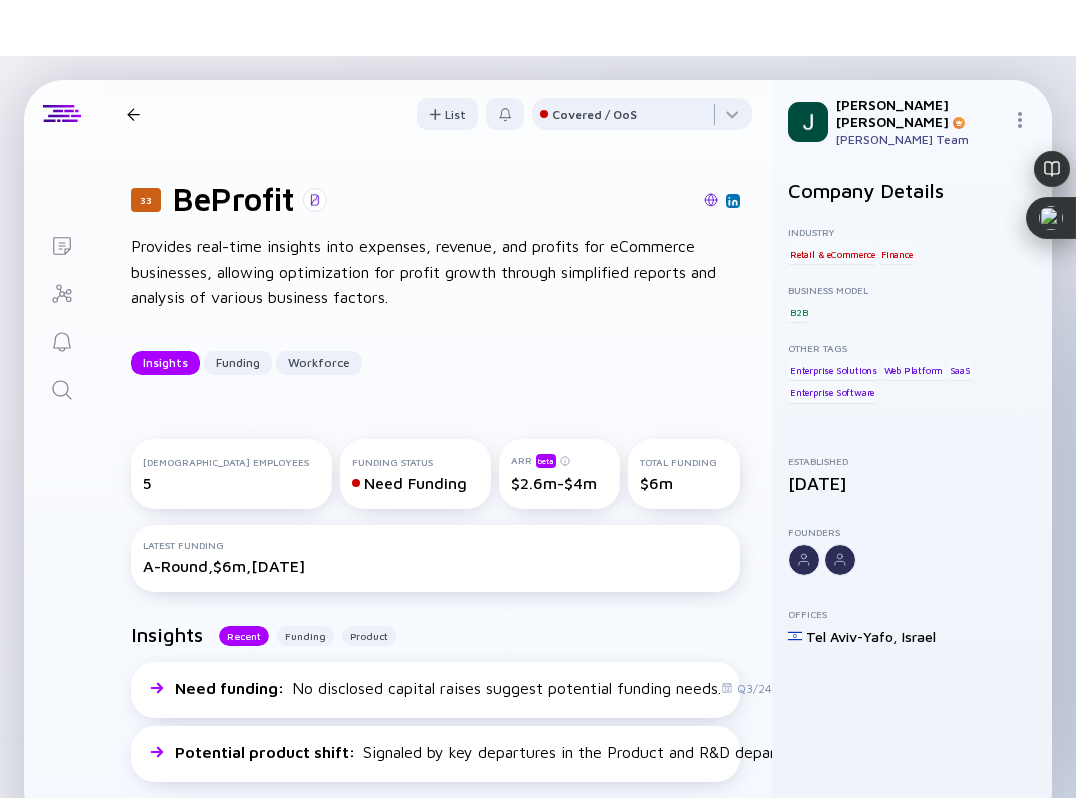 click on "33 BeProfit Insights Funding Workforce" at bounding box center (303, 114) 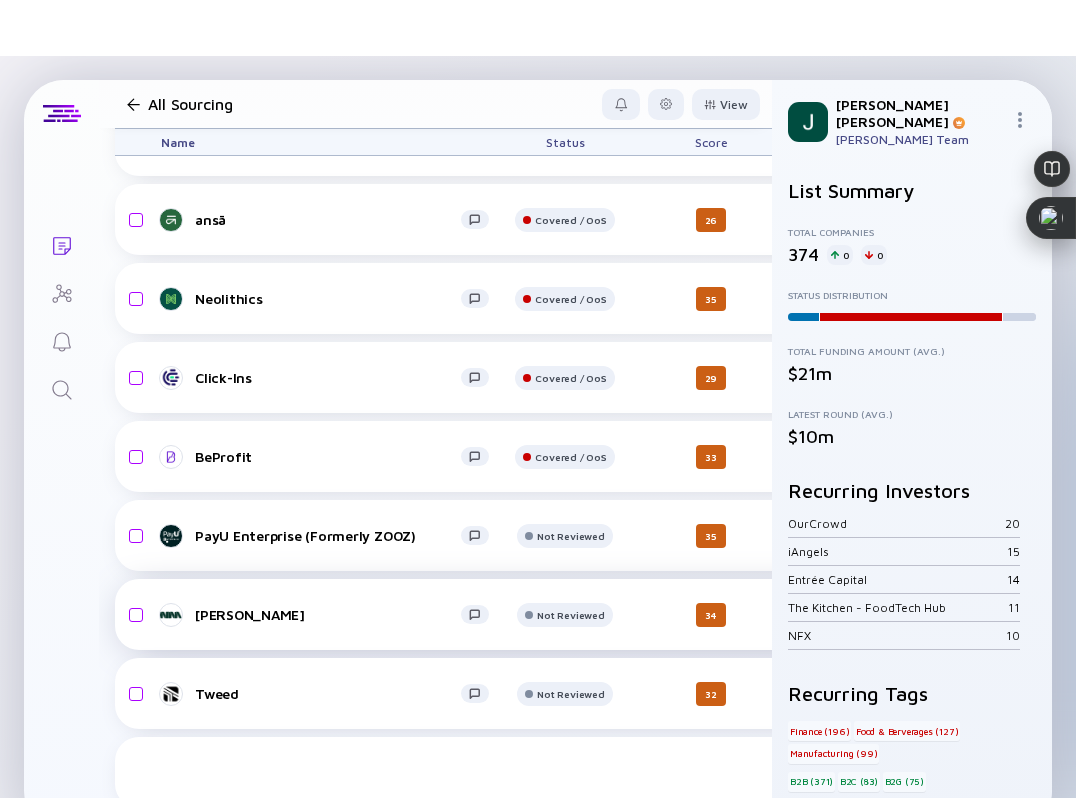 scroll, scrollTop: 25242, scrollLeft: 0, axis: vertical 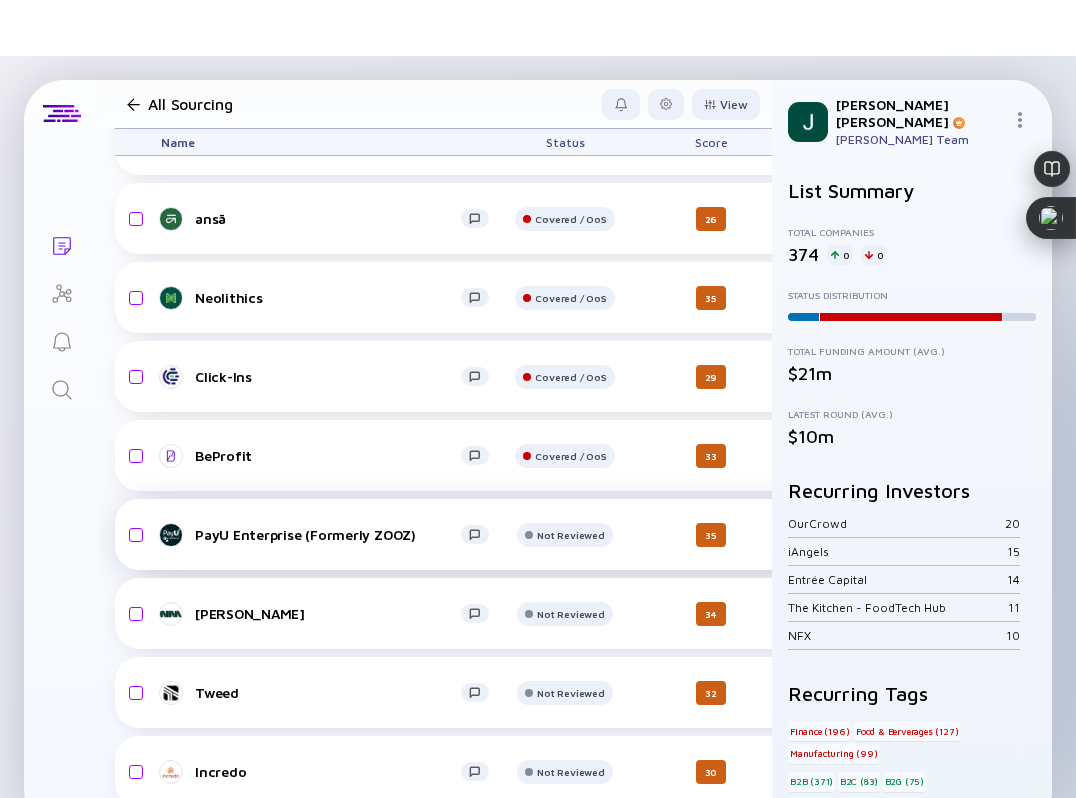click on "PayU Enterprise (Formerly ZOOZ)" at bounding box center (328, 534) 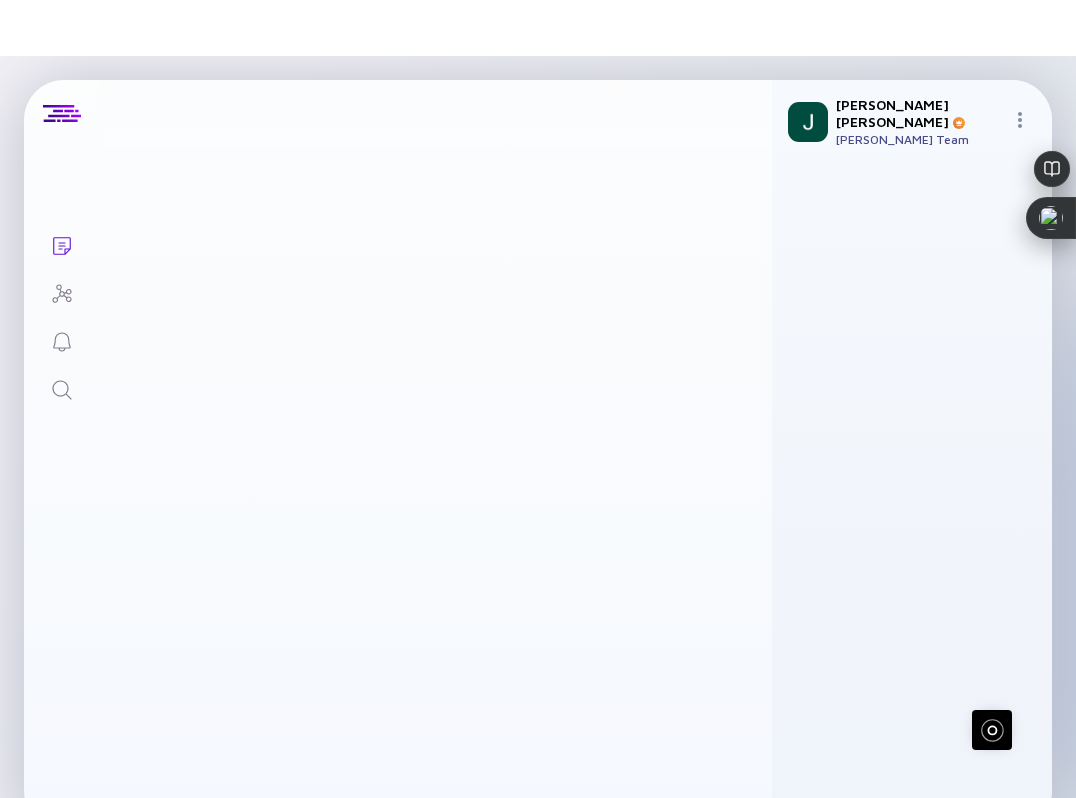 scroll, scrollTop: 0, scrollLeft: 0, axis: both 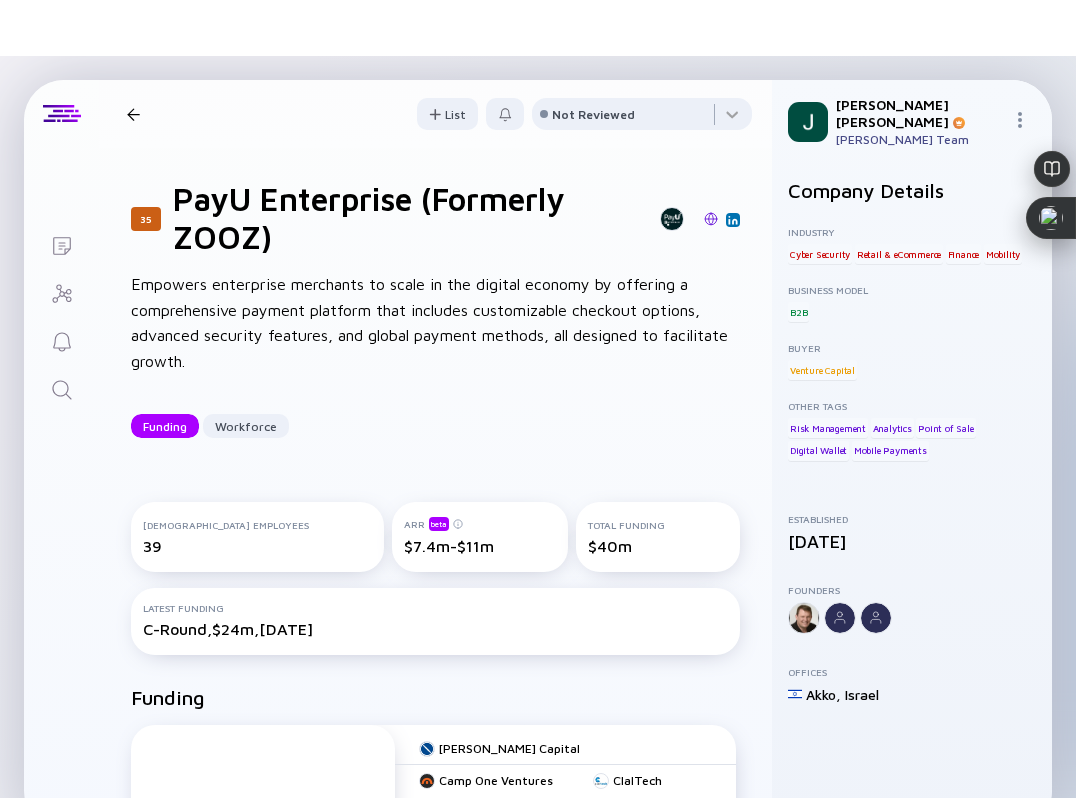 click at bounding box center (711, 219) 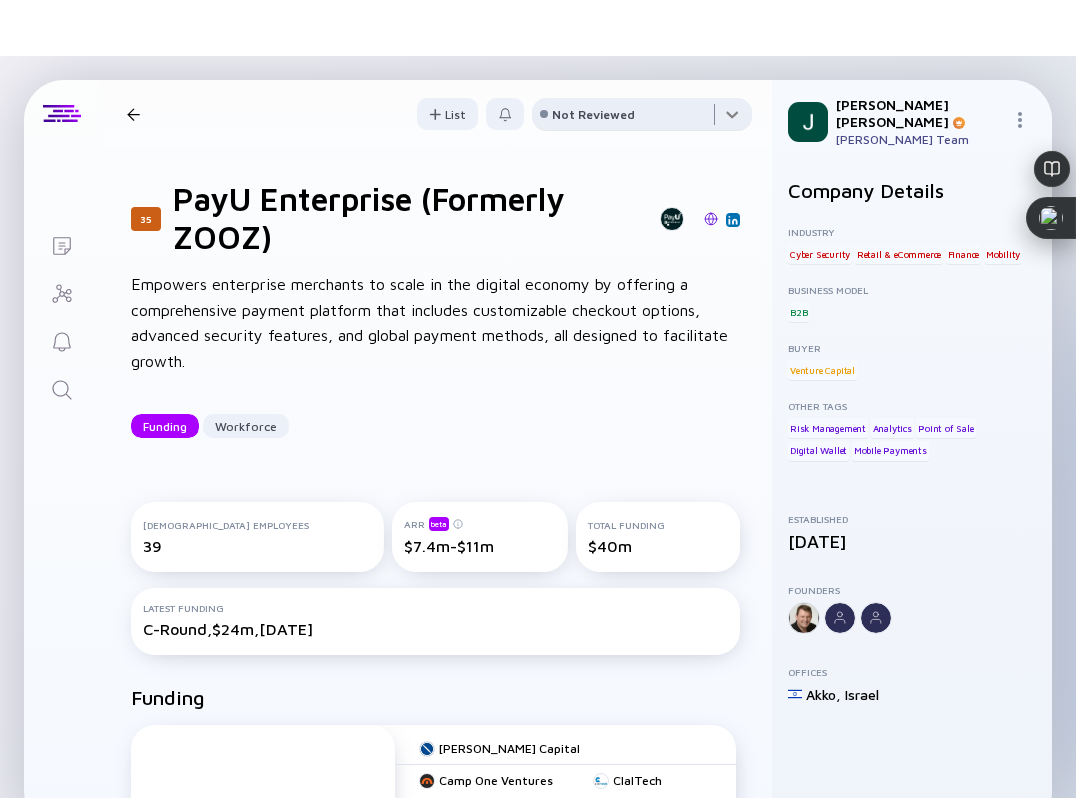 click at bounding box center (642, 118) 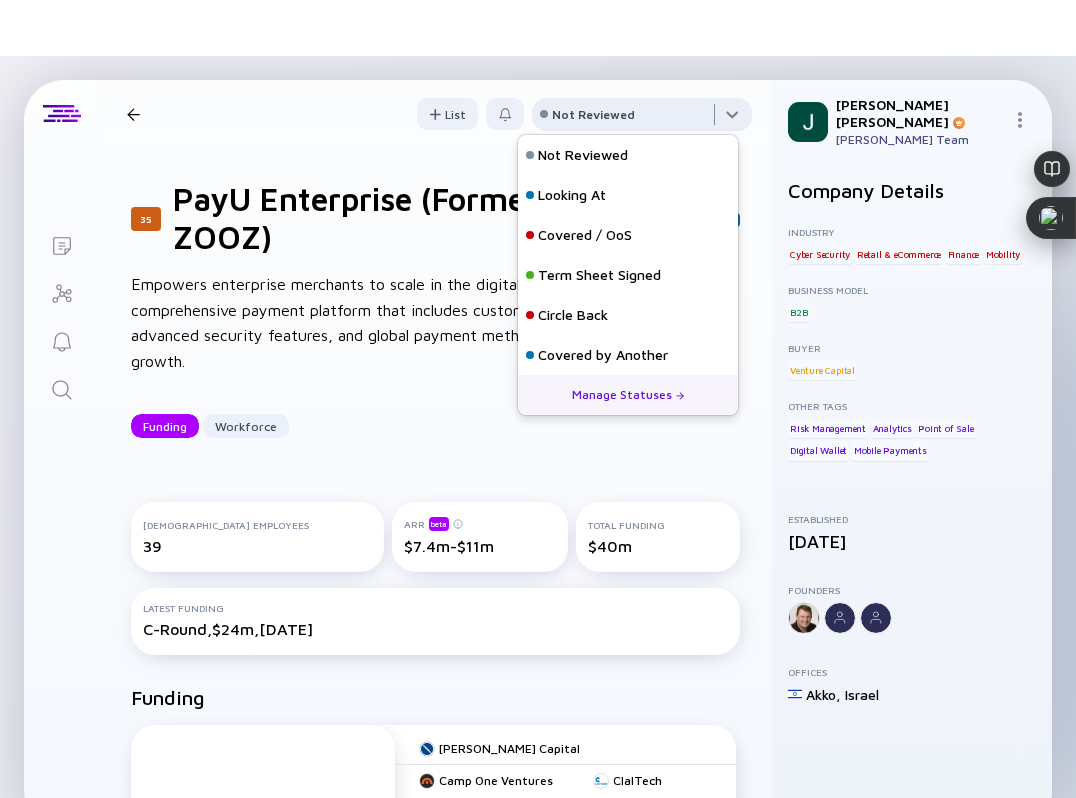 click at bounding box center (642, 118) 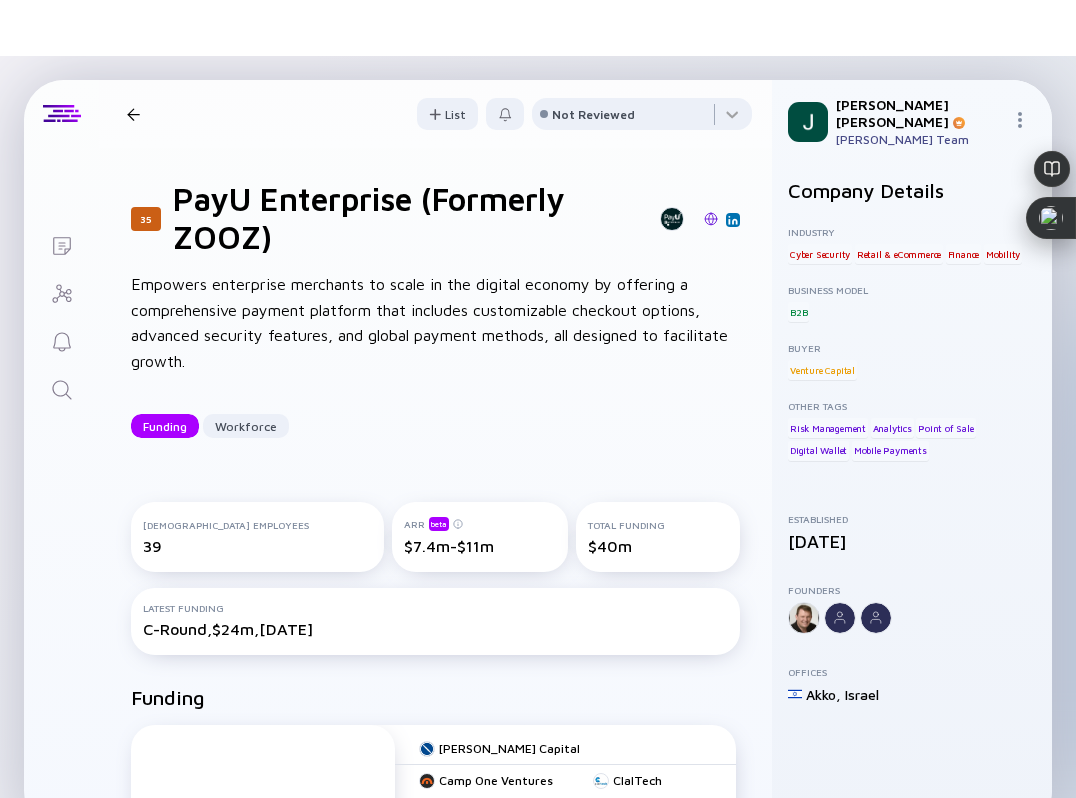 click on "35 PayU Enterprise (Formerly ZOOZ) Funding Workforce List Not Reviewed" at bounding box center [435, 114] 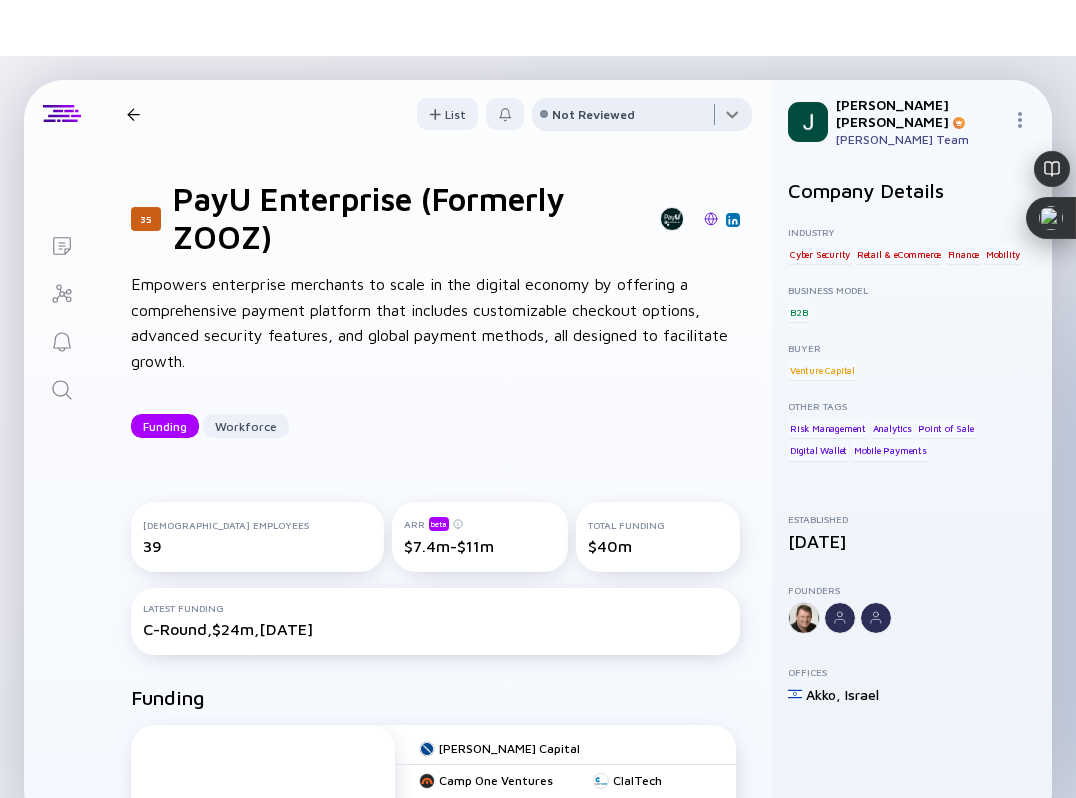 click at bounding box center (642, 118) 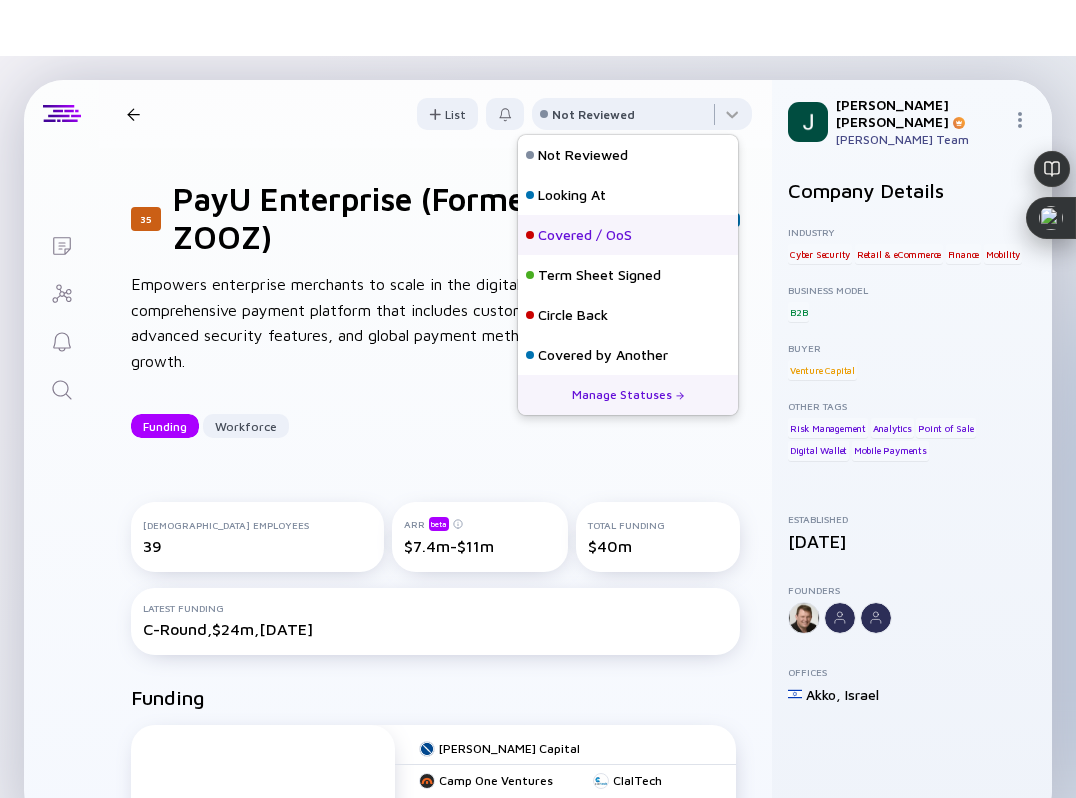 click on "Covered / OoS" at bounding box center (585, 235) 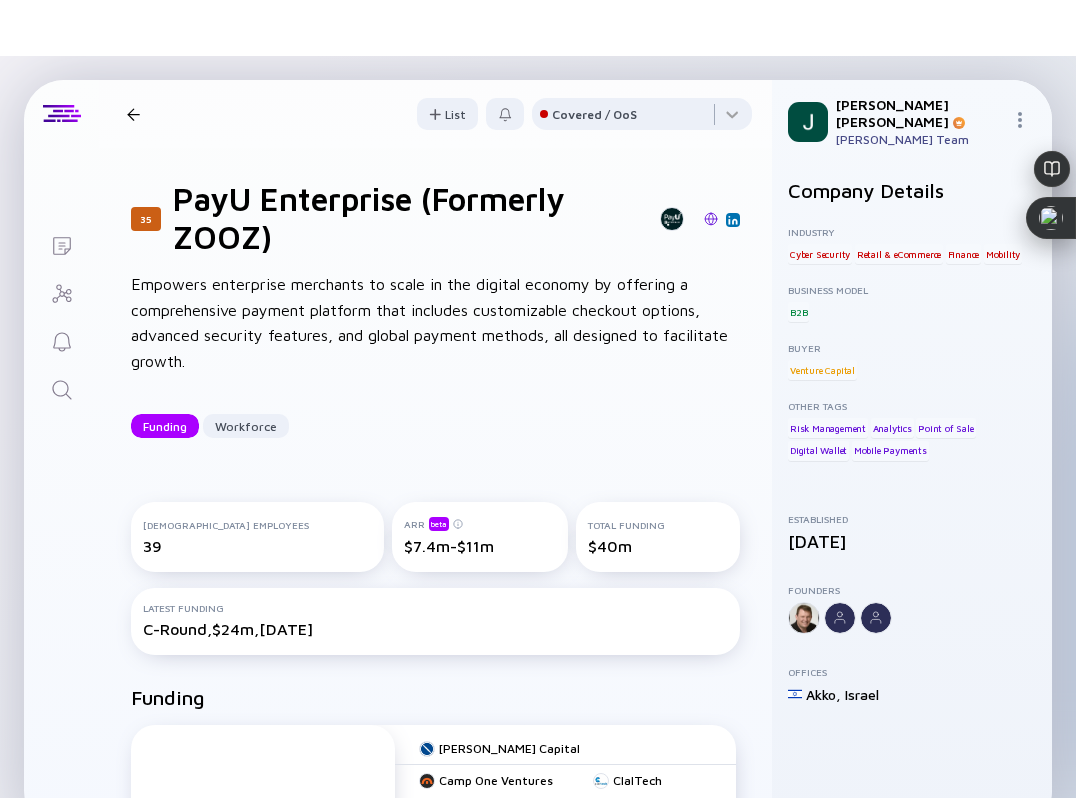 click on "35 PayU Enterprise (Formerly ZOOZ) Funding Workforce" at bounding box center [354, 114] 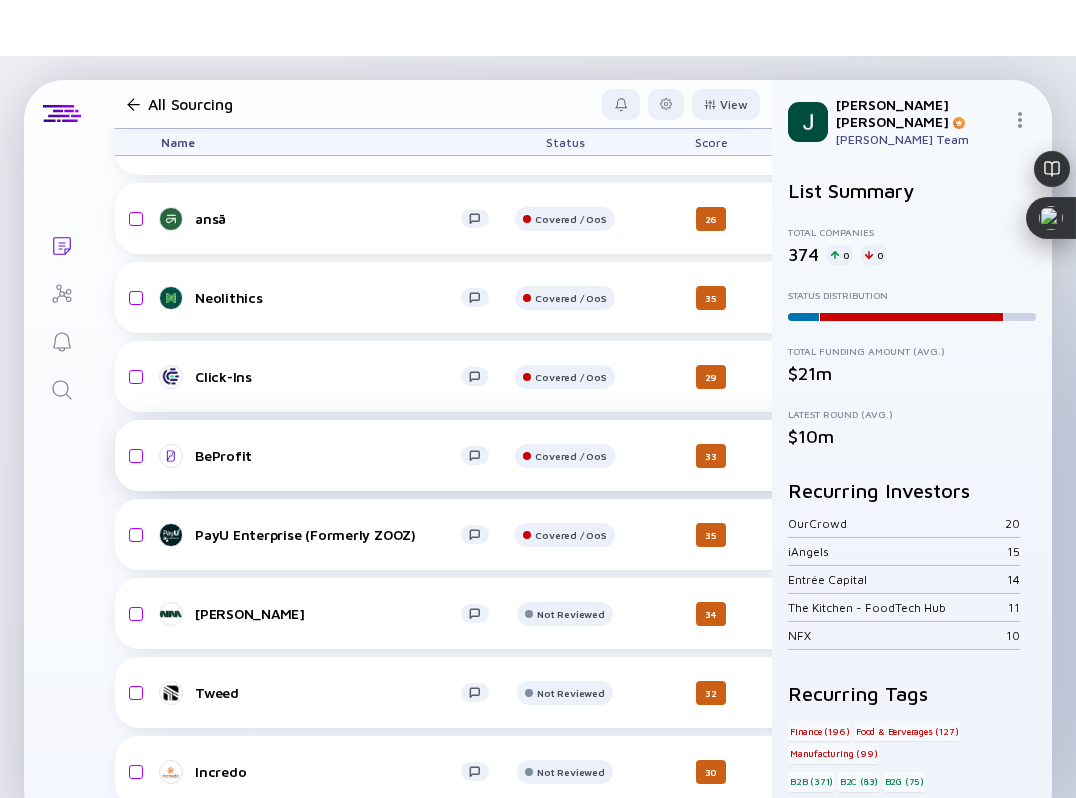scroll, scrollTop: 25338, scrollLeft: 0, axis: vertical 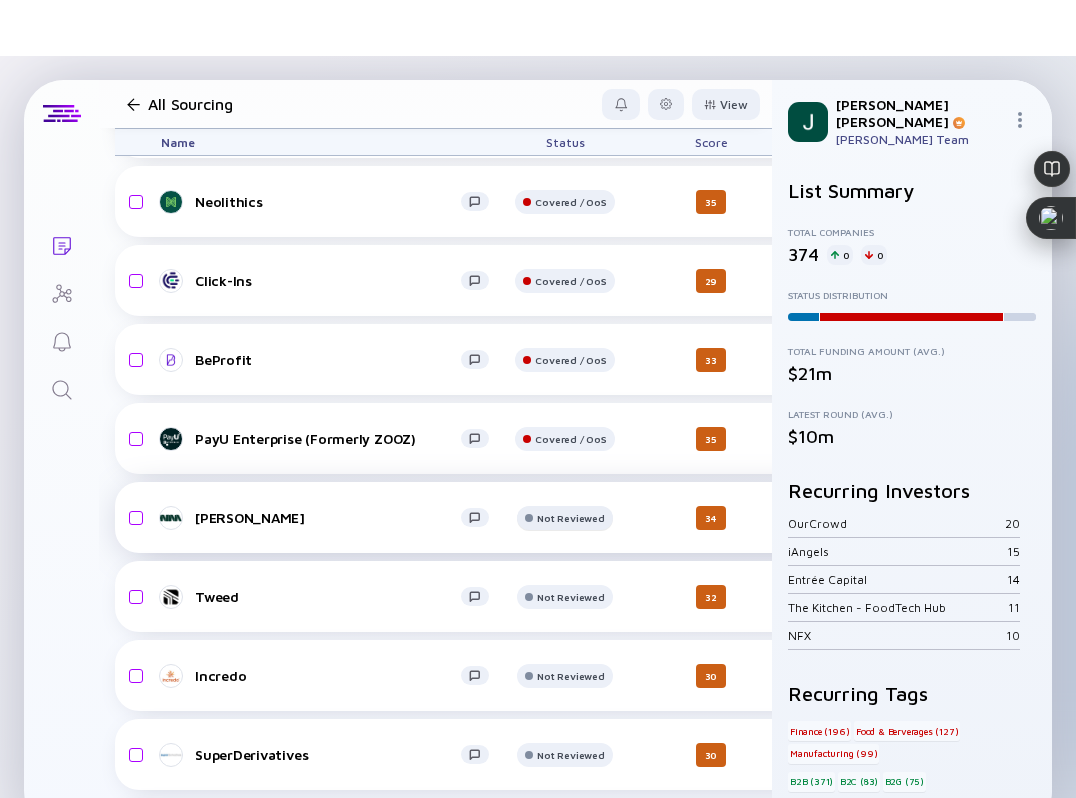 click at bounding box center [564, 131] 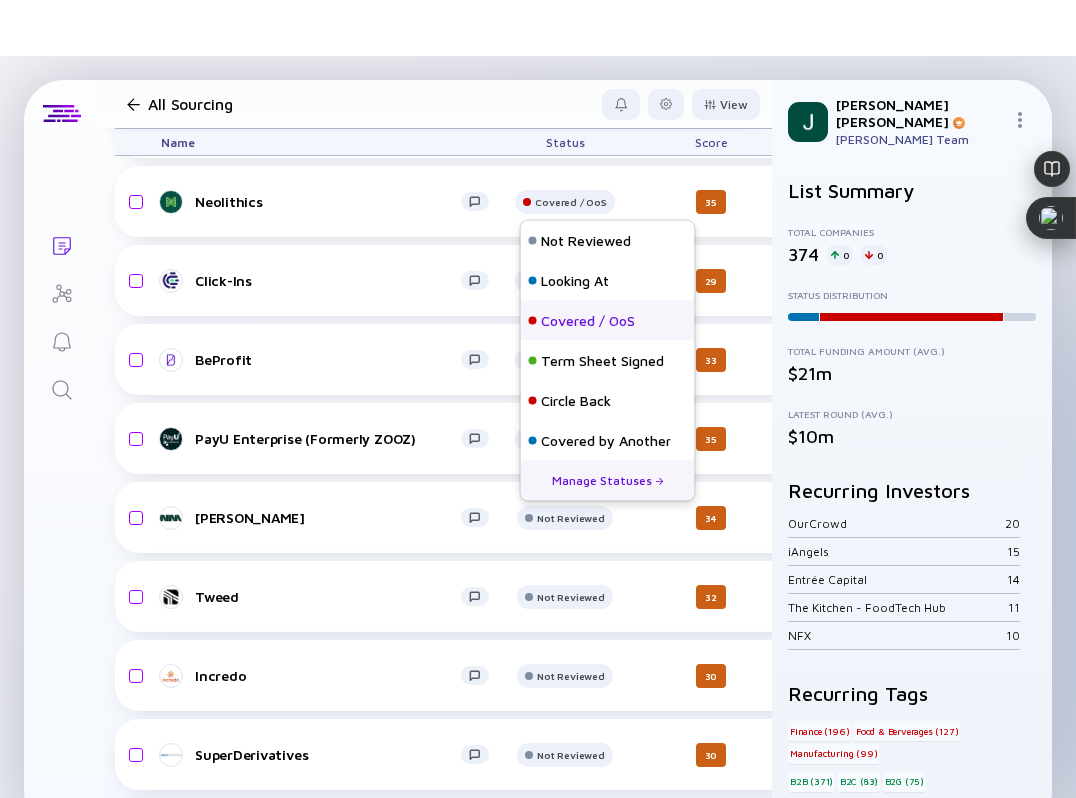 click on "Covered / OoS" at bounding box center (588, 321) 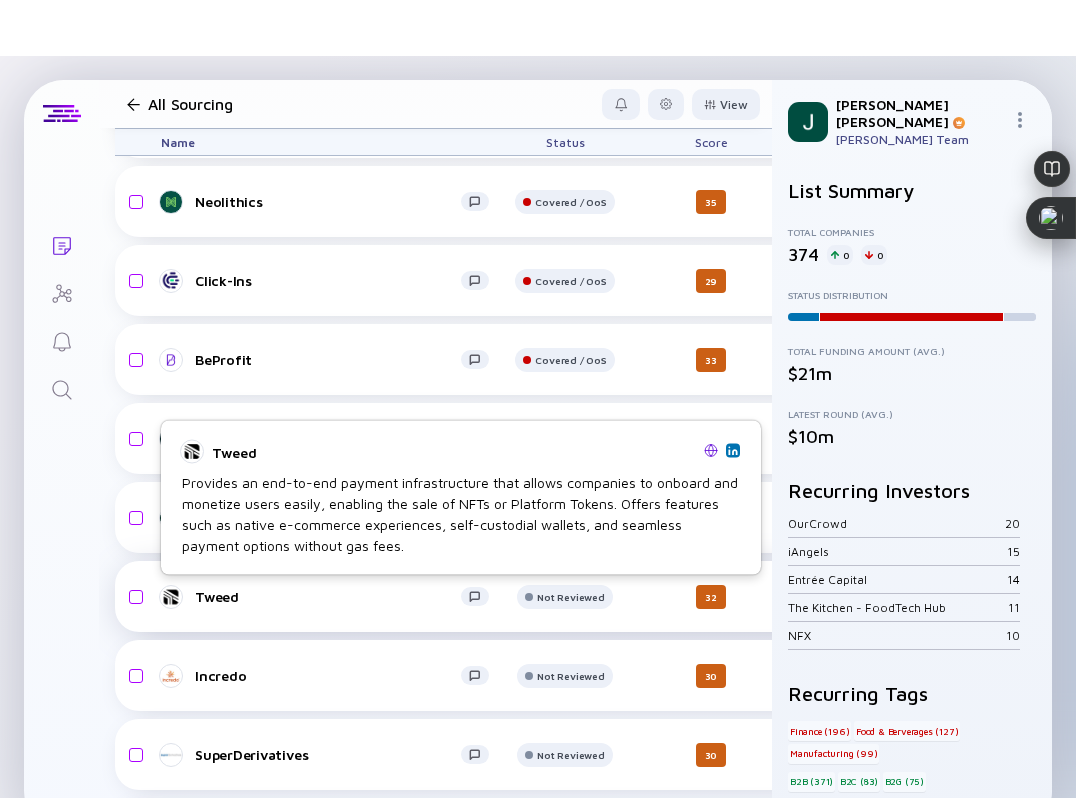 click on "Tweed" at bounding box center [328, 596] 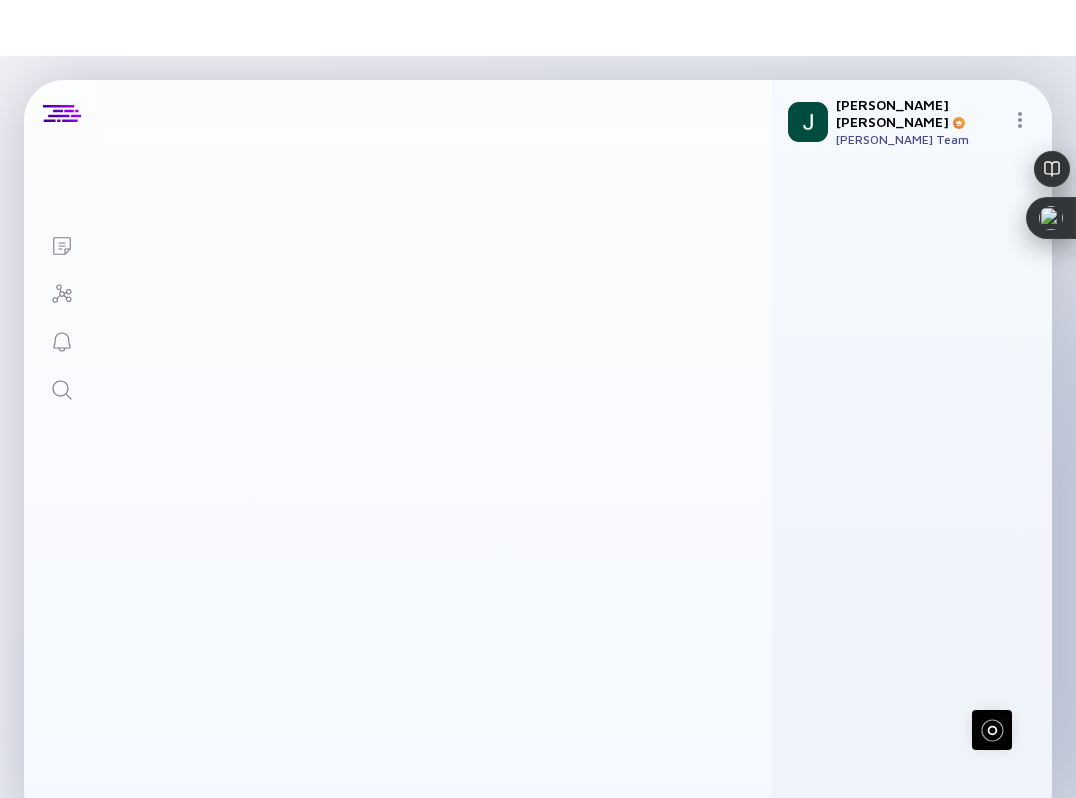scroll, scrollTop: 0, scrollLeft: 0, axis: both 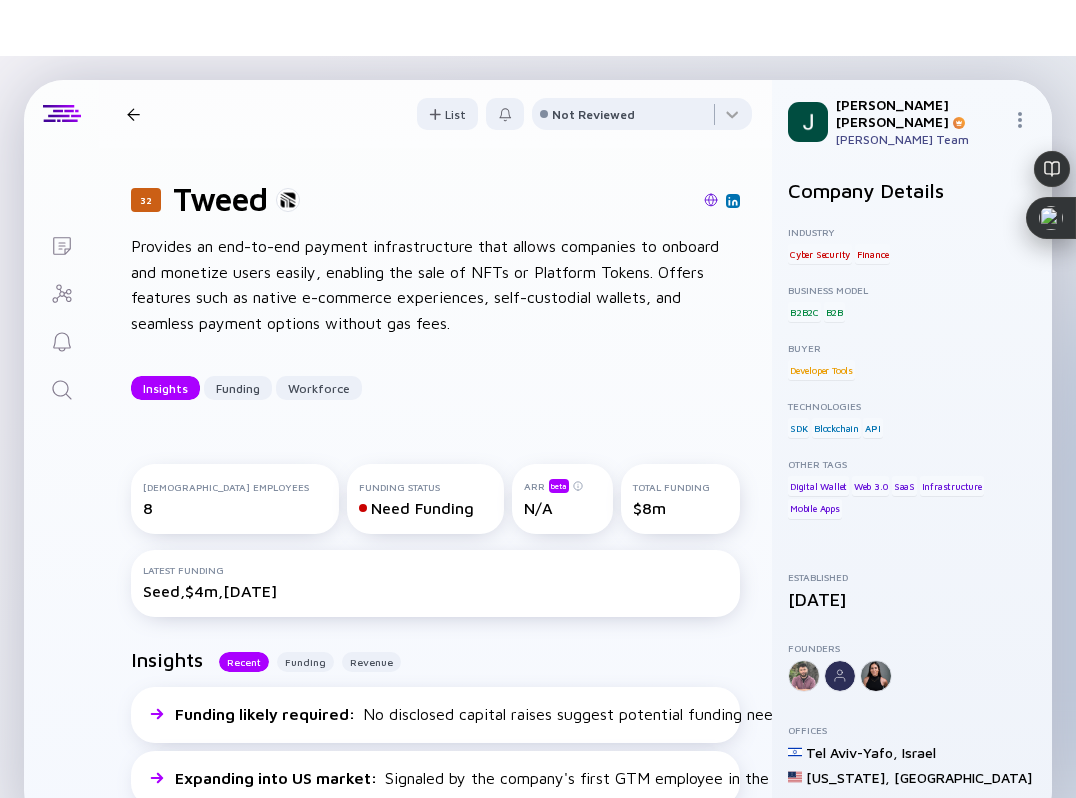 click at bounding box center [711, 200] 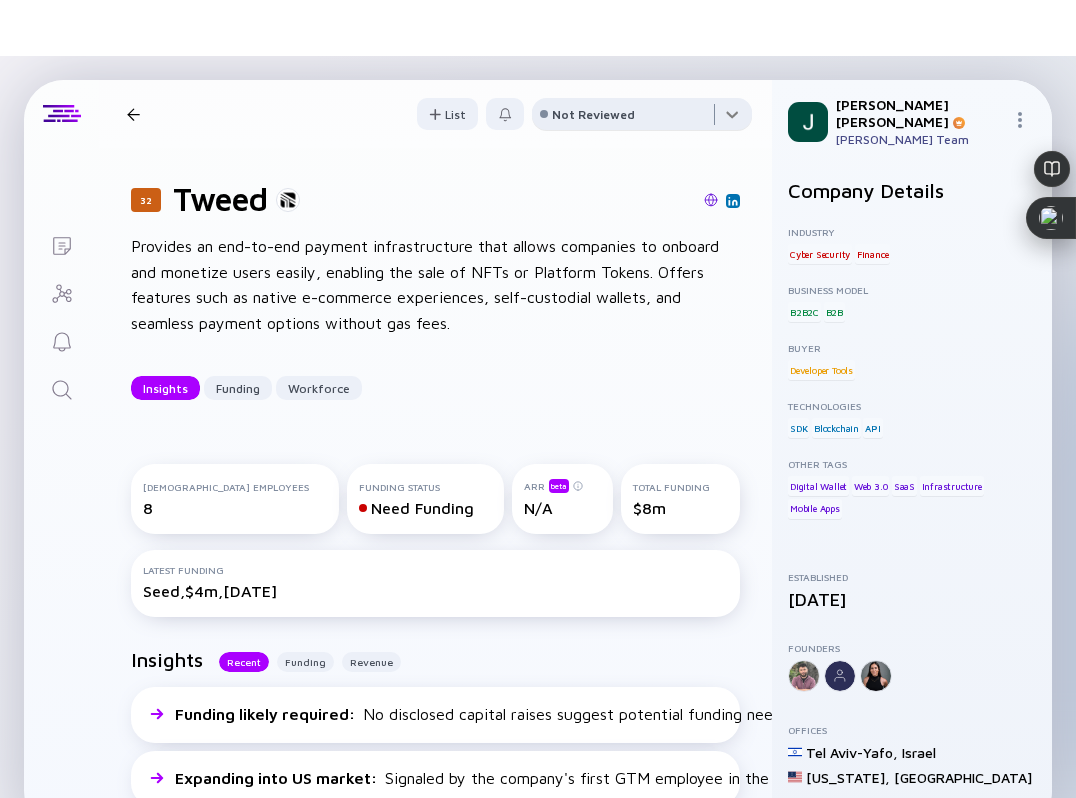 click at bounding box center [642, 118] 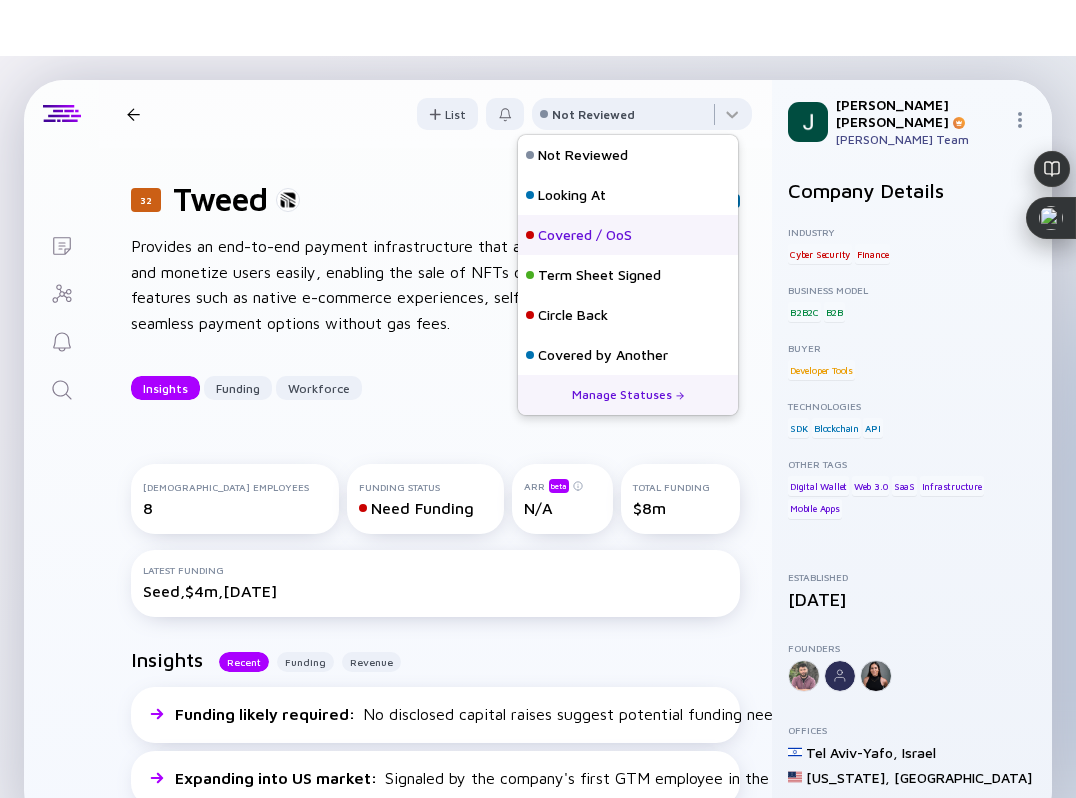 click on "Covered / OoS" at bounding box center (585, 235) 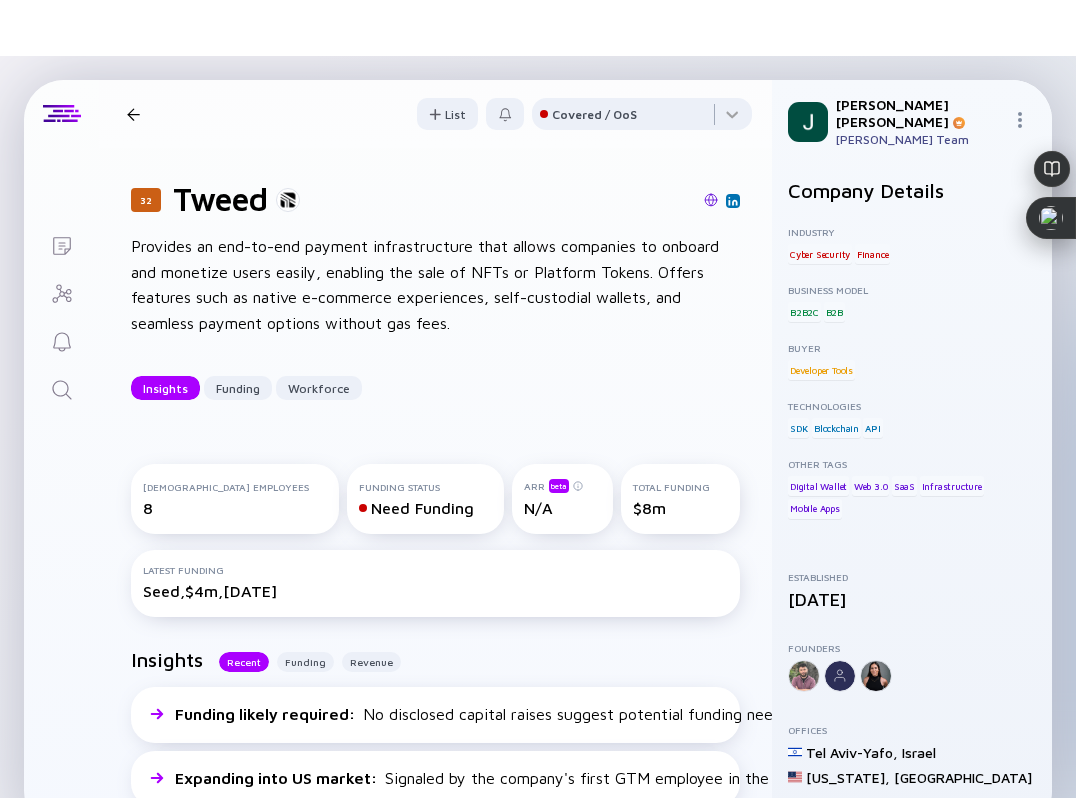 click at bounding box center (133, 114) 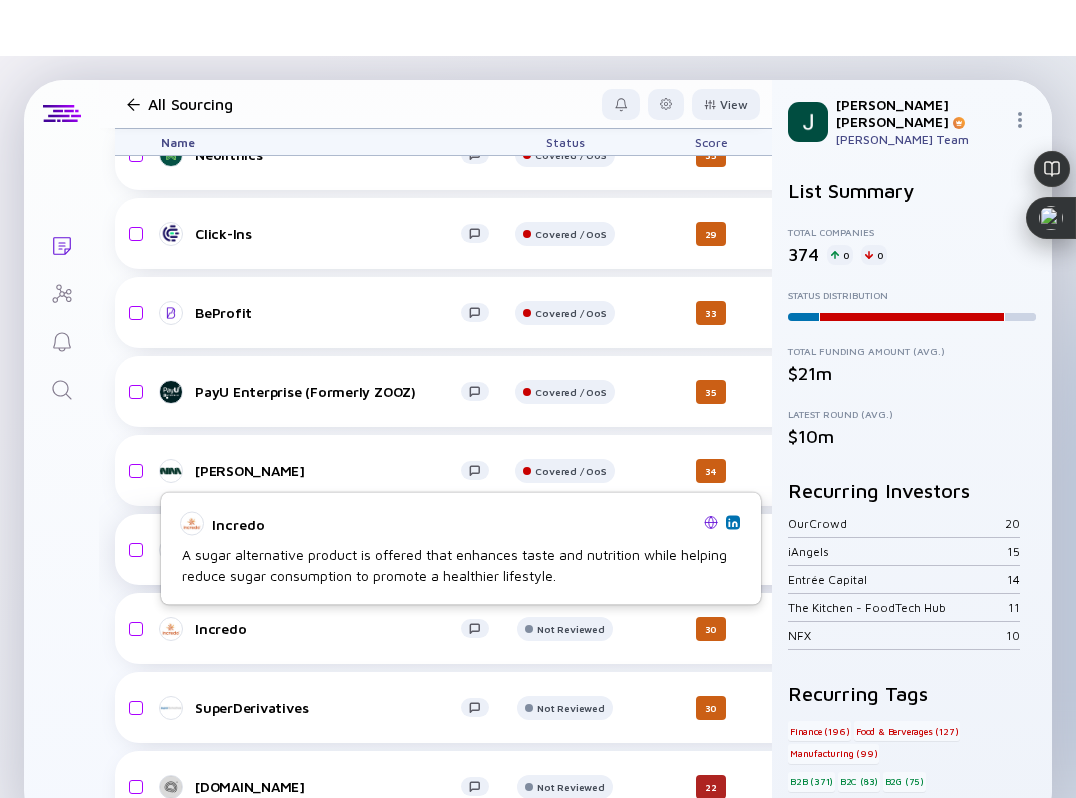 scroll, scrollTop: 25387, scrollLeft: 0, axis: vertical 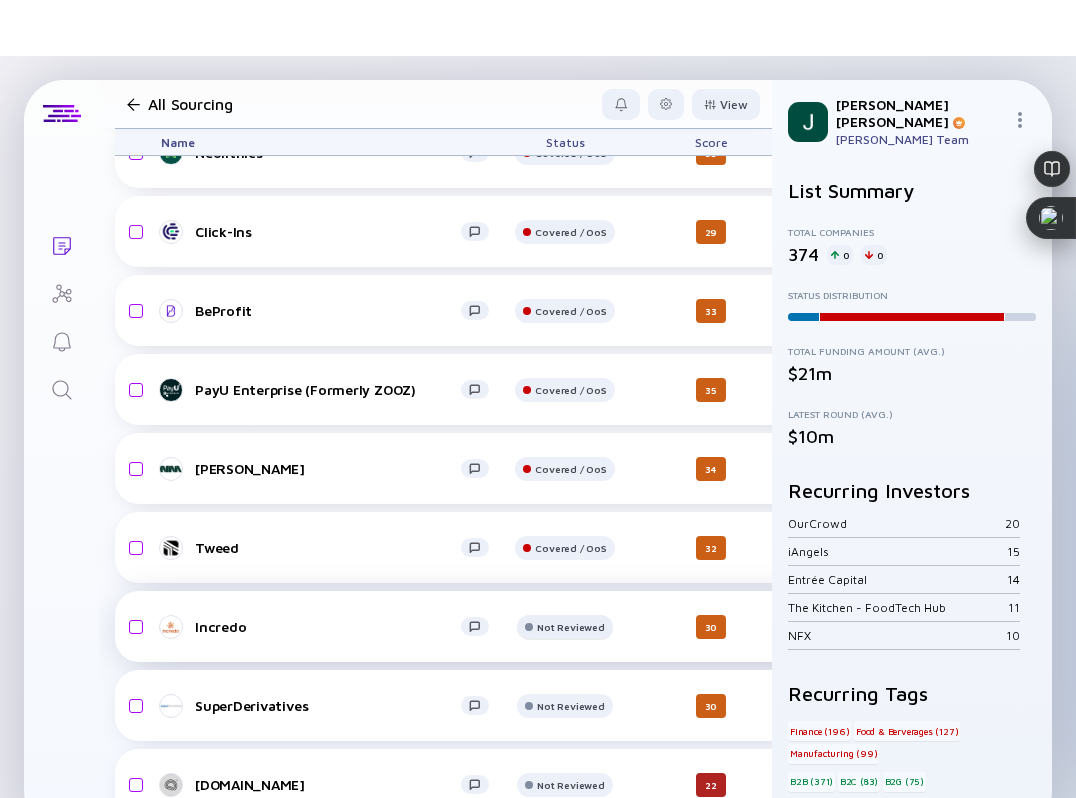 click on "Not Reviewed" at bounding box center (564, 74) 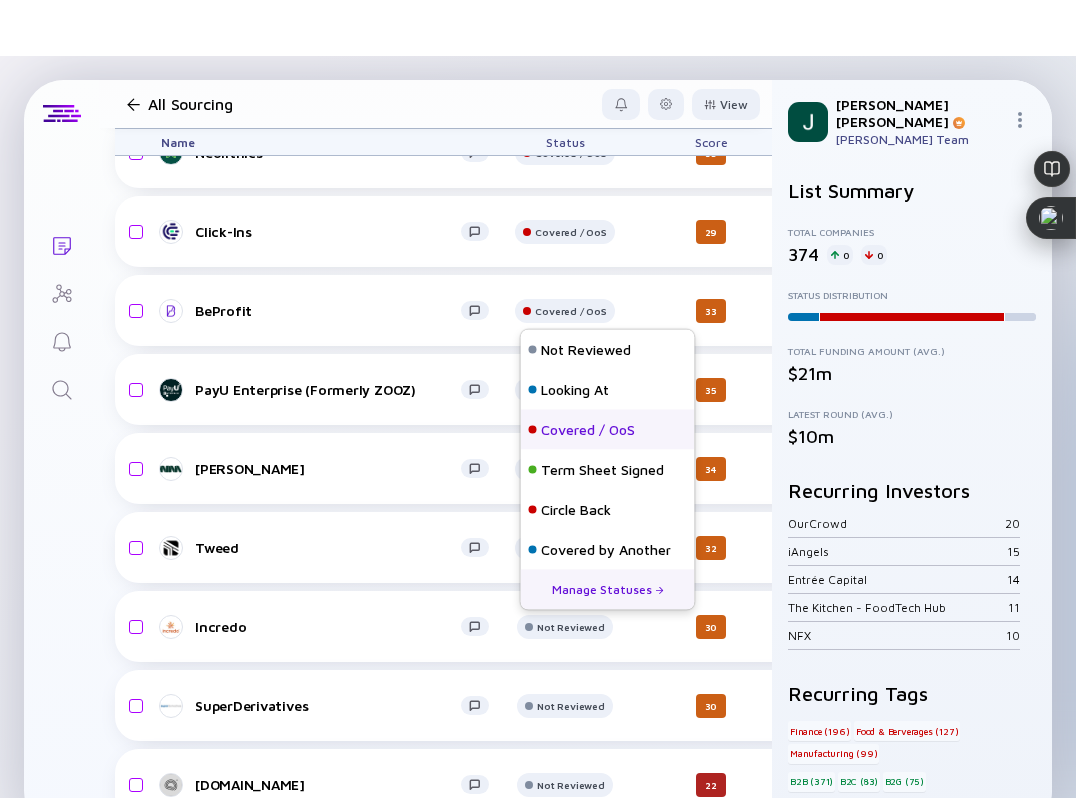 click on "Covered / OoS" at bounding box center (588, 430) 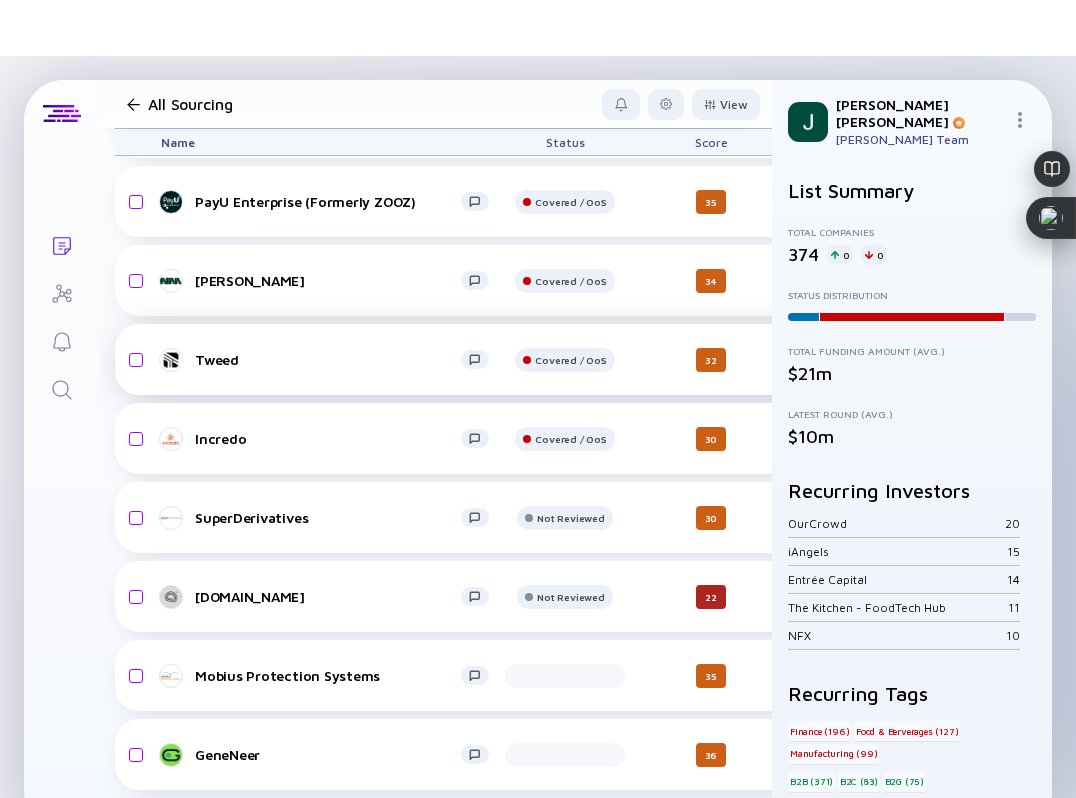 scroll, scrollTop: 25574, scrollLeft: 0, axis: vertical 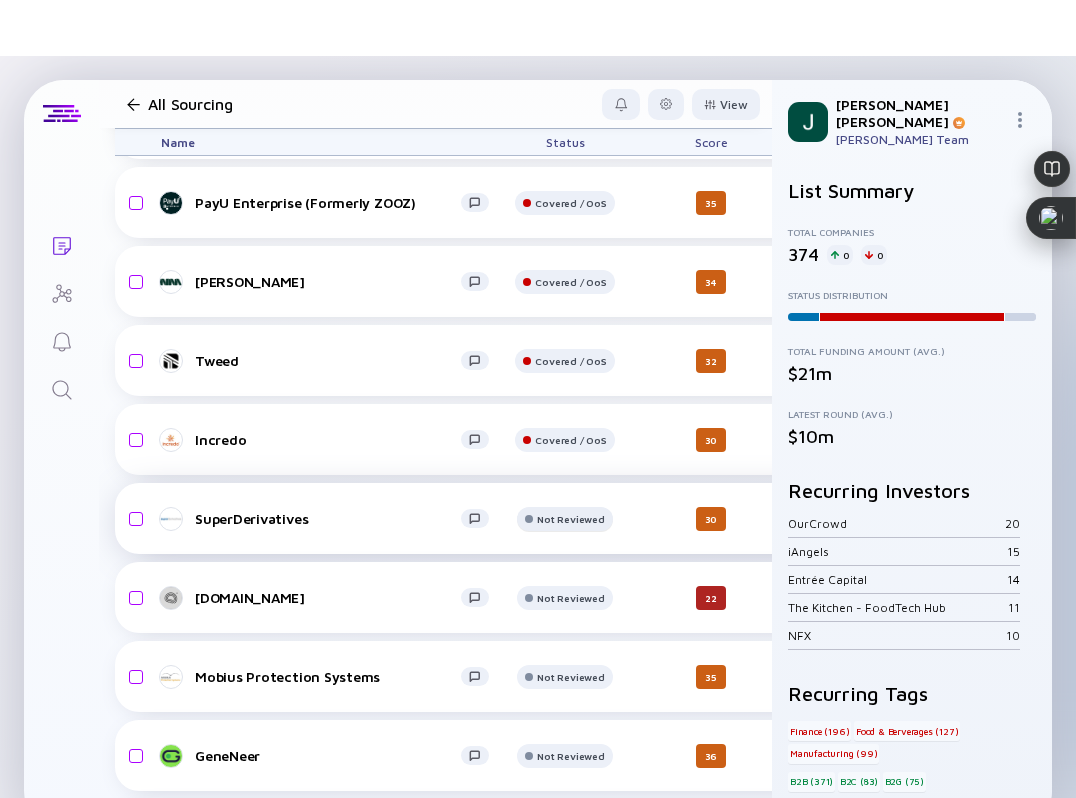 click on "Not Reviewed" at bounding box center (570, 45) 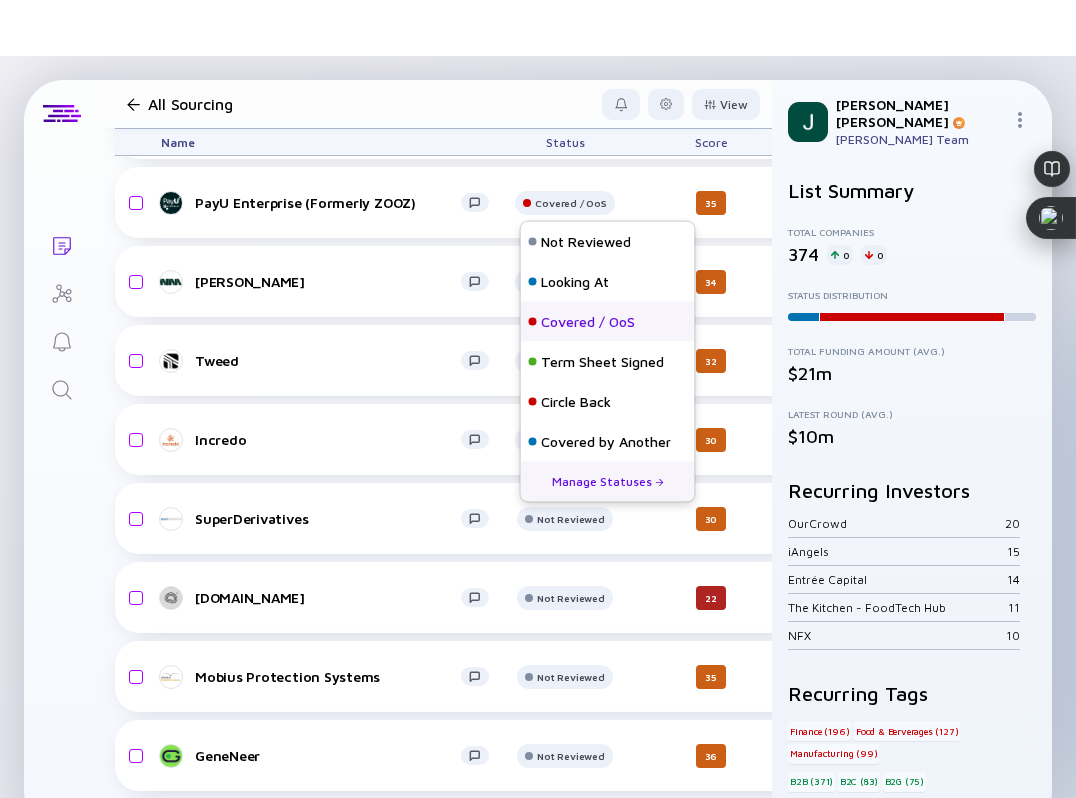 click on "Covered / OoS" at bounding box center [588, 322] 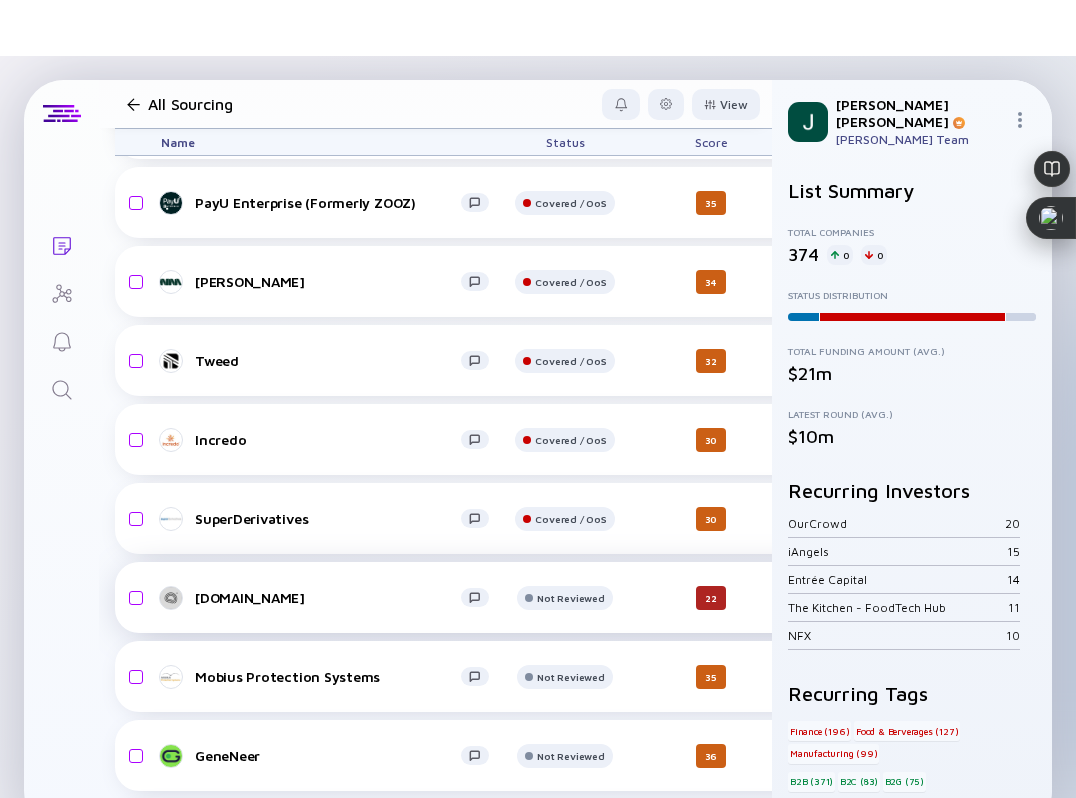 click on "[DOMAIN_NAME]" at bounding box center [328, 597] 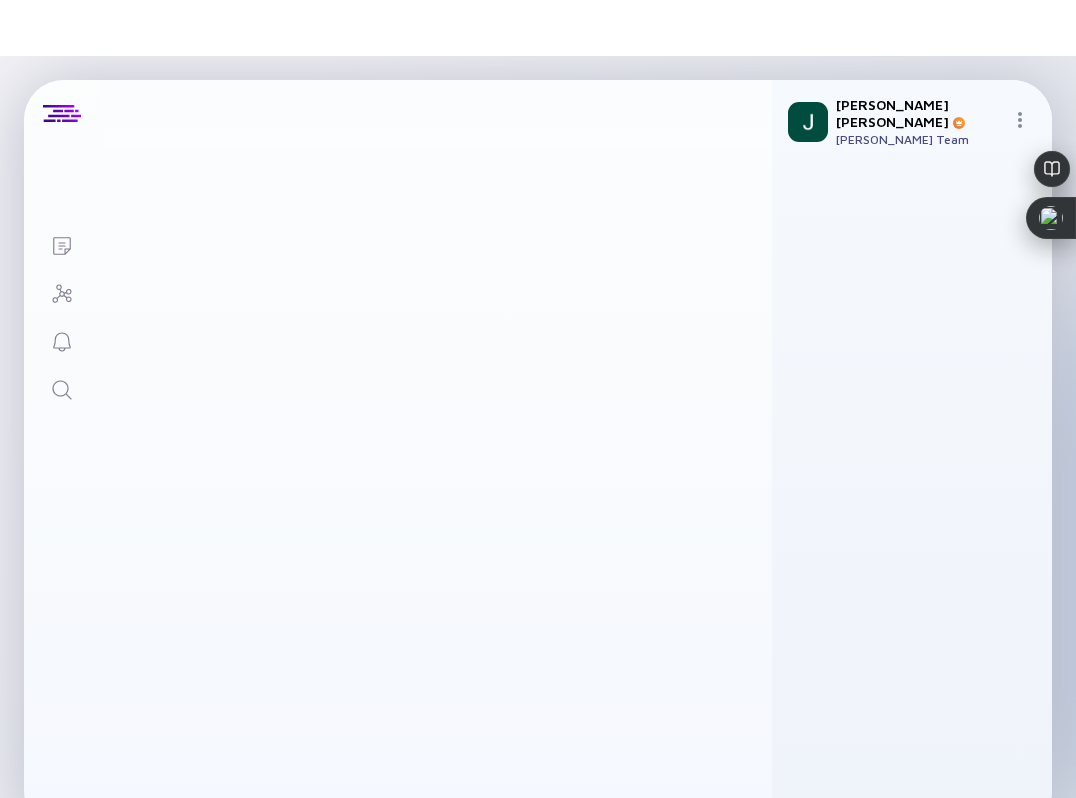 scroll, scrollTop: 0, scrollLeft: 0, axis: both 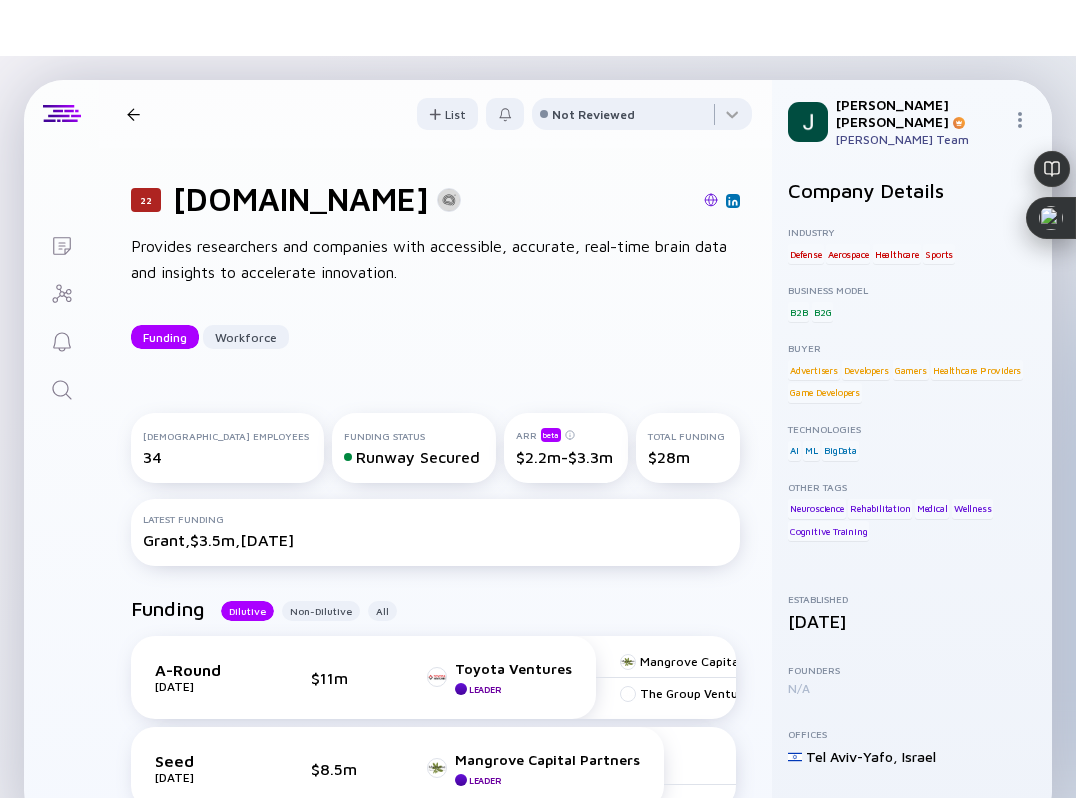 click at bounding box center [610, 201] 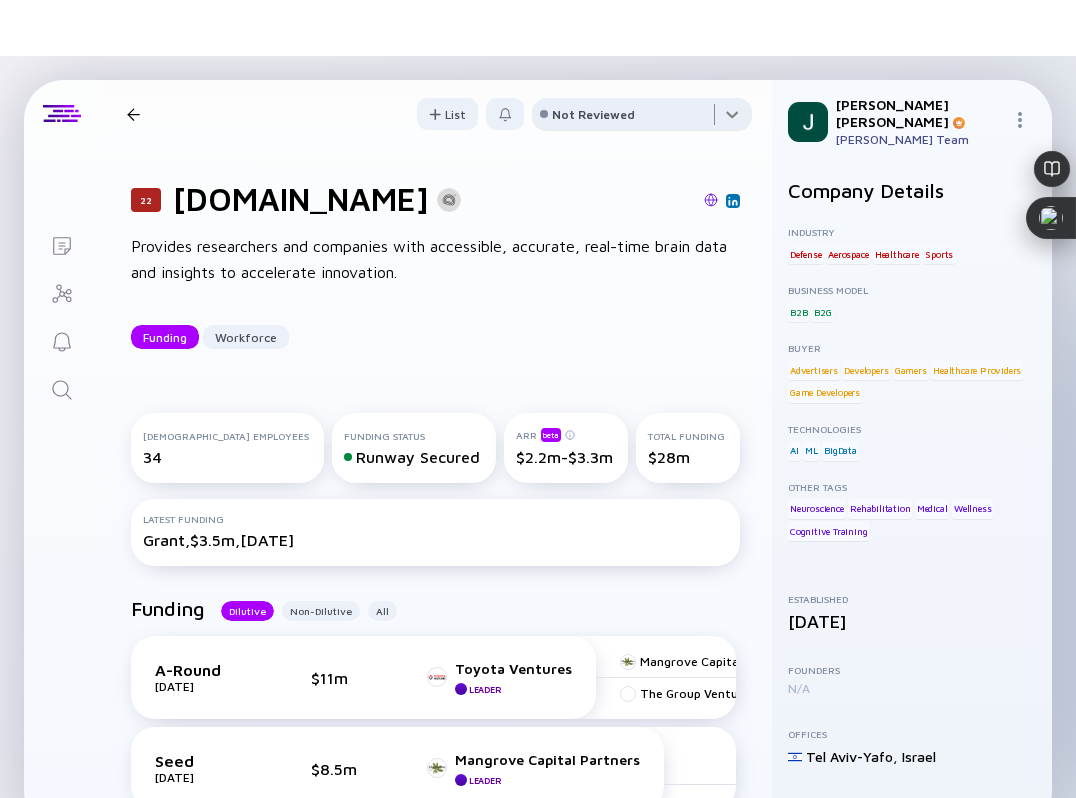 click at bounding box center (642, 118) 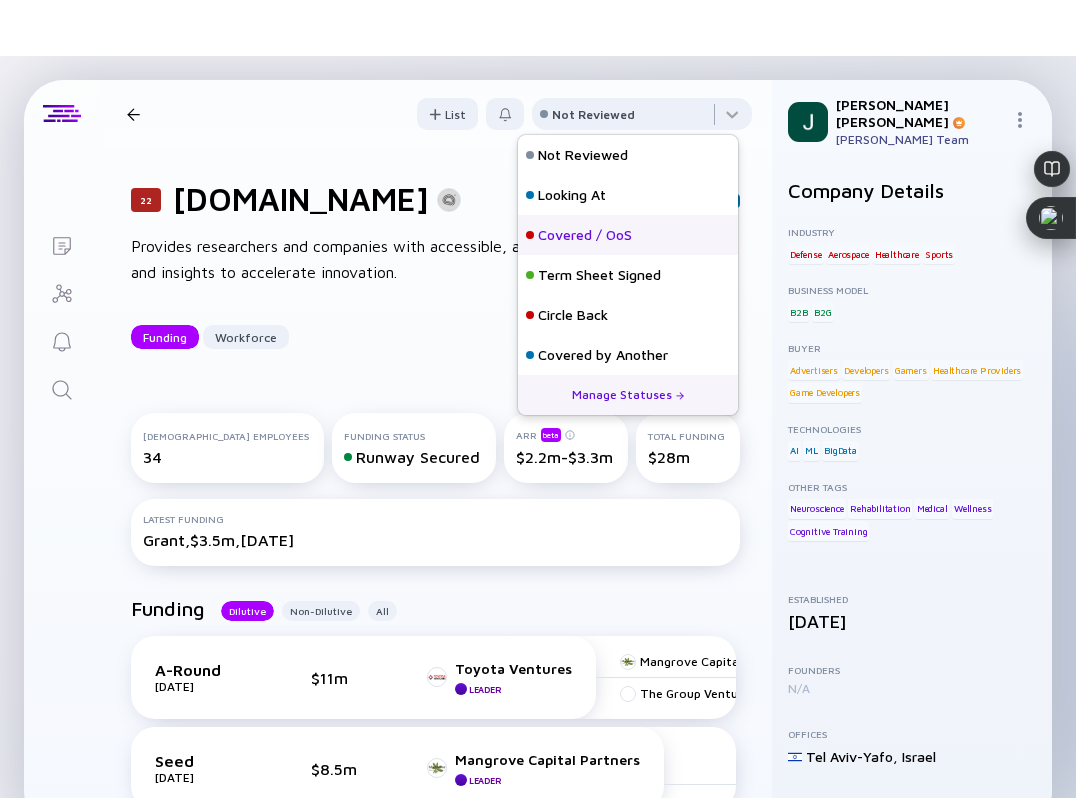 click on "Covered / OoS" at bounding box center (585, 235) 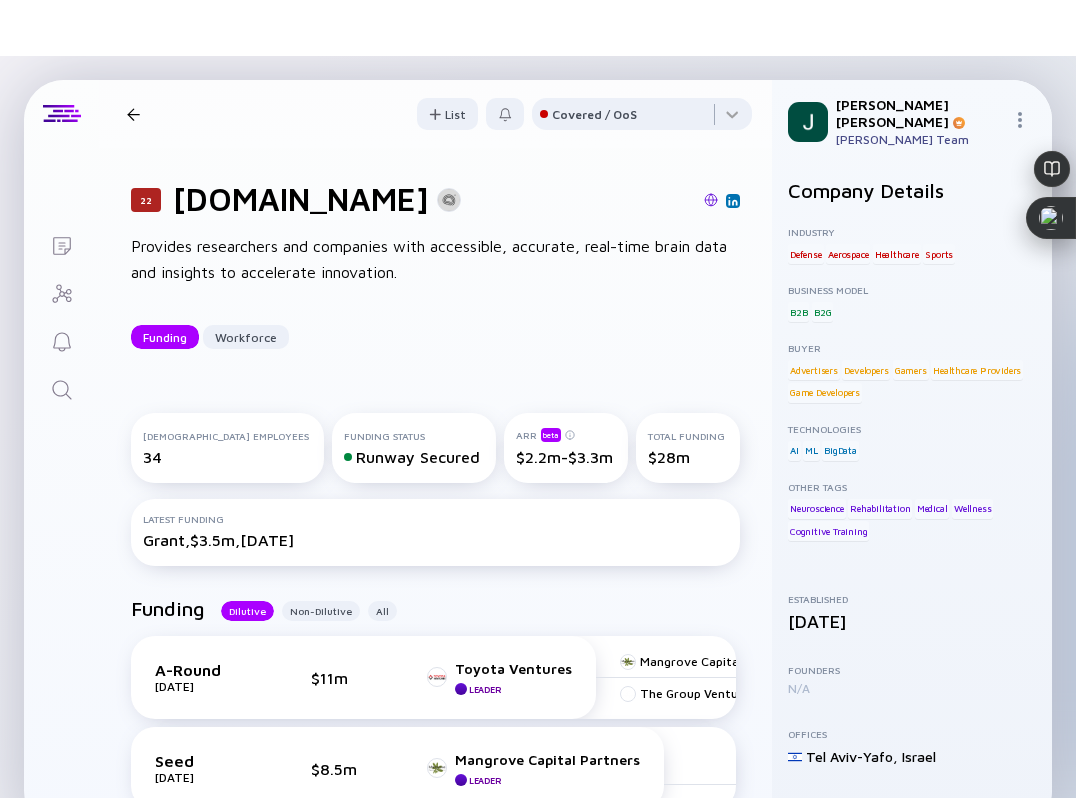 click on "22 [DOMAIN_NAME] Funding Workforce List Covered / OoS" at bounding box center [435, 114] 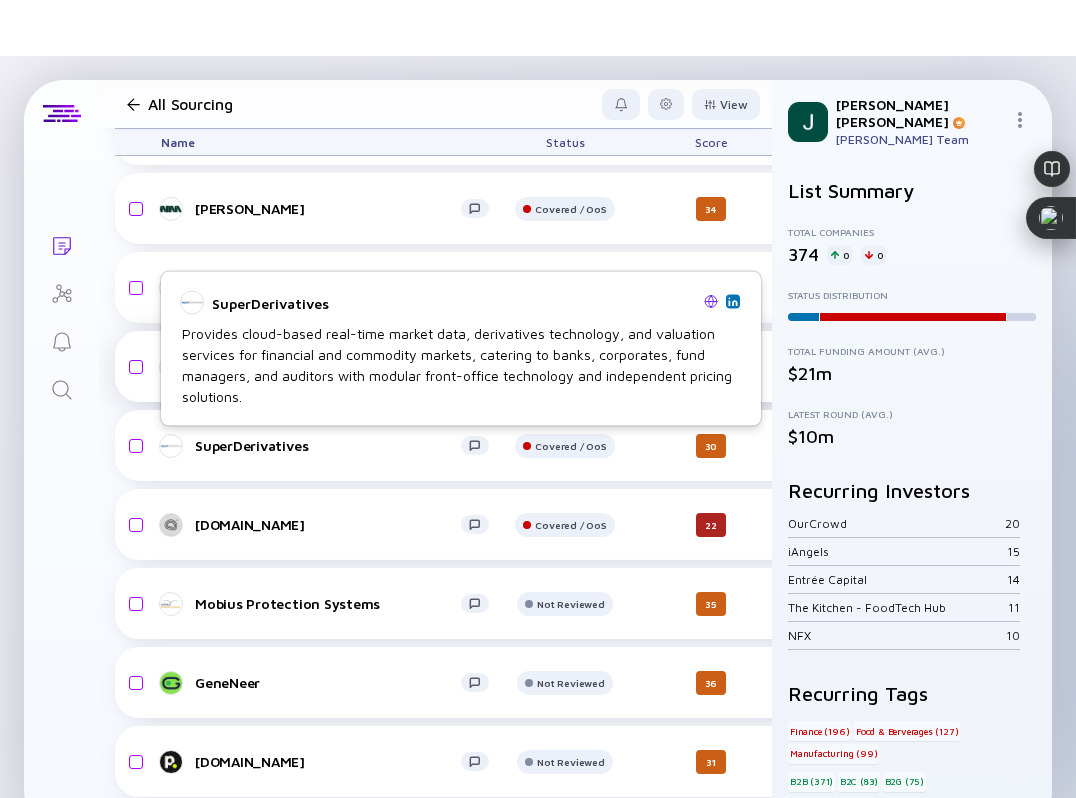 scroll, scrollTop: 25649, scrollLeft: 4, axis: both 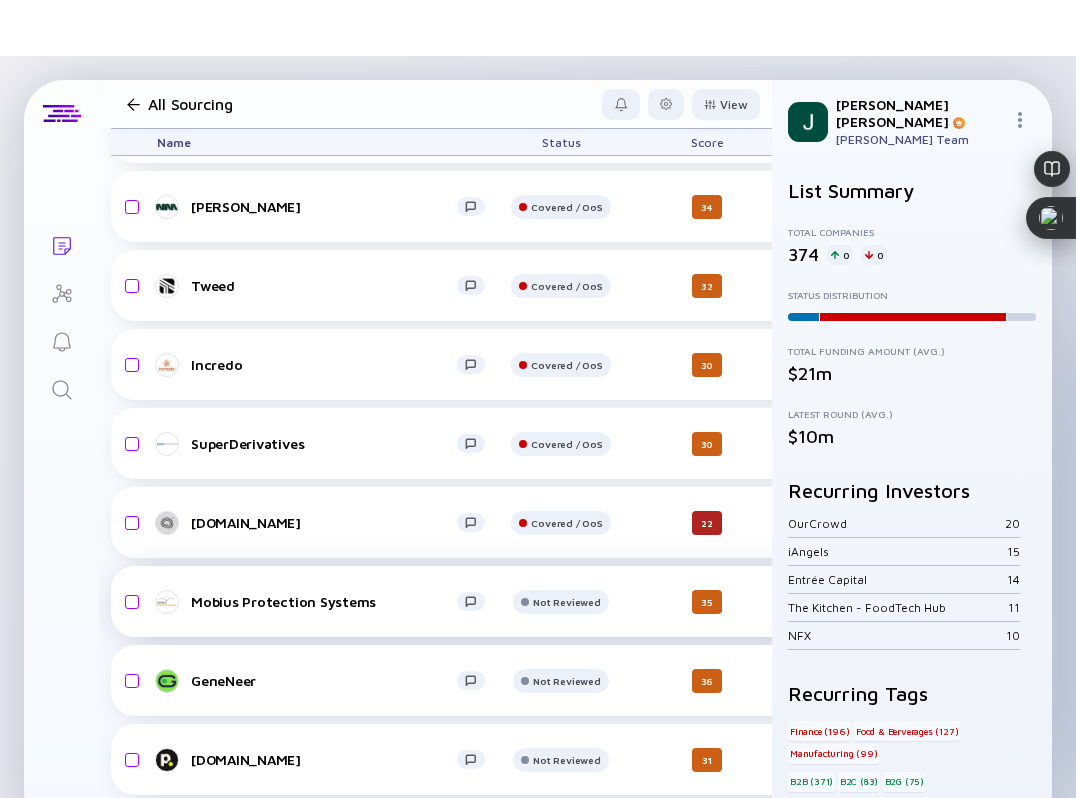 click on "Mobius Protection Systems" at bounding box center (324, 601) 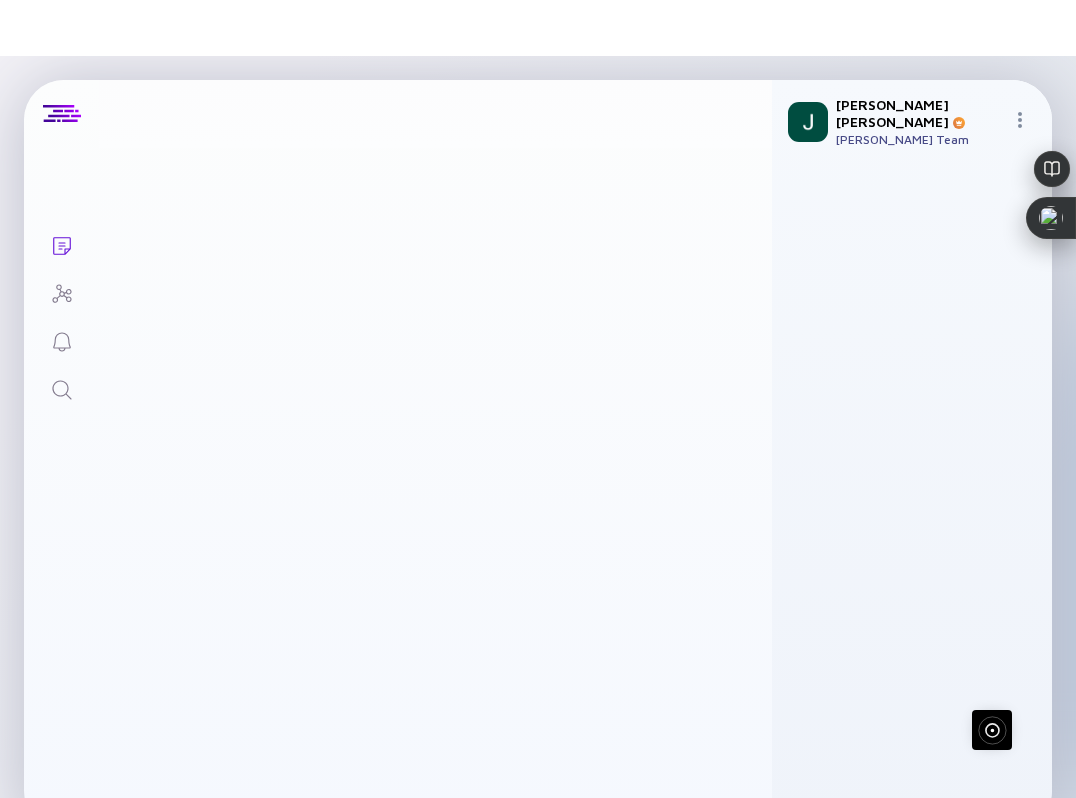 scroll, scrollTop: 0, scrollLeft: 0, axis: both 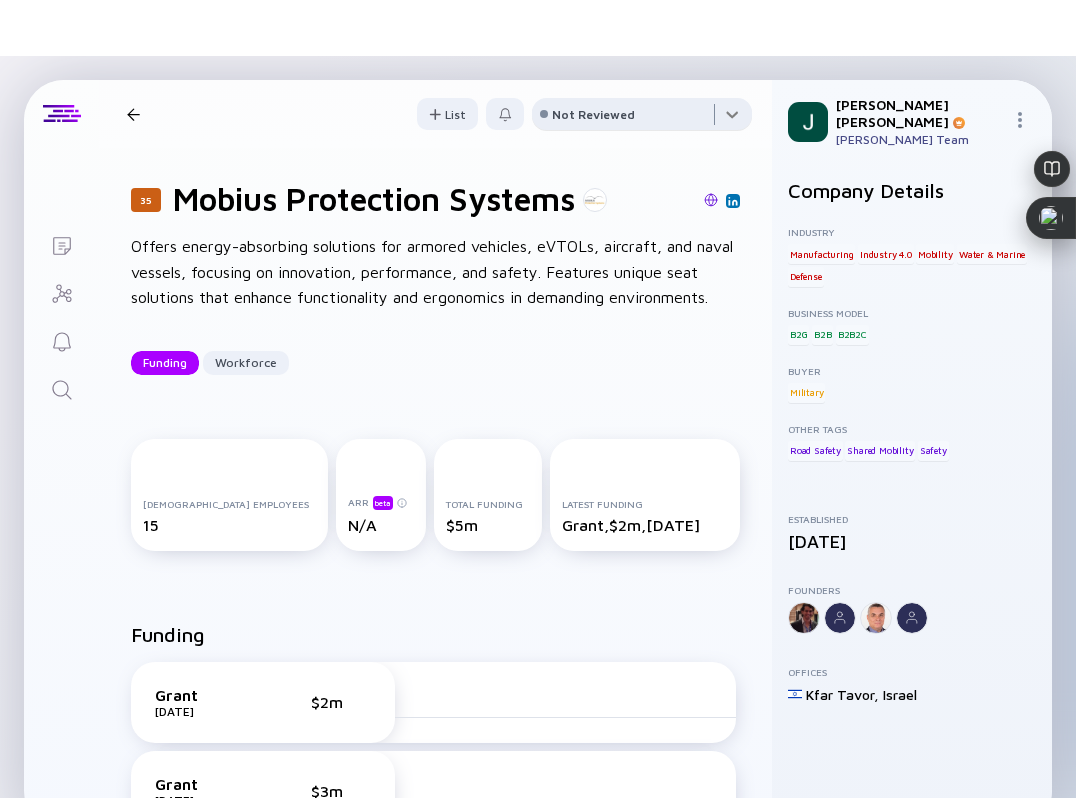 click at bounding box center (642, 118) 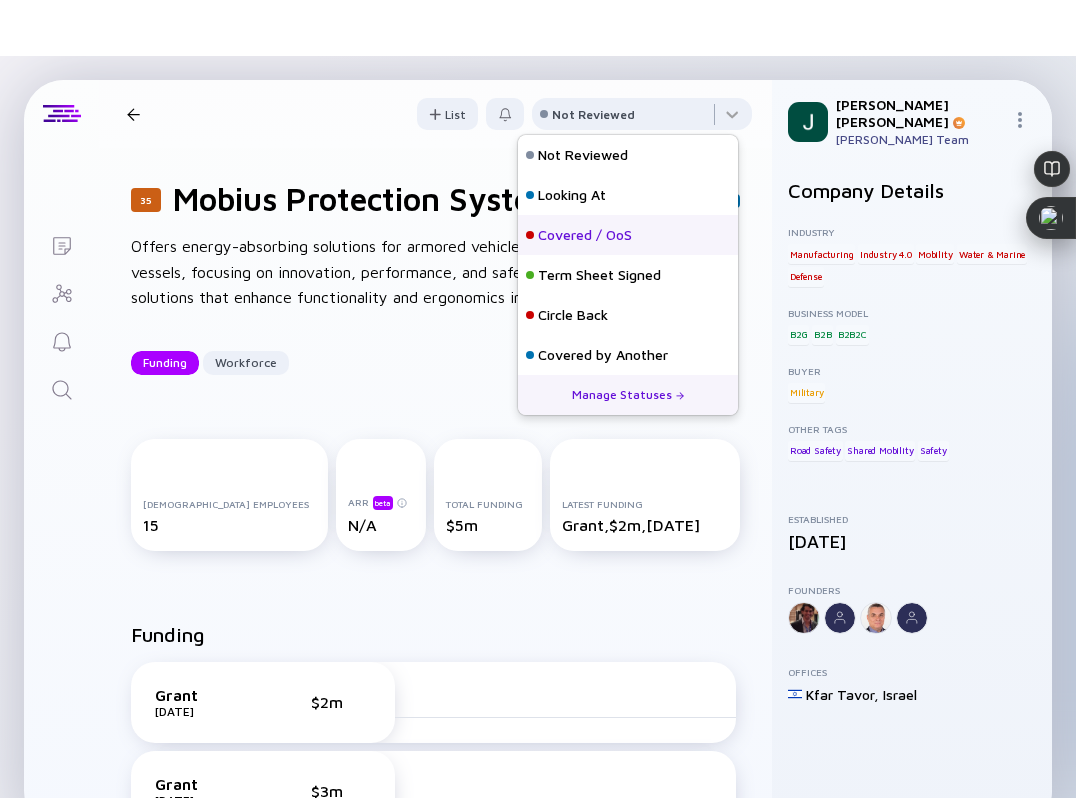 click on "Covered / OoS" at bounding box center (585, 235) 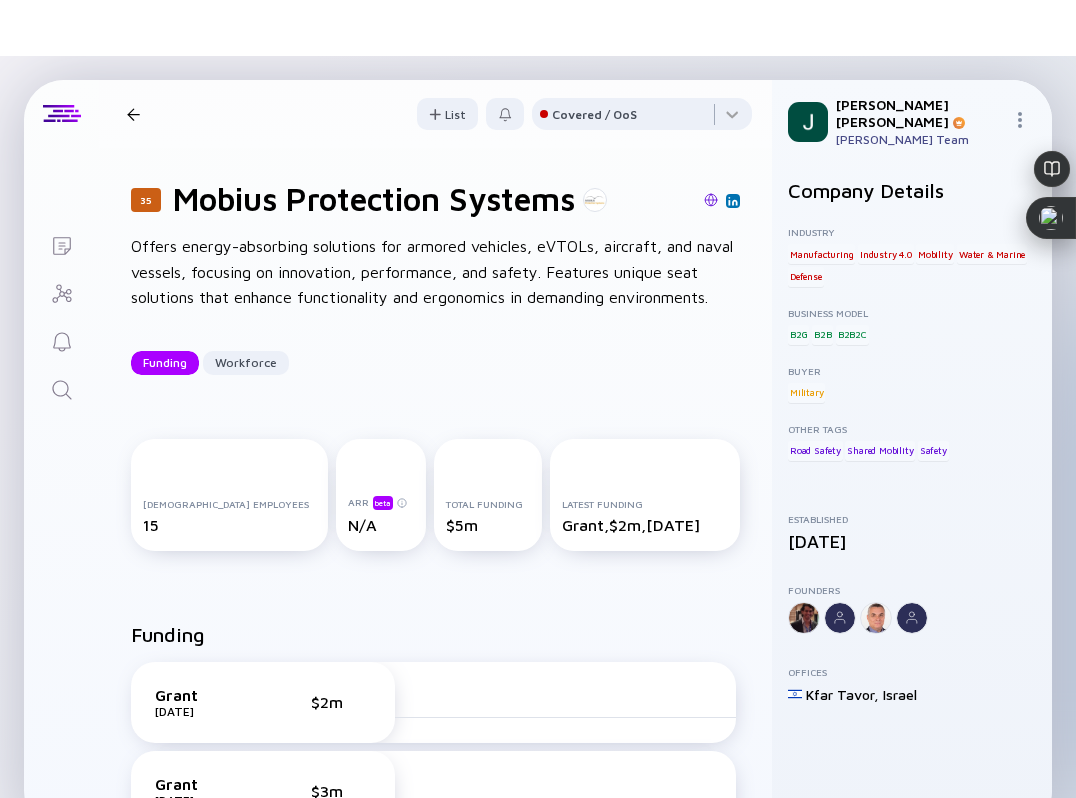 click on "35 Mobius Protection Systems Funding Workforce" at bounding box center [335, 114] 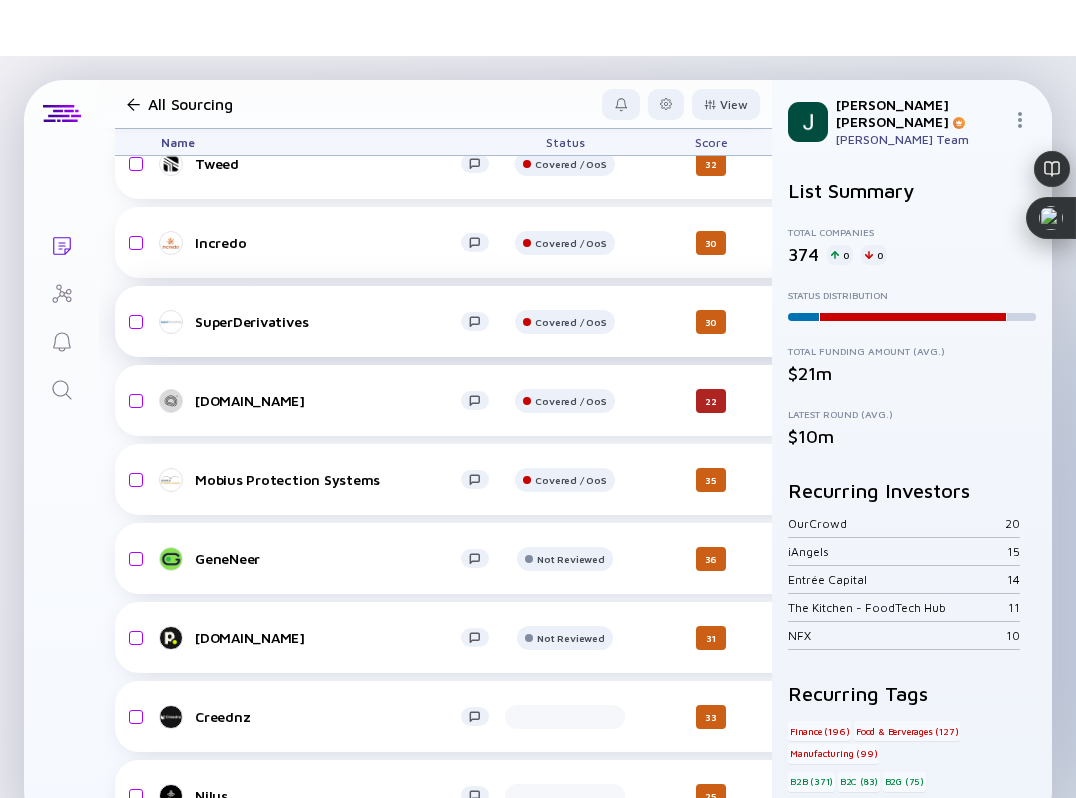scroll, scrollTop: 25775, scrollLeft: 0, axis: vertical 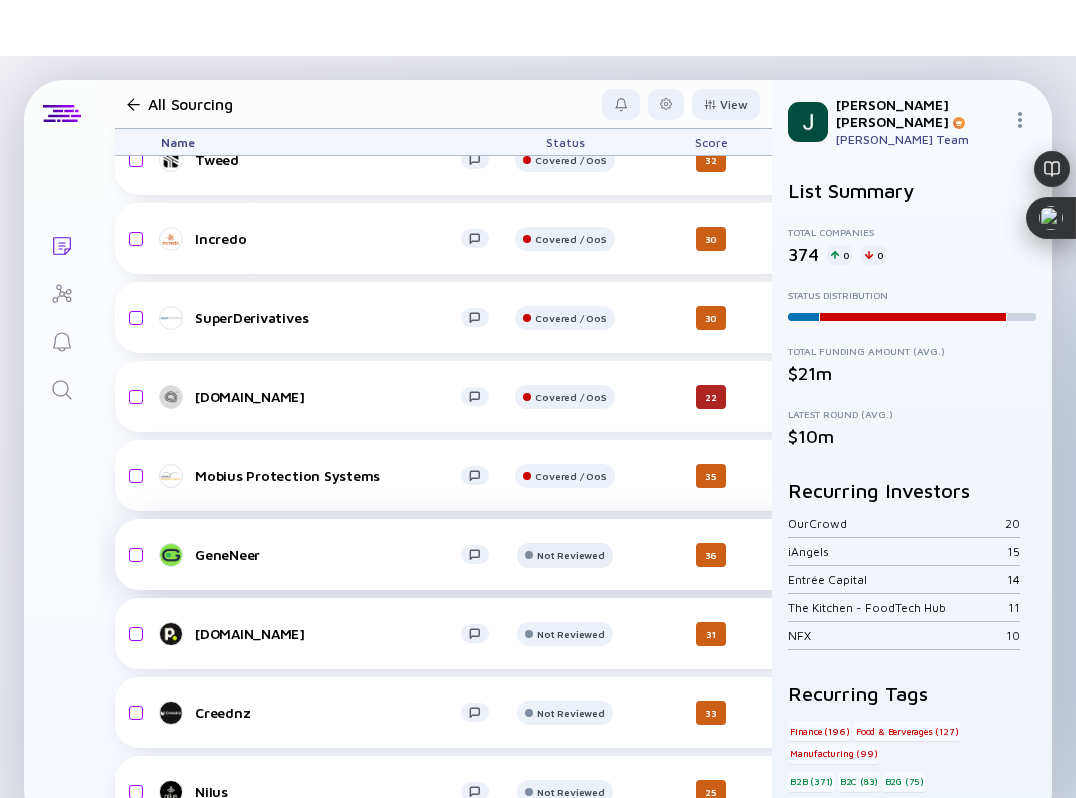 click at bounding box center (564, 89) 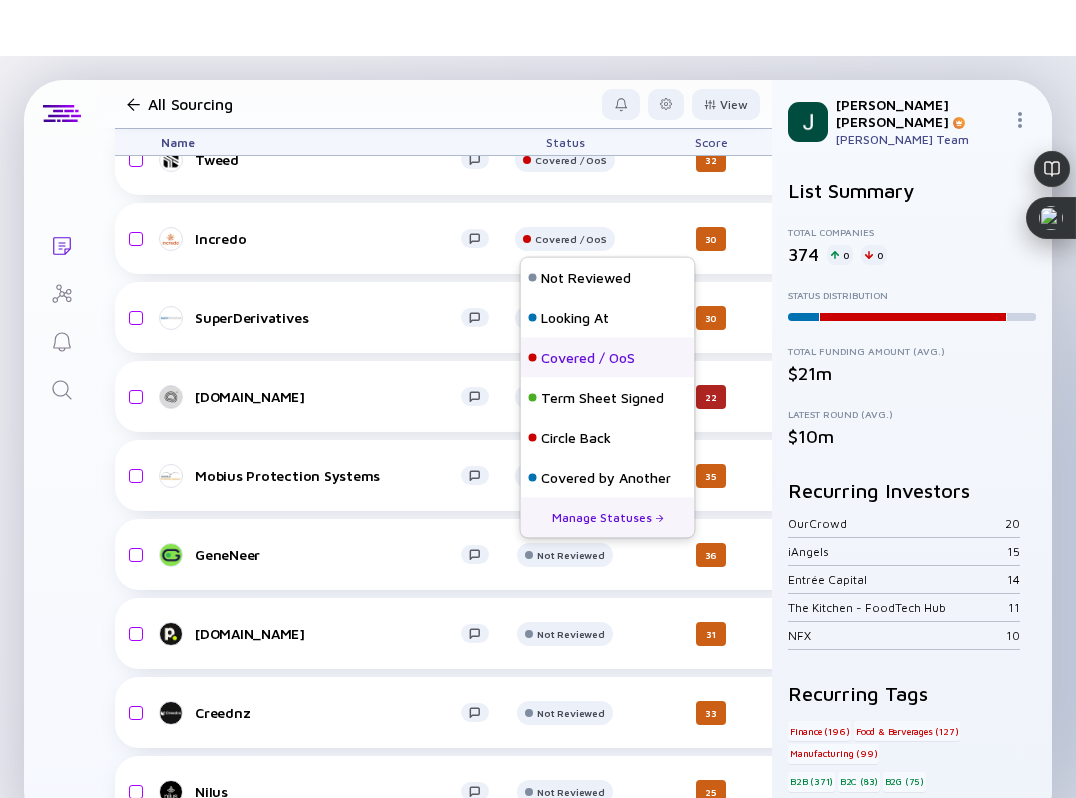 click on "Covered / OoS" at bounding box center [588, 358] 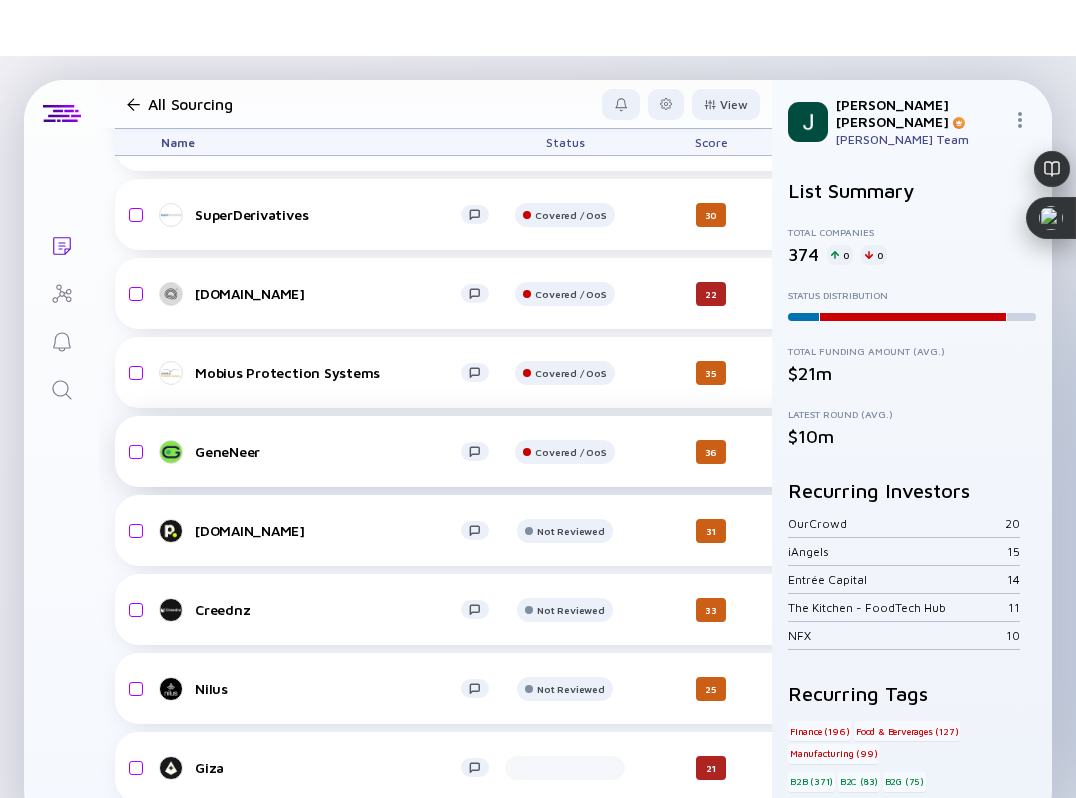 scroll, scrollTop: 25907, scrollLeft: 0, axis: vertical 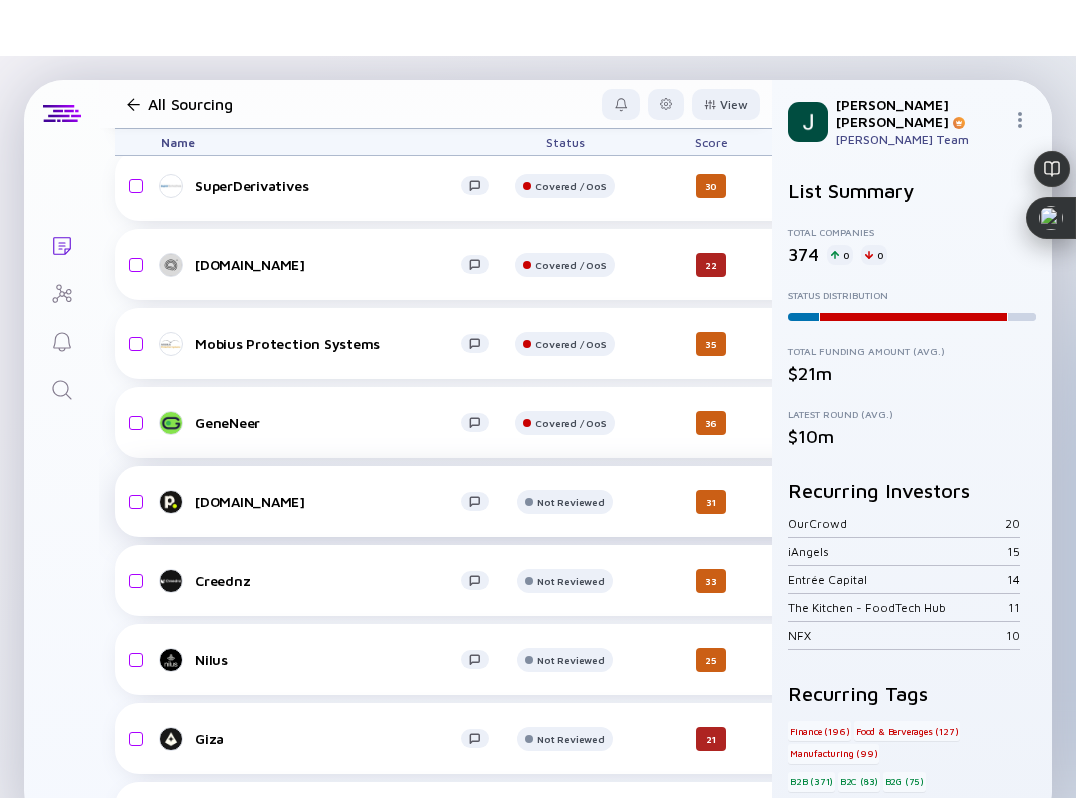 click on "[DOMAIN_NAME]" at bounding box center (328, 501) 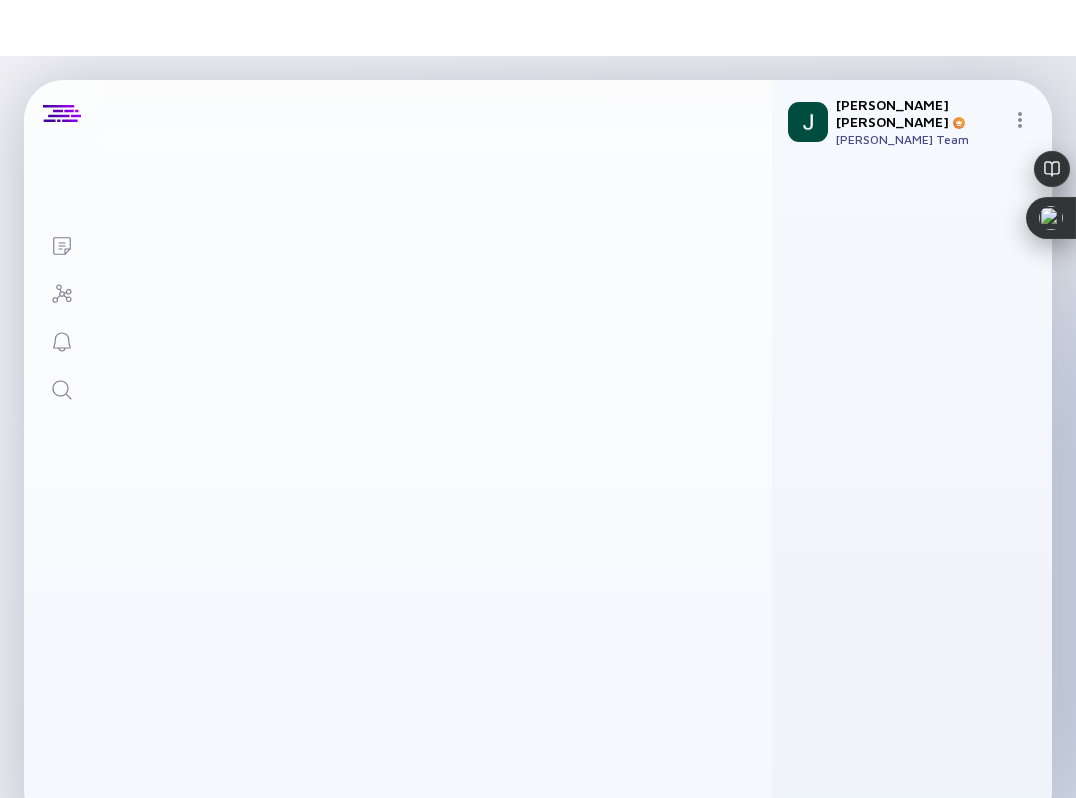 scroll, scrollTop: 0, scrollLeft: 0, axis: both 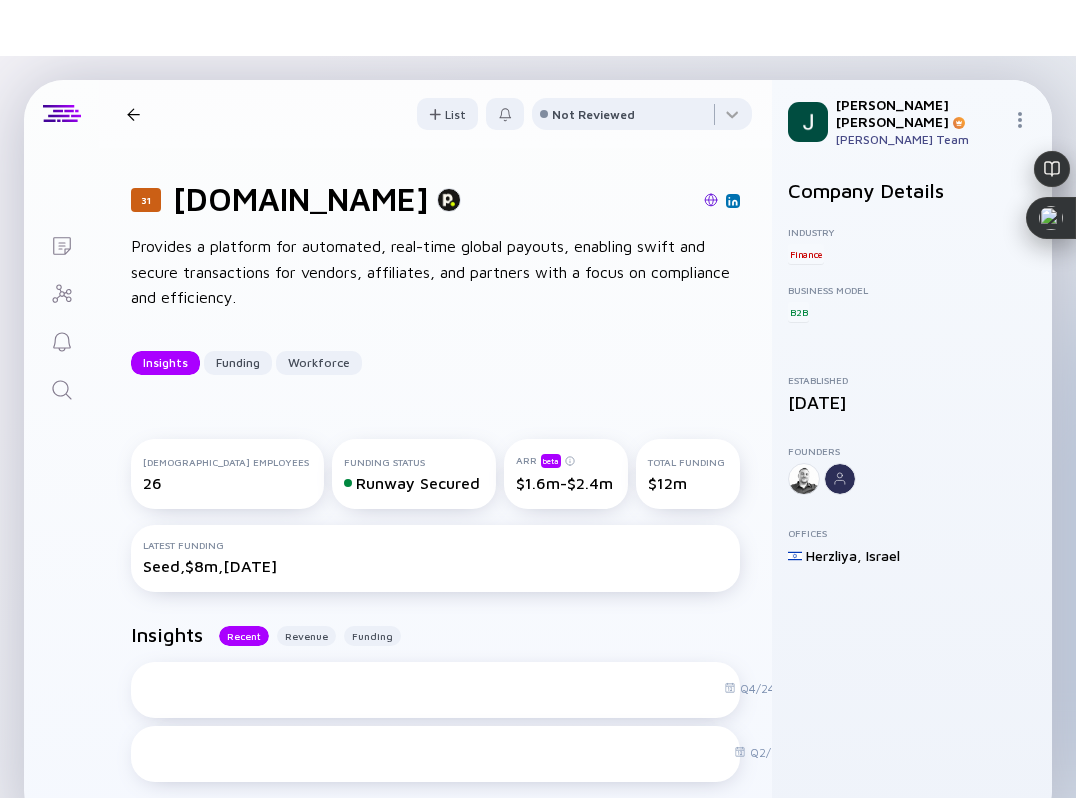 click at bounding box center [610, 201] 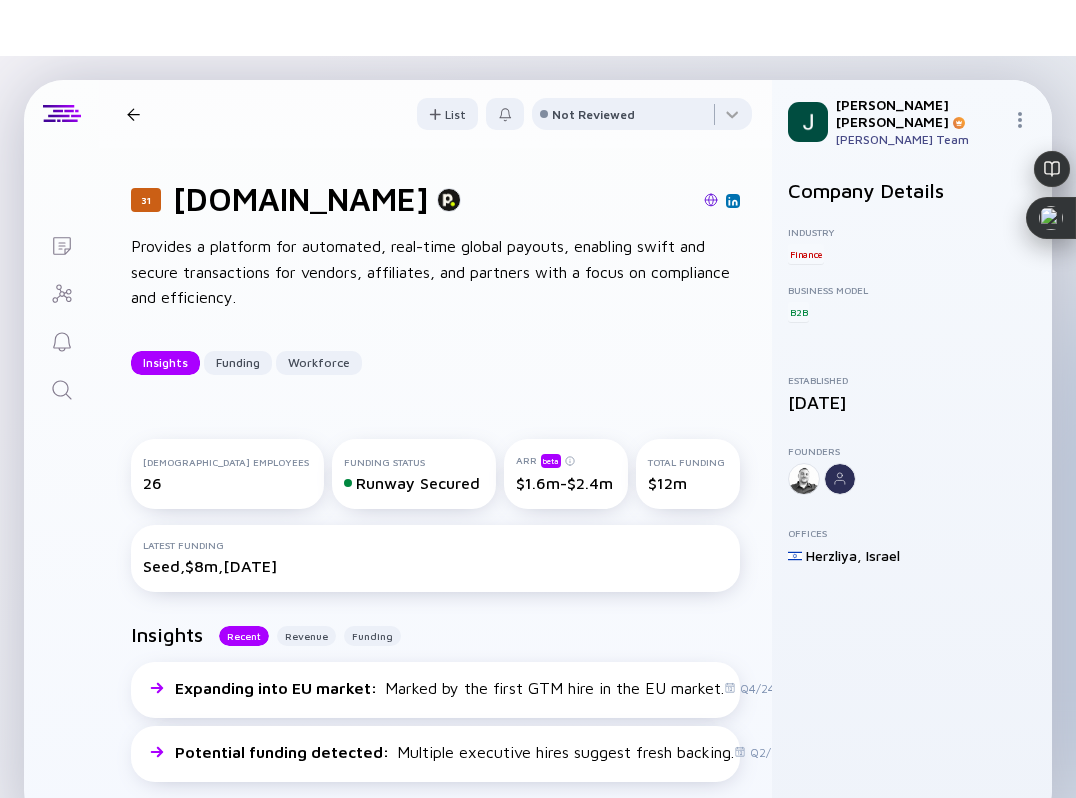 click at bounding box center (610, 201) 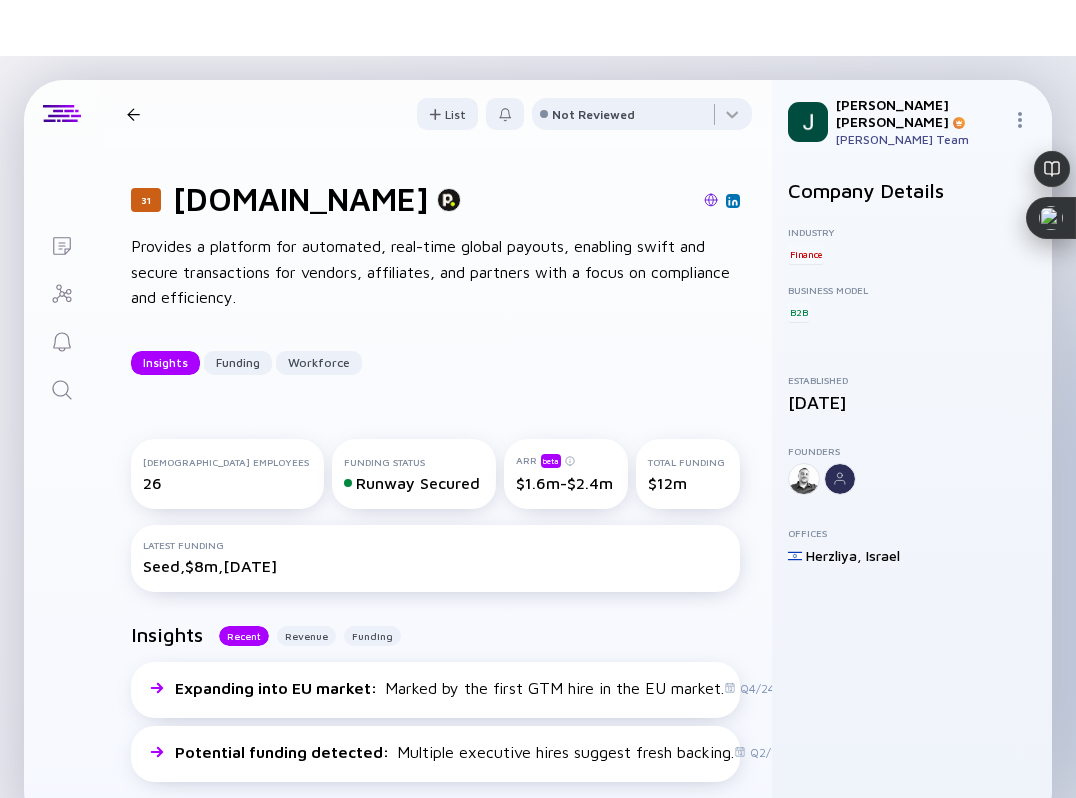 click on "Not Reviewed" at bounding box center (593, 114) 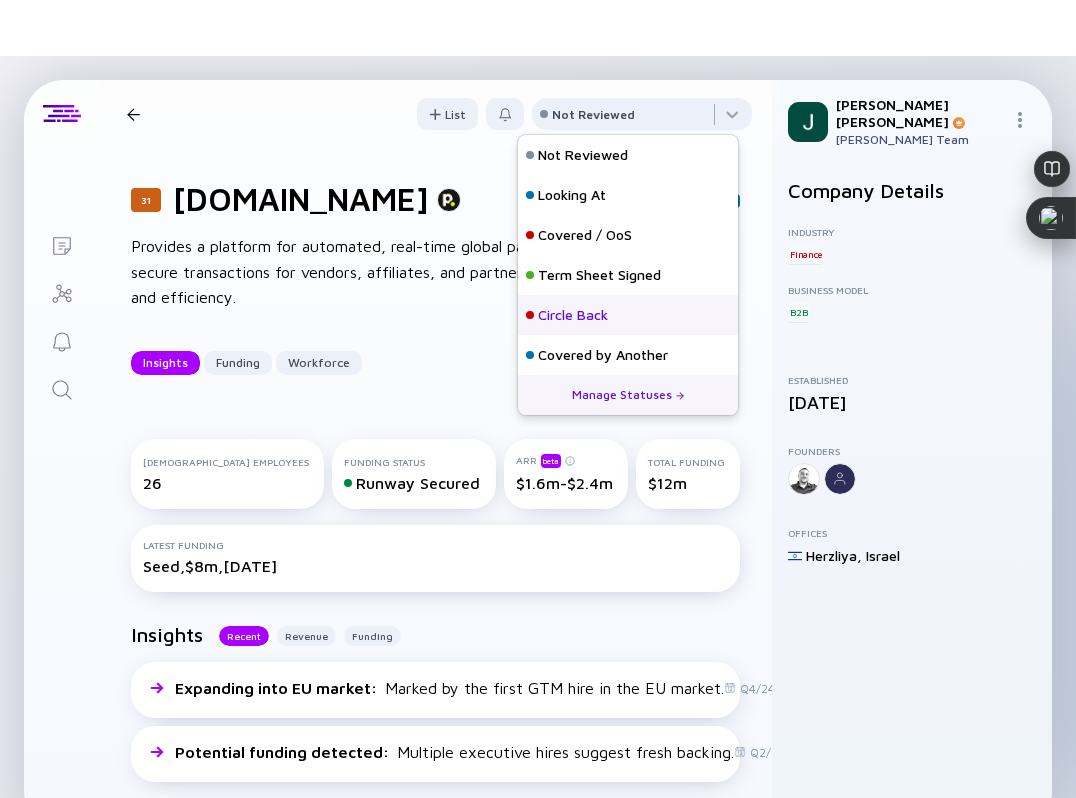 click on "Circle Back" at bounding box center [573, 315] 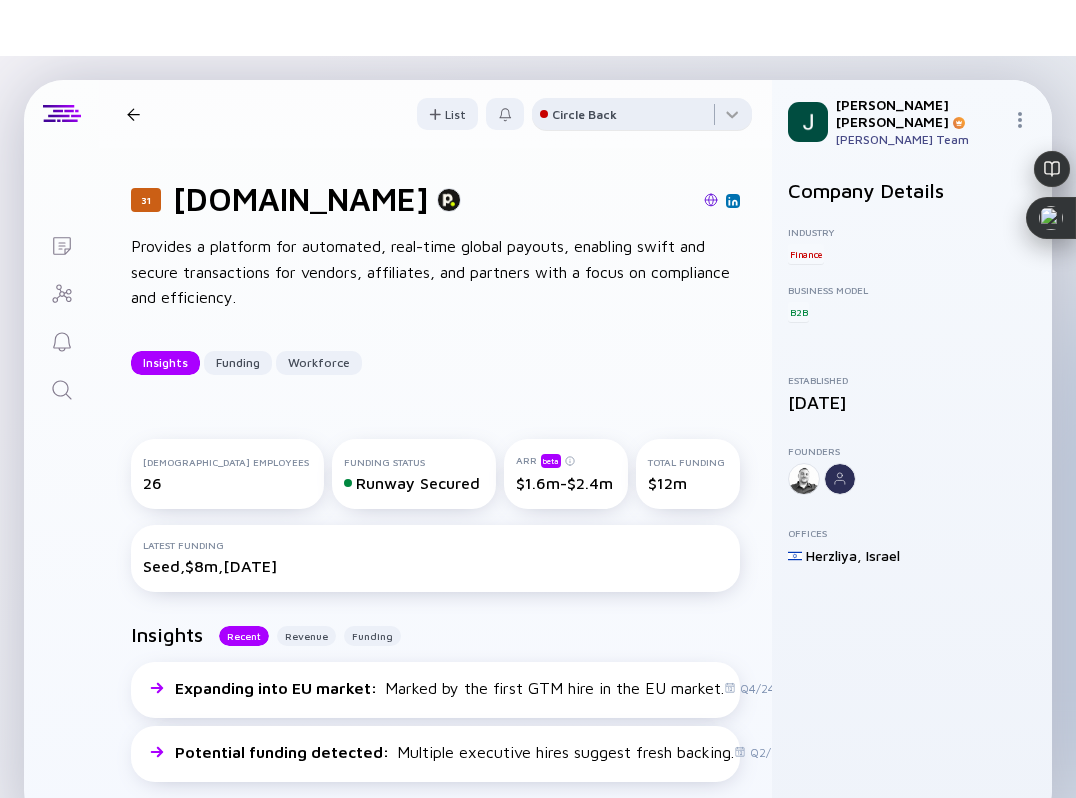click on "Circle Back" at bounding box center [584, 114] 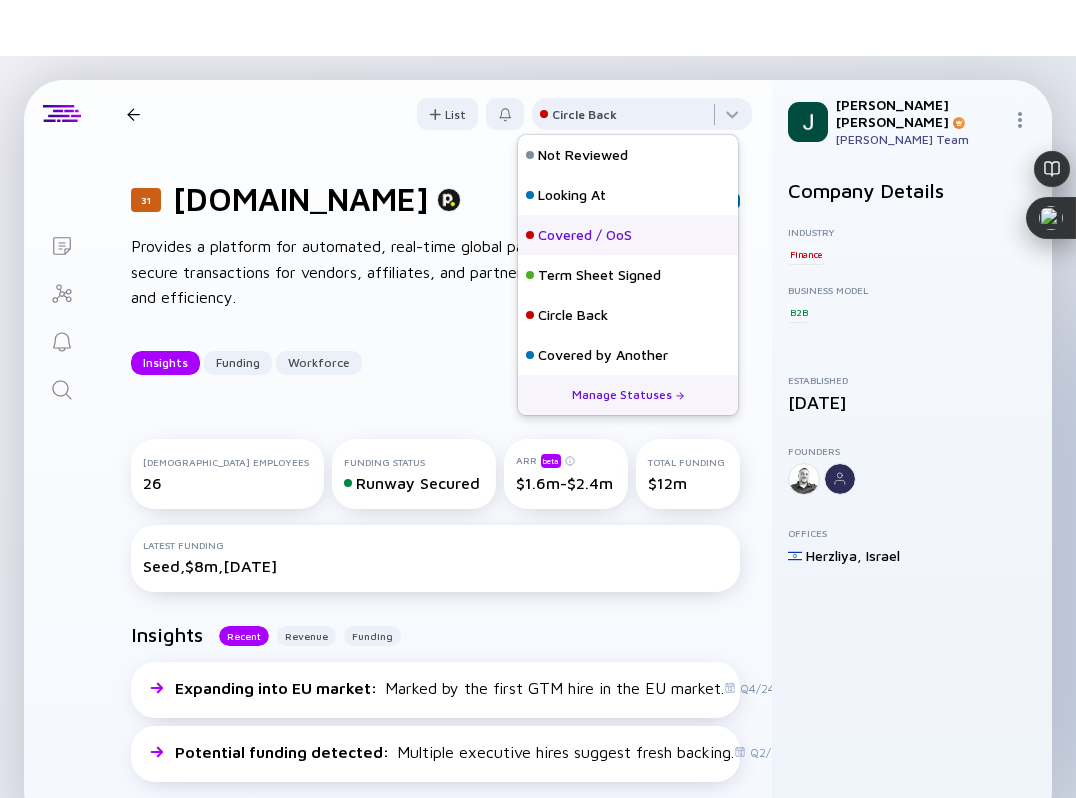 click on "Covered / OoS" at bounding box center (585, 235) 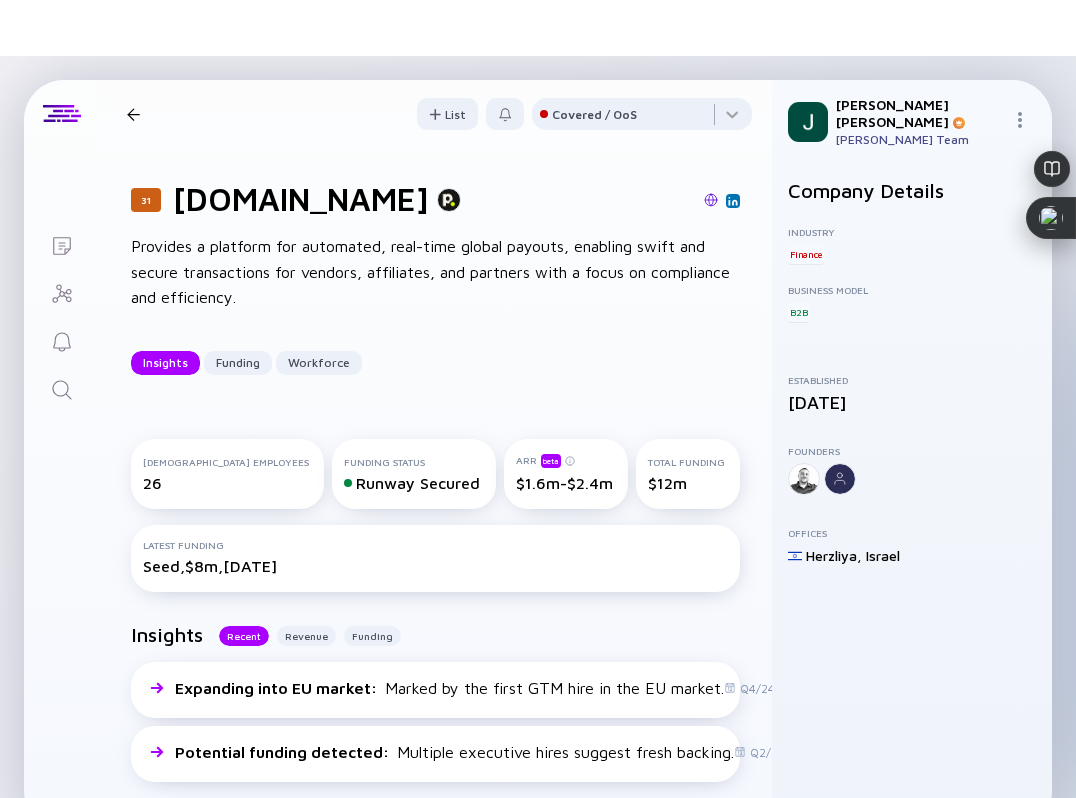 click on "31 [DOMAIN_NAME] Insights Funding Workforce" at bounding box center [329, 114] 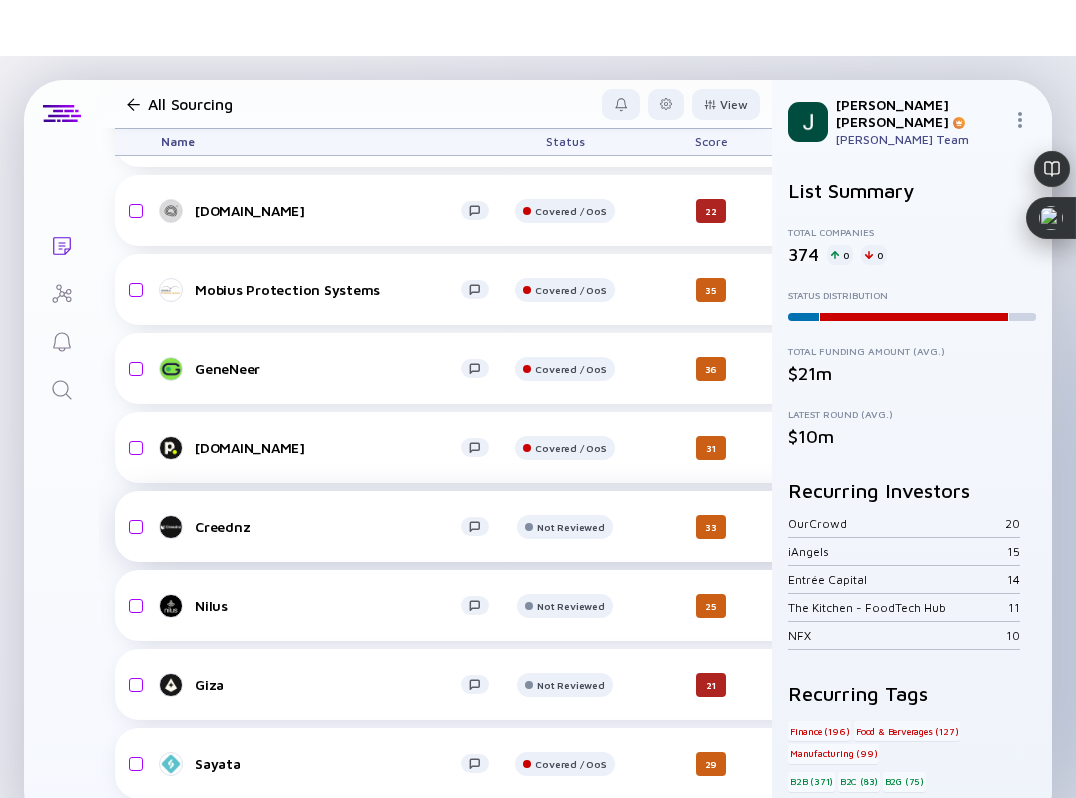 scroll, scrollTop: 25962, scrollLeft: 0, axis: vertical 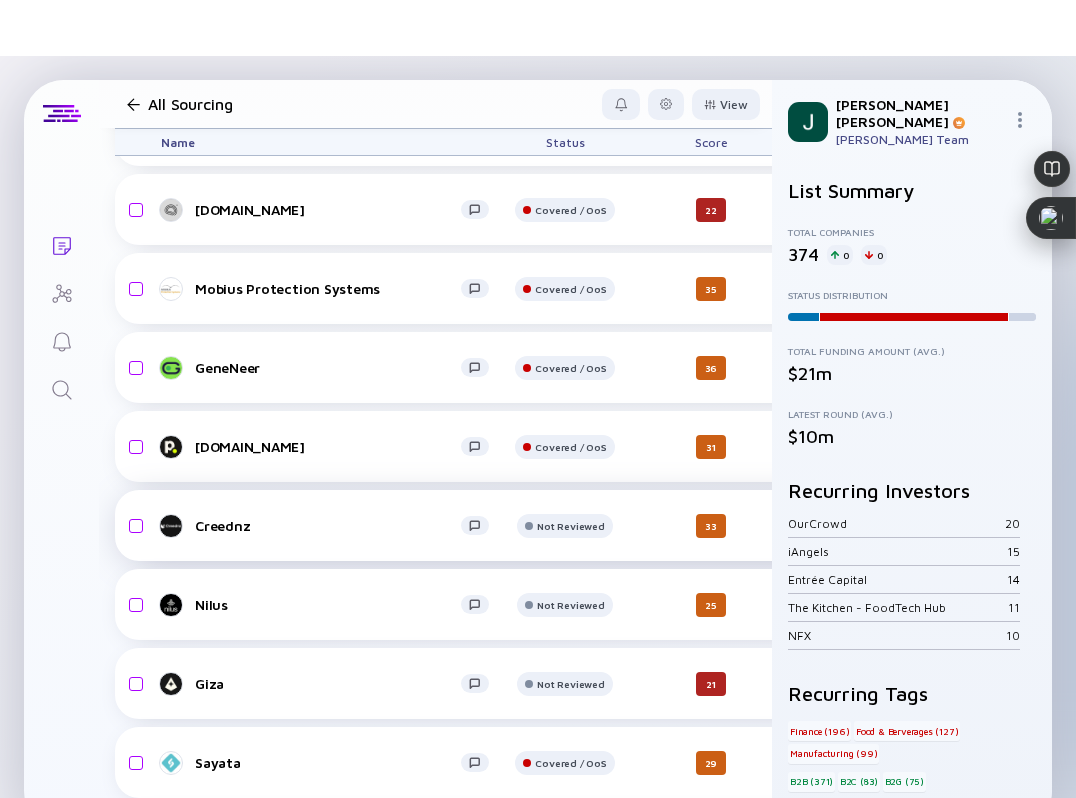 click on "Creednz" at bounding box center (328, 525) 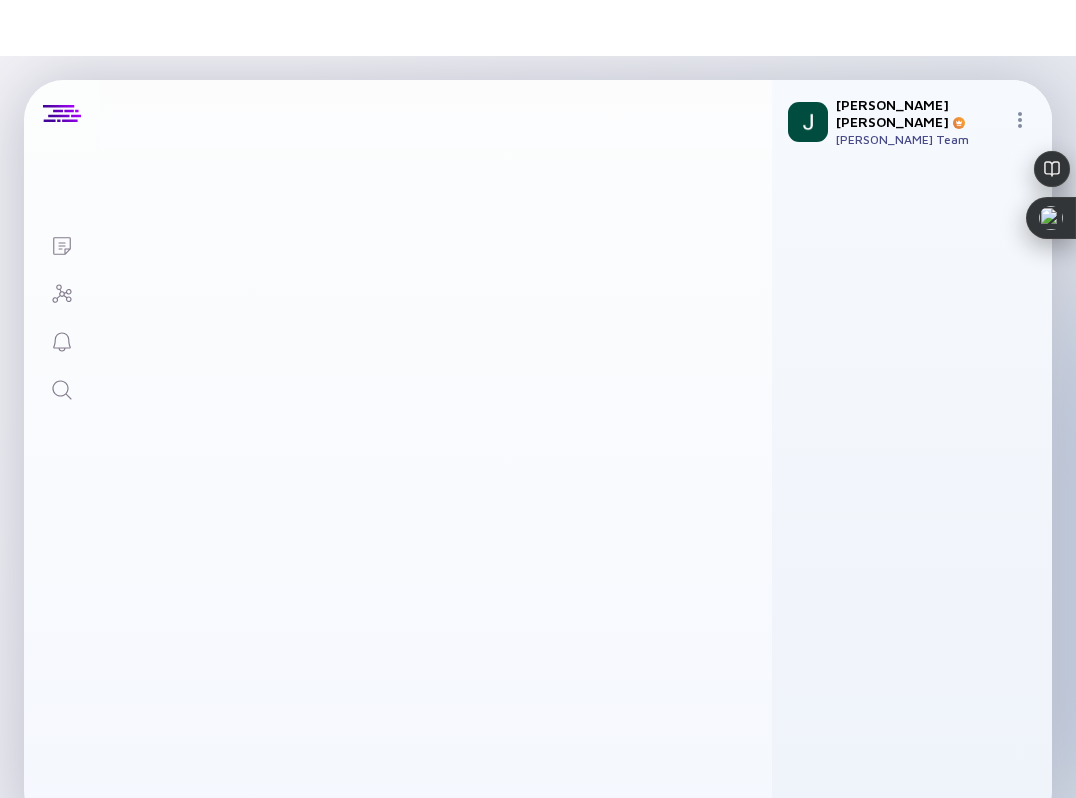 scroll, scrollTop: 0, scrollLeft: 0, axis: both 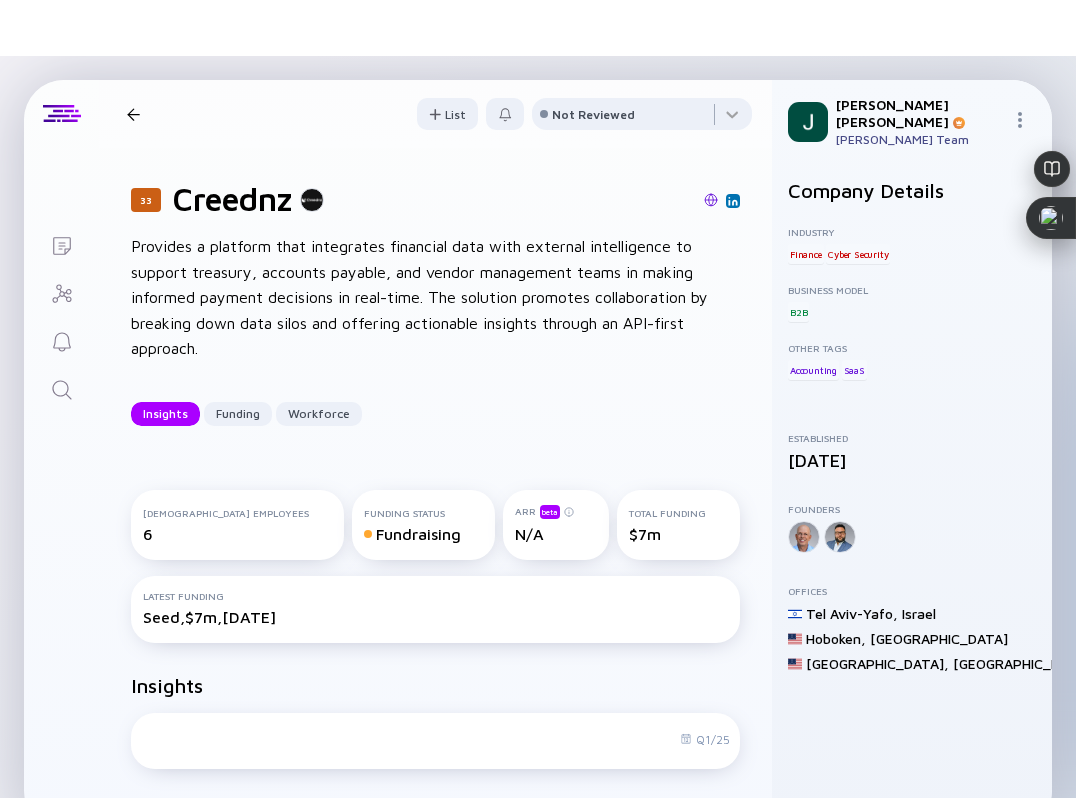 click at bounding box center [542, 201] 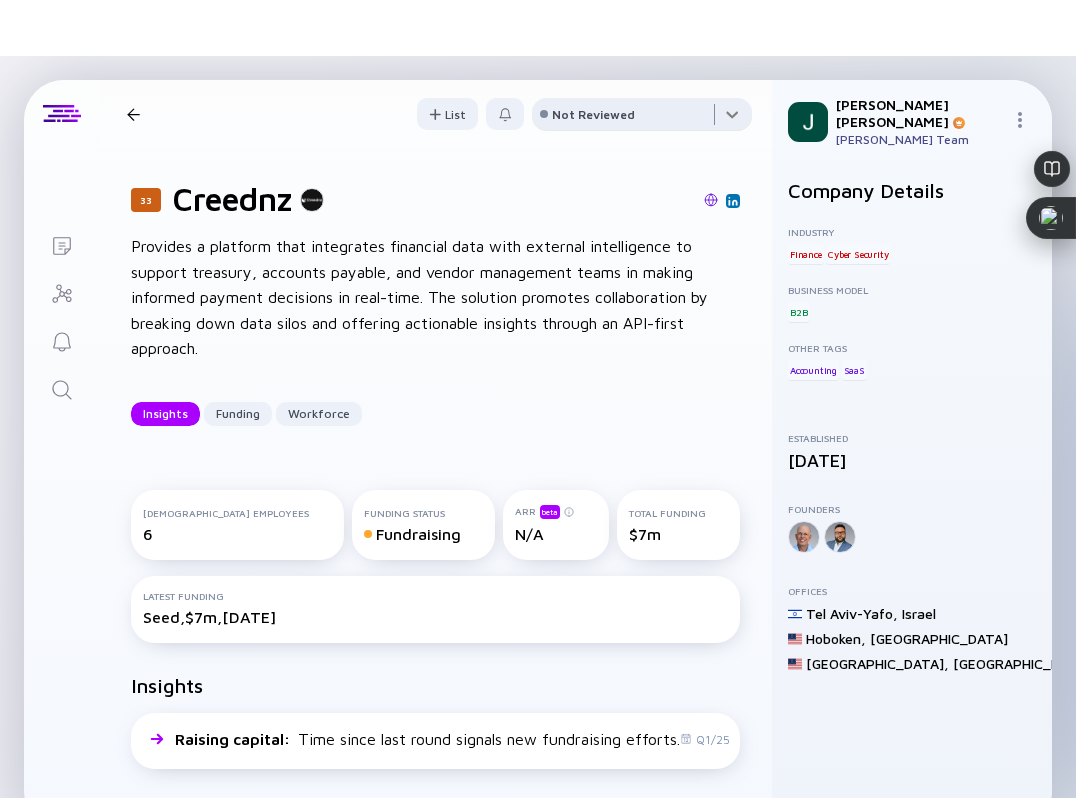 click at bounding box center [642, 118] 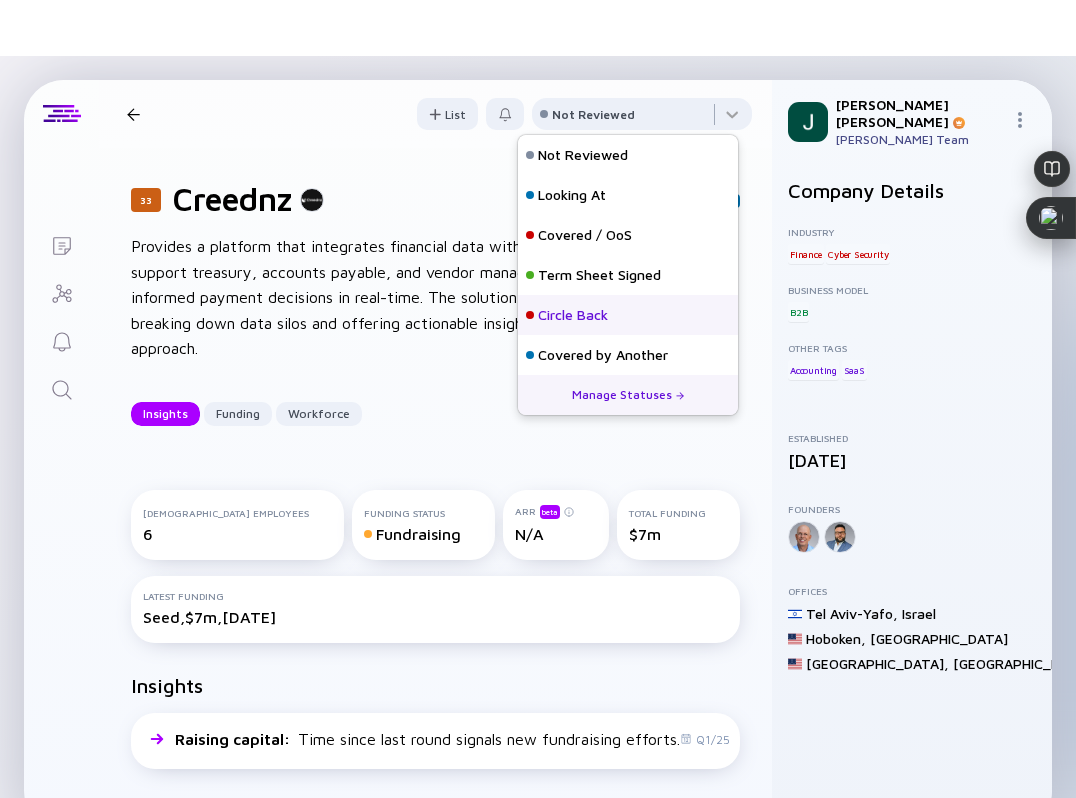 click on "Circle Back" at bounding box center [573, 315] 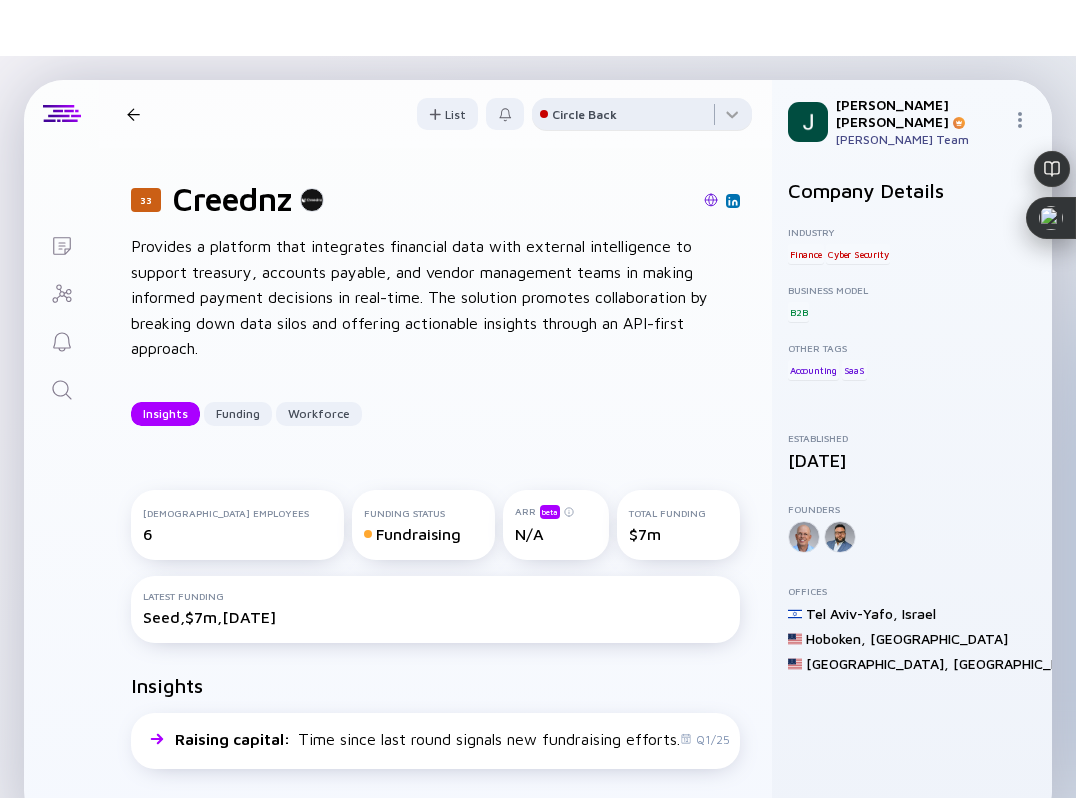 click on "Circle Back" at bounding box center (584, 114) 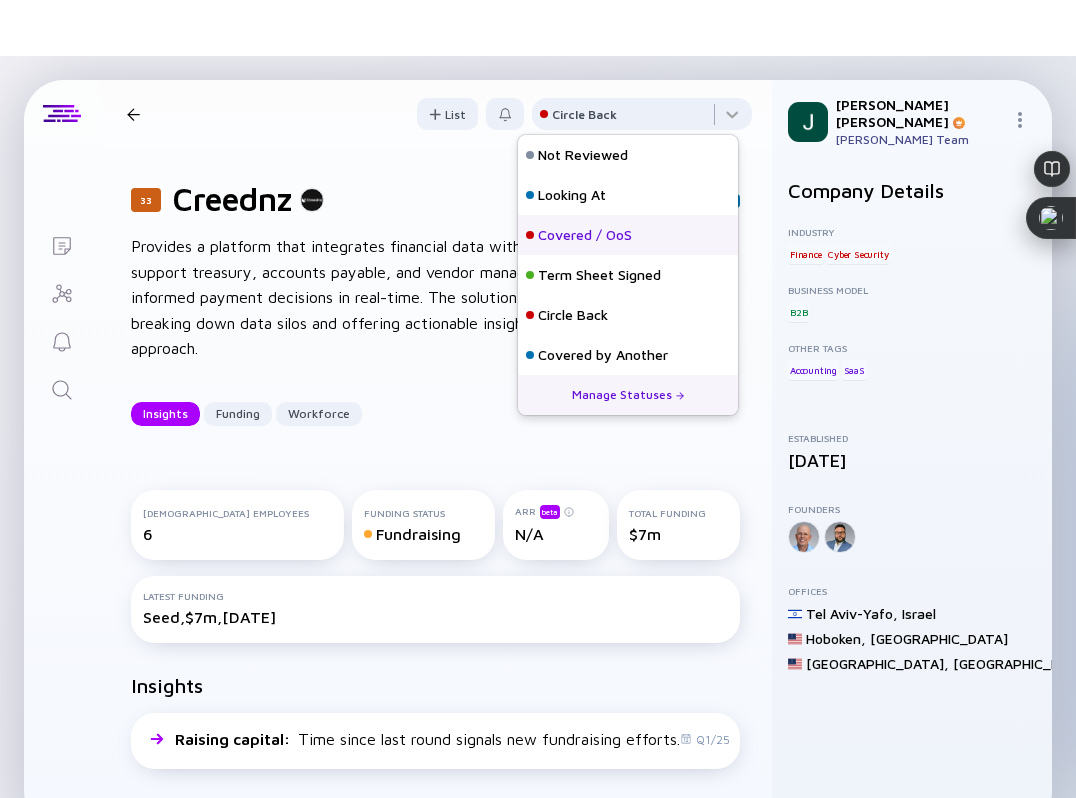 click on "Covered / OoS" at bounding box center [628, 235] 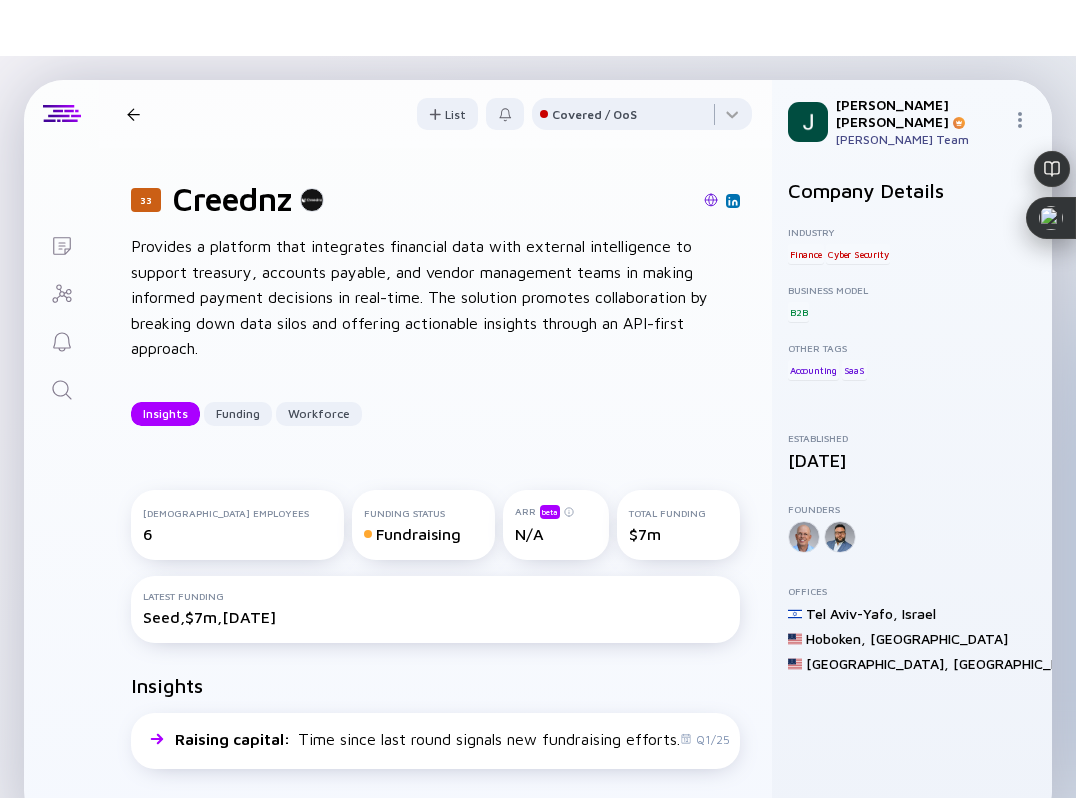 click on "33 Creednz Insights Funding Workforce" at bounding box center (302, 114) 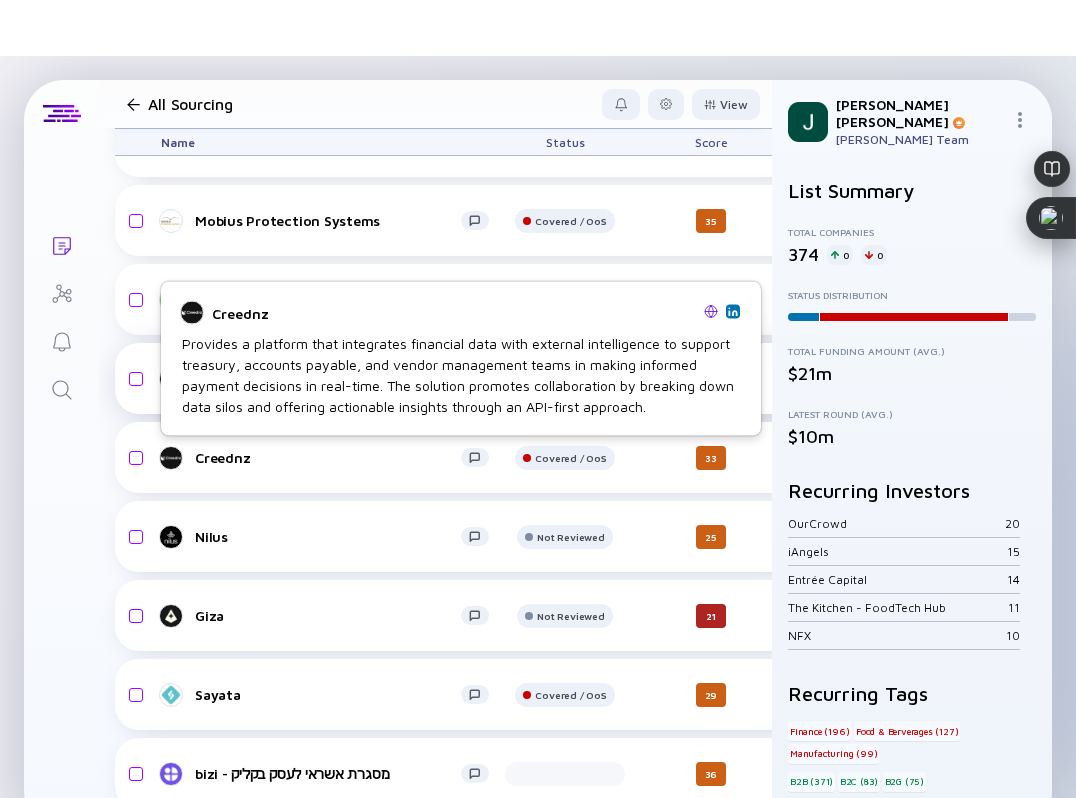 scroll, scrollTop: 26035, scrollLeft: 0, axis: vertical 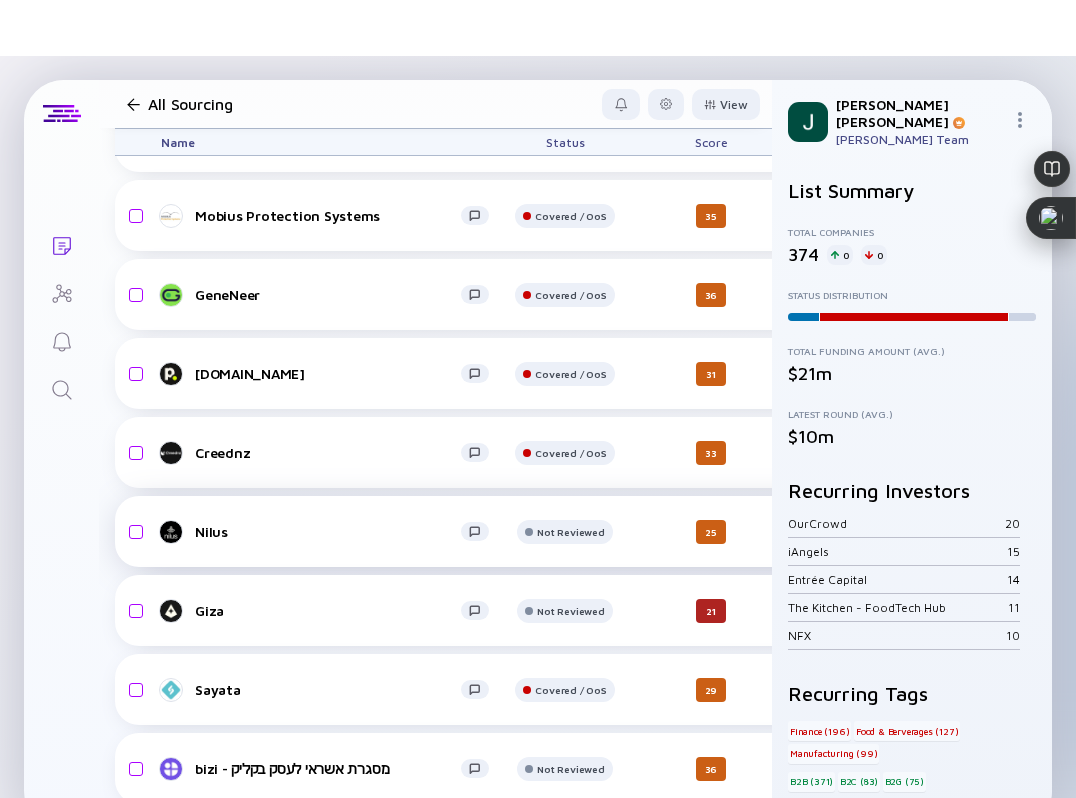 click on "Nilus" at bounding box center [328, 531] 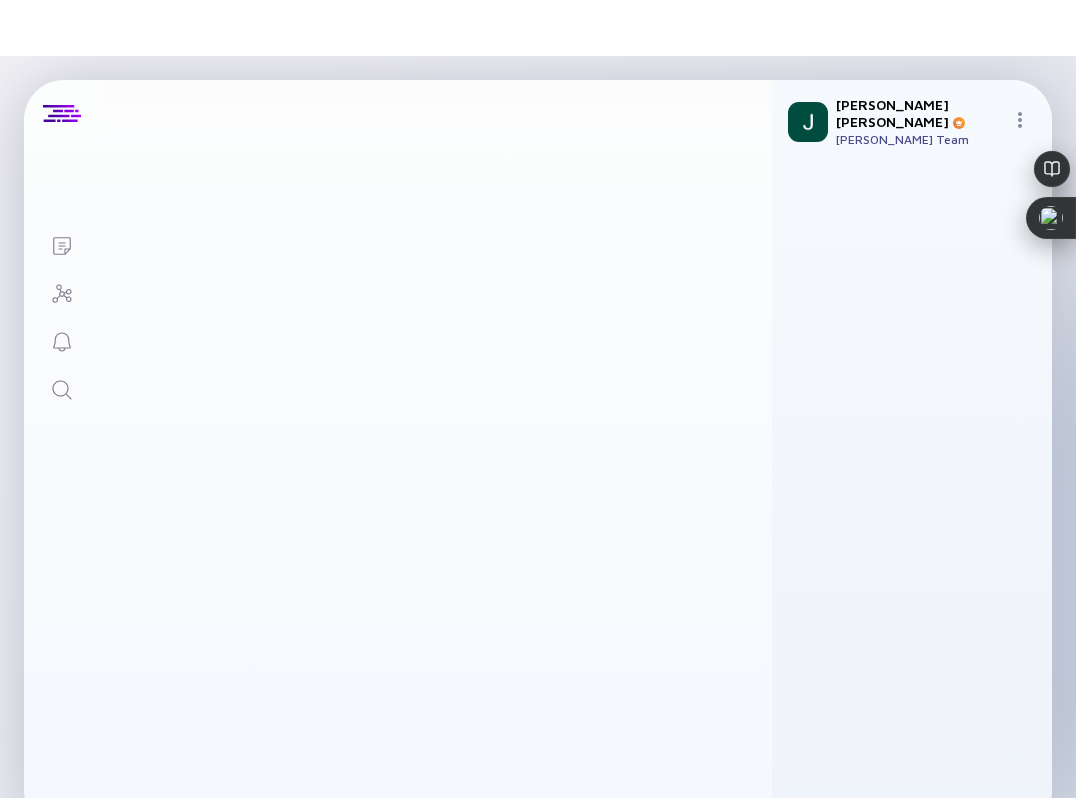 scroll, scrollTop: 0, scrollLeft: 0, axis: both 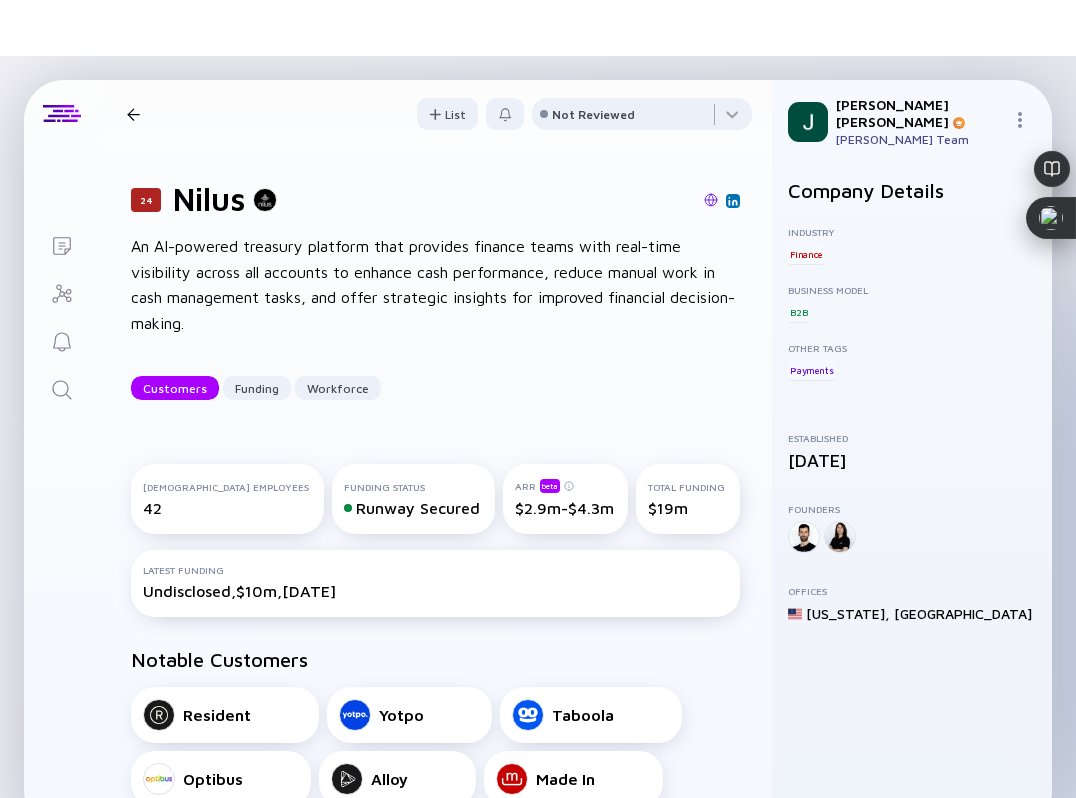 click at bounding box center (711, 200) 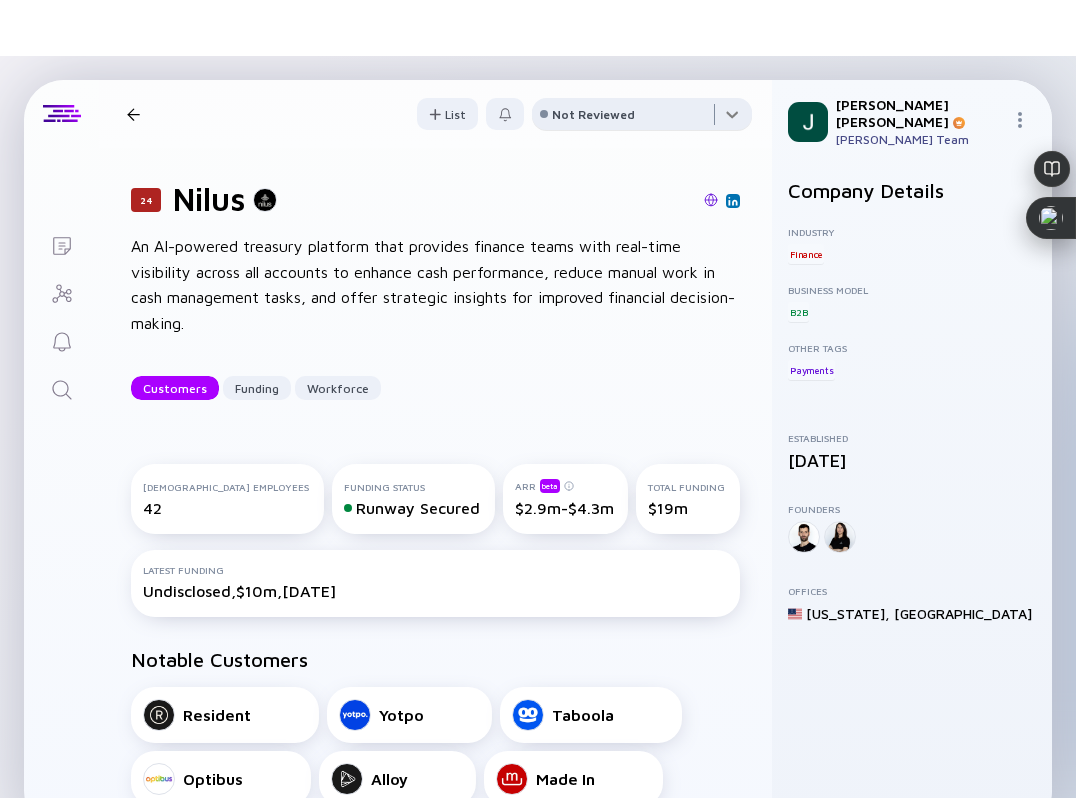 click at bounding box center (642, 118) 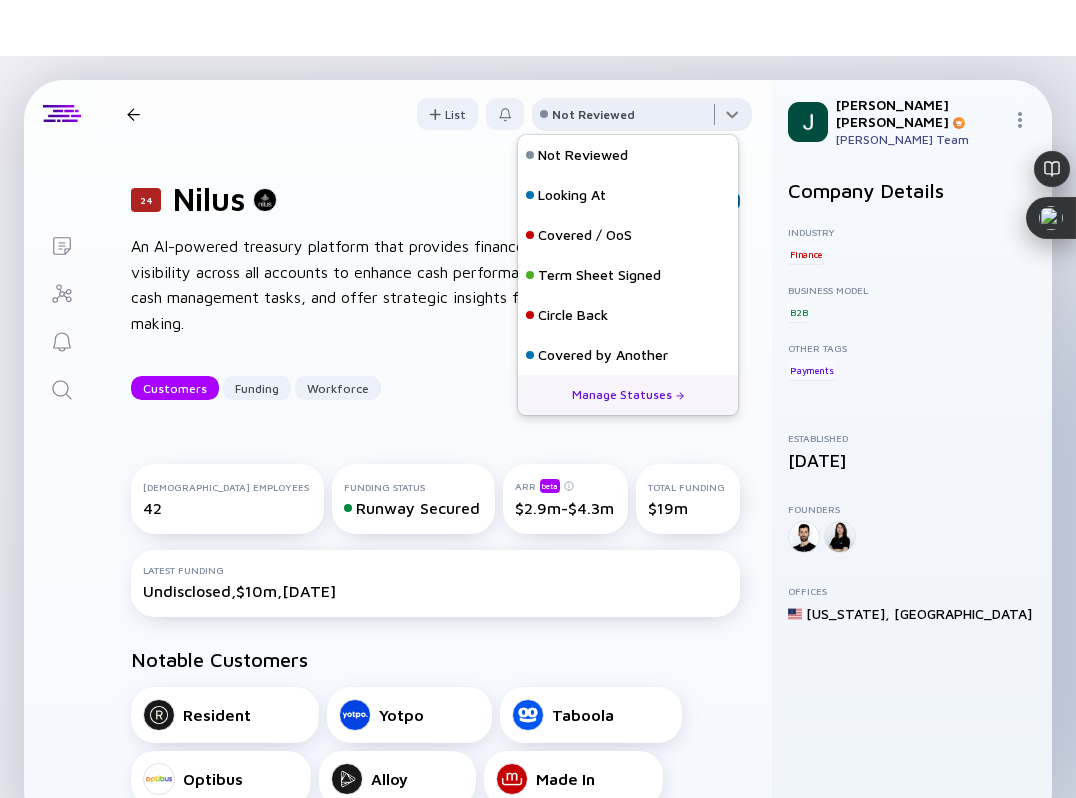 click at bounding box center (642, 118) 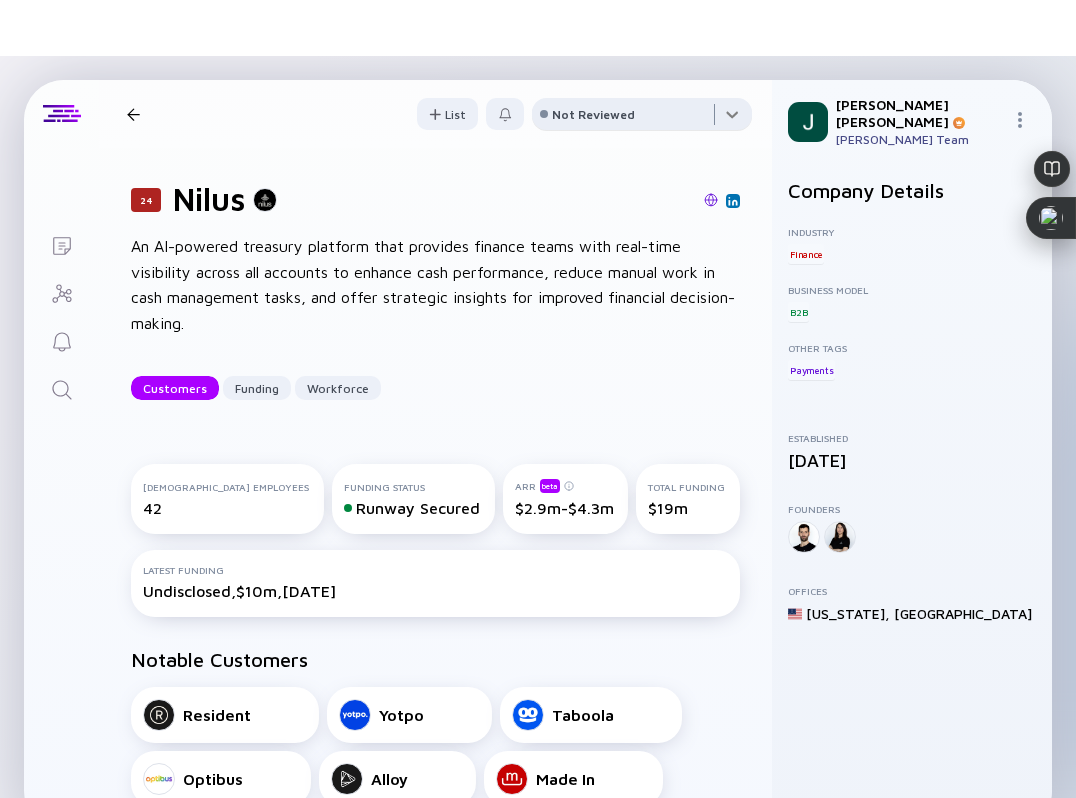 click at bounding box center (642, 118) 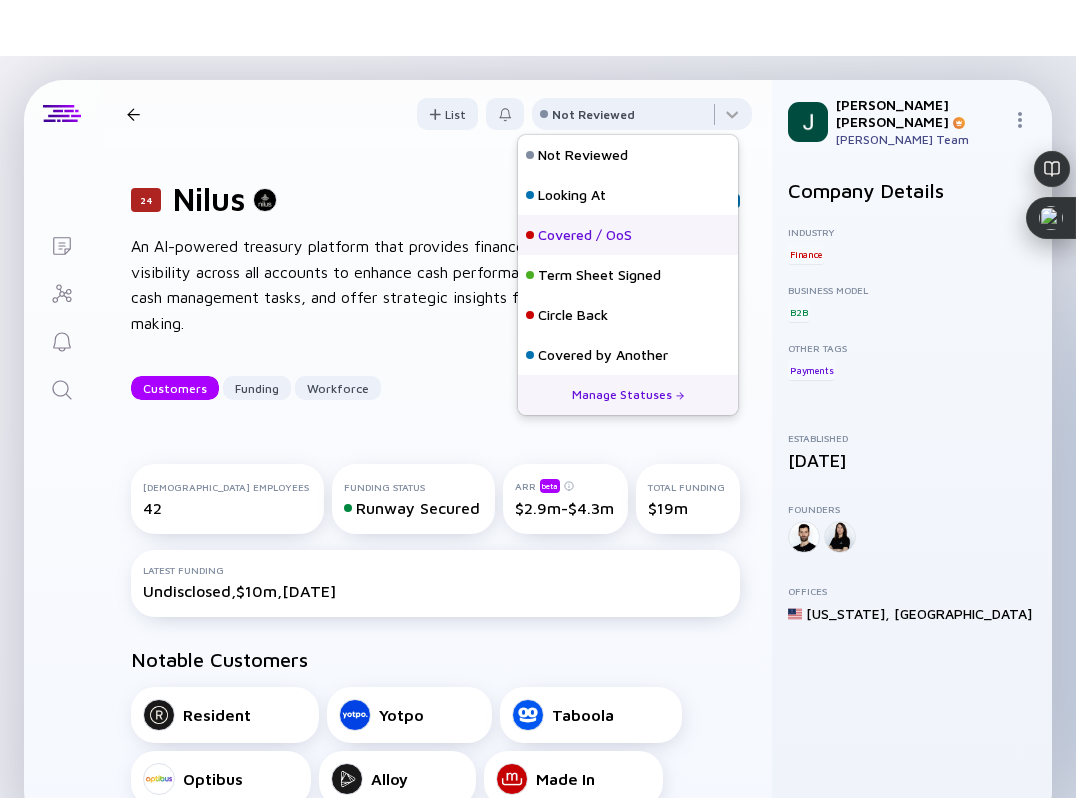 click on "Covered / OoS" at bounding box center (585, 235) 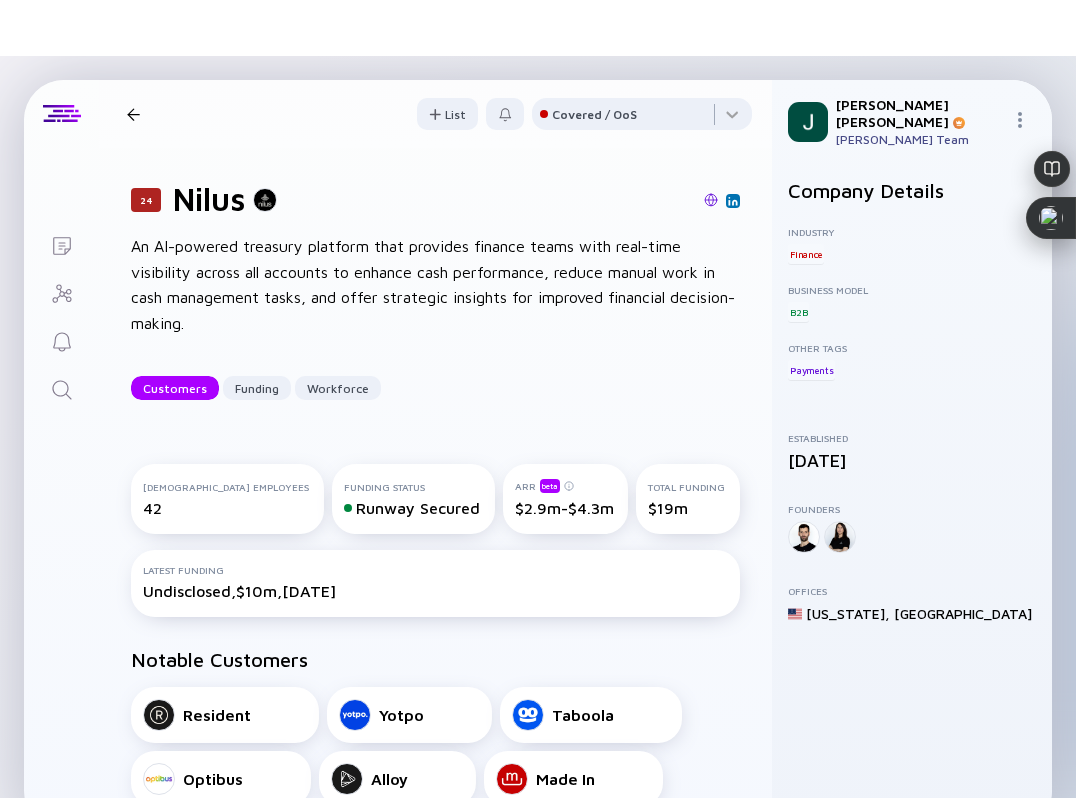 click at bounding box center [133, 114] 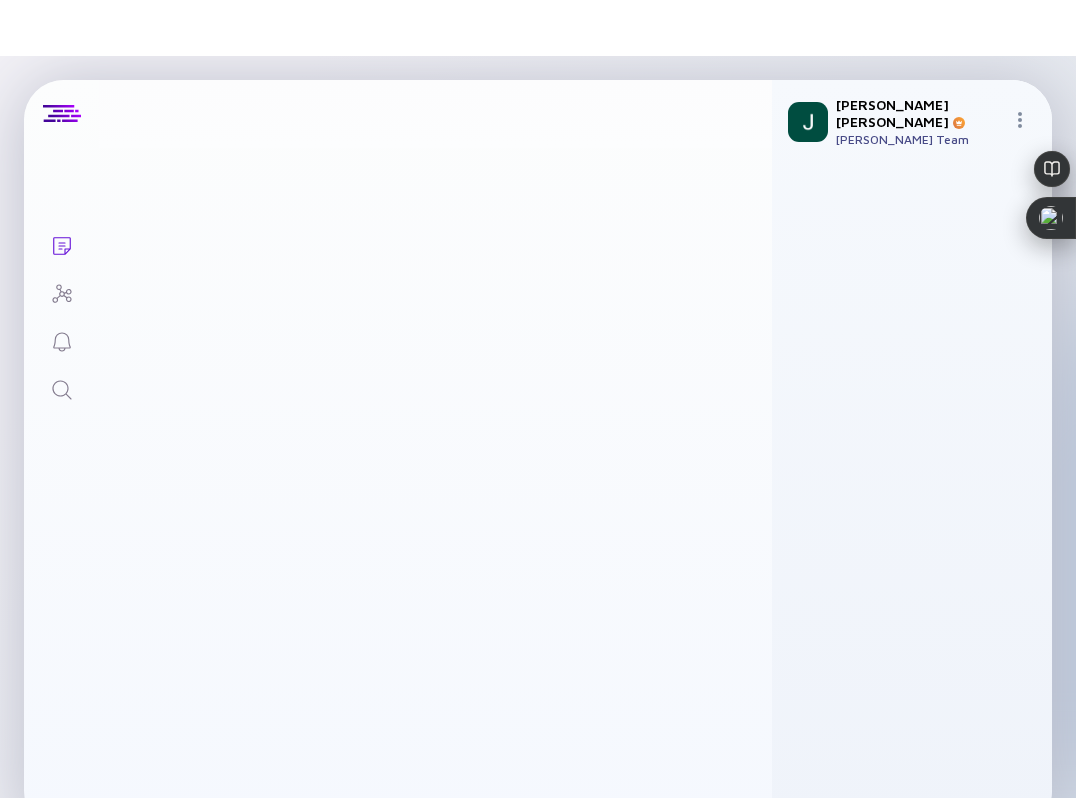 scroll, scrollTop: 26035, scrollLeft: 0, axis: vertical 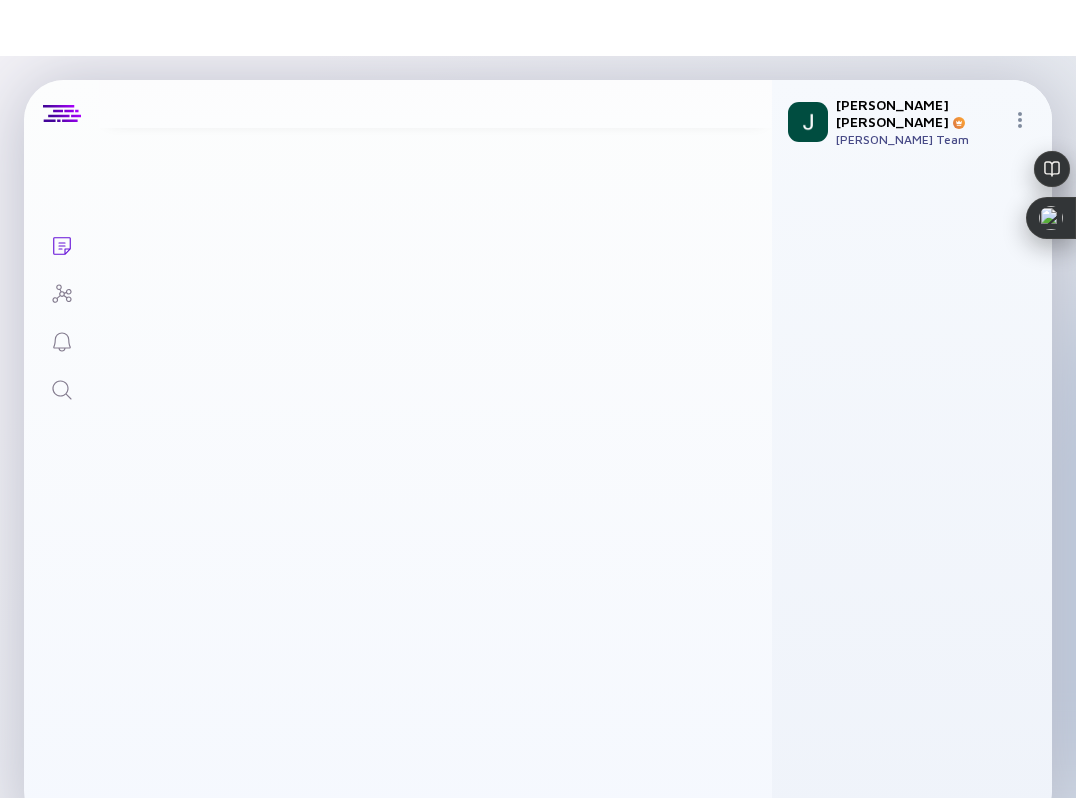 click on "All Sourcing" at bounding box center [199, 124] 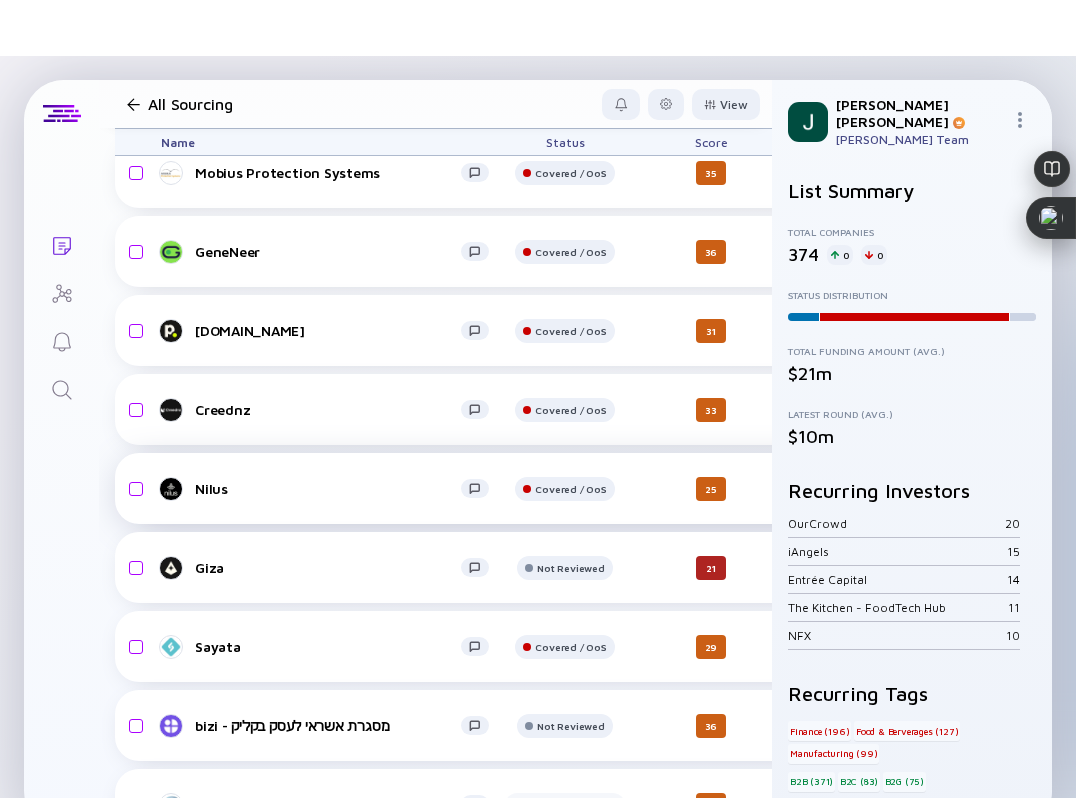 scroll, scrollTop: 26086, scrollLeft: 0, axis: vertical 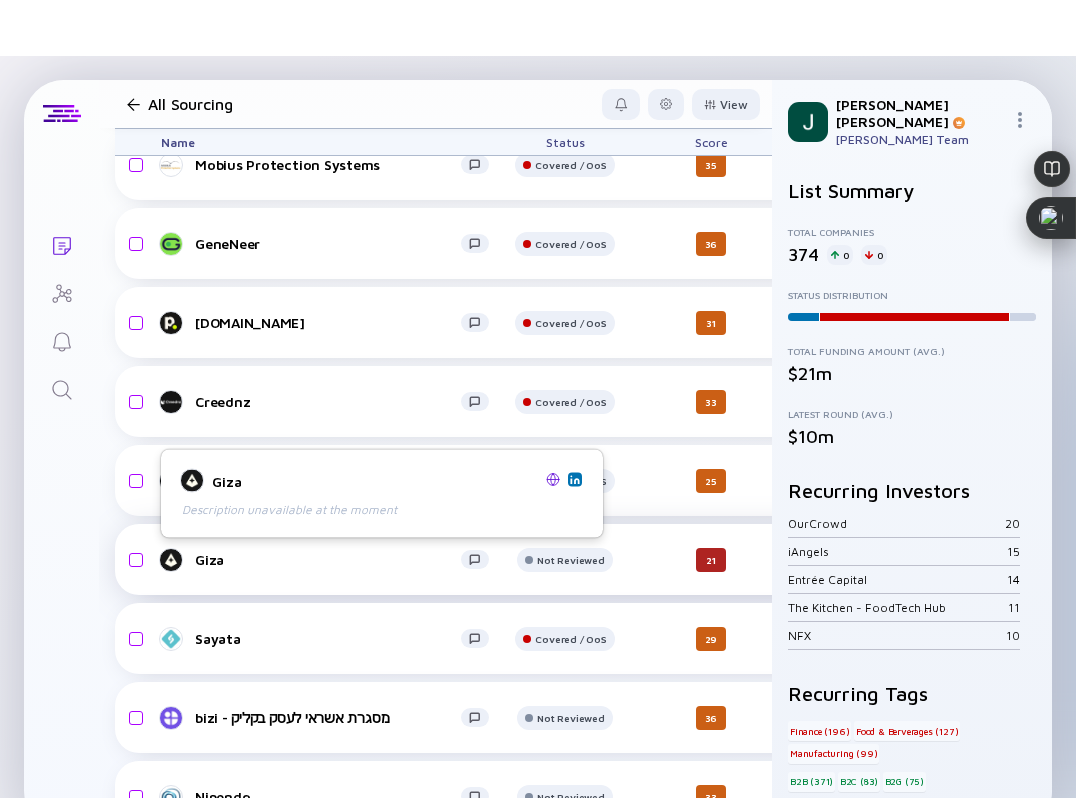 click on "Giza" at bounding box center [328, 559] 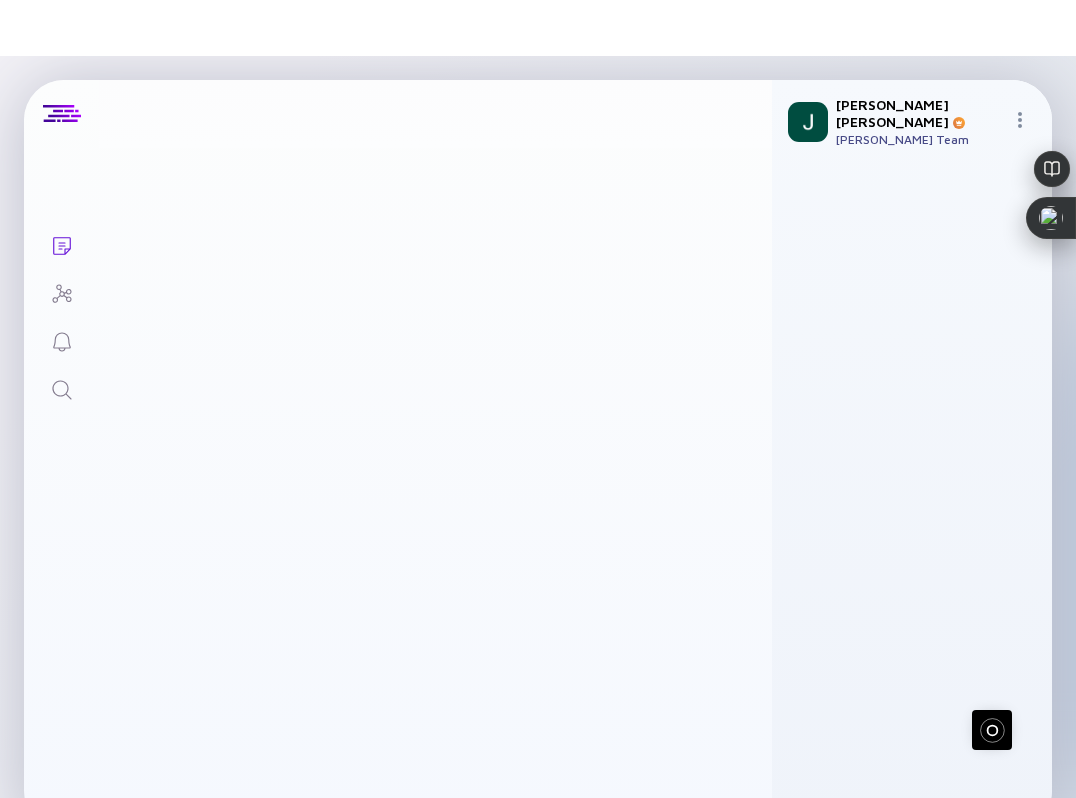 scroll, scrollTop: 0, scrollLeft: 0, axis: both 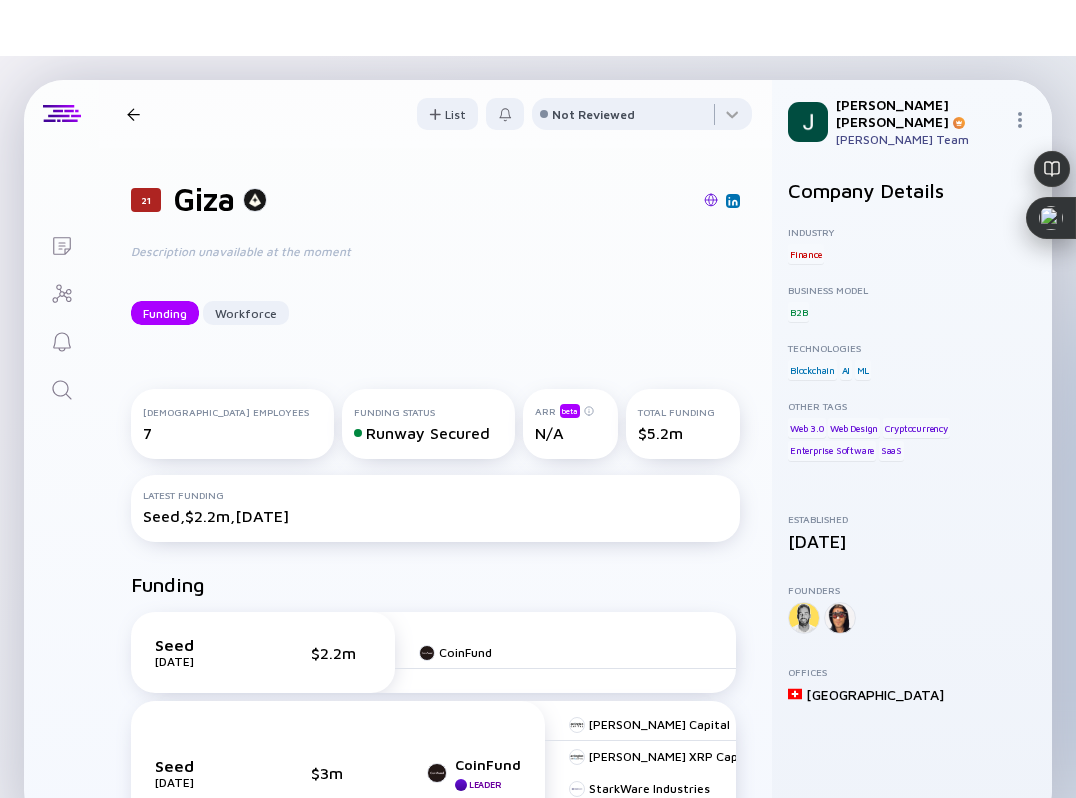 click at bounding box center (711, 200) 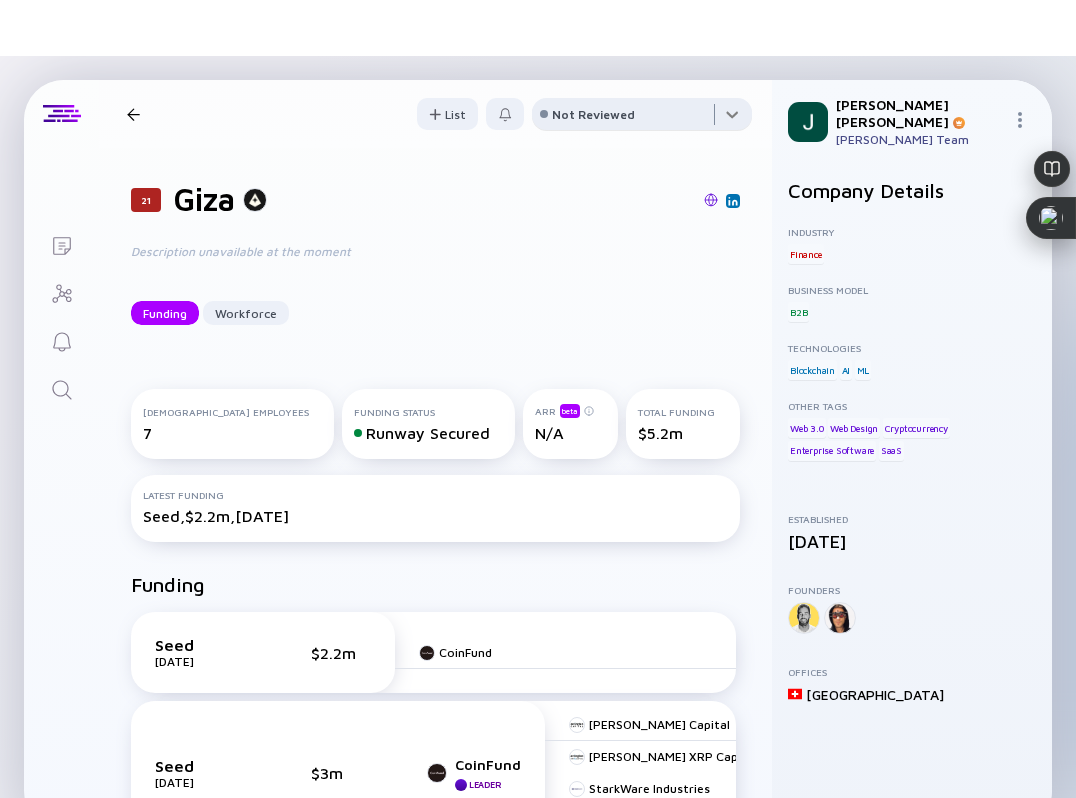click at bounding box center (642, 118) 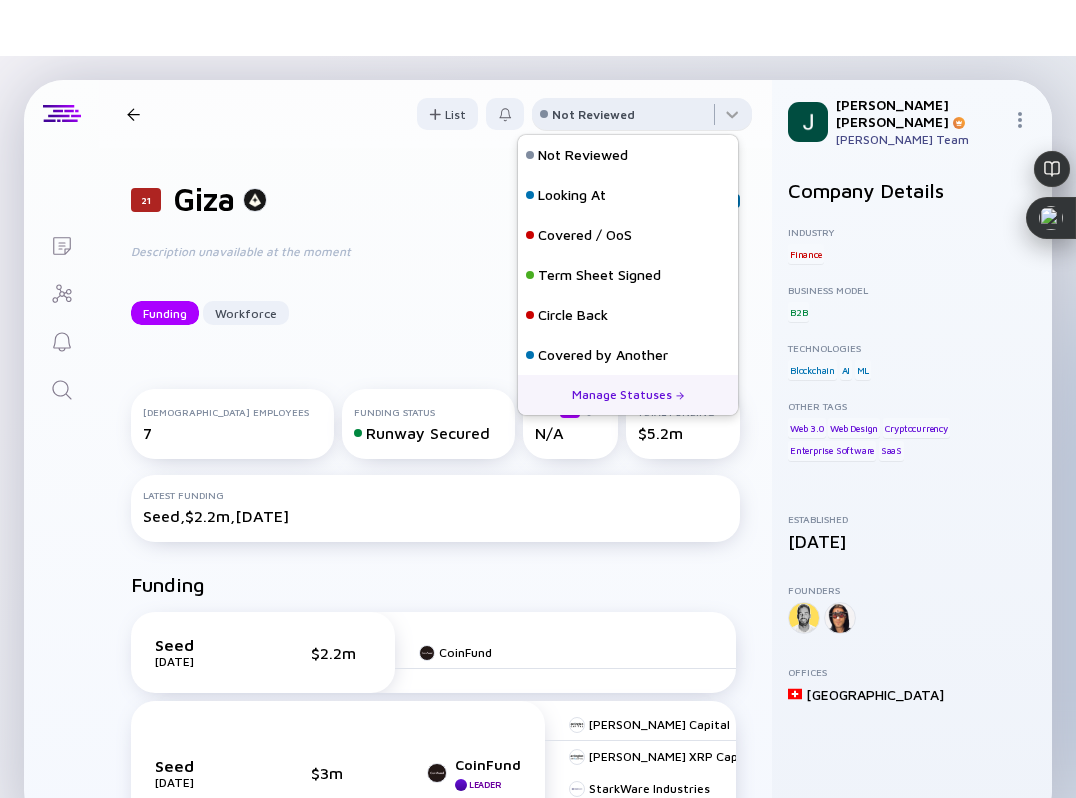click on "Not Reviewed" at bounding box center [593, 114] 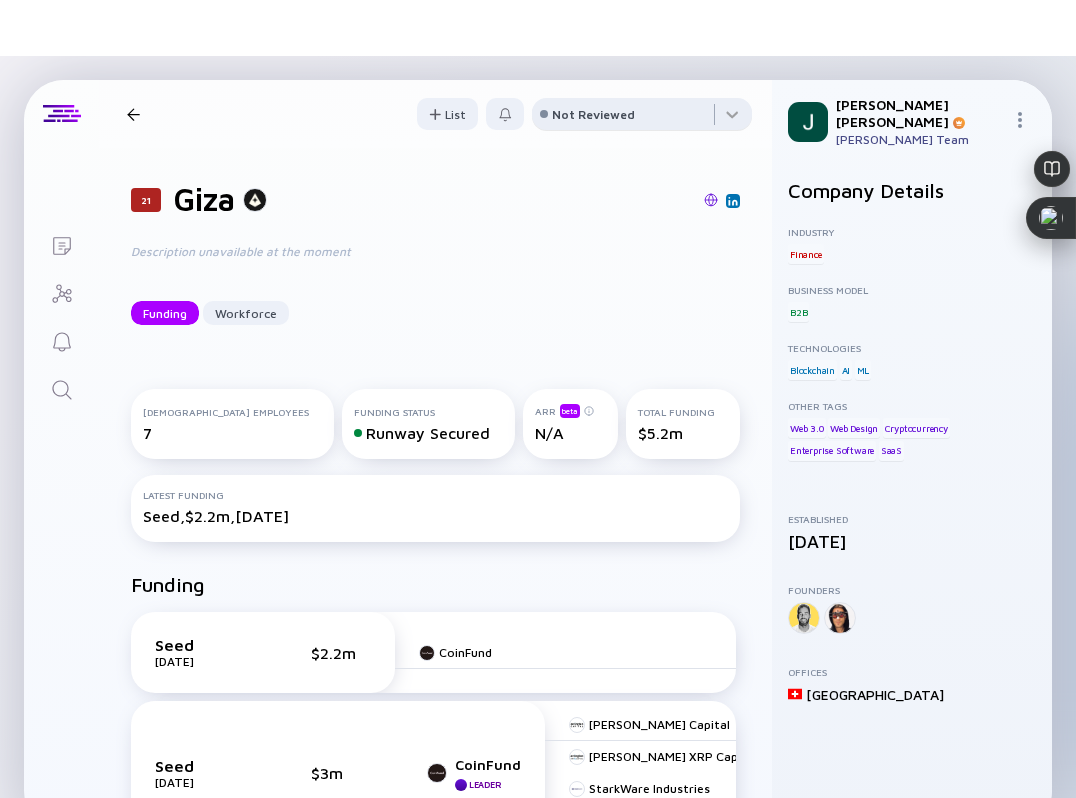 click on "Not Reviewed" at bounding box center (593, 114) 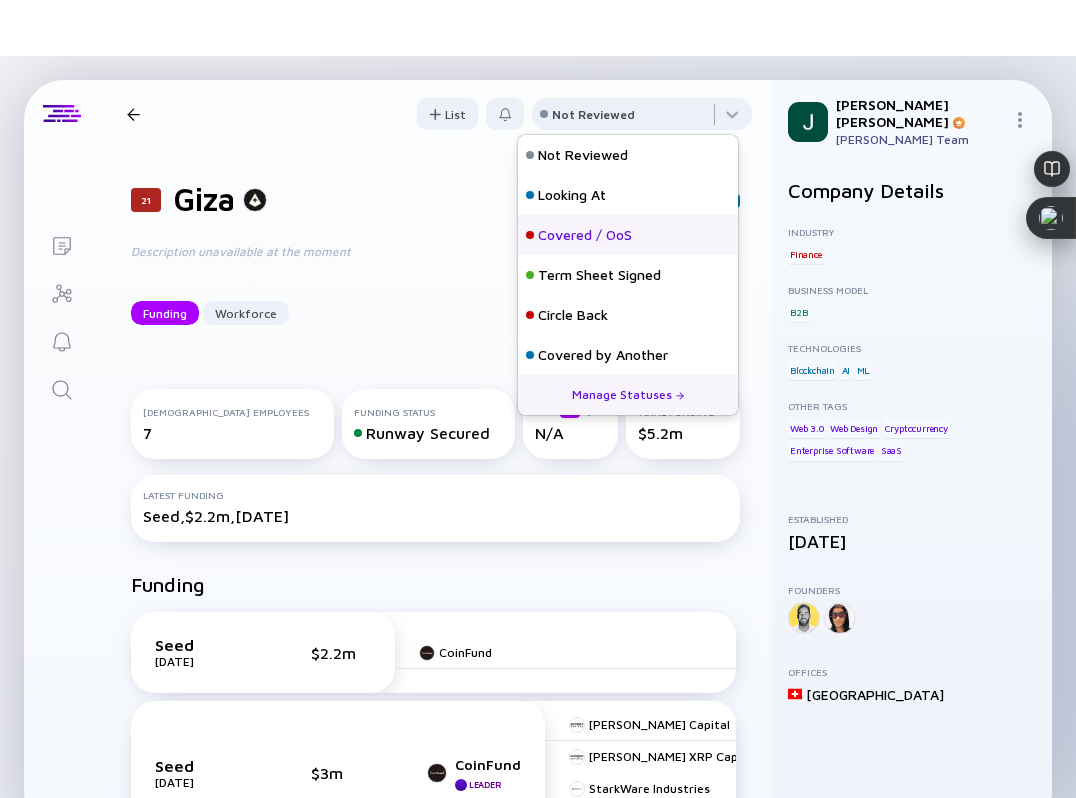 click on "Covered / OoS" at bounding box center (585, 235) 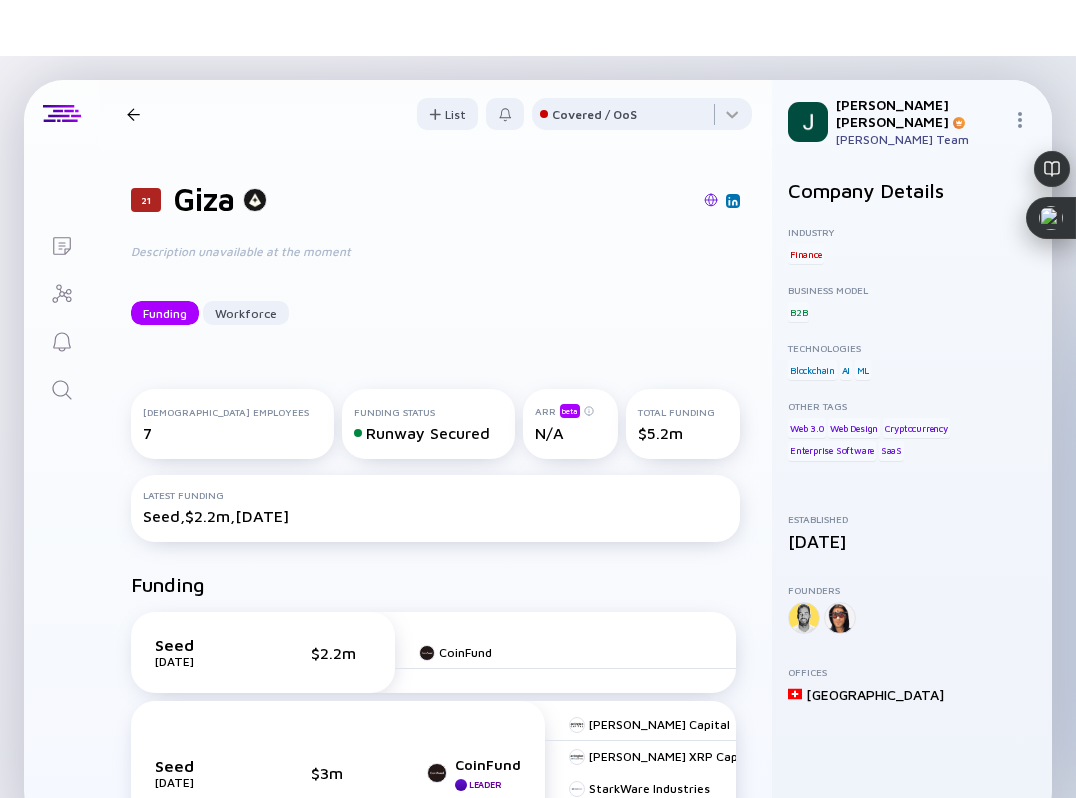 click at bounding box center (133, 114) 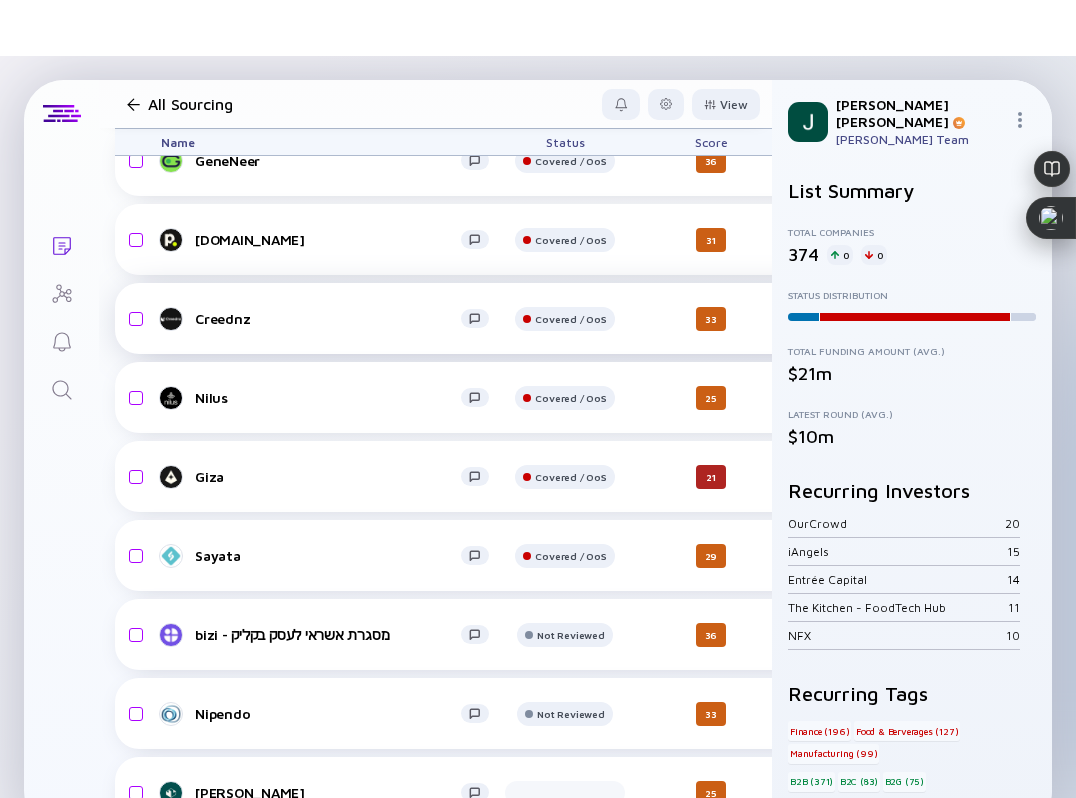 scroll, scrollTop: 26193, scrollLeft: 0, axis: vertical 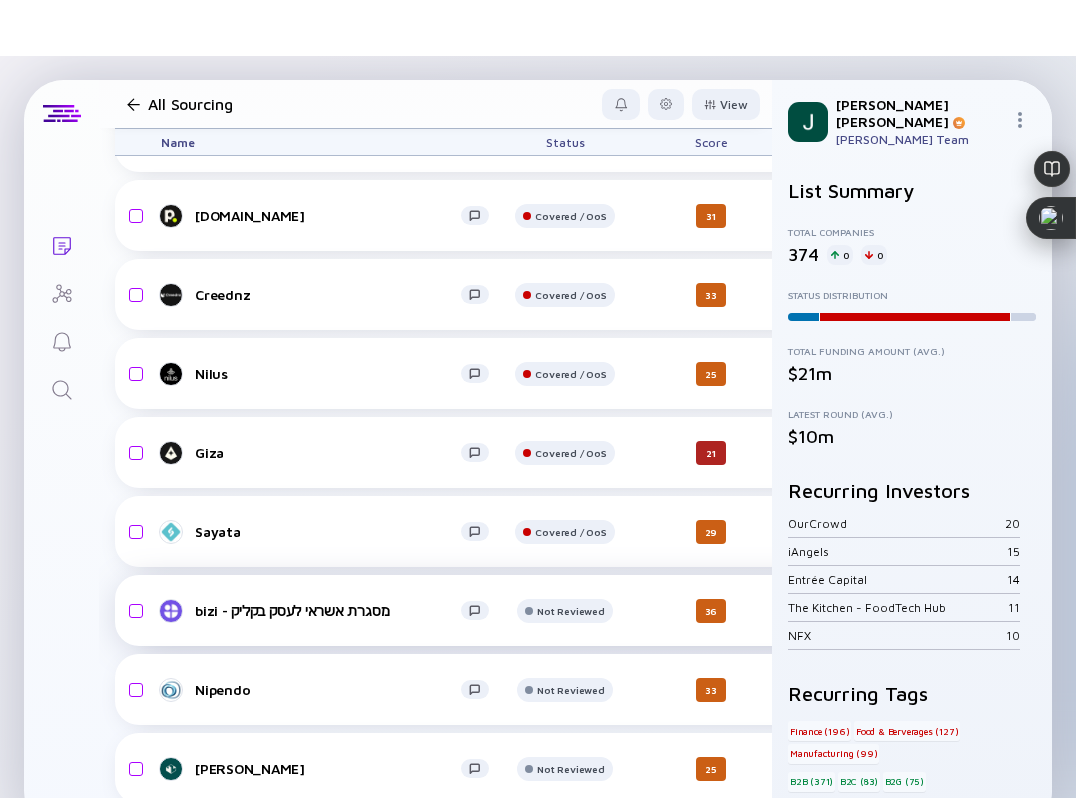 click on "bizi - מסגרת אשראי לעסק בקליק" at bounding box center [328, 611] 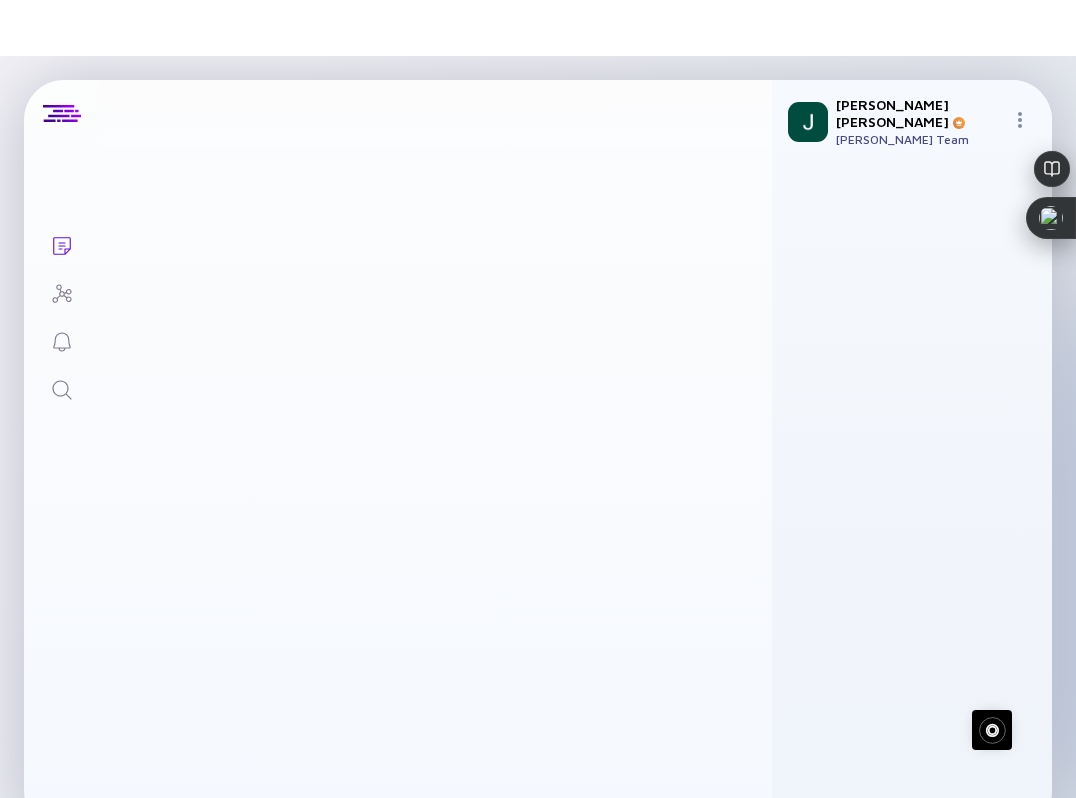 scroll, scrollTop: 0, scrollLeft: 0, axis: both 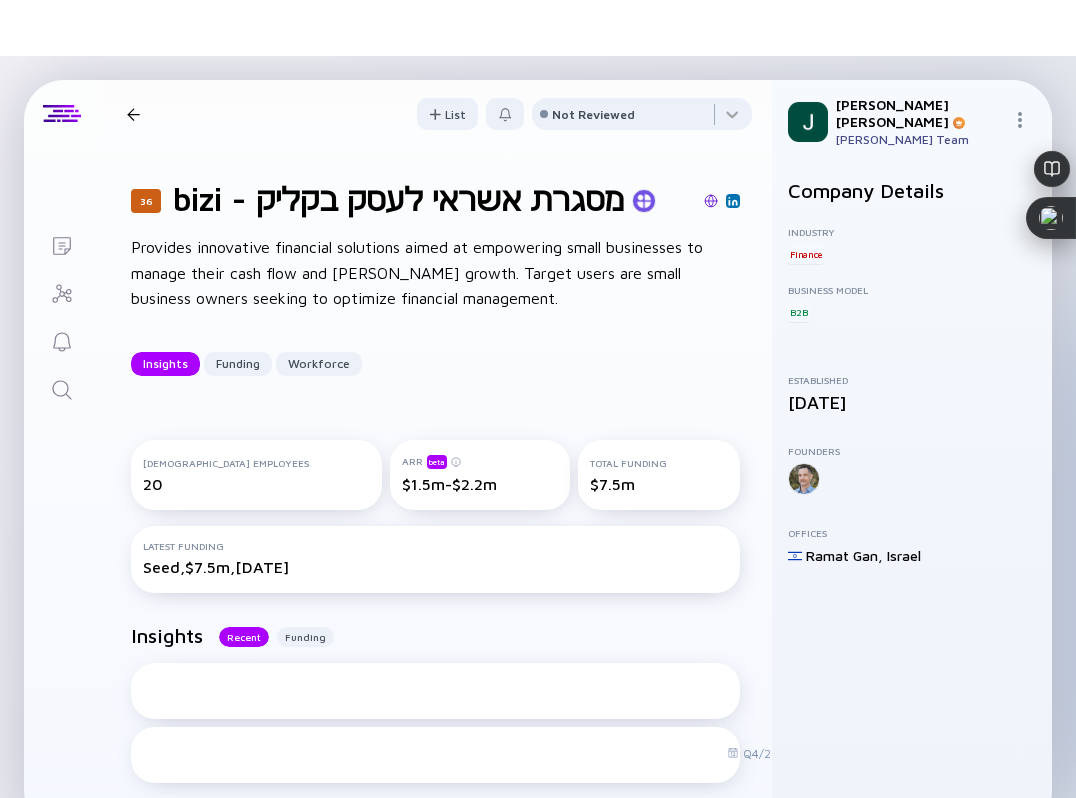 click at bounding box center [708, 202] 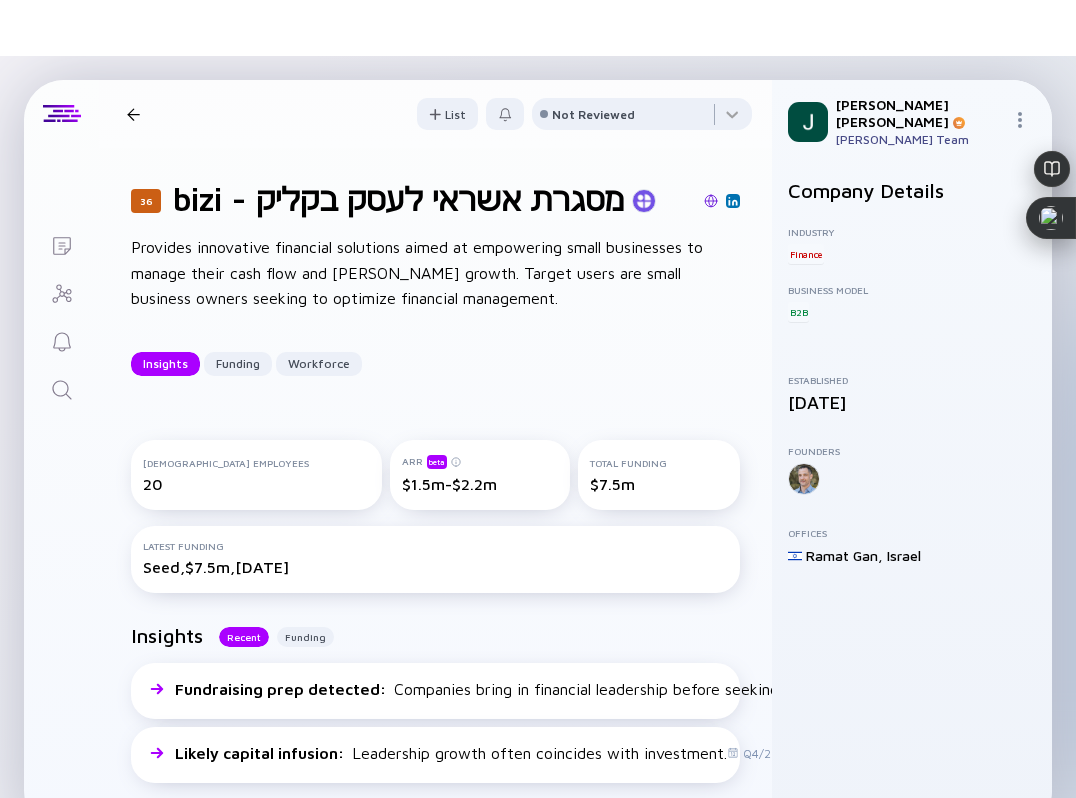 click at bounding box center (711, 201) 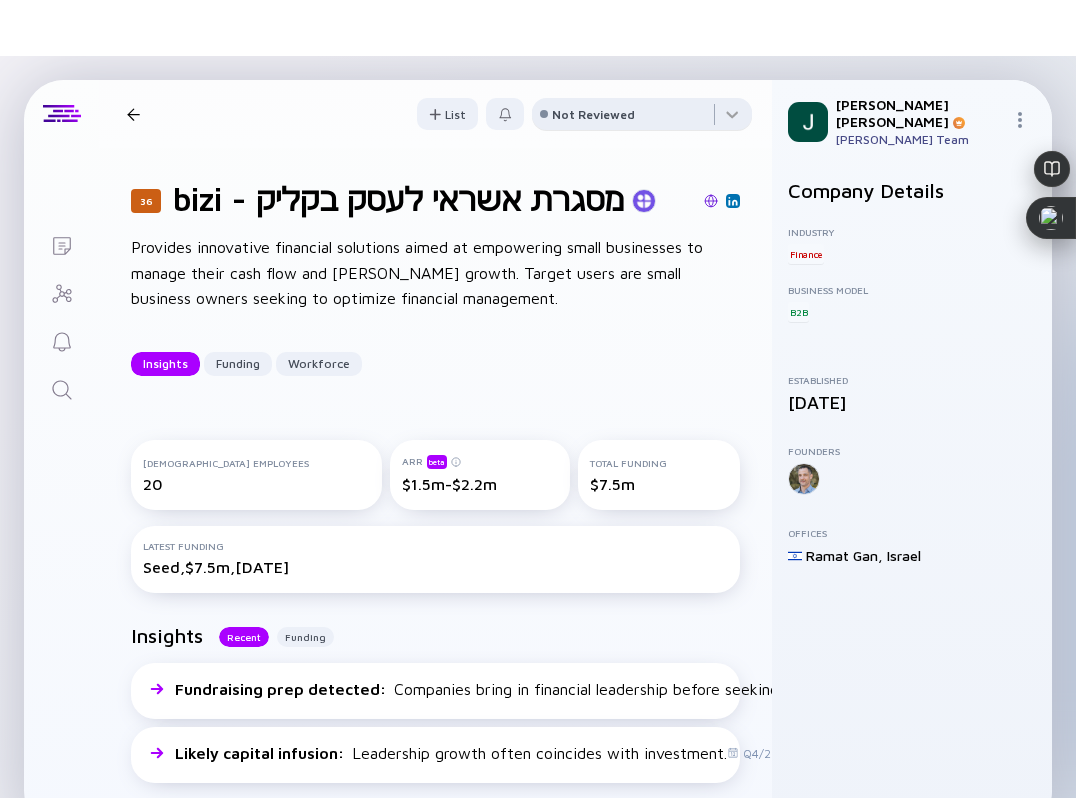 click on "Not Reviewed" at bounding box center [593, 114] 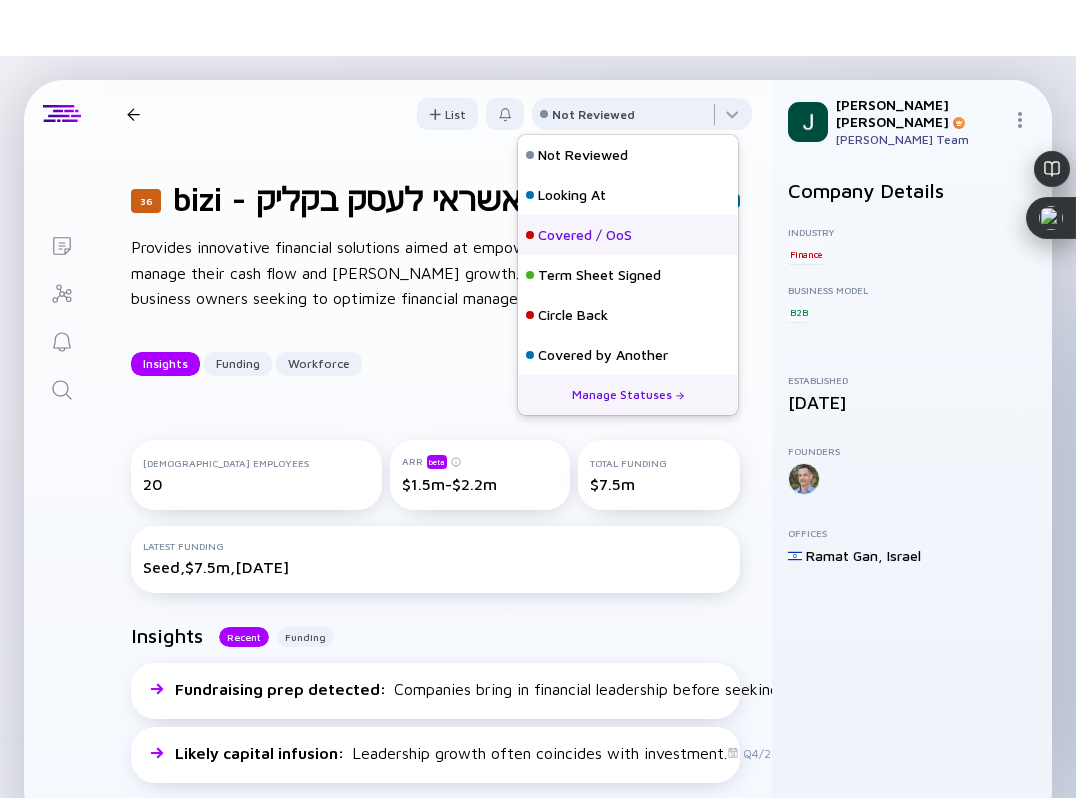 click on "Covered / OoS" at bounding box center (585, 235) 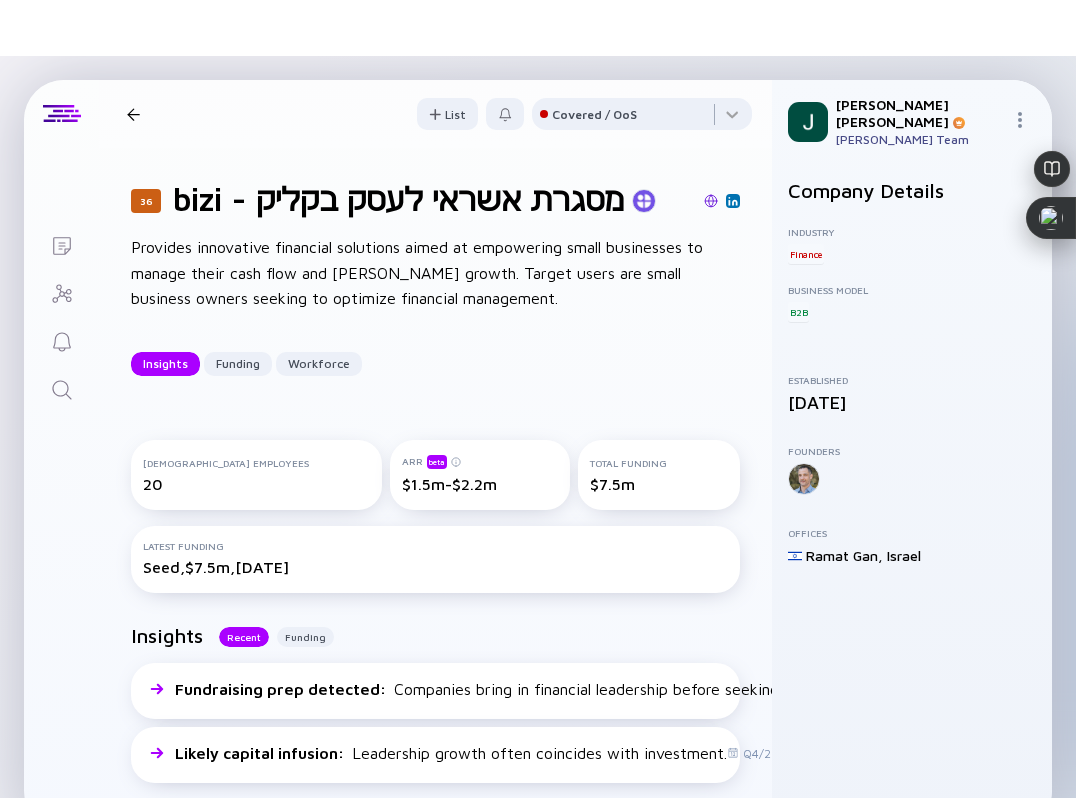 click at bounding box center (133, 114) 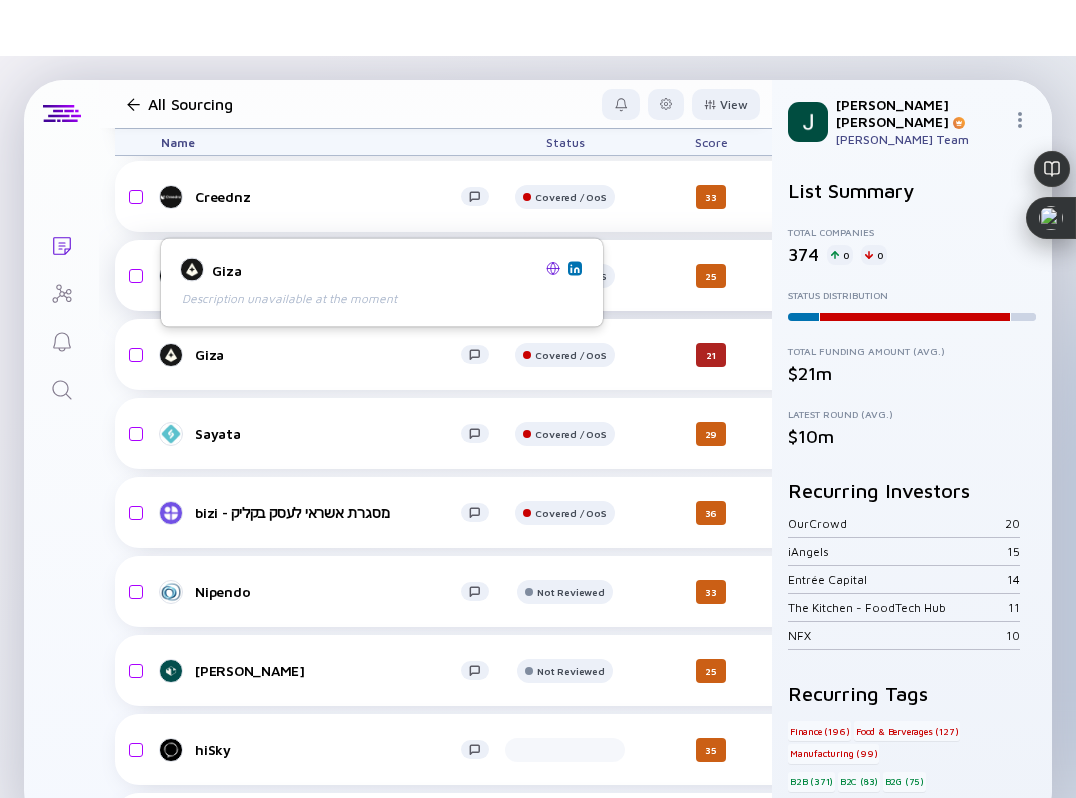 scroll, scrollTop: 26297, scrollLeft: 0, axis: vertical 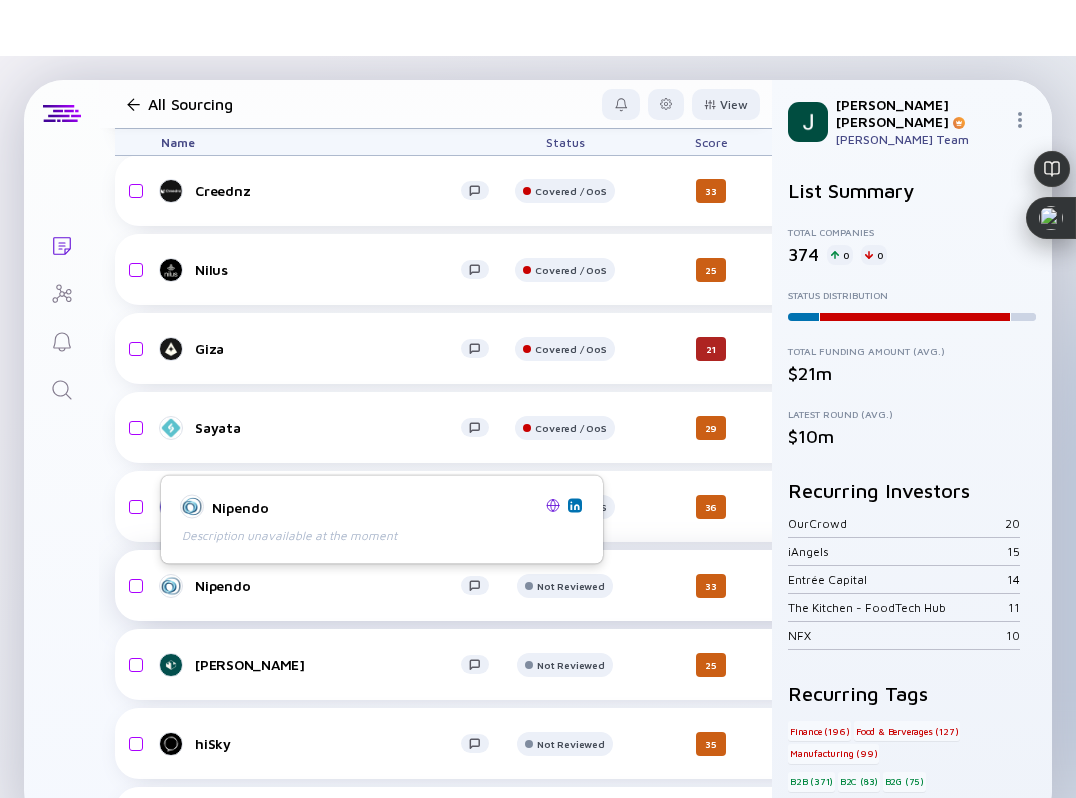 click on "Nipendo" at bounding box center [333, 586] 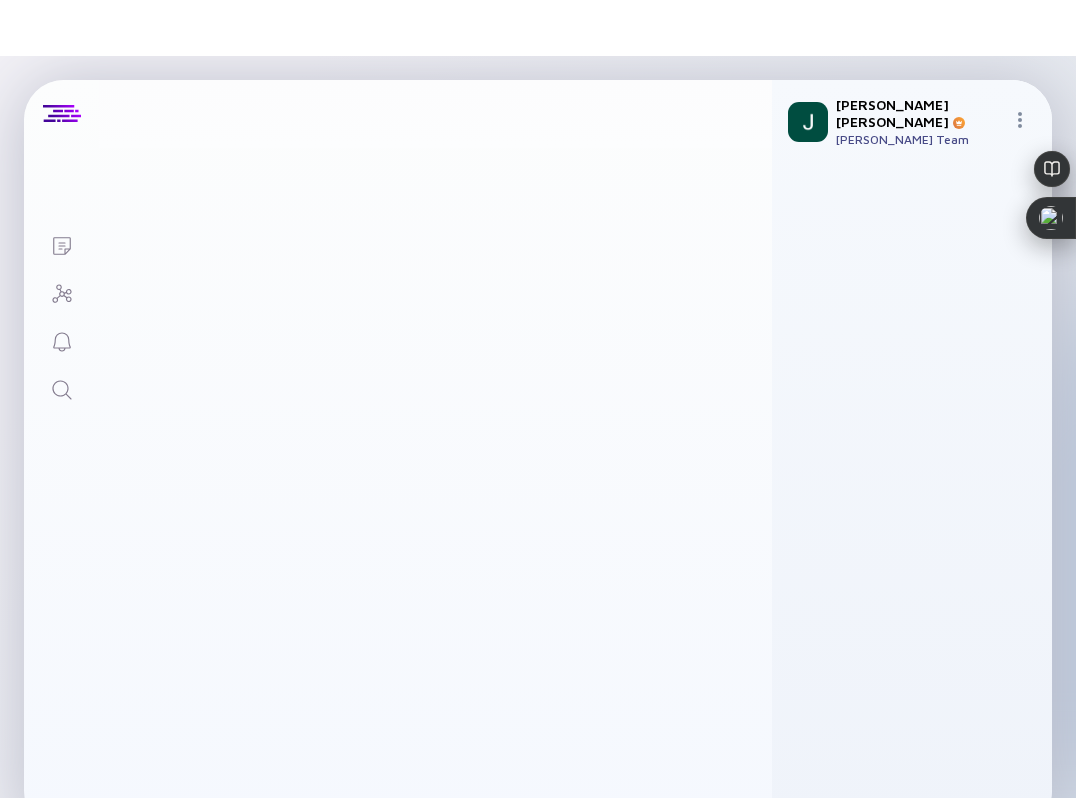 scroll, scrollTop: 0, scrollLeft: 0, axis: both 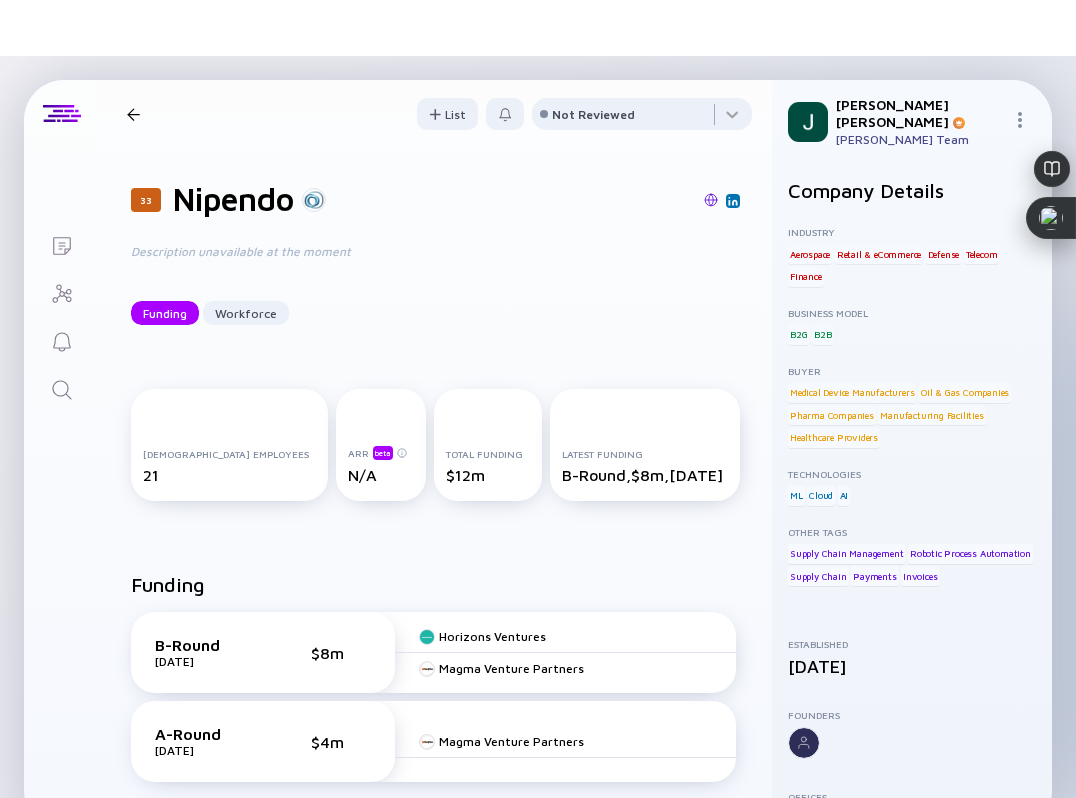 click at bounding box center [711, 200] 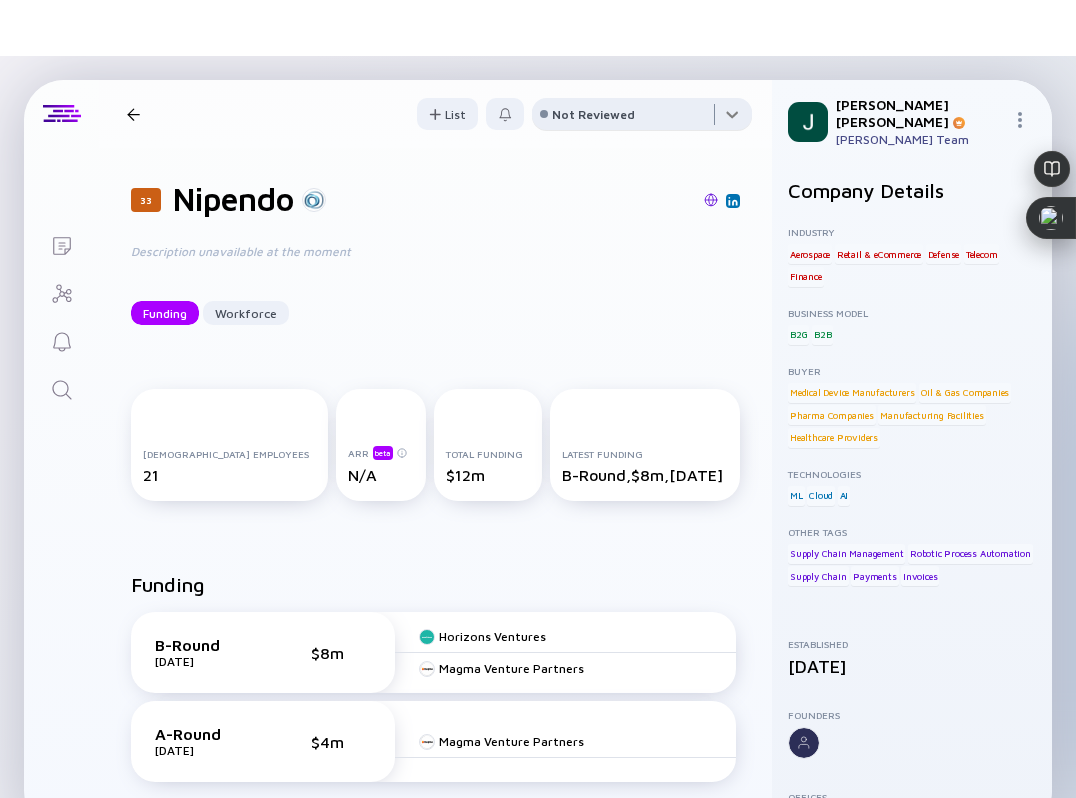 click at bounding box center [642, 118] 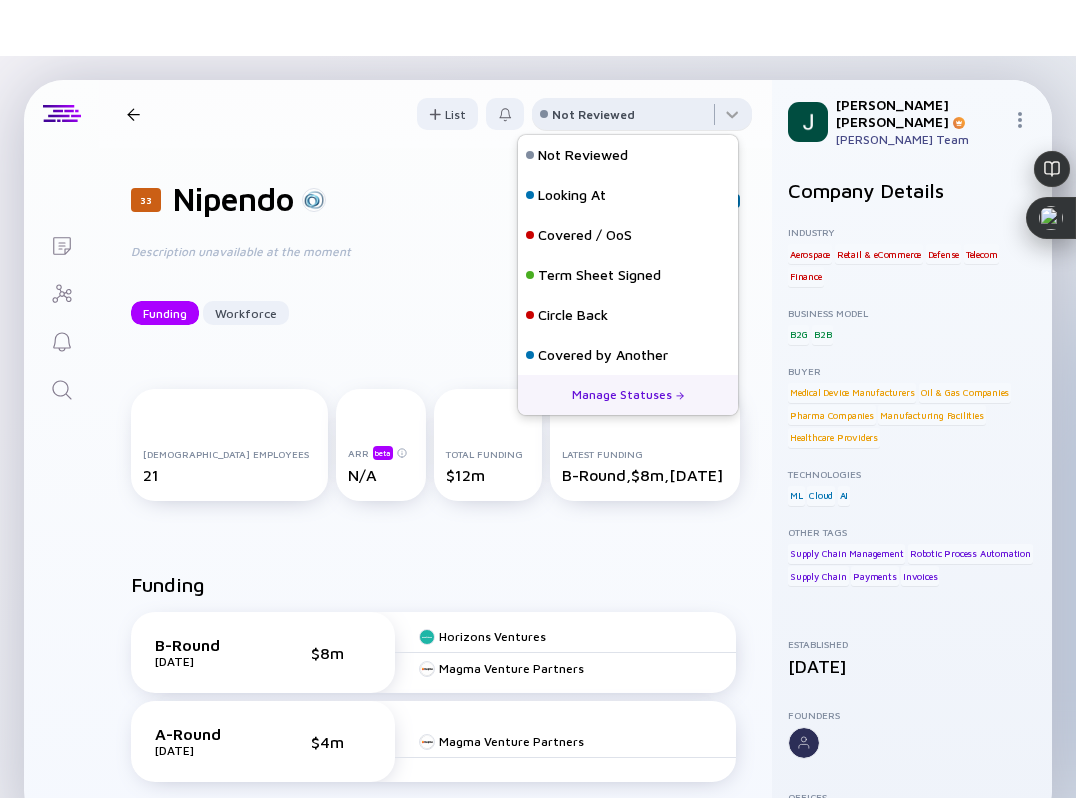 click on "Not Reviewed" at bounding box center [593, 114] 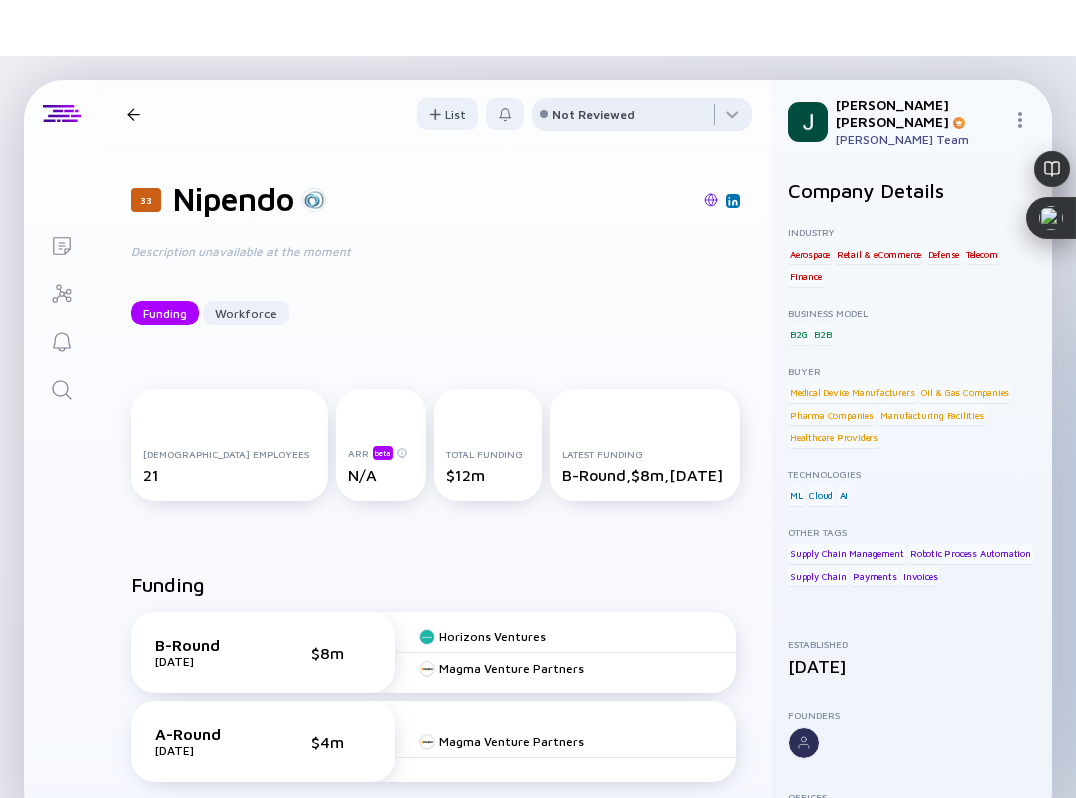 click on "Not Reviewed" at bounding box center [593, 114] 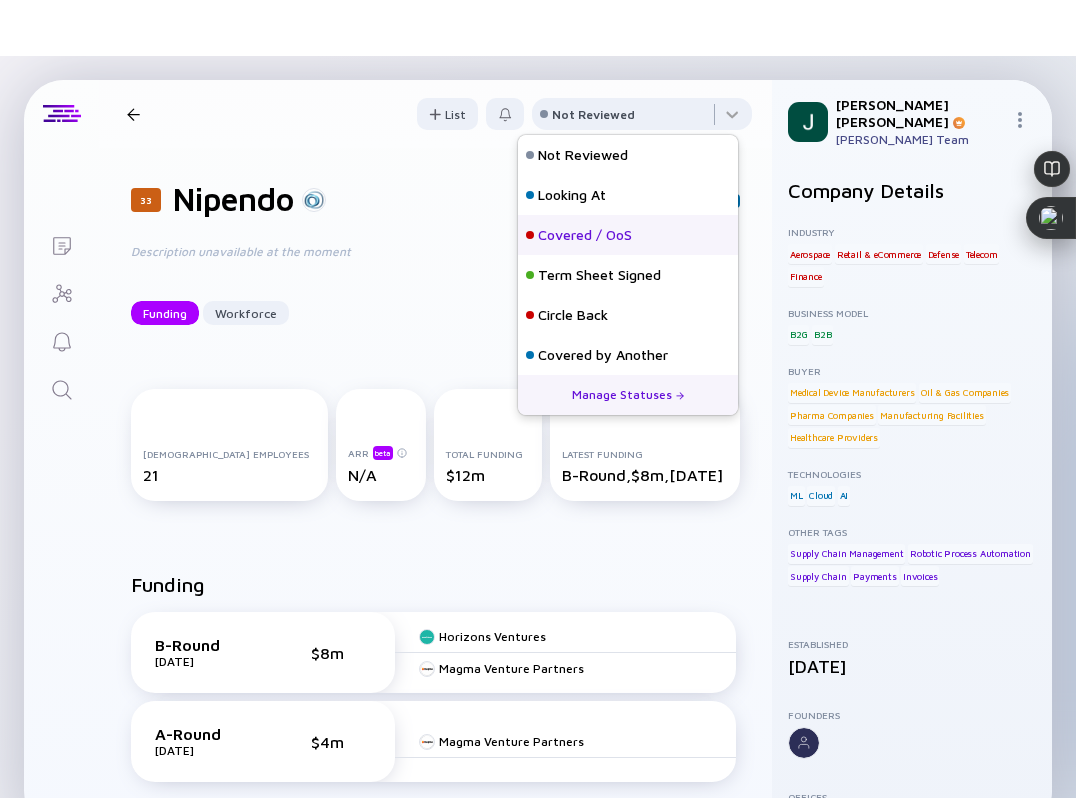 click on "Covered / OoS" at bounding box center (585, 235) 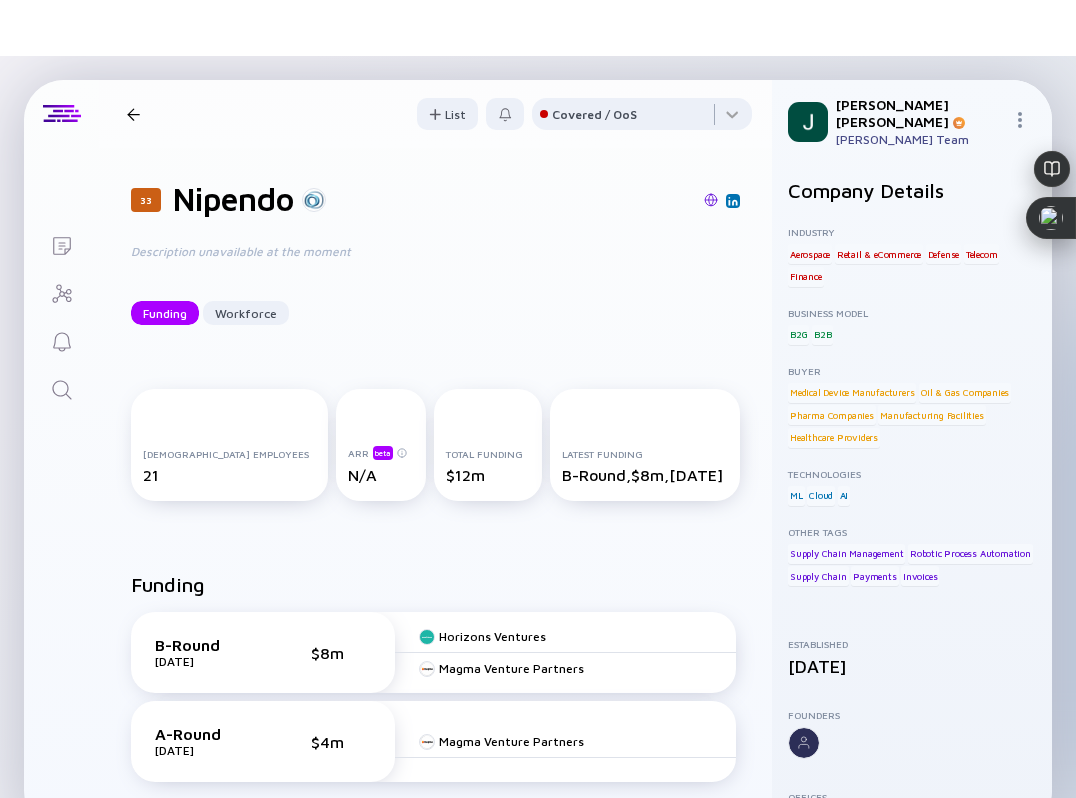 click at bounding box center (133, 114) 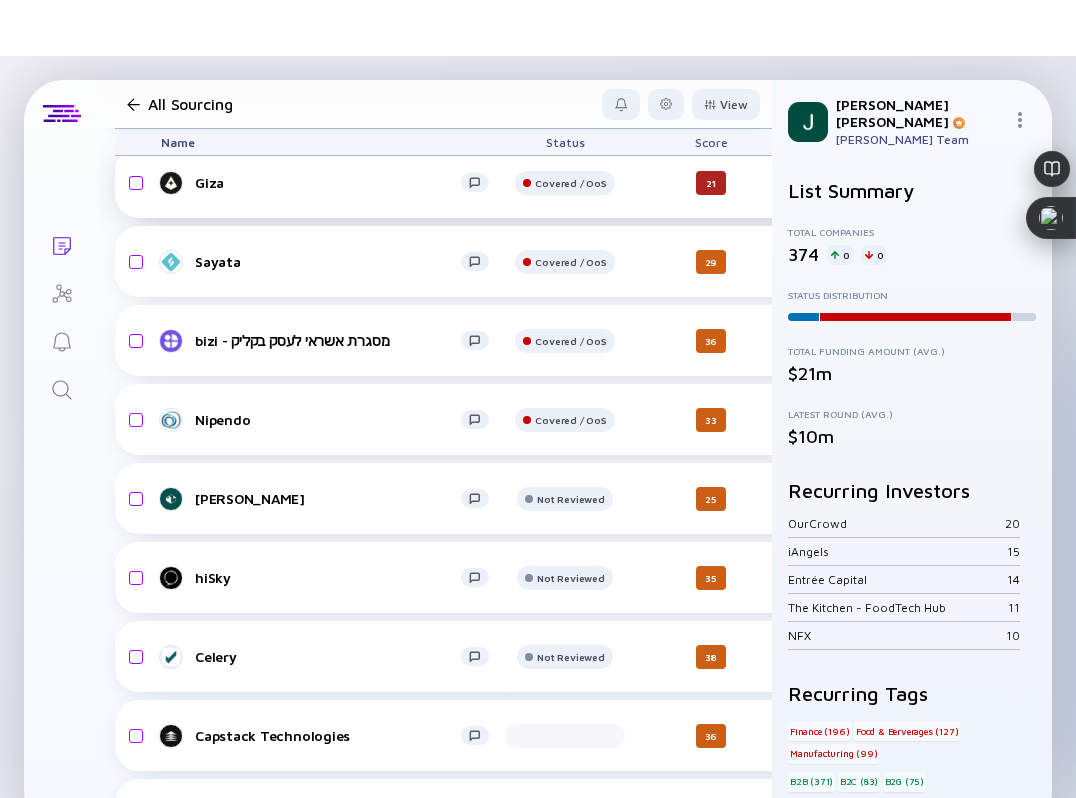 scroll, scrollTop: 26488, scrollLeft: 0, axis: vertical 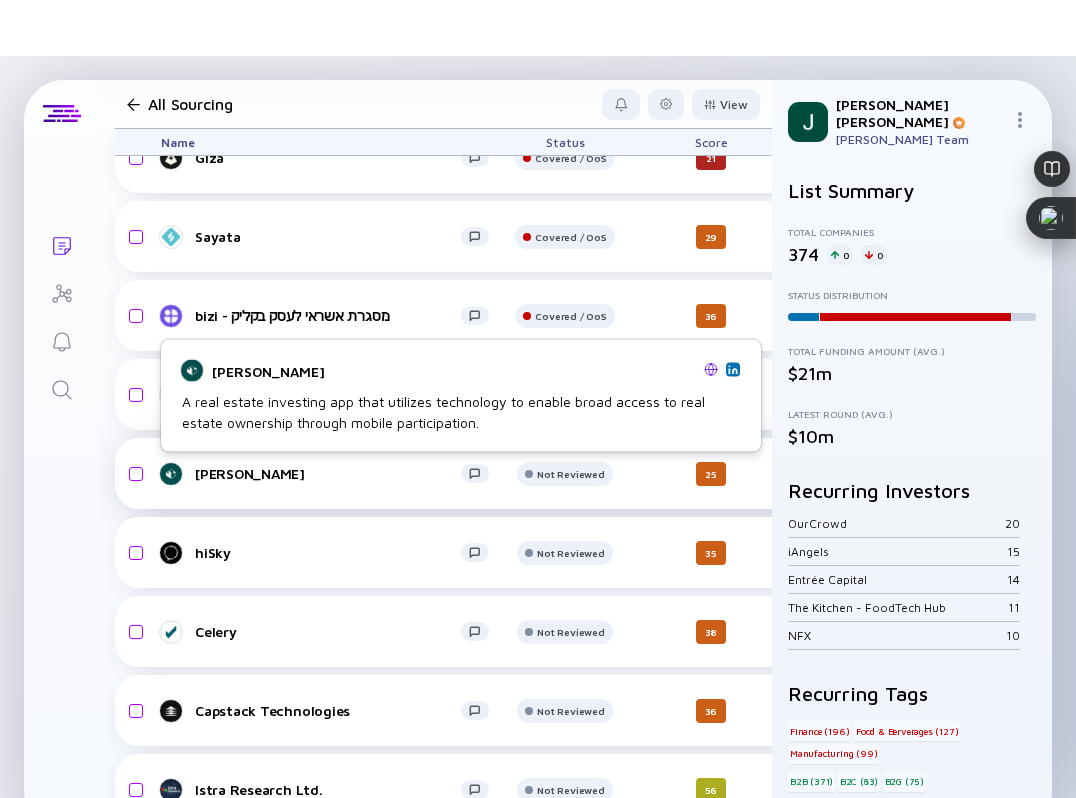click on "[PERSON_NAME]" at bounding box center (328, 473) 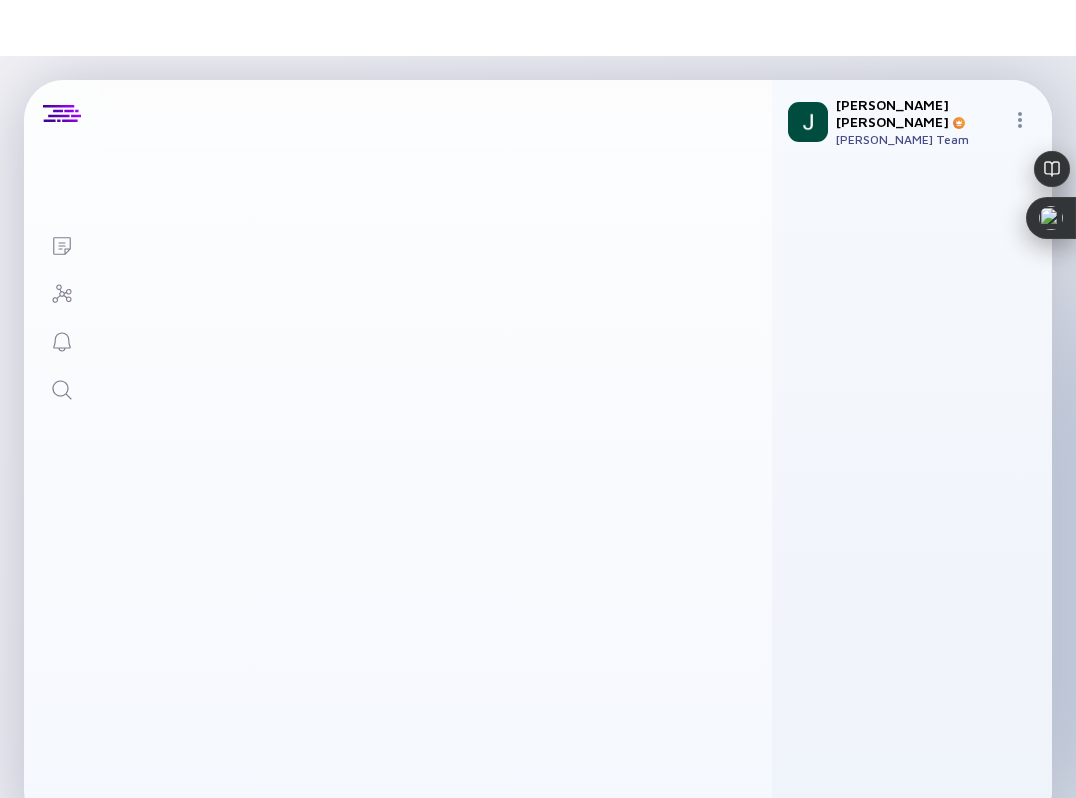 scroll, scrollTop: 0, scrollLeft: 0, axis: both 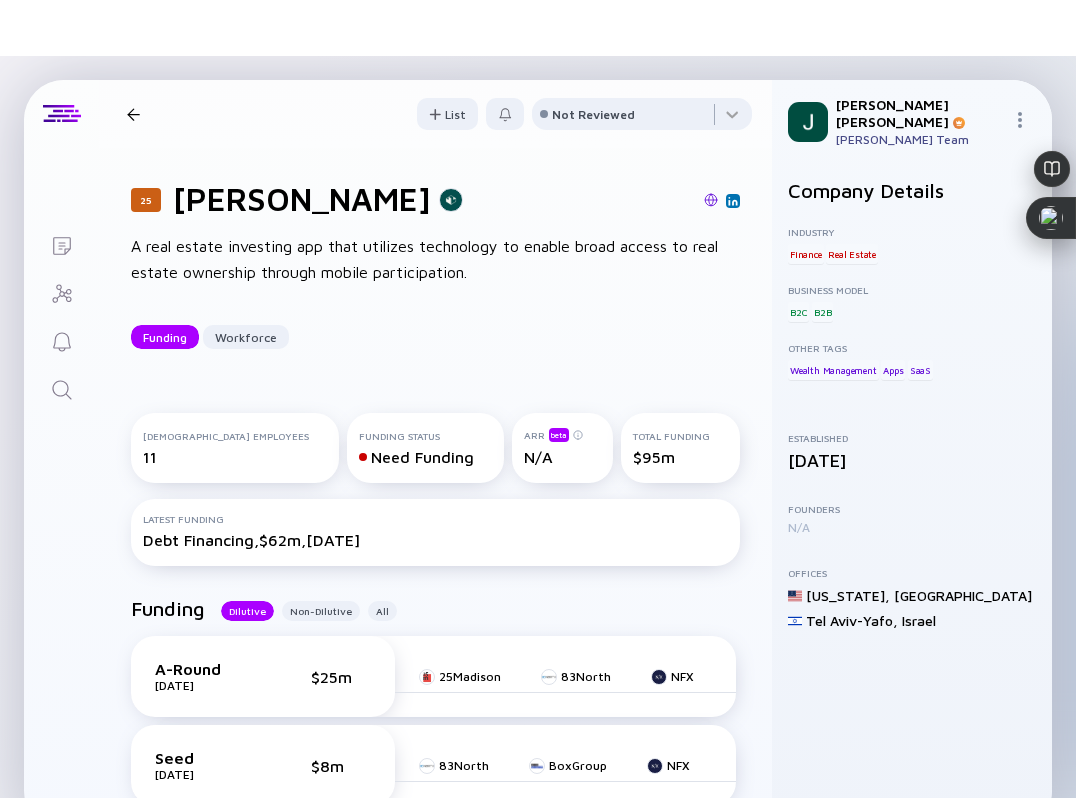 click at bounding box center [711, 201] 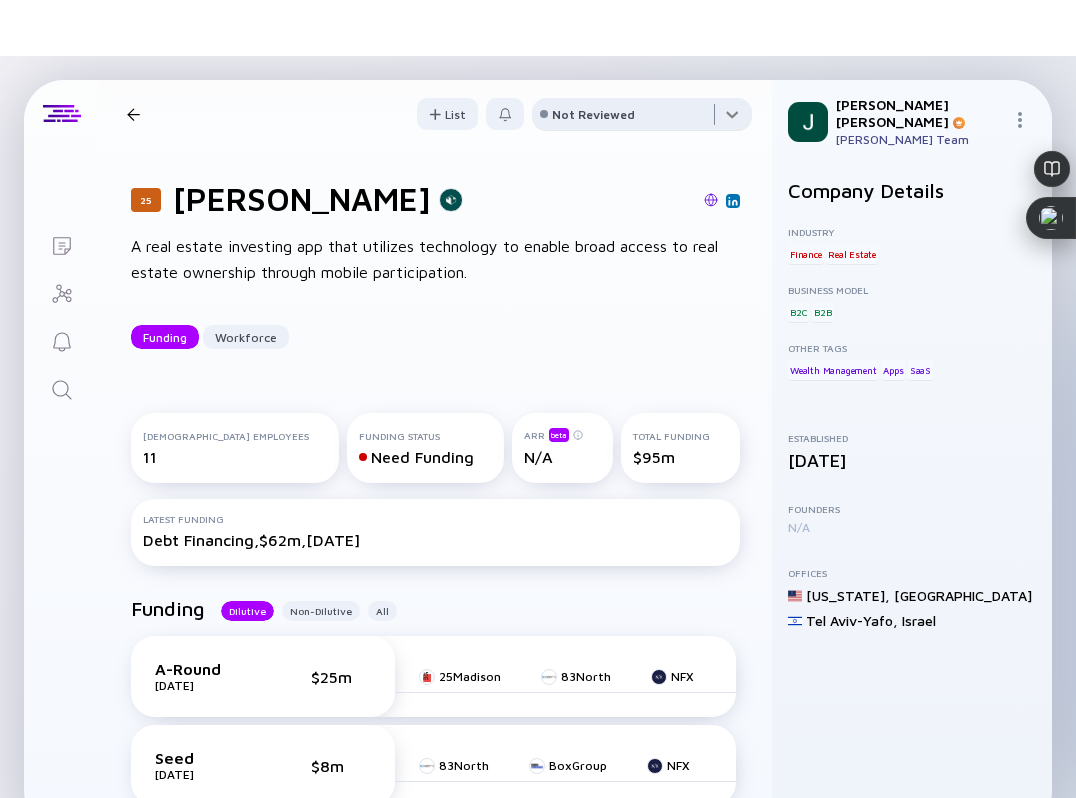 click at bounding box center [642, 118] 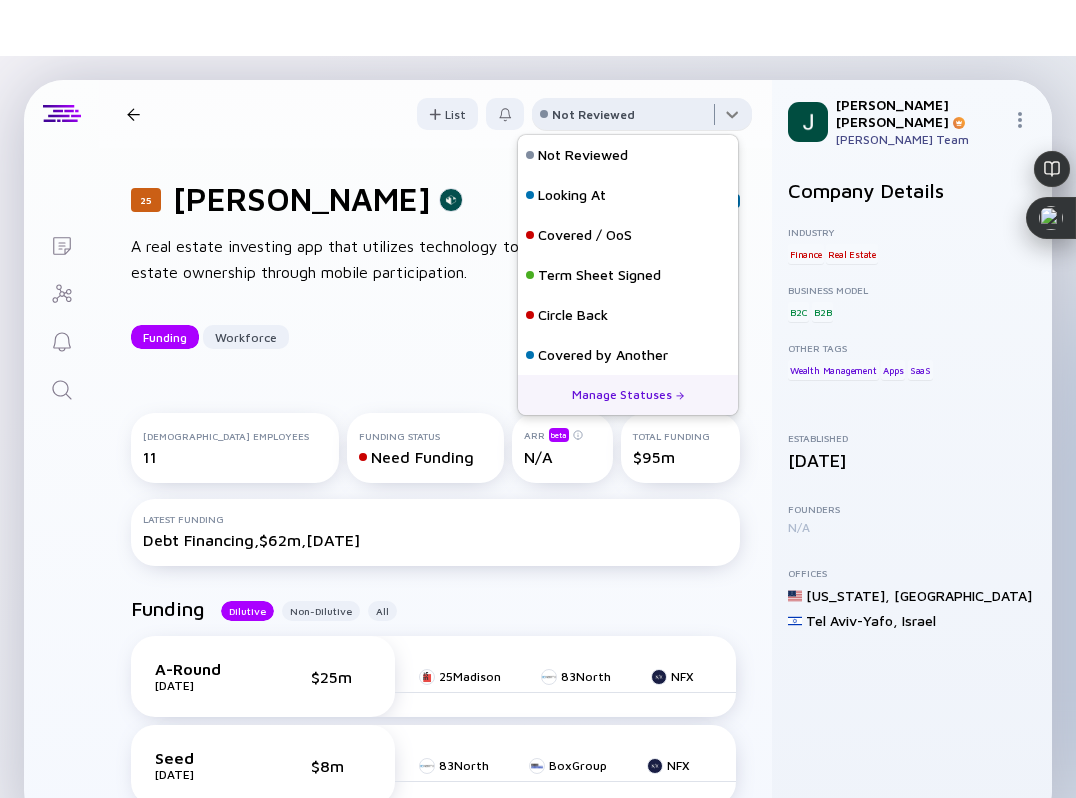click at bounding box center (642, 118) 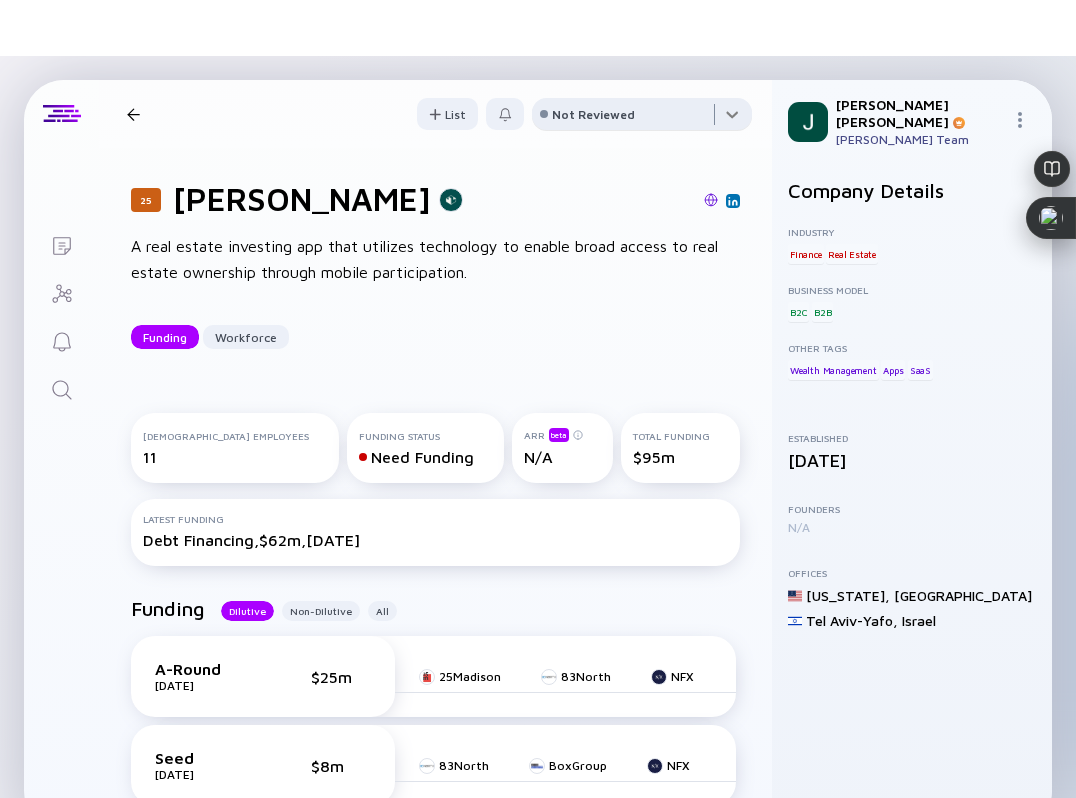 click at bounding box center [642, 118] 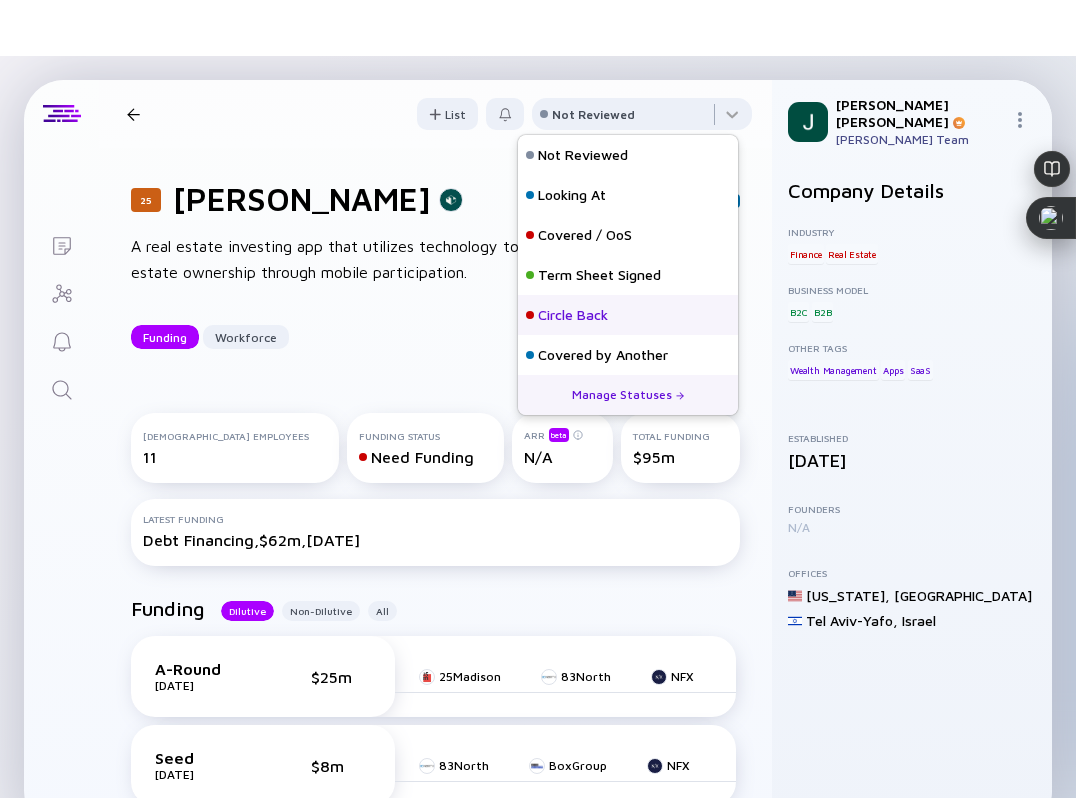 click on "Circle Back" at bounding box center (628, 315) 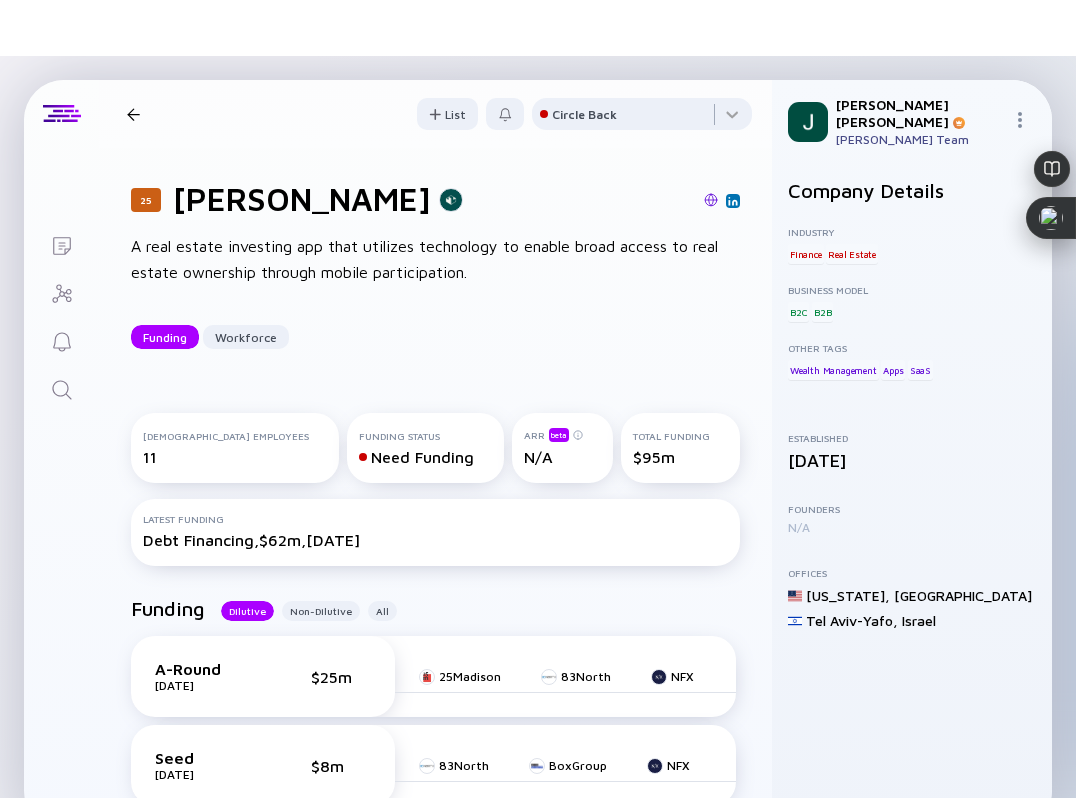 click at bounding box center (133, 114) 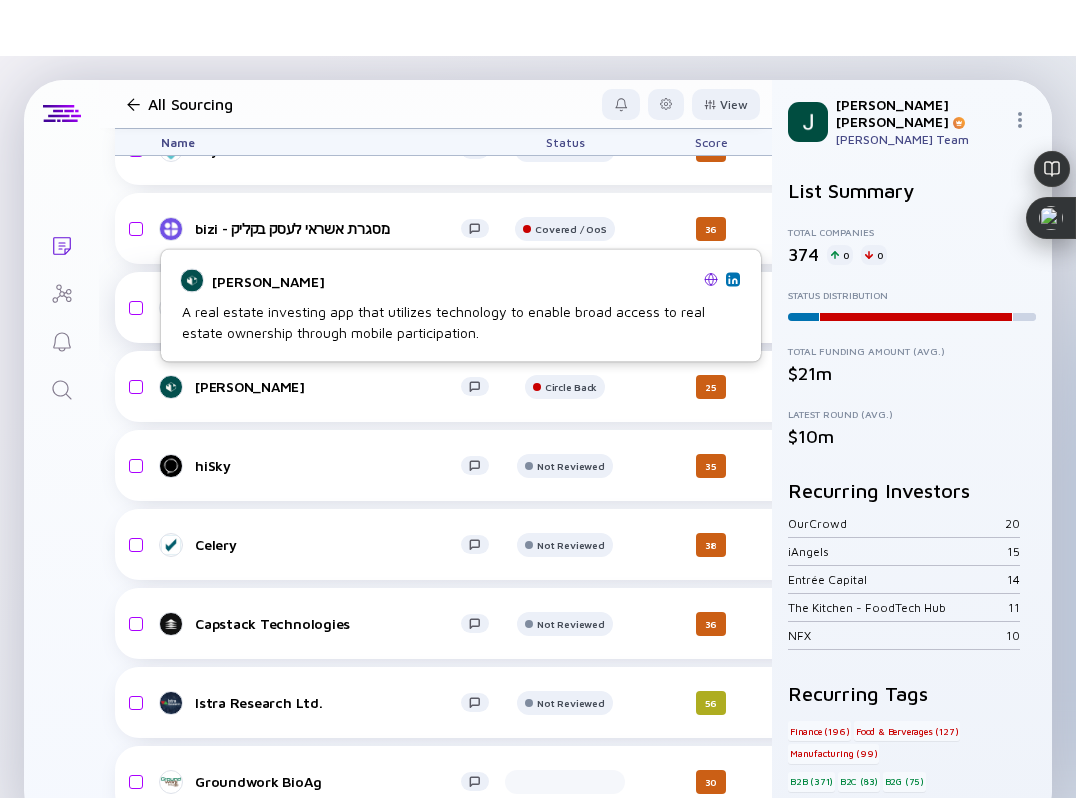 scroll, scrollTop: 26578, scrollLeft: 0, axis: vertical 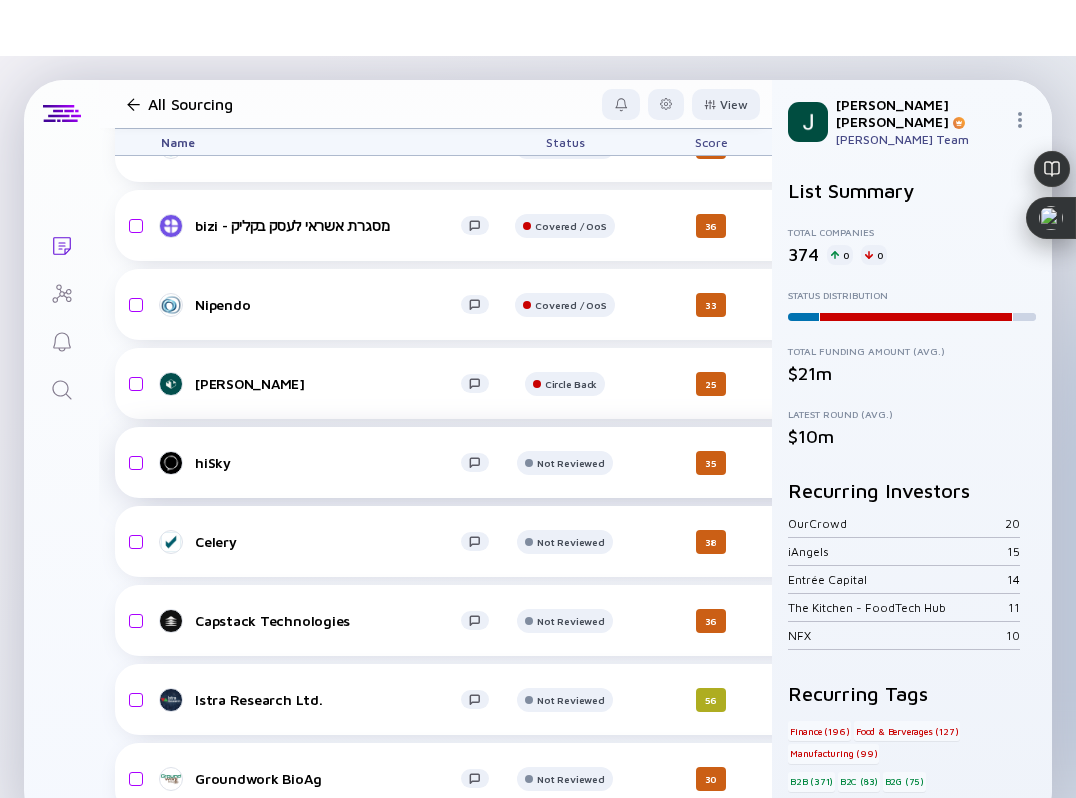 click on "hiSky" at bounding box center [328, 462] 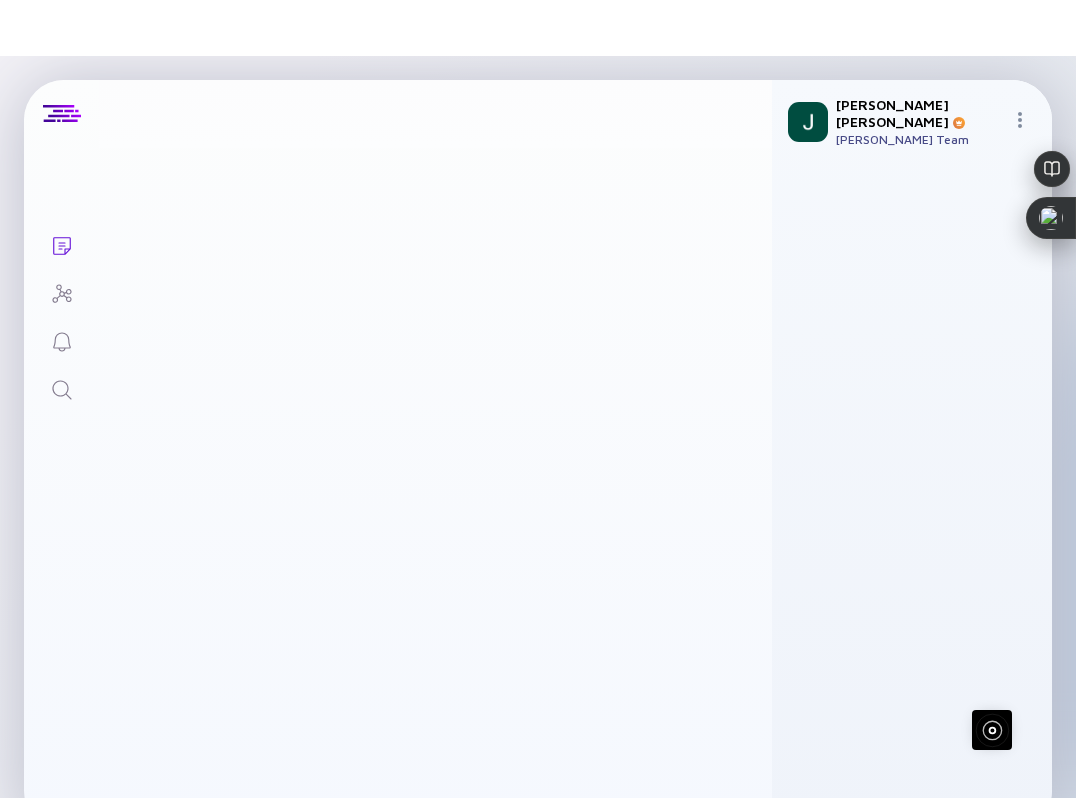 scroll, scrollTop: 0, scrollLeft: 0, axis: both 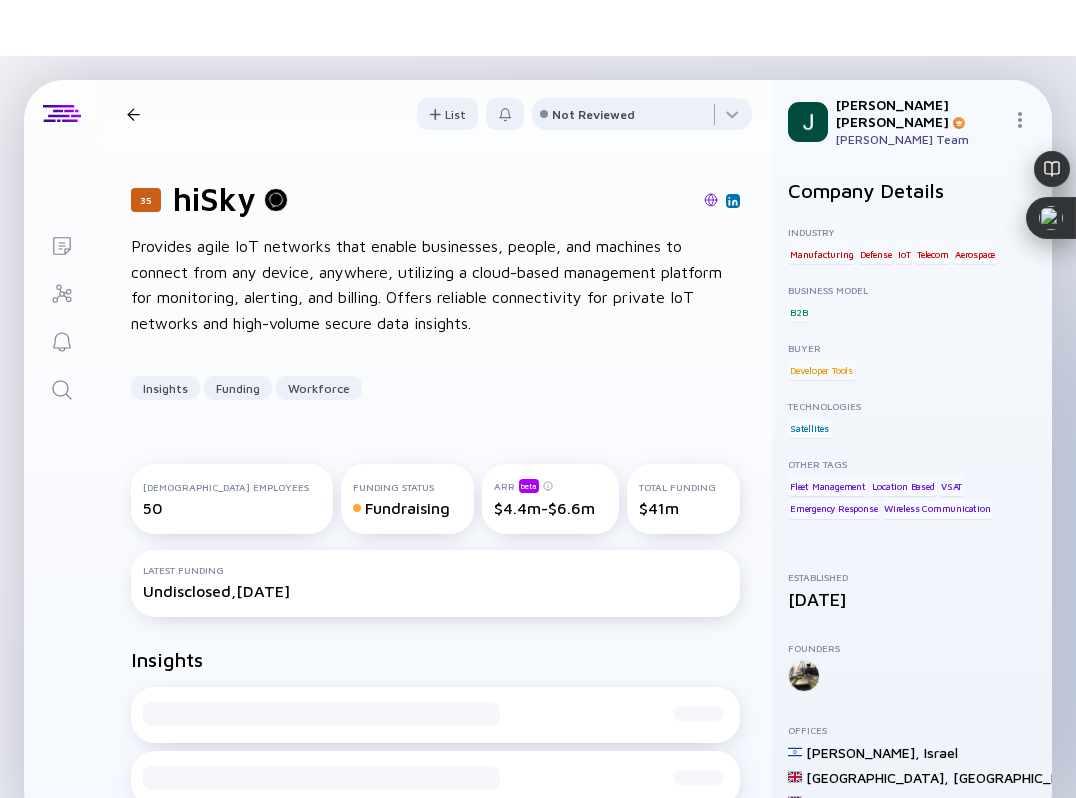click at bounding box center [524, 201] 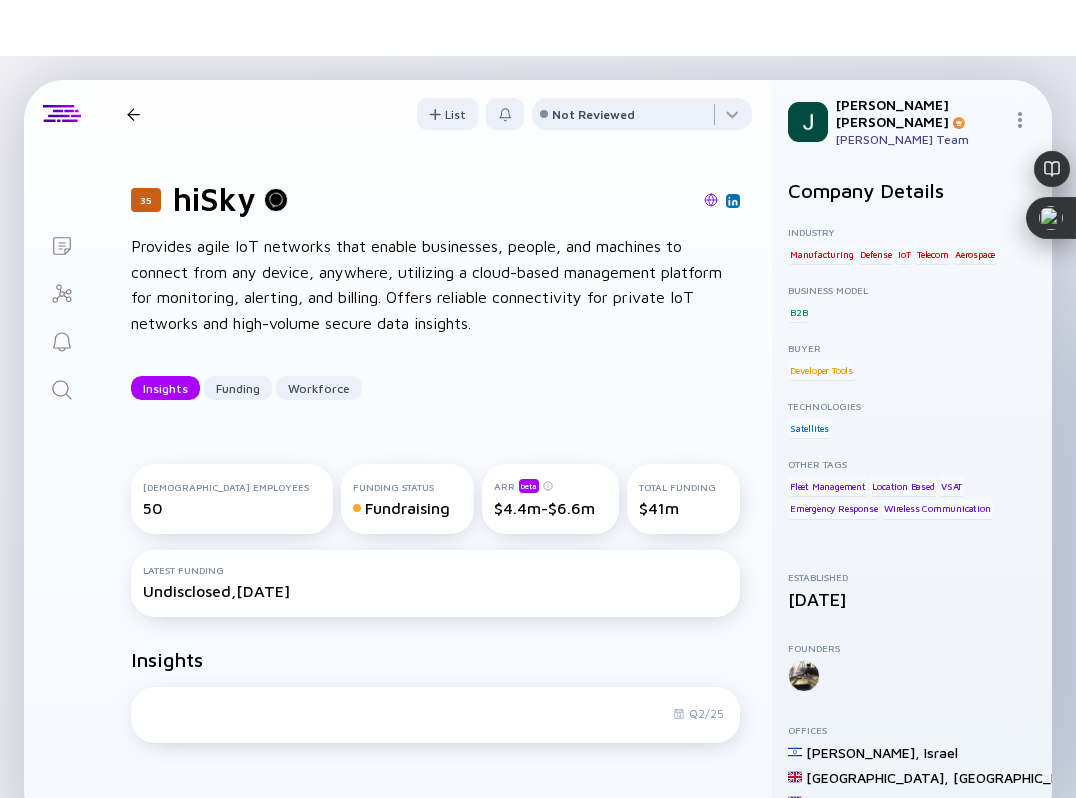 click at bounding box center [711, 200] 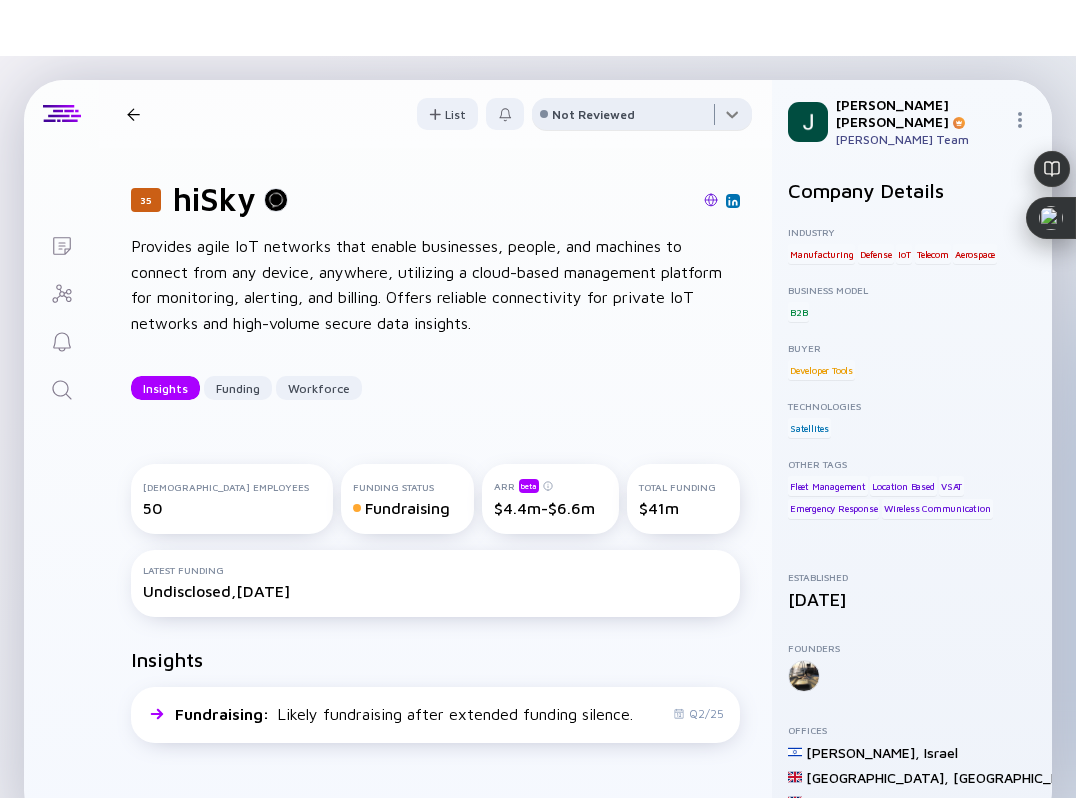 click at bounding box center (642, 118) 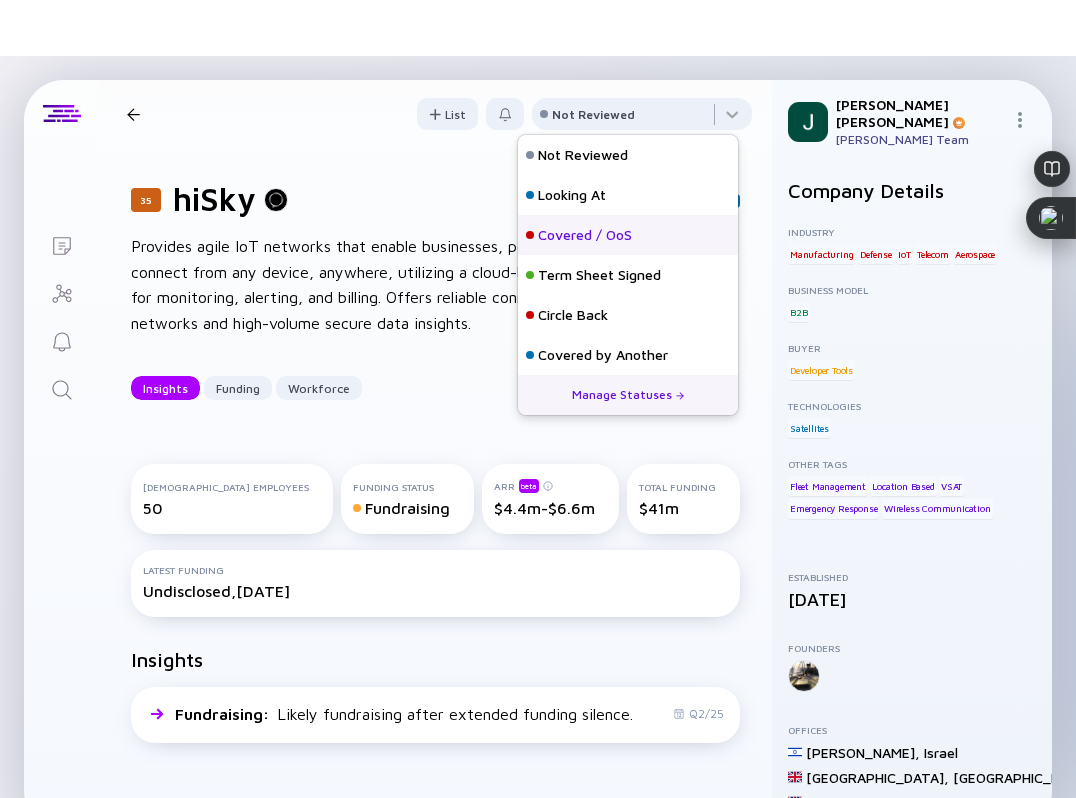 click on "Covered / OoS" at bounding box center [585, 235] 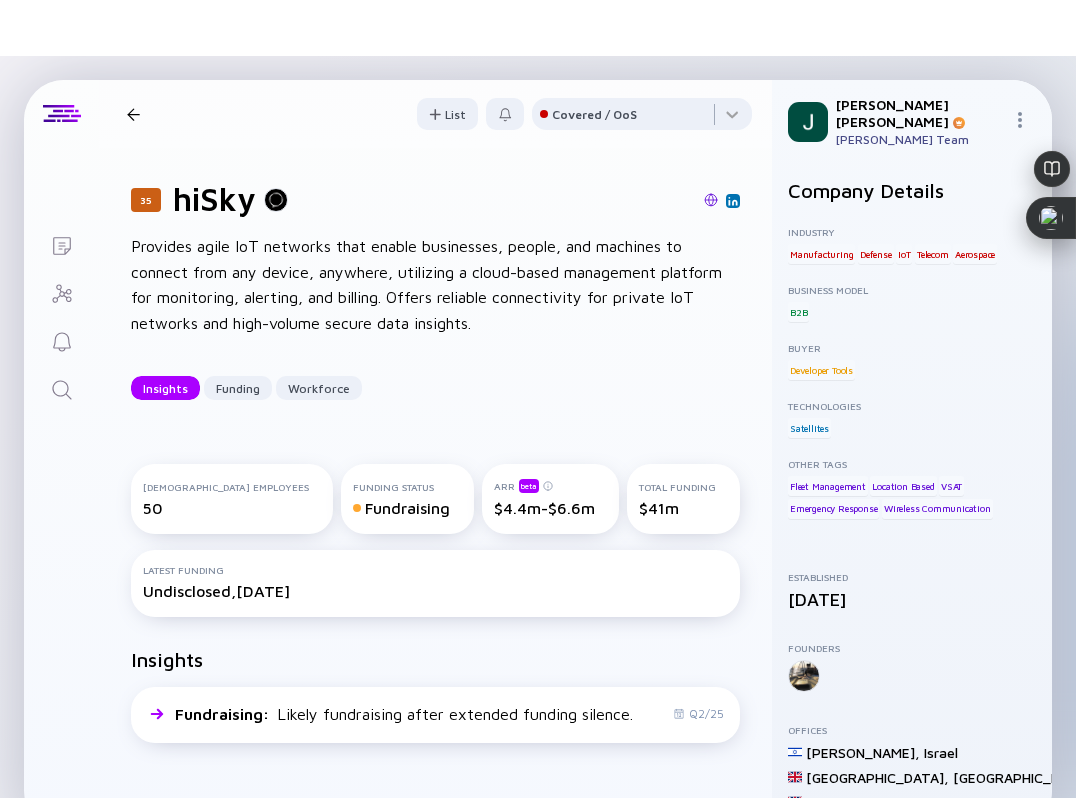 click at bounding box center [133, 114] 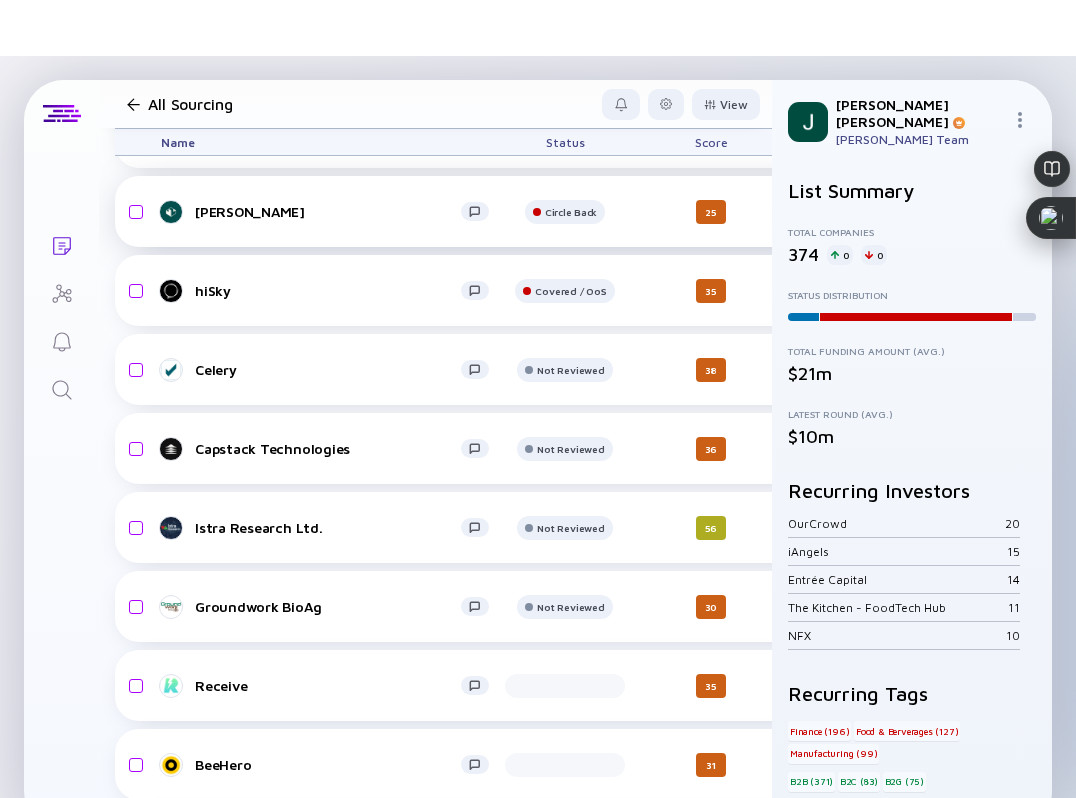 scroll, scrollTop: 26754, scrollLeft: 0, axis: vertical 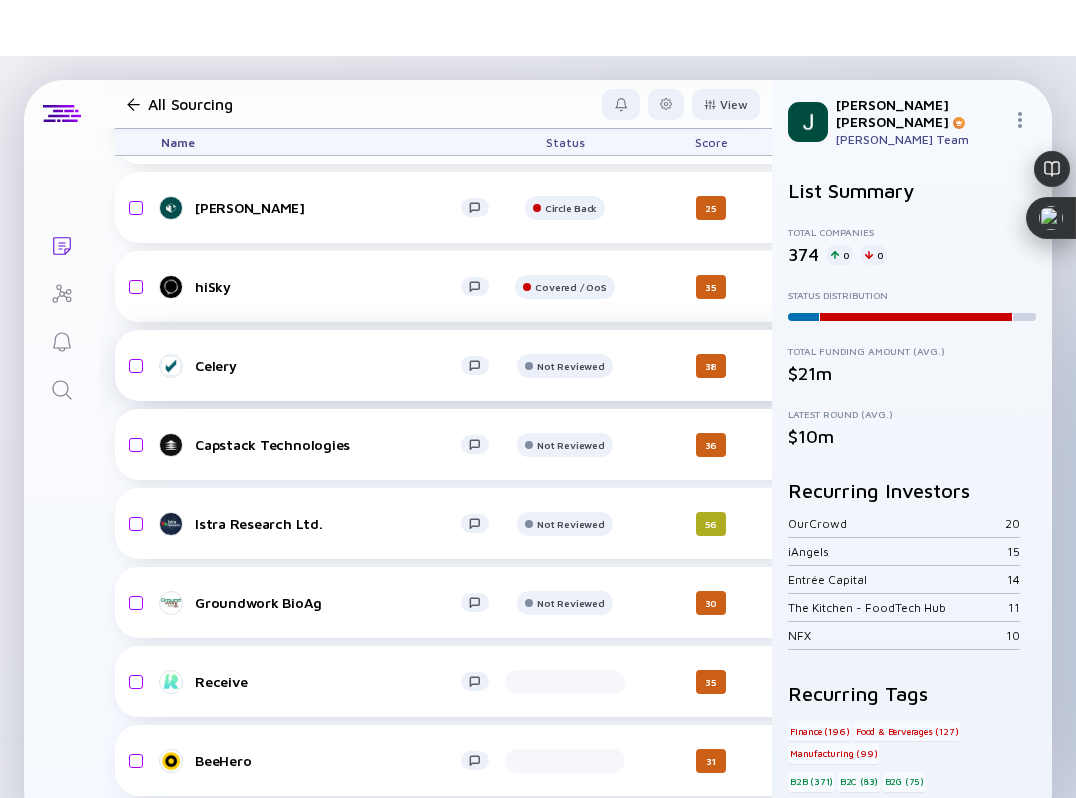 click on "Celery" at bounding box center [328, 365] 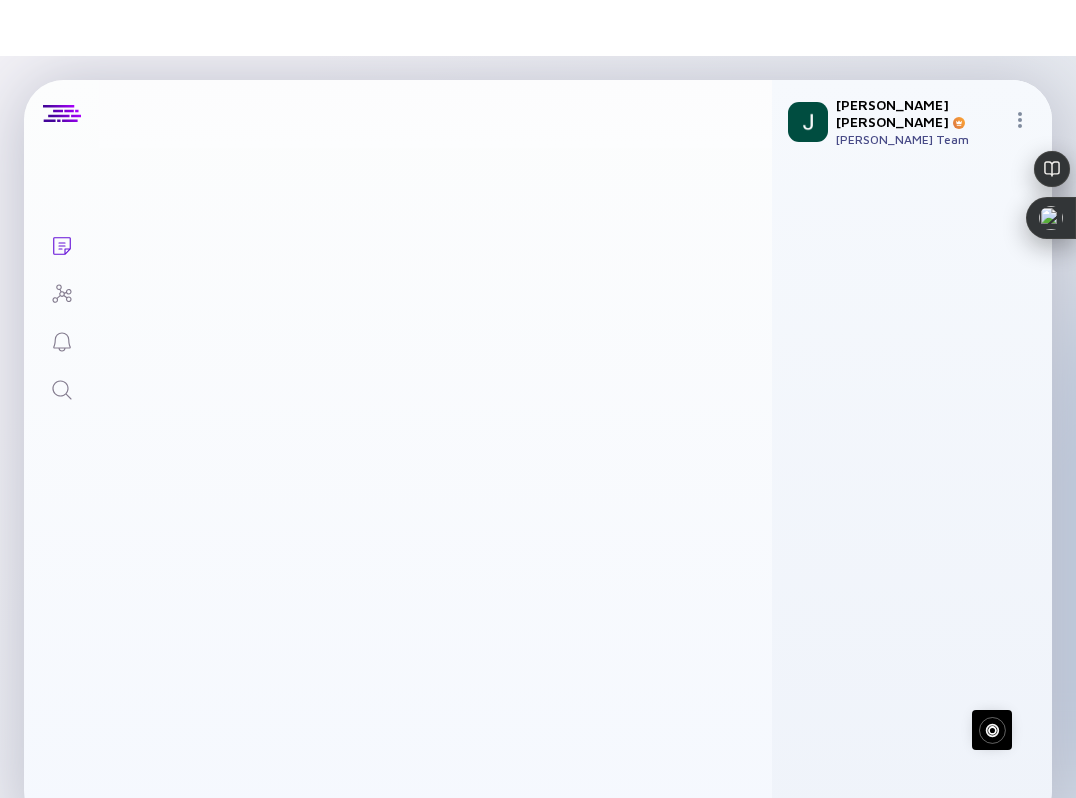 scroll, scrollTop: 0, scrollLeft: 0, axis: both 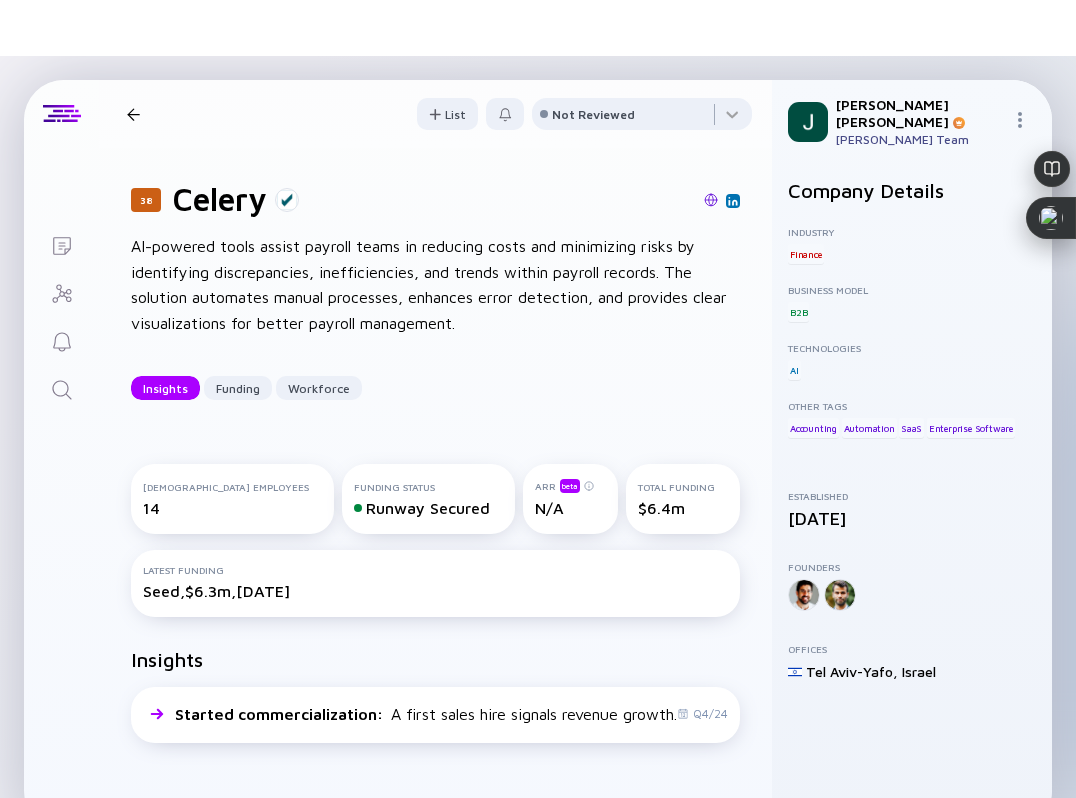 click at bounding box center (711, 200) 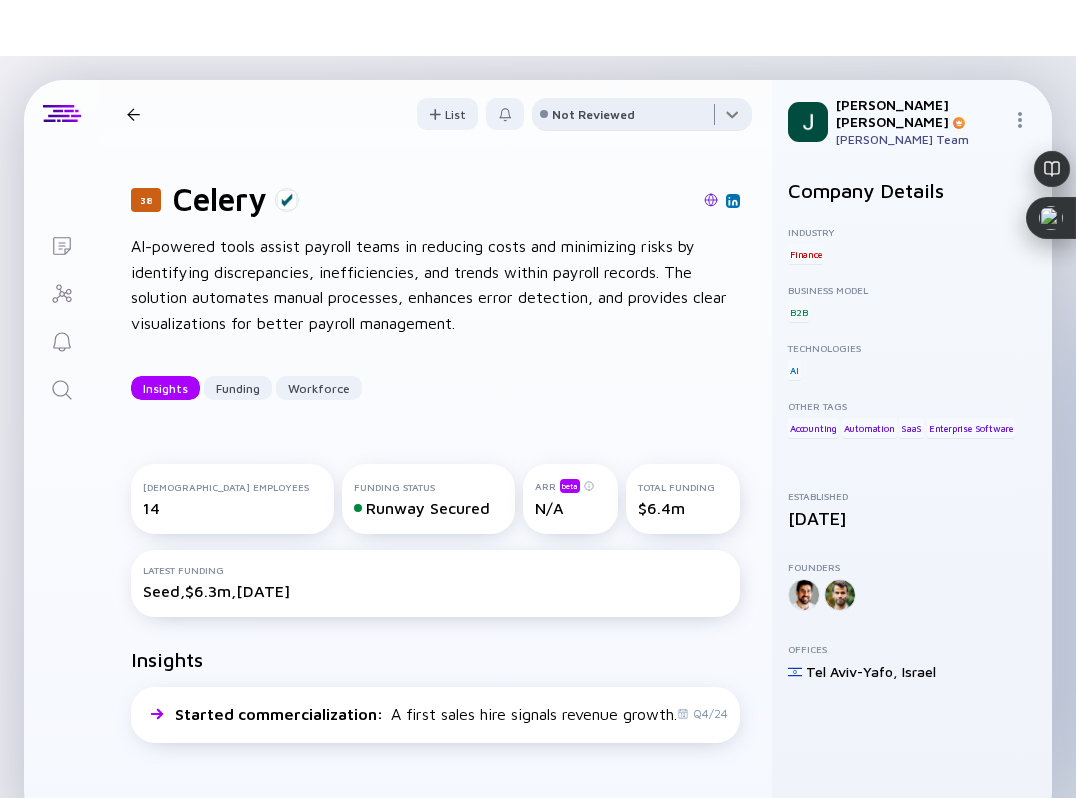 click at bounding box center [642, 118] 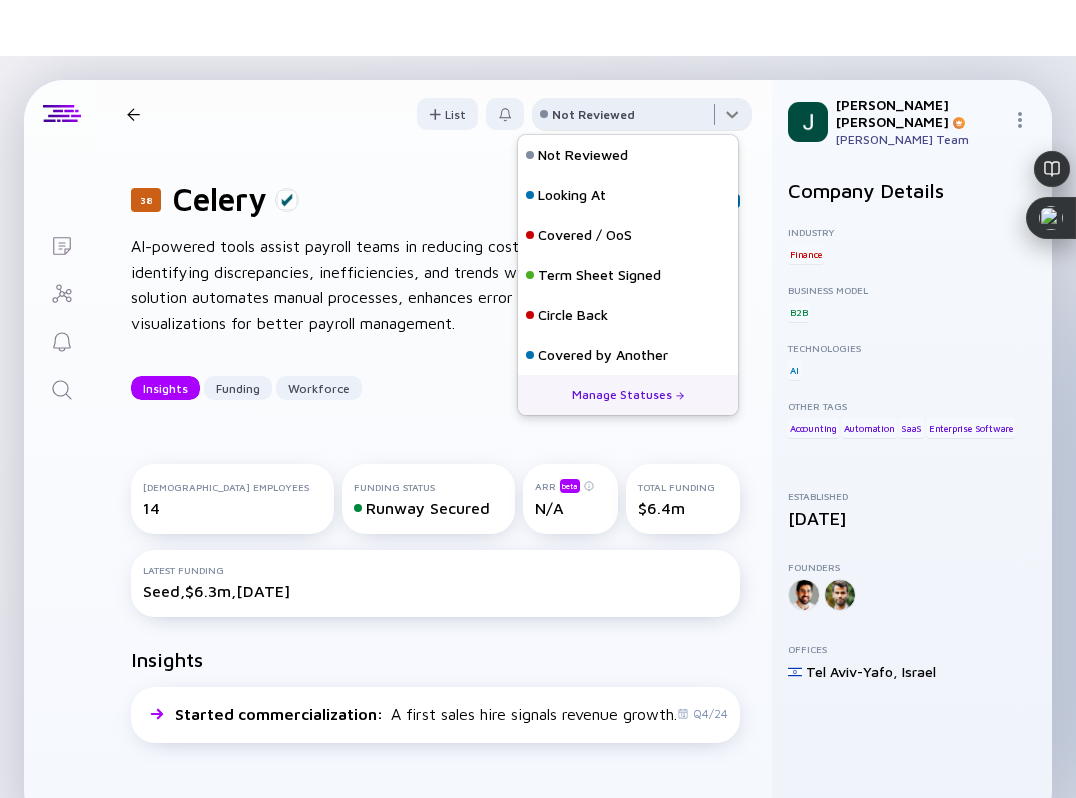 click at bounding box center (642, 118) 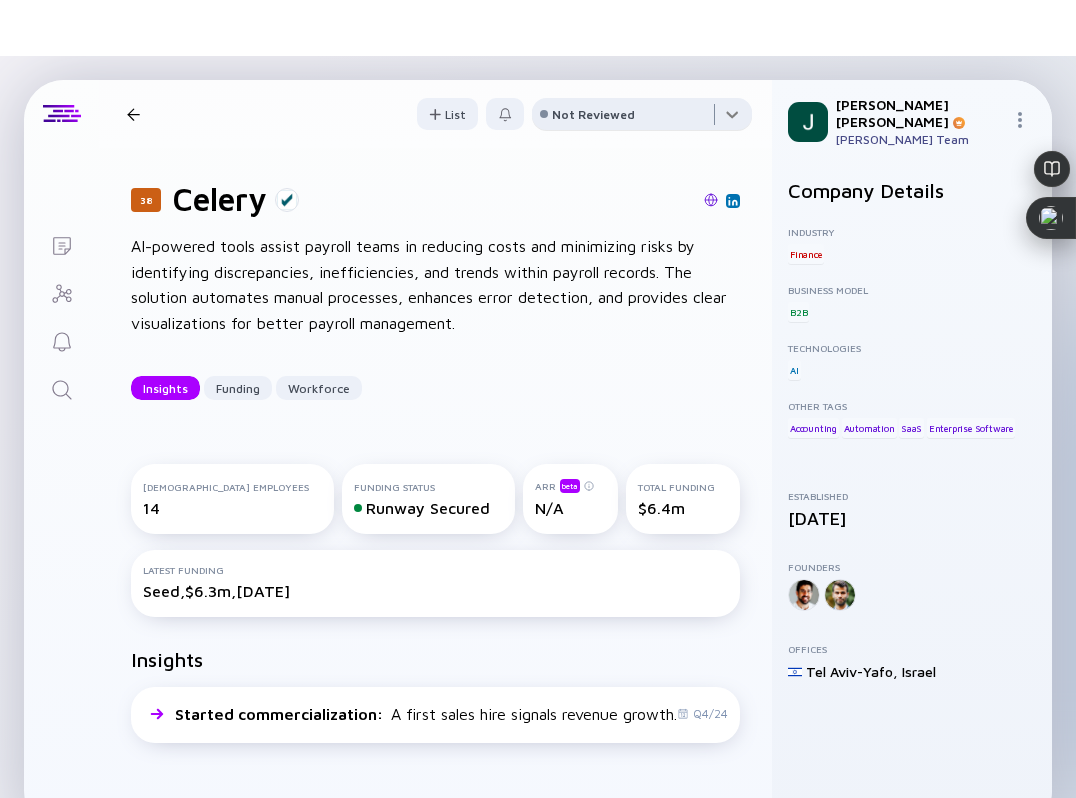 click at bounding box center [642, 118] 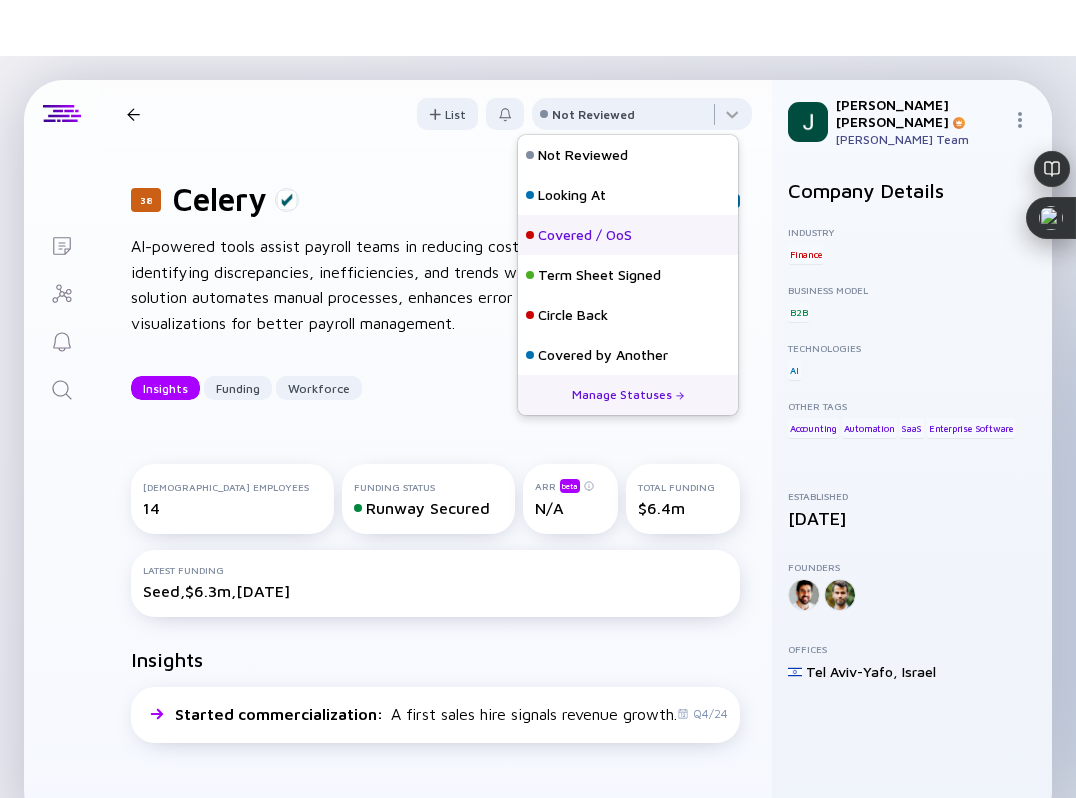 click on "Covered / OoS" at bounding box center (585, 235) 